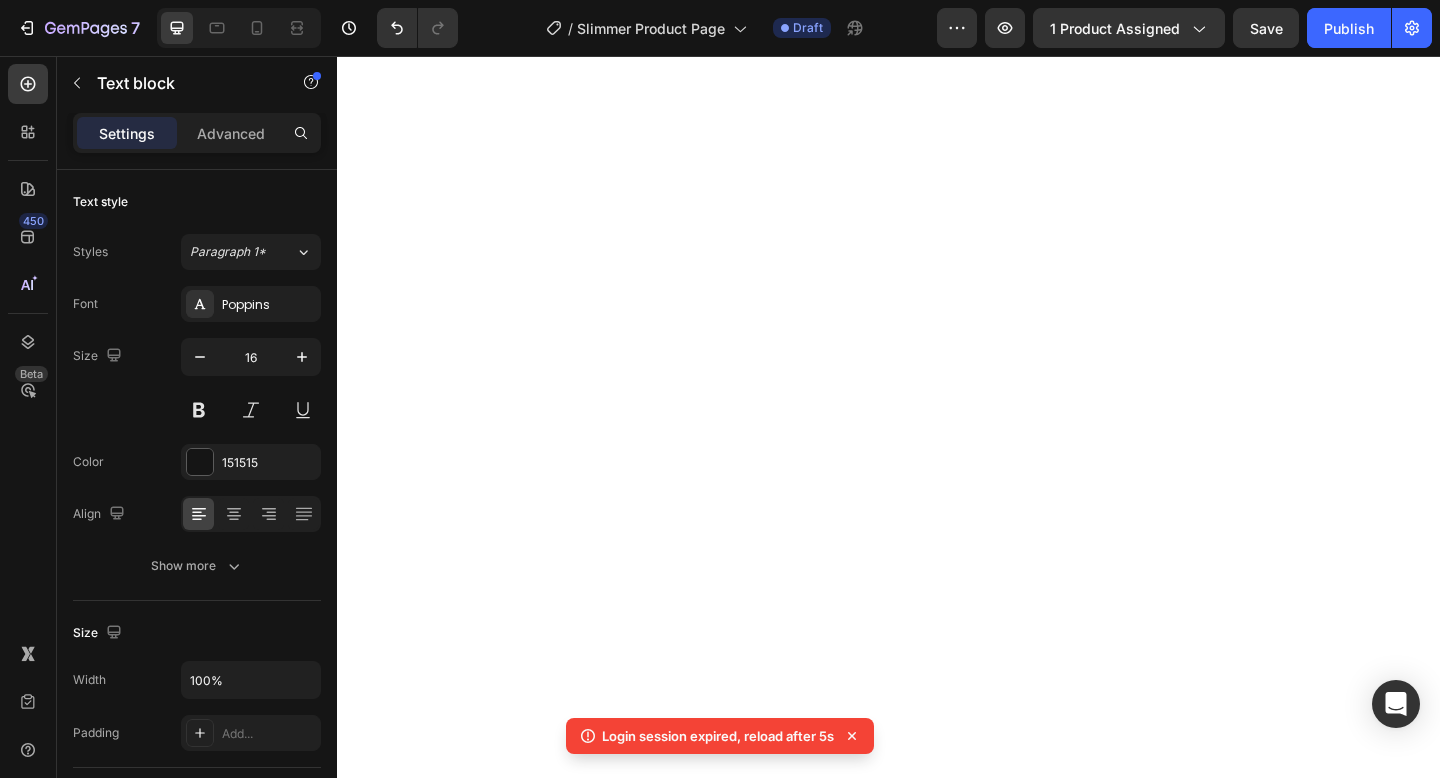 scroll, scrollTop: 0, scrollLeft: 0, axis: both 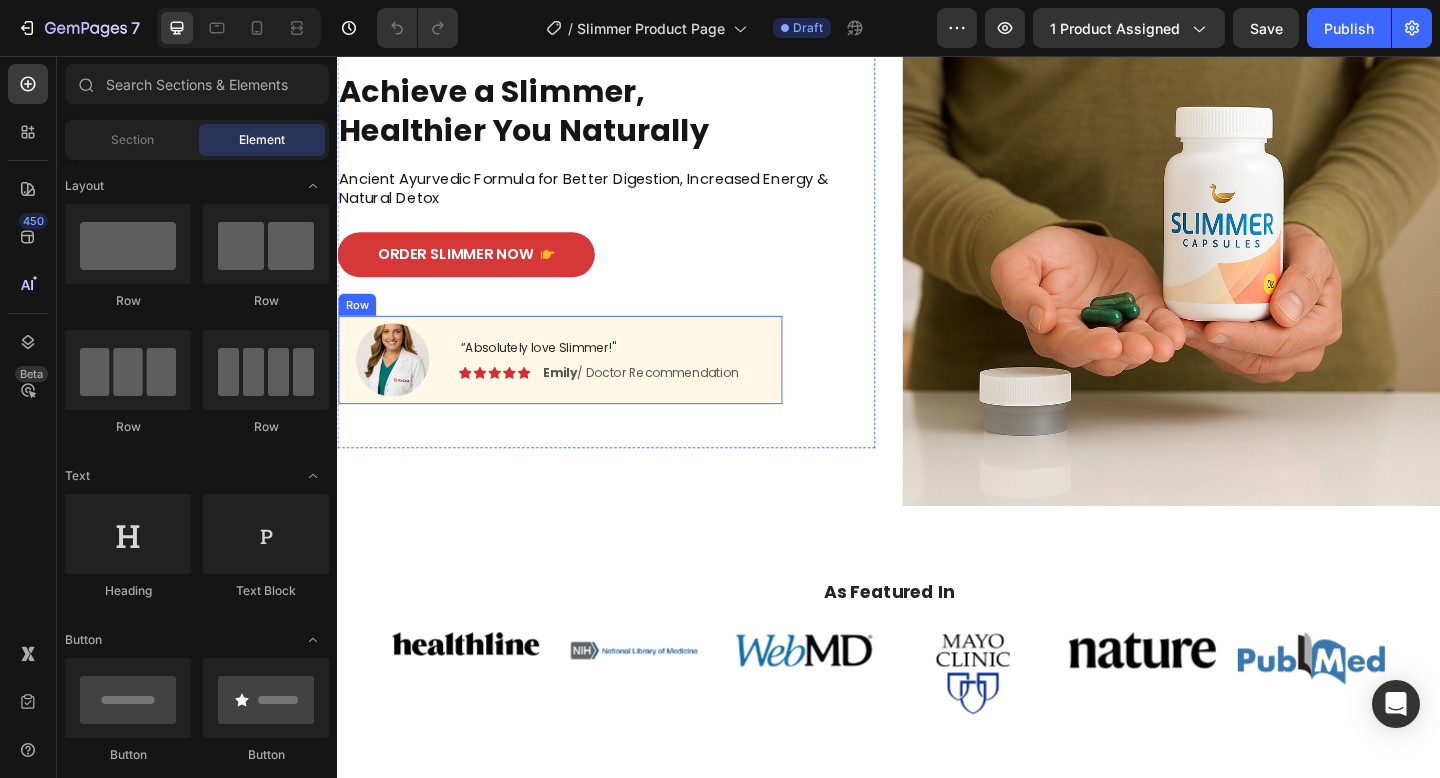 click on "[FIRST] / [PROFESSION]" at bounding box center (667, 401) 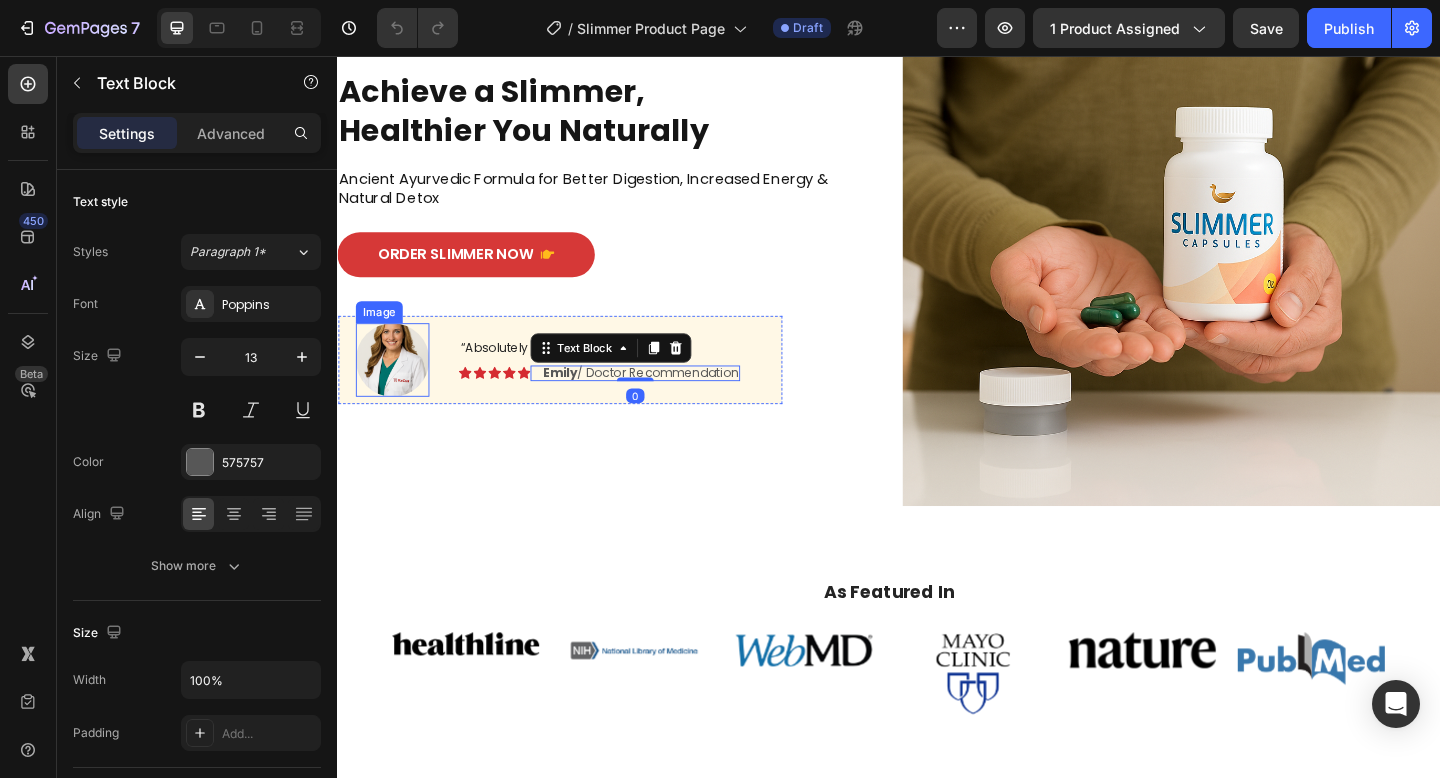 click at bounding box center [397, 387] 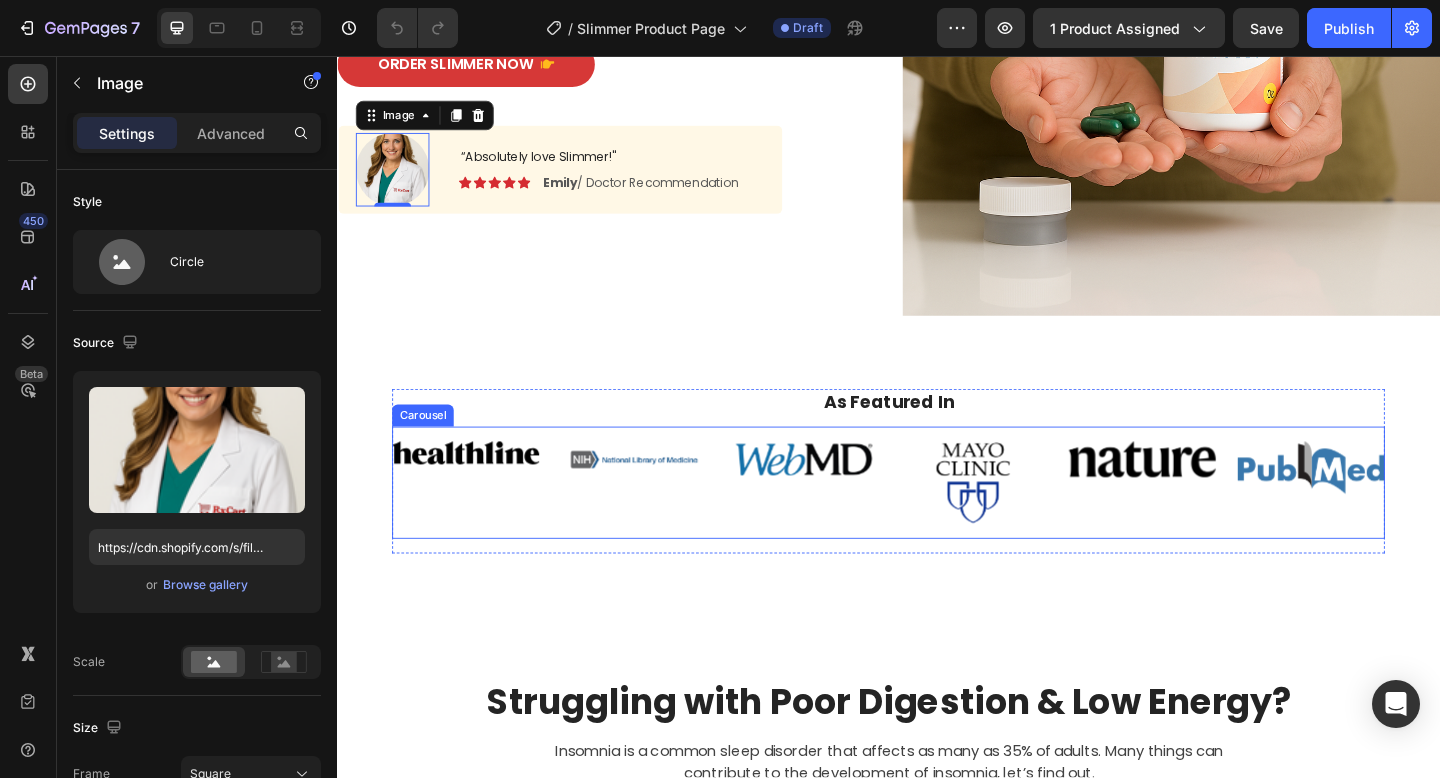 scroll, scrollTop: 0, scrollLeft: 0, axis: both 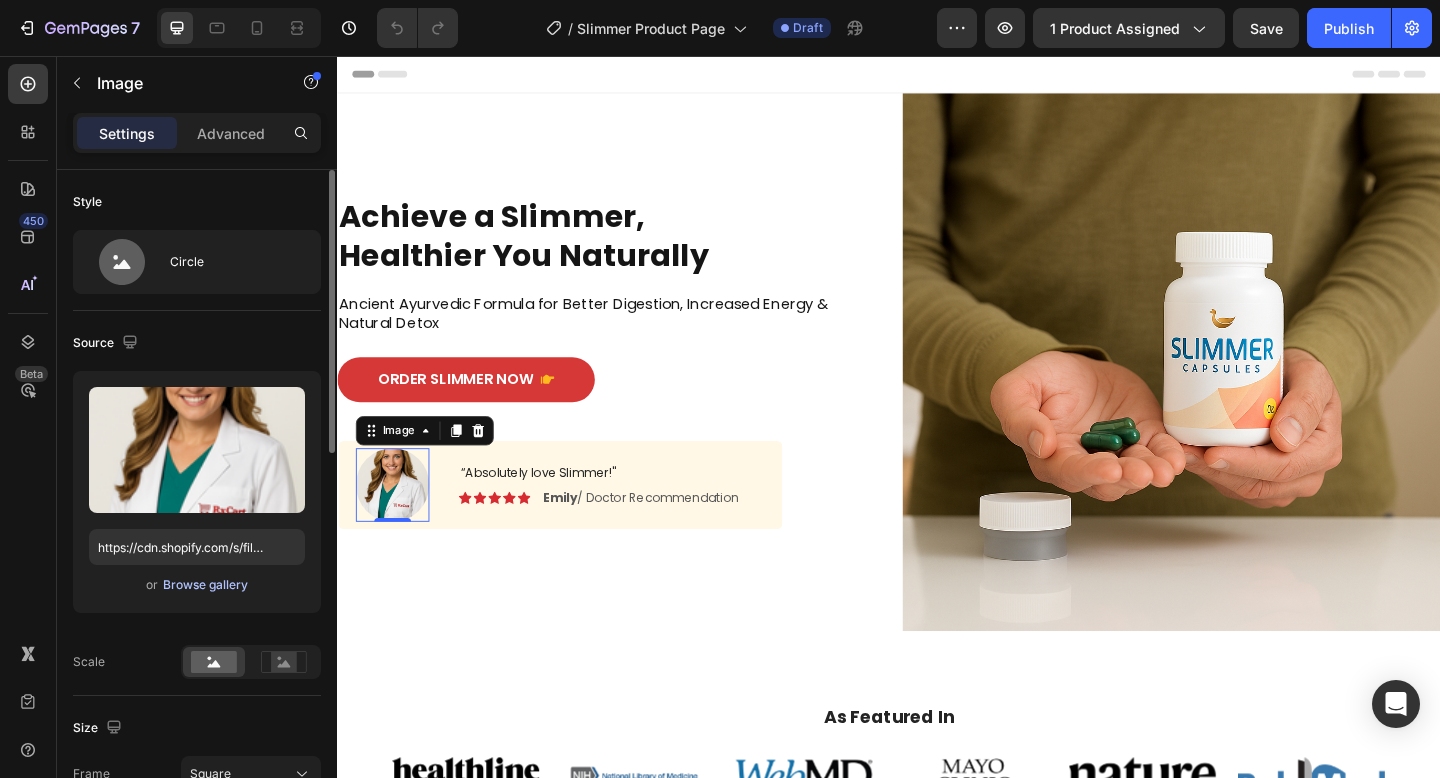 click on "Browse gallery" at bounding box center (205, 585) 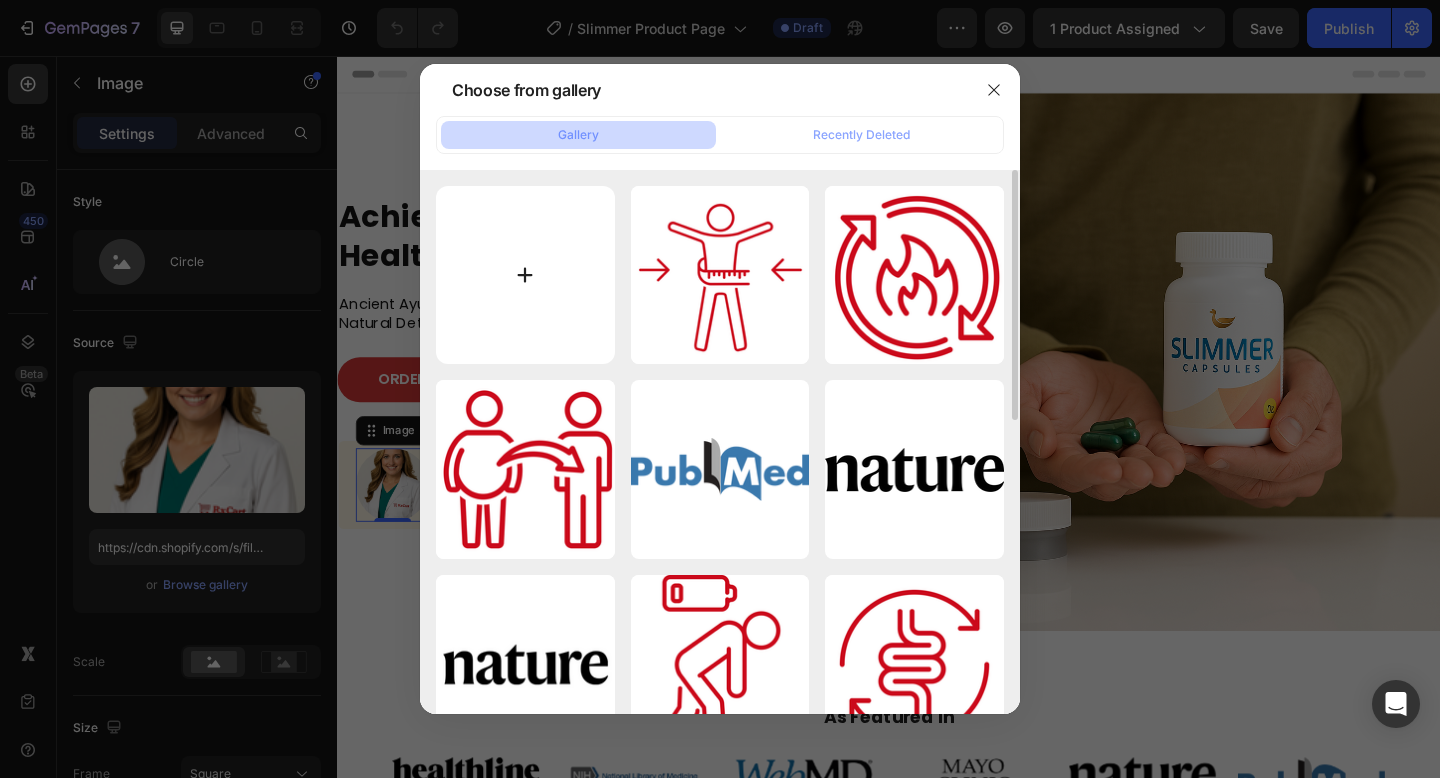 click at bounding box center (525, 275) 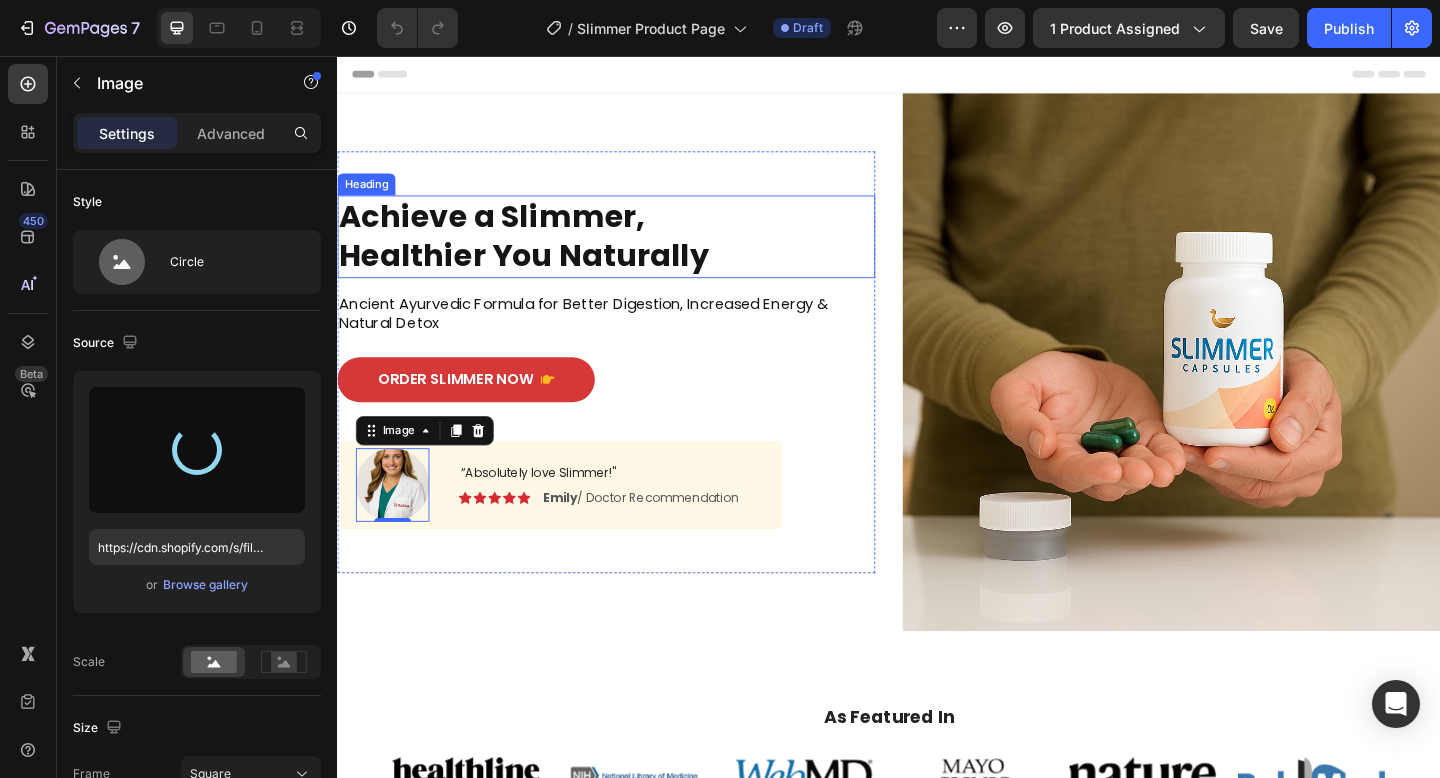 type on "https://cdn.shopify.com/s/files/1/0683/5470/3529/files/gempages_547106661181948750-4e581cc9-e604-412d-9850-c02cbf65426c.png" 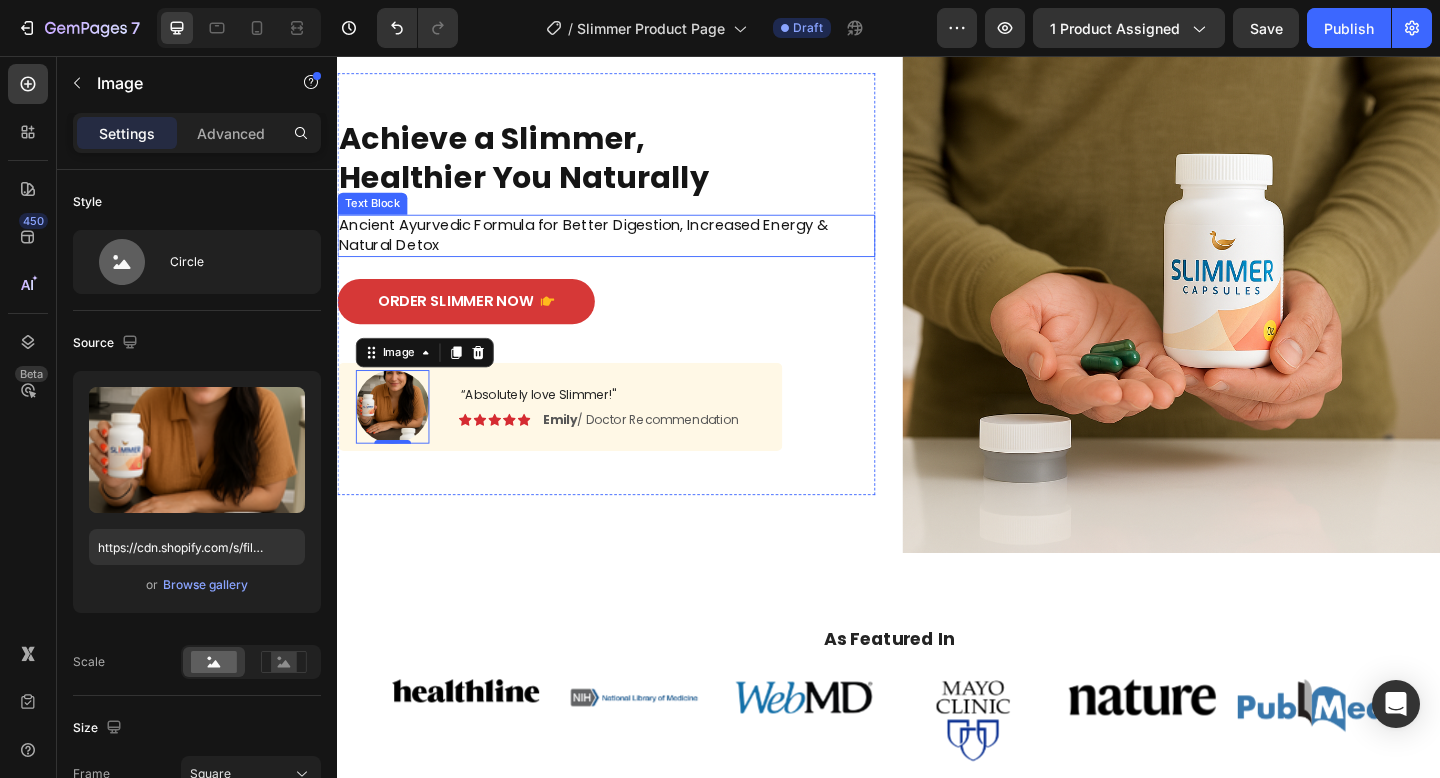 scroll, scrollTop: 86, scrollLeft: 0, axis: vertical 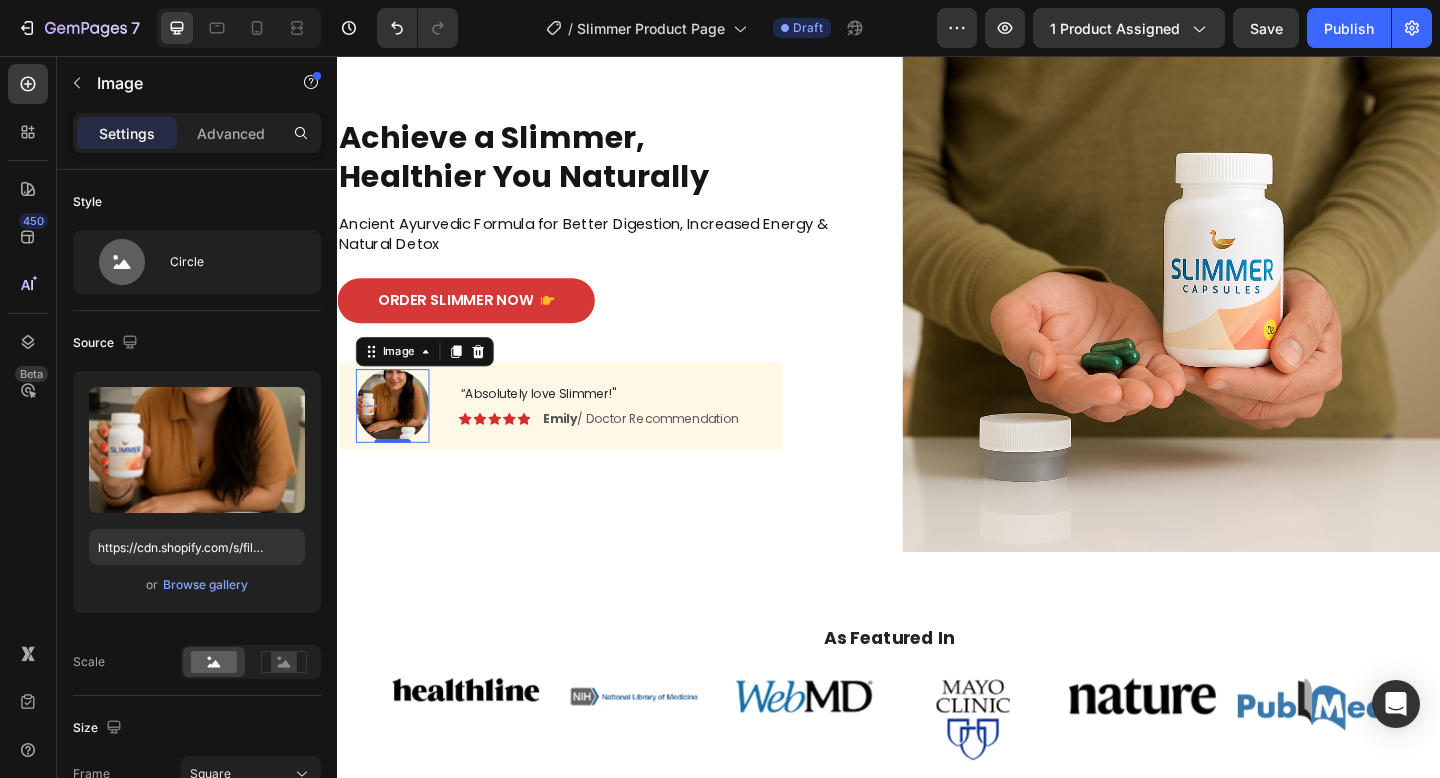 click at bounding box center (397, 437) 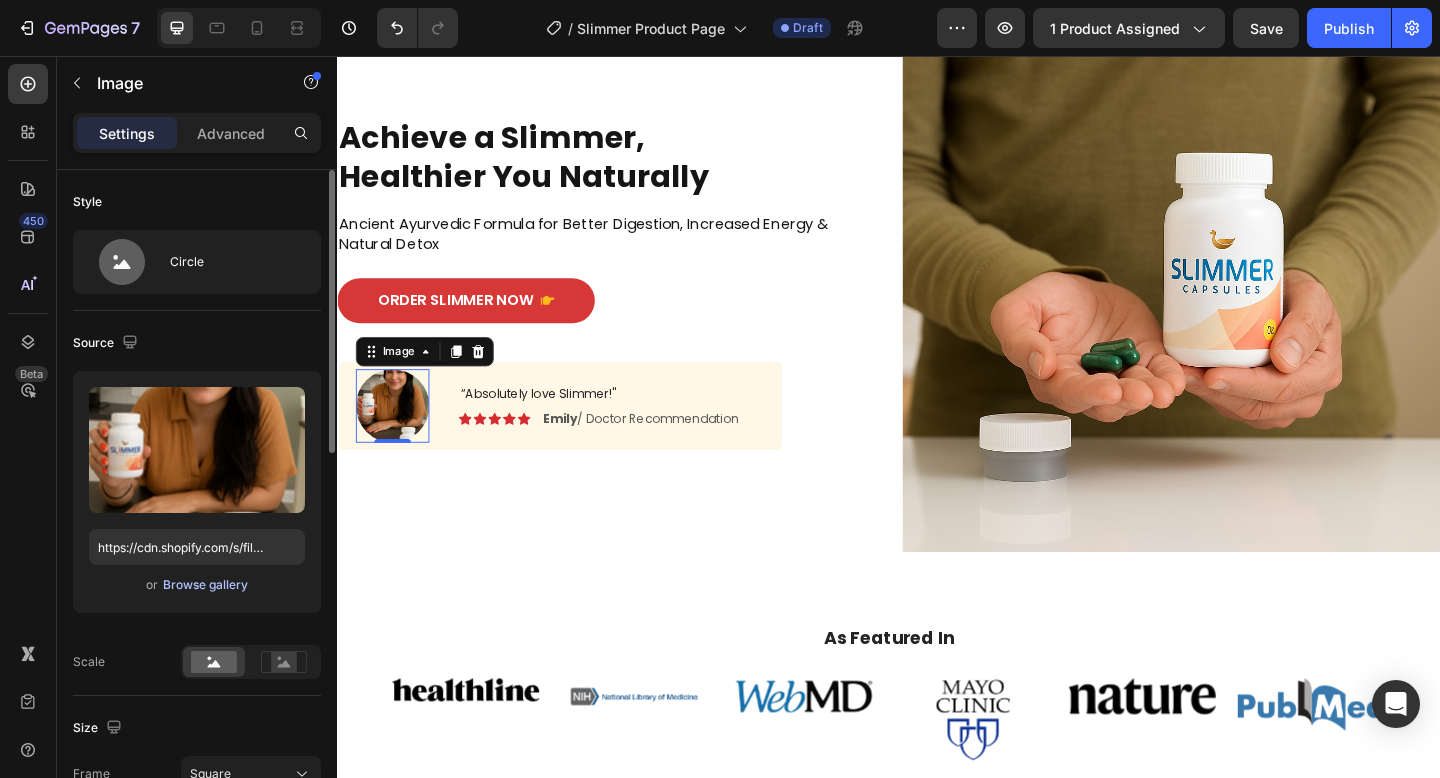click on "Browse gallery" at bounding box center [205, 585] 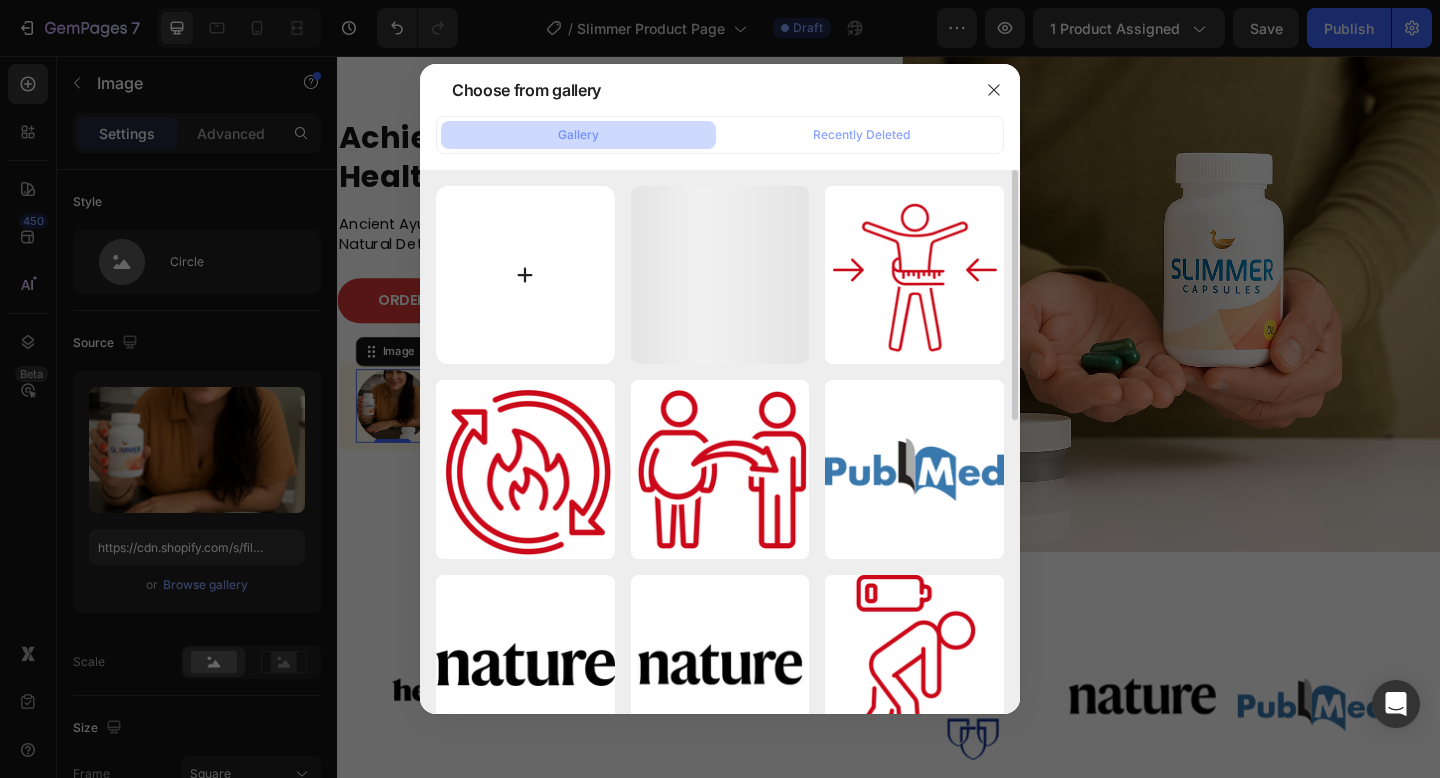 click at bounding box center (525, 275) 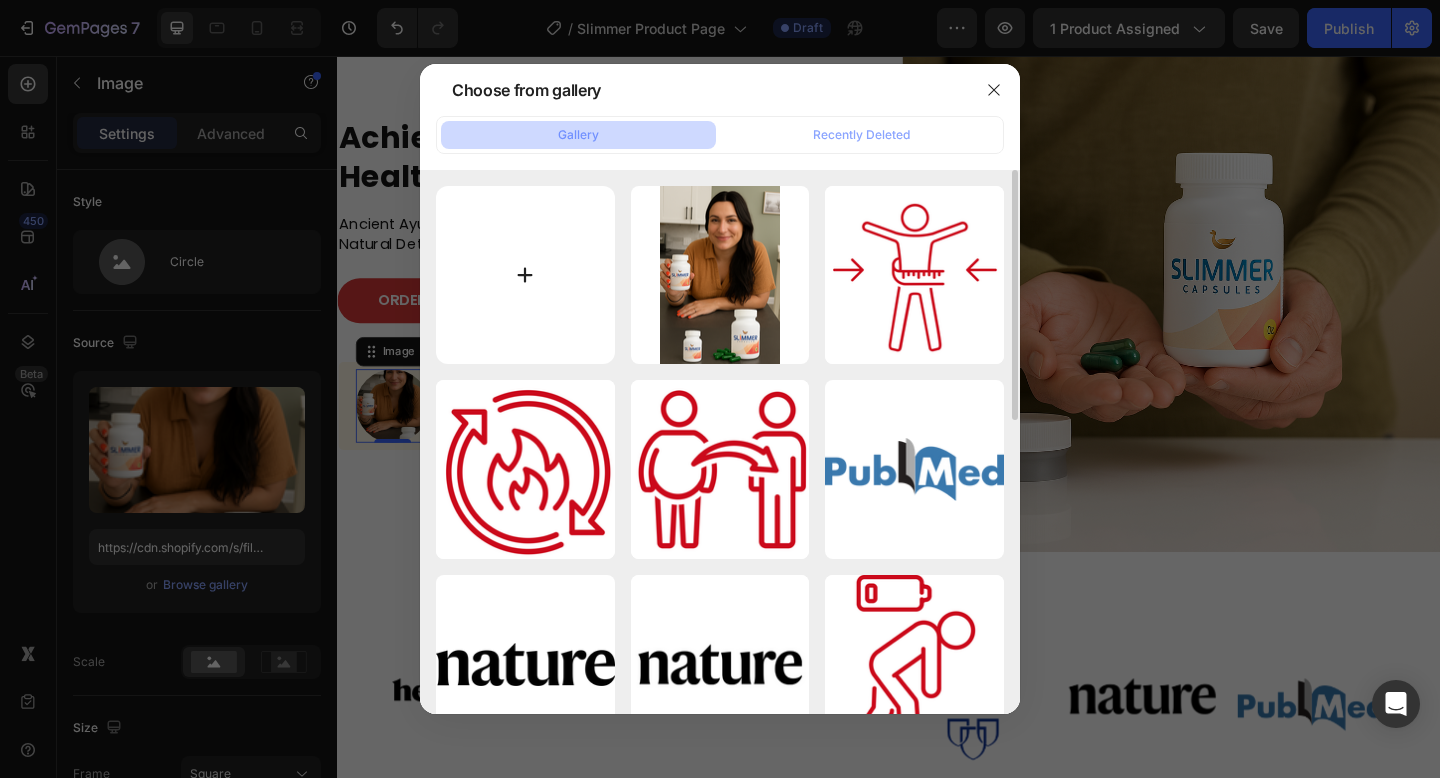 type on "C:\fakepath\ChatGPT Image [DATE] 11_49_46.png" 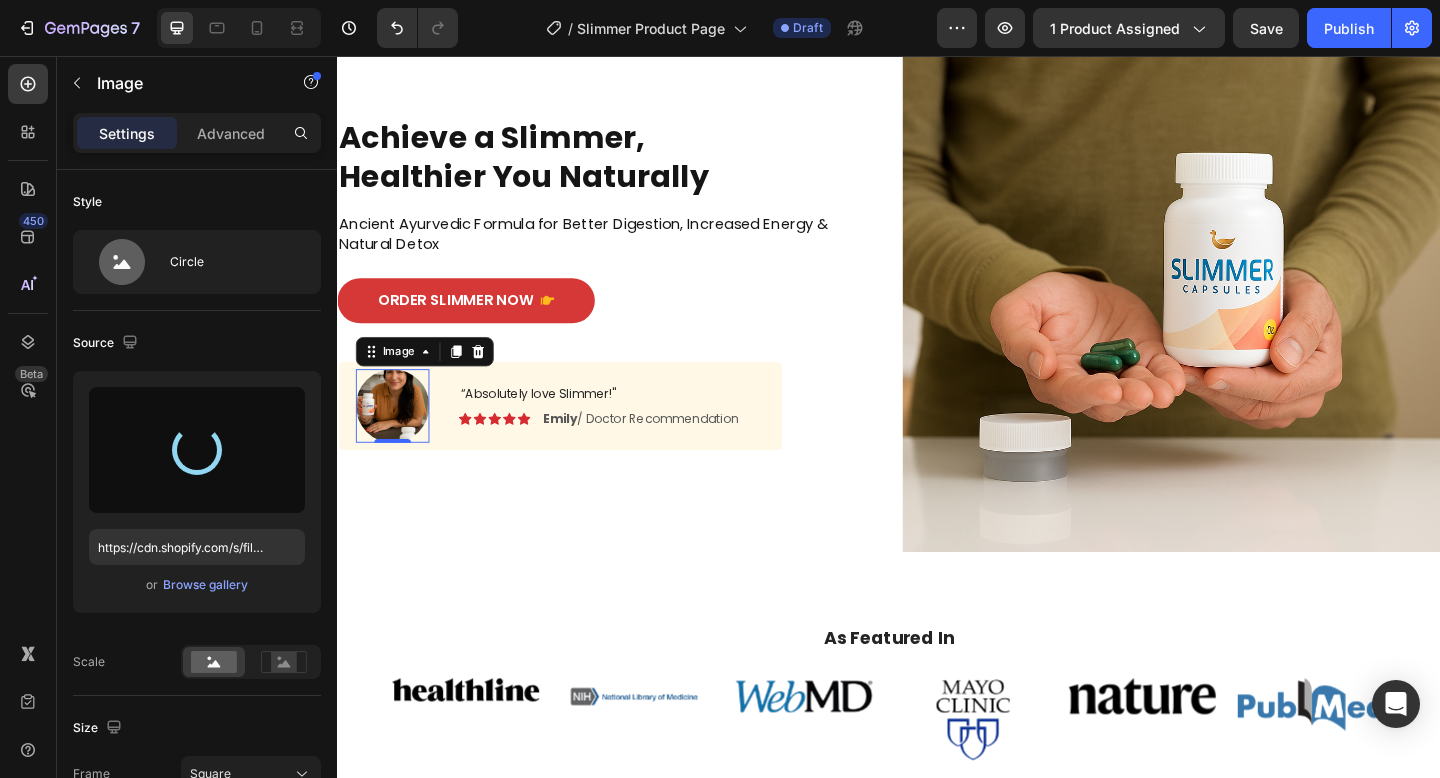 type on "https://cdn.shopify.com/s/files/1/0683/5470/3529/files/gempages_547106661181948750-ea5477db-2b9d-426a-ab29-91a8aa3b2a2f.png" 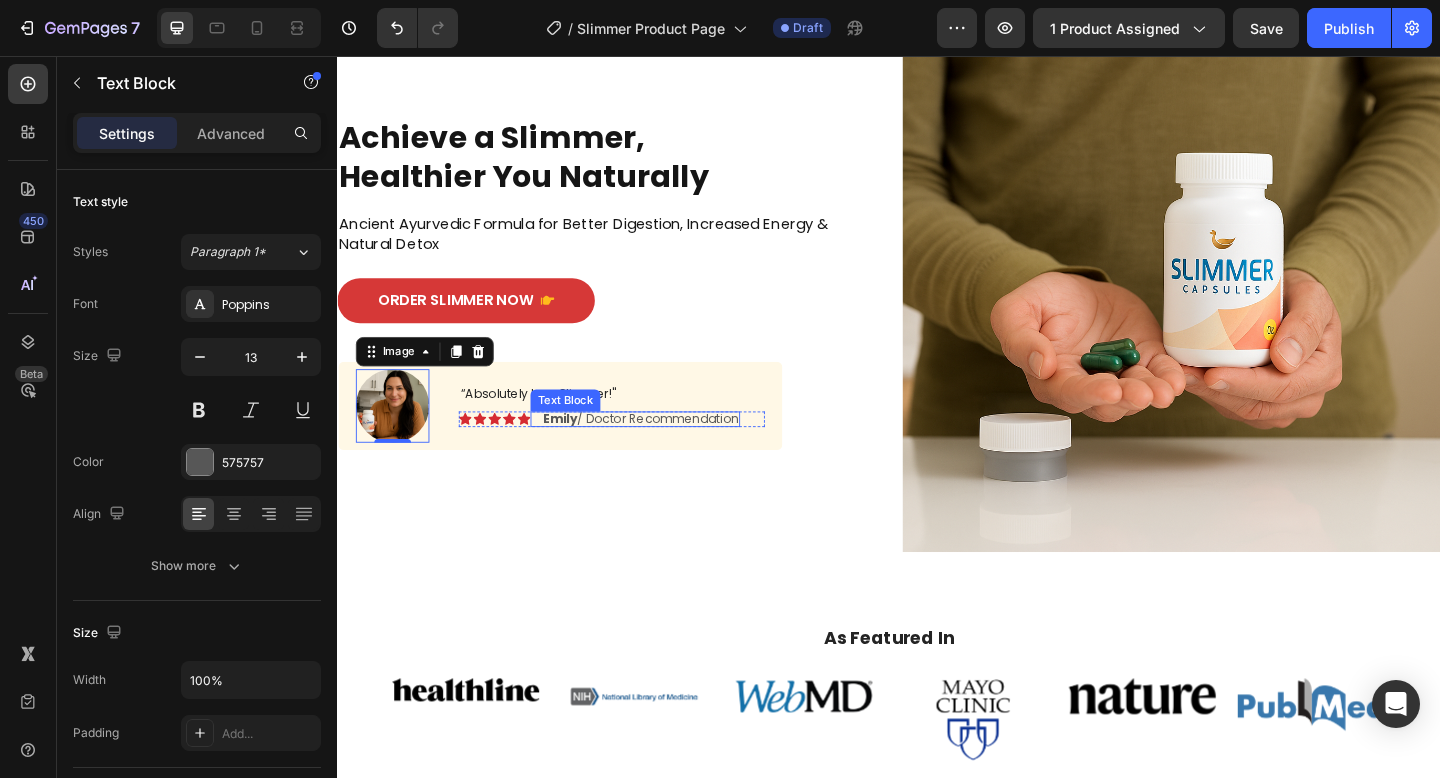 click on "Emily" at bounding box center [579, 451] 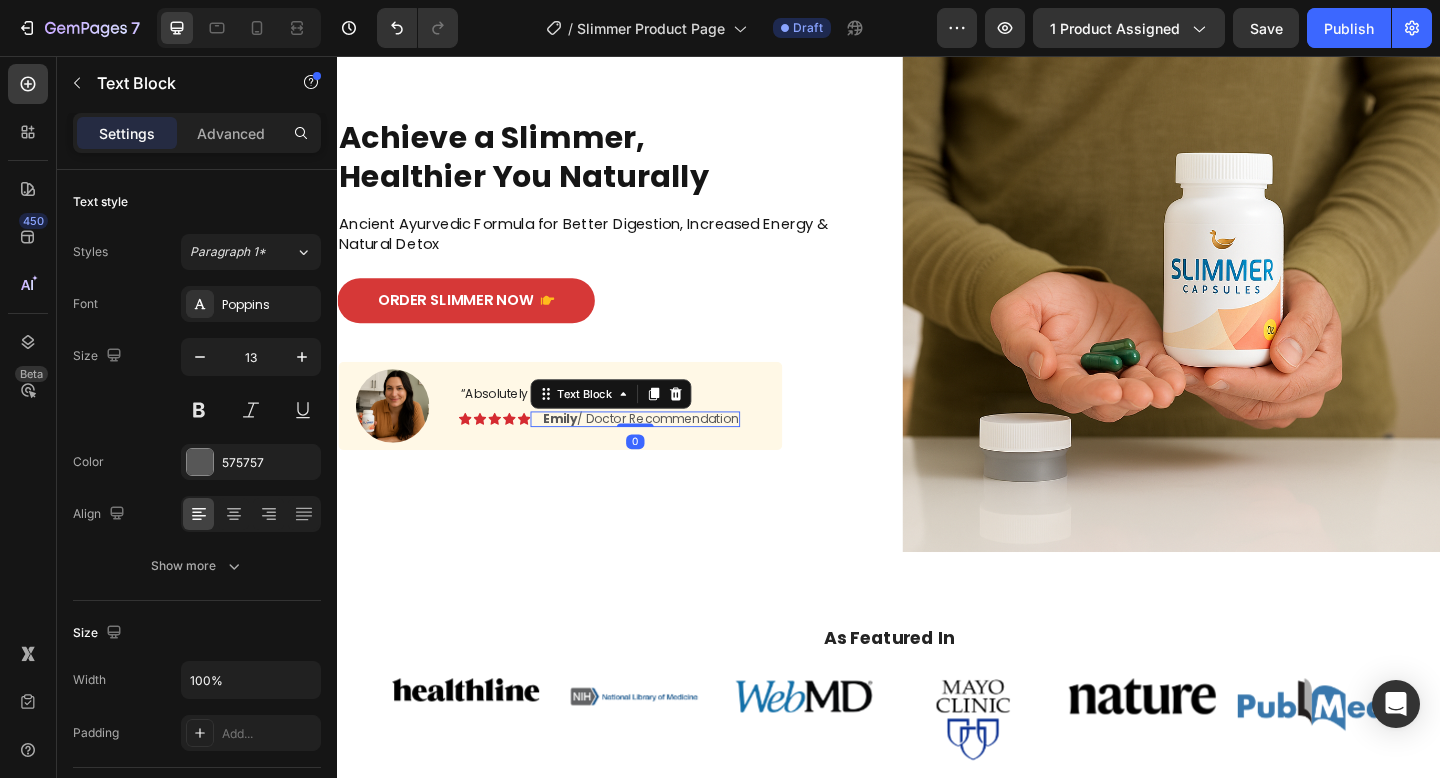 click on "Emily" at bounding box center [579, 451] 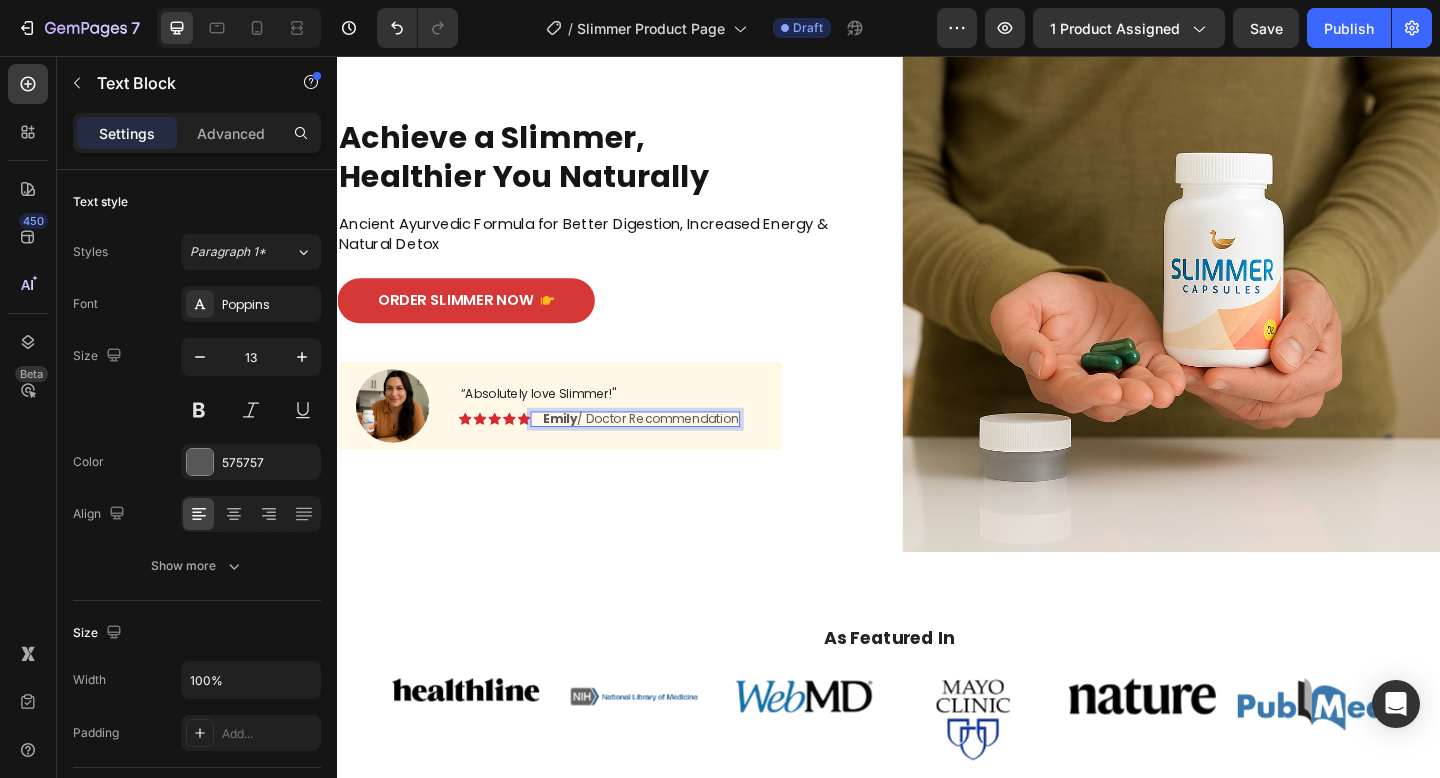 click on "[FIRST] / [PROFESSION]" at bounding box center [667, 451] 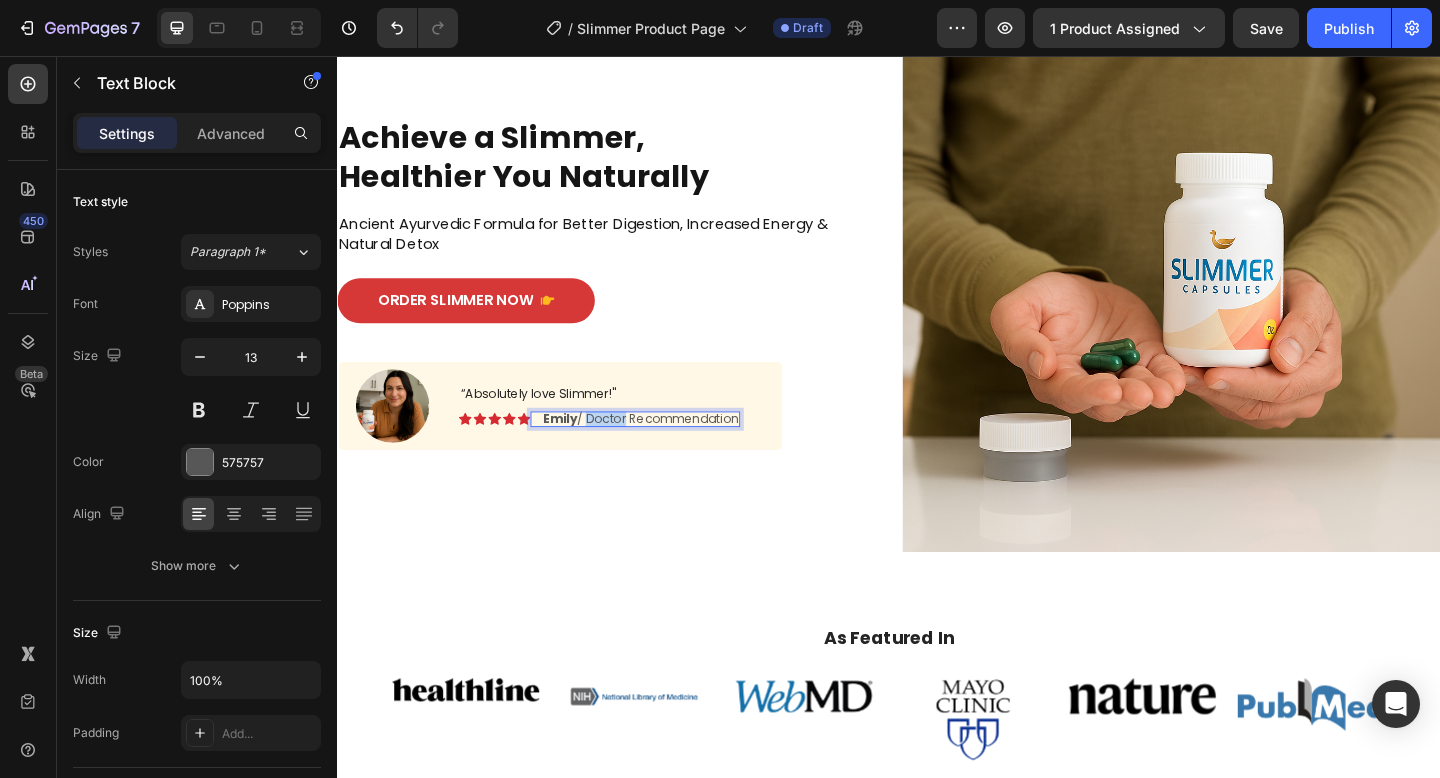 click on "[FIRST] / [PROFESSION]" at bounding box center (667, 451) 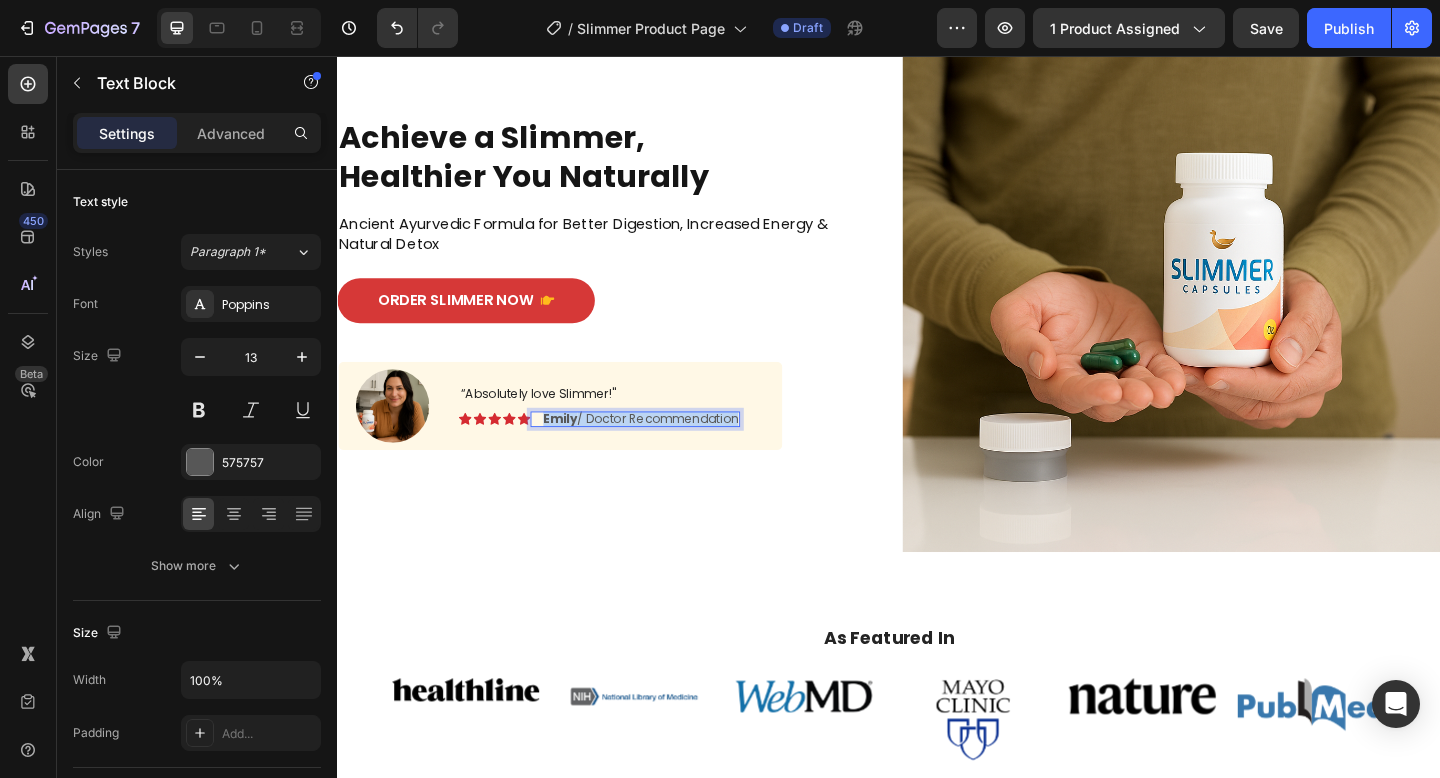 click on "[FIRST] / [PROFESSION]" at bounding box center (667, 451) 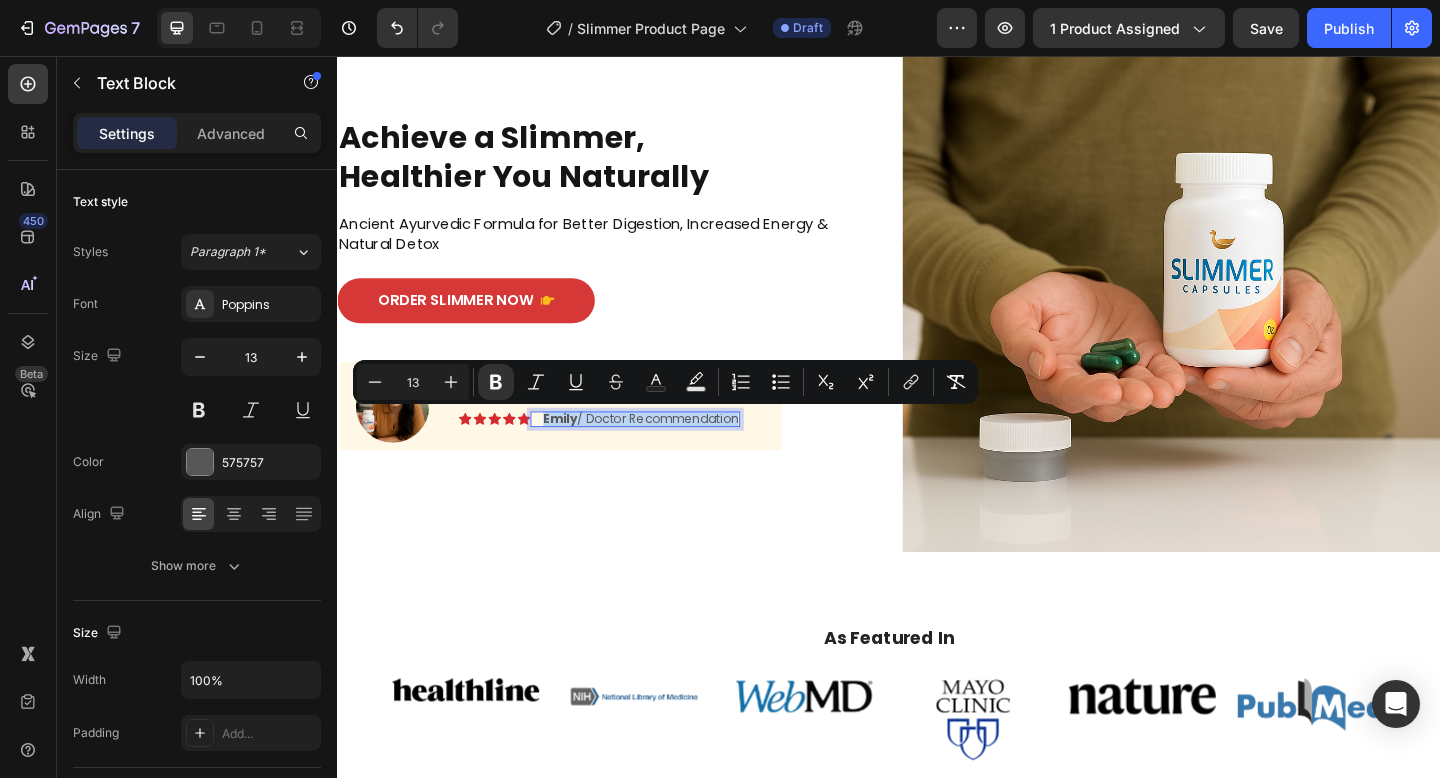 click on "[FIRST] / [PROFESSION]" at bounding box center [667, 451] 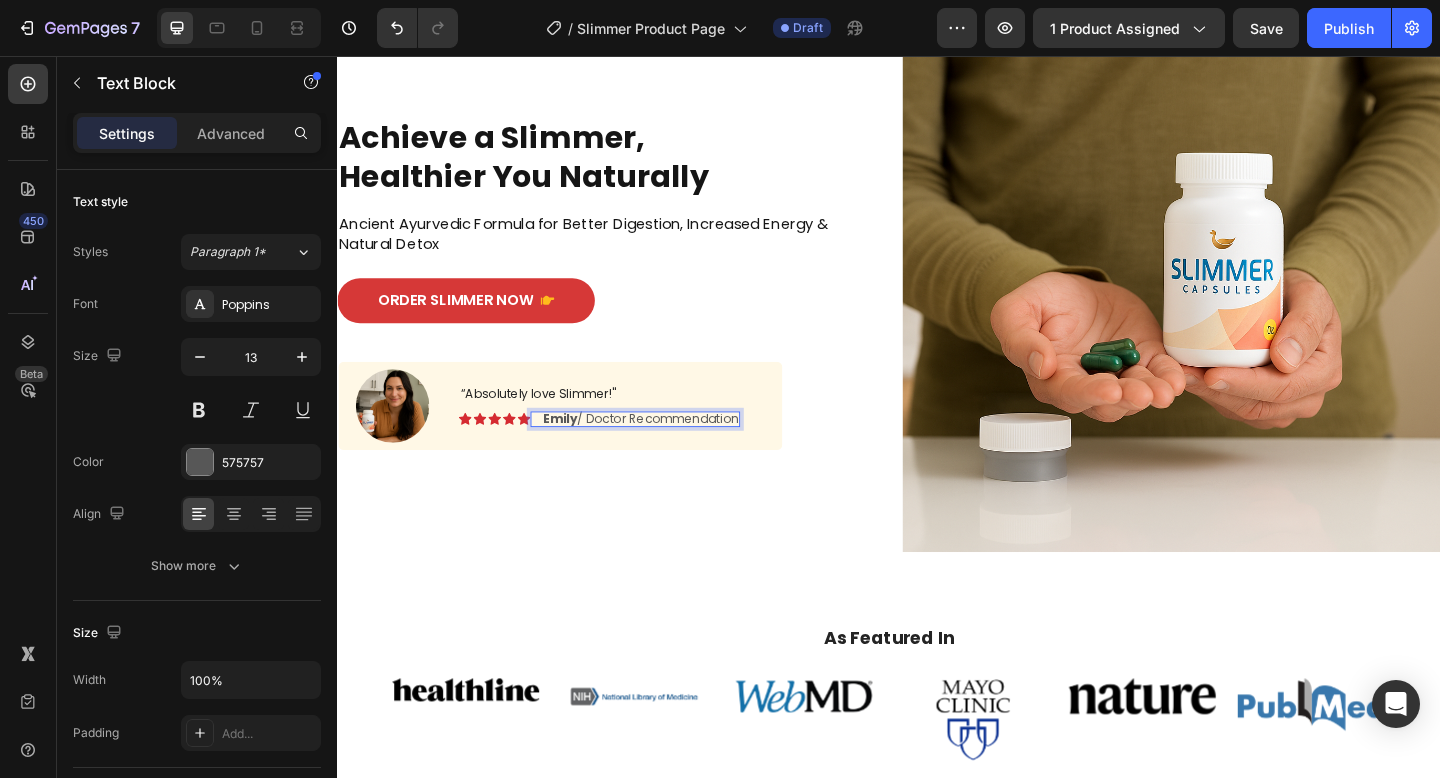 click on "[FIRST] / [PROFESSION]" at bounding box center (667, 451) 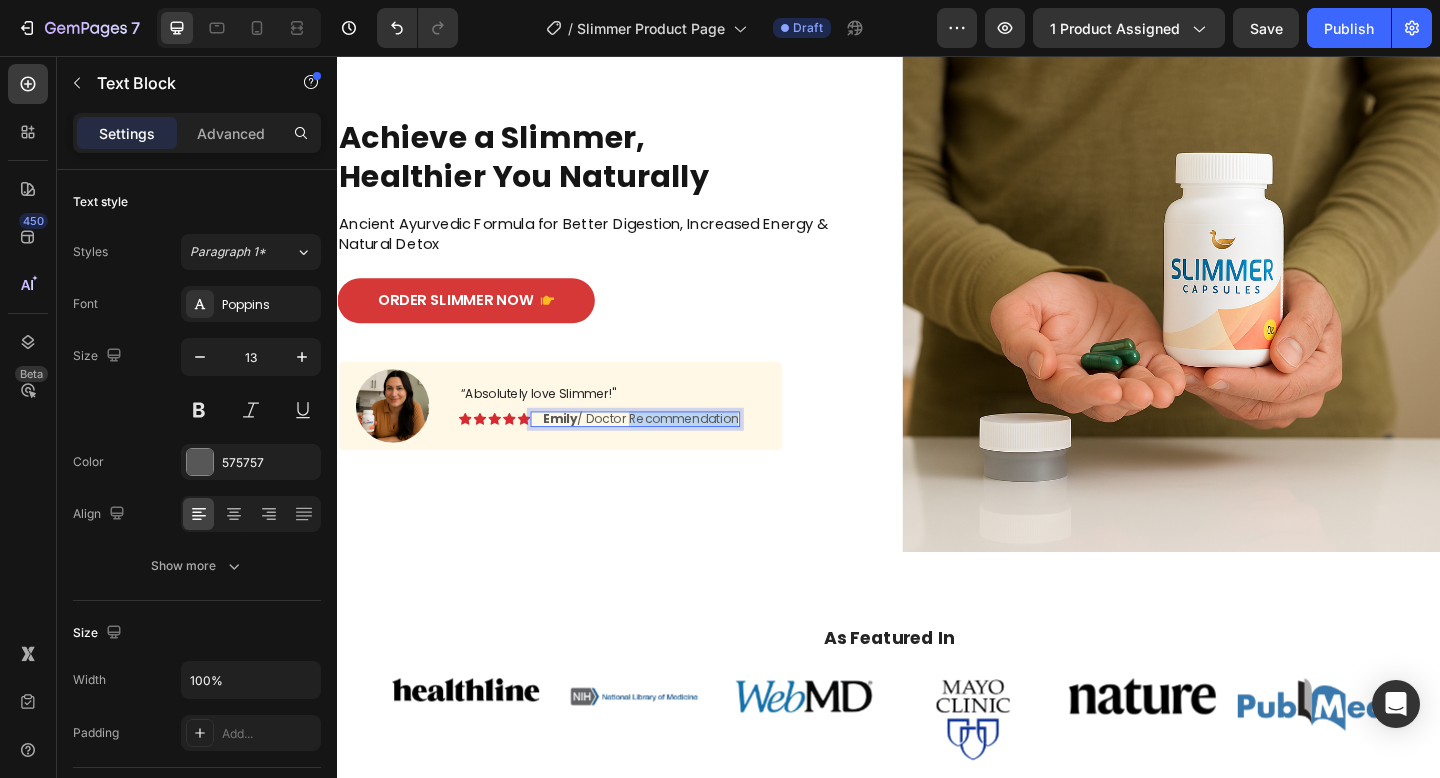 click on "[FIRST] / [PROFESSION]" at bounding box center (667, 451) 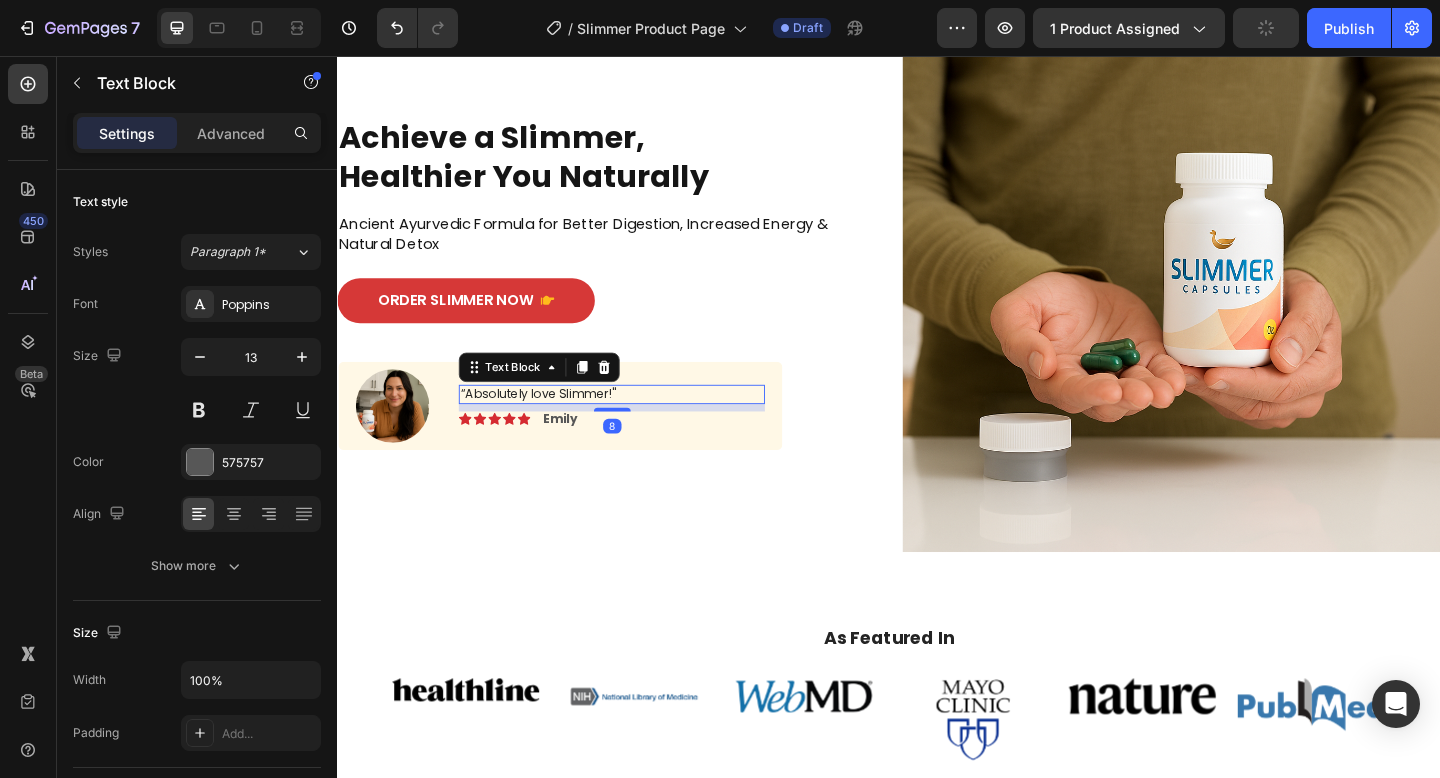 click on "“Absolutely love Slimmer!"" at bounding box center (635, 424) 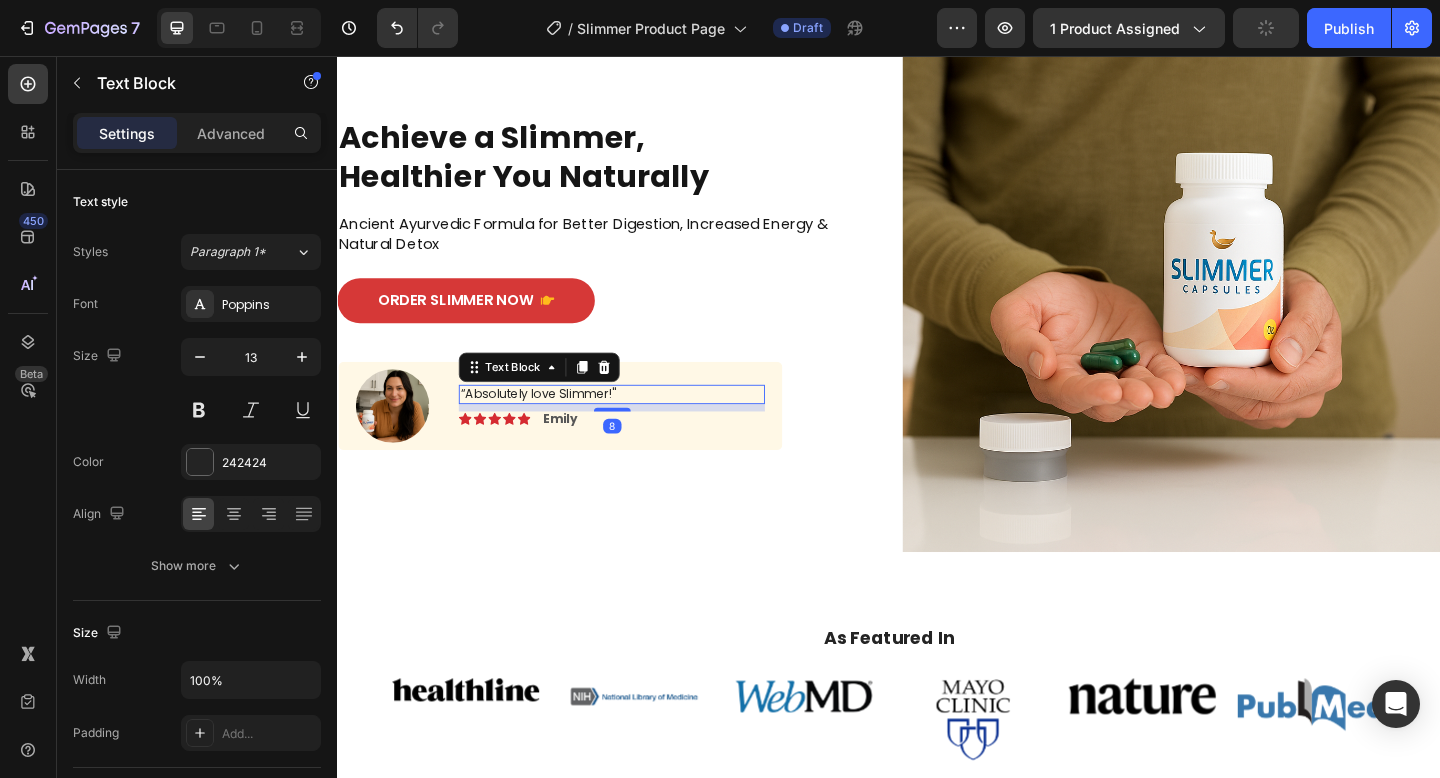 click on "order slimmer now Button" at bounding box center [629, 322] 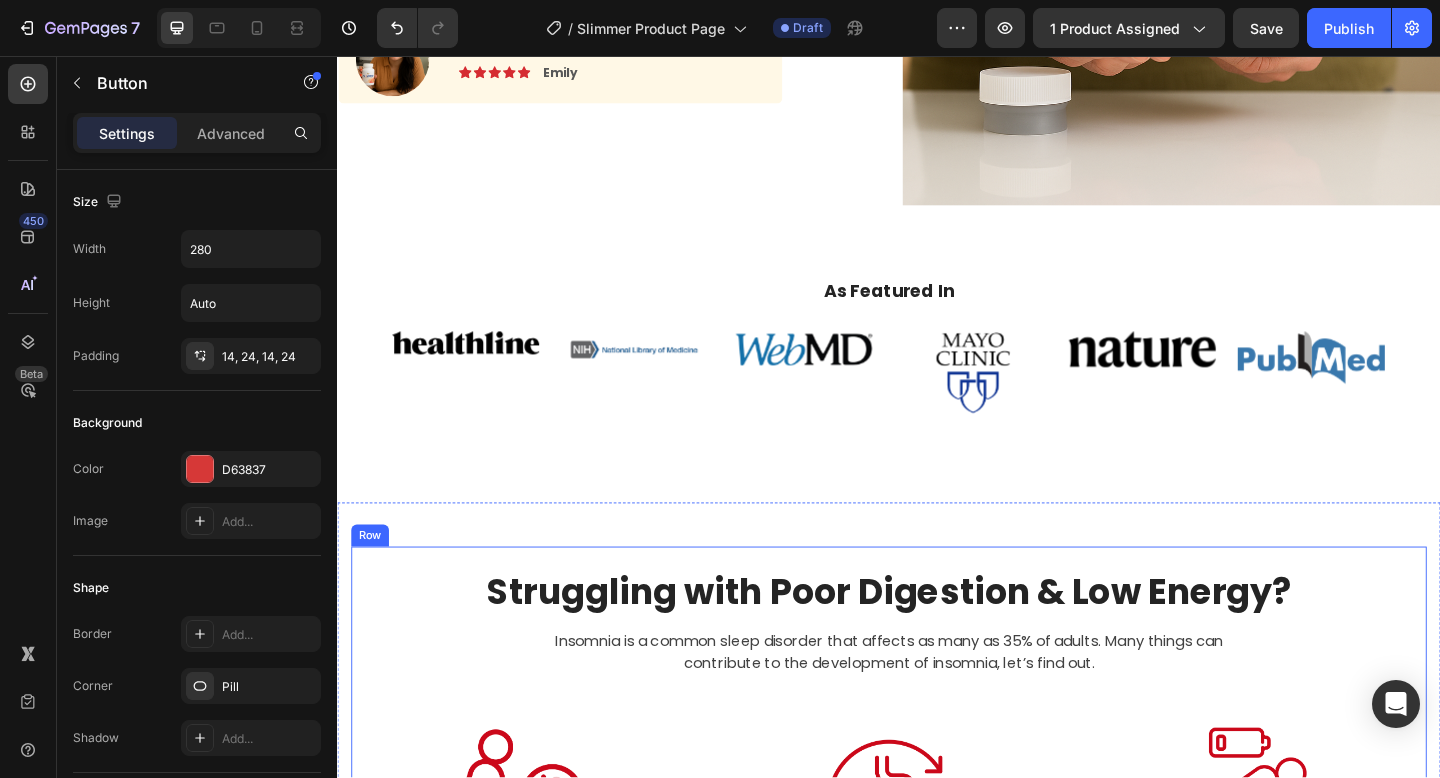 scroll, scrollTop: 0, scrollLeft: 0, axis: both 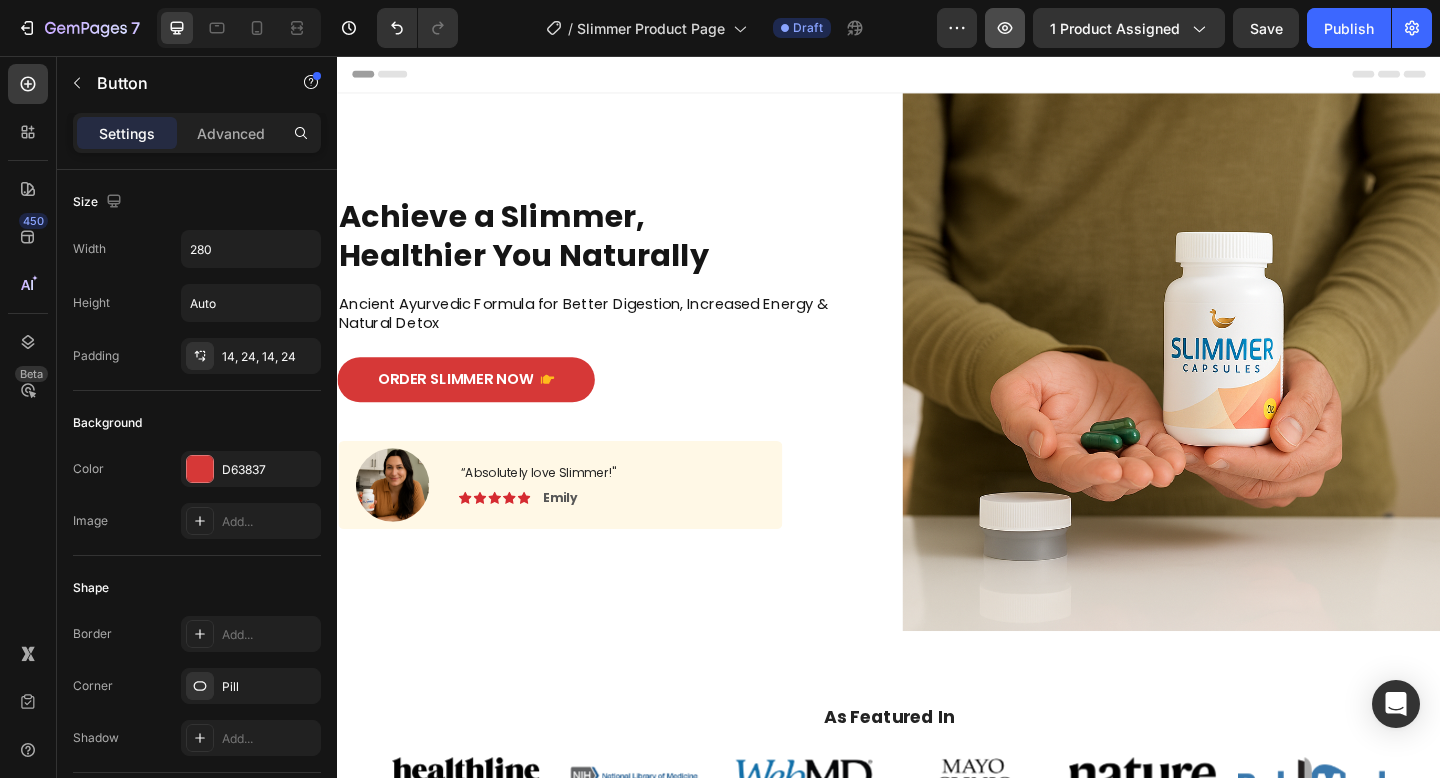 click 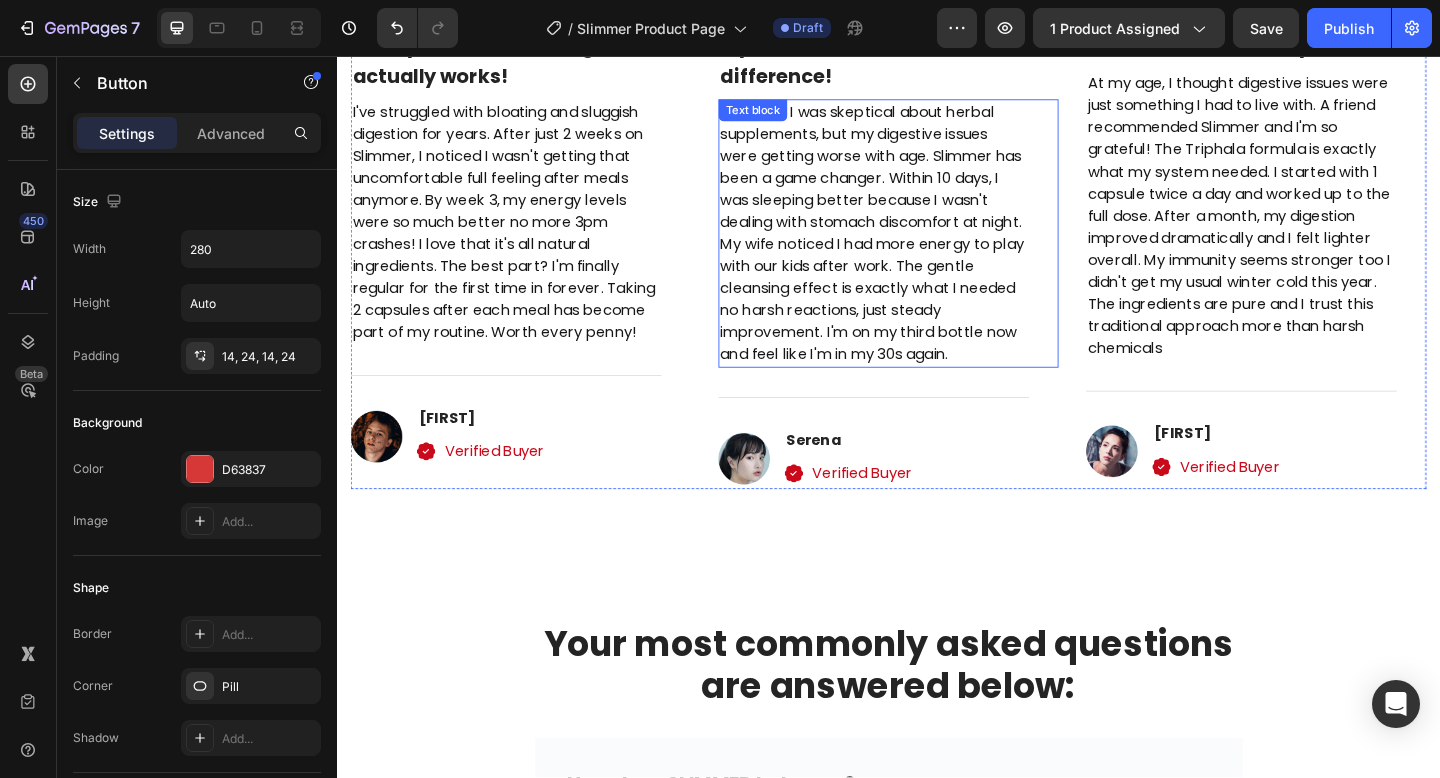 scroll, scrollTop: 6382, scrollLeft: 0, axis: vertical 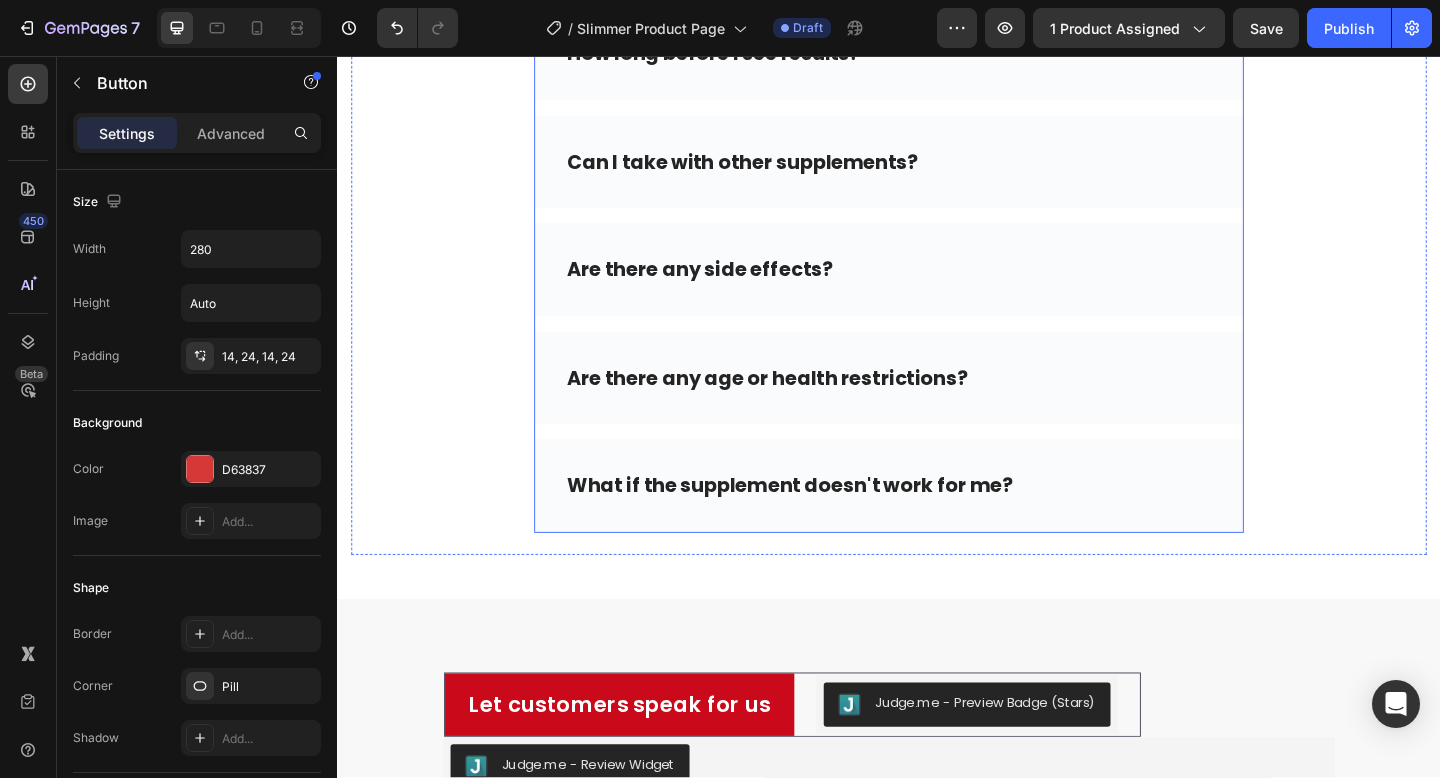 click on "Are there any side effects?" at bounding box center (937, 289) 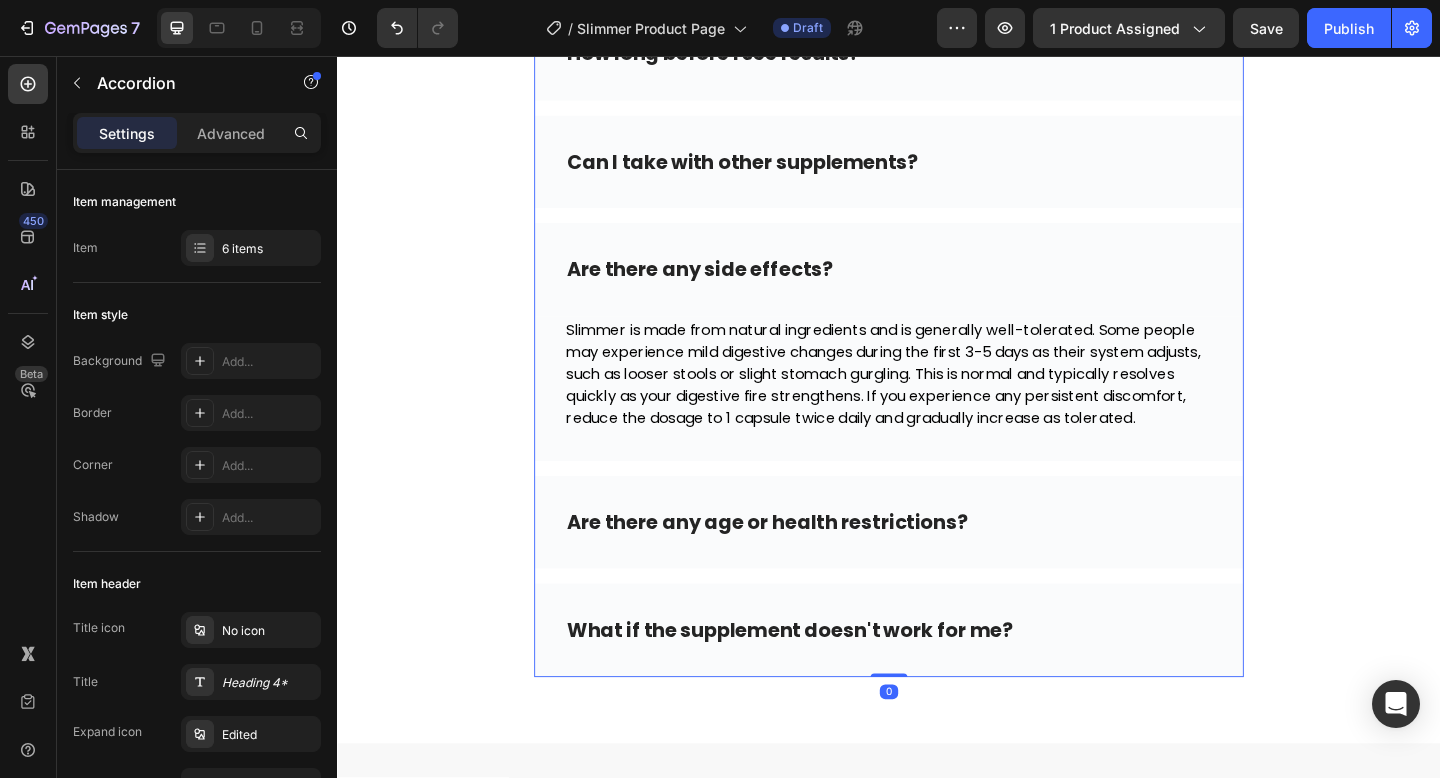 click on "Are there any age or health restrictions?" at bounding box center (937, 564) 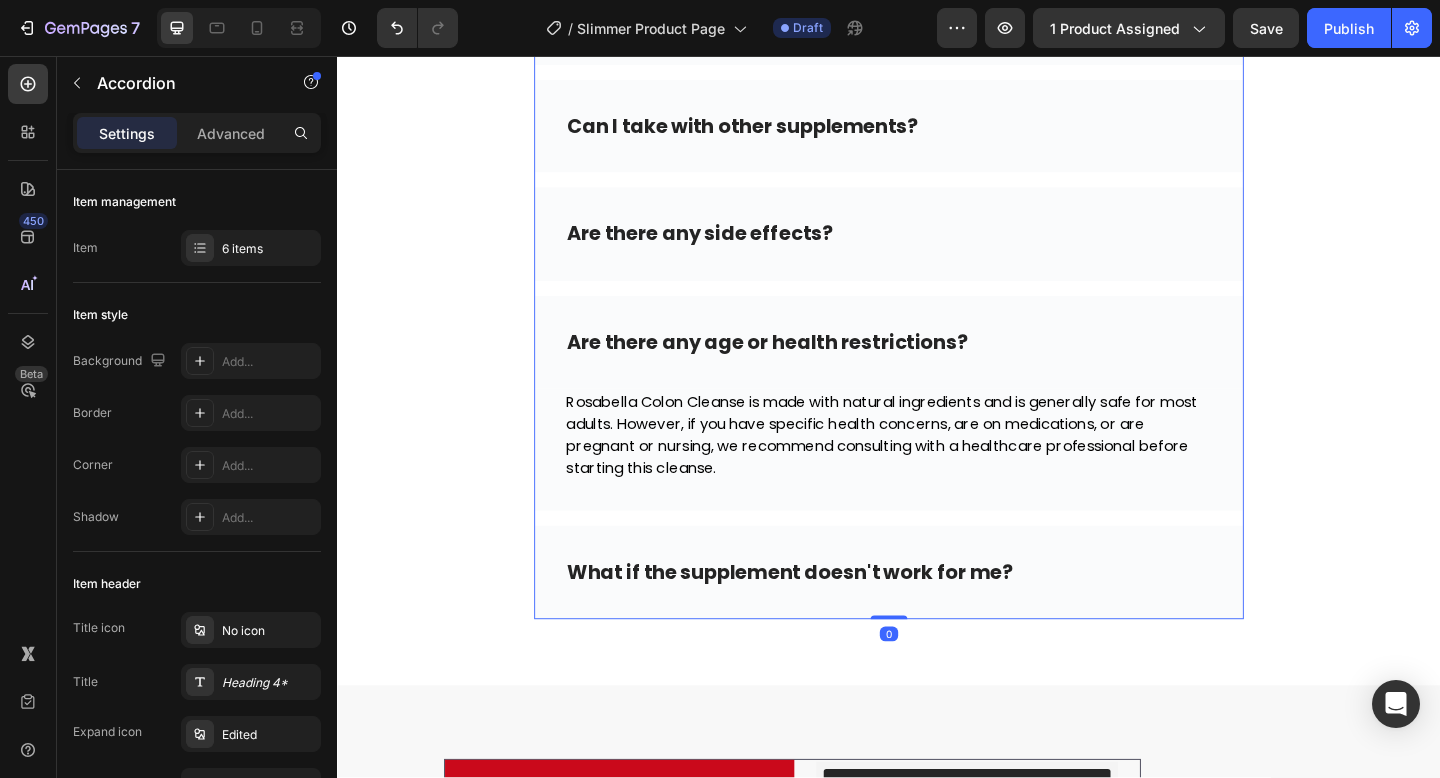 scroll, scrollTop: 6729, scrollLeft: 0, axis: vertical 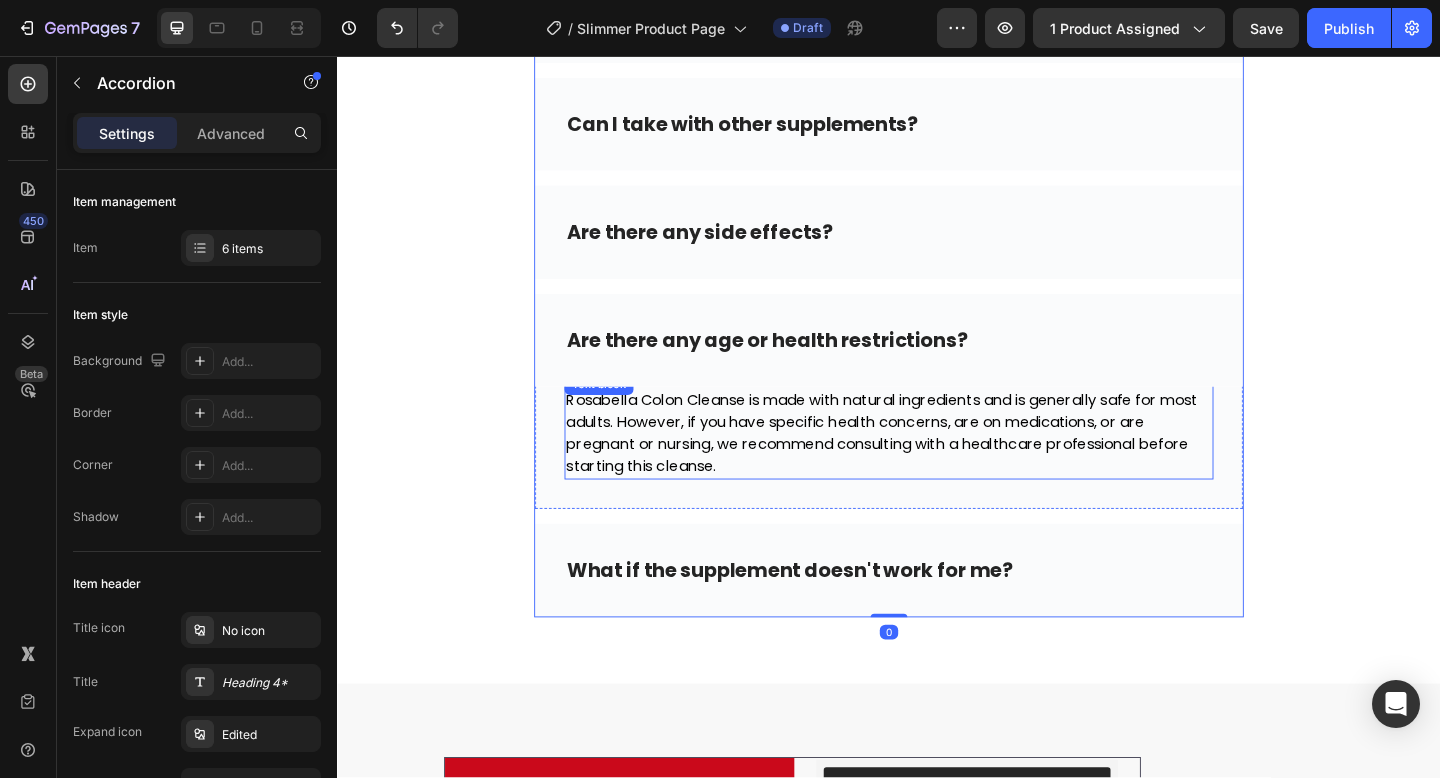 click on "Rosabella Colon Cleanse is made with natural ingredients and is generally safe for most adults. However, if you have specific health concerns, are on medications, or are pregnant or nursing, we recommend consulting with a healthcare professional before starting this cleanse." at bounding box center [929, 466] 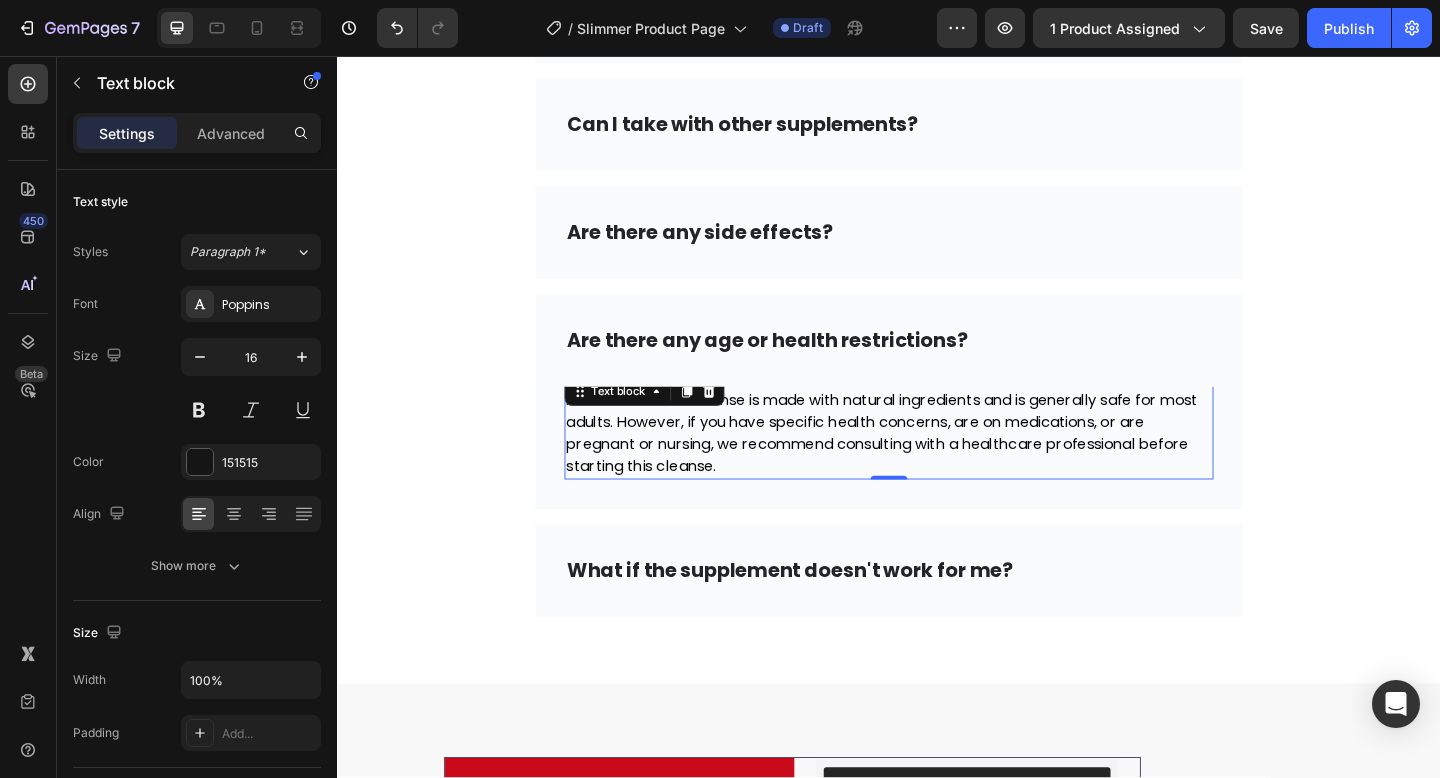 click on "Rosabella Colon Cleanse is made with natural ingredients and is generally safe for most adults. However, if you have specific health concerns, are on medications, or are pregnant or nursing, we recommend consulting with a healthcare professional before starting this cleanse." at bounding box center (929, 466) 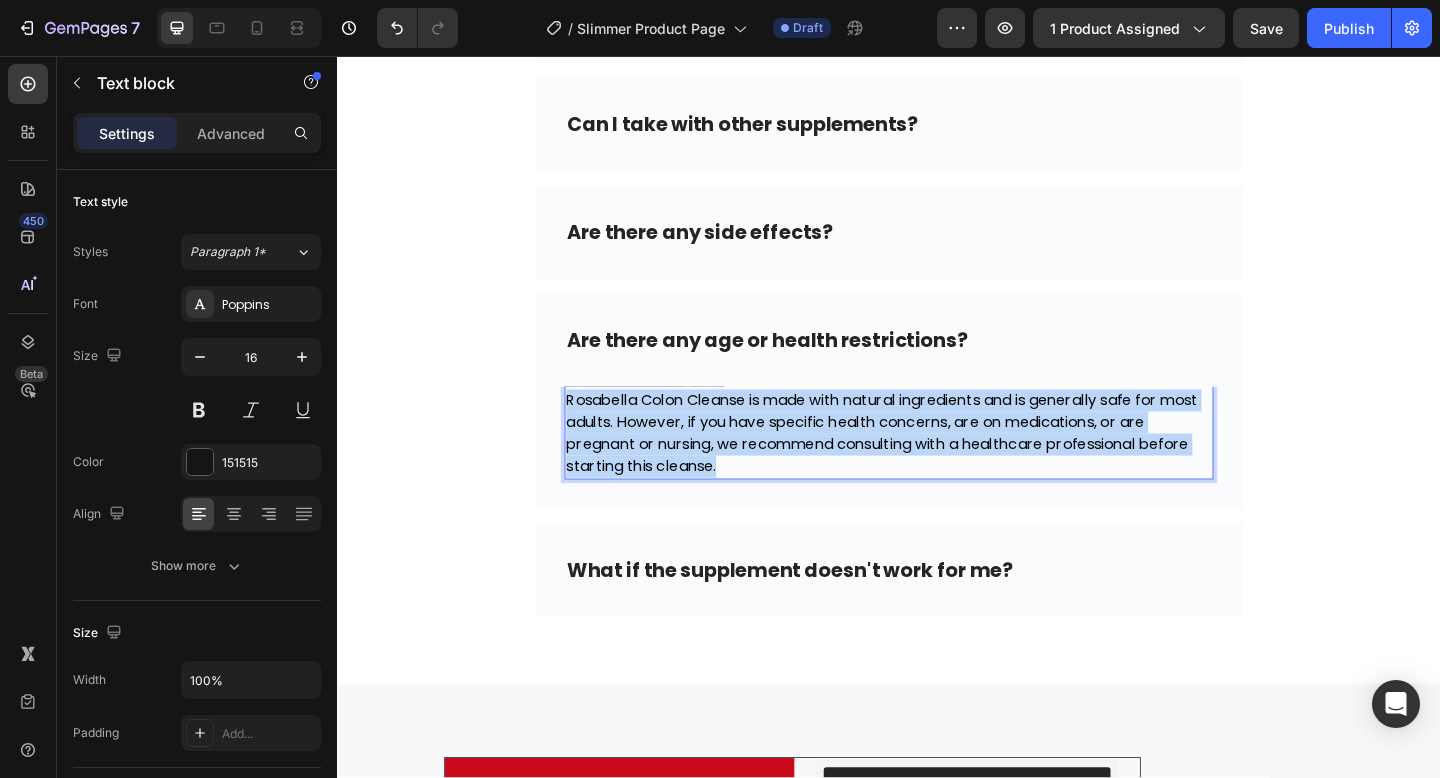 click on "Rosabella Colon Cleanse is made with natural ingredients and is generally safe for most adults. However, if you have specific health concerns, are on medications, or are pregnant or nursing, we recommend consulting with a healthcare professional before starting this cleanse." at bounding box center (929, 466) 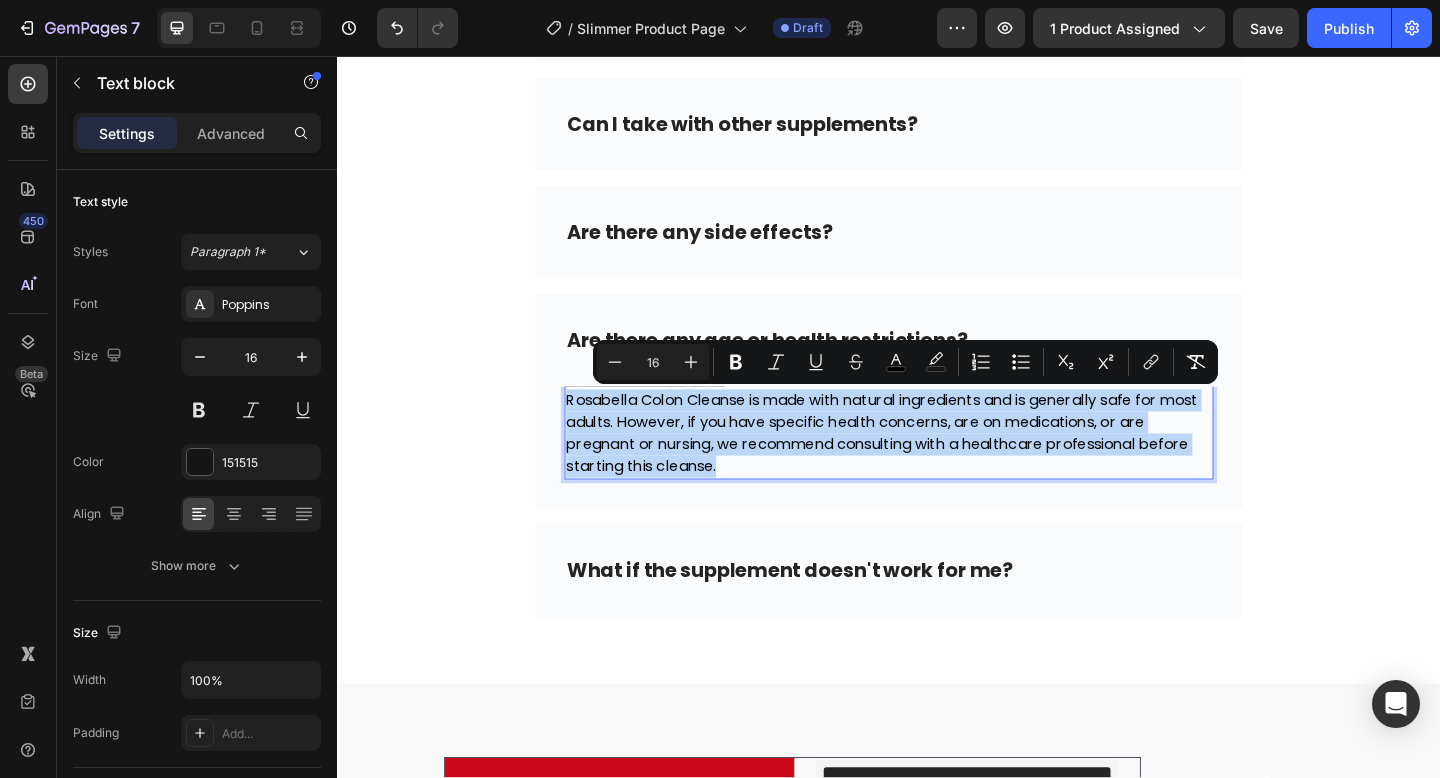 click on "Rosabella Colon Cleanse is made with natural ingredients and is generally safe for most adults. However, if you have specific health concerns, are on medications, or are pregnant or nursing, we recommend consulting with a healthcare professional before starting this cleanse." at bounding box center [929, 466] 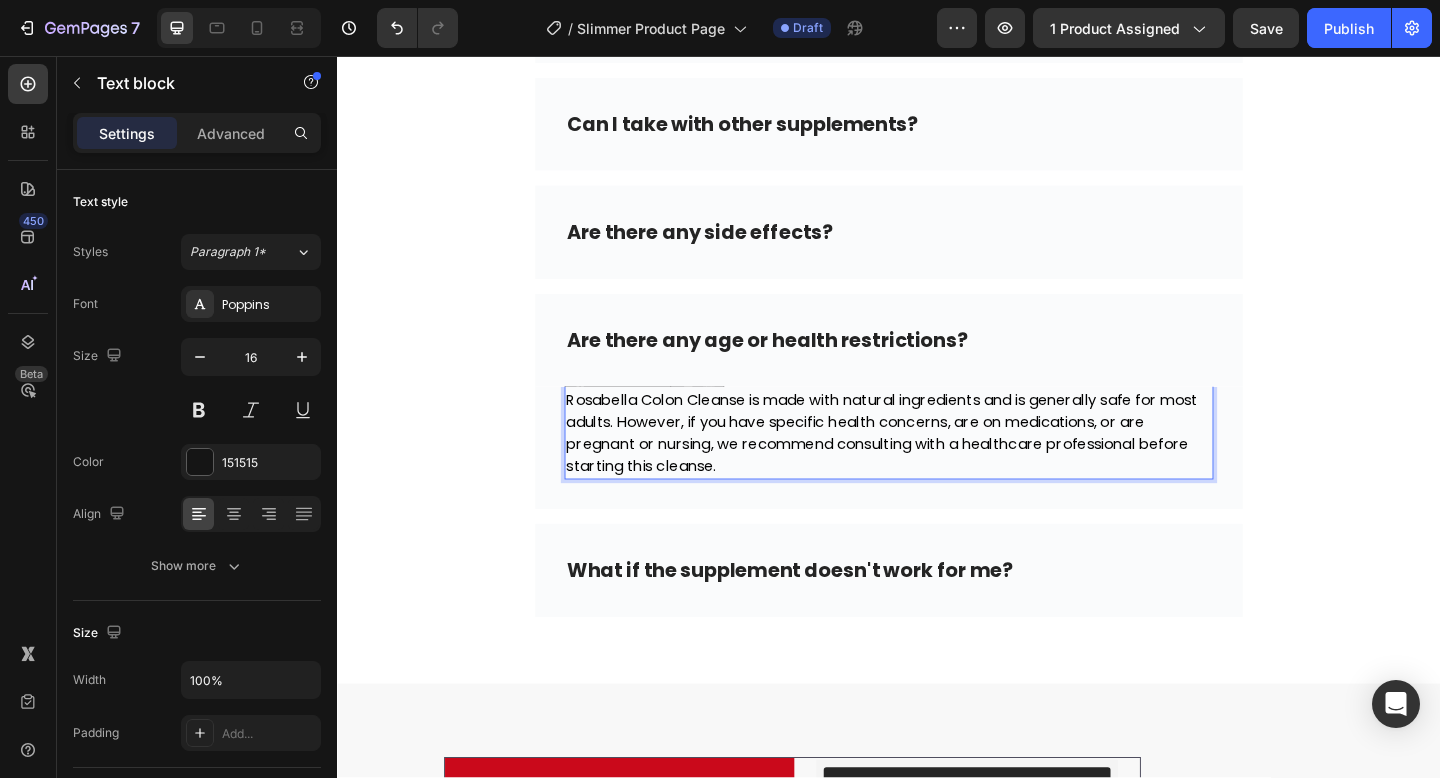 click on "Rosabella Colon Cleanse is made with natural ingredients and is generally safe for most adults. However, if you have specific health concerns, are on medications, or are pregnant or nursing, we recommend consulting with a healthcare professional before starting this cleanse." at bounding box center [929, 466] 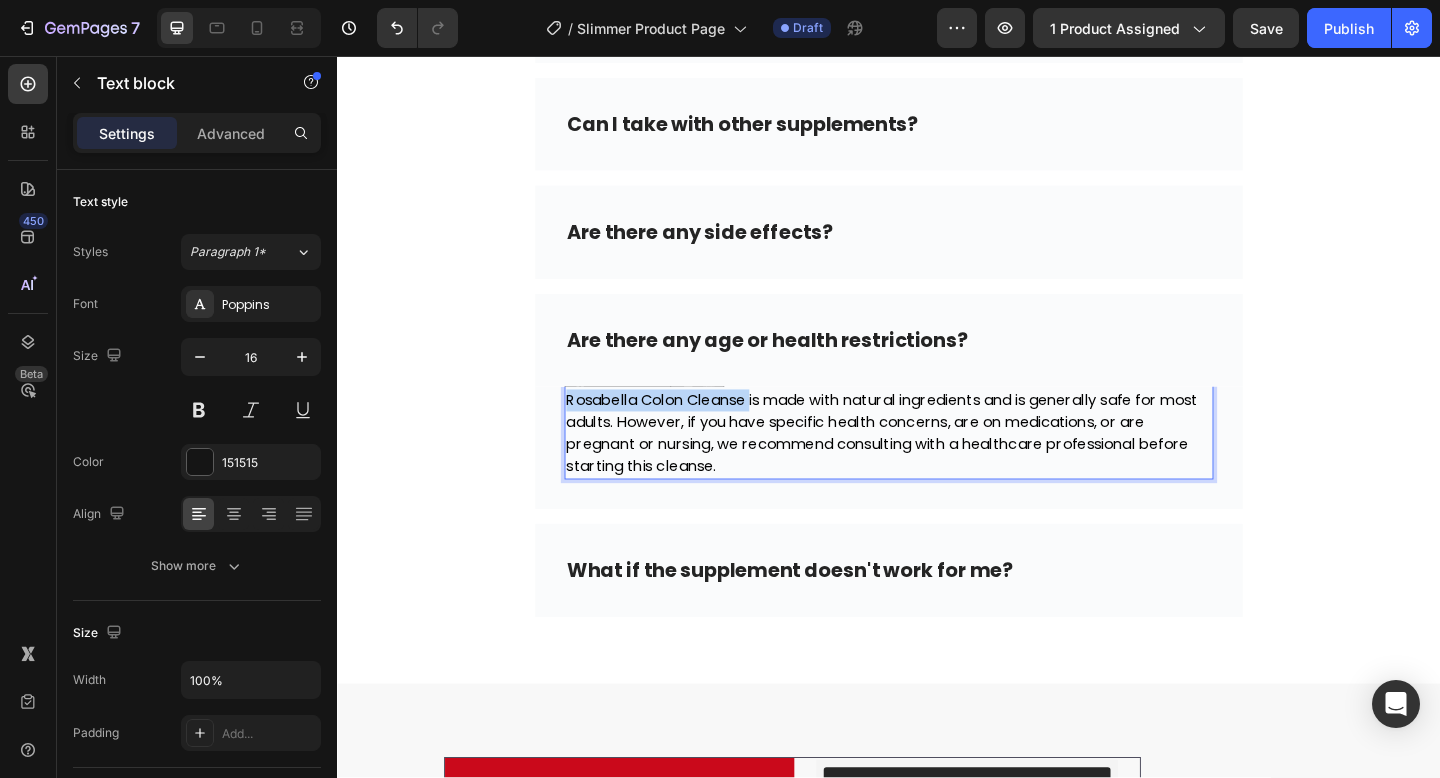 drag, startPoint x: 786, startPoint y: 436, endPoint x: 617, endPoint y: 436, distance: 169 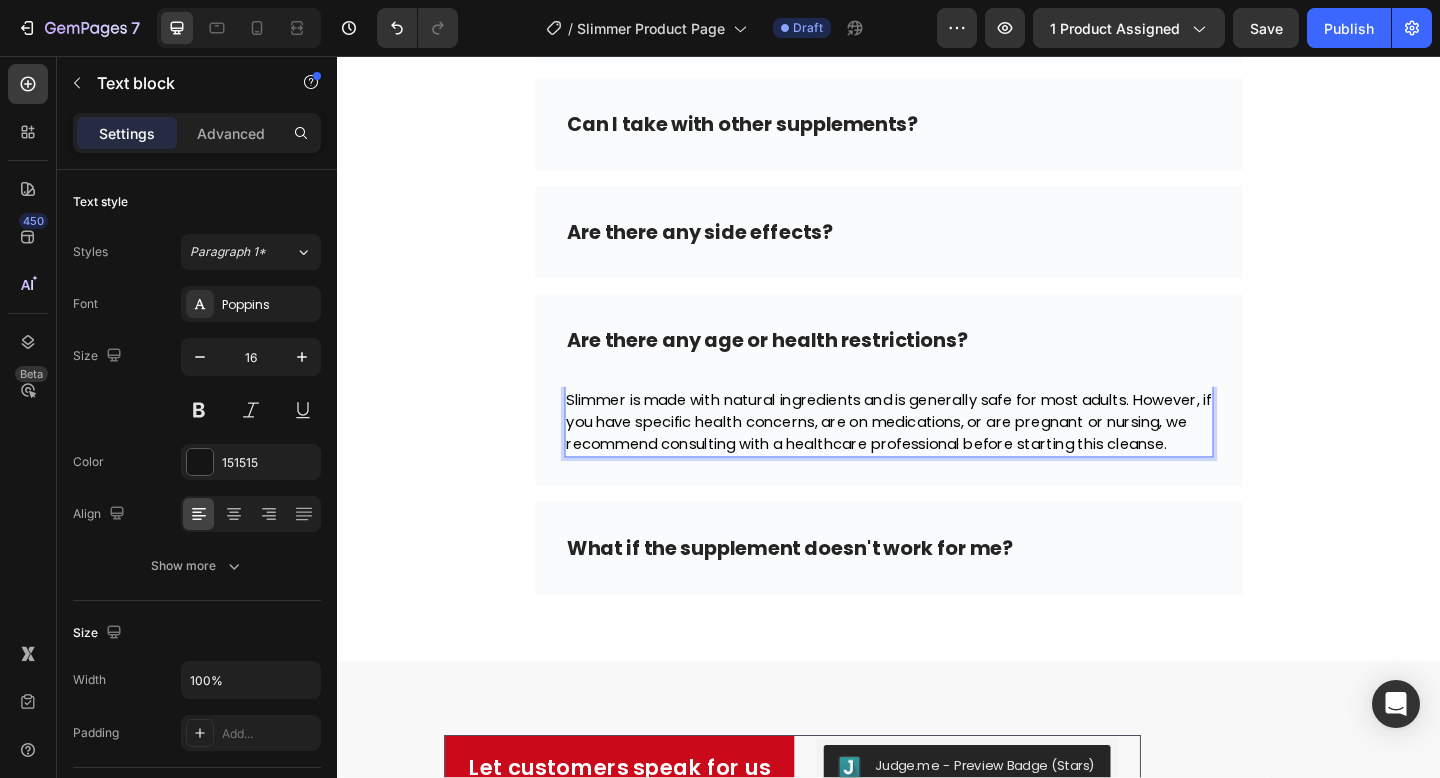 click on "Slimmer is made with natural ingredients and is generally safe for most adults. However, if you have specific health concerns, are on medications, or are pregnant or nursing, we recommend consulting with a healthcare professional before starting this cleanse." at bounding box center [937, 454] 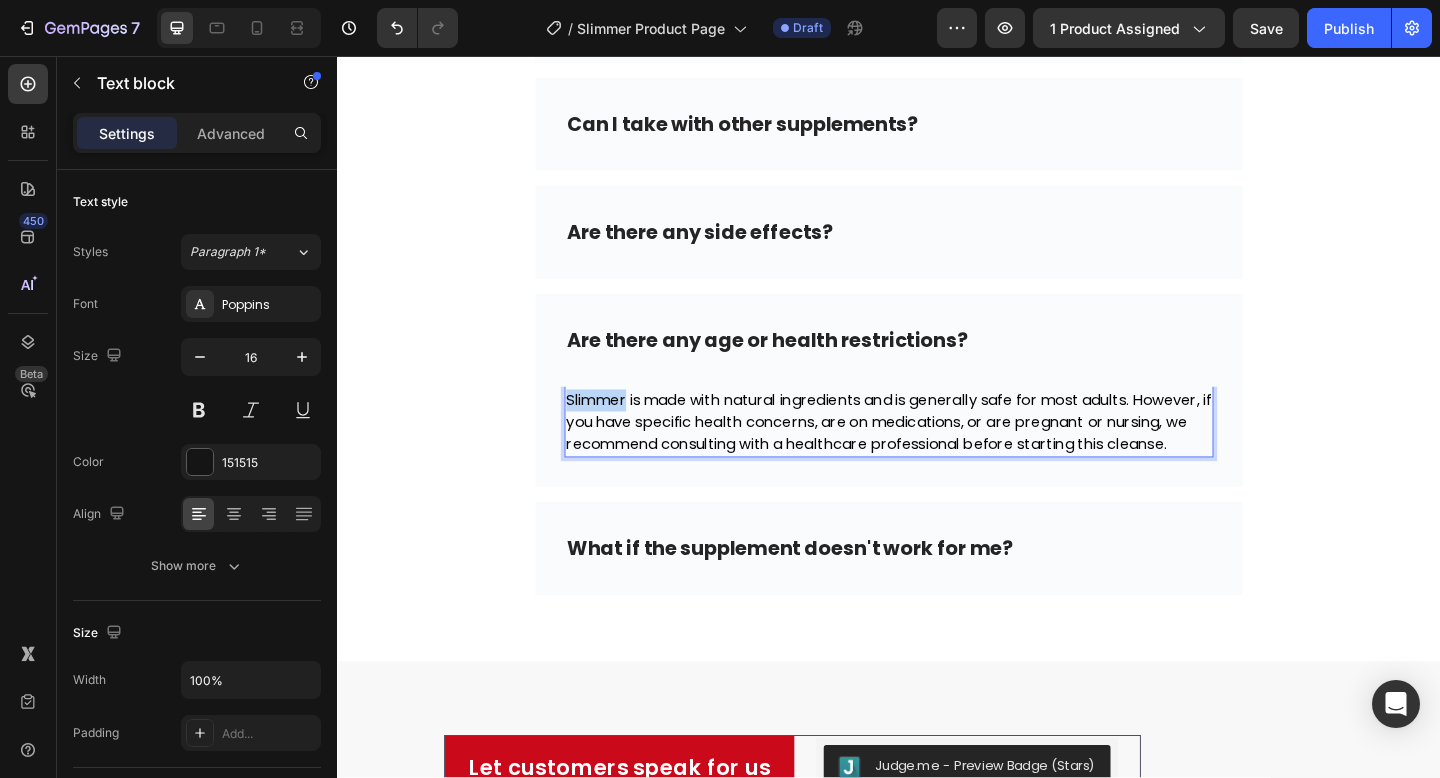 click on "Slimmer is made with natural ingredients and is generally safe for most adults. However, if you have specific health concerns, are on medications, or are pregnant or nursing, we recommend consulting with a healthcare professional before starting this cleanse." at bounding box center [937, 454] 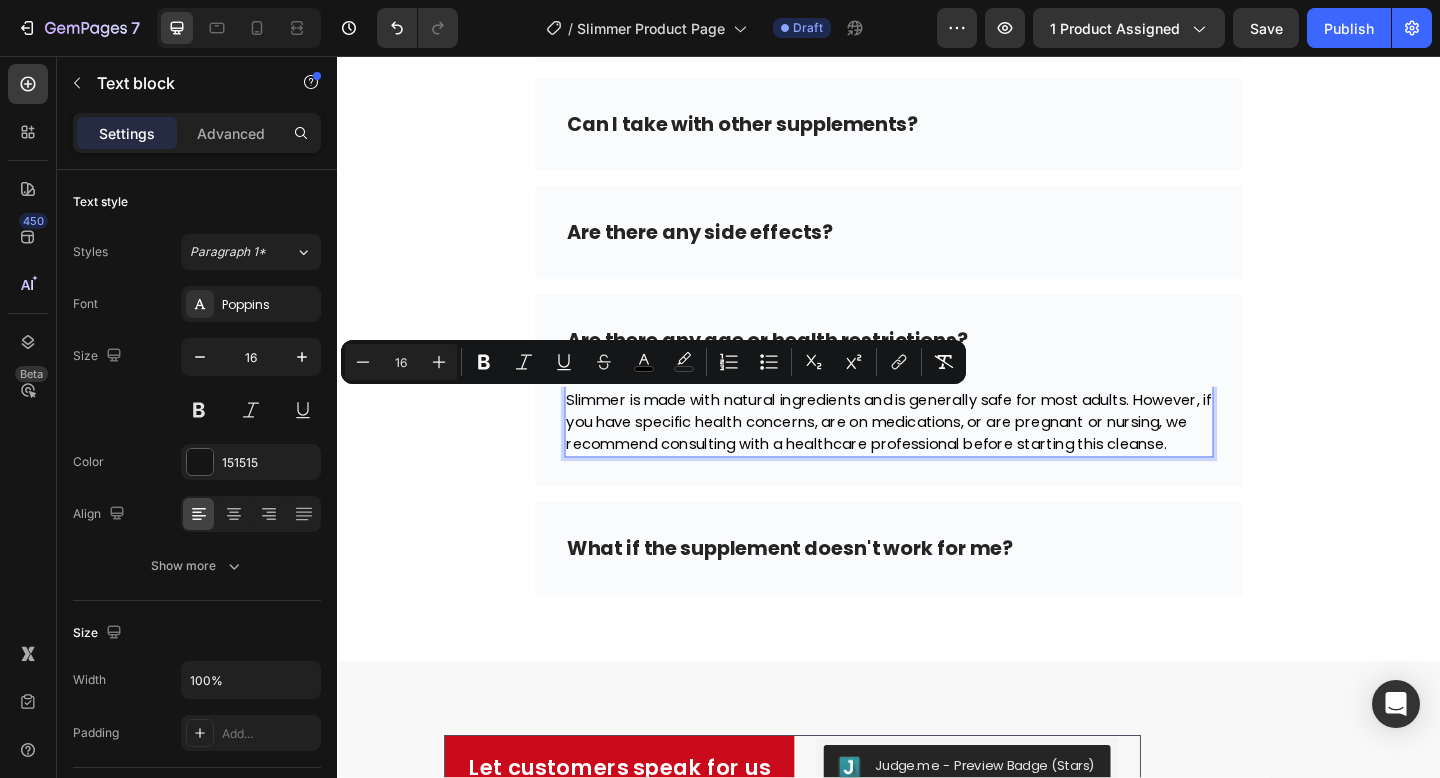 click on "Slimmer is made with natural ingredients and is generally safe for most adults. However, if you have specific health concerns, are on medications, or are pregnant or nursing, we recommend consulting with a healthcare professional before starting this cleanse." at bounding box center (937, 454) 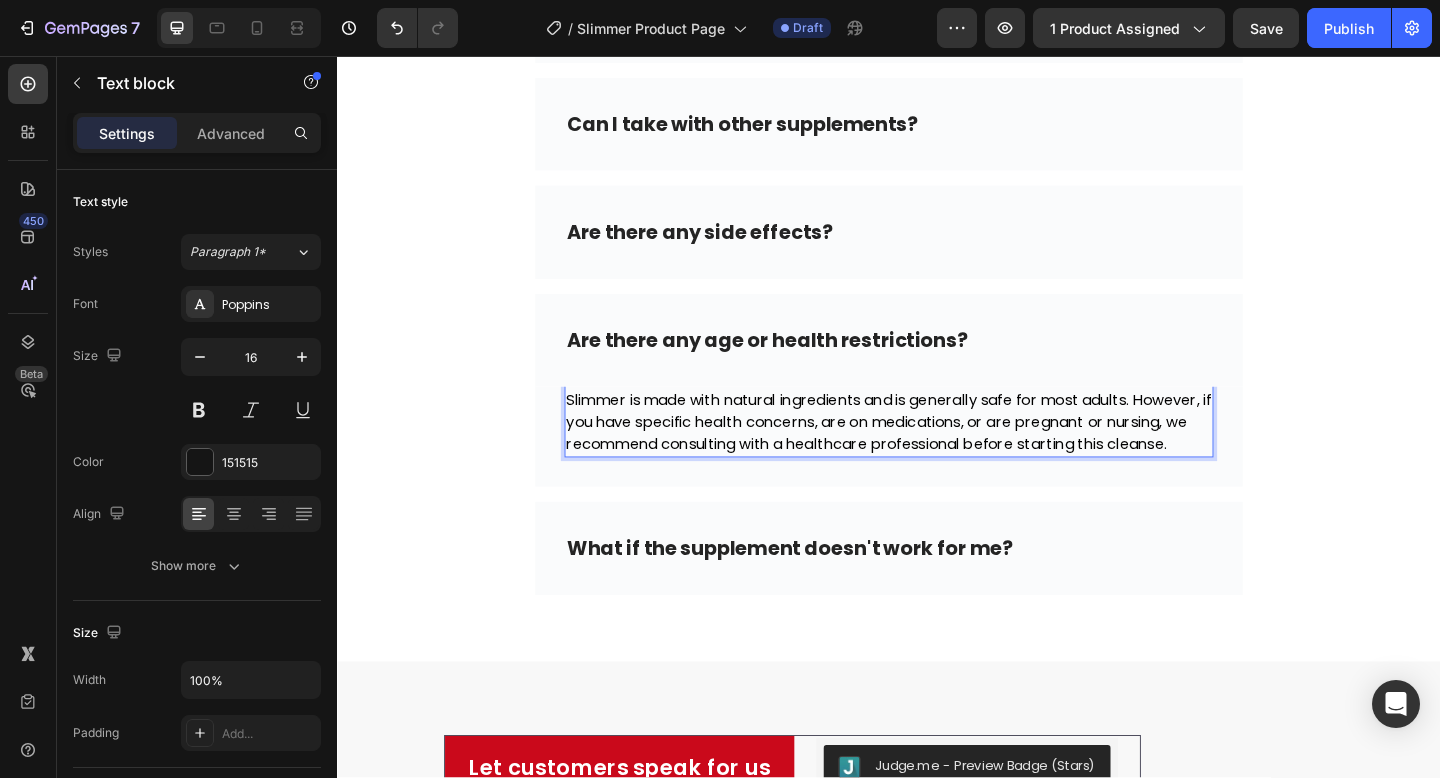 click on "Slimmer is made with natural ingredients and is generally safe for most adults. However, if you have specific health concerns, are on medications, or are pregnant or nursing, we recommend consulting with a healthcare professional before starting this cleanse." at bounding box center [937, 454] 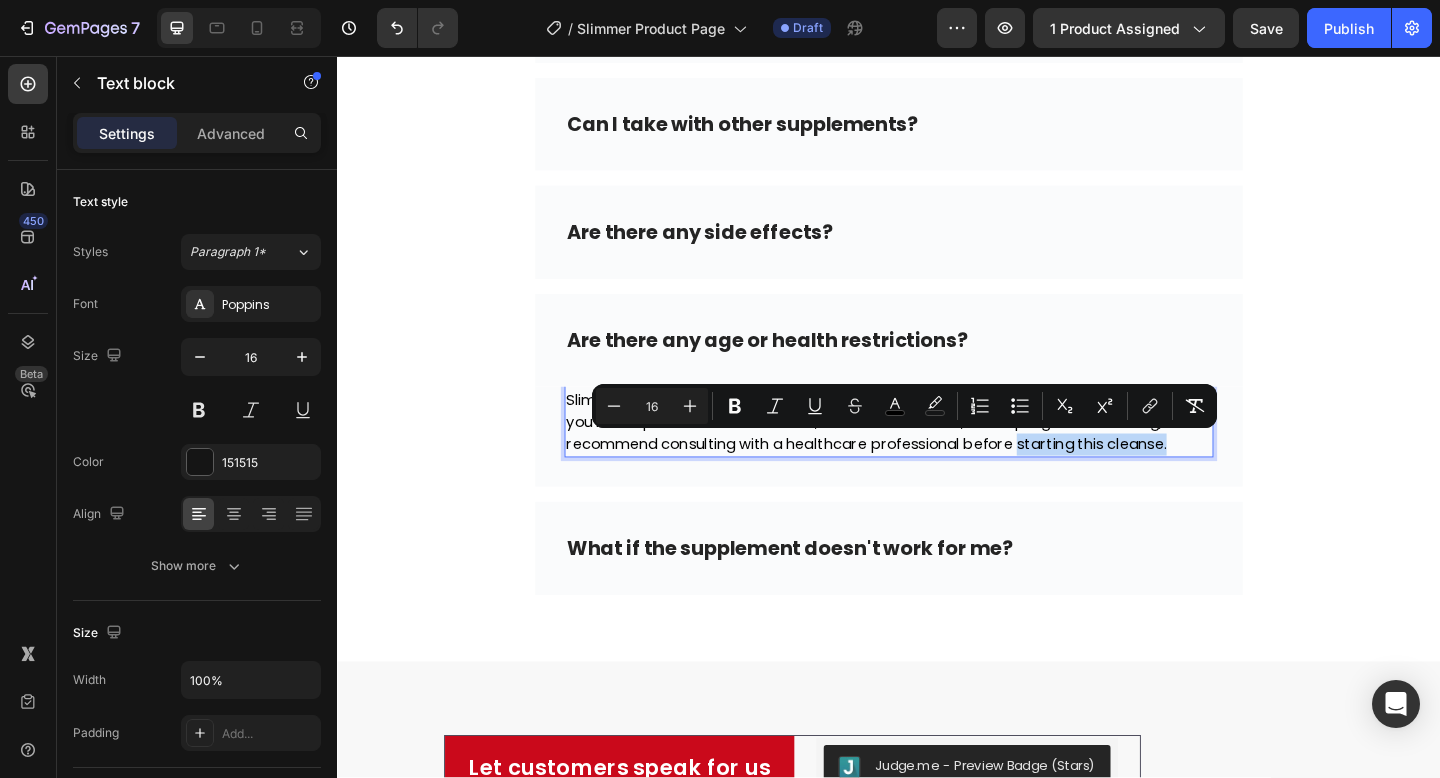 drag, startPoint x: 994, startPoint y: 502, endPoint x: 1177, endPoint y: 479, distance: 184.4397 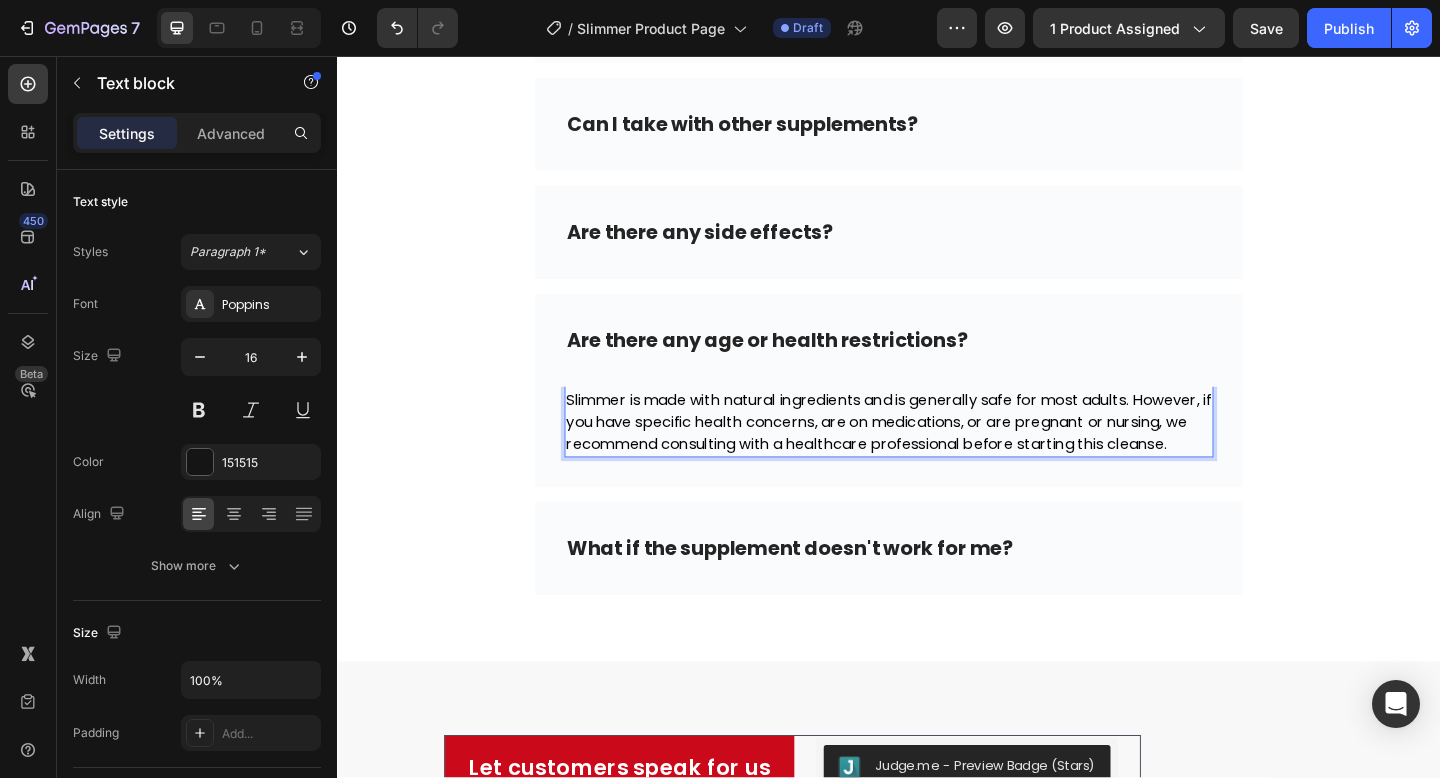 click on "Slimmer is made with natural ingredients and is generally safe for most adults. However, if you have specific health concerns, are on medications, or are pregnant or nursing, we recommend consulting with a healthcare professional before starting this cleanse." at bounding box center [937, 455] 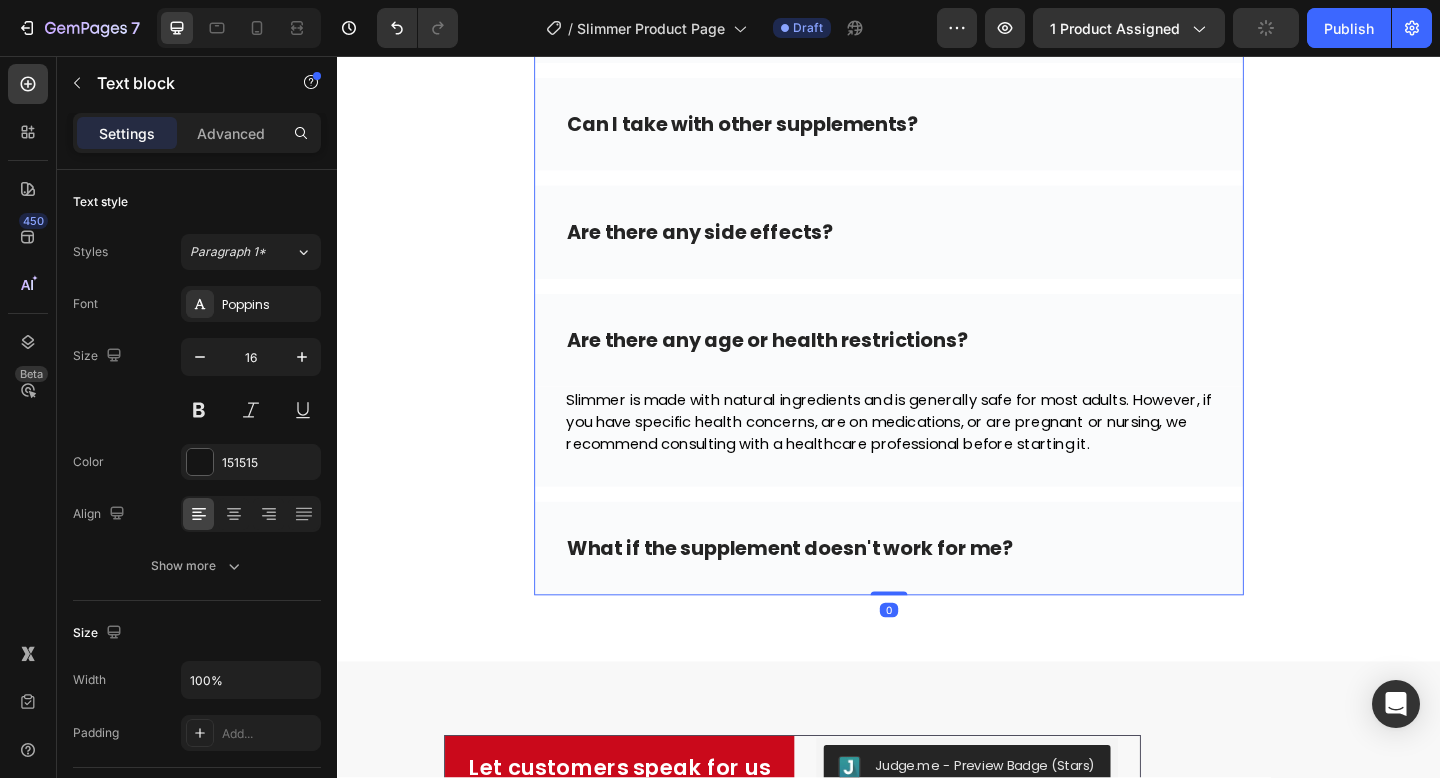 click on "What if the supplement doesn't work for me?" at bounding box center [937, 592] 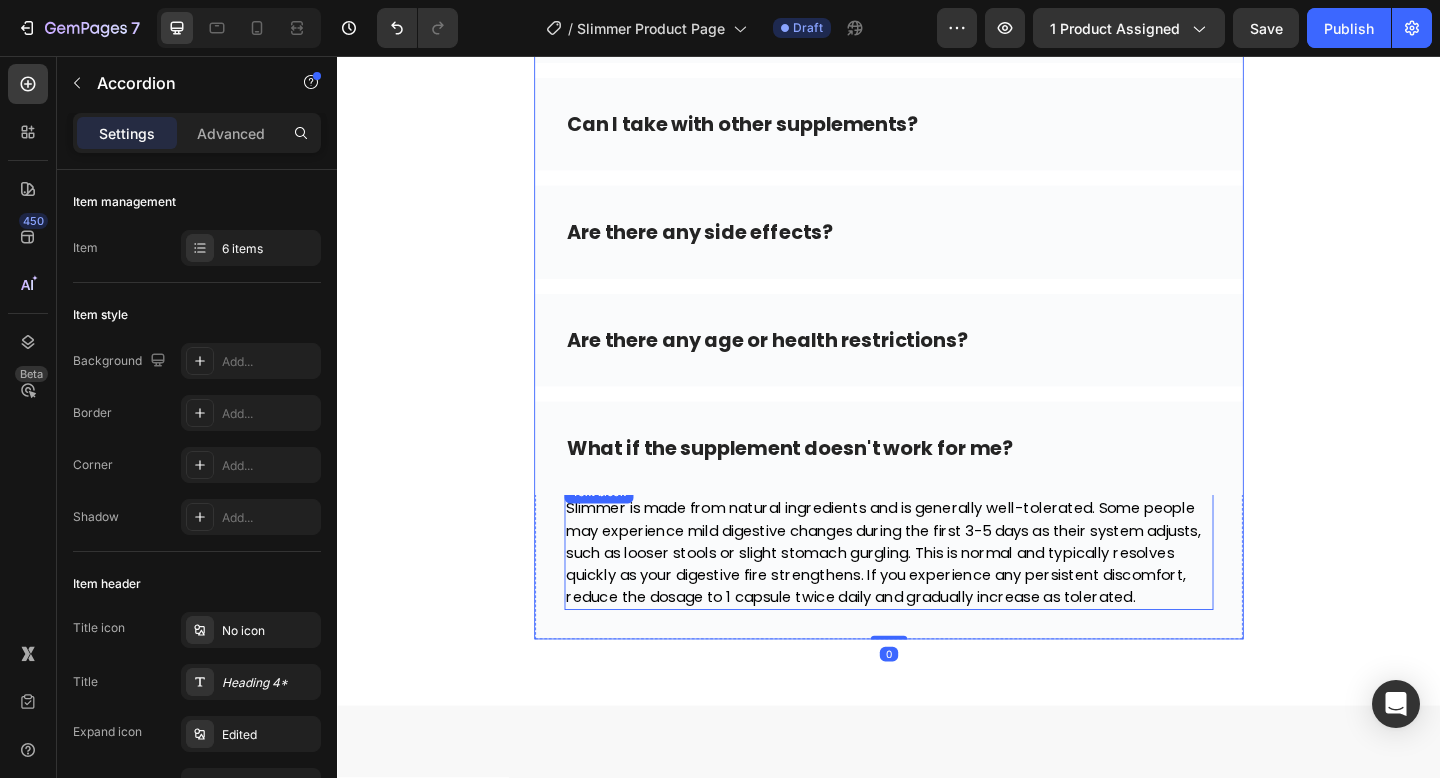 click on "Slimmer is made from natural ingredients and is generally well-tolerated. Some people may experience mild digestive changes during the first 3-5 days as their system adjusts, such as looser stools or slight stomach gurgling. This is normal and typically resolves quickly as your digestive fire strengthens. If you experience any persistent discomfort, reduce the dosage to 1 capsule twice daily and gradually increase as tolerated." at bounding box center (931, 596) 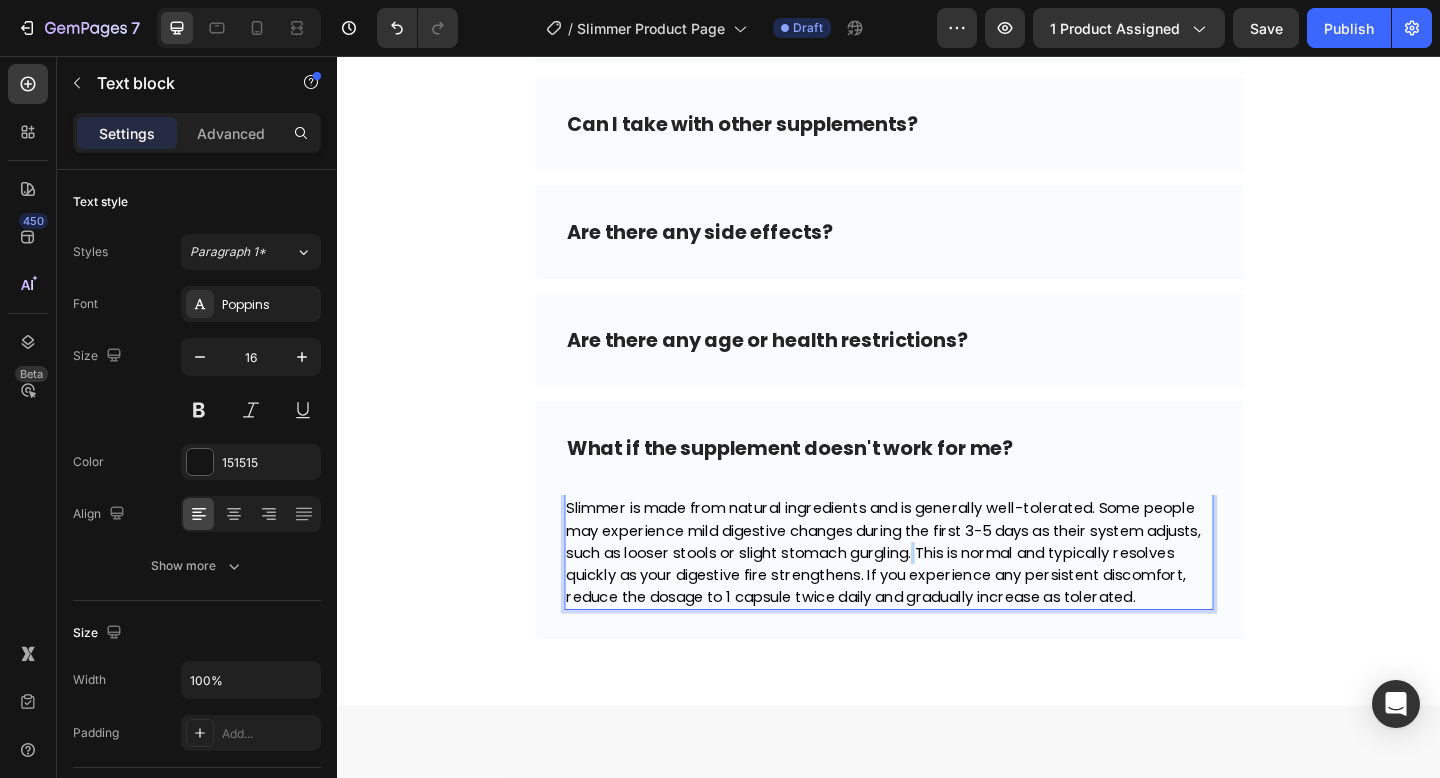 click on "Slimmer is made from natural ingredients and is generally well-tolerated. Some people may experience mild digestive changes during the first 3-5 days as their system adjusts, such as looser stools or slight stomach gurgling. This is normal and typically resolves quickly as your digestive fire strengthens. If you experience any persistent discomfort, reduce the dosage to 1 capsule twice daily and gradually increase as tolerated." at bounding box center (931, 596) 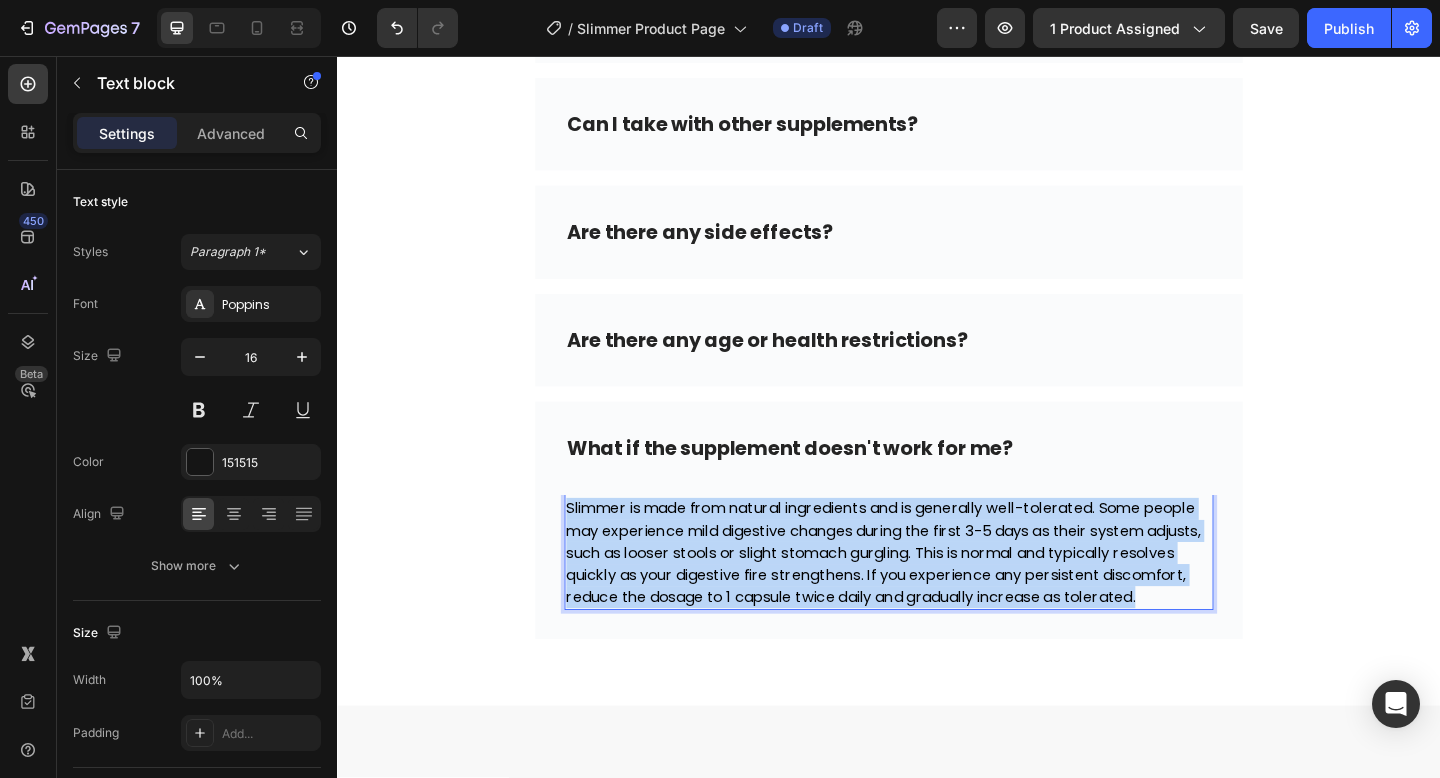 click on "Slimmer is made from natural ingredients and is generally well-tolerated. Some people may experience mild digestive changes during the first 3-5 days as their system adjusts, such as looser stools or slight stomach gurgling. This is normal and typically resolves quickly as your digestive fire strengthens. If you experience any persistent discomfort, reduce the dosage to 1 capsule twice daily and gradually increase as tolerated." at bounding box center [931, 596] 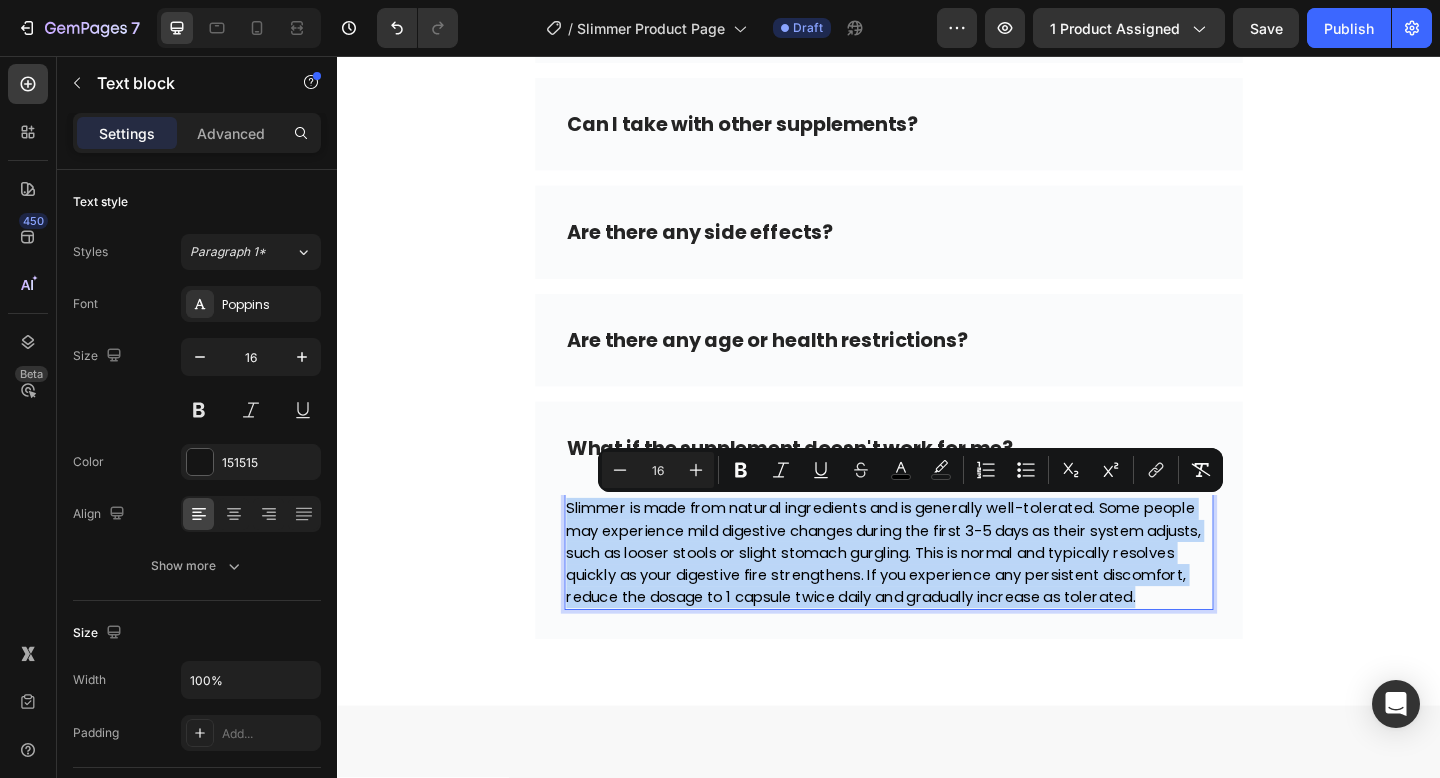 click on "What if the supplement doesn't work for me?" at bounding box center [937, 483] 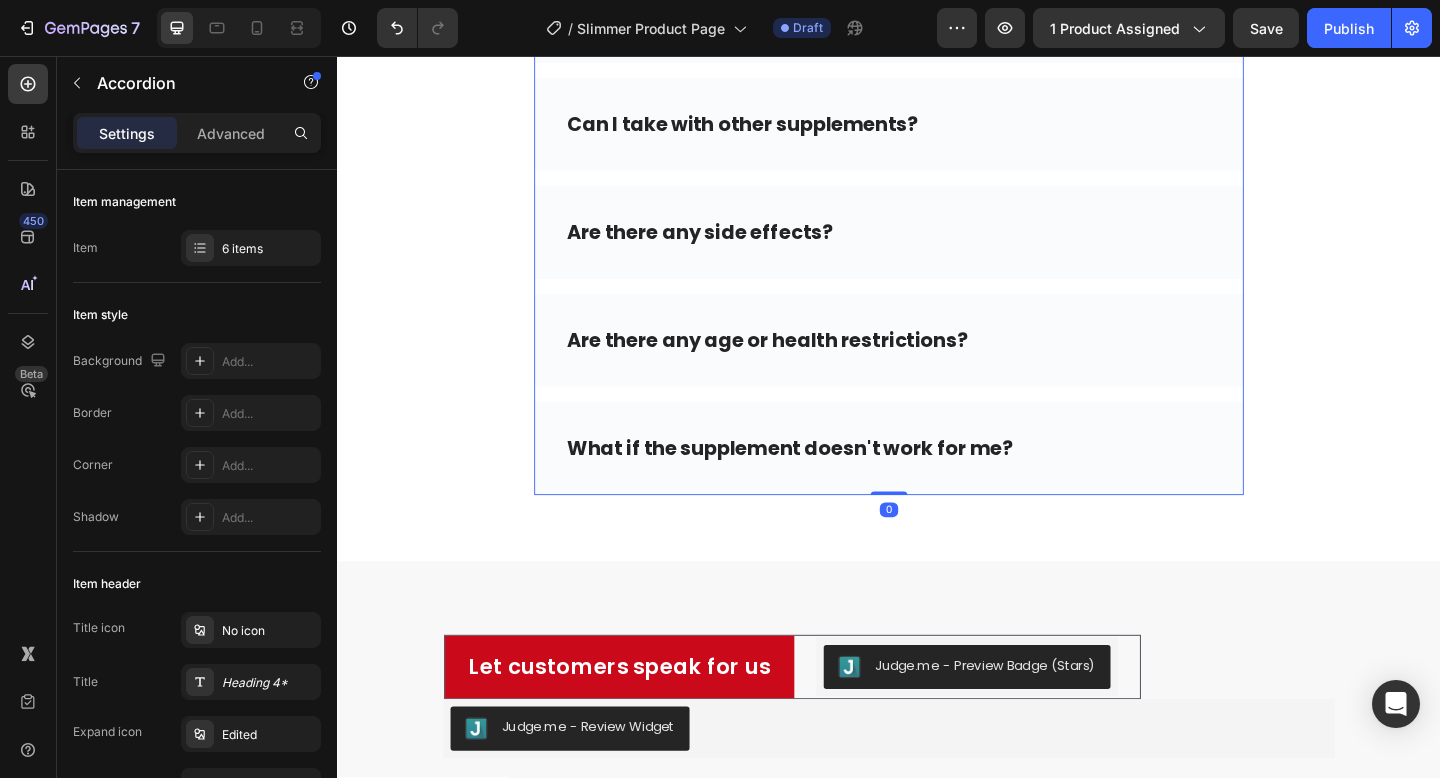 click on "What if the supplement doesn't work for me?" at bounding box center (829, 483) 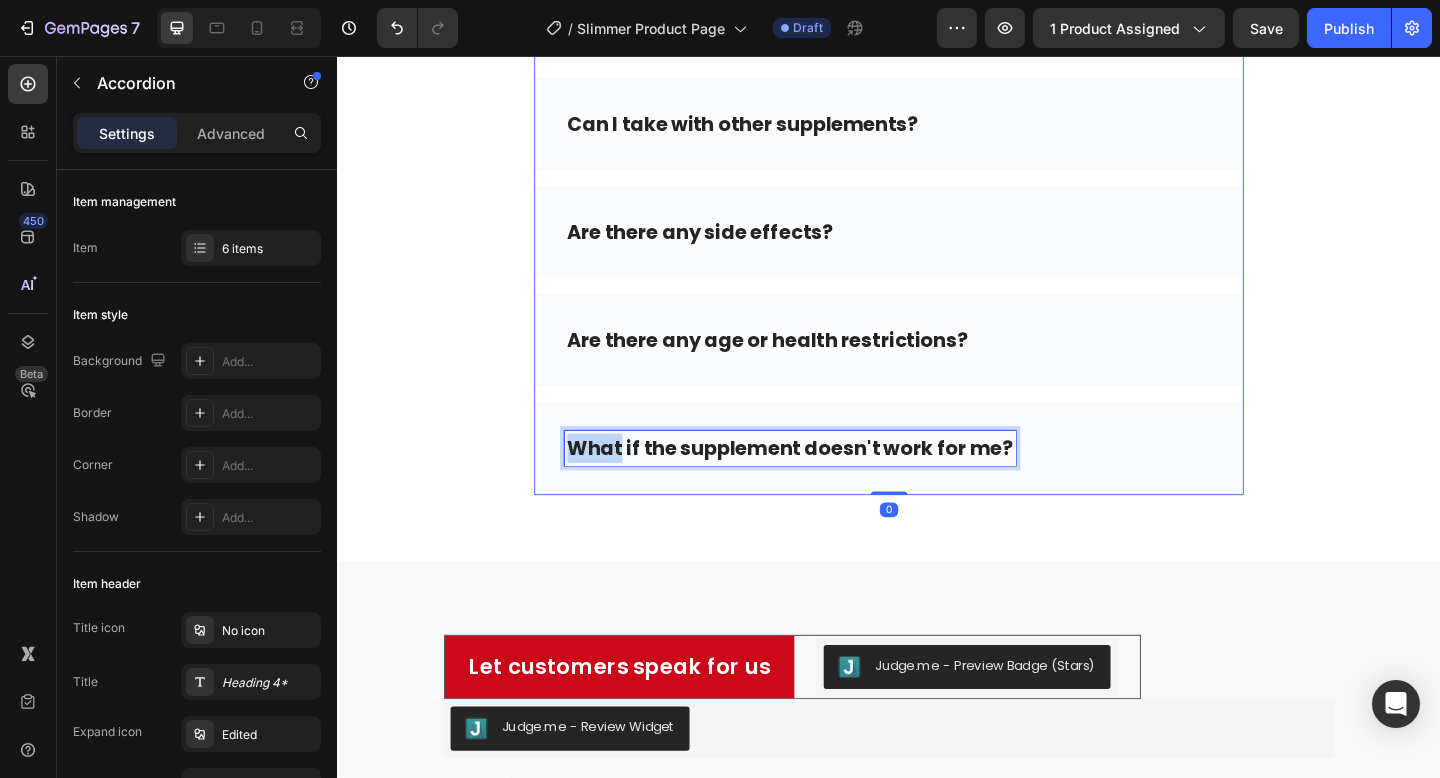 click on "What if the supplement doesn't work for me?" at bounding box center (829, 483) 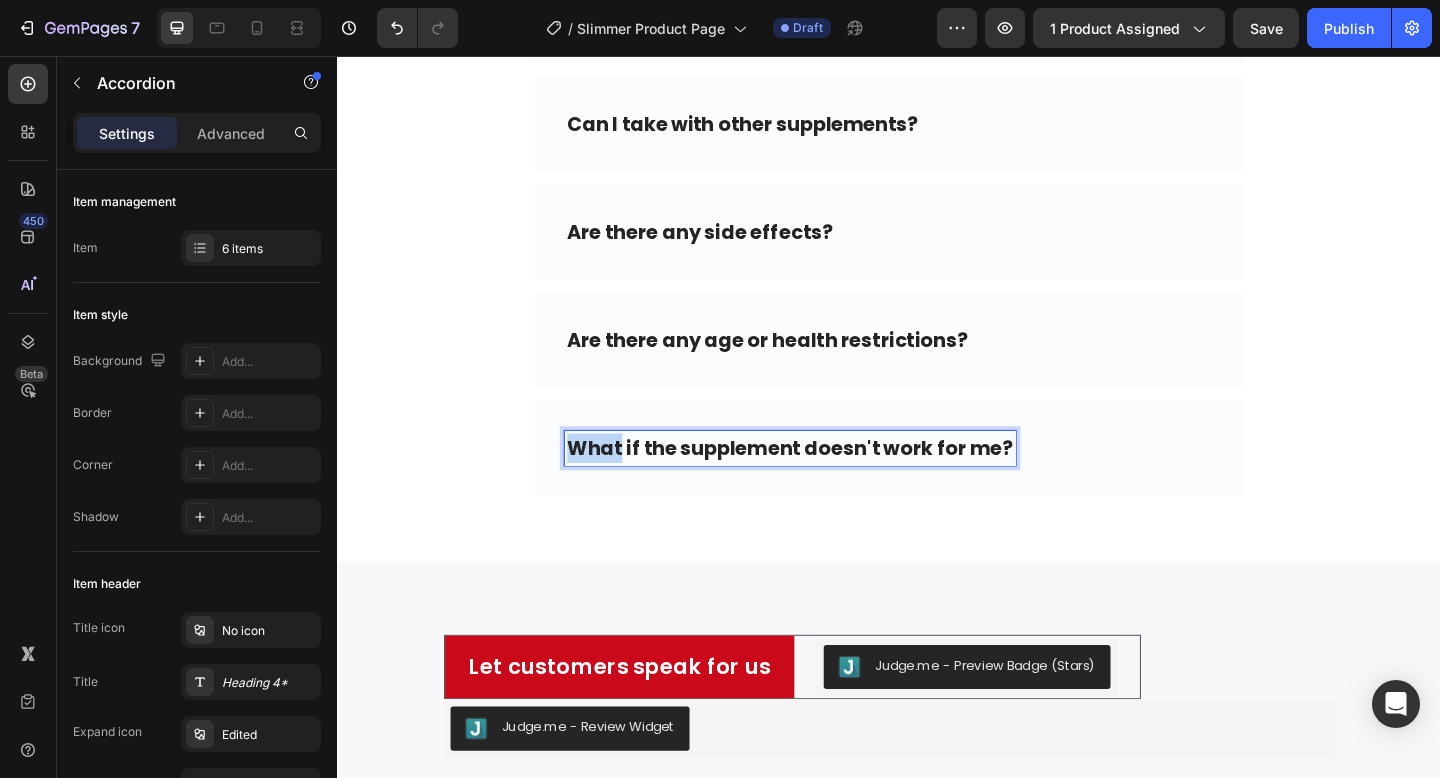 click on "What if the supplement doesn't work for me?" at bounding box center [829, 483] 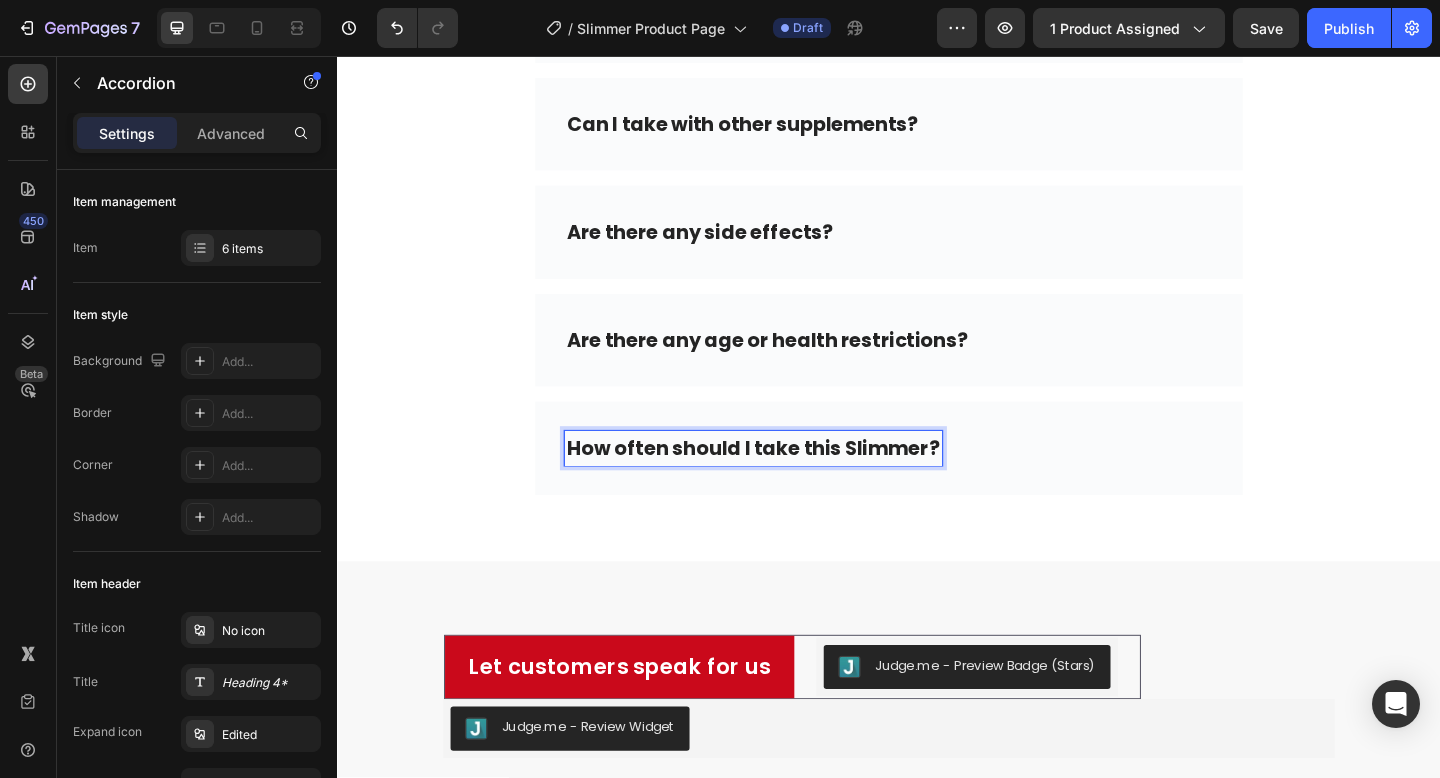 click on "How often should I take this Slimmer?" at bounding box center [937, 483] 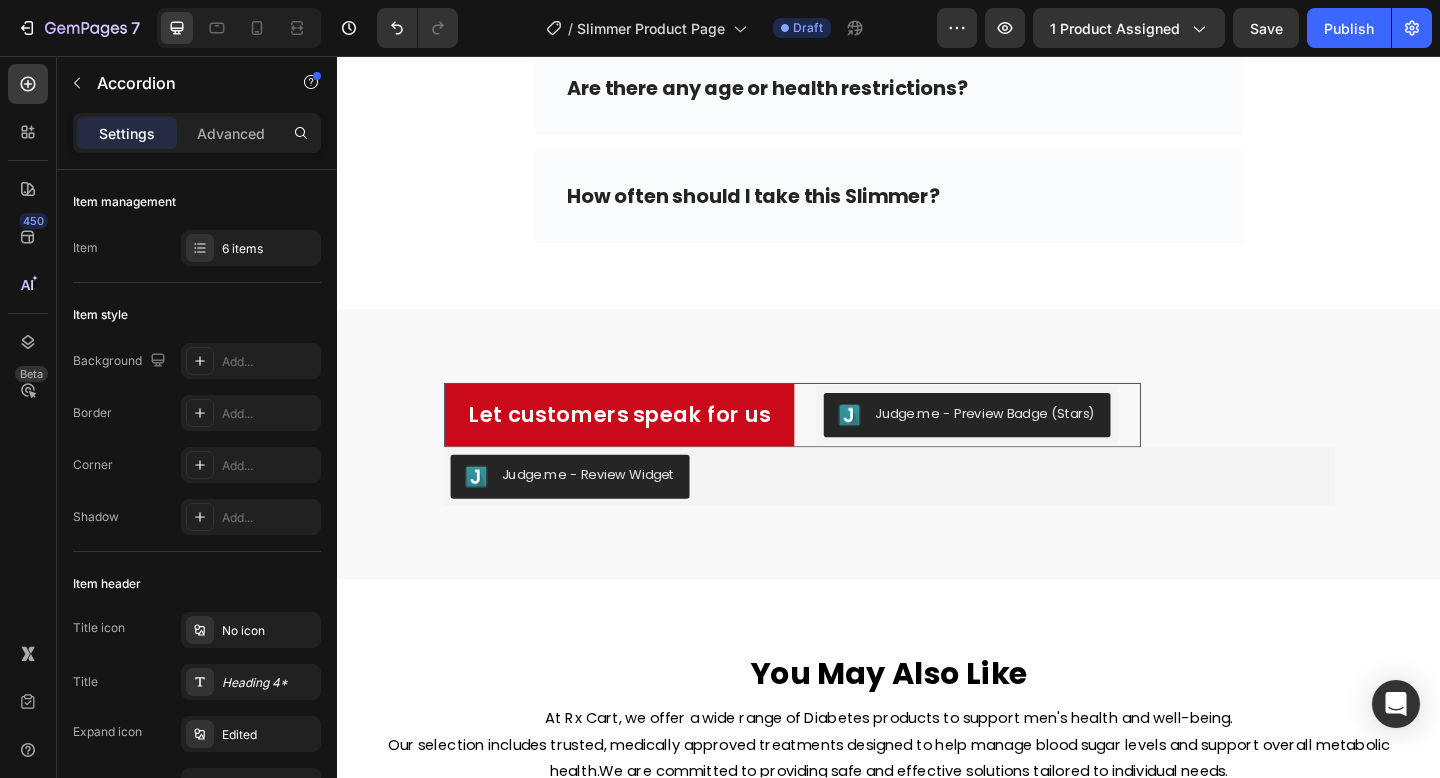 scroll, scrollTop: 6756, scrollLeft: 0, axis: vertical 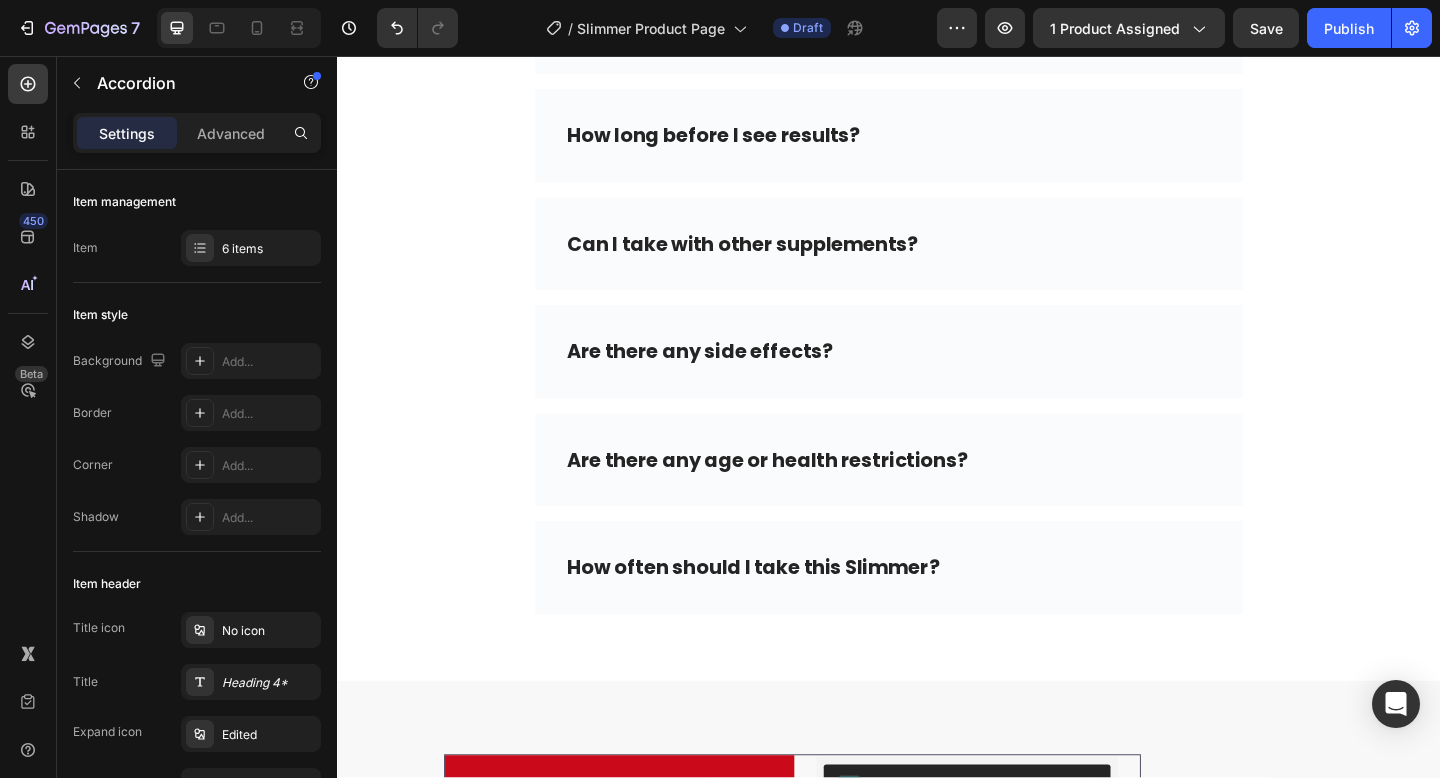 click on "How often should I take this Slimmer?" at bounding box center (937, 613) 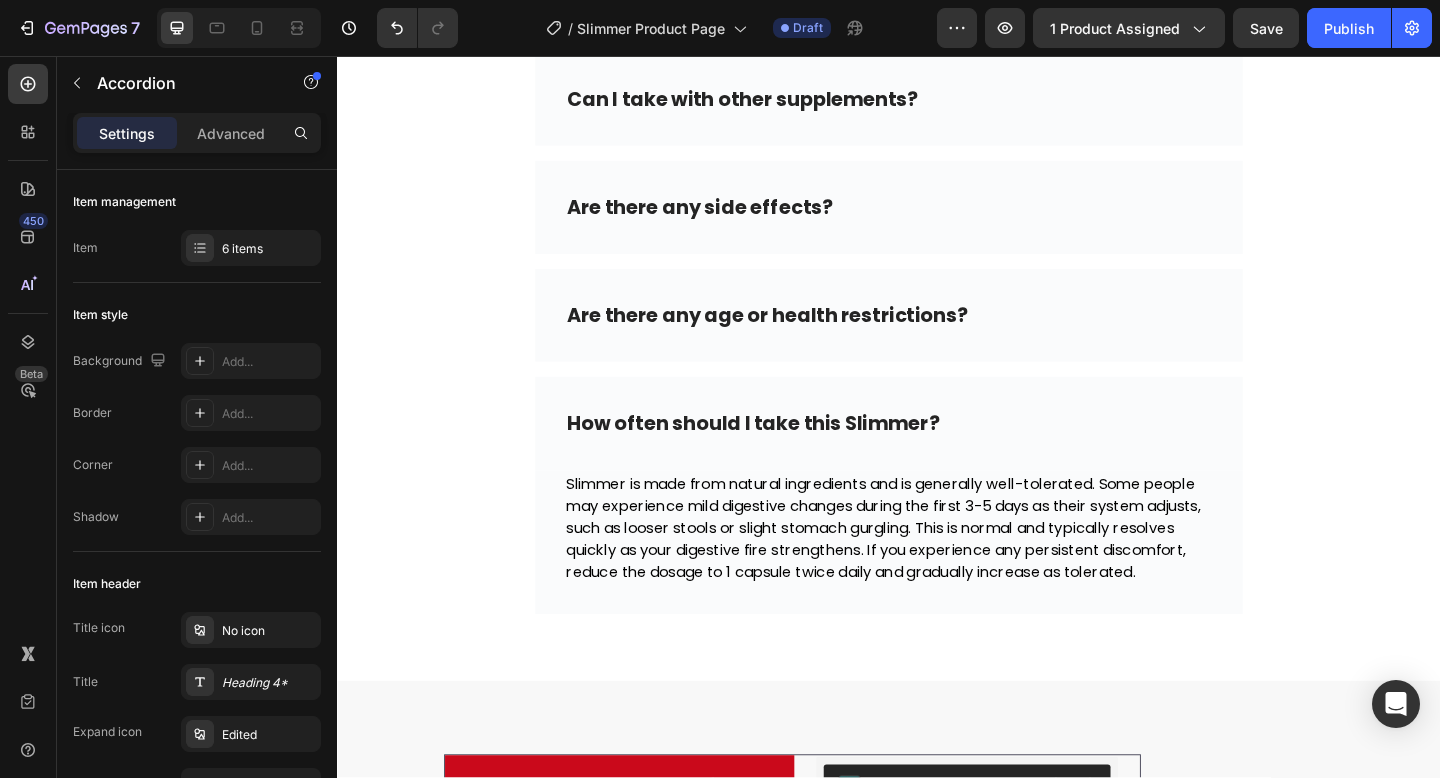 scroll, scrollTop: 6817, scrollLeft: 0, axis: vertical 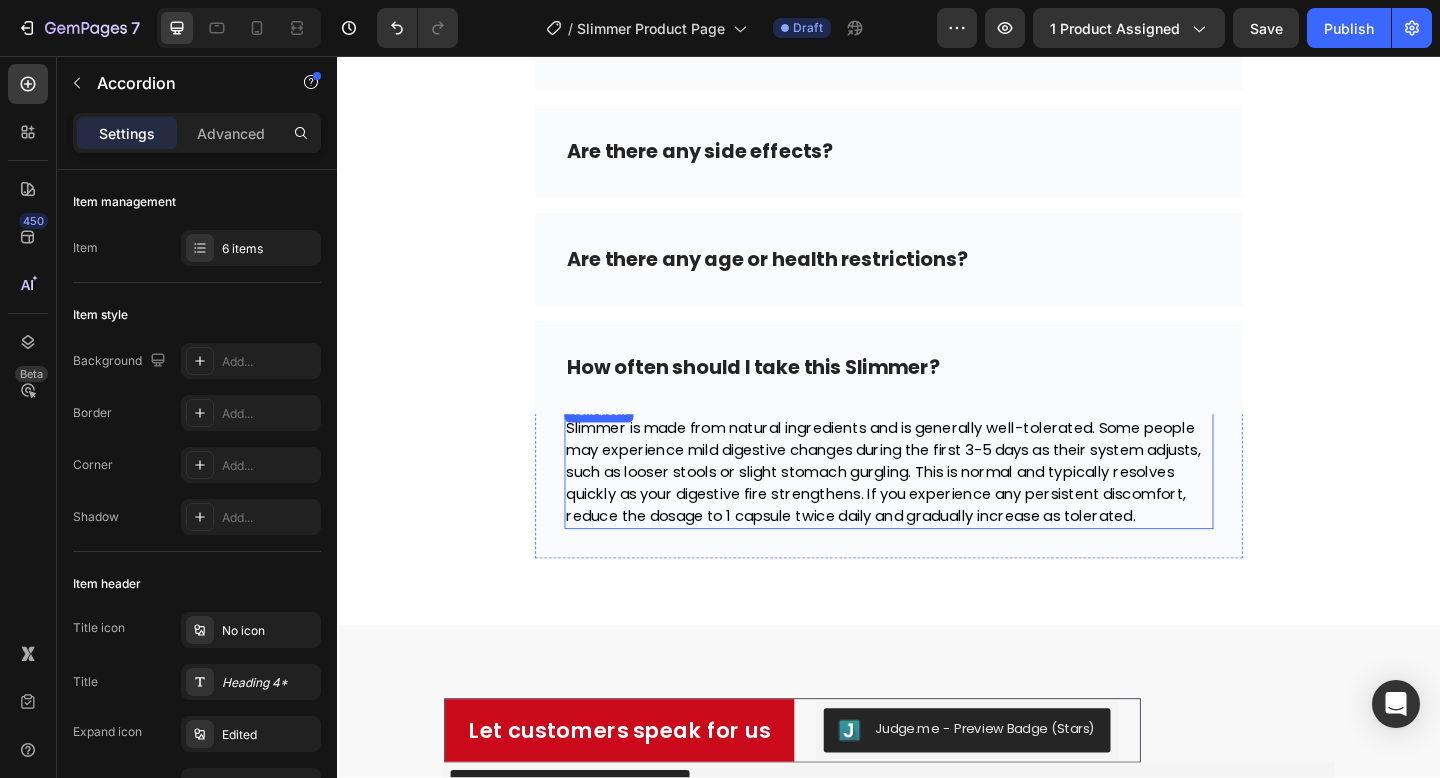 click on "Slimmer is made from natural ingredients and is generally well-tolerated. Some people may experience mild digestive changes during the first 3-5 days as their system adjusts, such as looser stools or slight stomach gurgling. This is normal and typically resolves quickly as your digestive fire strengthens. If you experience any persistent discomfort, reduce the dosage to 1 capsule twice daily and gradually increase as tolerated." at bounding box center [931, 508] 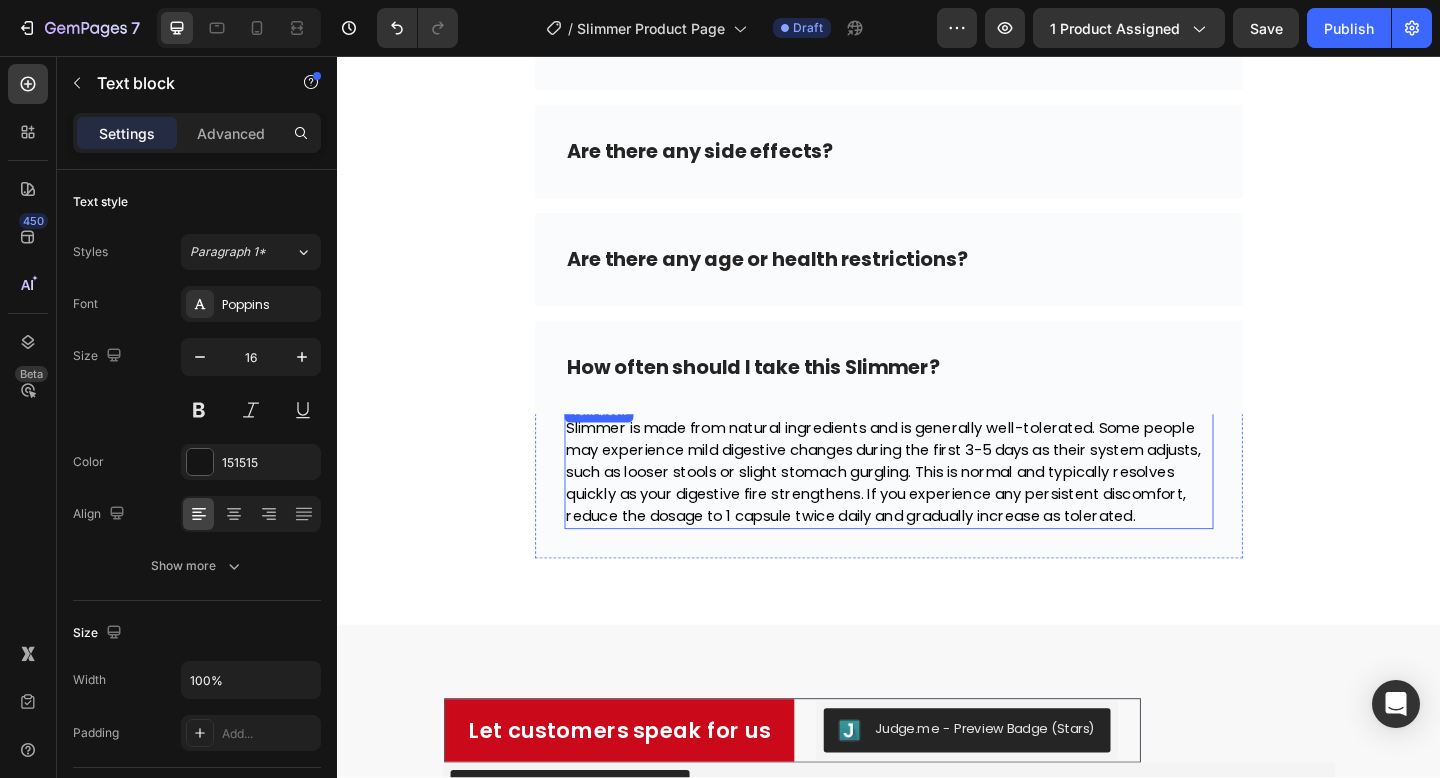 click on "Slimmer is made from natural ingredients and is generally well-tolerated. Some people may experience mild digestive changes during the first 3-5 days as their system adjusts, such as looser stools or slight stomach gurgling. This is normal and typically resolves quickly as your digestive fire strengthens. If you experience any persistent discomfort, reduce the dosage to 1 capsule twice daily and gradually increase as tolerated." at bounding box center [931, 508] 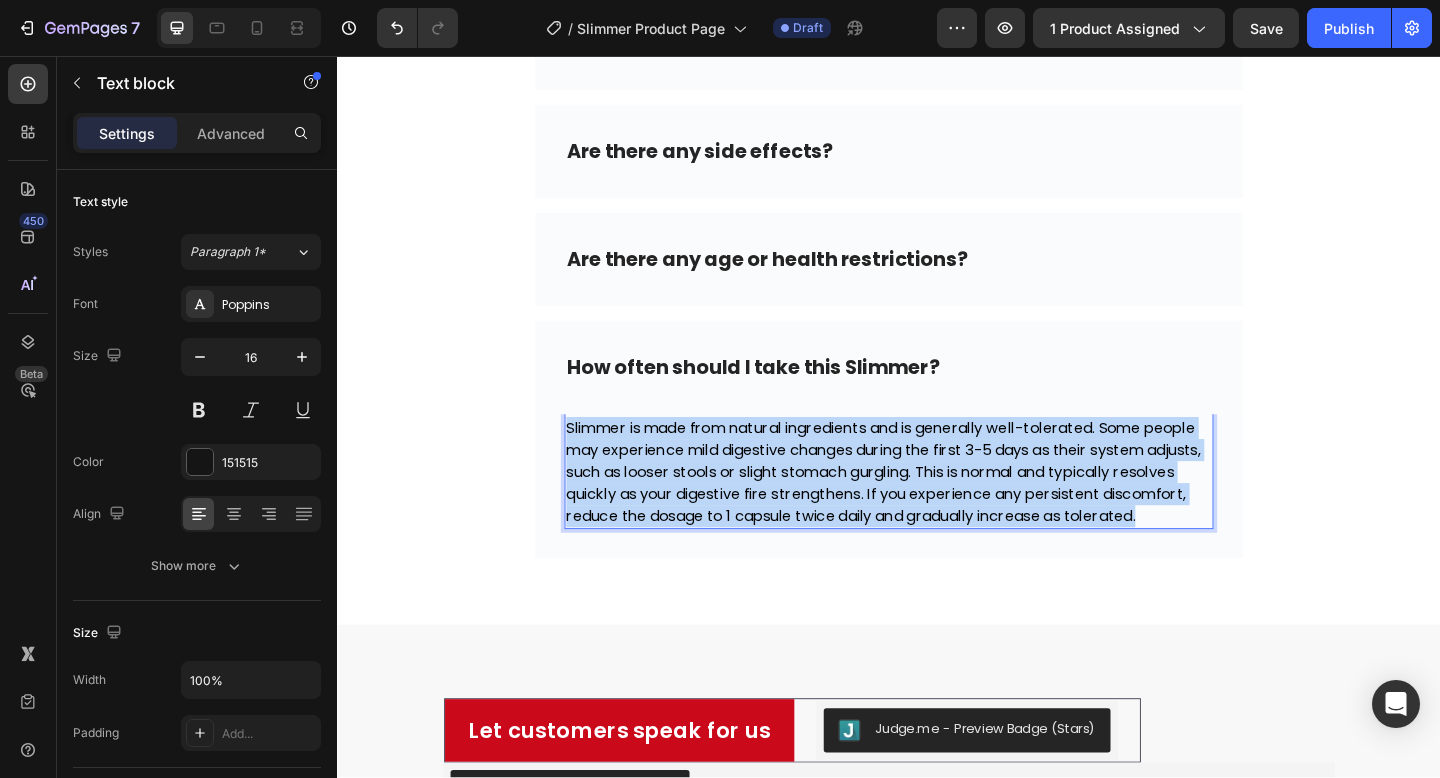 click on "Slimmer is made from natural ingredients and is generally well-tolerated. Some people may experience mild digestive changes during the first 3-5 days as their system adjusts, such as looser stools or slight stomach gurgling. This is normal and typically resolves quickly as your digestive fire strengthens. If you experience any persistent discomfort, reduce the dosage to 1 capsule twice daily and gradually increase as tolerated." at bounding box center [931, 508] 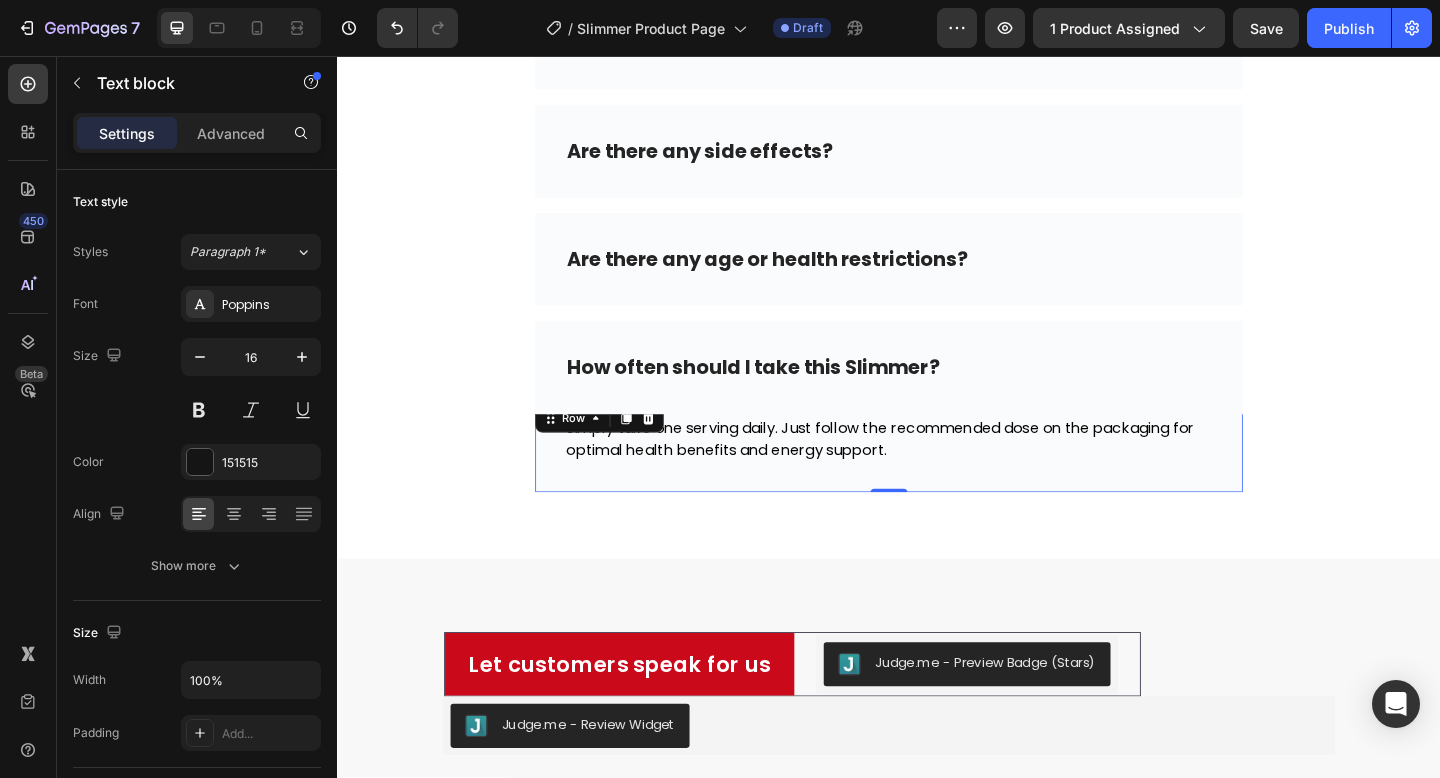 click on "Simply take one serving daily. Just follow the recommended dose on the packaging for optimal health benefits and energy support. Text block Row 0" at bounding box center (937, 480) 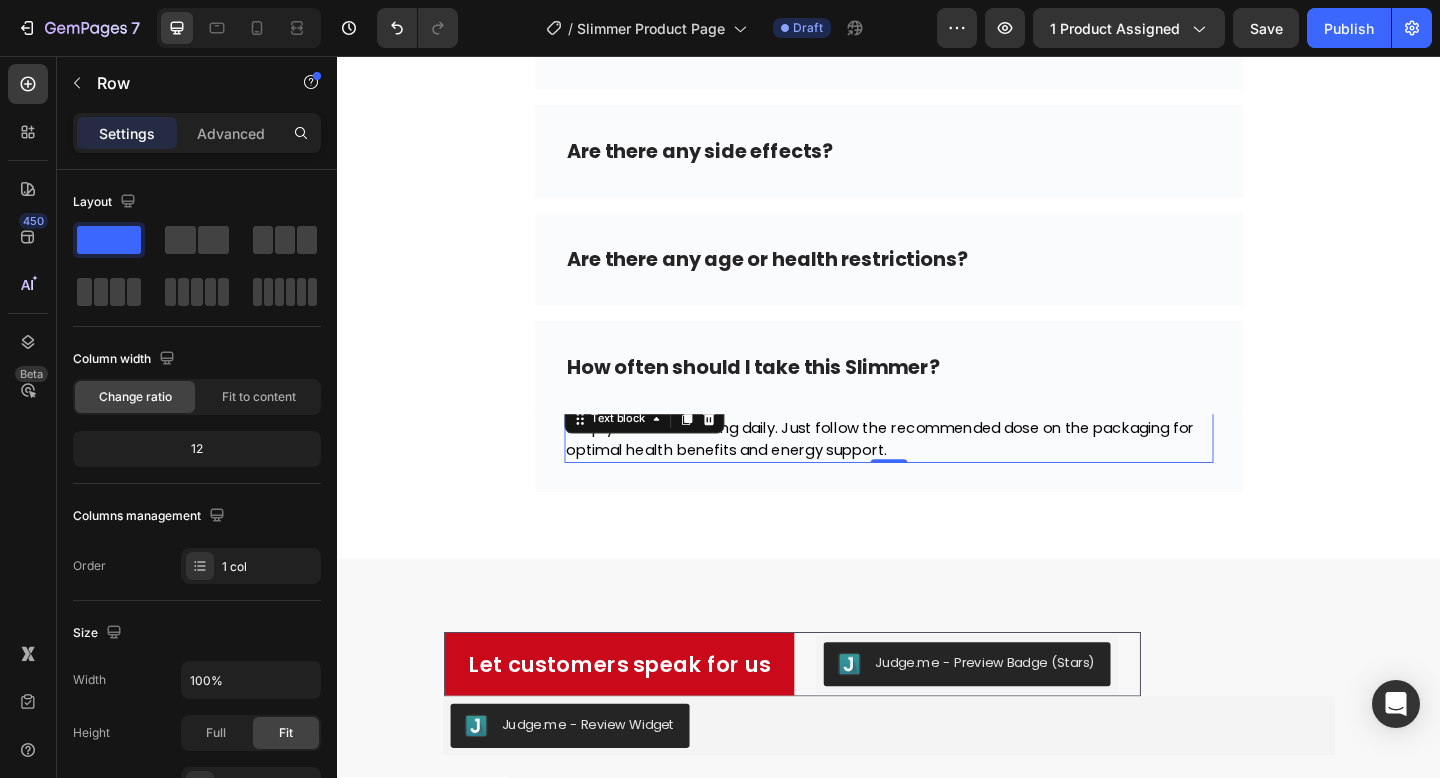 click on "Simply take one serving daily. Just follow the recommended dose on the packaging for optimal health benefits and energy support." at bounding box center (927, 472) 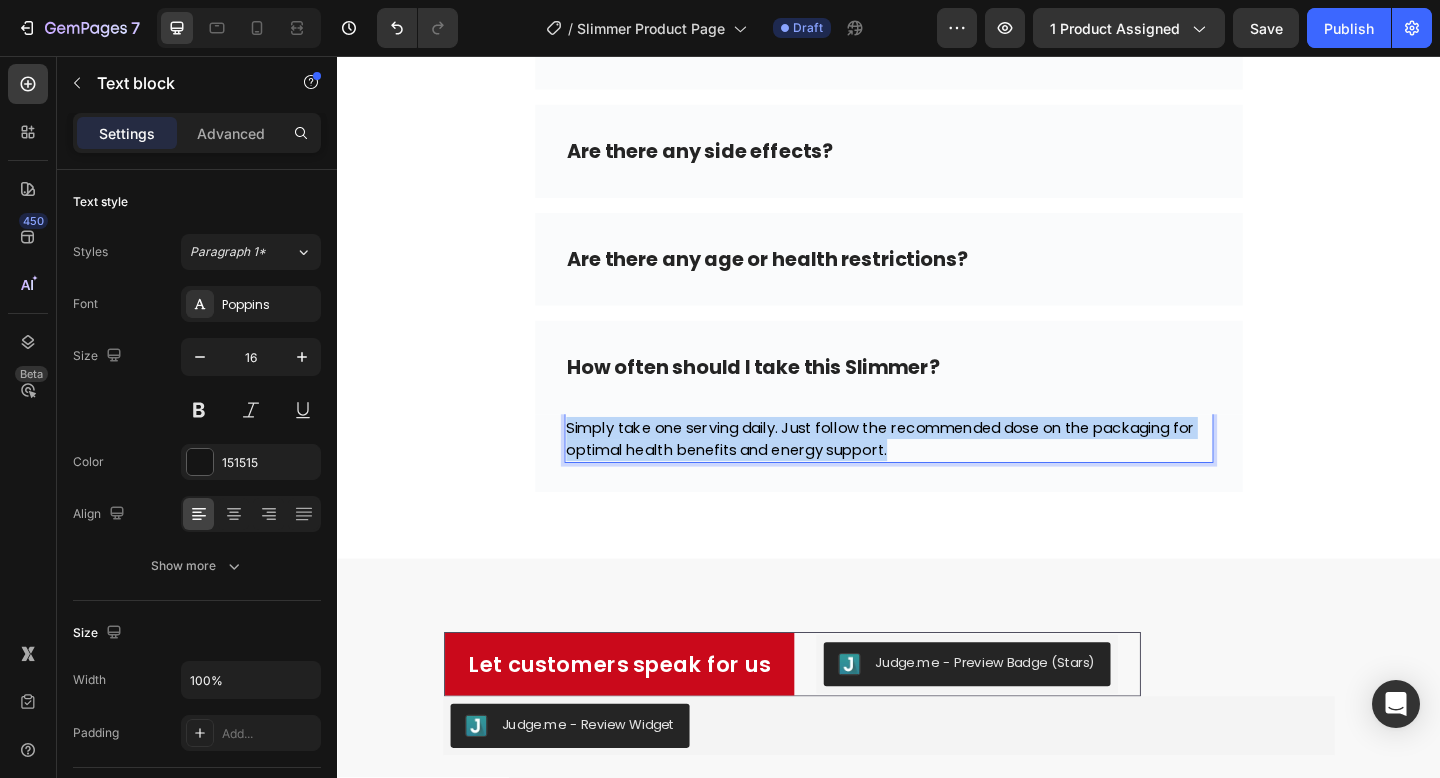 click on "Simply take one serving daily. Just follow the recommended dose on the packaging for optimal health benefits and energy support." at bounding box center [927, 472] 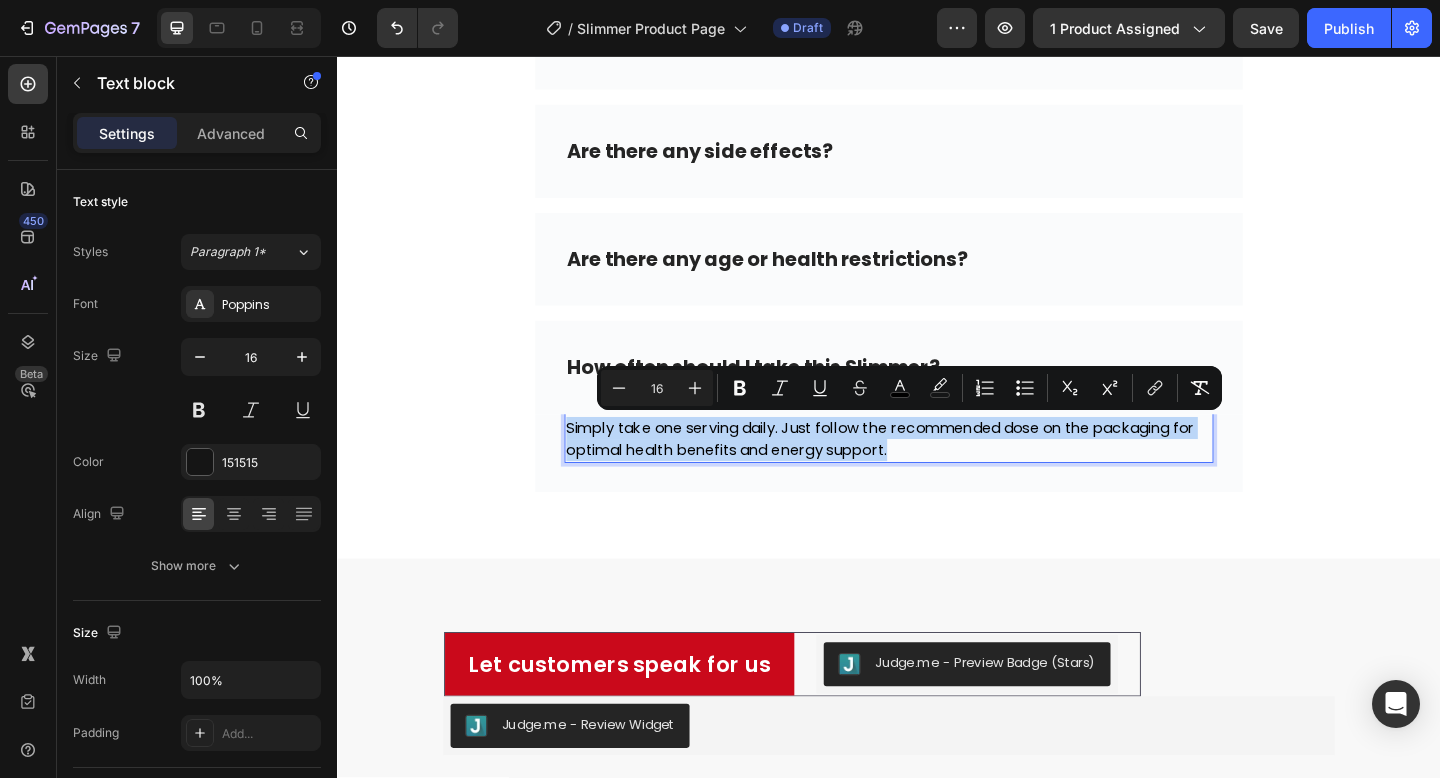 click on "Simply take one serving daily. Just follow the recommended dose on the packaging for optimal health benefits and energy support." at bounding box center (927, 472) 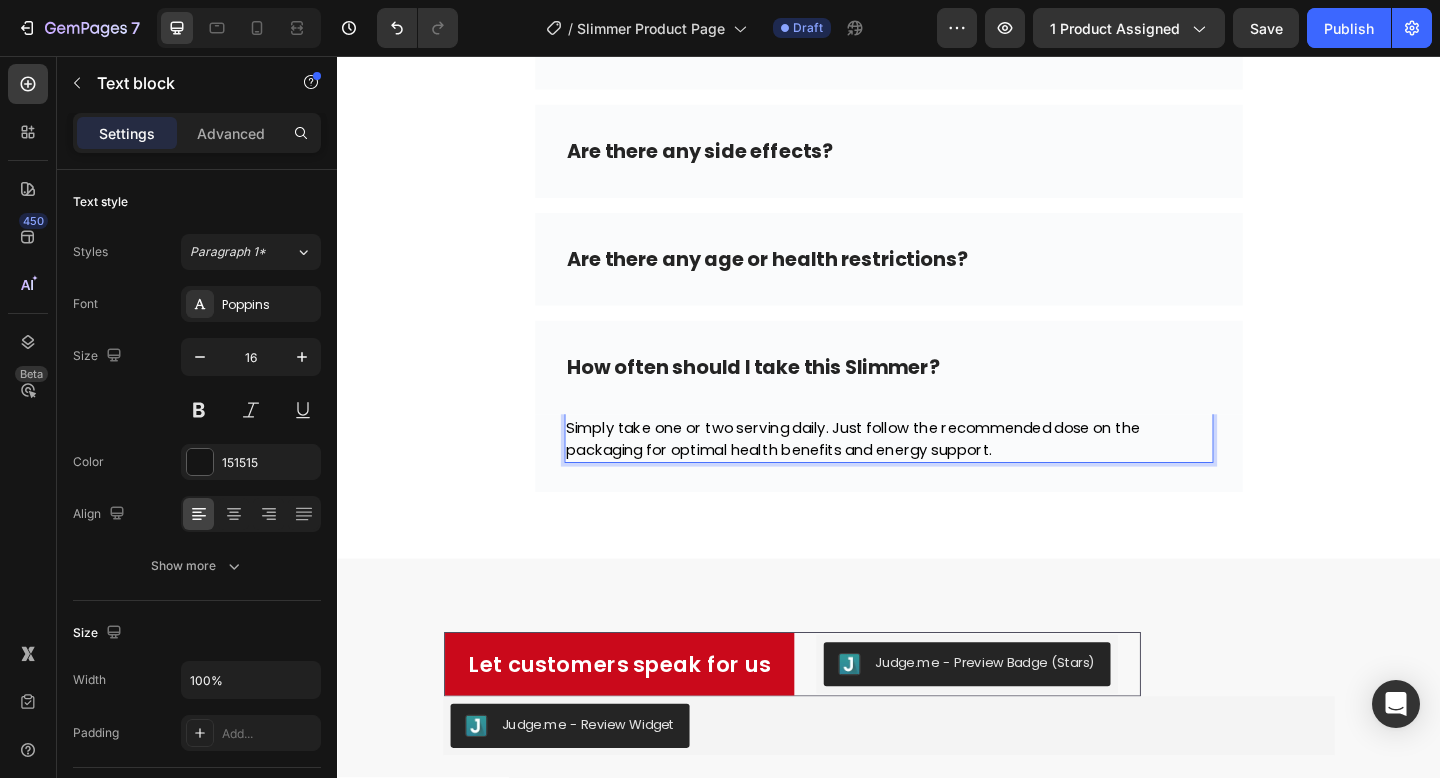 click on "Simply take one or two serving daily. Just follow the recommended dose on the packaging for optimal health benefits and energy support." at bounding box center (898, 472) 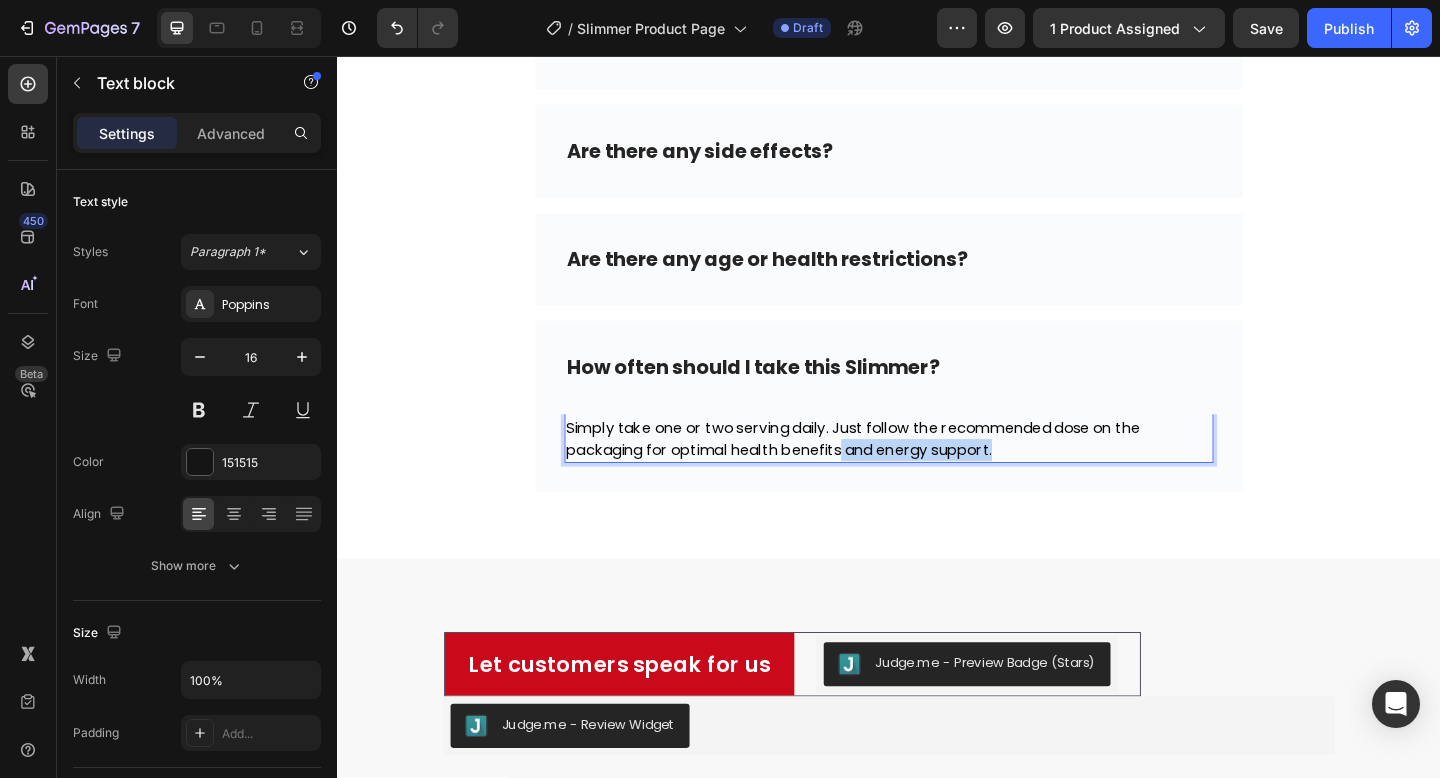drag, startPoint x: 1074, startPoint y: 480, endPoint x: 889, endPoint y: 488, distance: 185.1729 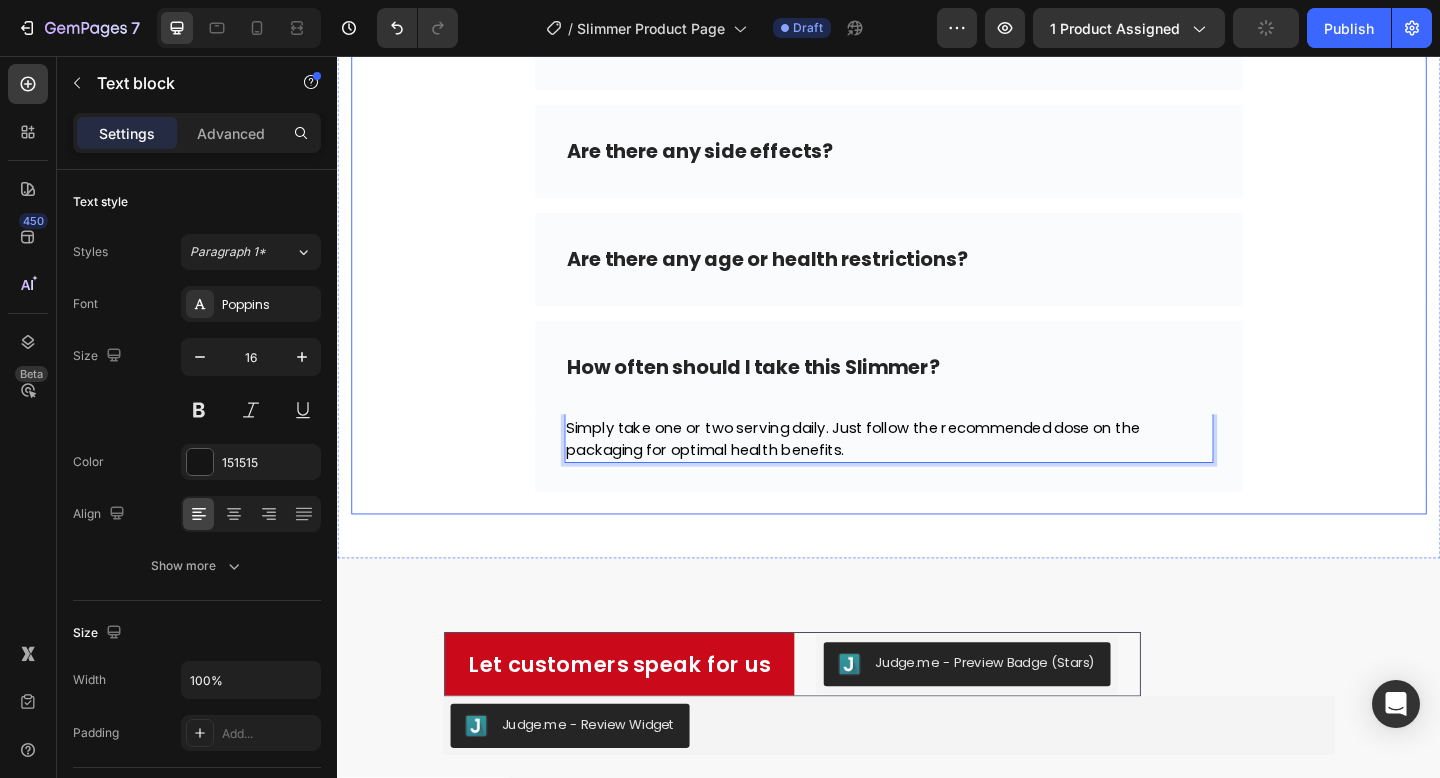 click on "Your most commonly asked questions are answered below: Heading Row How does SLIMMER help you ? How long before I see results? Can I take with other supplements? Are there any side effects? Are there any age or health restrictions? How often should I take this Slimmer? Simply take one or two serving daily. Just follow the recommended dose on the packaging for optimal health benefits. Text block 0 Row Accordion Row" at bounding box center (937, 80) 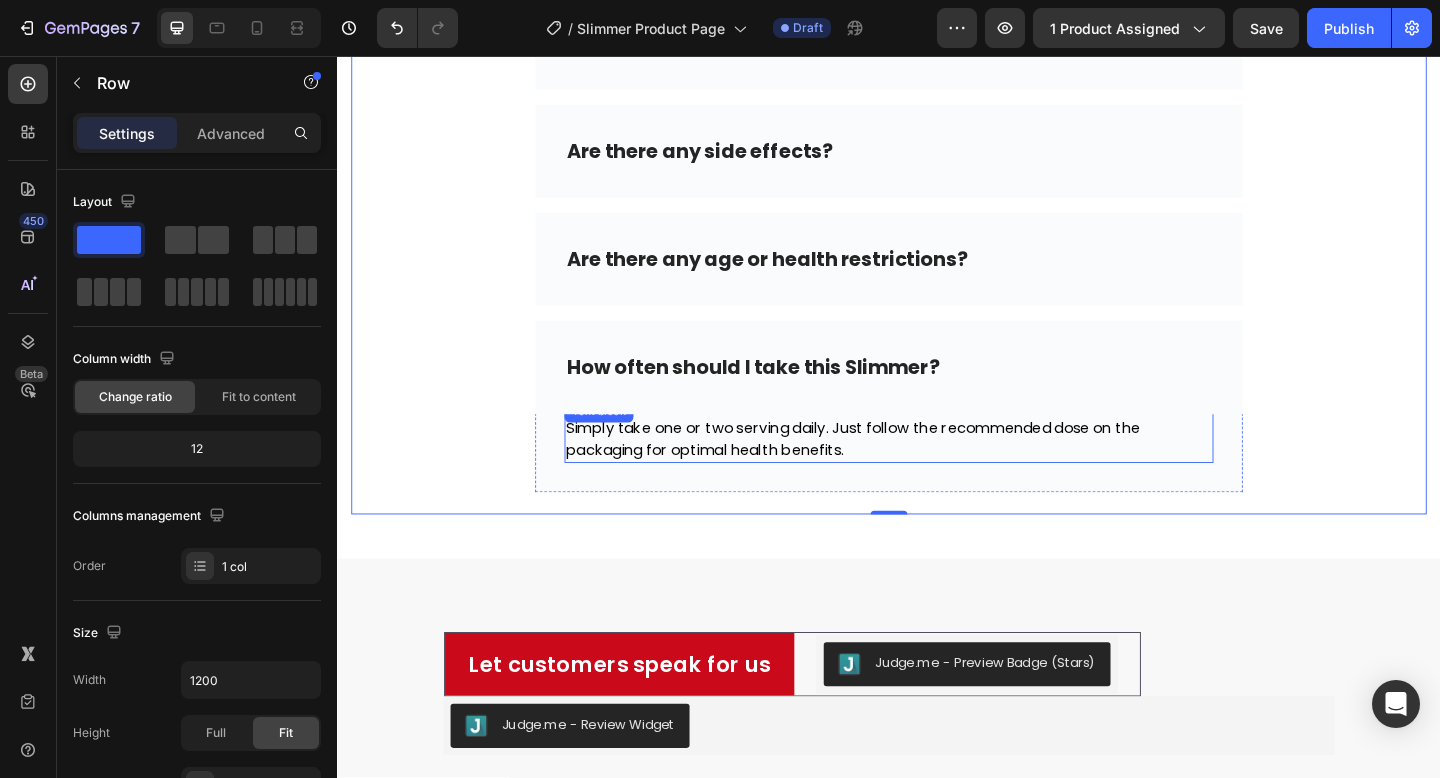 scroll, scrollTop: 6812, scrollLeft: 0, axis: vertical 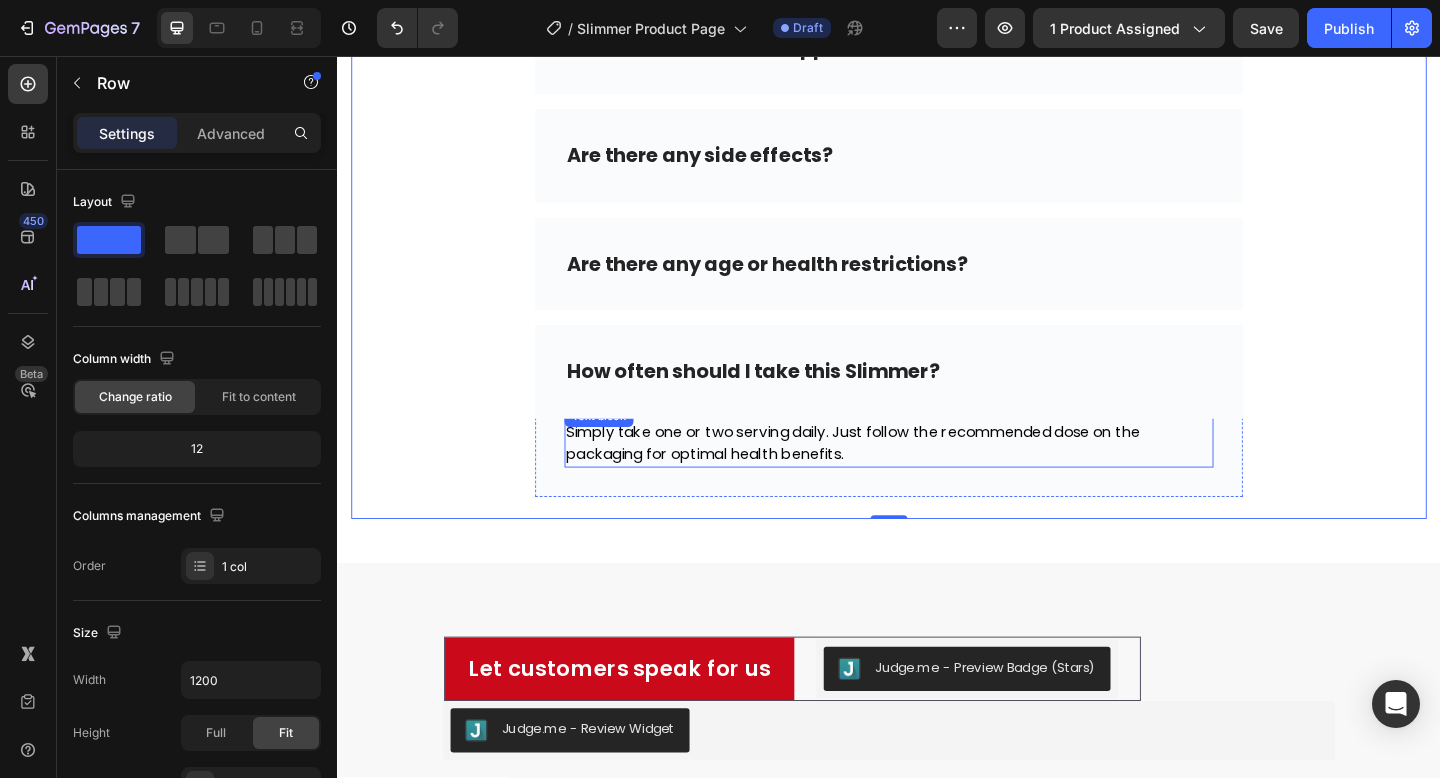 click on "Simply take one or two serving daily. Just follow the recommended dose on the packaging for optimal health benefits." at bounding box center (898, 477) 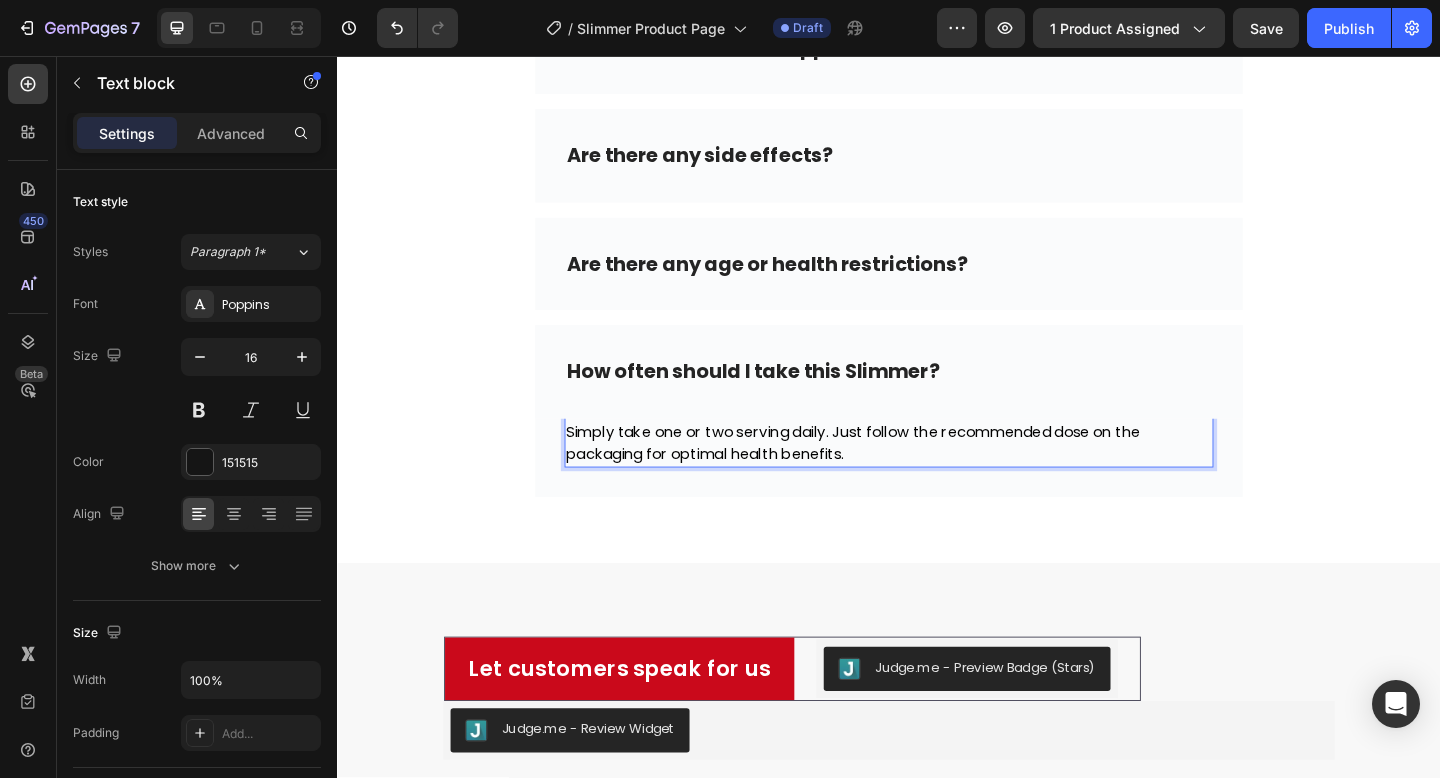 click on "Simply take one or two serving daily. Just follow the recommended dose on the packaging for optimal health benefits." at bounding box center [937, 478] 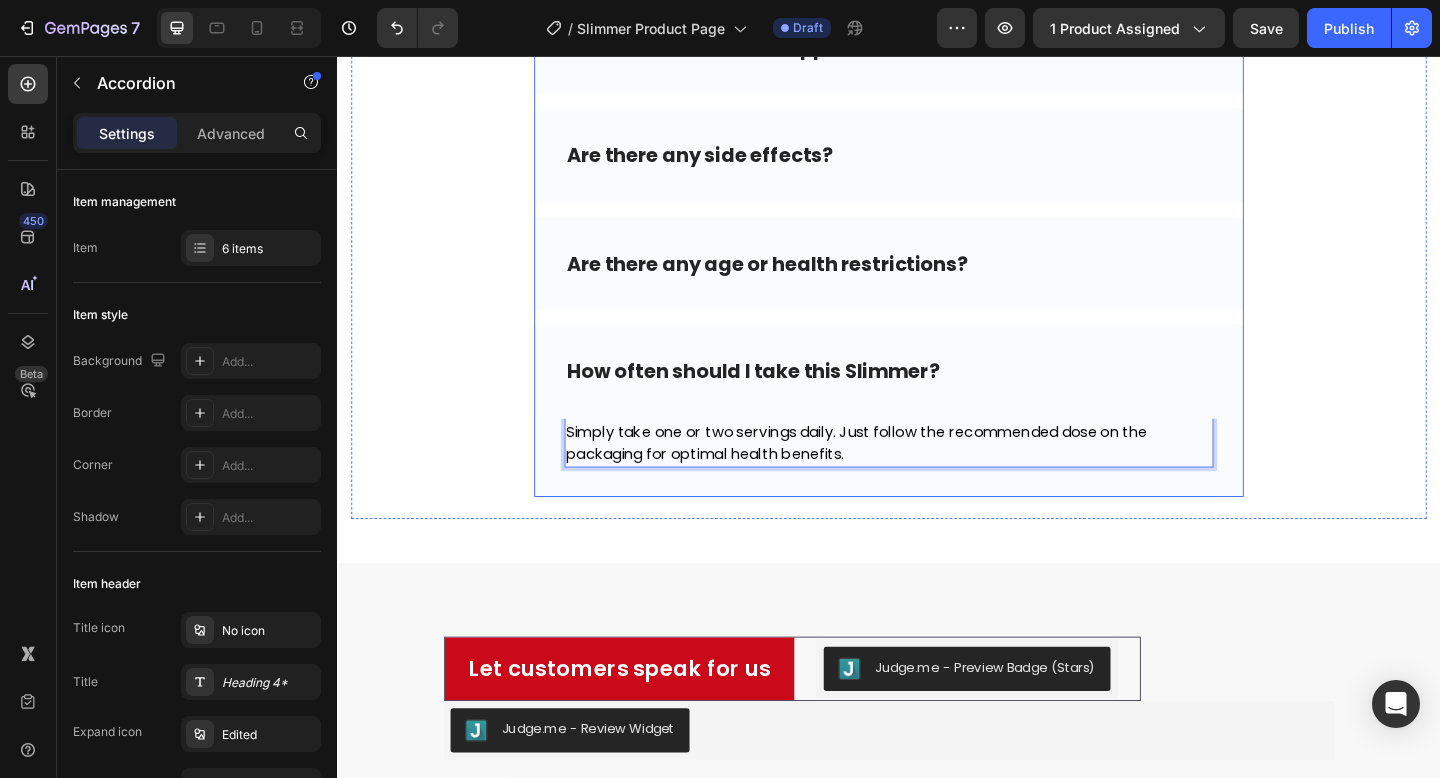 click on "How does SLIMMER help you ? How long before I see results? Can I take with other supplements? Are there any side effects? Are there any age or health restrictions? How often should I take this Slimmer? Simply take one or two servings daily. Just follow the recommended dose on the packaging for optimal health benefits. Text block 0 Row" at bounding box center (937, 149) 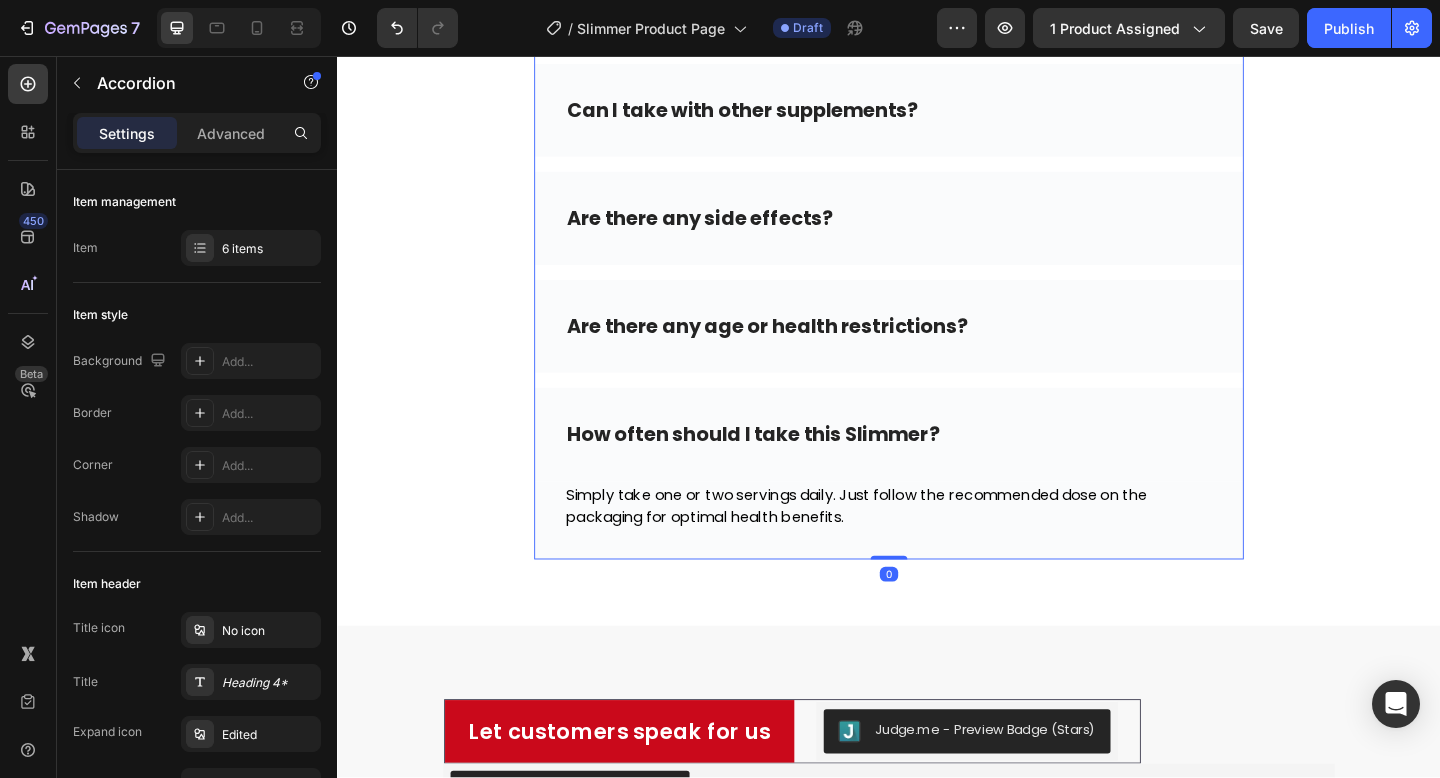 scroll, scrollTop: 6737, scrollLeft: 0, axis: vertical 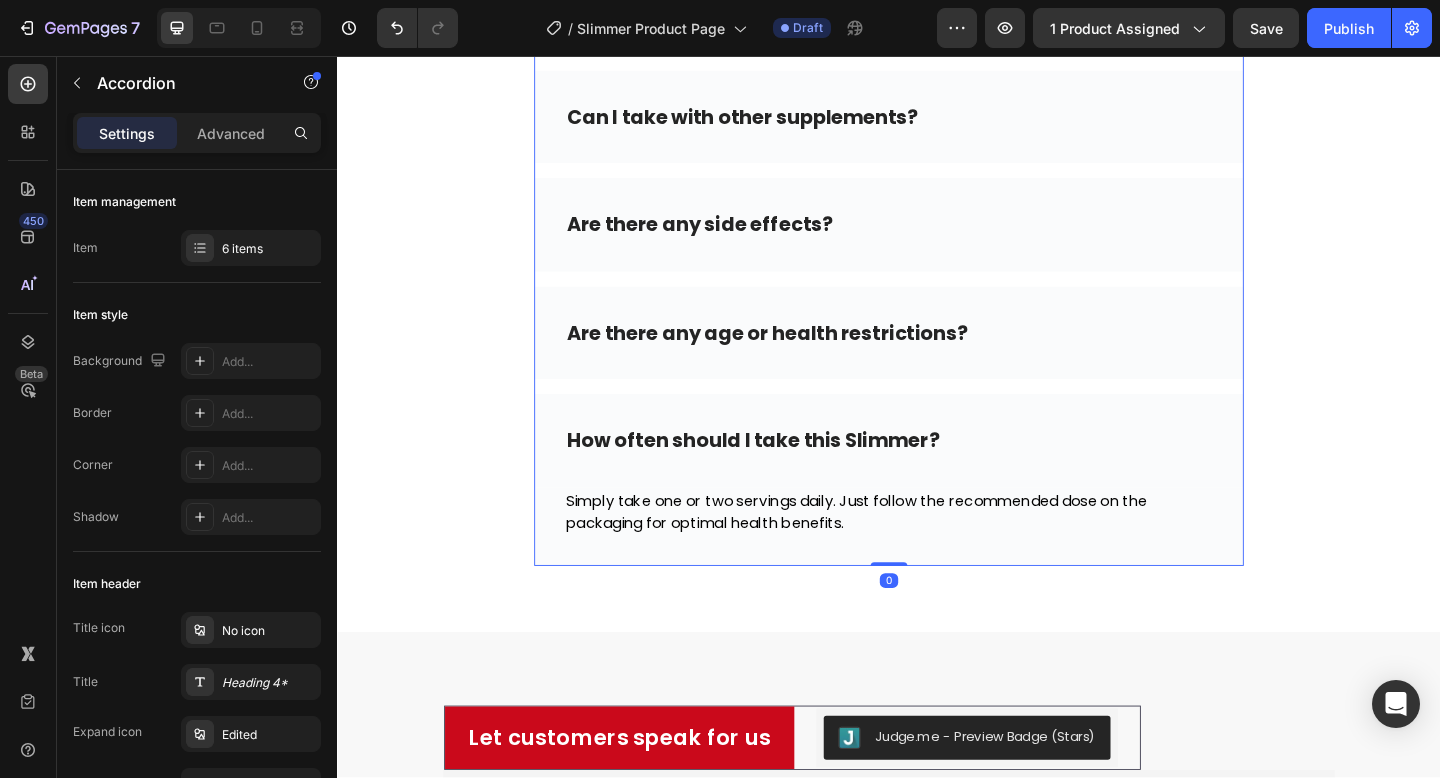 click on "Are there any side effects?" at bounding box center (937, 240) 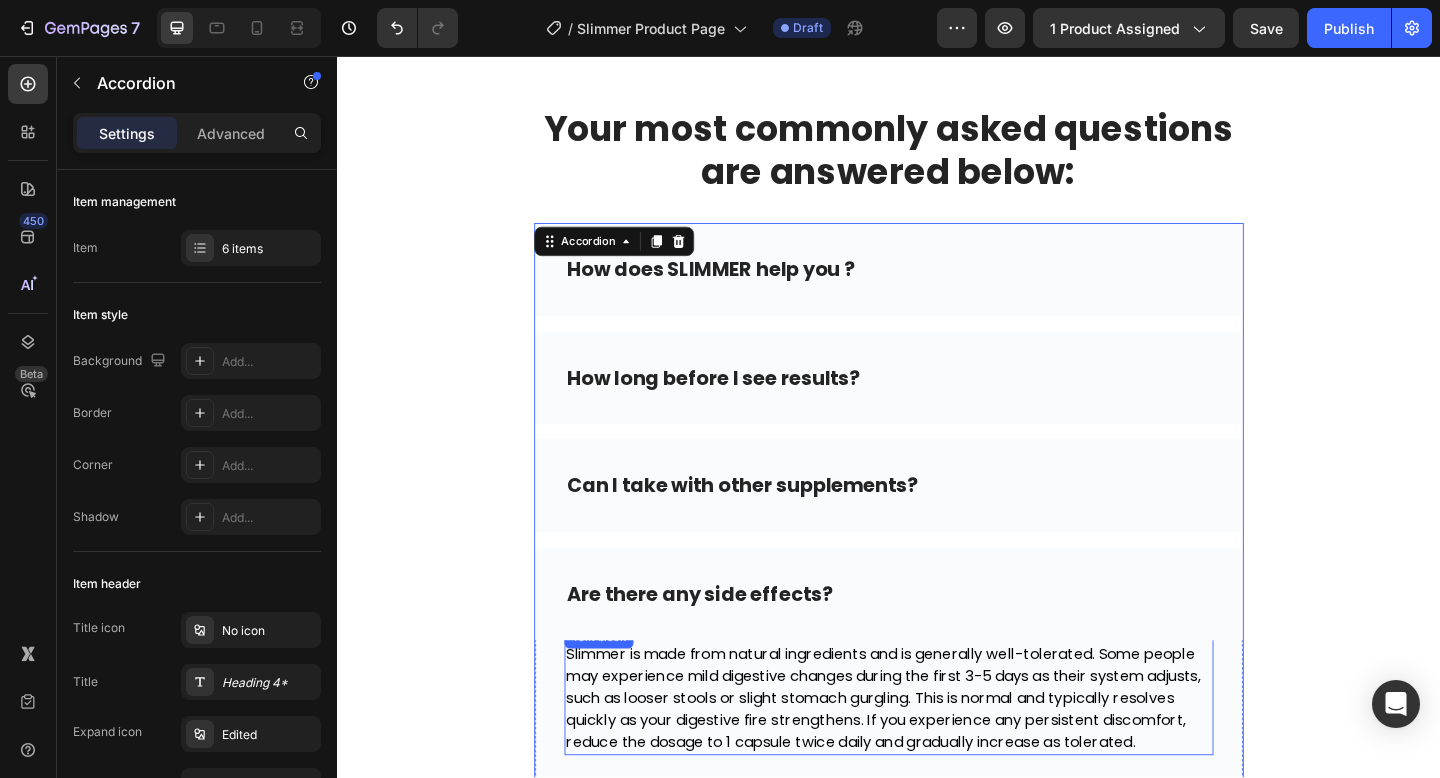 scroll, scrollTop: 6271, scrollLeft: 0, axis: vertical 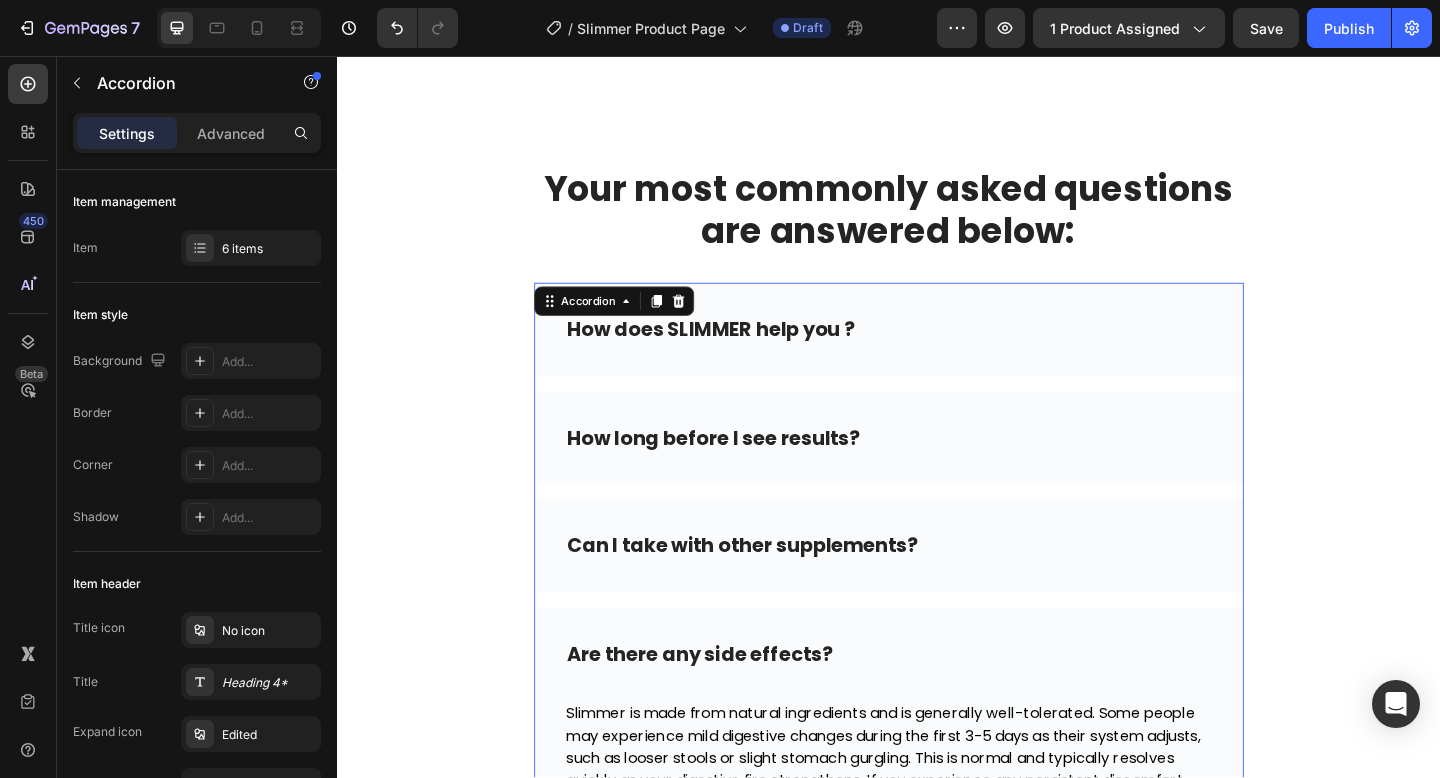 click on "How does SLIMMER help you ?" at bounding box center (937, 354) 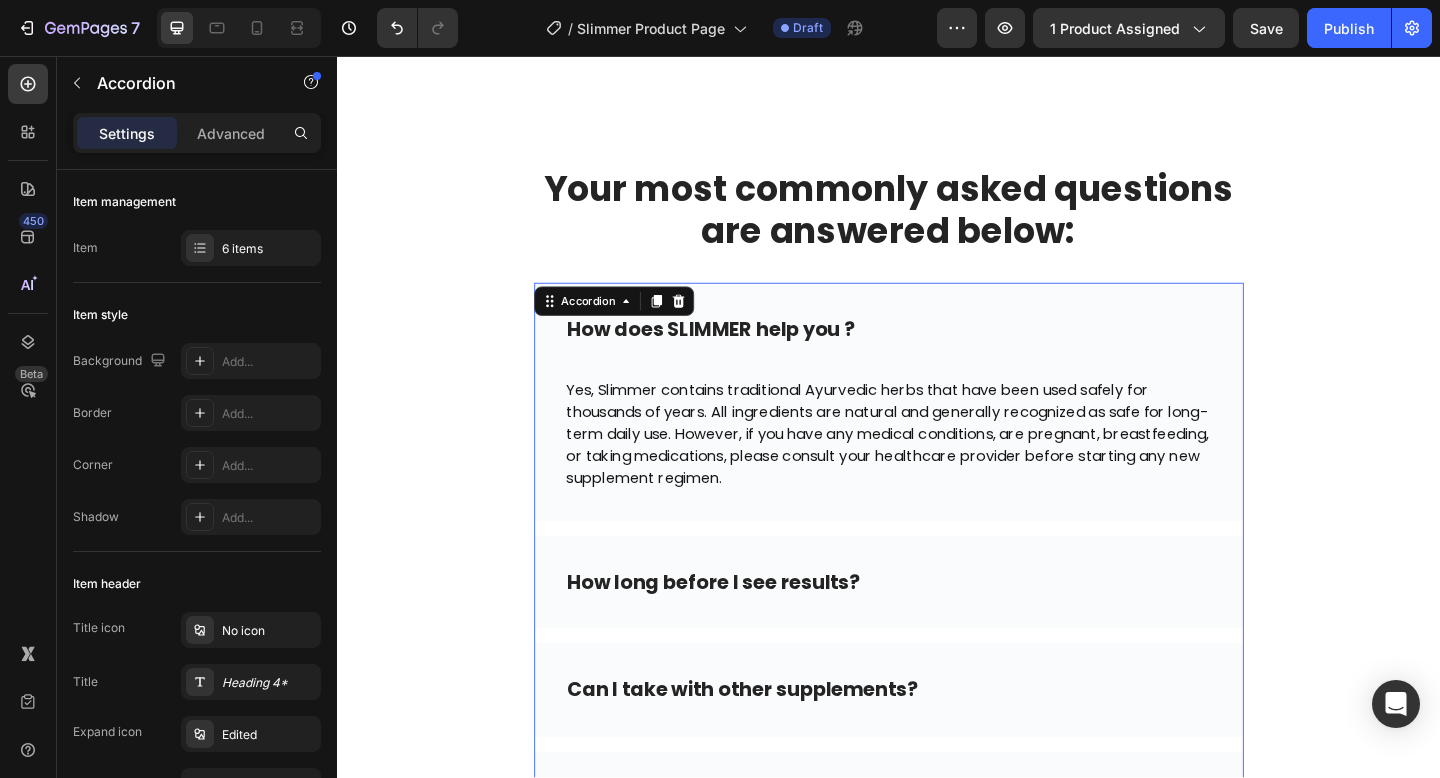 click on "How long before I see results?" at bounding box center [937, 629] 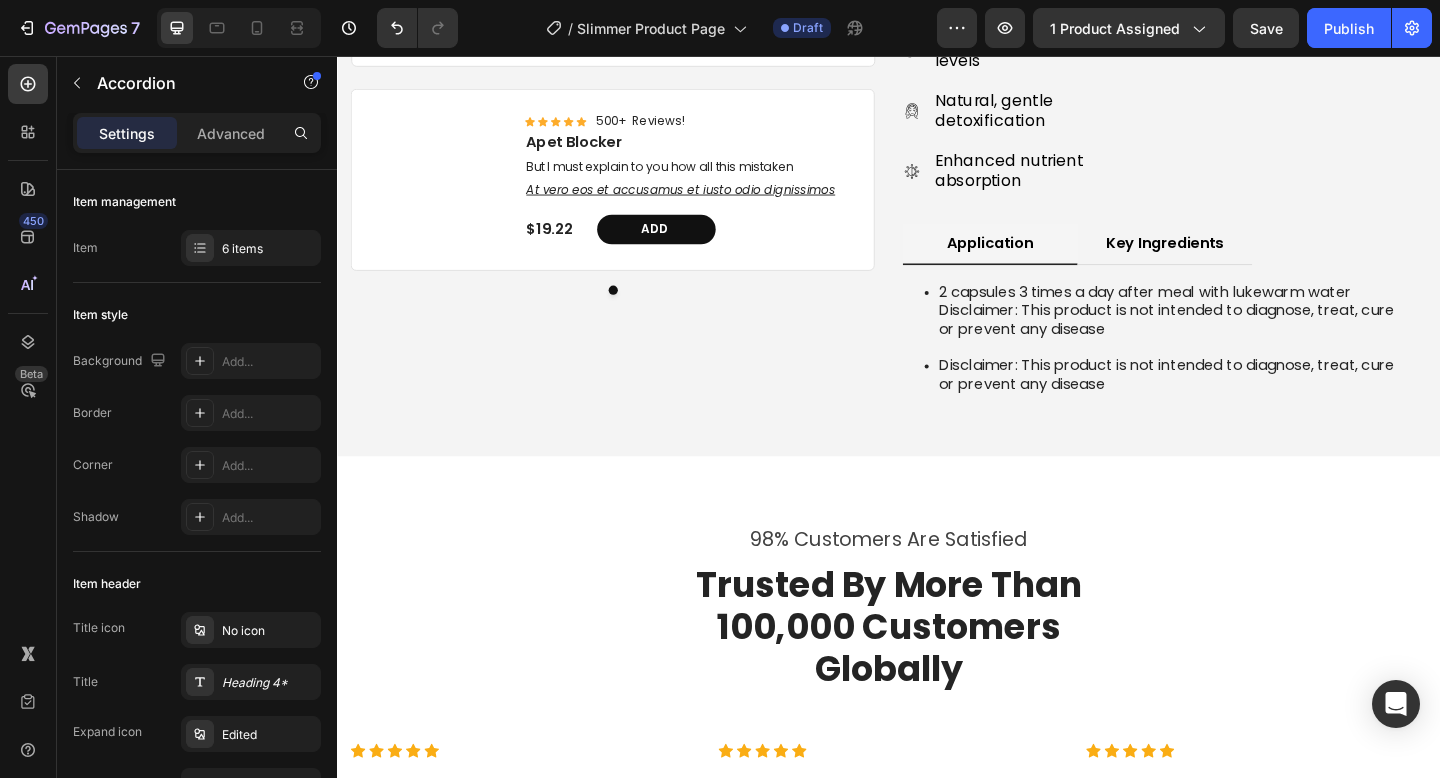 scroll, scrollTop: 5144, scrollLeft: 0, axis: vertical 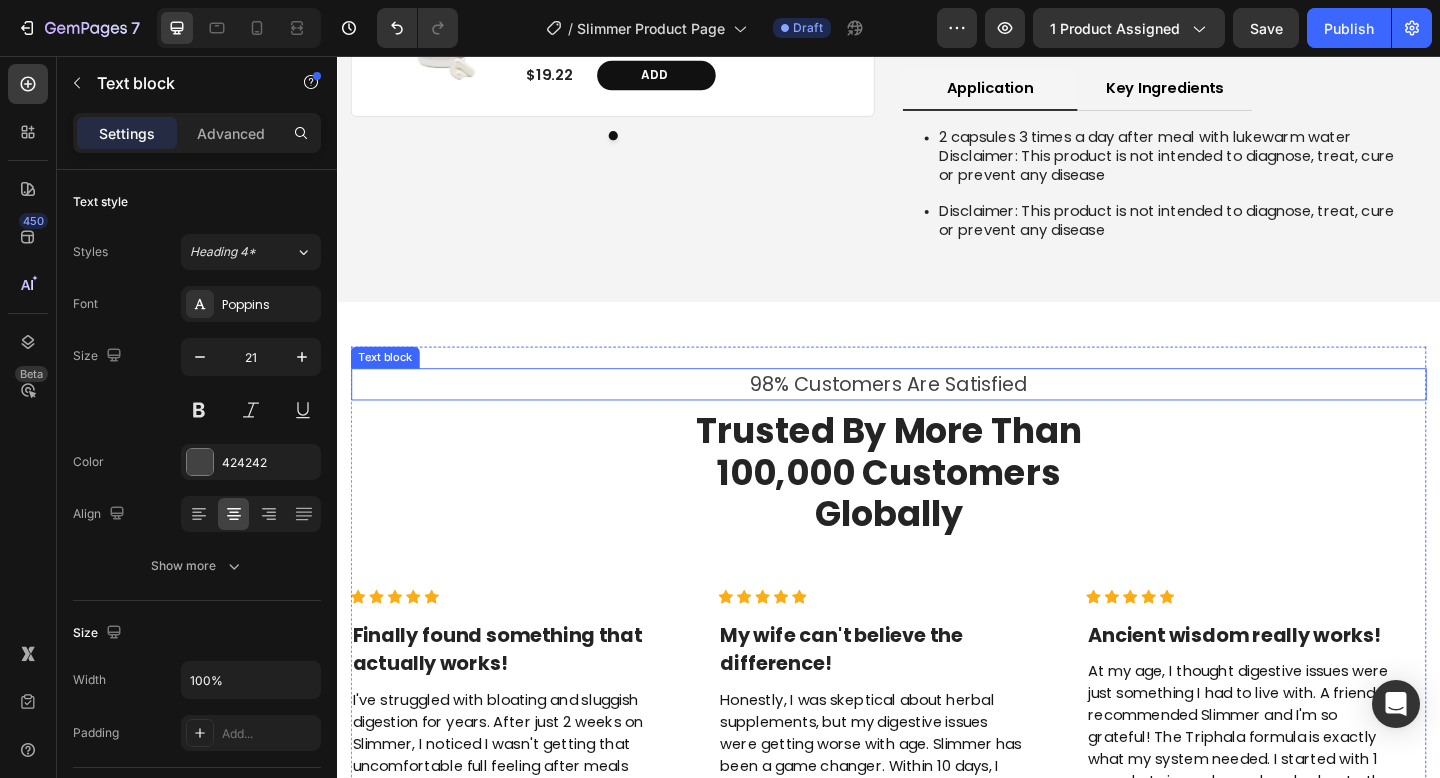 click on "98% Customers Are Satisfied" at bounding box center (937, 414) 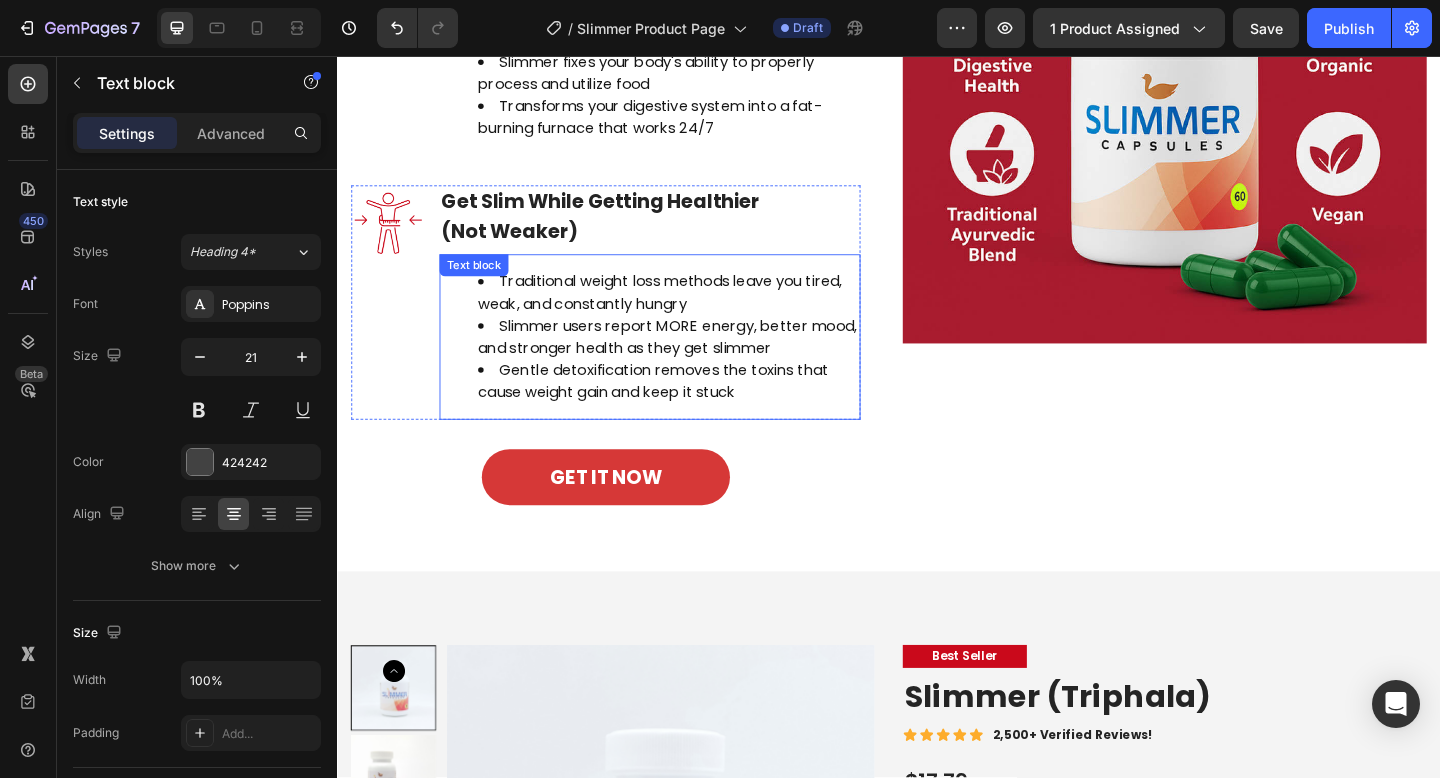 scroll, scrollTop: 3879, scrollLeft: 0, axis: vertical 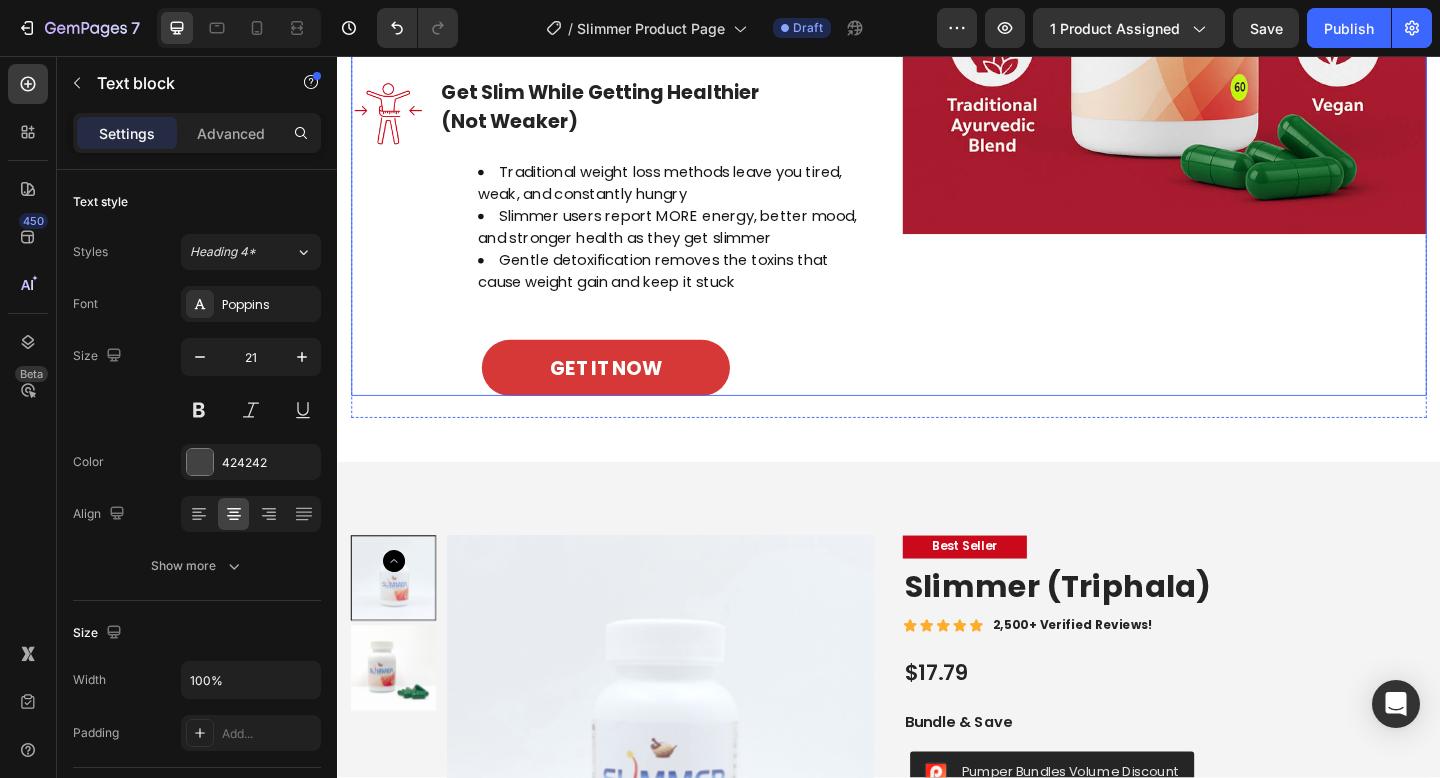click on "Image" at bounding box center [1237, -35] 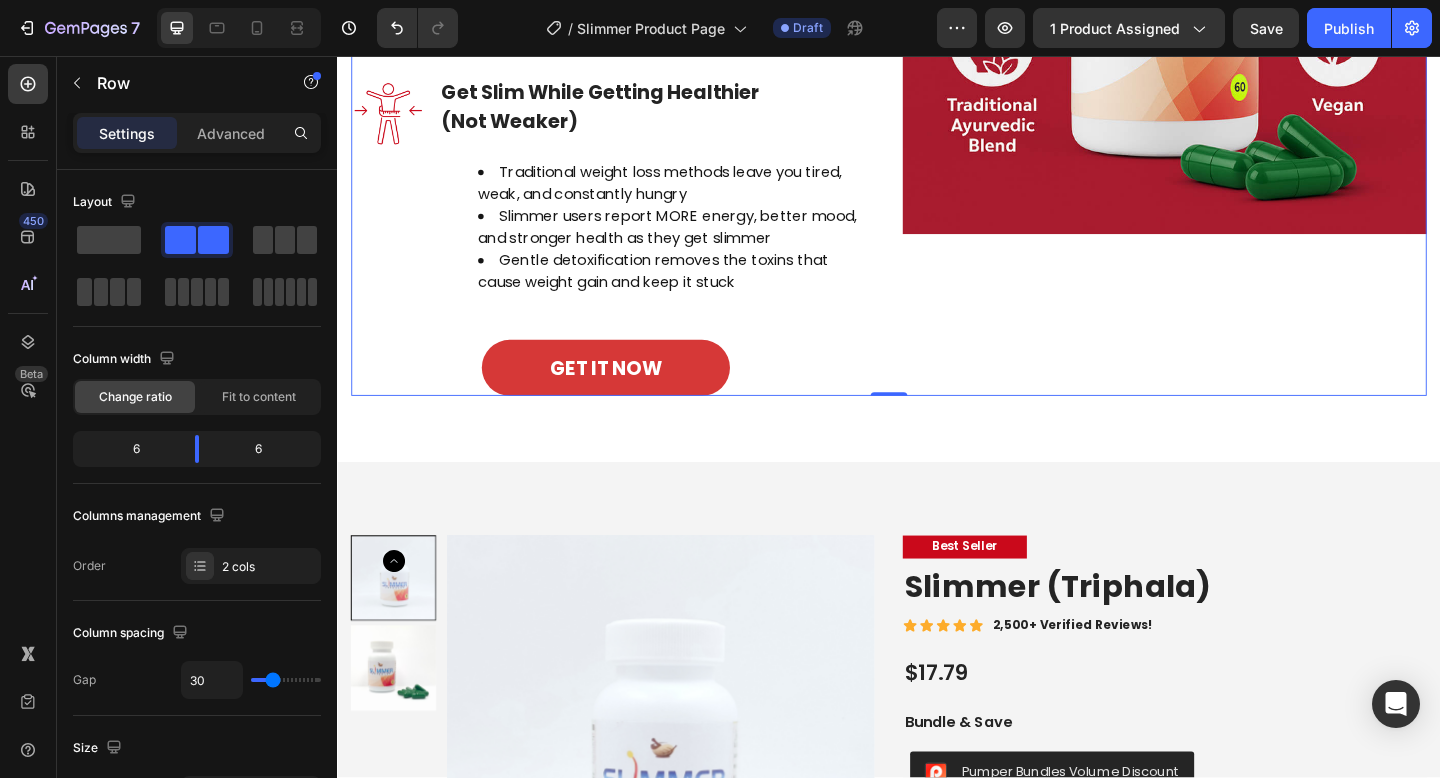 click on "Your Natural Path to Wellness Heading Slimmer harnesses the power of ancient Ayurvedic wisdom with the proven Triphala formula plus Mustak root to naturally improve your digestive fire, boost energy, and support your body's natural cleansing process. Text block Row Image The Ancient Weight Loss Secret Without Dieting Heading Unlike restrictive diets that slow your metabolism, Slimmer speeds it up Traditional formula used by ancient cultures who stayed naturally lean their entire lives Burns stored fat by improving digestion, not by starving your body Text block Row Image The Only Weight Loss Supplement That Targets Your Root Problem Heading Most weight loss products suppress appetite or block absorption (temporary fixes) Slimmer fixes your body's ability to properly process and utilize food Transforms your digestive system into a fat-burning furnace that works 24/7 Text block Row Image Get Slim While Getting Healthier (Not Weaker) Heading Text block Row GET IT NOW Button Row Image Row 0 Row Section 5" at bounding box center (937, -135) 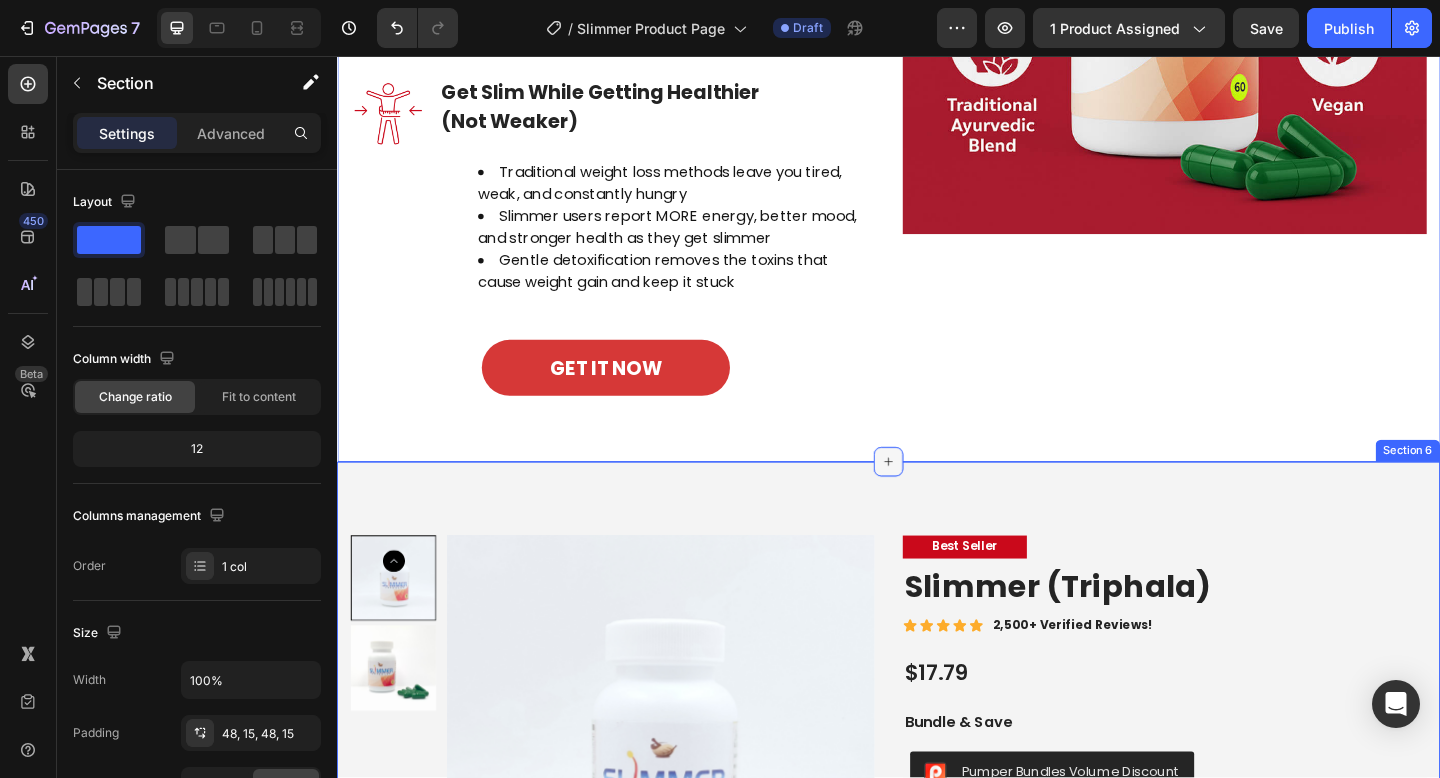 click at bounding box center (937, 498) 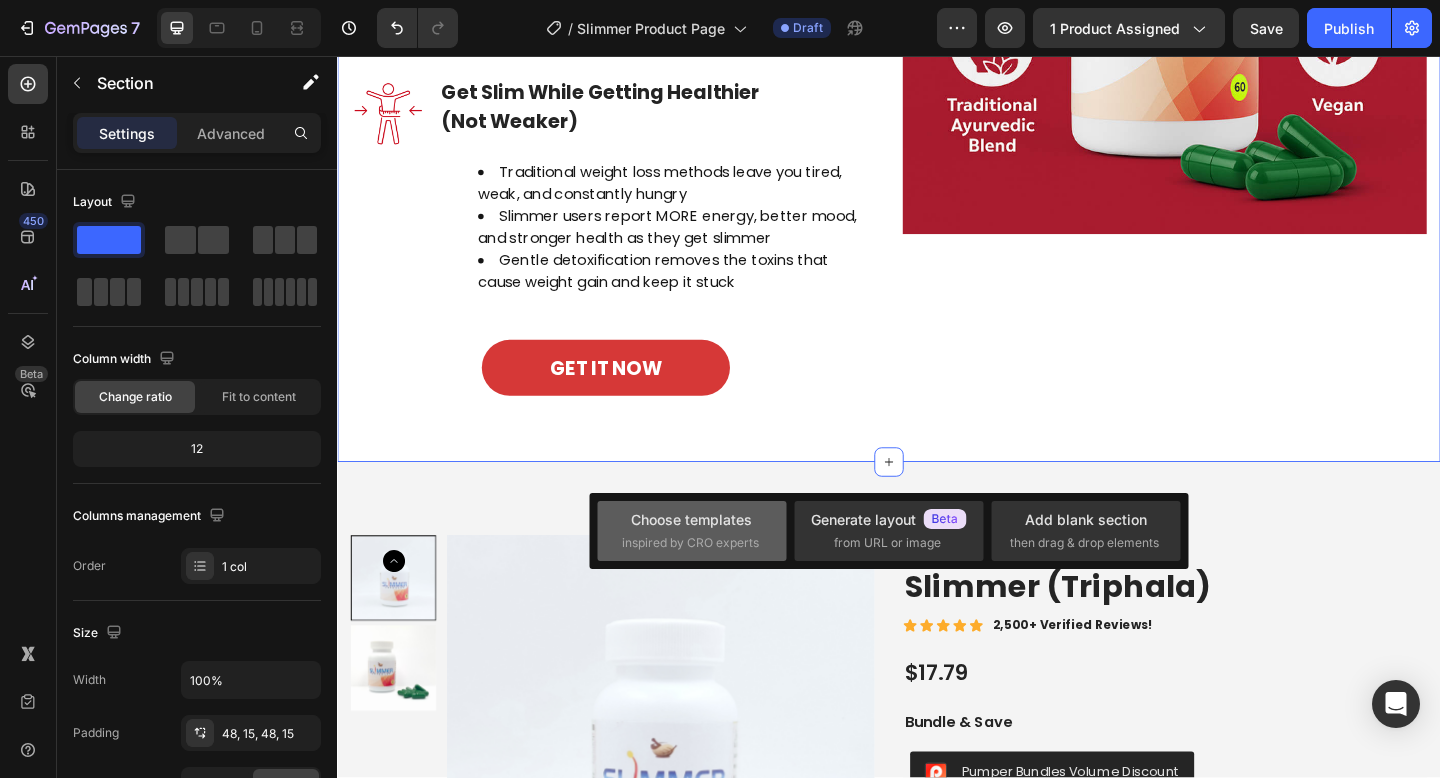 click on "inspired by CRO experts" at bounding box center (690, 543) 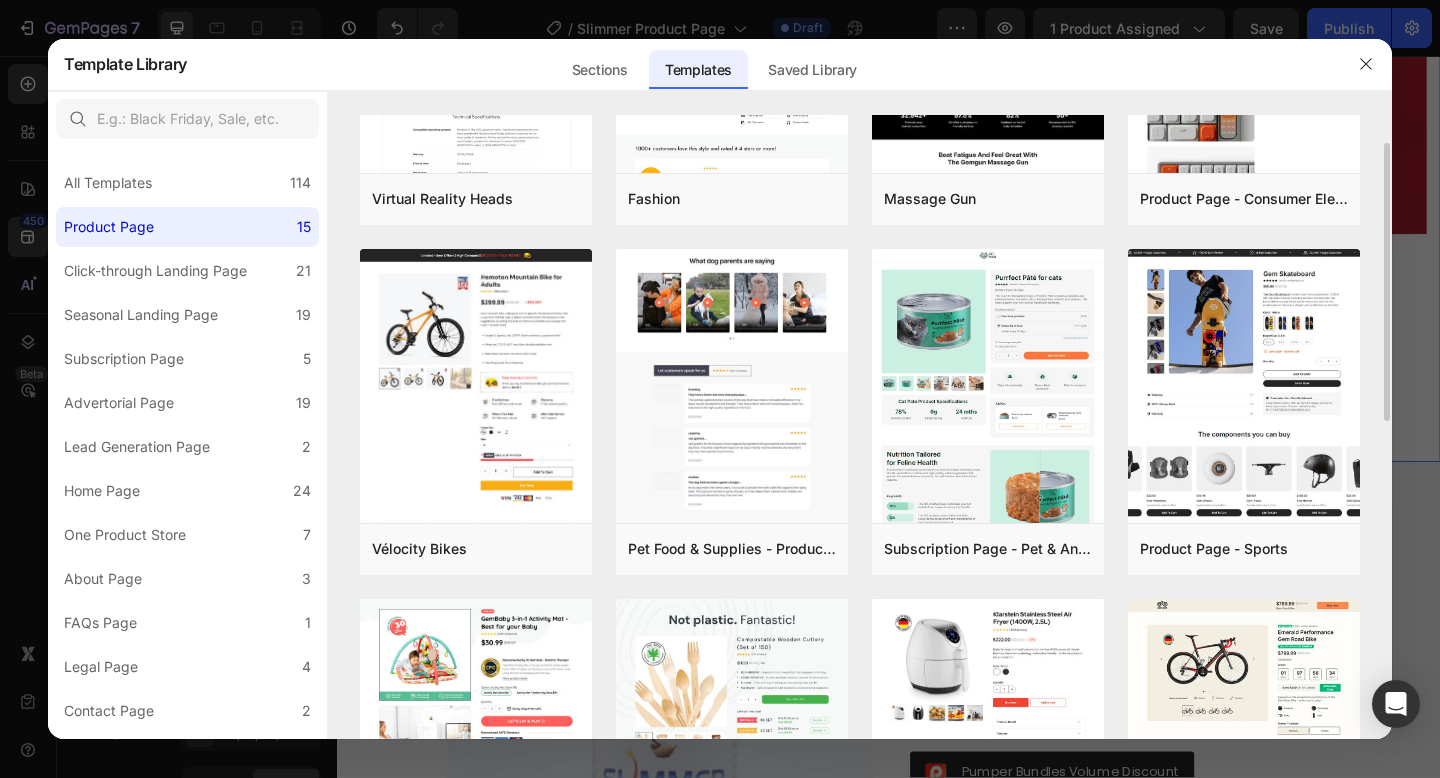 scroll, scrollTop: 212, scrollLeft: 0, axis: vertical 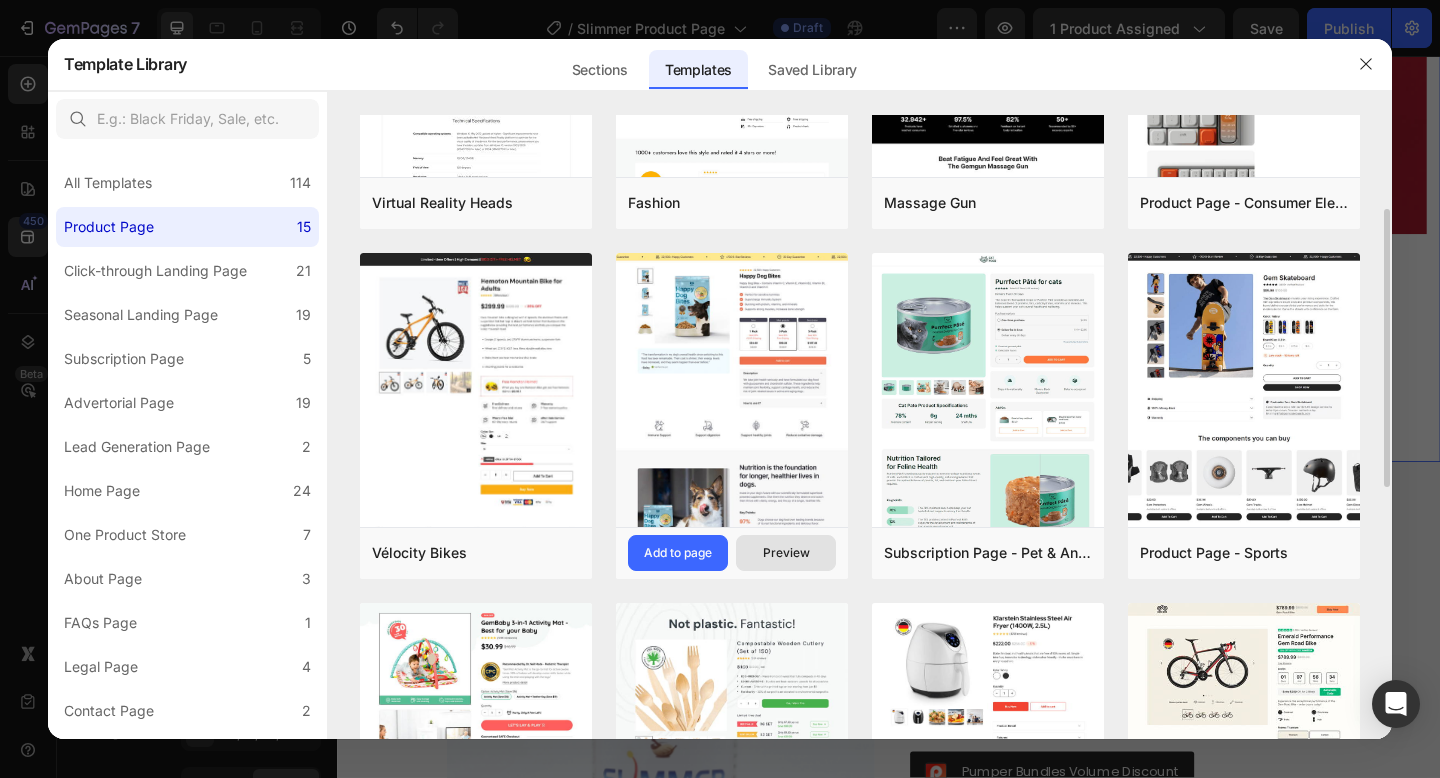 click on "Preview" at bounding box center (786, 553) 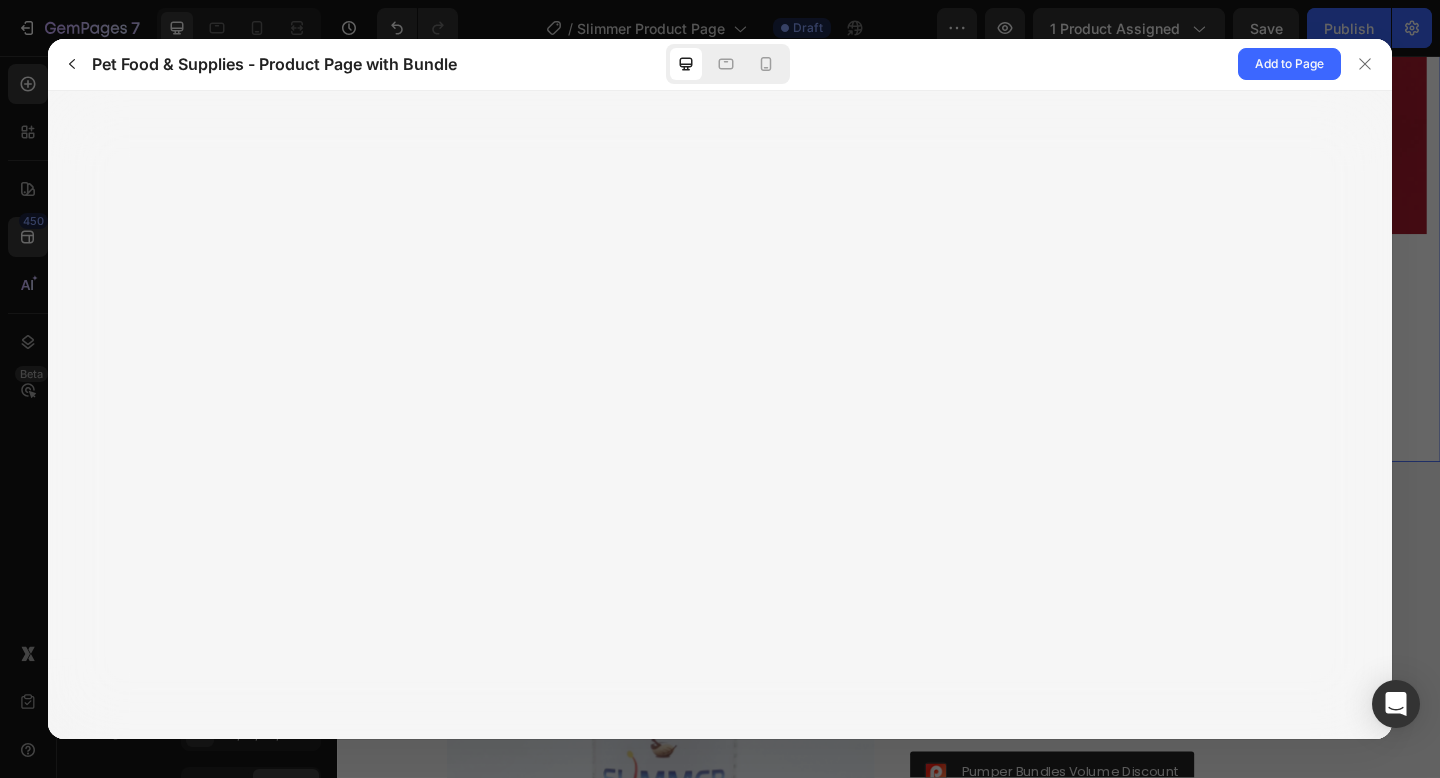 click at bounding box center [720, 415] 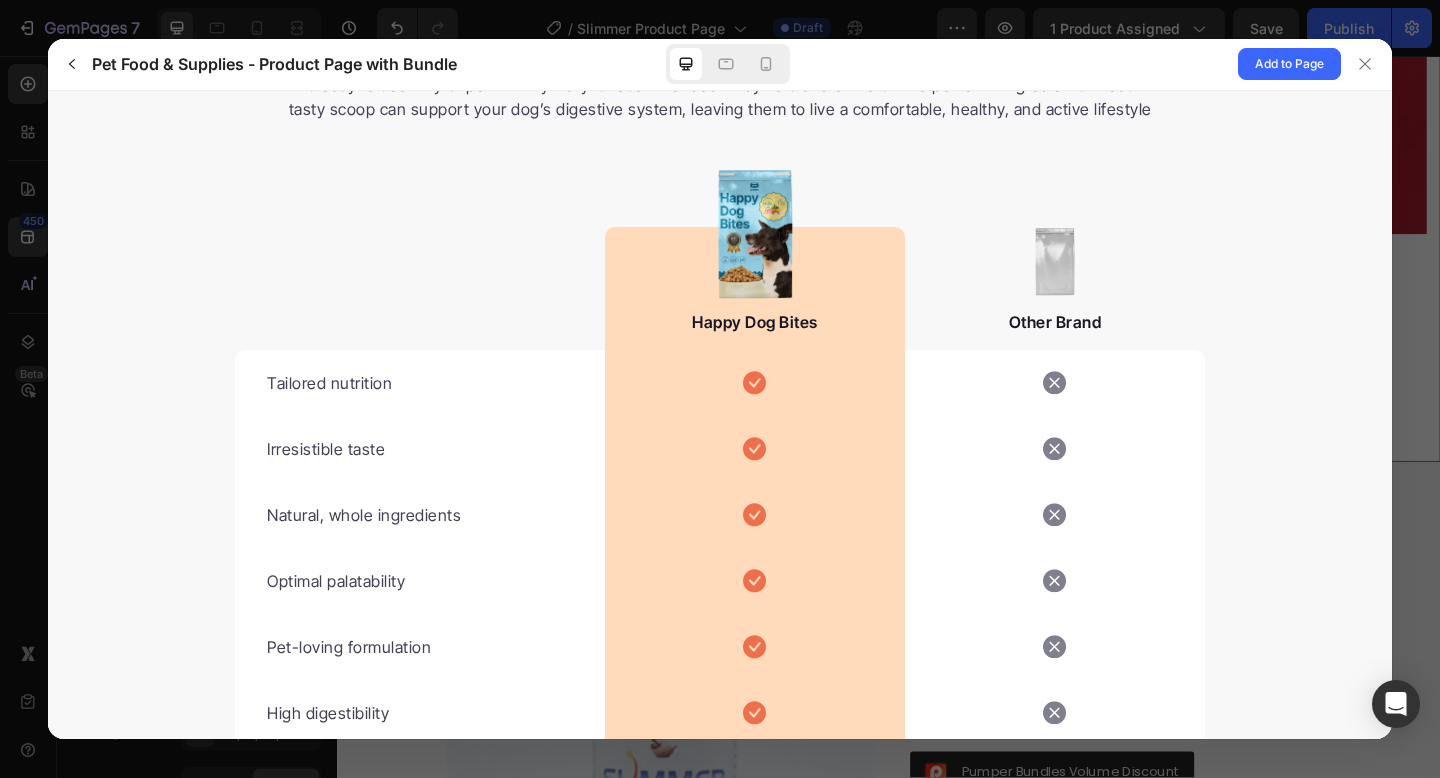 scroll, scrollTop: 3514, scrollLeft: 0, axis: vertical 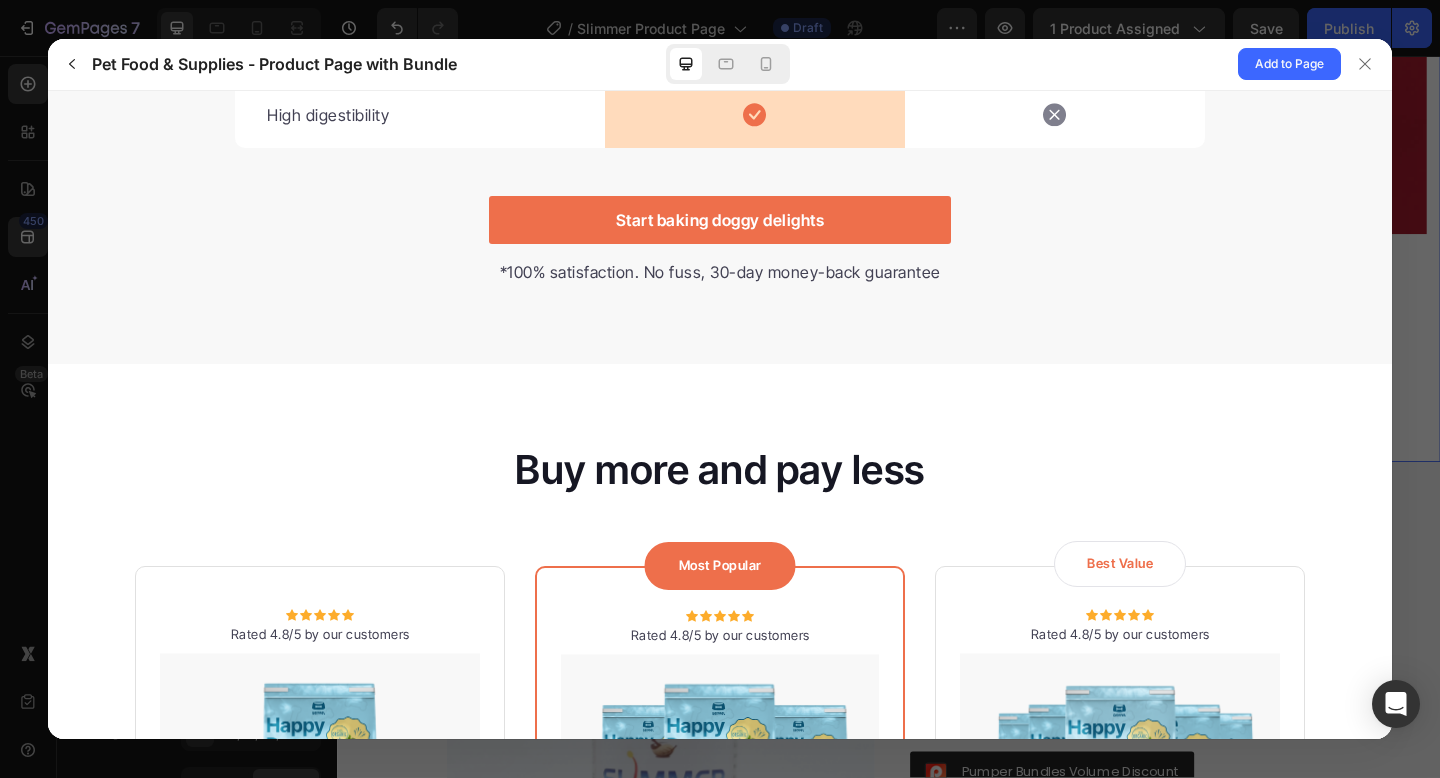 drag, startPoint x: 1369, startPoint y: 71, endPoint x: 1351, endPoint y: 122, distance: 54.08327 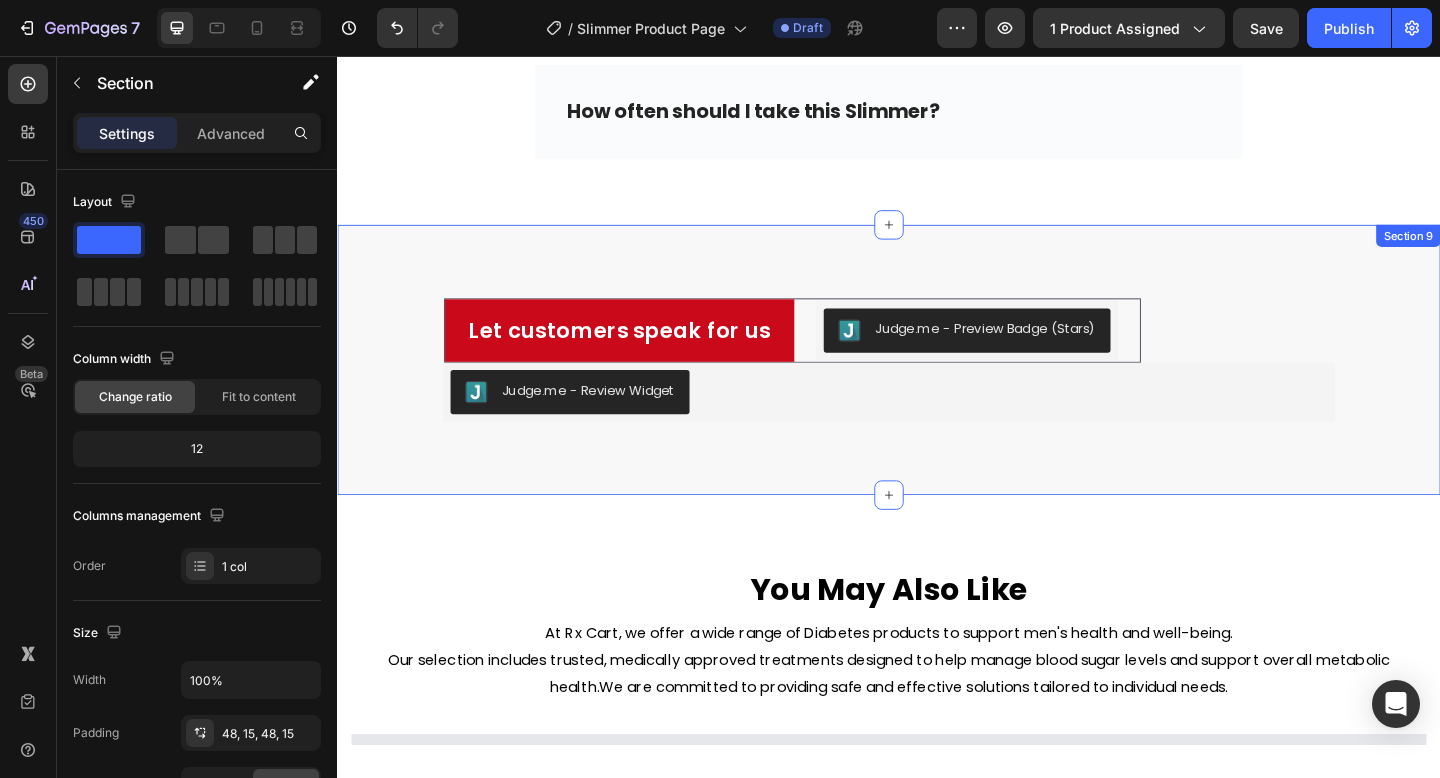 scroll, scrollTop: 7434, scrollLeft: 0, axis: vertical 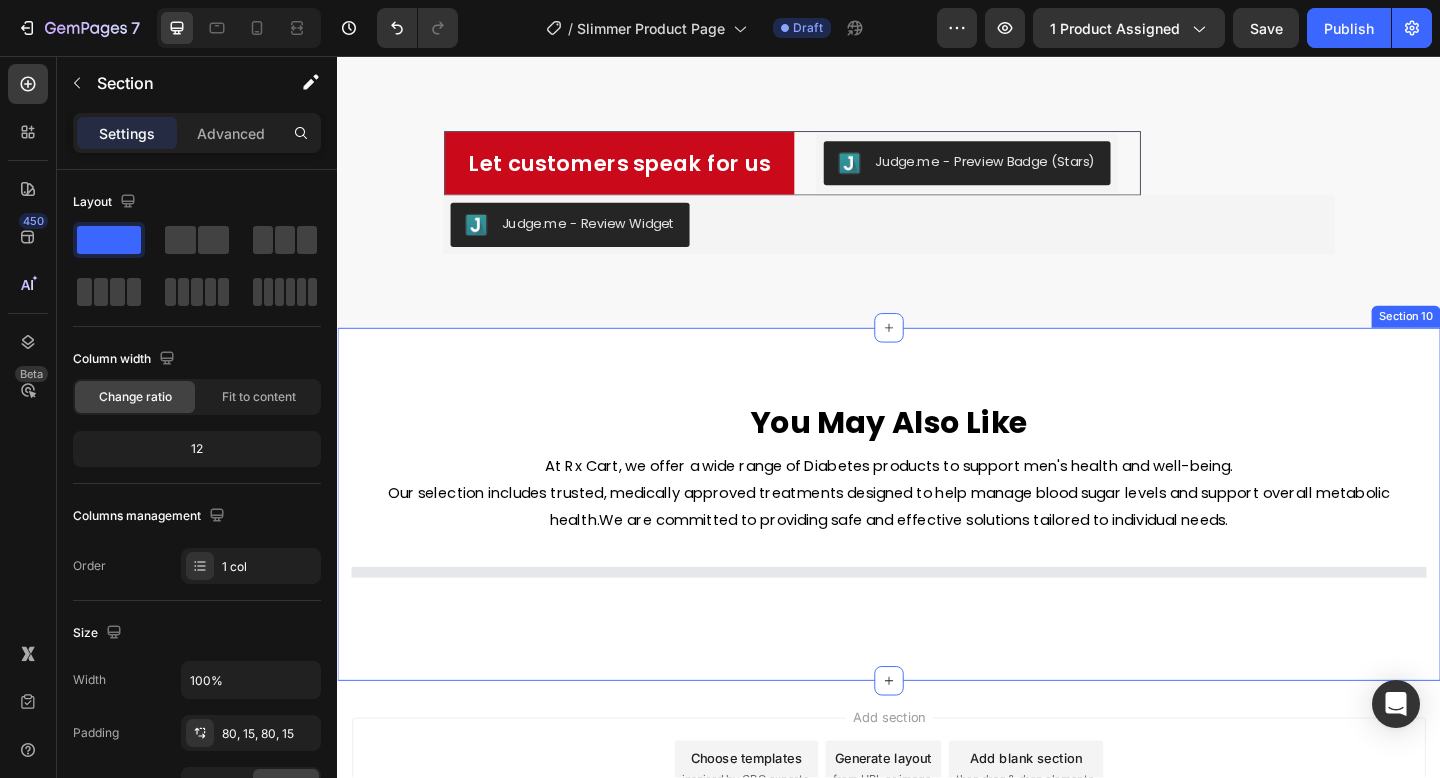click on "You May Also Like Heading At Rx Cart, we offer a wide range of Diabetes products to support men's health and well-being. Our selection includes trusted, medically approved treatments designed to help manage blood sugar levels and support overall metabolic health.We are committed to providing safe and effective solutions tailored to individual needs. Text block Row Product List Row Section 10" at bounding box center (937, 543) 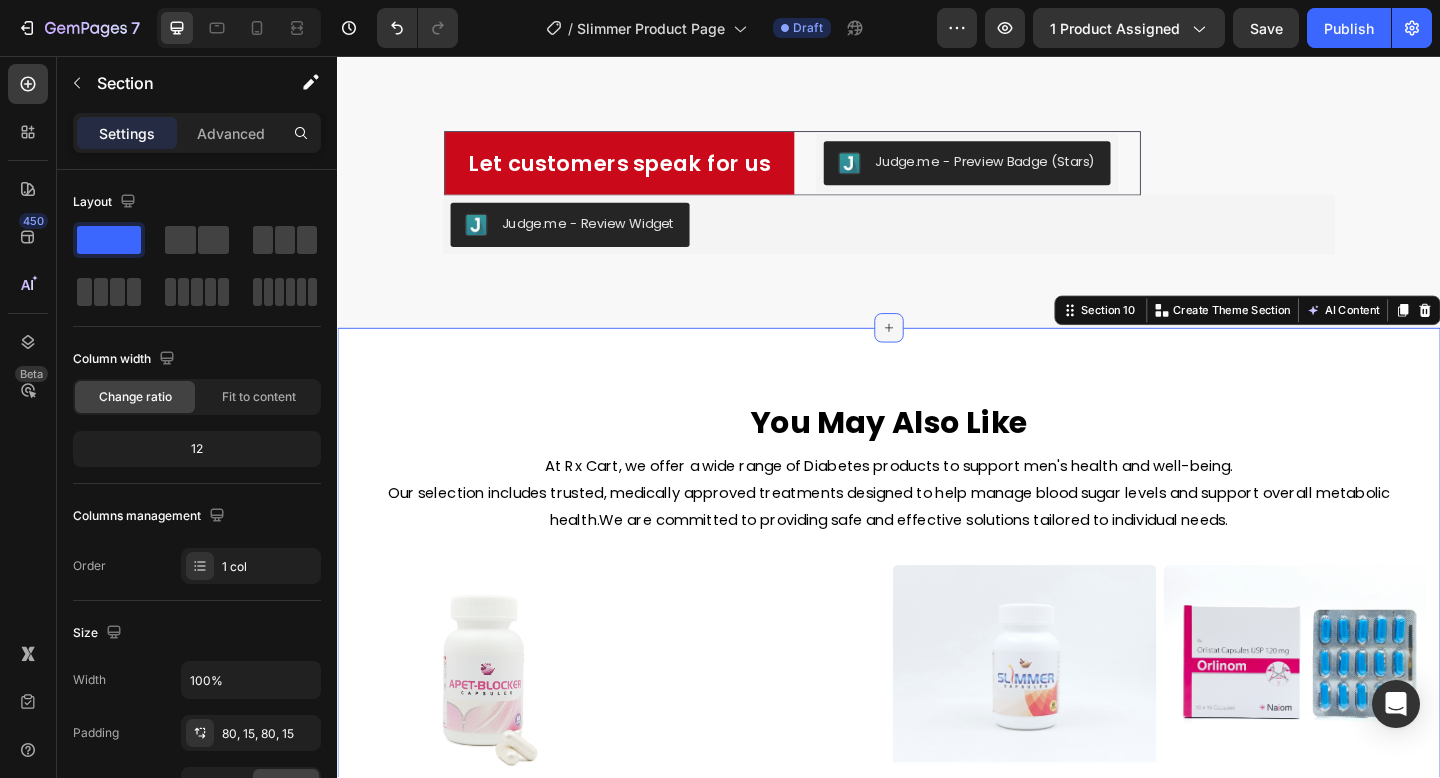 click at bounding box center [937, 352] 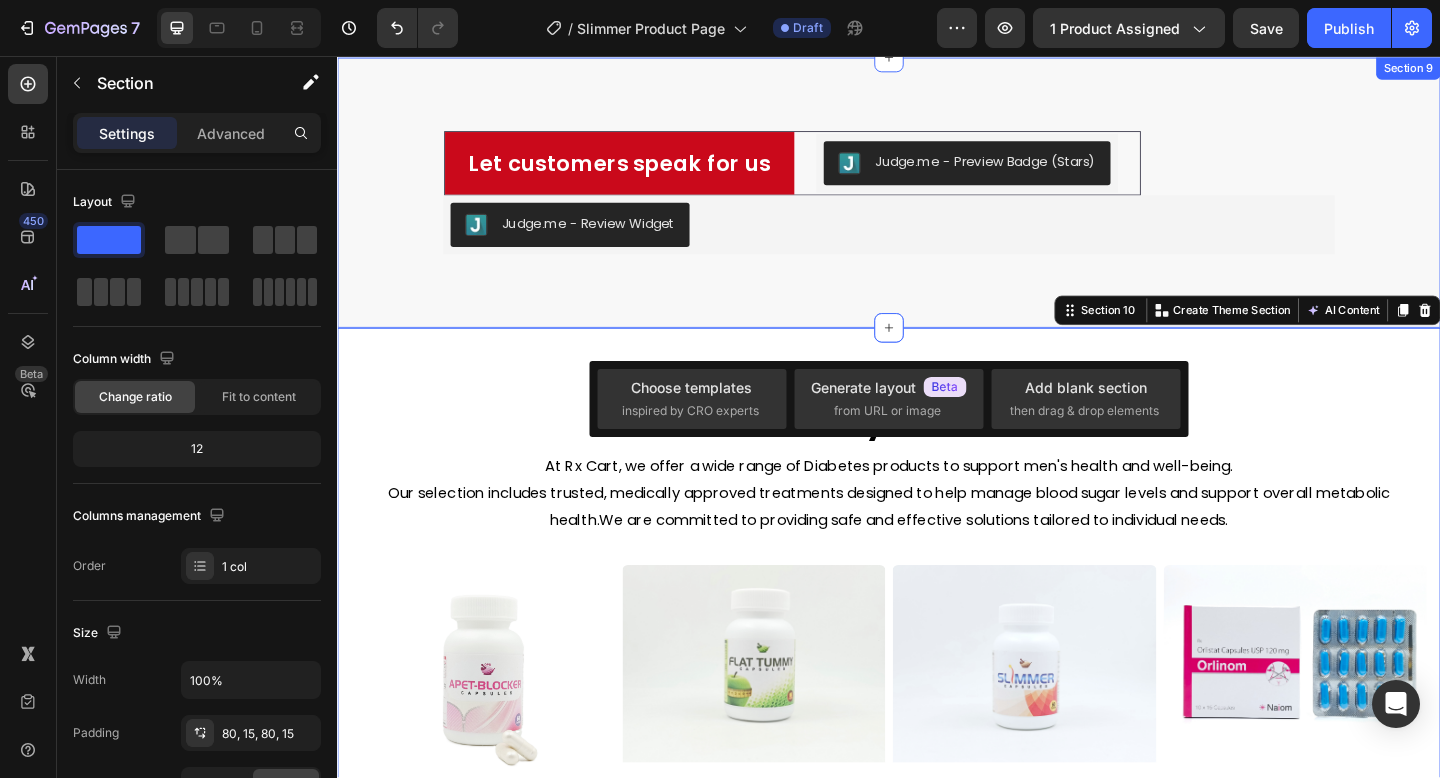 scroll, scrollTop: 7224, scrollLeft: 0, axis: vertical 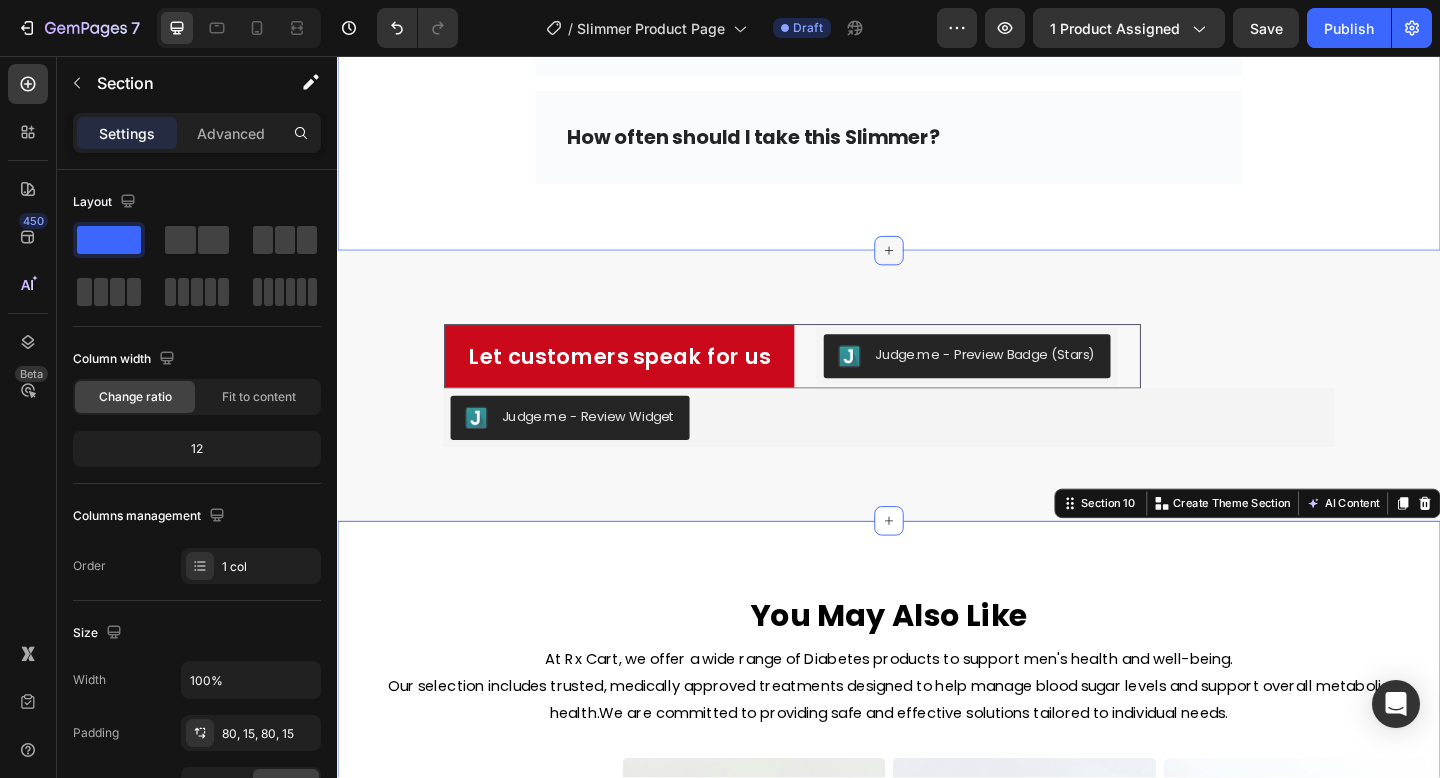 click at bounding box center [937, 268] 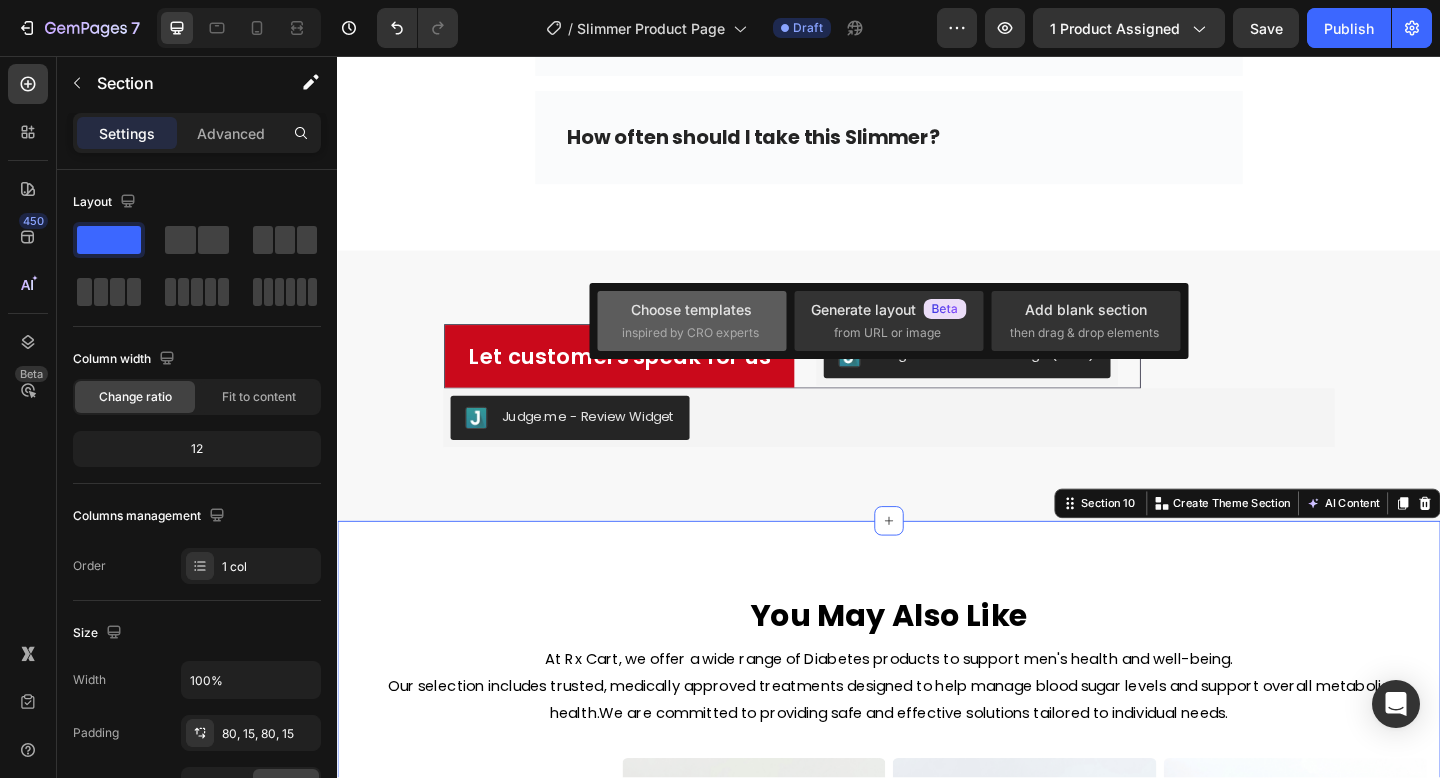 click on "inspired by CRO experts" at bounding box center (690, 333) 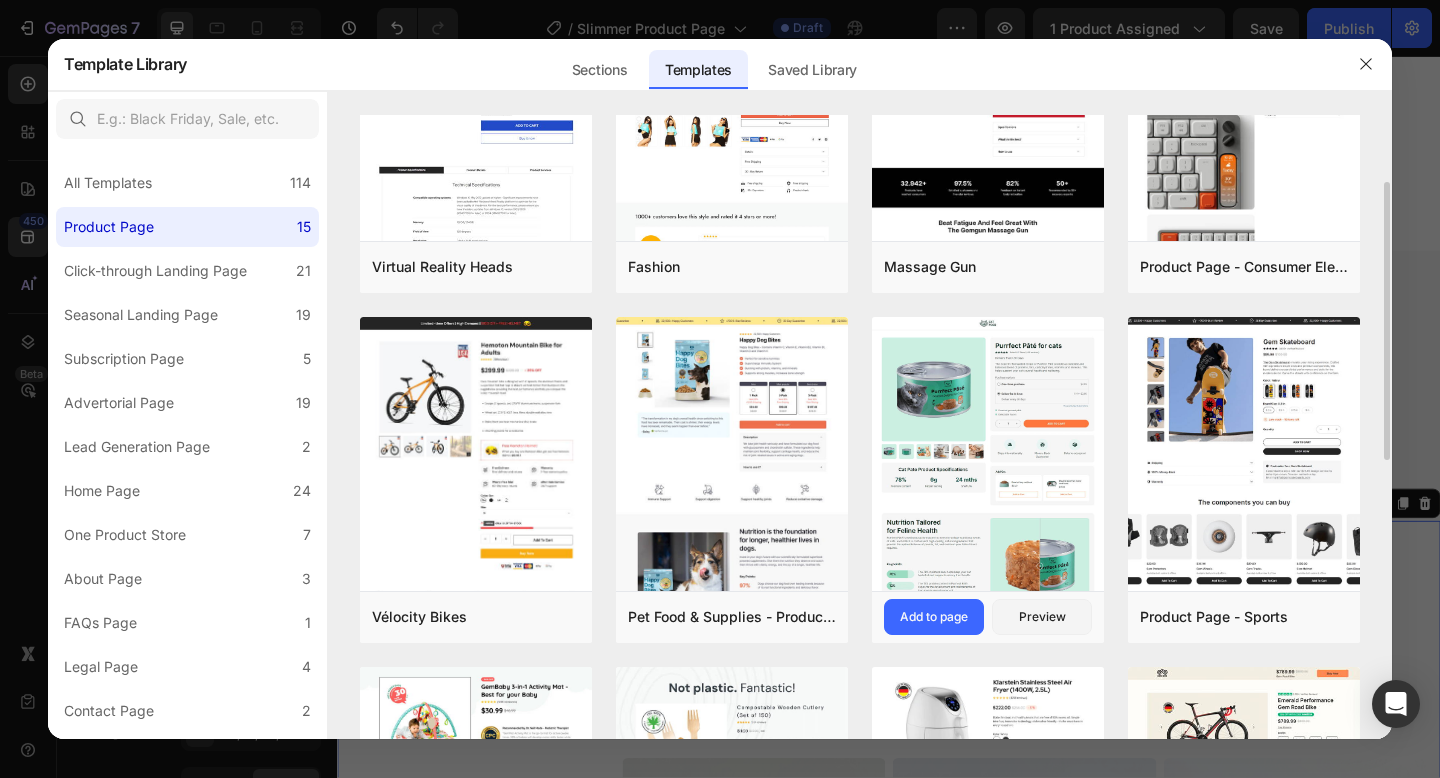 scroll, scrollTop: 149, scrollLeft: 0, axis: vertical 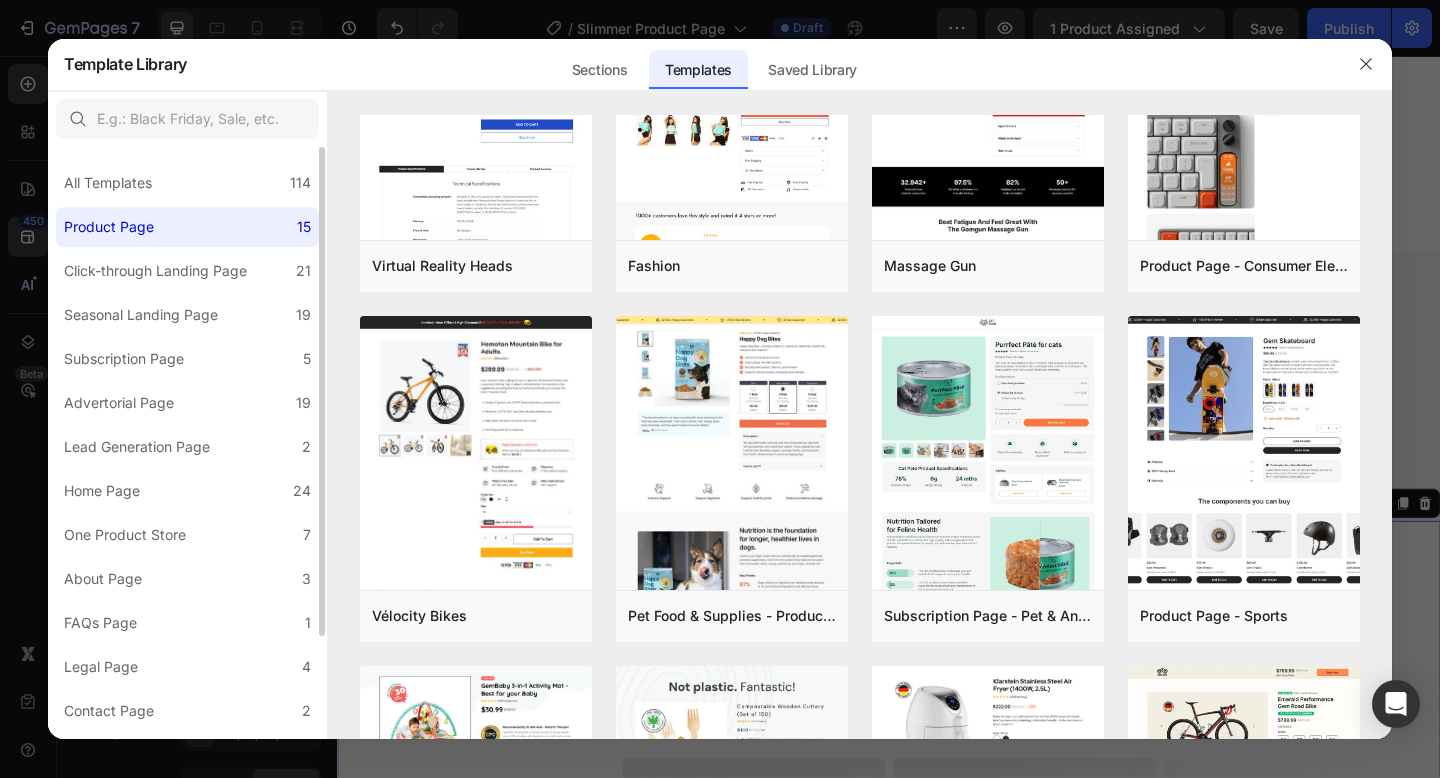 click on "All Templates 114 Product Page 15 Click-through Landing Page 21 Seasonal Landing Page 19 Subscription Page 5 Advertorial Page 19 Lead Generation Page 2 Home Page 24 One Product Store 7 About Page 3 FAQs Page 1 Legal Page 4 Contact Page 2 Blog Post 4 Blog List 2 Collection Page 3" at bounding box center [187, 505] 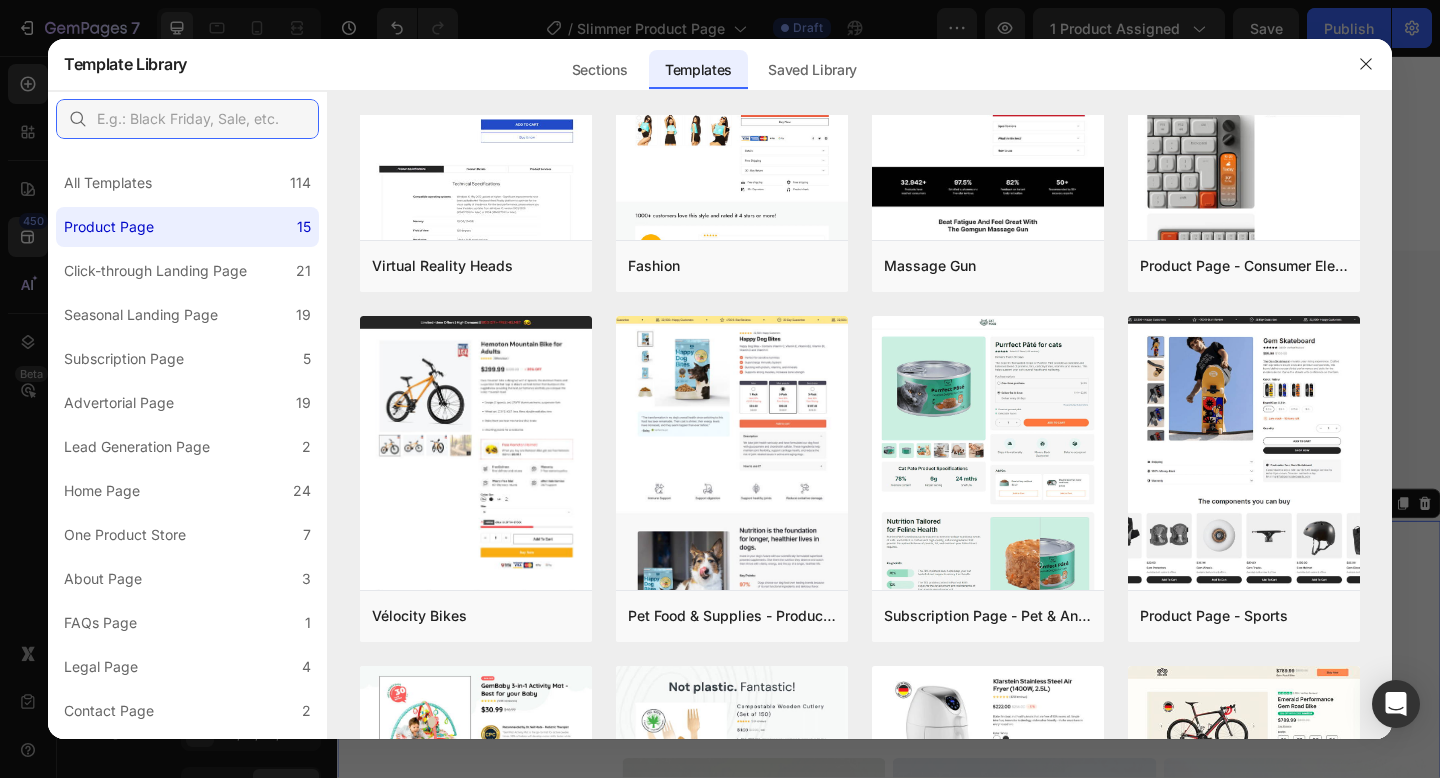 click at bounding box center [187, 119] 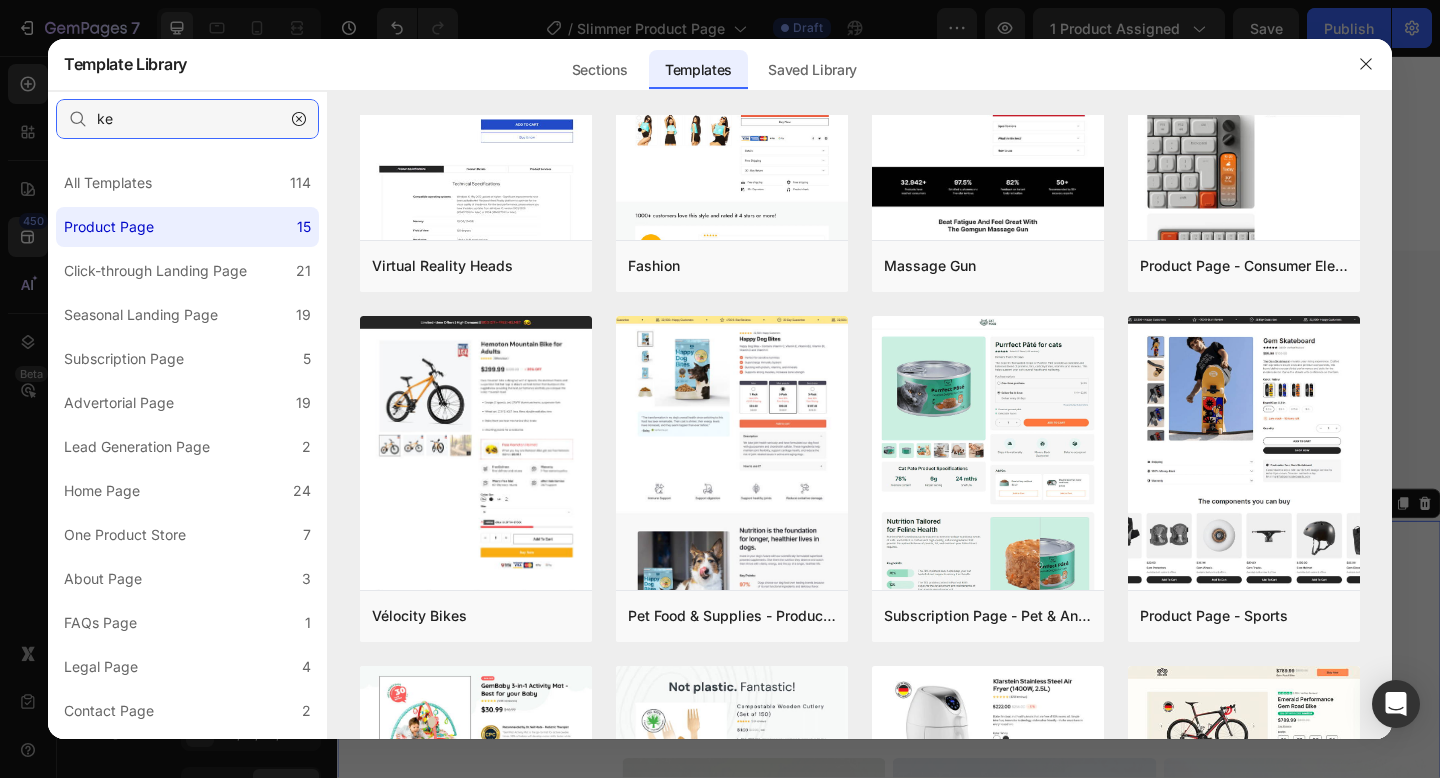 scroll, scrollTop: 0, scrollLeft: 0, axis: both 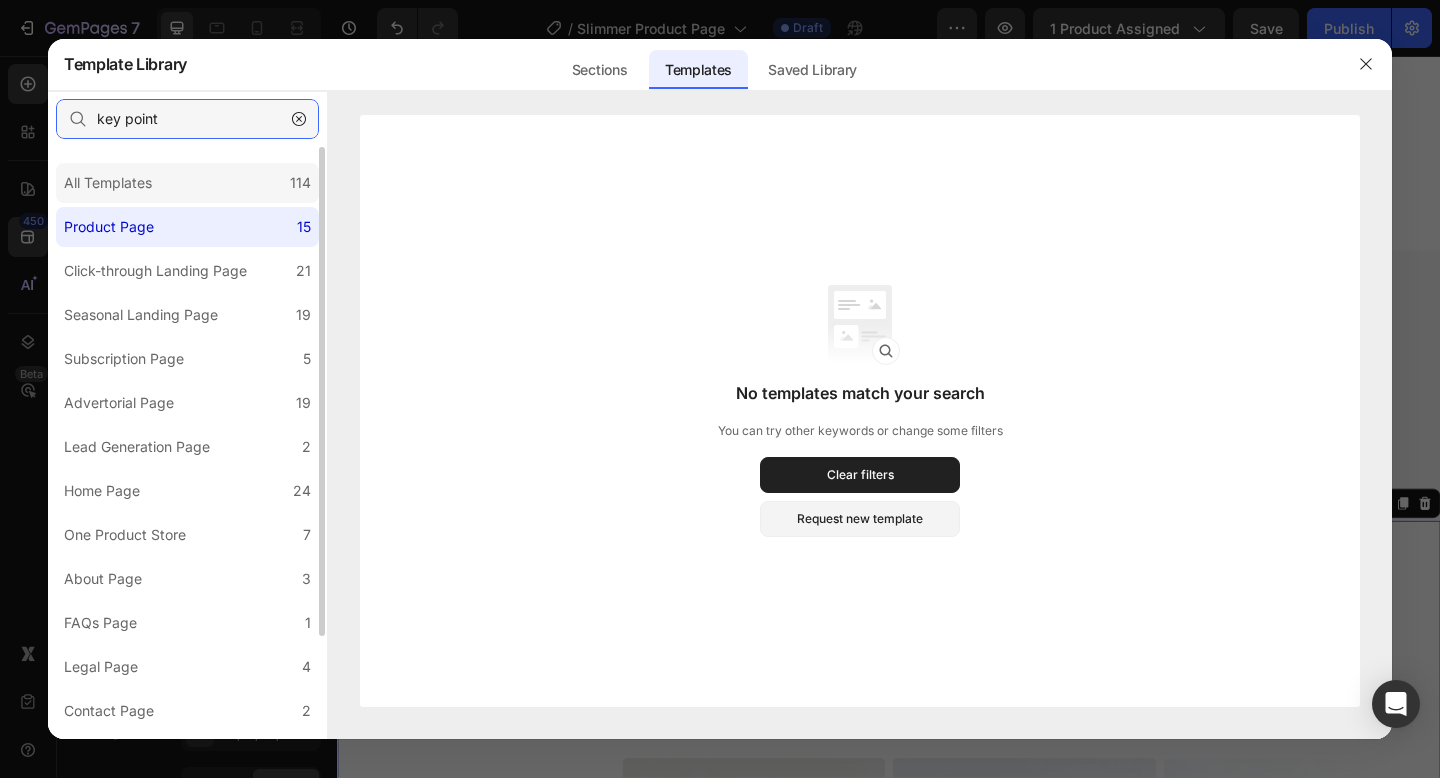 type on "key point" 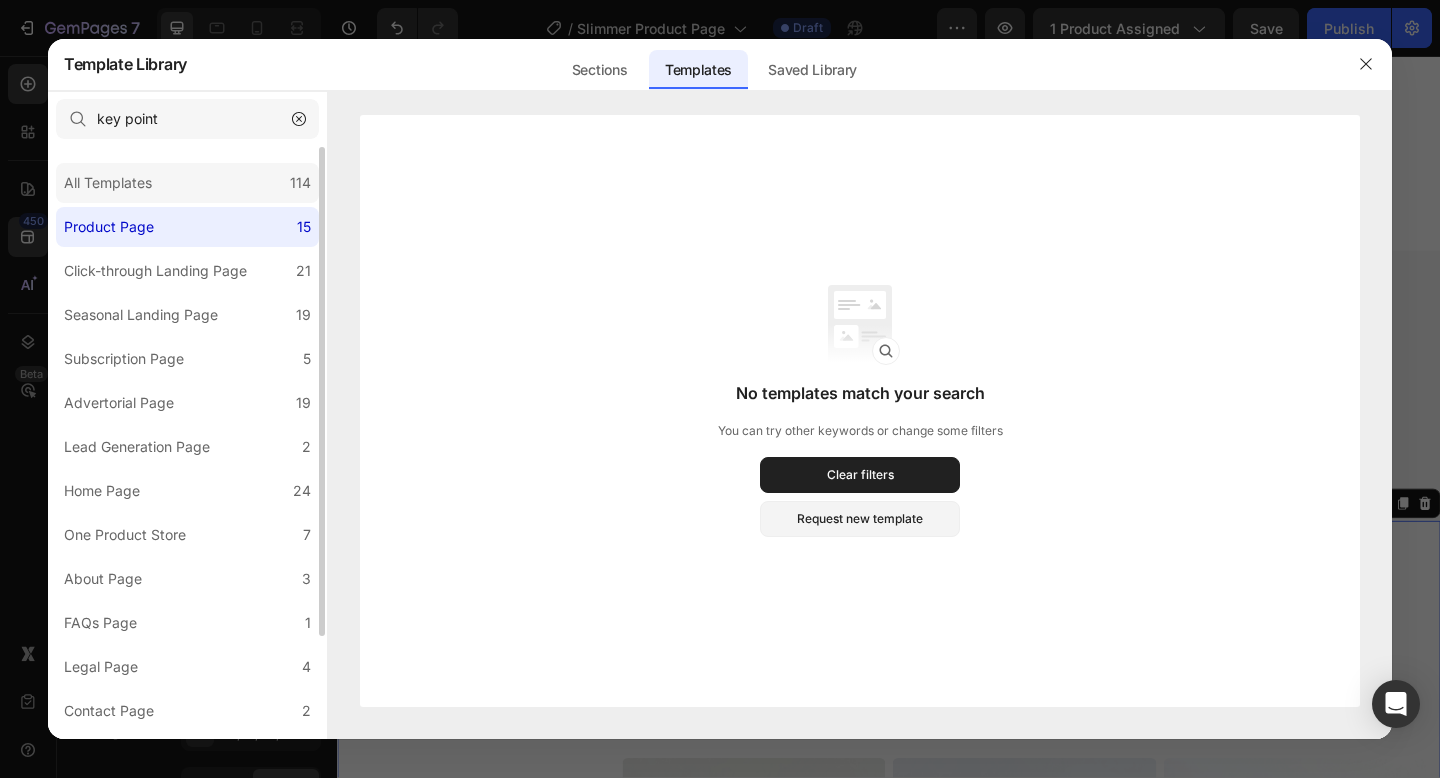 click on "All Templates" at bounding box center (108, 183) 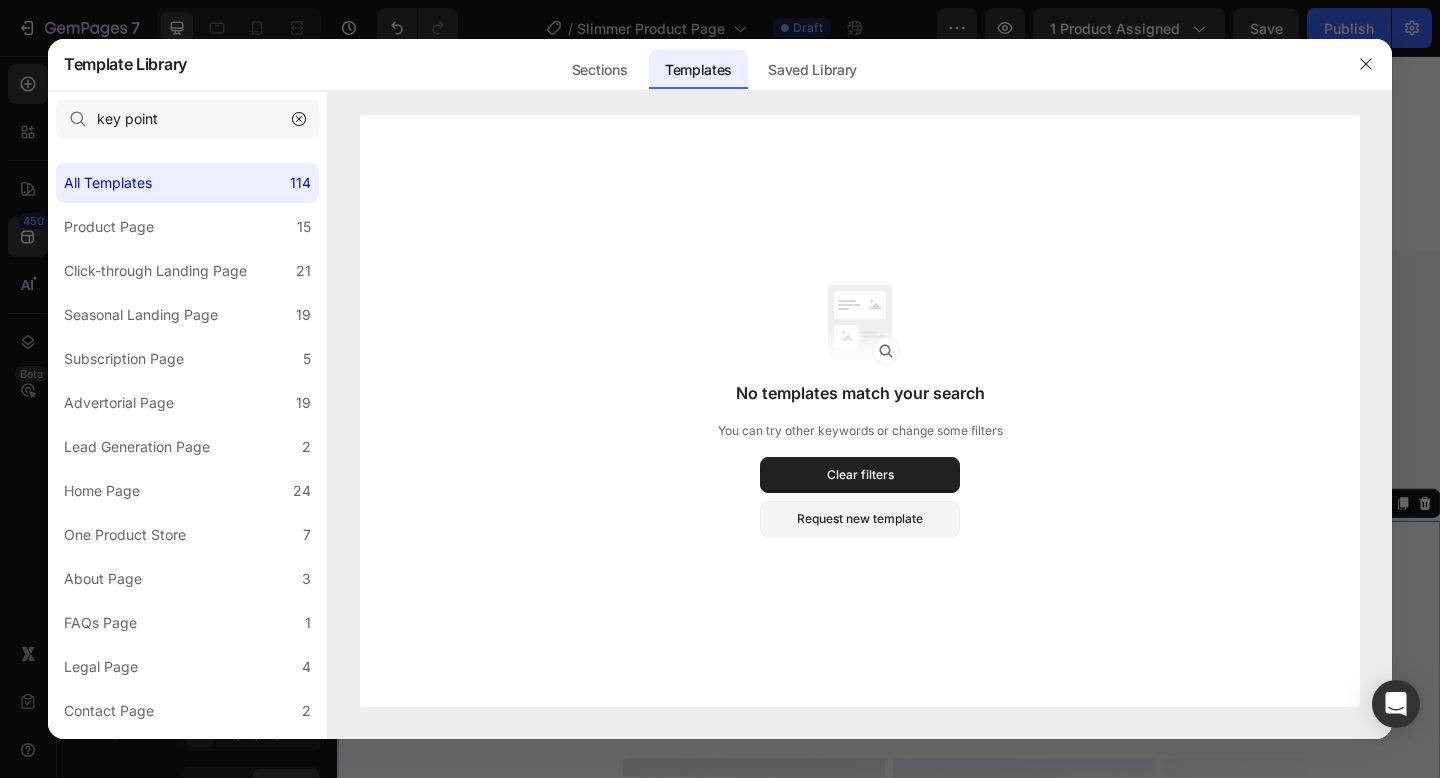 click 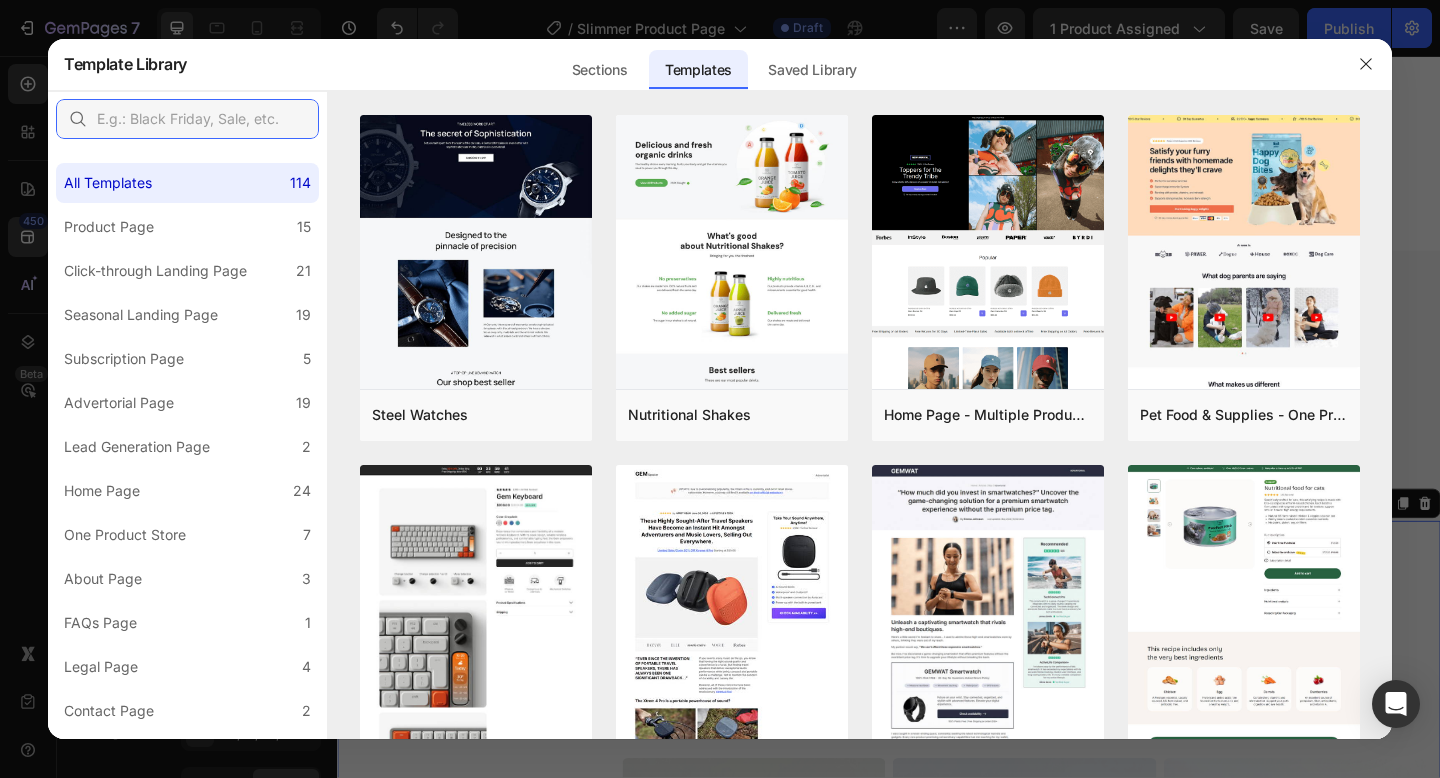click at bounding box center (187, 119) 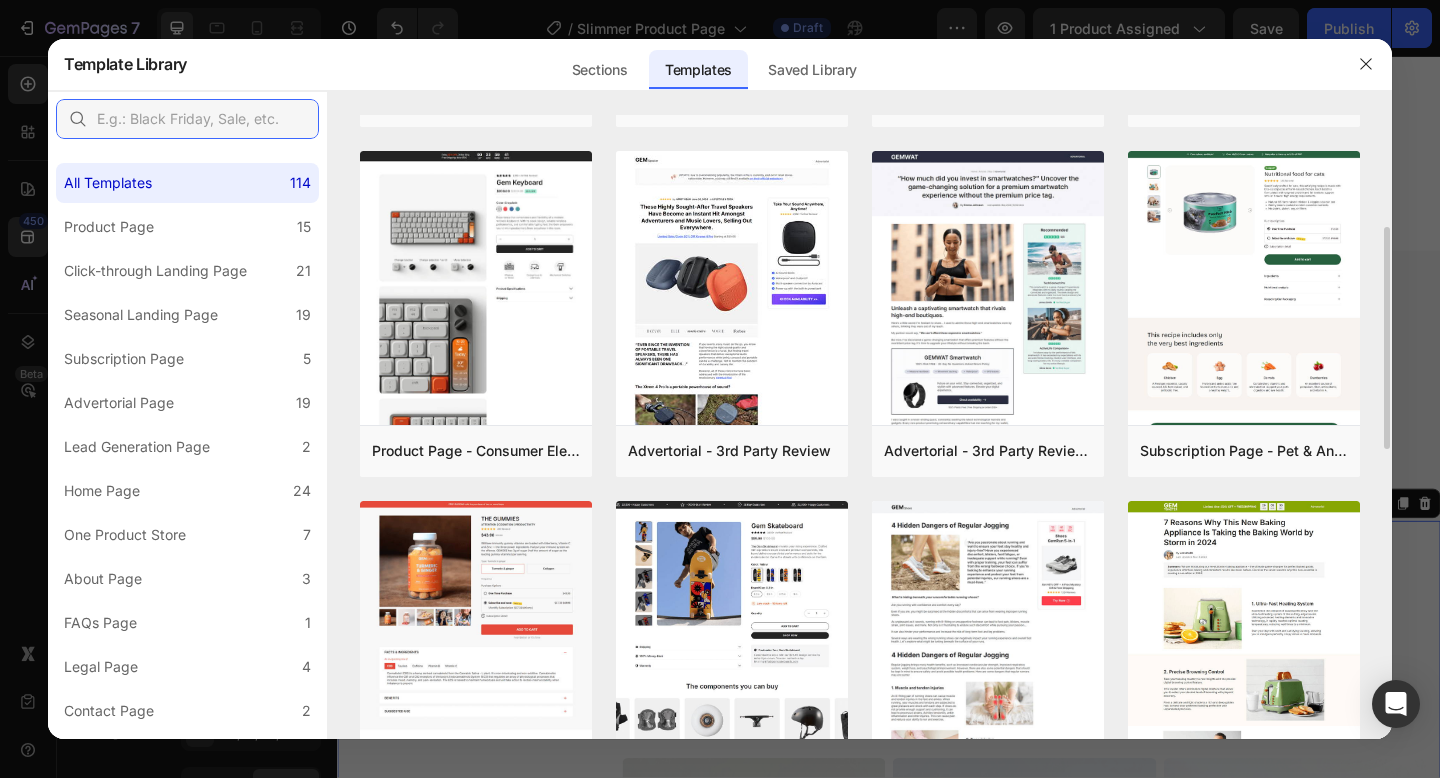 scroll, scrollTop: 295, scrollLeft: 0, axis: vertical 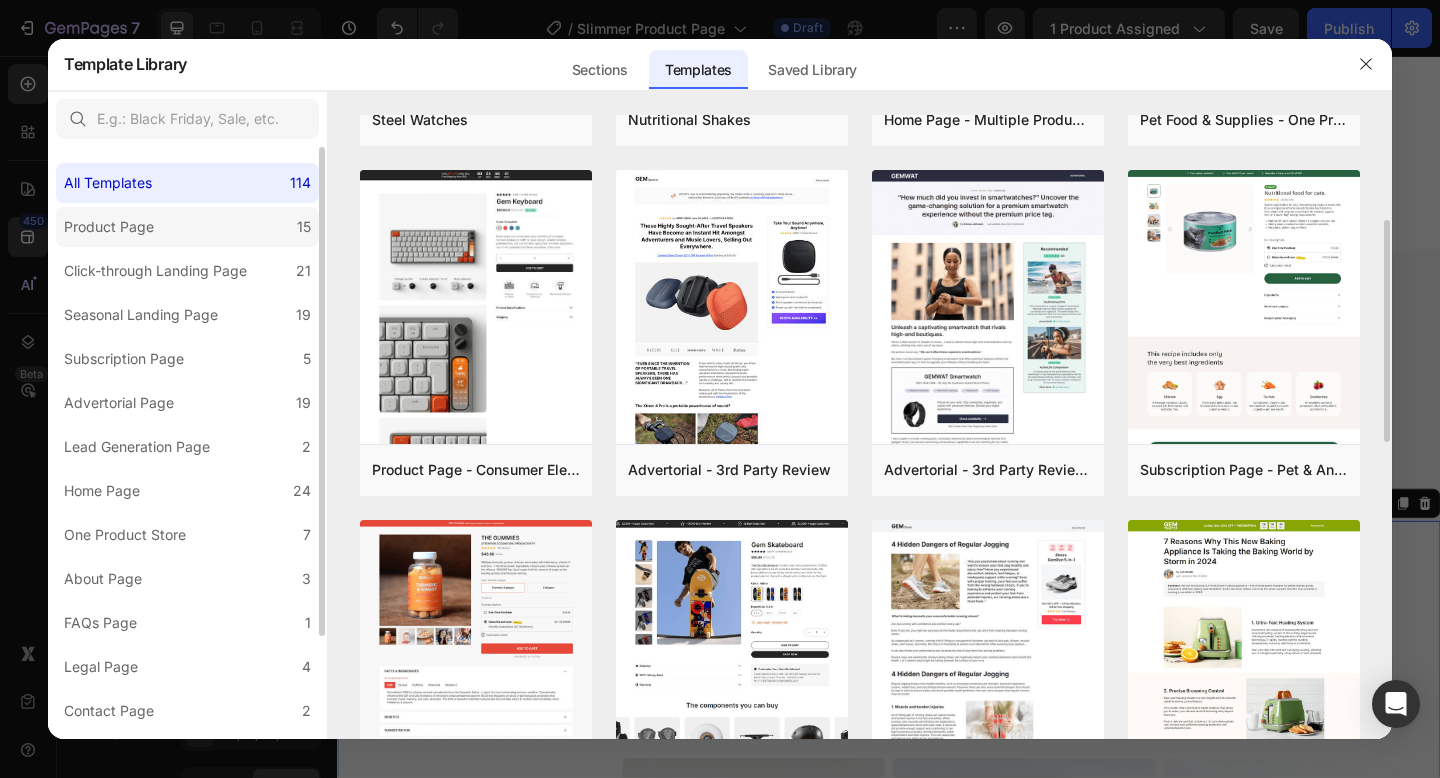 click on "Product Page 15" 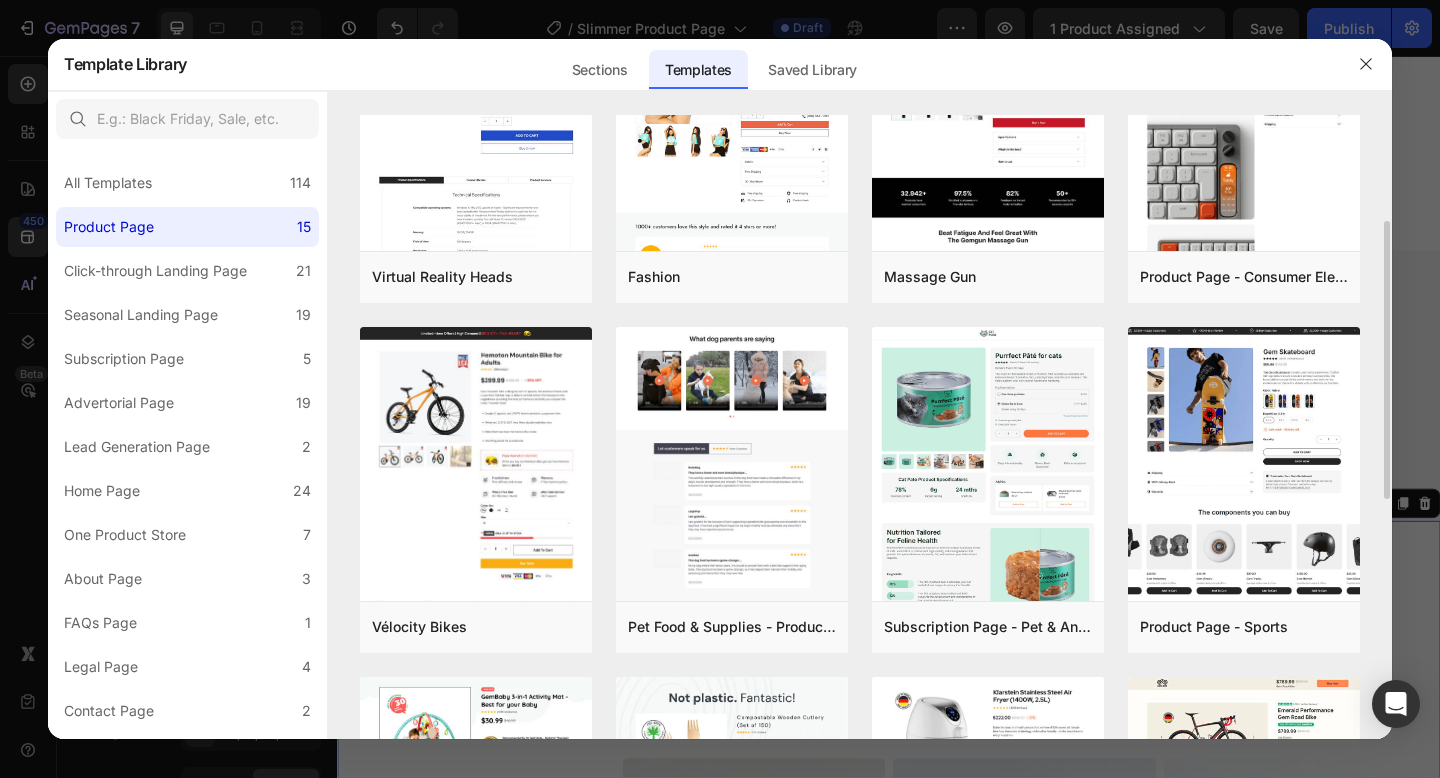 scroll, scrollTop: 169, scrollLeft: 0, axis: vertical 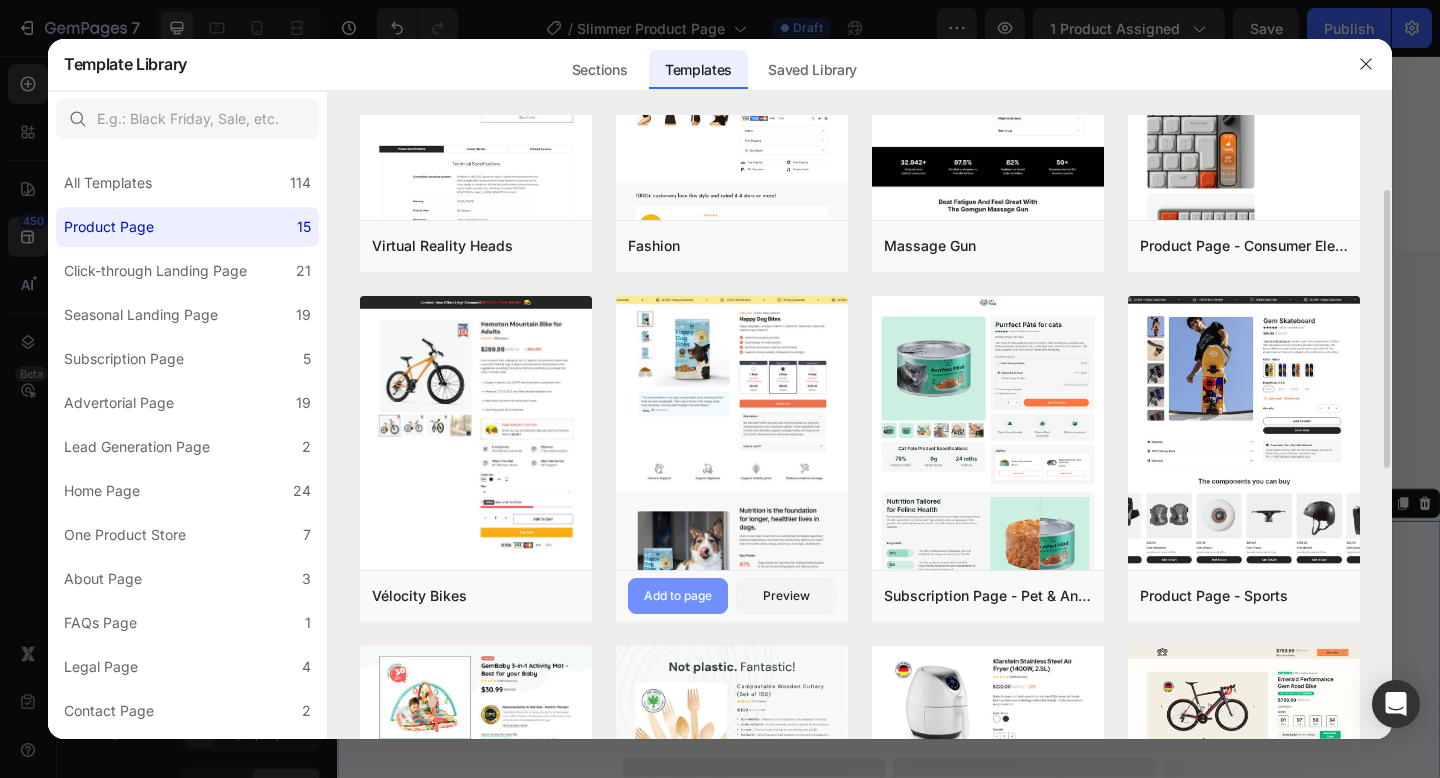 click on "Add to page" at bounding box center [678, 596] 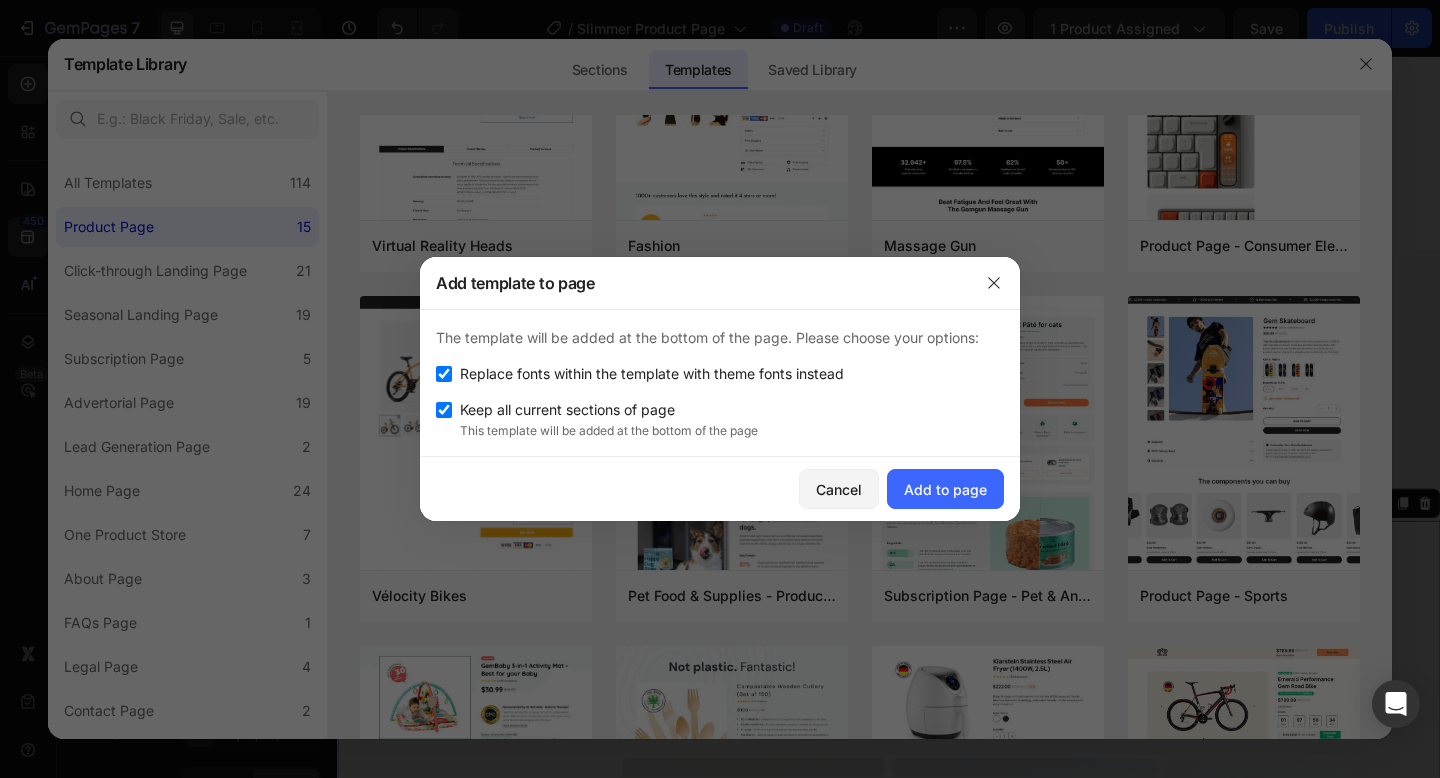 click on "Replace fonts within the template with theme fonts instead" at bounding box center (652, 374) 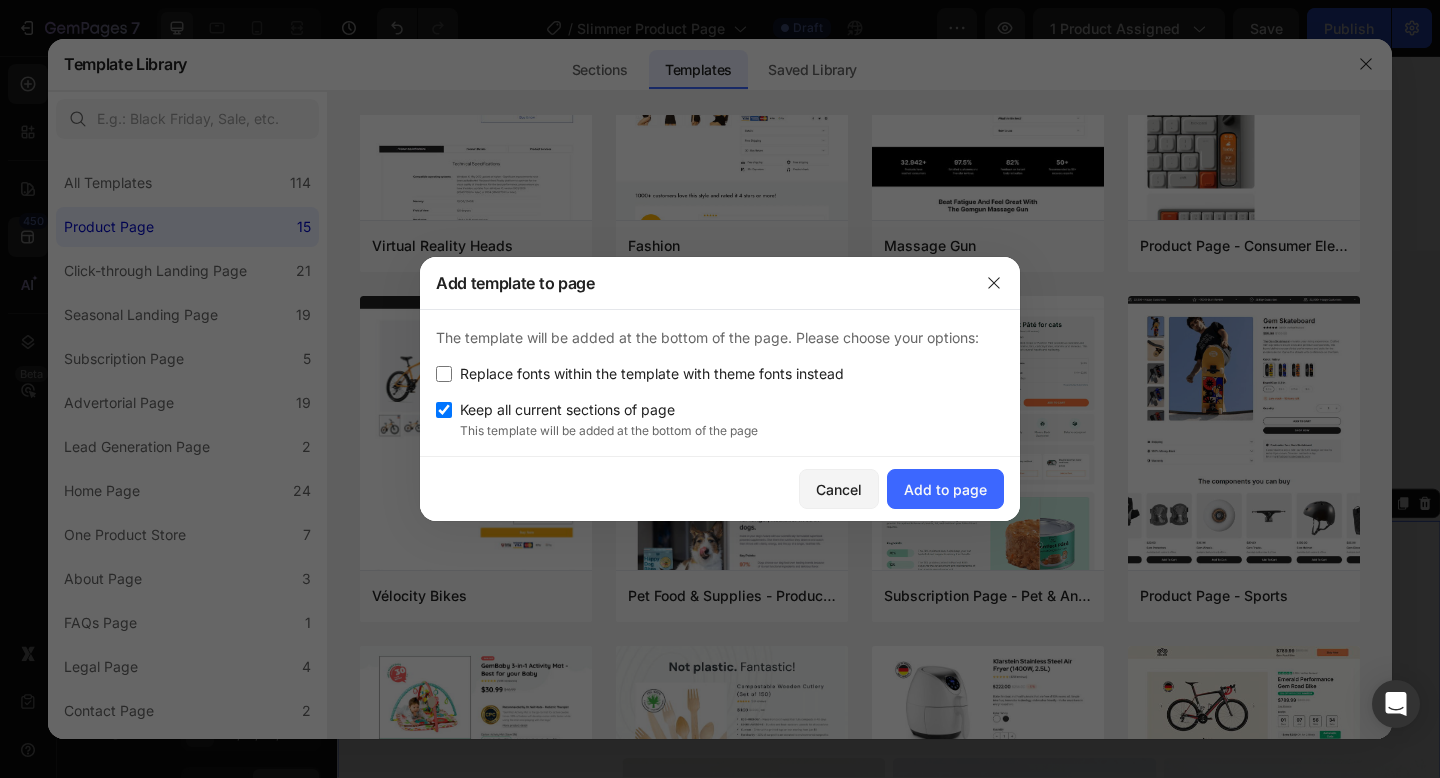 click on "This template will be added at the bottom of the page" at bounding box center [732, 431] 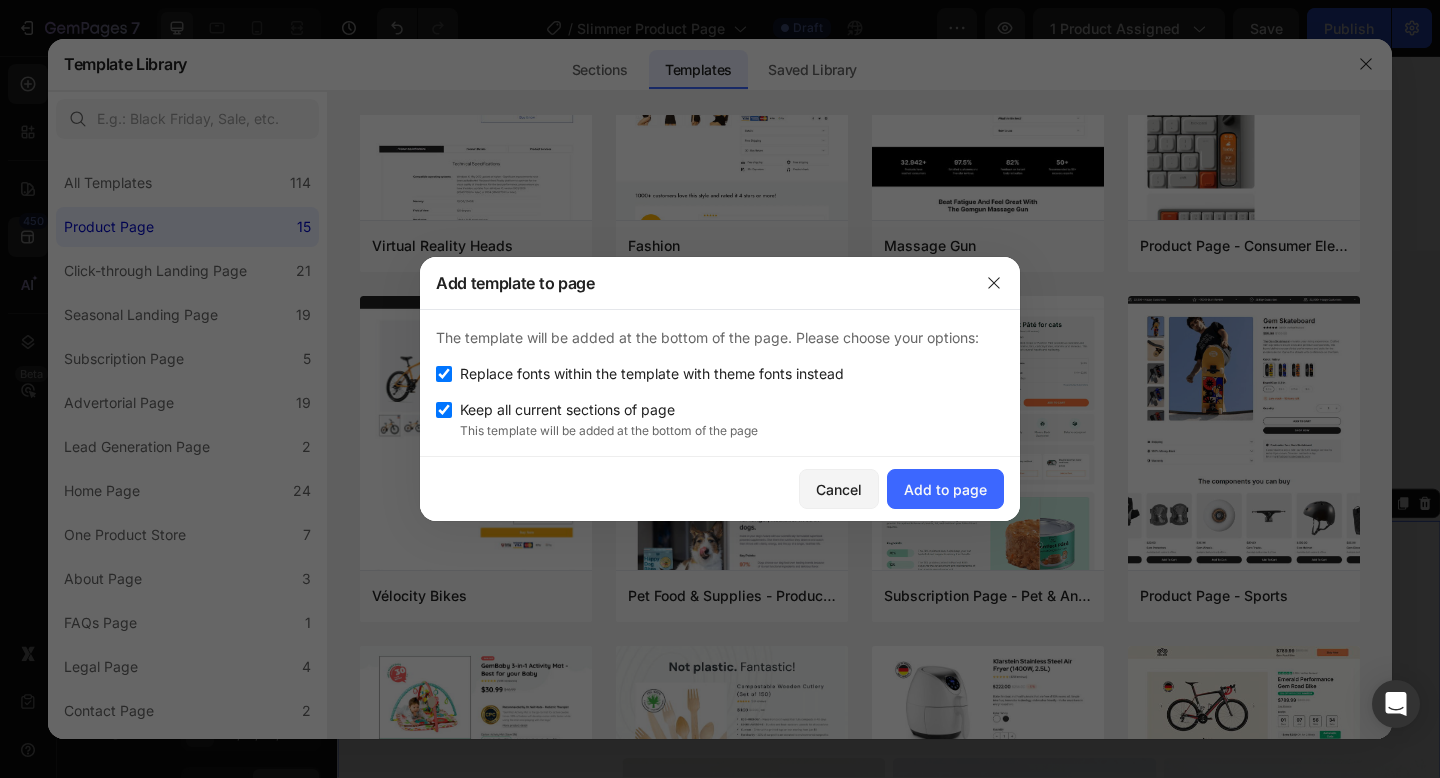 checkbox on "true" 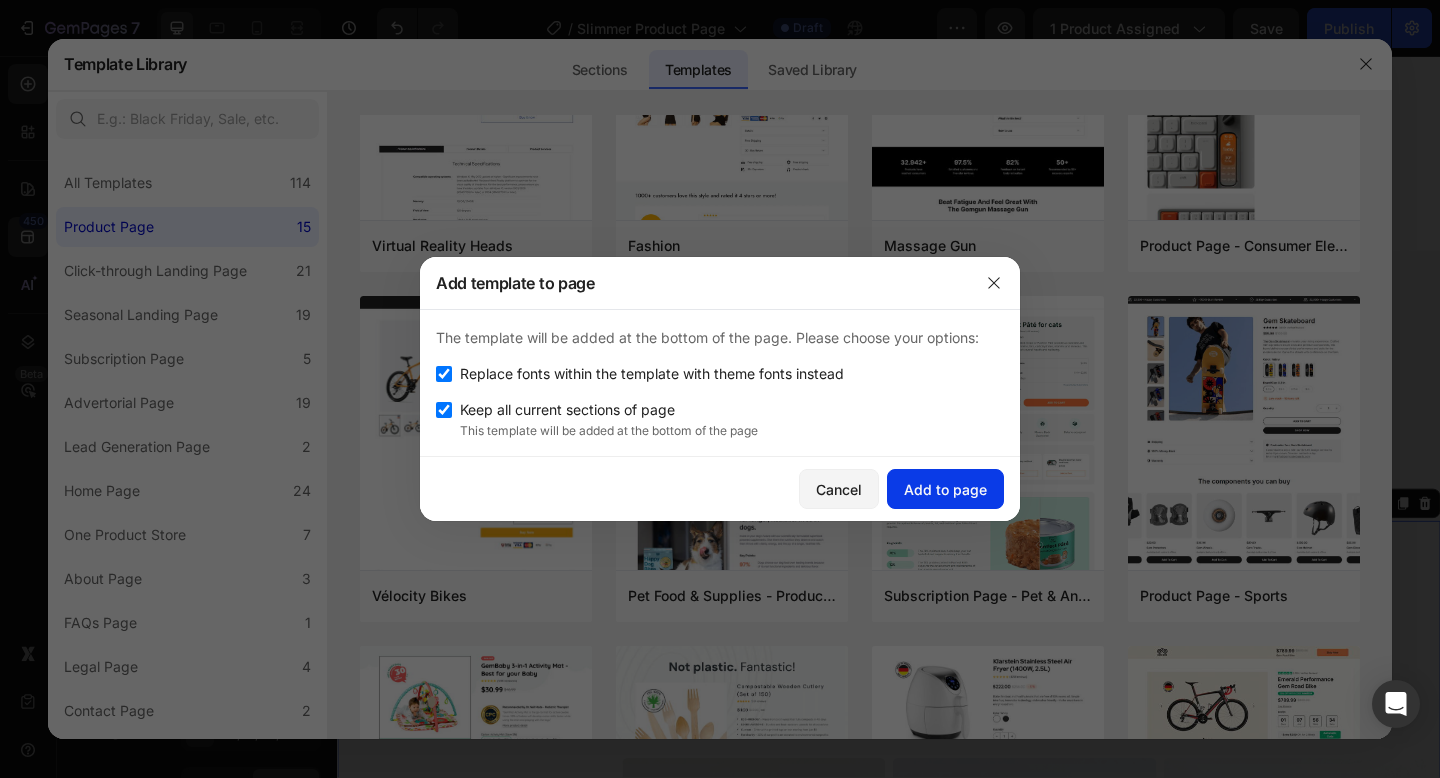 click on "Add to page" at bounding box center (945, 489) 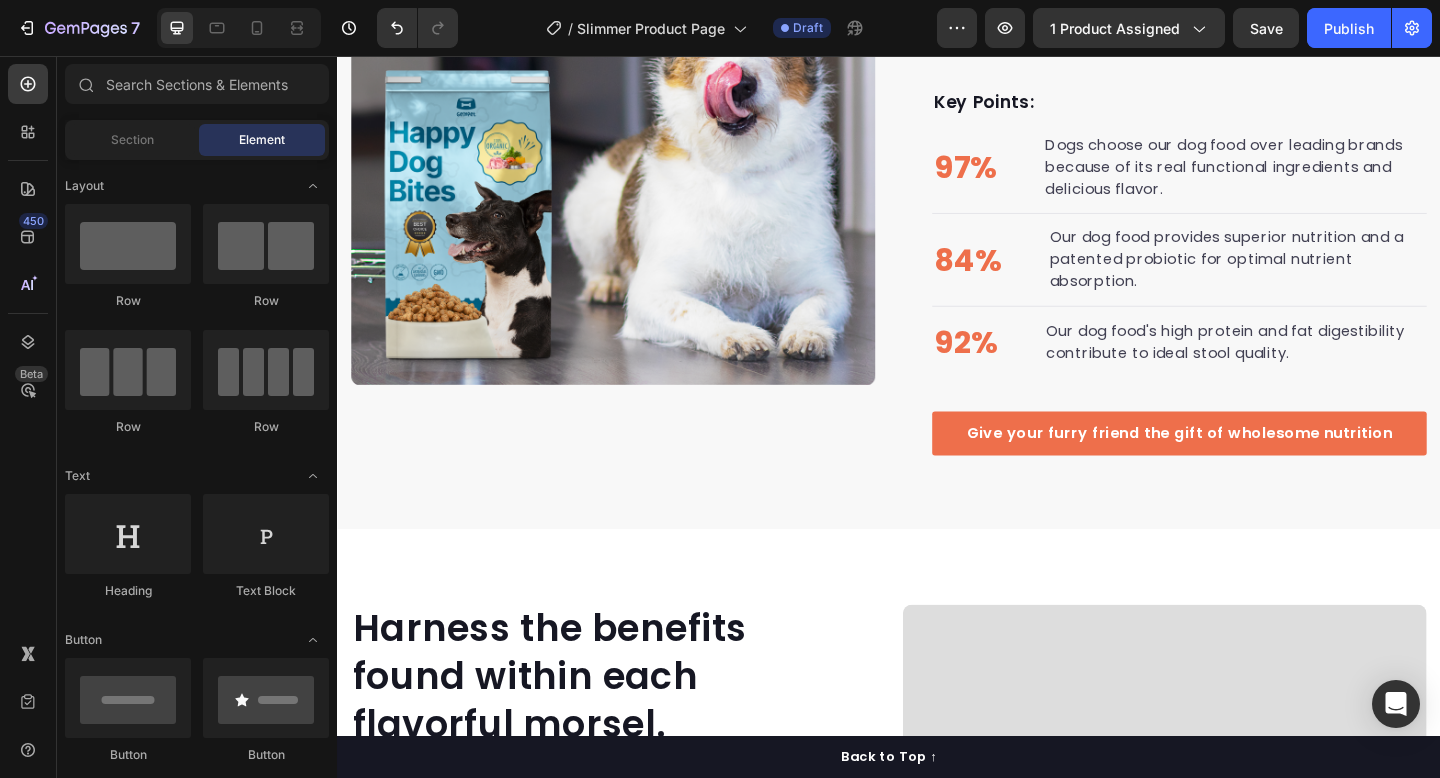 scroll, scrollTop: 8913, scrollLeft: 0, axis: vertical 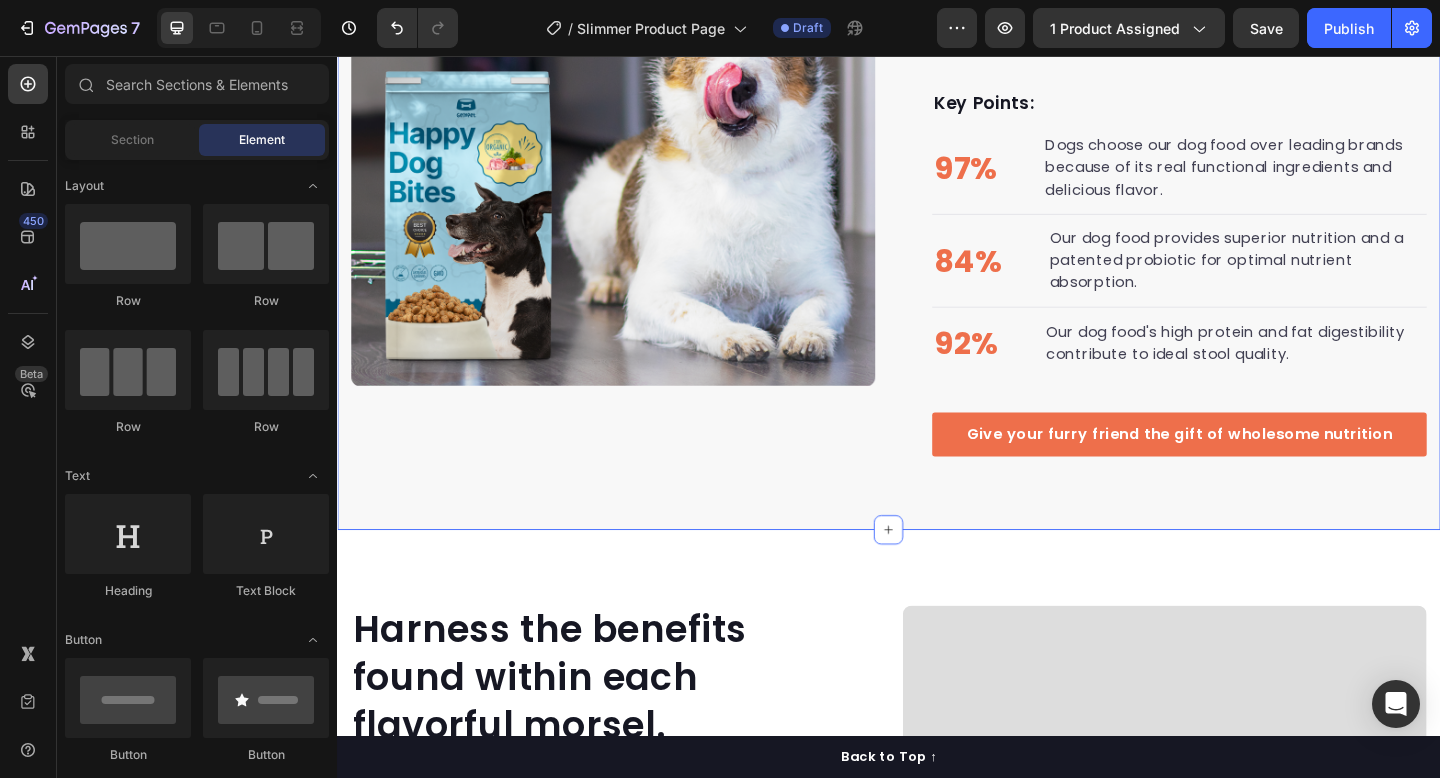 click on "Nutrition is the foundation for longer, healthier lives in dogs. Heading Invest in your dog's future with our scientifically formulated superfood-powered supplements. Give them the nutrition they deserve and watch them thrive with vitality, energy, and the joy of a longer, healthier life. Text block Key Points: Text block 97% Text block Dogs choose our dog food over leading brands because of its real functional ingredients and delicious flavor. Text block Advanced list Title Line 84% Text block Our dog food provides superior nutrition and a patented probiotic for optimal nutrient absorption. Text block Advanced list Title Line 92% Text block Our dog food's high protein and fat digestibility contribute to ideal stool quality. Text block Advanced list Give your furry friend the gift of wholesome nutrition Button Row Image Image Row Section 11/25" at bounding box center (937, 130) 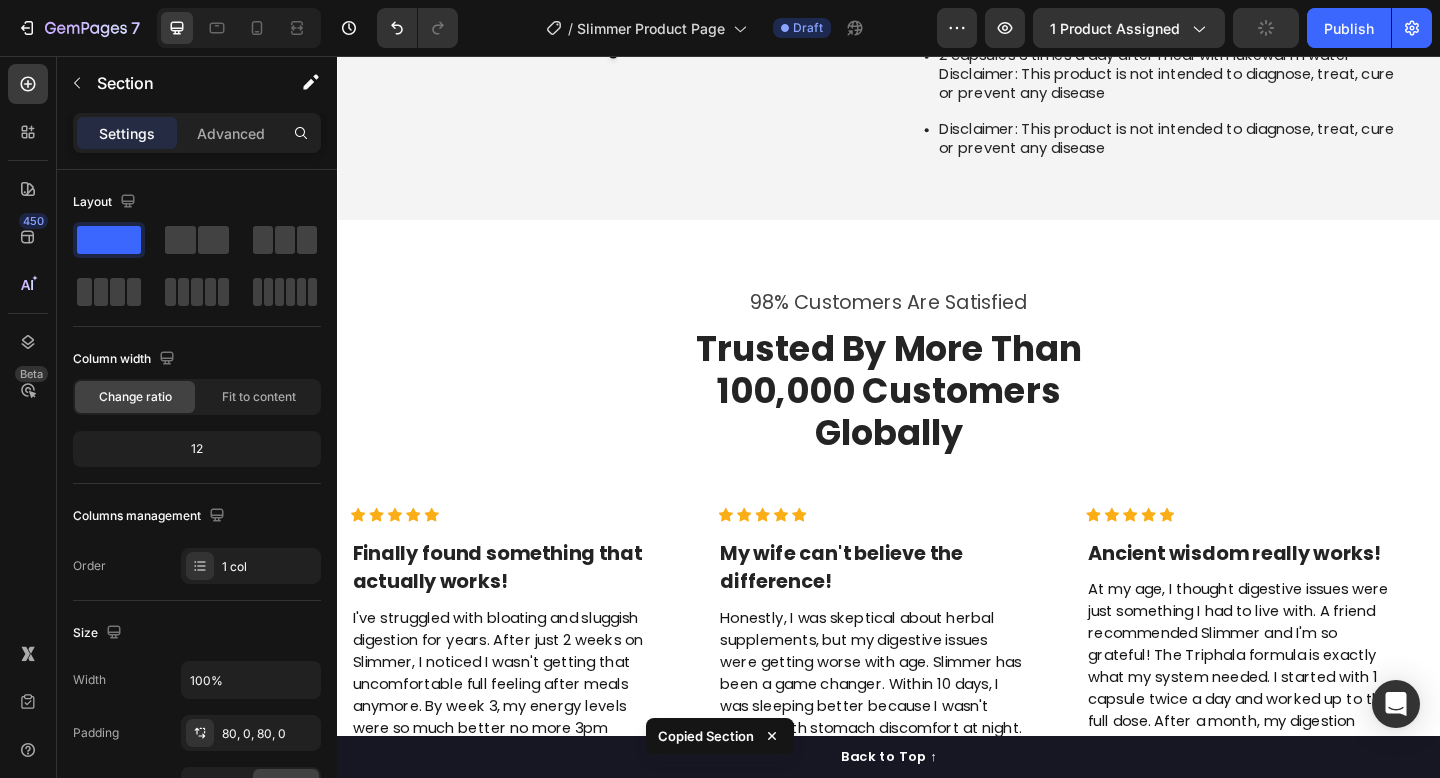 scroll, scrollTop: 4918, scrollLeft: 0, axis: vertical 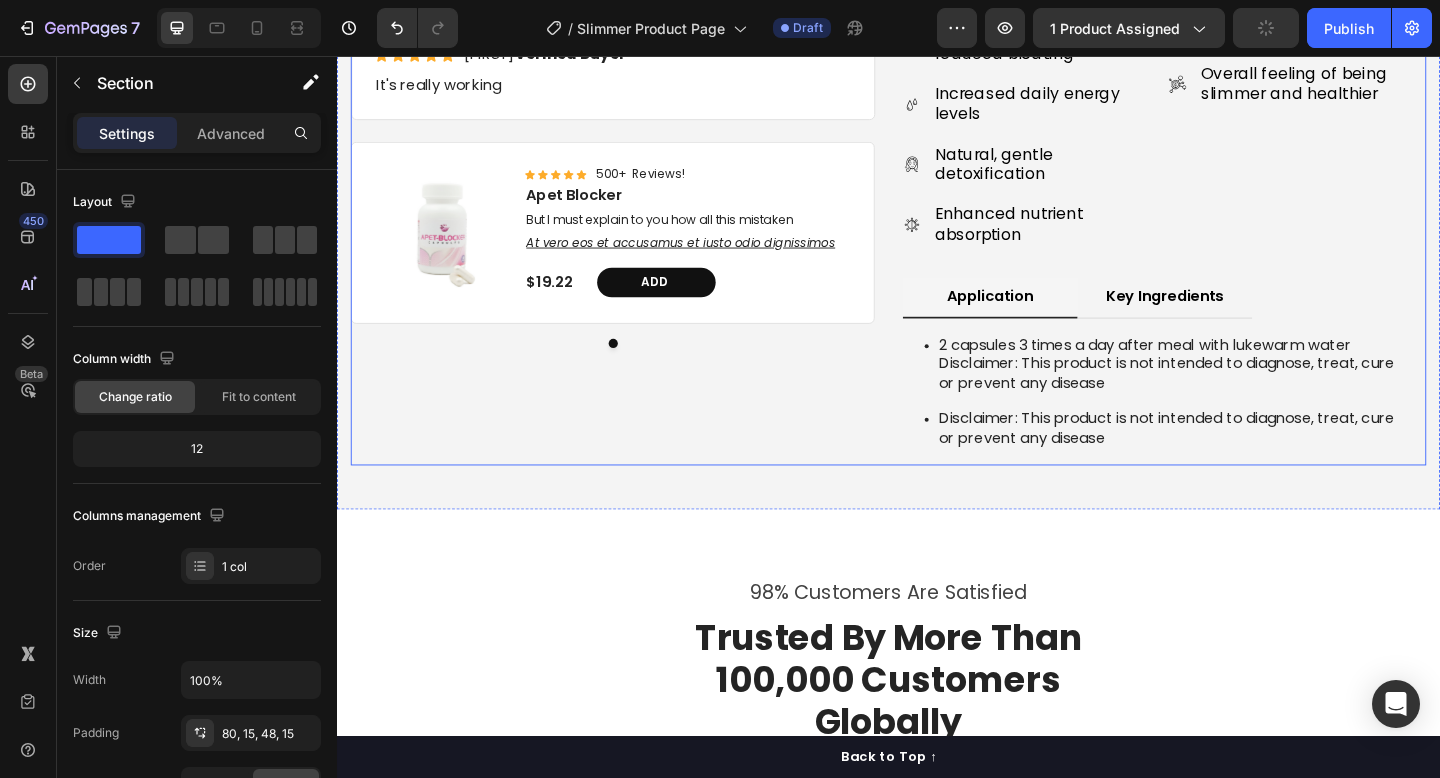 click on "Product Images Best Seller Text Block Slimmer (Triphala) Product Title Icon Icon Icon Icon Icon Icon List 2,500+ Verified Reviews! Text Block Row $17.79 Product Price Product Price Bundle Save Text Block Pumper Bundles Volume Discount Pumper Bundles Volume Discount 15% off + Freeshipping + Skip Cancel Anytime Text Block Add to cart Add to Cart Image Image Image Image Image Row Row Product Icon Icon Icon Icon Icon Icon List Mariana Verified Buyer Text Block Row It's really working Text Block Row Product Images Icon Icon Icon Icon Icon Icon List 500+ Reviews! Text Block Row Apet Blocker Product Title But I must explain to you how all this mistaken Text Block At vero eos et accusamus et iusto odio dignissimos Text Block $19.22 Product Price Product Price Add Add to Cart Row Product Carousel Improved digestion and reduced bloating Increased daily energy levels" at bounding box center (937, 3) 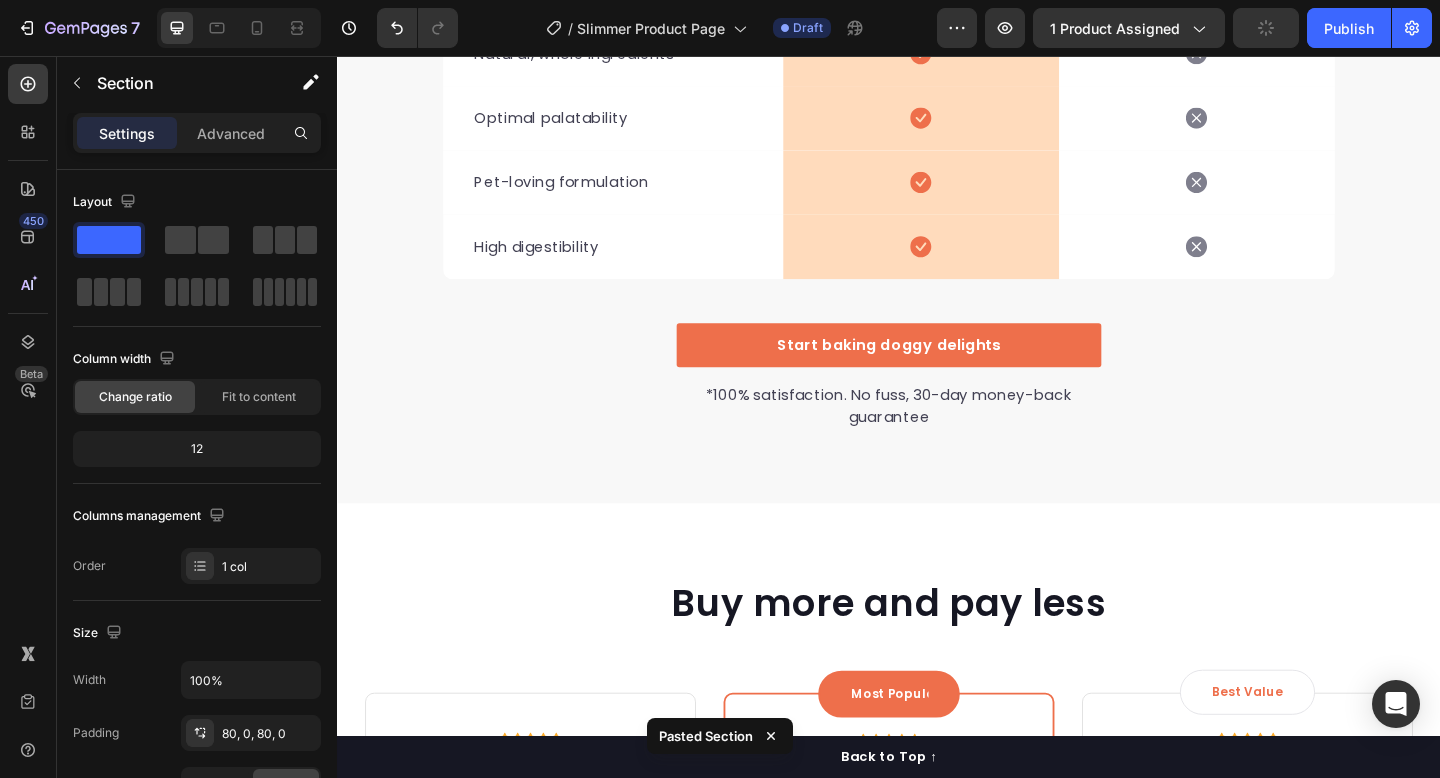 scroll, scrollTop: 12302, scrollLeft: 0, axis: vertical 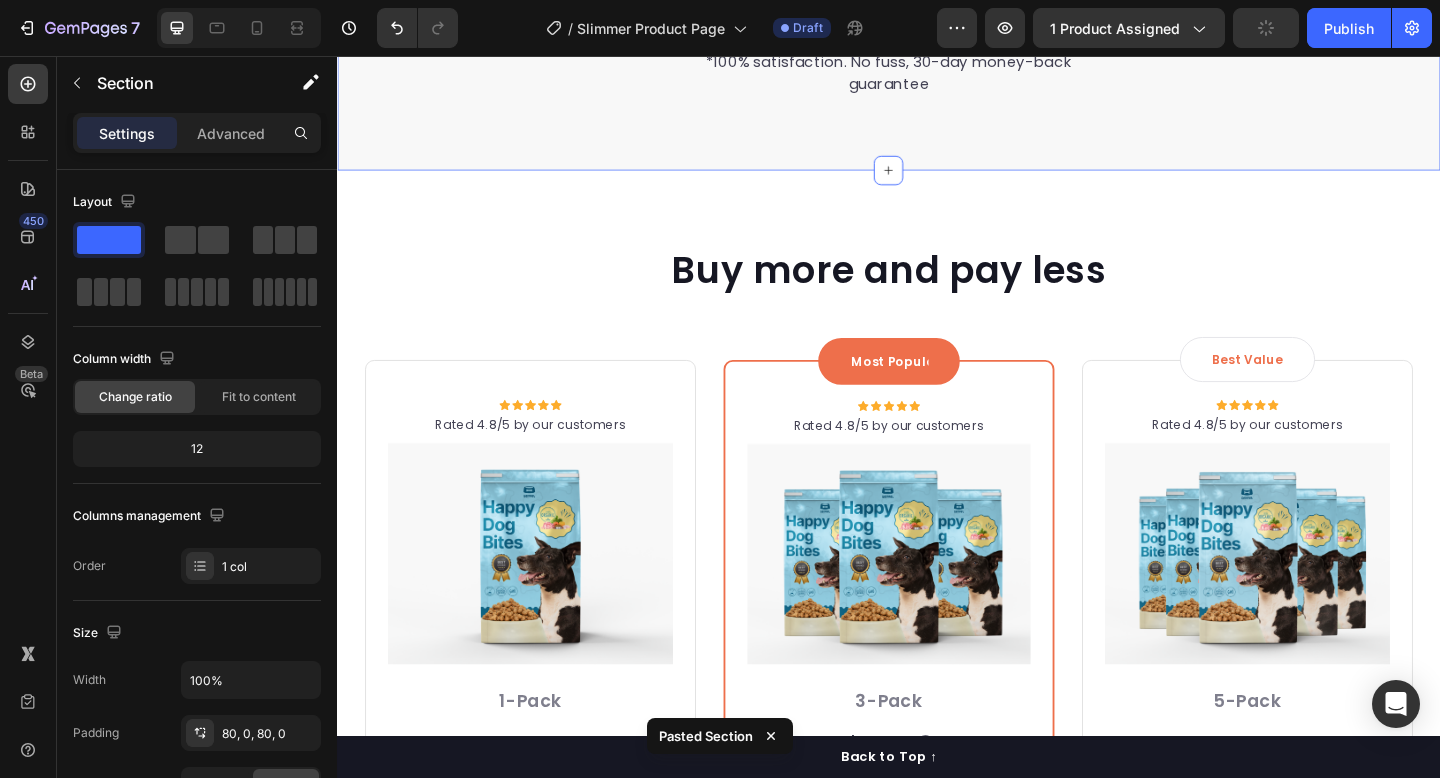 click on "We’re a whole different breed. Heading It’s easy to see why Super Tummy Daily is recommended #1 by vets and owners. The powerful ingredients in each tasty scoop can support your dog’s digestive system, leaving them to live a comfortable, healthy, and active lifestyle Text block Row Drop element here Image Happy Dog Bites Text block Row Image Other Brand Text block Row Tailored nutrition Text block Icon Row Icon Row Irresistible taste Text block Icon Row Natural, whole ingredients Text block Icon Row Optimal palatability Text block Icon Row Pet-loving formulation Text block Icon Row High digestibility Text block Icon Row Row Start baking doggy delights Button *100% satisfaction. No fuss, 30-day money-back guarantee Text block Row Section 14/25" at bounding box center (937, -382) 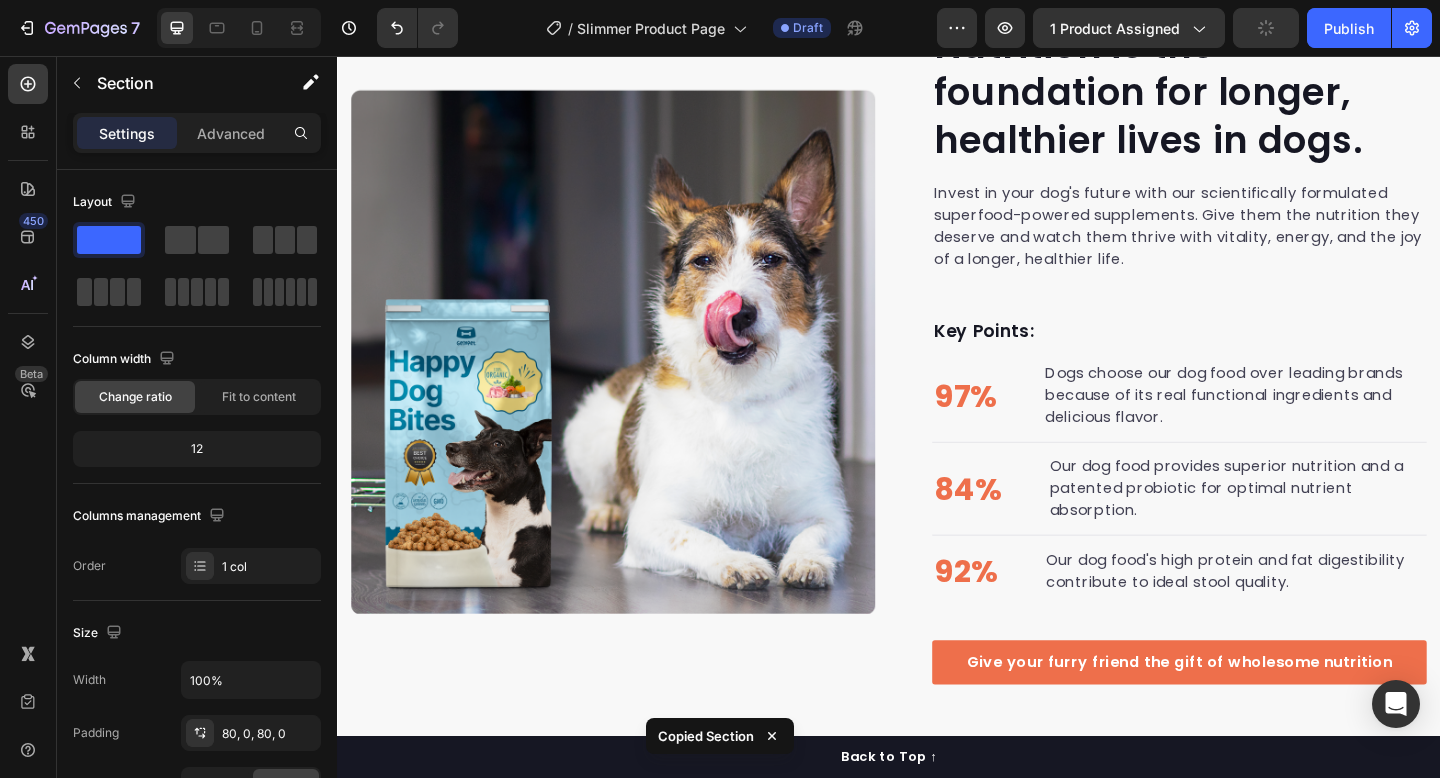 scroll, scrollTop: 6043, scrollLeft: 0, axis: vertical 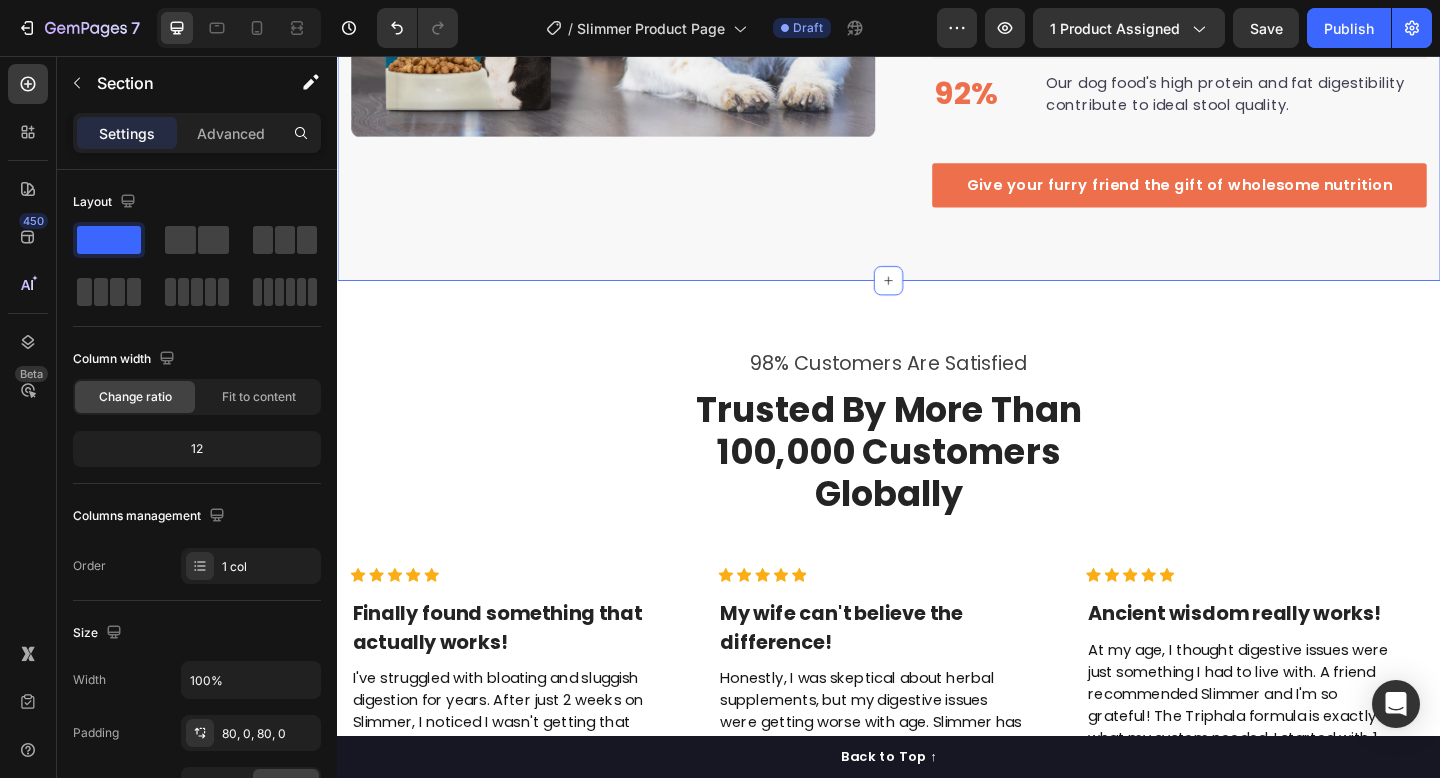 click on "Nutrition is the foundation for longer, healthier lives in dogs. Heading Invest in your dog's future with our scientifically formulated superfood-powered supplements. Give them the nutrition they deserve and watch them thrive with vitality, energy, and the joy of a longer, healthier life. Text block Key Points: Text block 97% Text block Dogs choose our dog food over leading brands because of its real functional ingredients and delicious flavor. Text block Advanced list Title Line 84% Text block Our dog food provides superior nutrition and a patented probiotic for optimal nutrient absorption. Text block Advanced list Title Line 92% Text block Our dog food's high protein and fat digestibility contribute to ideal stool quality. Text block Advanced list Give your furry friend the gift of wholesome nutrition Button Row Image Image Row Section 7/25 Create Theme Section AI Content Write with GemAI What would you like to describe here? Tone and Voice Persuasive Product Apet Blocker" at bounding box center (937, -141) 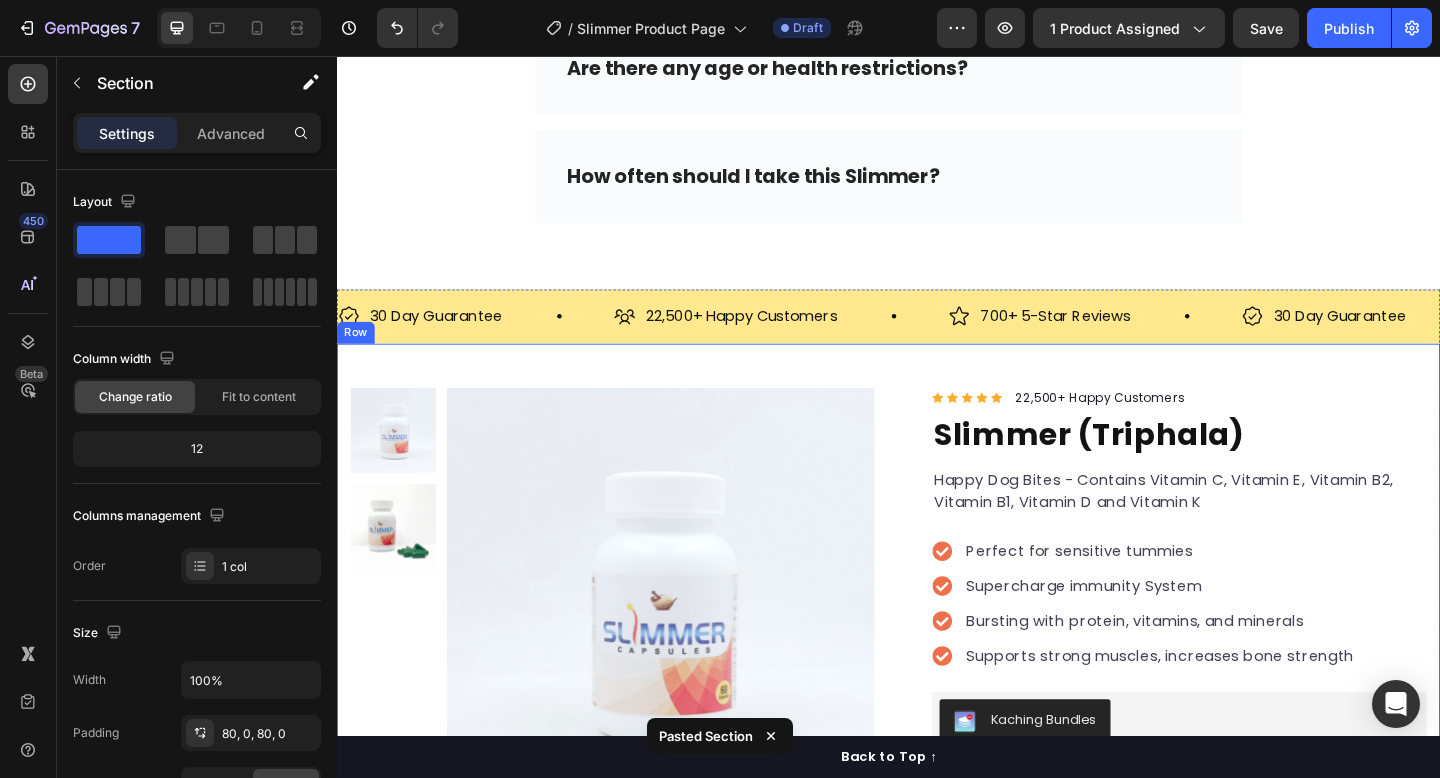 scroll, scrollTop: 9069, scrollLeft: 0, axis: vertical 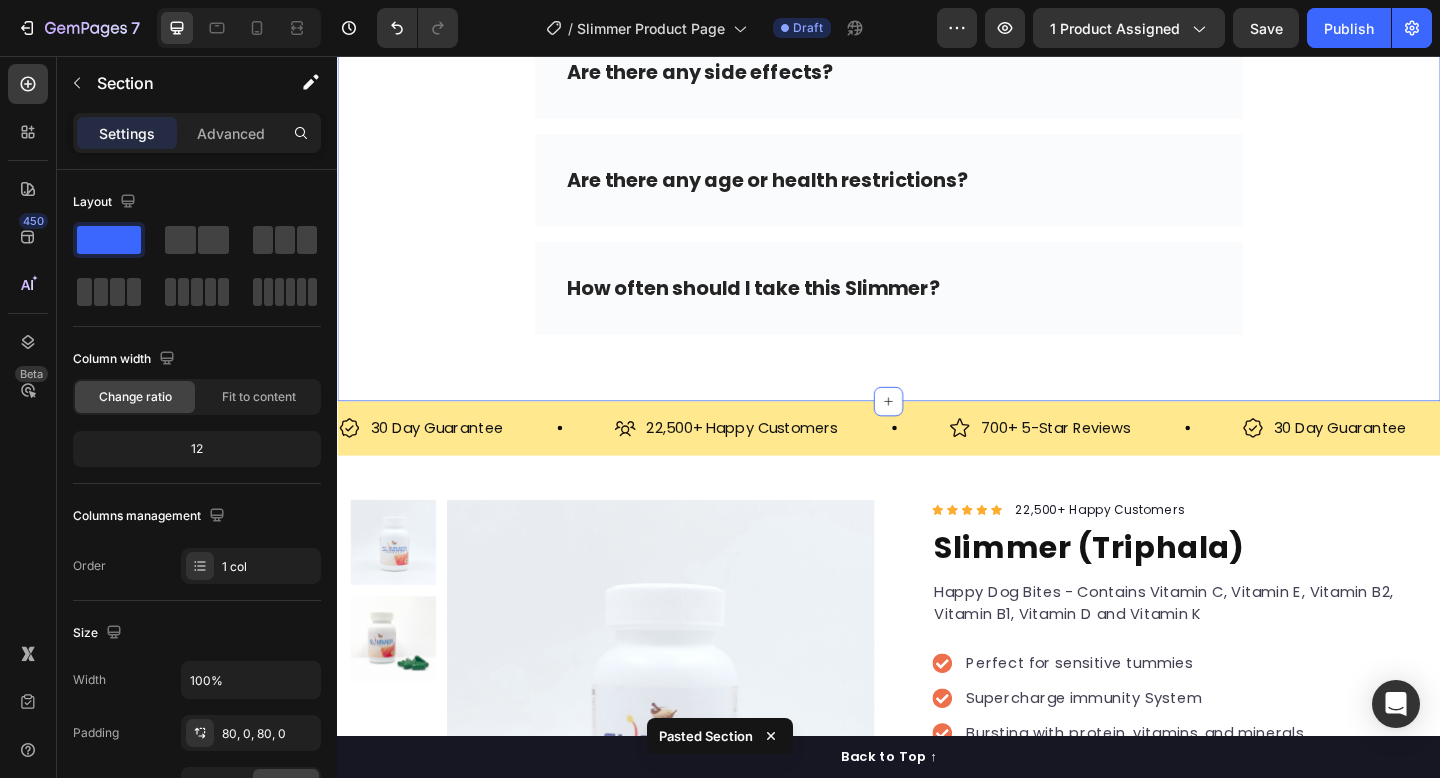click on "30 Day Guarantee Item List
22,500+ Happy Customers Item List
700+ 5-Star Reviews Item List
30 Day Guarantee Item List
22,500+ Happy Customers Item List
700+ 5-Star Reviews Item List
30 Day Guarantee Item List
22,500+ Happy Customers Item List
700+ 5-Star Reviews Item List
30 Day Guarantee Item List
22,500+ Happy Customers Item List
700+ 5-Star Reviews Item List
30 Day Guarantee Item List
22,500+ Happy Customers Item List
700+ 5-Star Reviews Item List
30 Day Guarantee Item List
Item List Row" at bounding box center [937, 461] 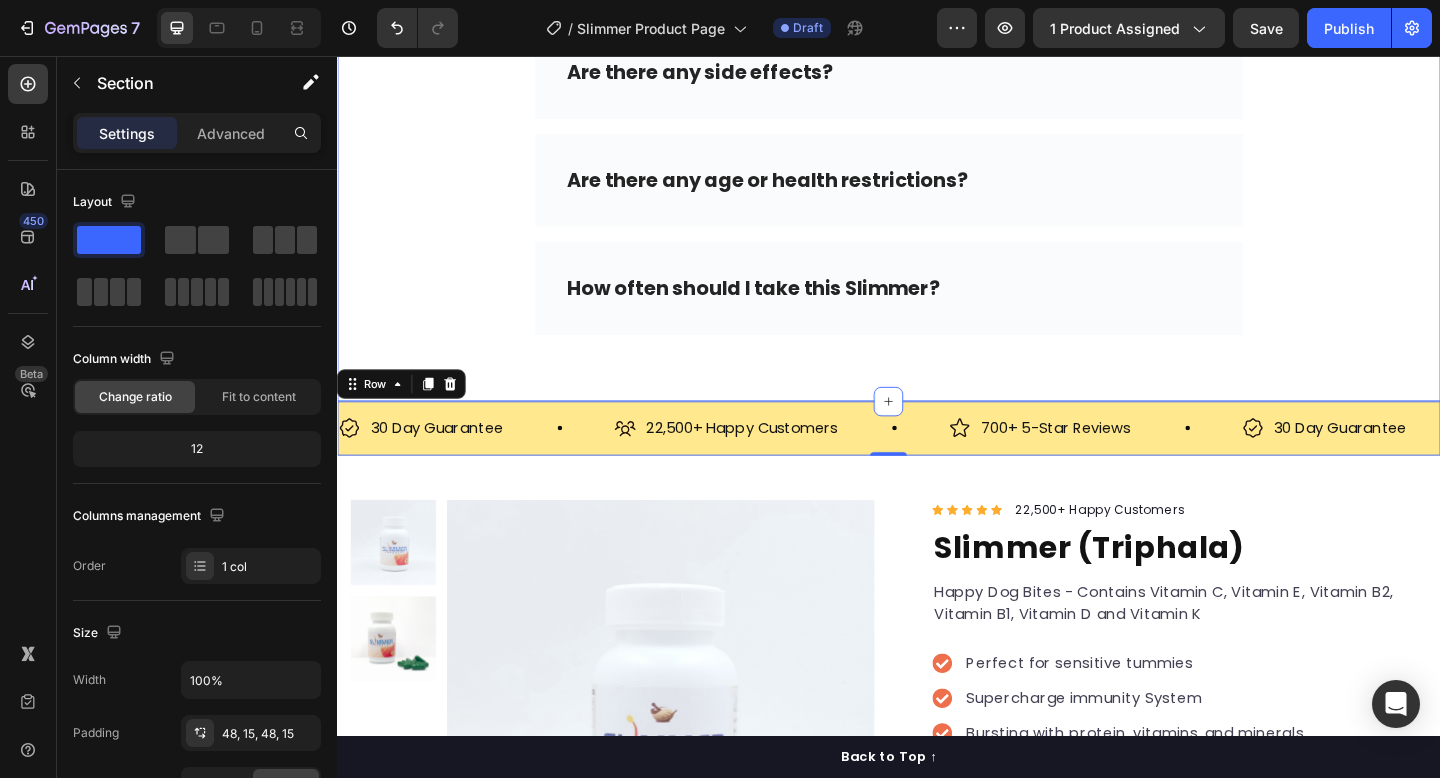 click on "Your most commonly asked questions are answered below: Heading Row How does SLIMMER help you ? Yes, Slimmer contains traditional Ayurvedic herbs that have been used safely for thousands of years. All ingredients are natural and generally recognized as safe for long-term daily use. However, if you have any medical conditions, are pregnant, breastfeeding, or taking medications, please consult your healthcare provider before starting any new supplement regimen. Text block Row How long before I see results? Can I take with other supplements? Are there any side effects? Are there any age or health restrictions? How often should I take this Slimmer? Accordion Row Section 10/25" at bounding box center (937, -127) 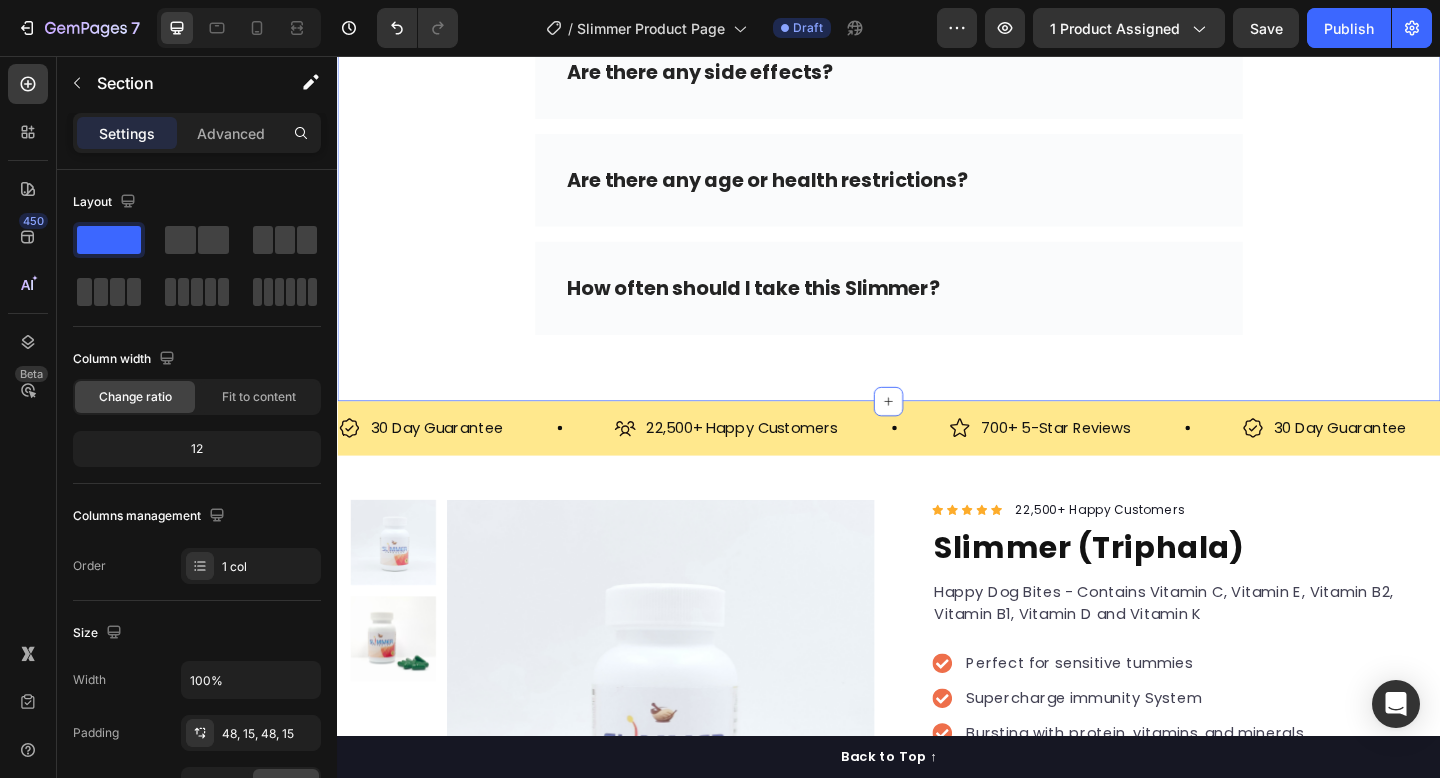 click on "Your most commonly asked questions are answered below: Heading Row How does SLIMMER help you ? Yes, Slimmer contains traditional Ayurvedic herbs that have been used safely for thousands of years. All ingredients are natural and generally recognized as safe for long-term daily use. However, if you have any medical conditions, are pregnant, breastfeeding, or taking medications, please consult your healthcare provider before starting any new supplement regimen. Text block Row How long before I see results? Can I take with other supplements? Are there any side effects? Are there any age or health restrictions? How often should I take this Slimmer? Accordion Row Section 10/25 Create Theme Section AI Content Write with GemAI What would you like to describe here? Tone and Voice Persuasive Product Apet Blocker Show more Generate" at bounding box center (937, -127) 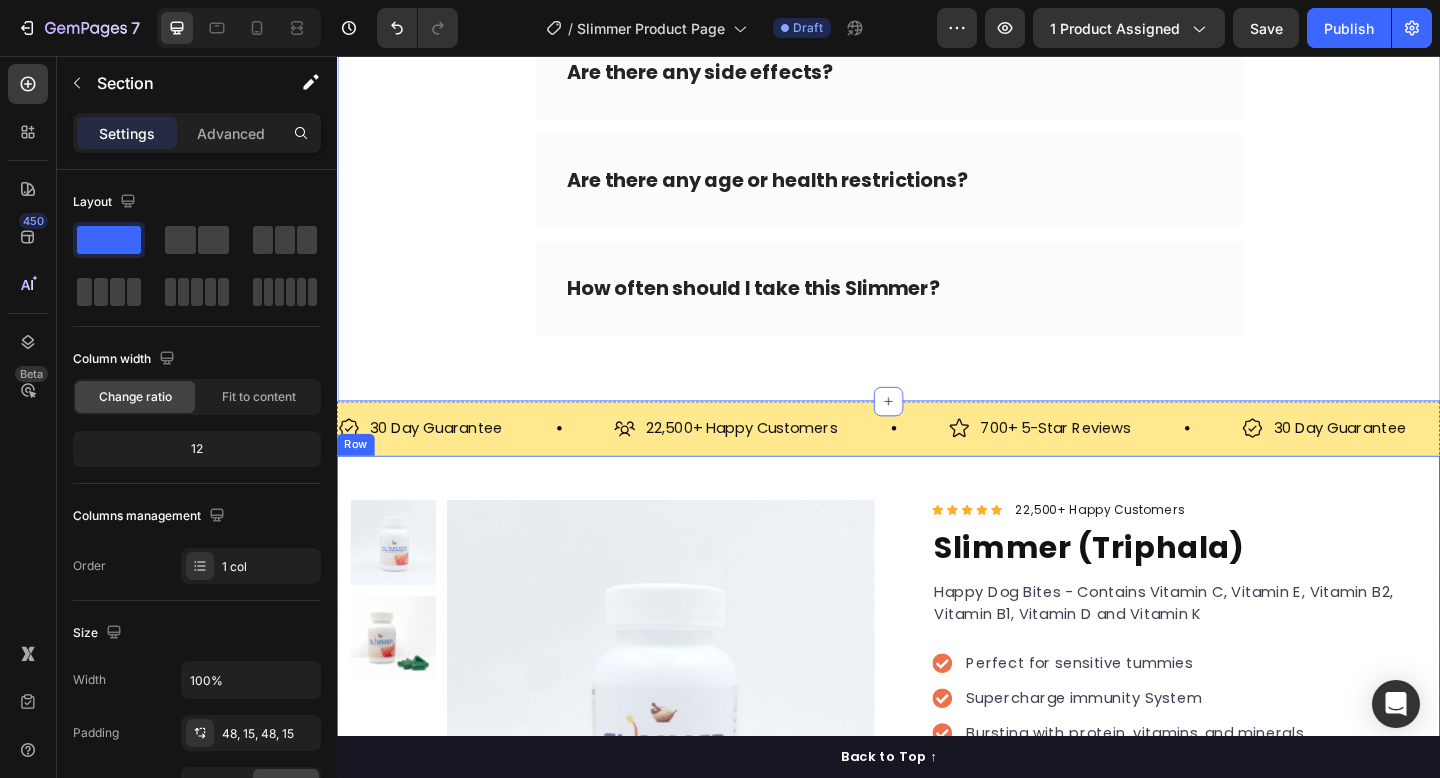click on "Image [FIRST]" at bounding box center (937, 950) 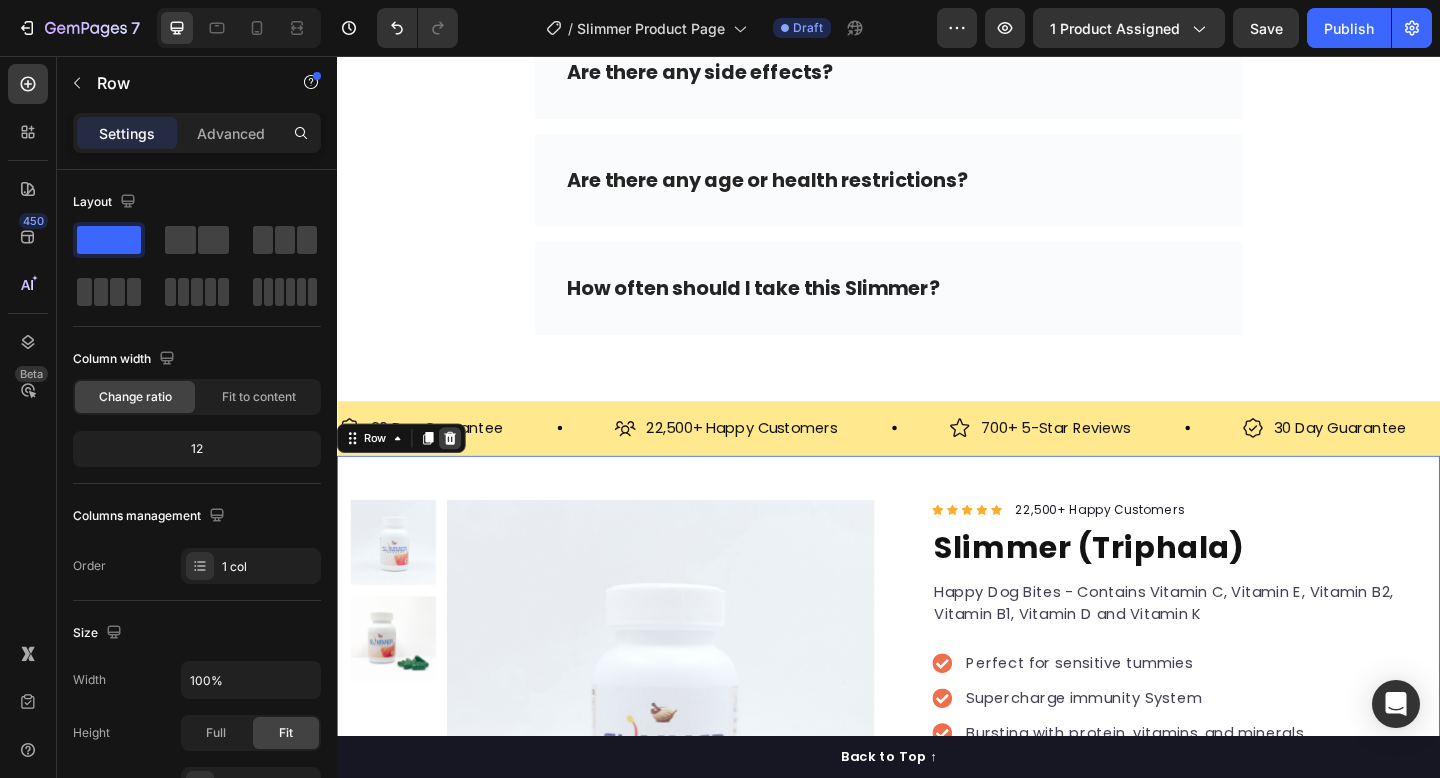 click at bounding box center [460, 472] 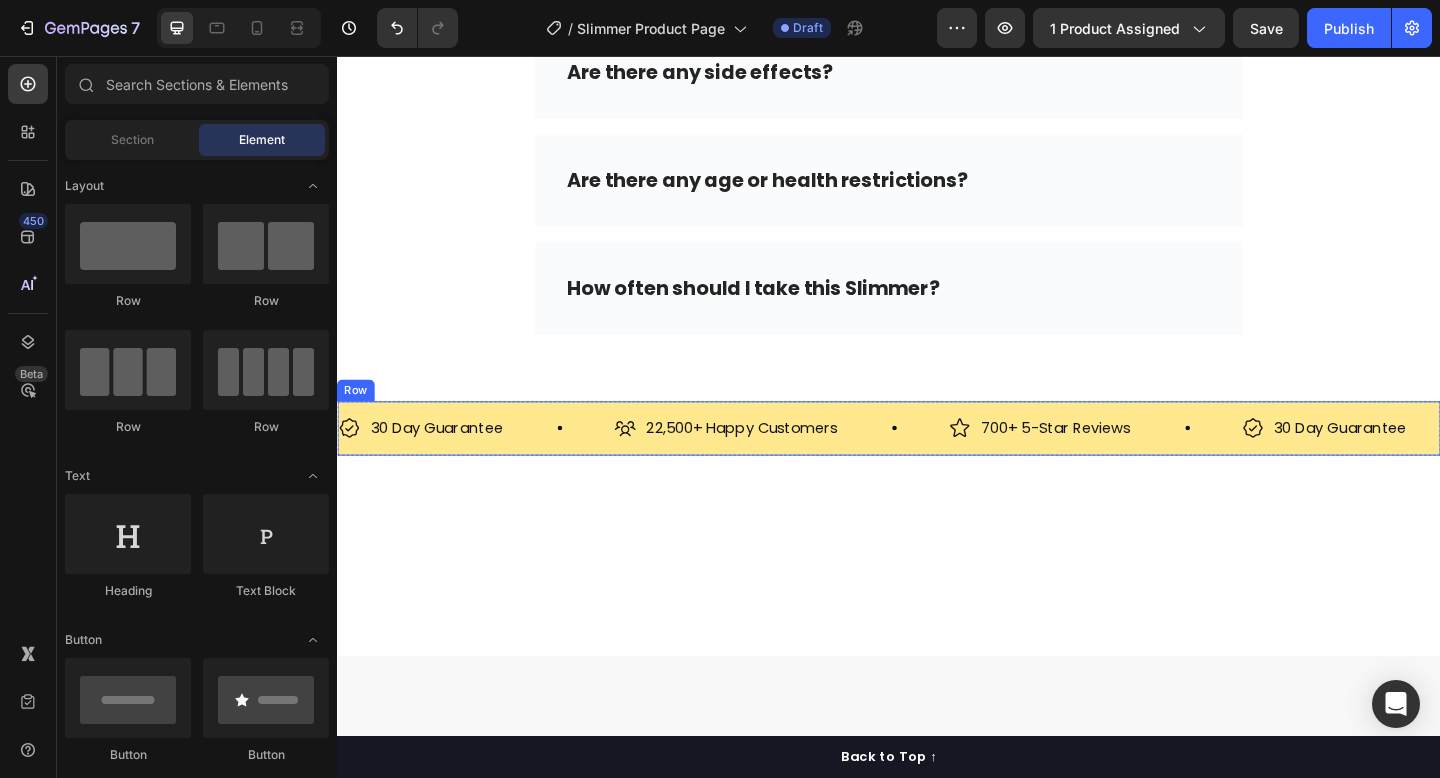 click on "30 Day Guarantee Item List
22,500+ Happy Customers Item List
700+ 5-Star Reviews Item List
30 Day Guarantee Item List
22,500+ Happy Customers Item List
700+ 5-Star Reviews Item List
30 Day Guarantee Item List
22,500+ Happy Customers Item List
700+ 5-Star Reviews Item List
30 Day Guarantee Item List
22,500+ Happy Customers Item List
700+ 5-Star Reviews Item List
30 Day Guarantee Item List
22,500+ Happy Customers Item List
700+ 5-Star Reviews Item List
30 Day Guarantee Item List
Item List Row" at bounding box center (937, 461) 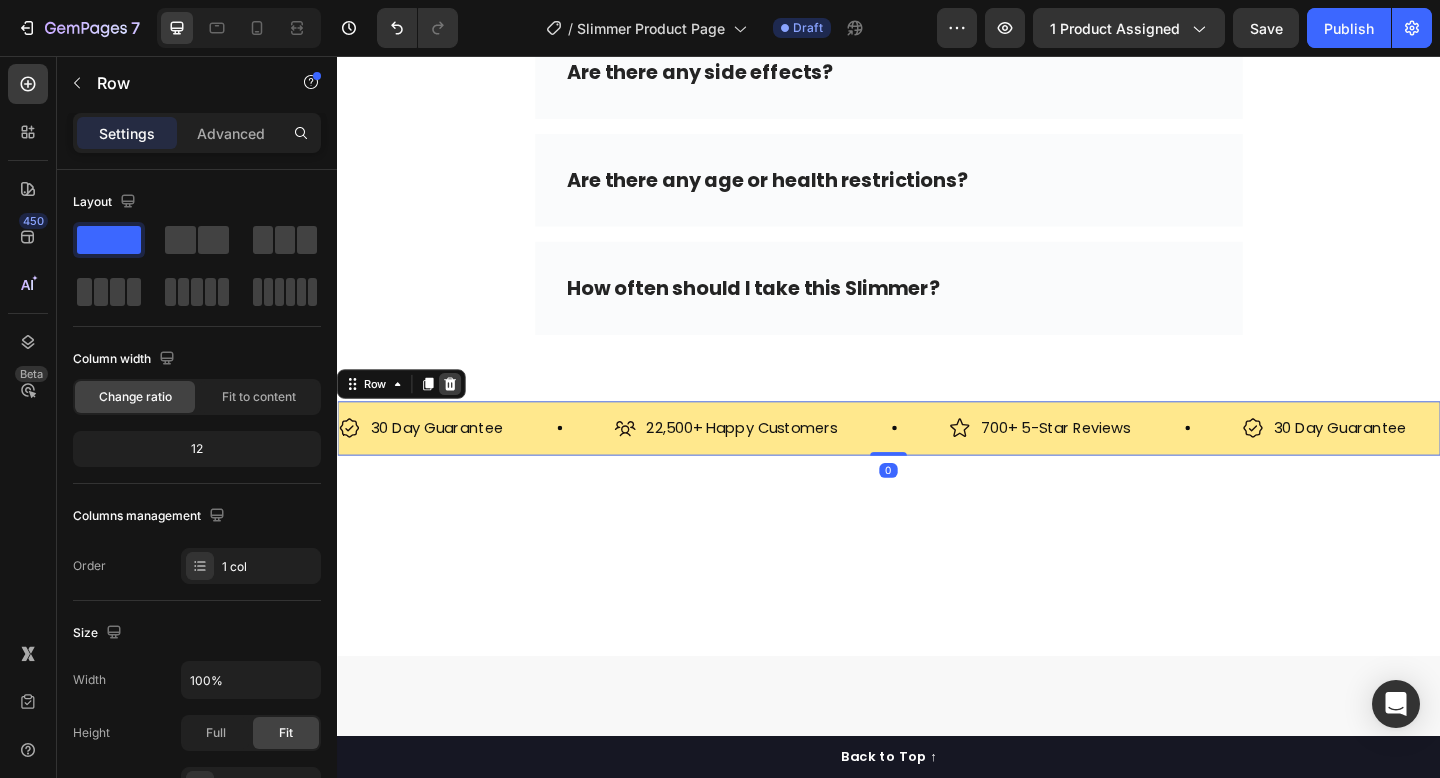click 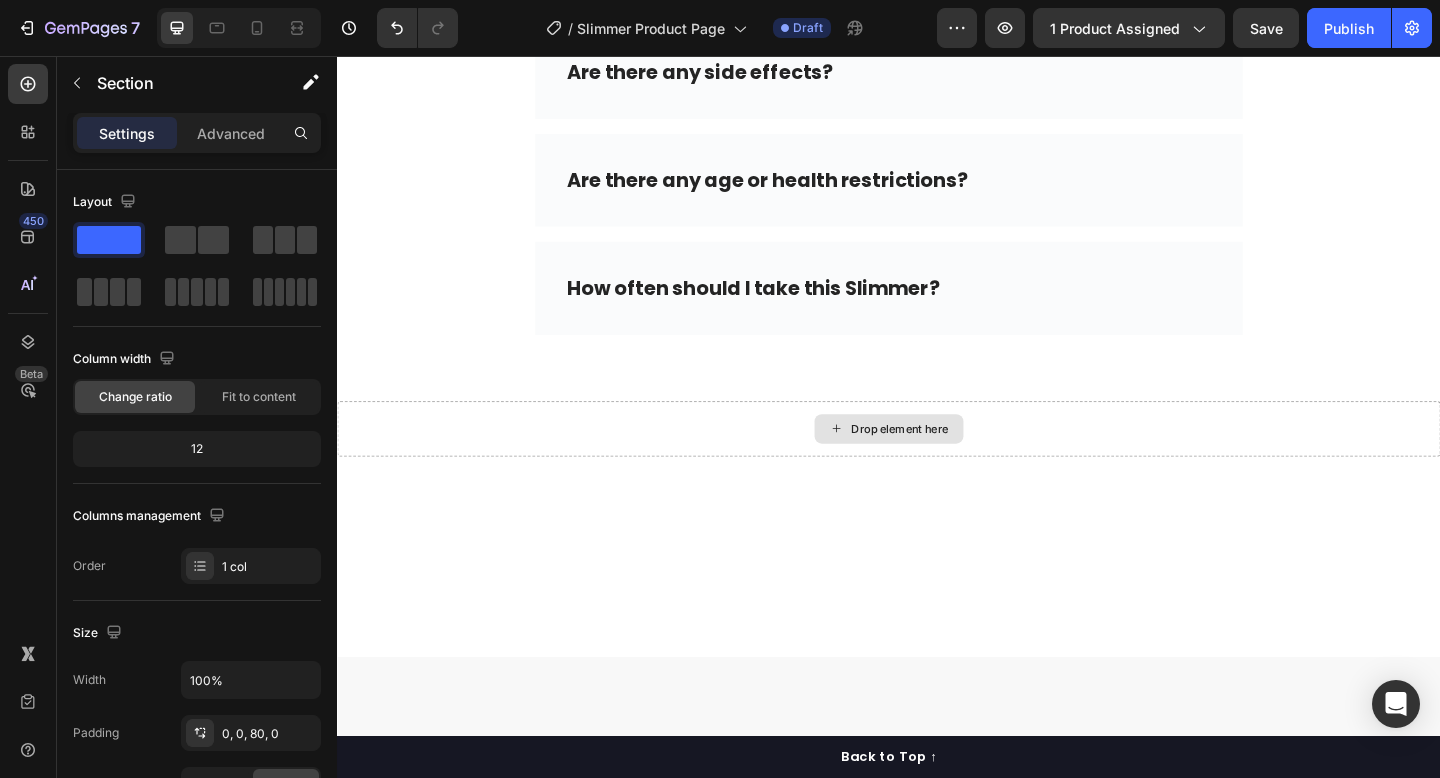 click at bounding box center (937, 561) 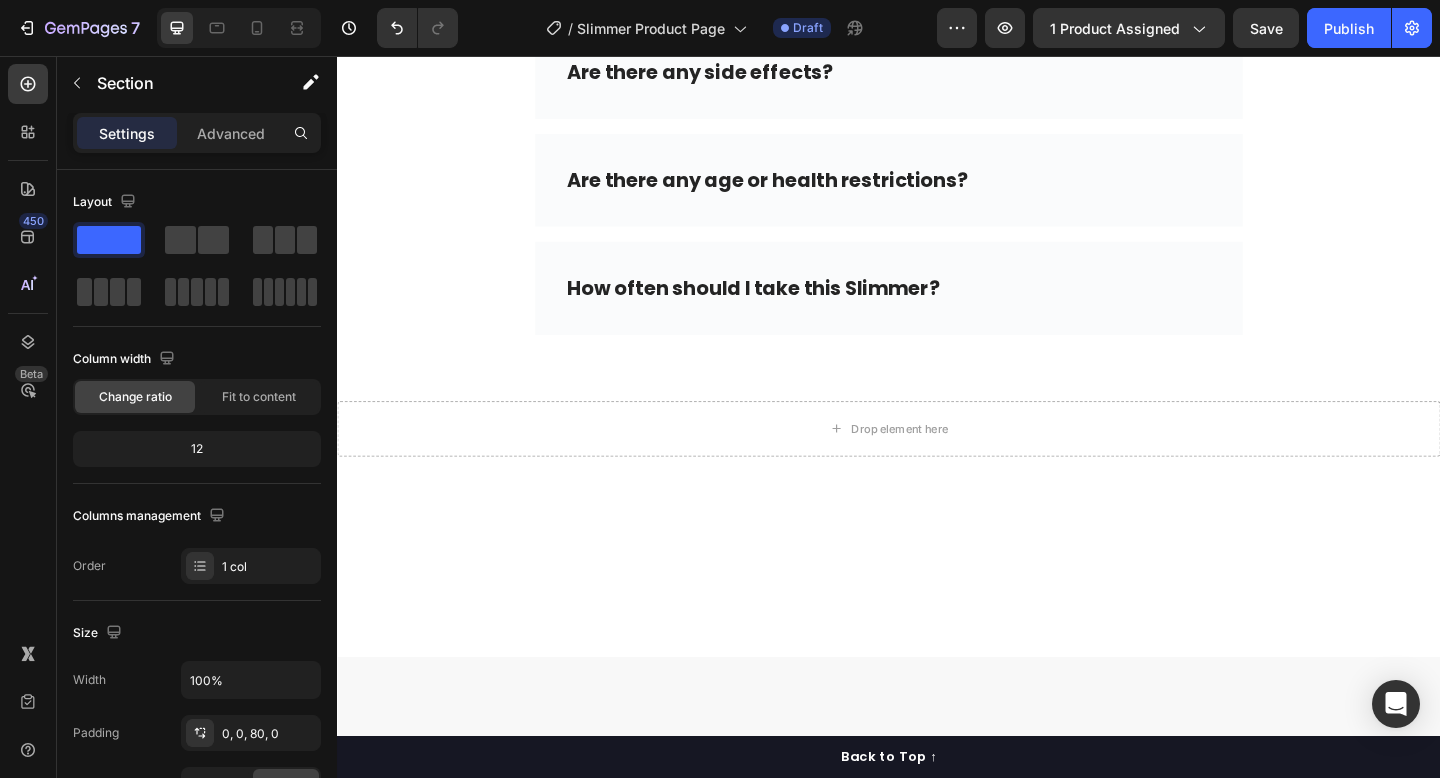 click on "Drop element here" at bounding box center [937, 462] 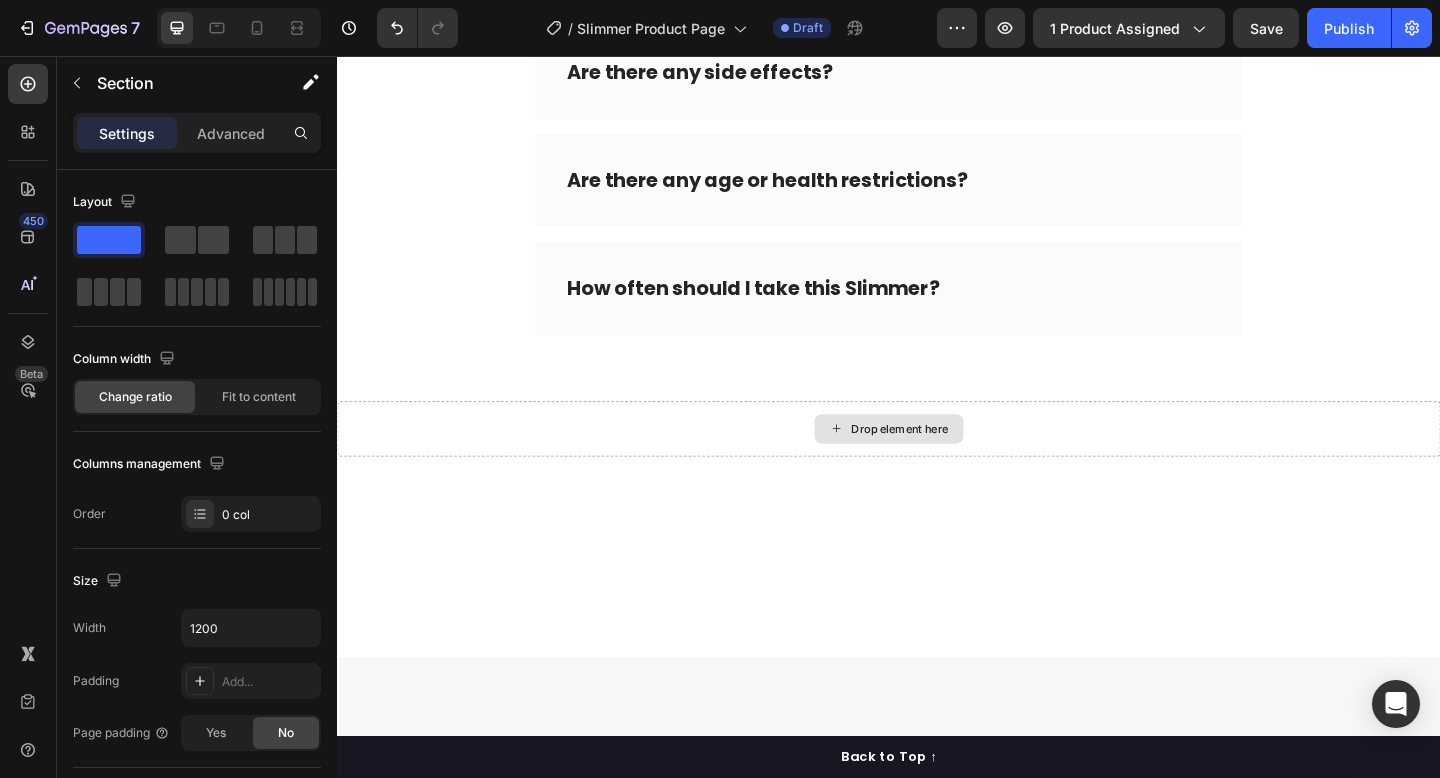 click on "Drop element here" at bounding box center (937, 462) 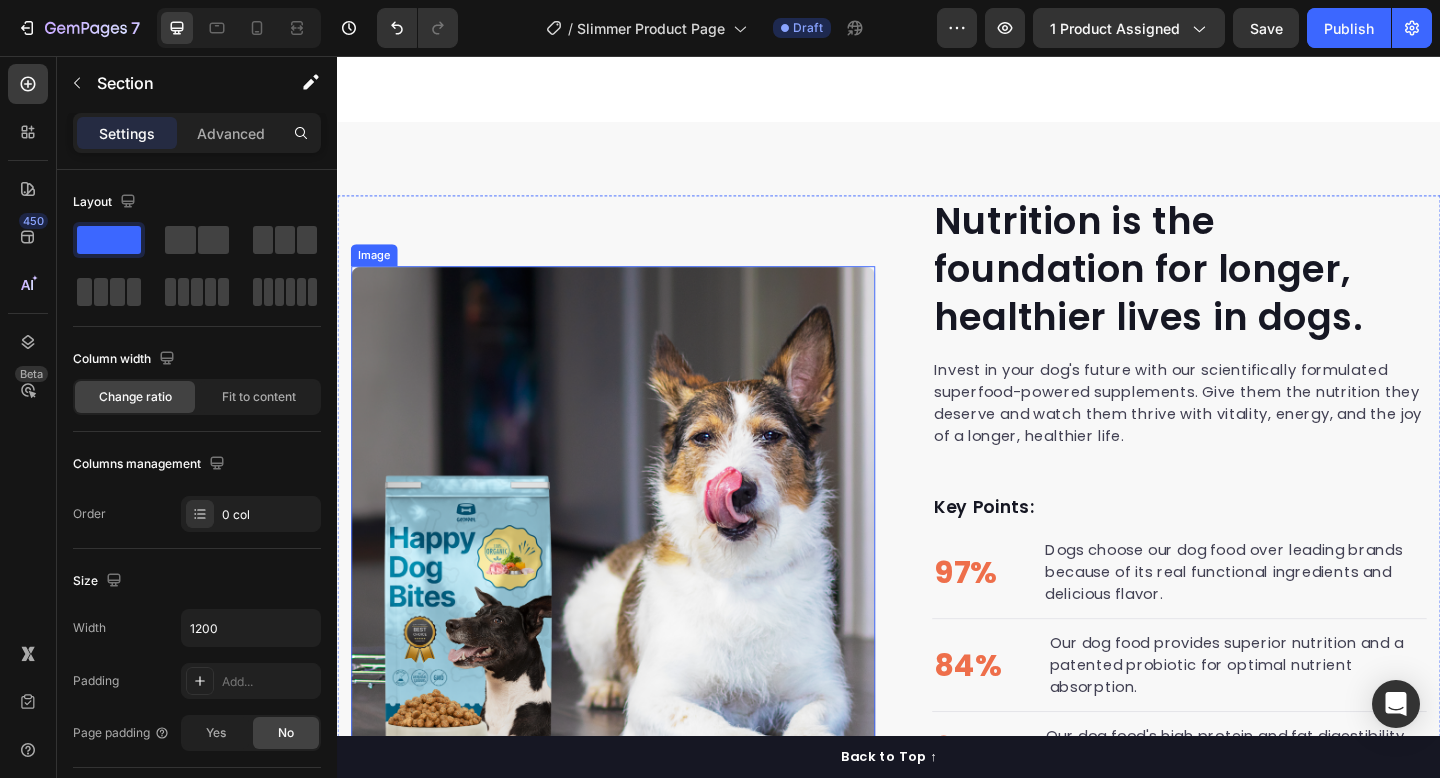 scroll, scrollTop: 9524, scrollLeft: 0, axis: vertical 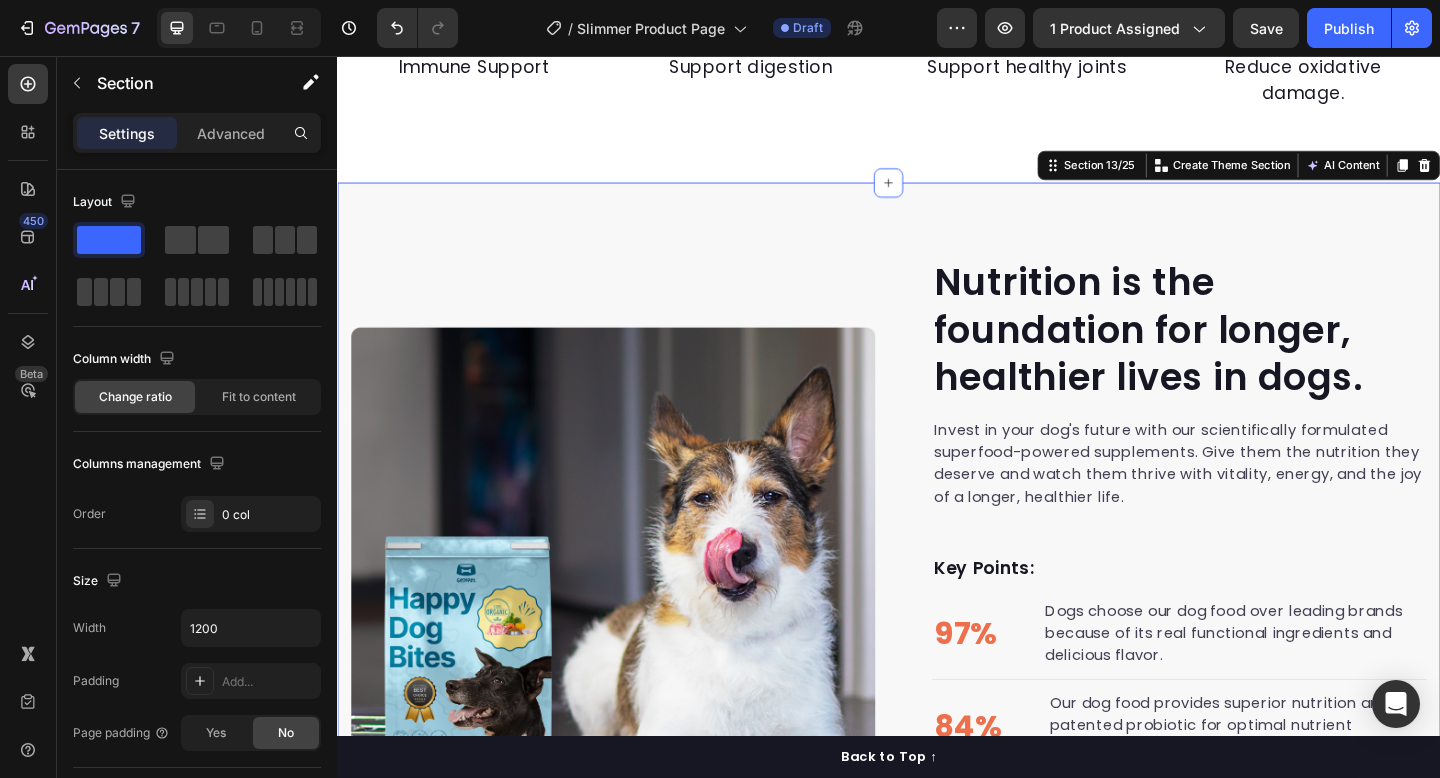 click on "Nutrition is the foundation for longer, healthier lives in dogs. Heading Invest in your dog's future with our scientifically formulated superfood-powered supplements. Give them the nutrition they deserve and watch them thrive with vitality, energy, and the joy of a longer, healthier life. Text block Key Points: Text block 97% Text block Dogs choose our dog food over leading brands because of its real functional ingredients and delicious flavor. Text block Advanced list Title Line 84% Text block Our dog food provides superior nutrition and a patented probiotic for optimal nutrient absorption. Text block Advanced list Title Line 92% Text block Our dog food's high protein and fat digestibility contribute to ideal stool quality. Text block Advanced list Give your furry friend the gift of wholesome nutrition Button Row Image Image Row Section 13/25 Create Theme Section AI Content Write with GemAI What would you like to describe here? Tone and Voice Persuasive Product Apet Blocker" at bounding box center (937, 636) 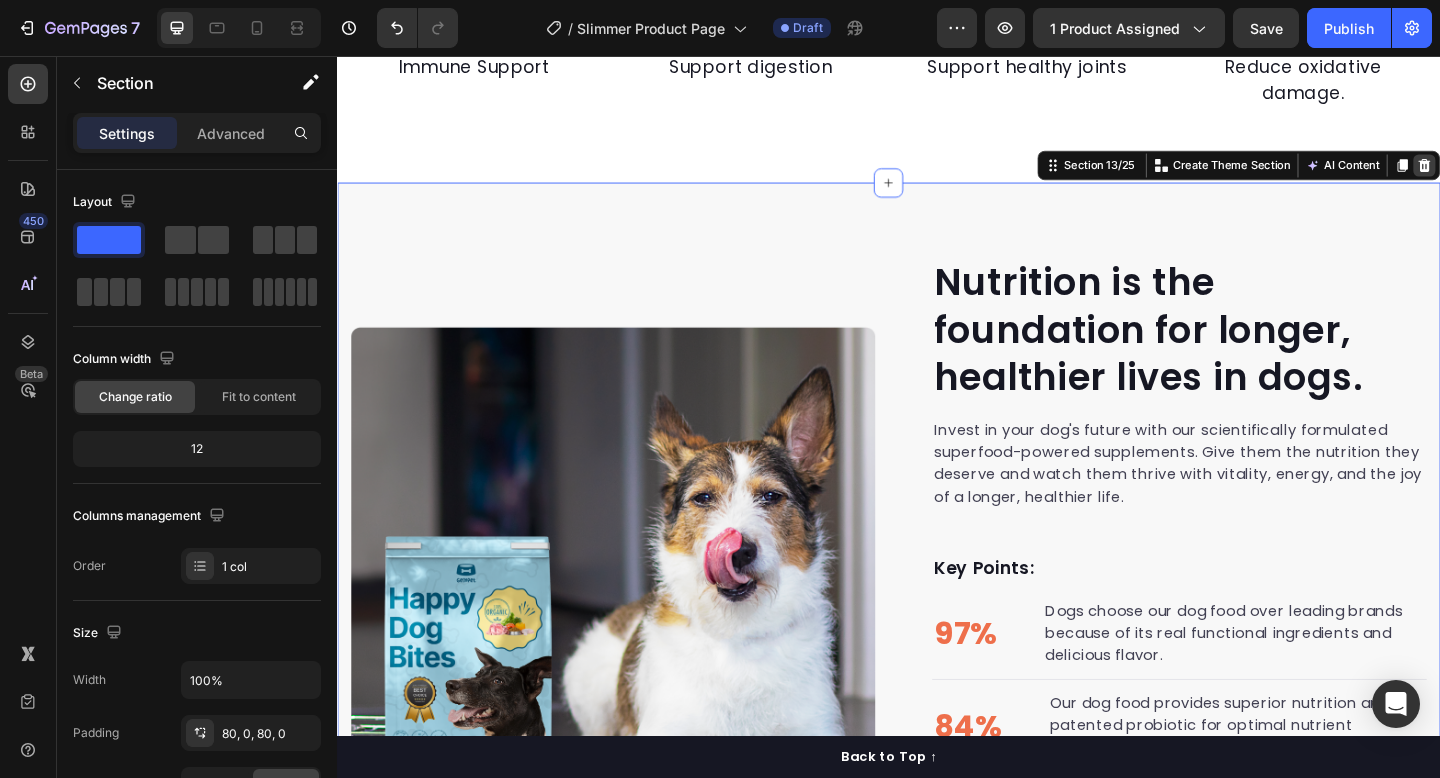 click 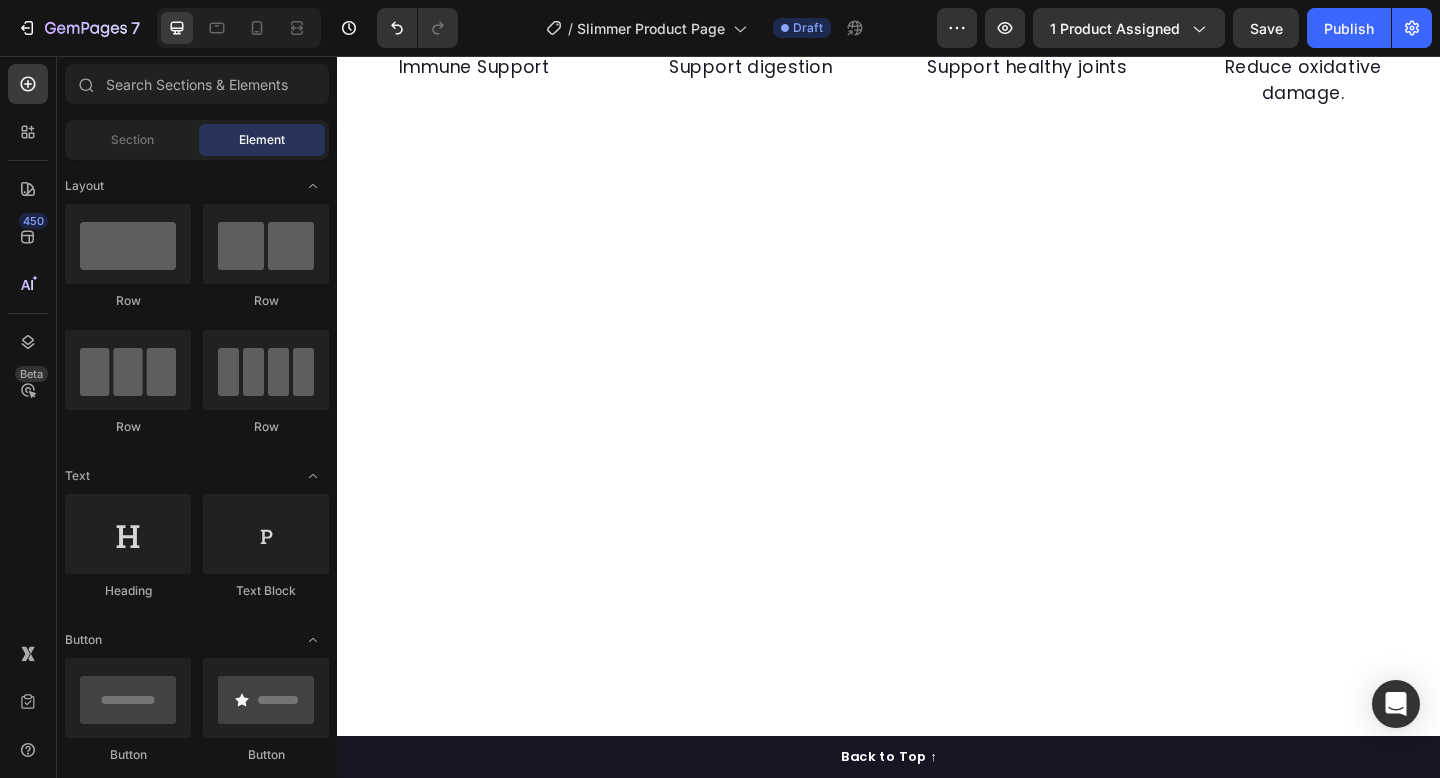 click at bounding box center [937, 657] 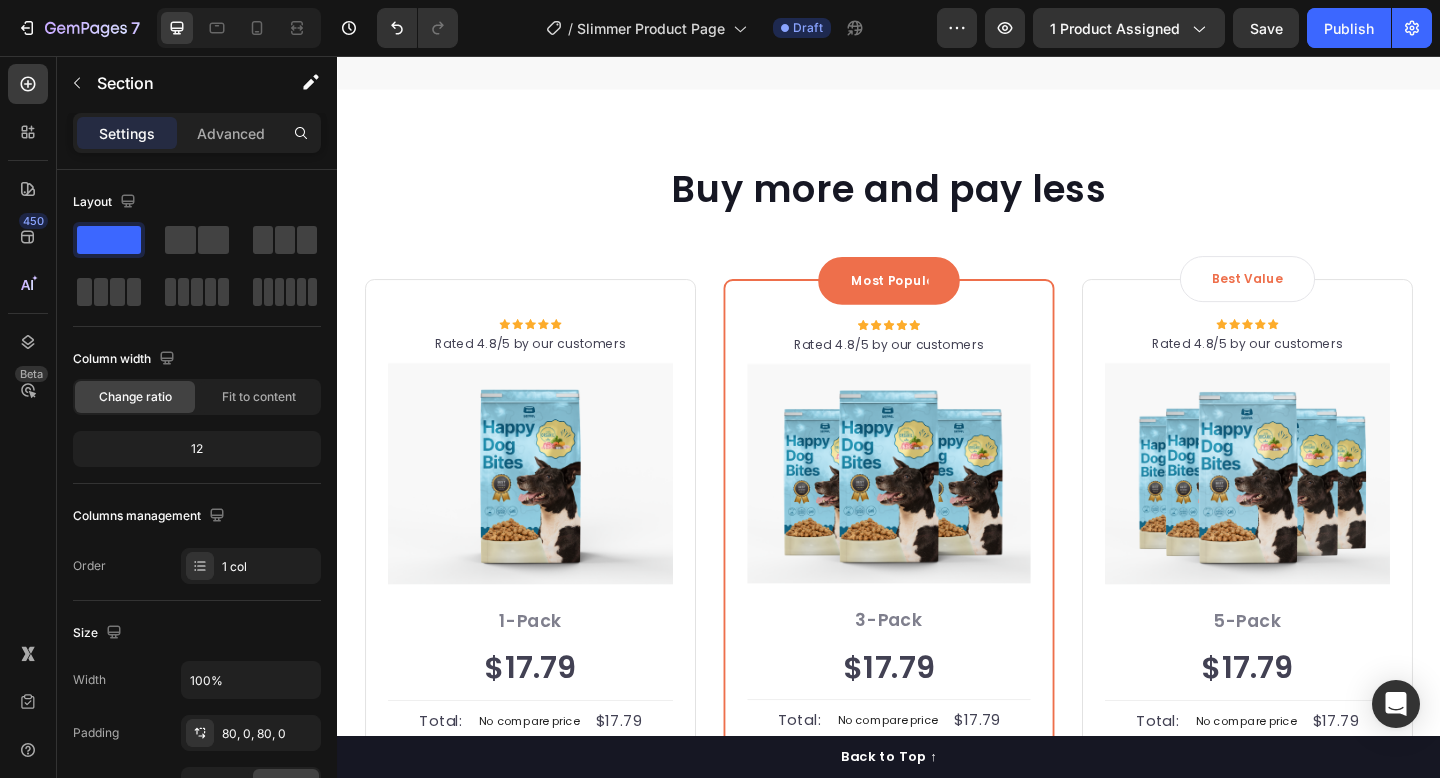 scroll, scrollTop: 11749, scrollLeft: 0, axis: vertical 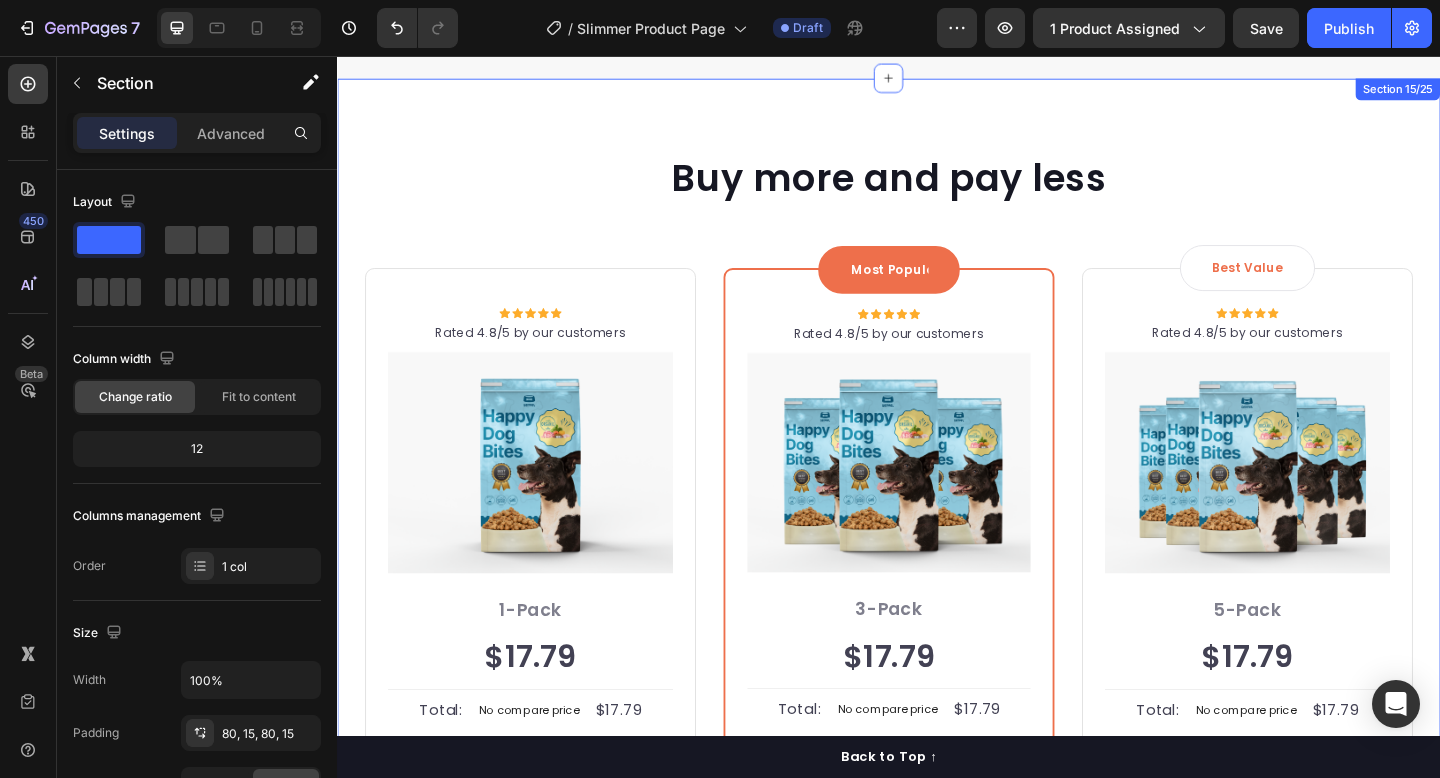 click on "Buy more and pay less Heading Row Icon Icon Icon Icon Icon Icon List Hoz Rated 4.8/5 by our customers Text block Row Image Icon Intro Text block Icon Row 1-Pack Text block $17.79 Price Price Title Line Total: Text block No compare price Price $17.79 Price Price Row you save: $8.59 60-day money-back guarantee +$2.95 Shipping Item list Add to cart Product Cart Button Image Product Row Most Popular Text block Row Icon Icon Icon Icon Icon Icon List Hoz Rated 4.8/5 by our customers Text block Row Image Icon Most Popular Text block Icon Row 3-Pack Text block $17.79 Price Price Title Line Total: Text block No compare price Price $17.79 Price Price Row you save: $38.69 30-day money-back guarantee Free delivery Item list Add to cart Product Cart Button Image Product Row Best Value Text block Row Icon Icon Icon Icon Icon Icon List Hoz Rated 4.8/5 by our customers Text block Row Image Icon Best offer Text block Icon Row 5-Pack Text block $17.79 Price Price Title Line Total:" at bounding box center [937, 609] 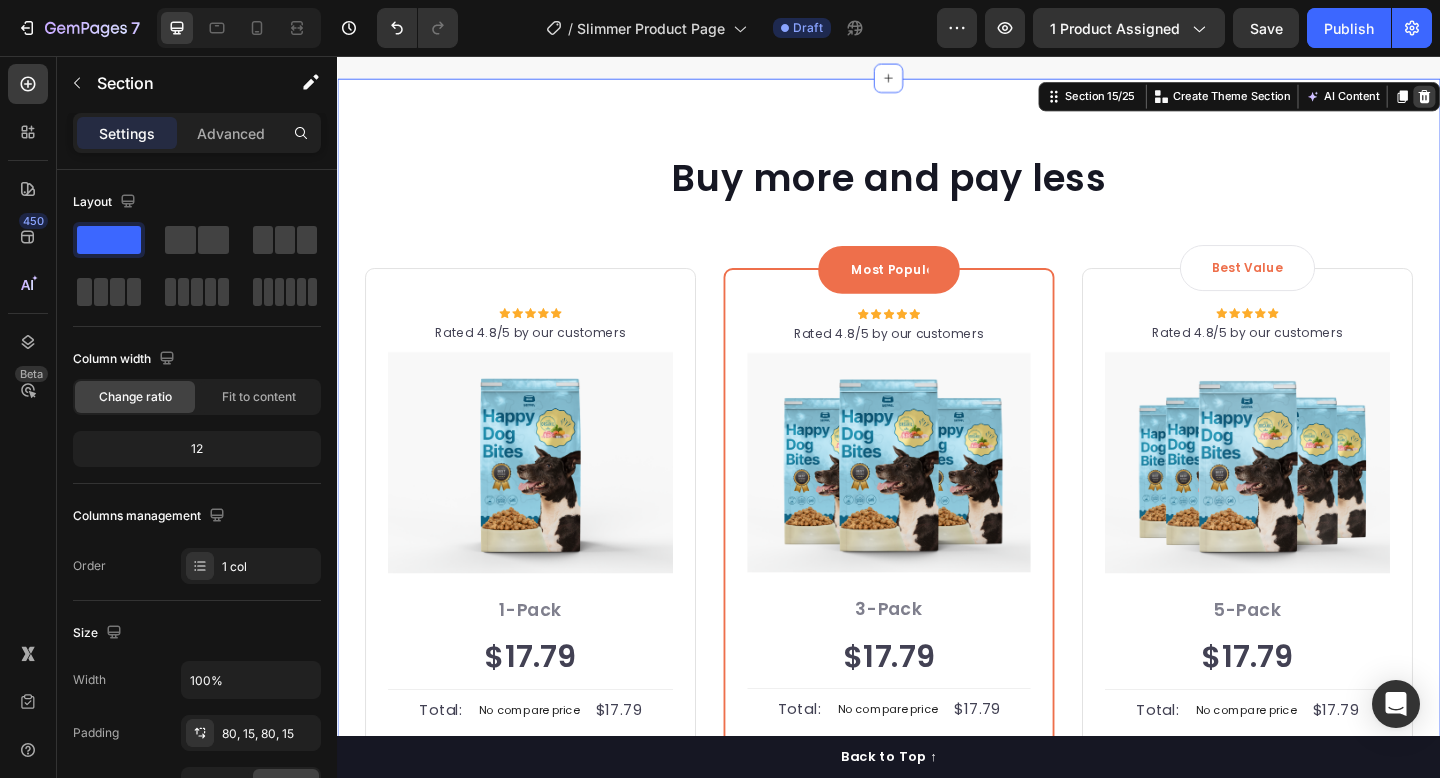 click 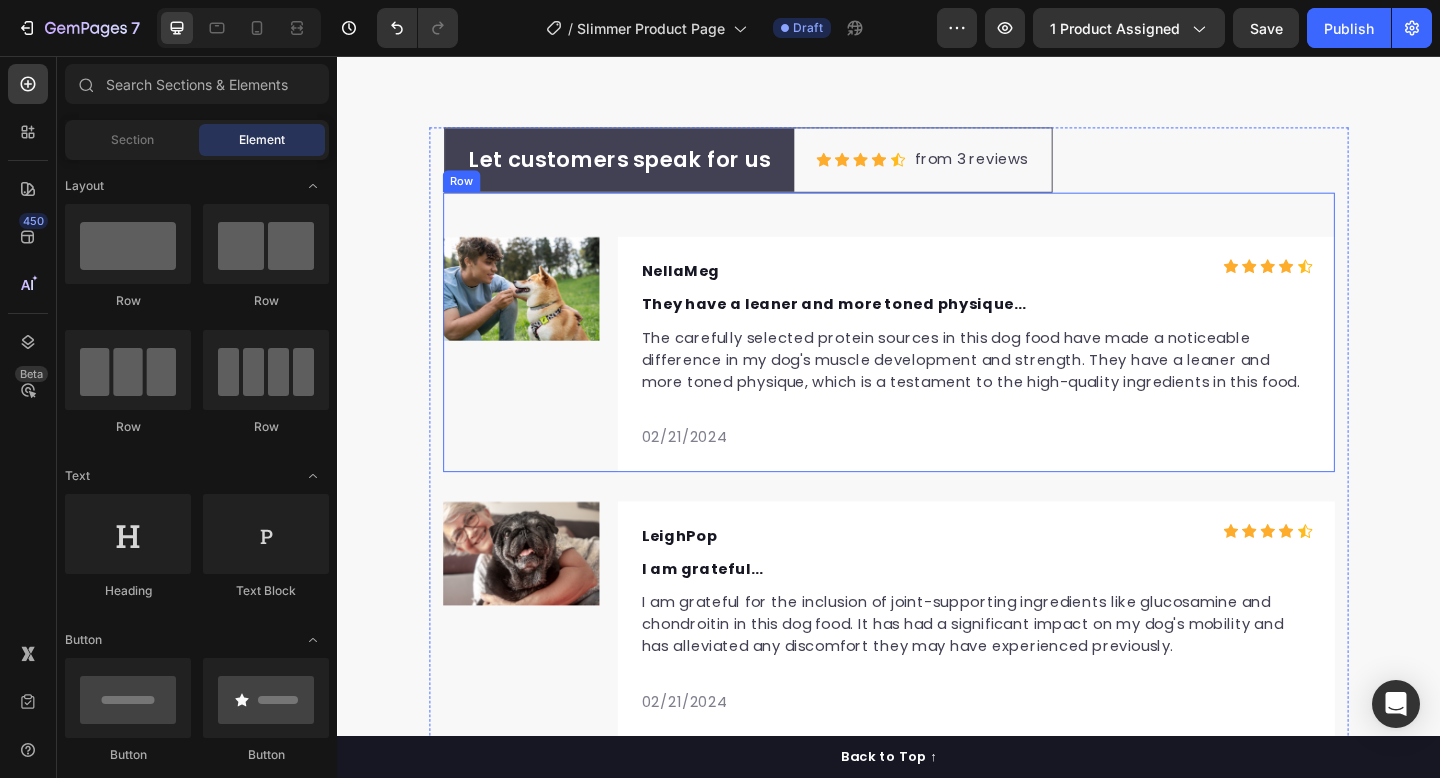 click on "Let customers speak for us Text block Row Icon Icon Icon Icon
Icon Icon List Hoz from 3 reviews Text block Row Row Image NellaMeg Text block Icon Icon Icon Icon
Icon Icon List Hoz Row They have a leaner and more toned physique... Text block The carefully selected protein sources in this dog food have made a noticeable difference in my dog's muscle development and strength. They have a leaner and more toned physique, which is a testament to the high-quality ingredients in this food. Text block 02/21/2024 Text block Row Row Image LeighPop Text block Icon Icon Icon Icon
Icon Icon List Hoz Row I am grateful... Text block I am grateful for the inclusion of joint-supporting ingredients like glucosamine and chondroitin in this dog food. It has had a significant impact on my dog's mobility and has alleviated any discomfort they may have experienced previously. Text block 02/21/2024 Text block Row Row Image AndiMel Text block Icon Icon Icon Icon" at bounding box center (937, 609) 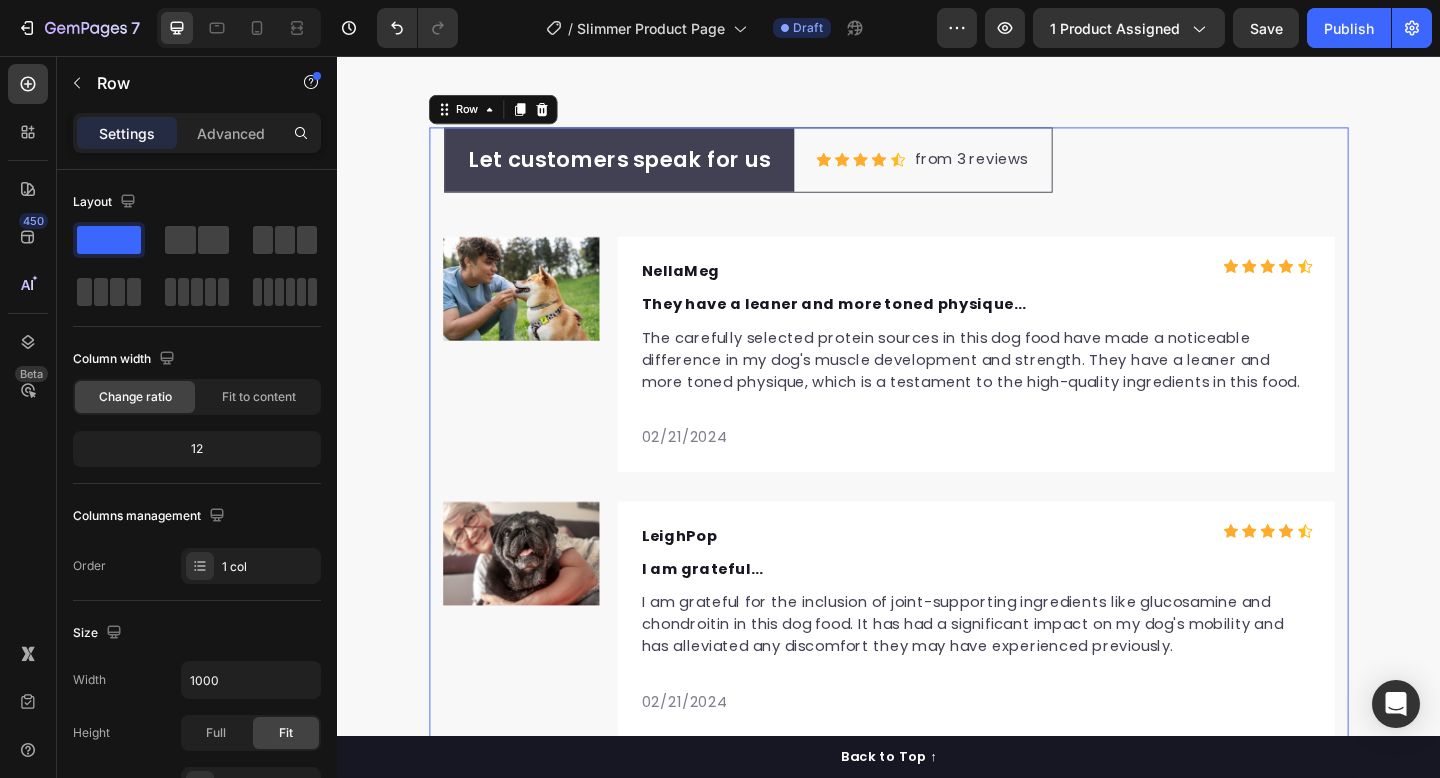 scroll, scrollTop: 13188, scrollLeft: 0, axis: vertical 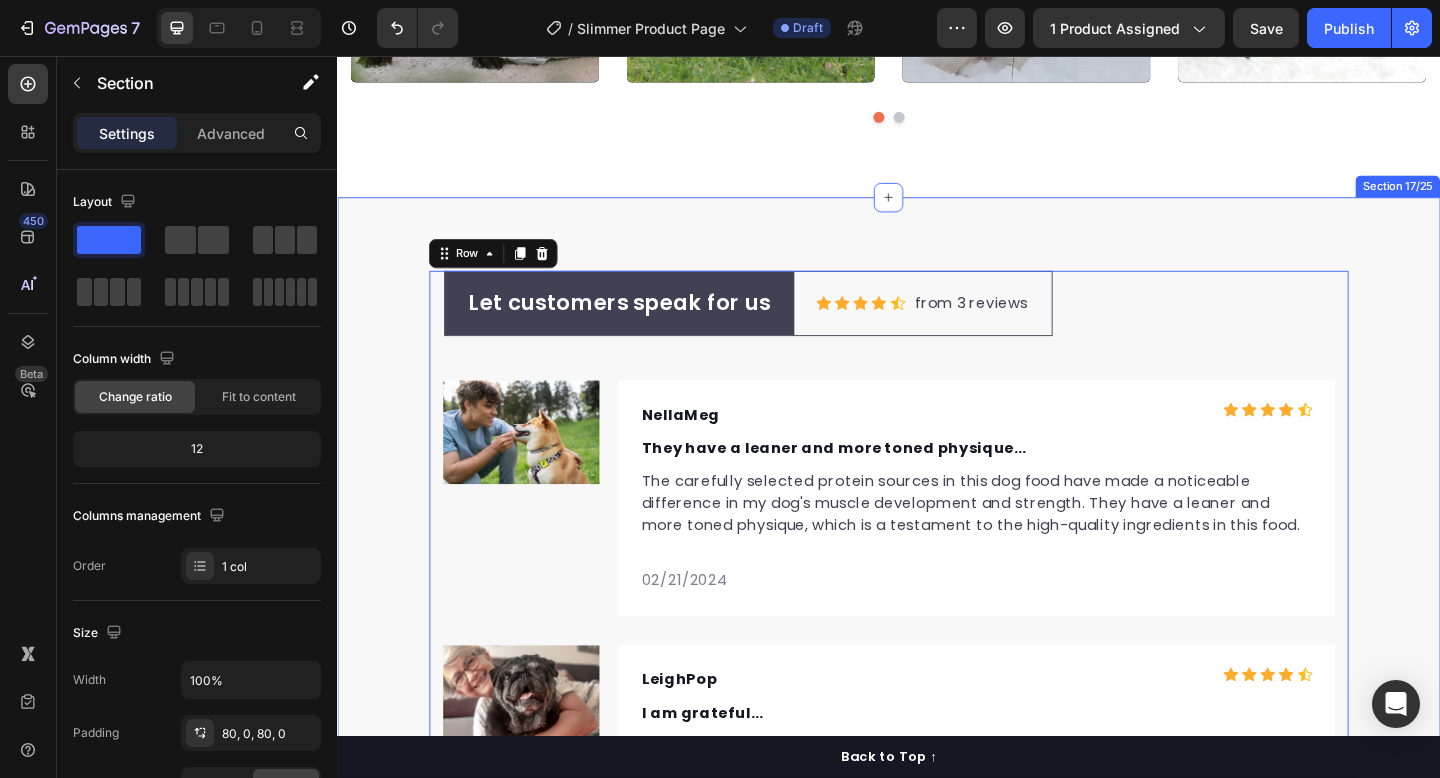 click on "Let customers speak for us Text block Row Icon Icon Icon Icon
Icon Icon List Hoz from 3 reviews Text block Row Row Image NellaMeg Text block Icon Icon Icon Icon
Icon Icon List Hoz Row They have a leaner and more toned physique... Text block The carefully selected protein sources in this dog food have made a noticeable difference in my dog's muscle development and strength. They have a leaner and more toned physique, which is a testament to the high-quality ingredients in this food. Text block 02/21/2024 Text block Row Row Image LeighPop Text block Icon Icon Icon Icon
Icon Icon List Hoz Row I am grateful... Text block I am grateful for the inclusion of joint-supporting ingredients like glucosamine and chondroitin in this dog food. It has had a significant impact on my dog's mobility and has alleviated any discomfort they may have experienced previously. Text block 02/21/2024 Text block Row Row Image AndiMel Text block Icon Icon Icon Icon" at bounding box center [937, 765] 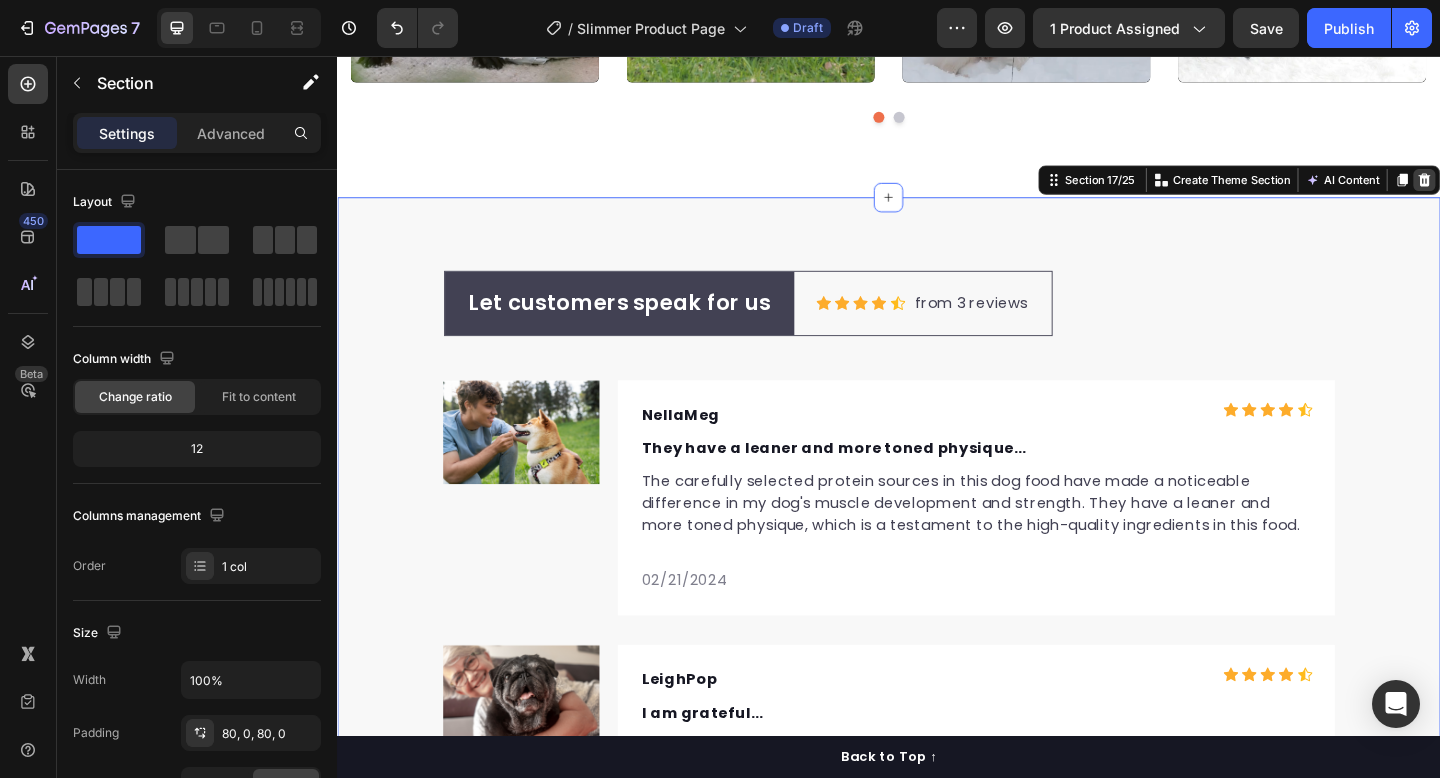 click 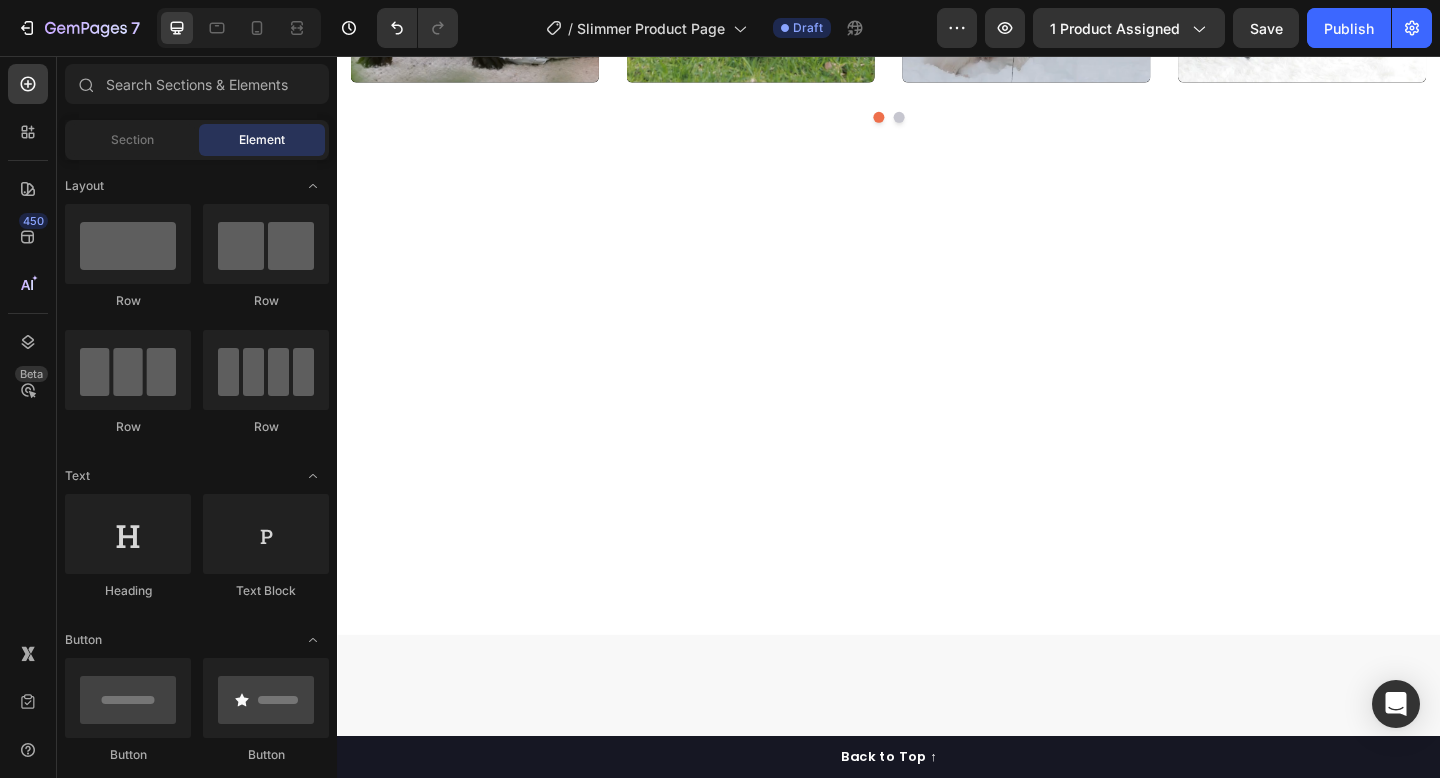 click at bounding box center (937, 448) 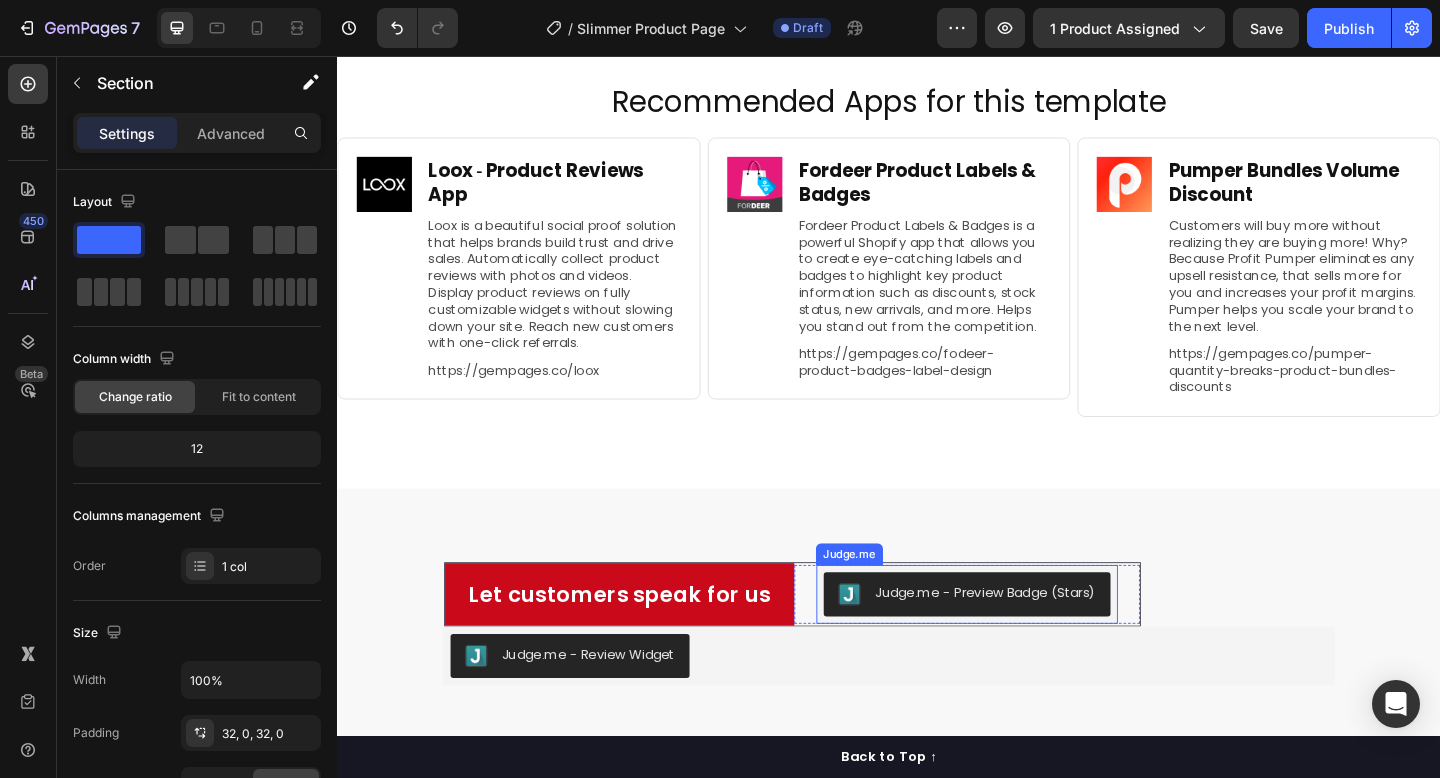 scroll, scrollTop: 13055, scrollLeft: 0, axis: vertical 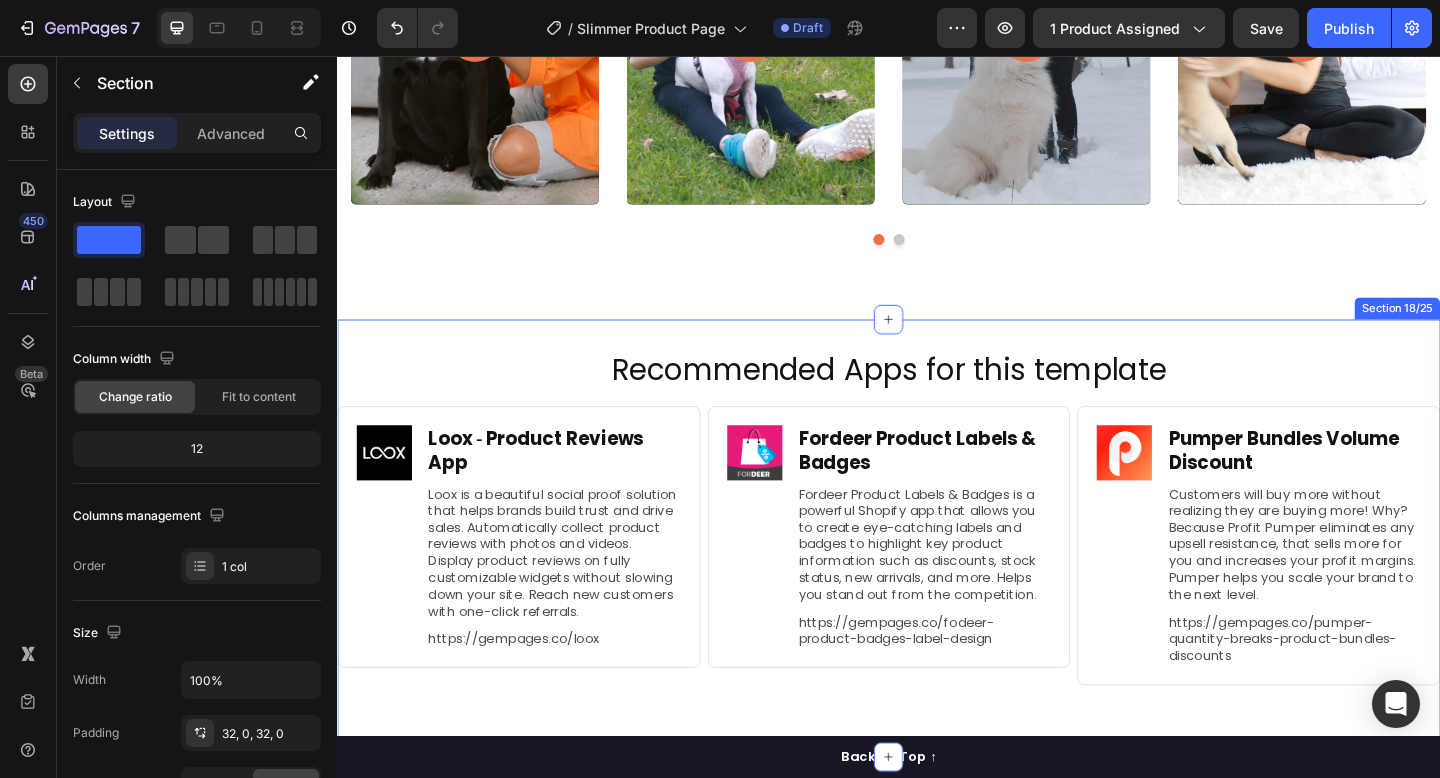 click on "Recommended Apps for this template Heading Image Loox ‑ Product Reviews App Heading Loox is a beautiful social proof solution that helps brands build trust and drive sales. Automatically collect product reviews with photos and videos. Display product reviews on fully customizable widgets without slowing down your site. Reach new customers with one-click referrals. Text Block https://gempages.co/loox Text Block Row Row Image Fordeer Product Labels & Badges Heading Fordeer Product Labels & Badges is a powerful Shopify app that allows you to create eye-catching labels and badges to highlight key product information such as discounts, stock status, new arrivals, and more. Helps you stand out from the competition. Text Block https://gempages.co/fodeer-product-badges-label-design Text Block Row Row Image Pumper Bundles Volume Discount Heading Text Block https://gempages.co/pumper-quantity-breaks-product-bundles-discounts Text Block Row Row Row Section 18/25" at bounding box center [937, 581] 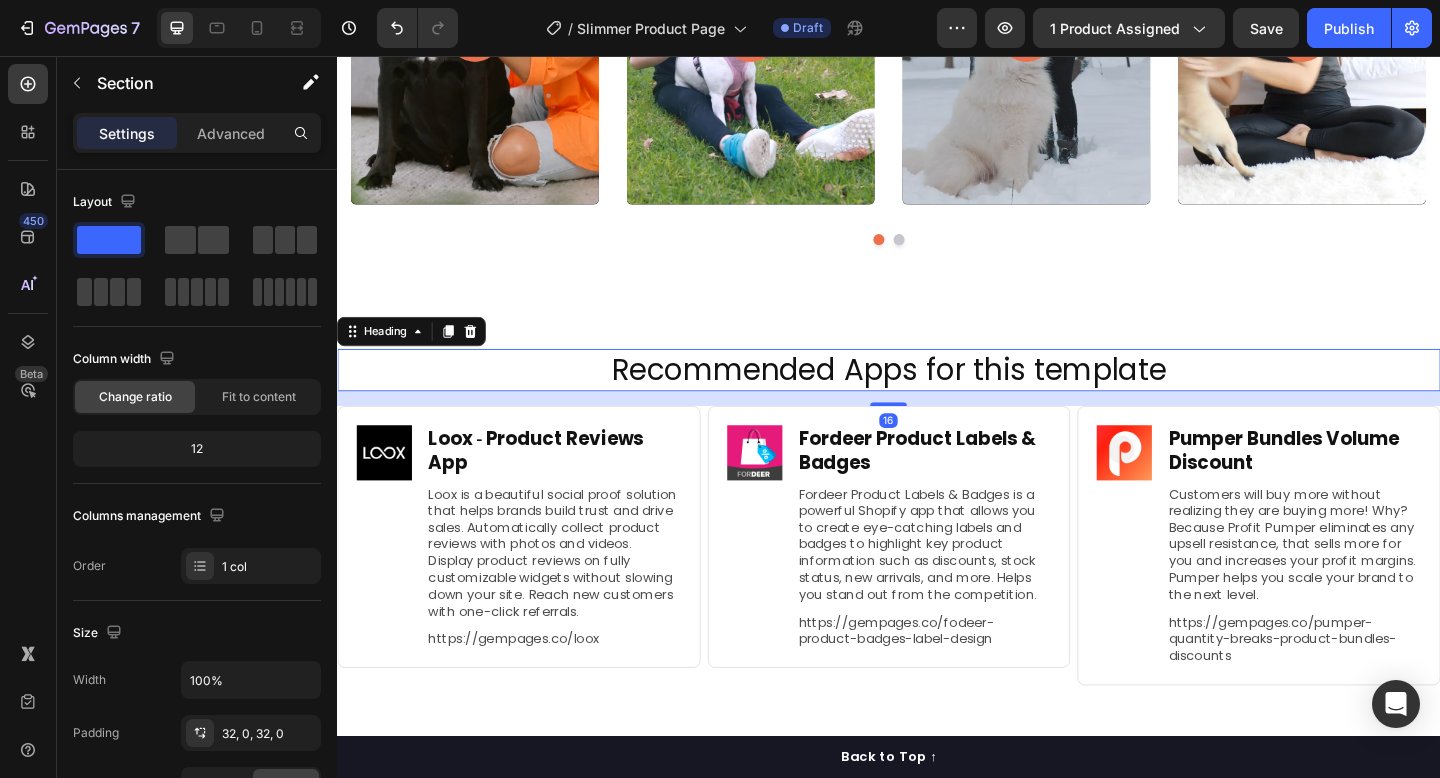 click on "Recommended Apps for this template" at bounding box center [937, 398] 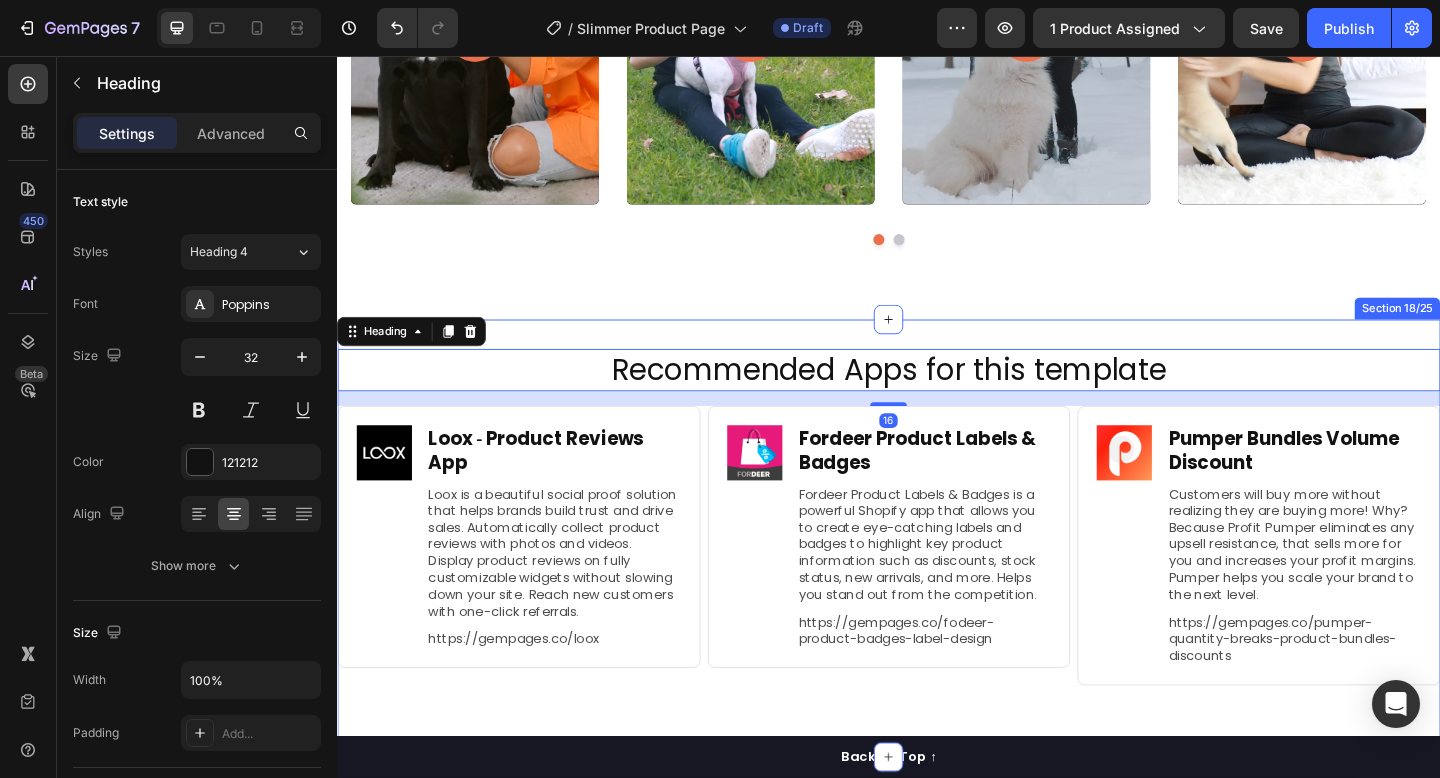 click on "Recommended Apps for this template Heading 16 Image Loox ‑ Product Reviews App Heading Loox is a beautiful social proof solution that helps brands build trust and drive sales. Automatically collect product reviews with photos and videos. Display product reviews on fully customizable widgets without slowing down your site. Reach new customers with one-click referrals. Text Block https://gempages.co/loox Text Block Row Row Image Fordeer Product Labels & Badges Heading Fordeer Product Labels & Badges is a powerful Shopify app that allows you to create eye-catching labels and badges to highlight key product information such as discounts, stock status, new arrivals, and more. Helps you stand out from the competition. Text Block https://gempages.co/fodeer-product-badges-label-design Text Block Row Row Image Pumper Bundles Volume Discount Heading Text Block https://gempages.co/pumper-quantity-breaks-product-bundles-discounts Text Block Row Row Row Section 18/25" at bounding box center [937, 581] 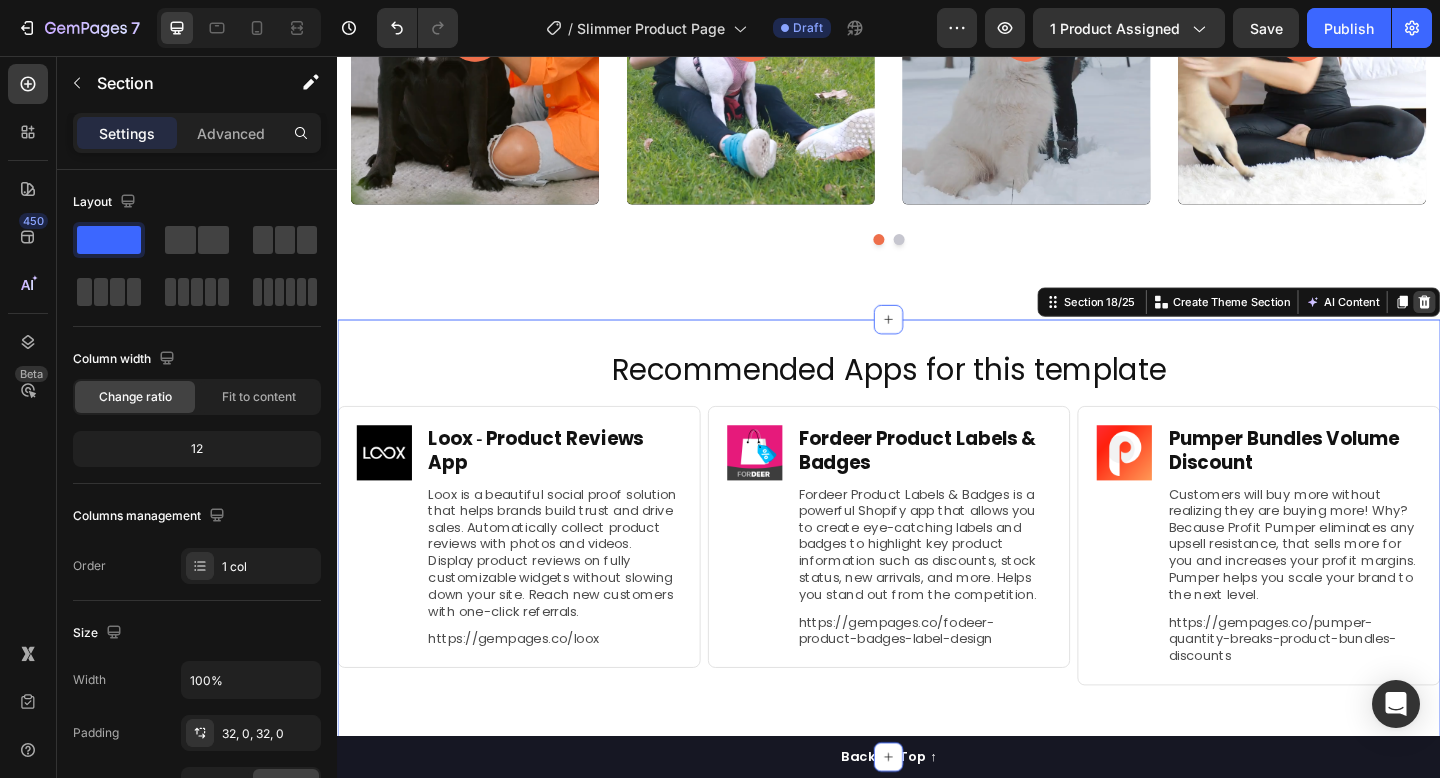 click 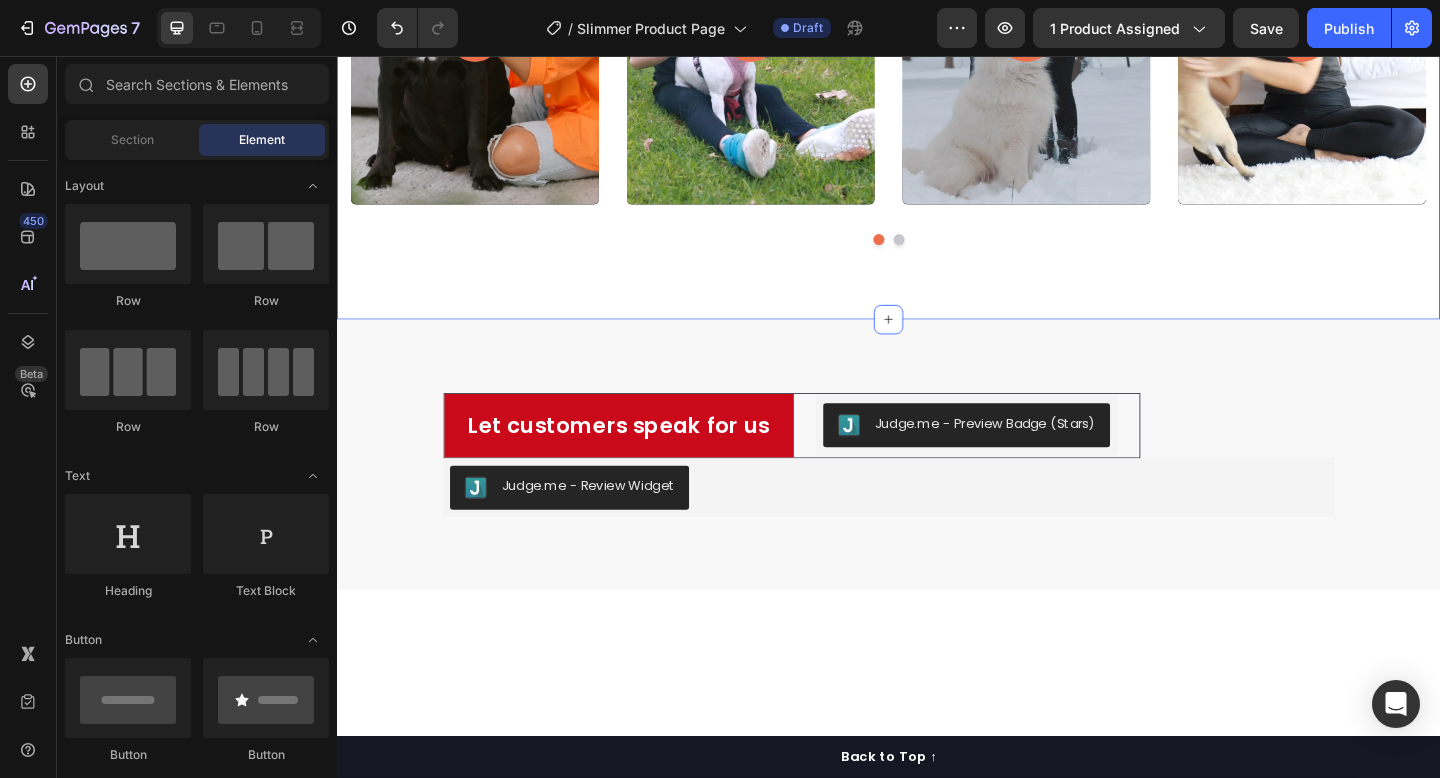 click on "What dog parents are saying Heading Video Video Video Video Video Carousel Row Section 16" at bounding box center [937, 3] 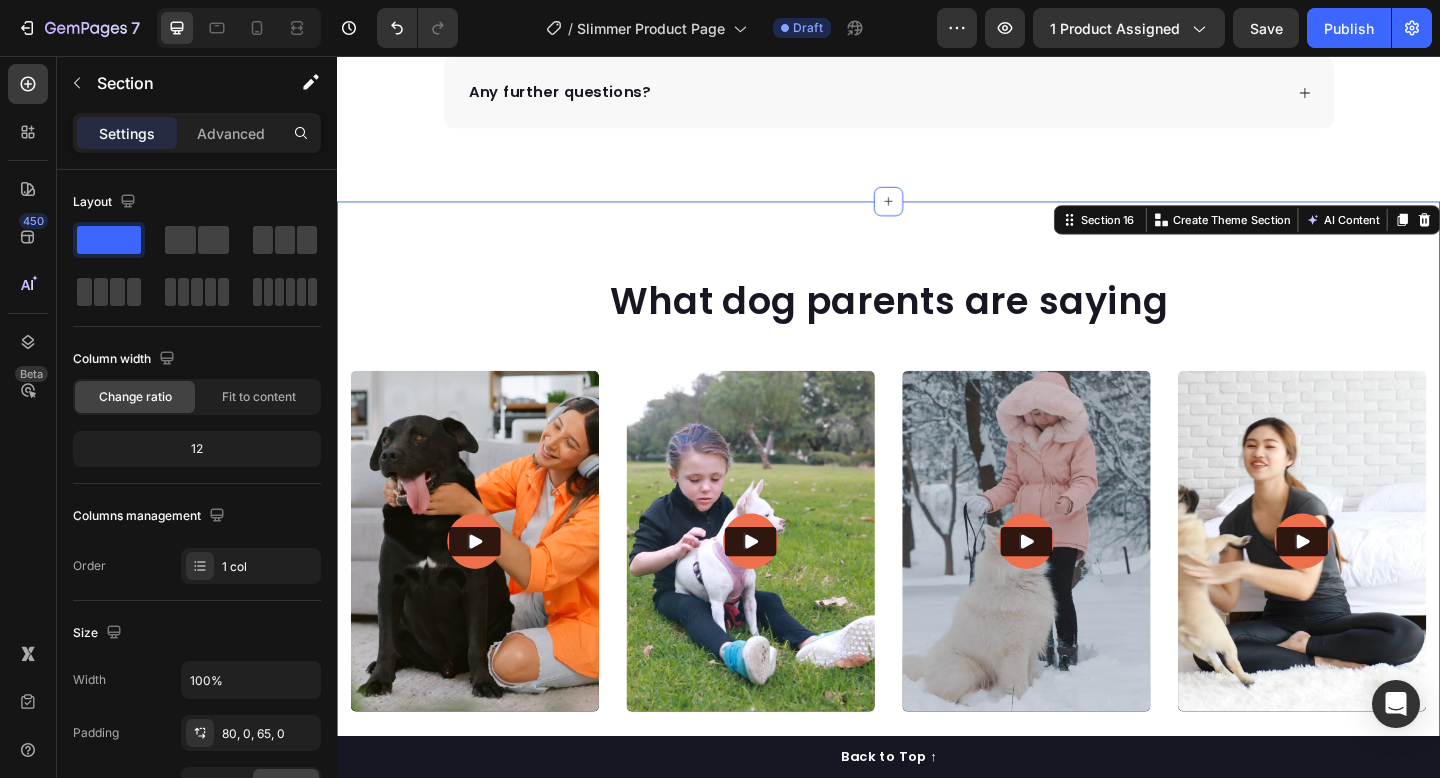scroll, scrollTop: 12251, scrollLeft: 0, axis: vertical 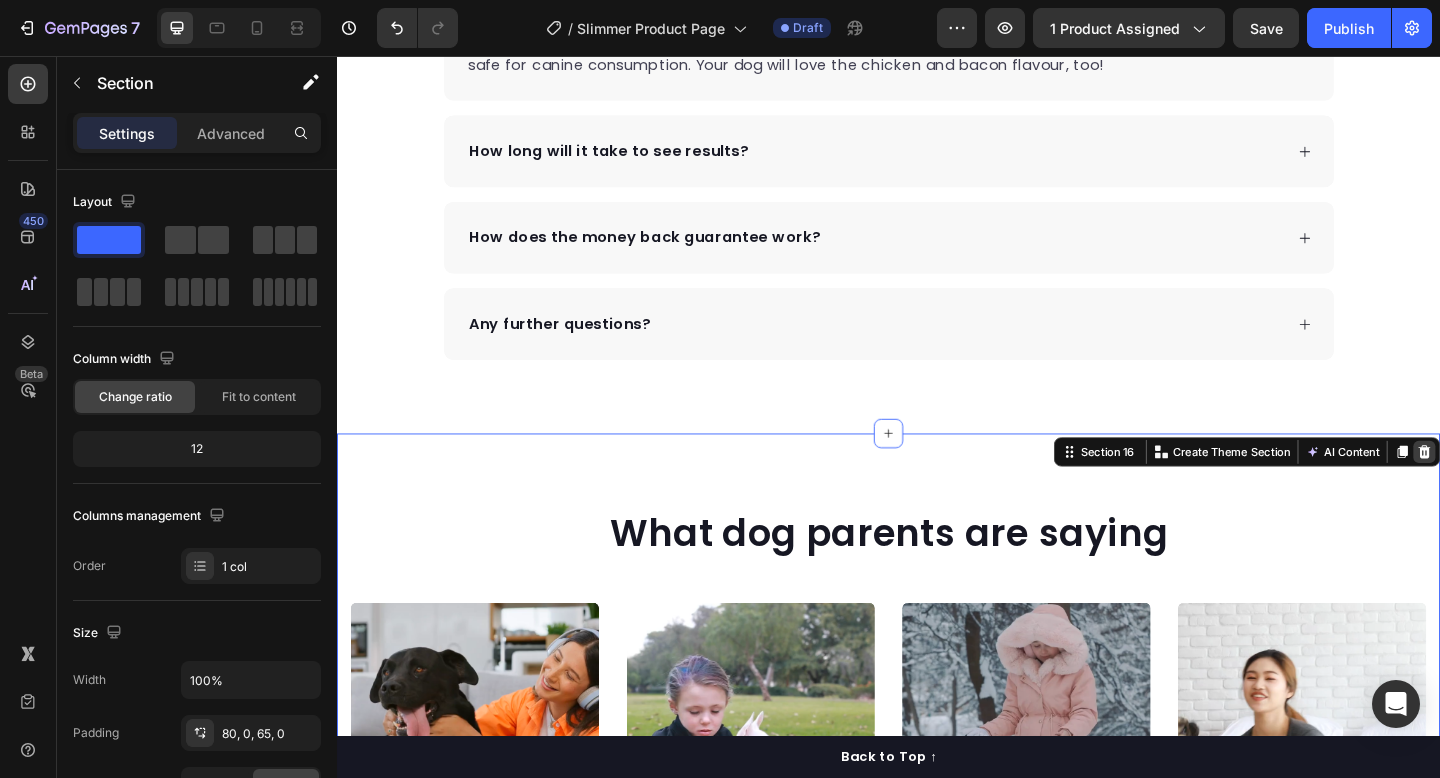 click at bounding box center [1520, 487] 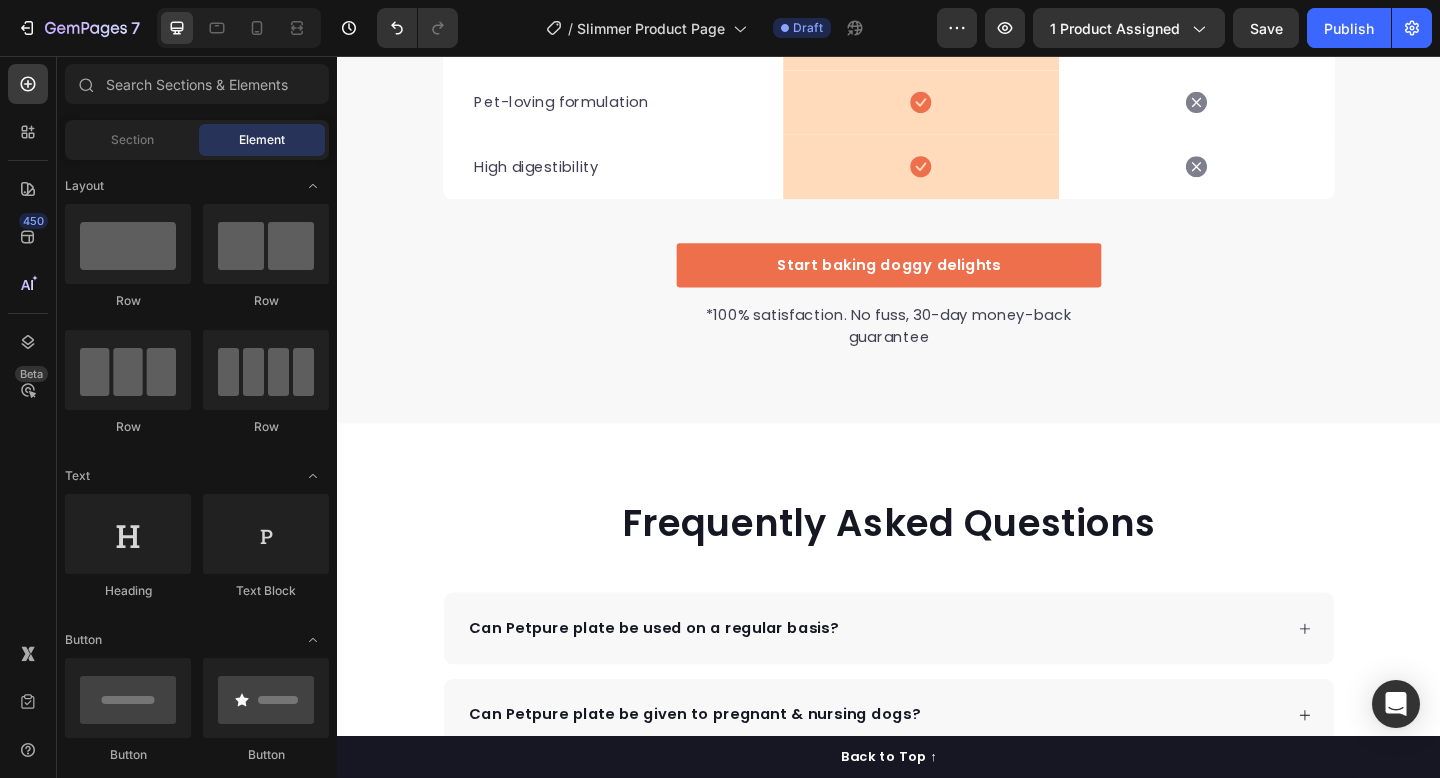 scroll, scrollTop: 11638, scrollLeft: 0, axis: vertical 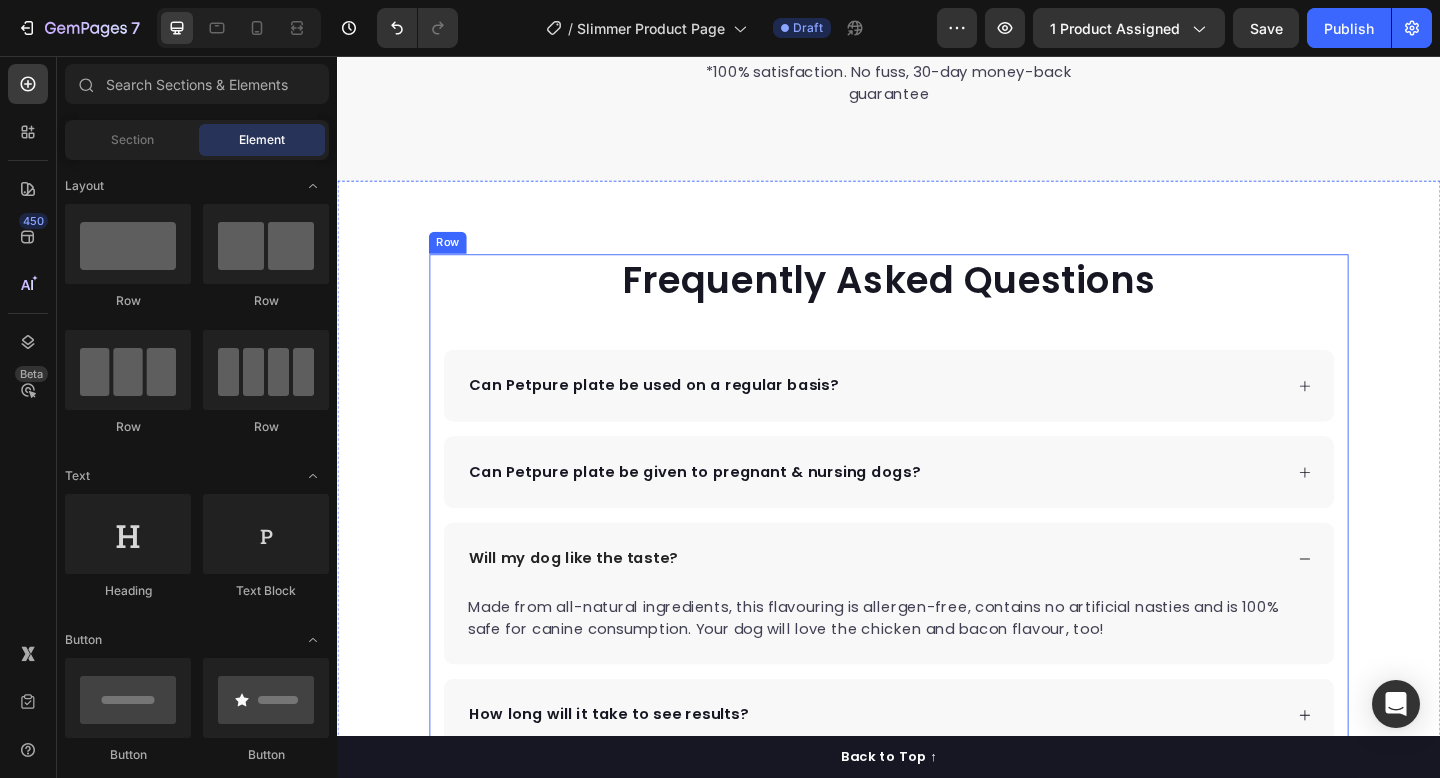 click on "Frequently Asked Questions Heading
Can Petpure plate be used on a regular basis?
Can Petpure plate be given to pregnant & nursing dogs?
Will my dog like the taste? Made from all-natural ingredients, this flavouring is allergen-free, contains no artificial nasties and is 100% safe for canine consumption. Your dog will love the chicken and bacon flavour, too! Text block
How long will it take to see results?
How does the money back guarantee work?
Any further questions? Accordion Row" at bounding box center [937, 636] 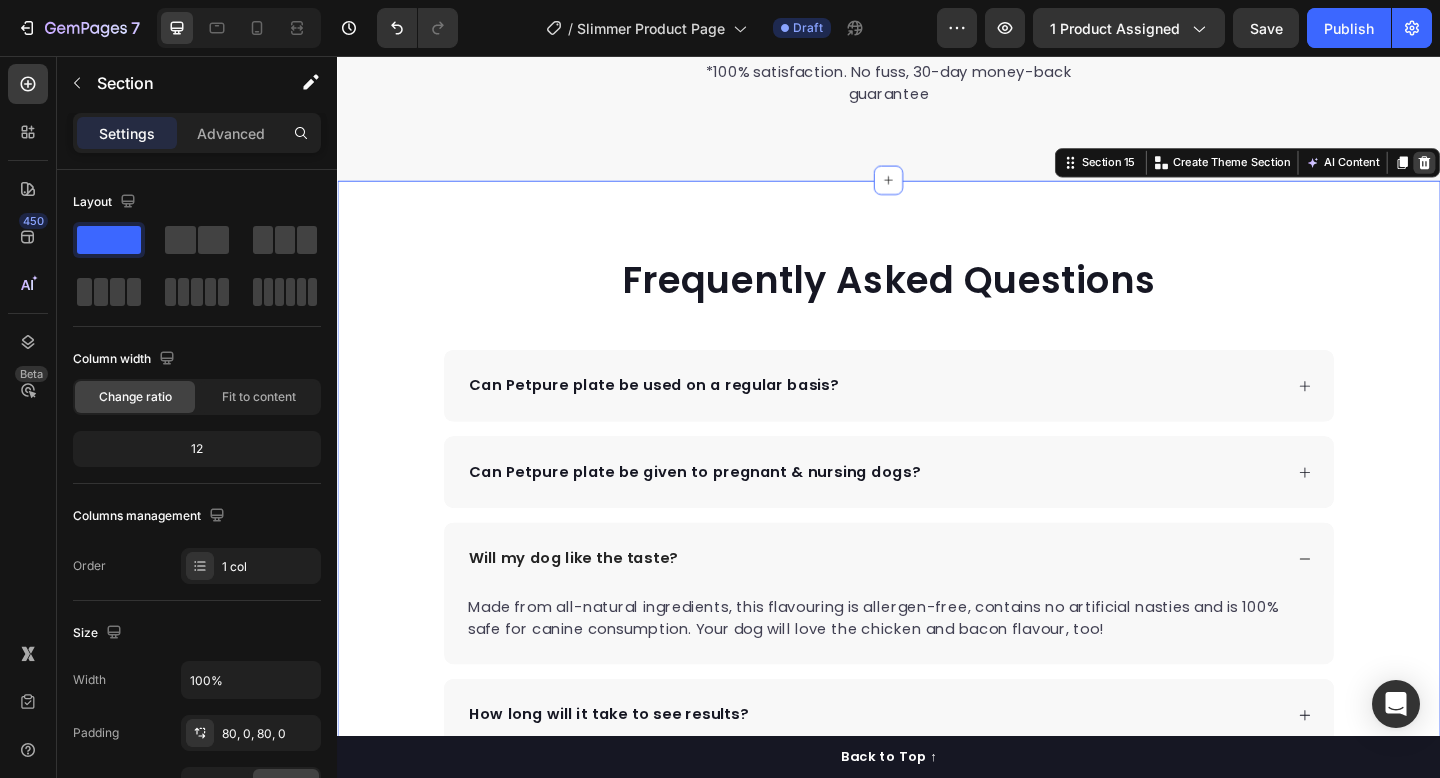 click 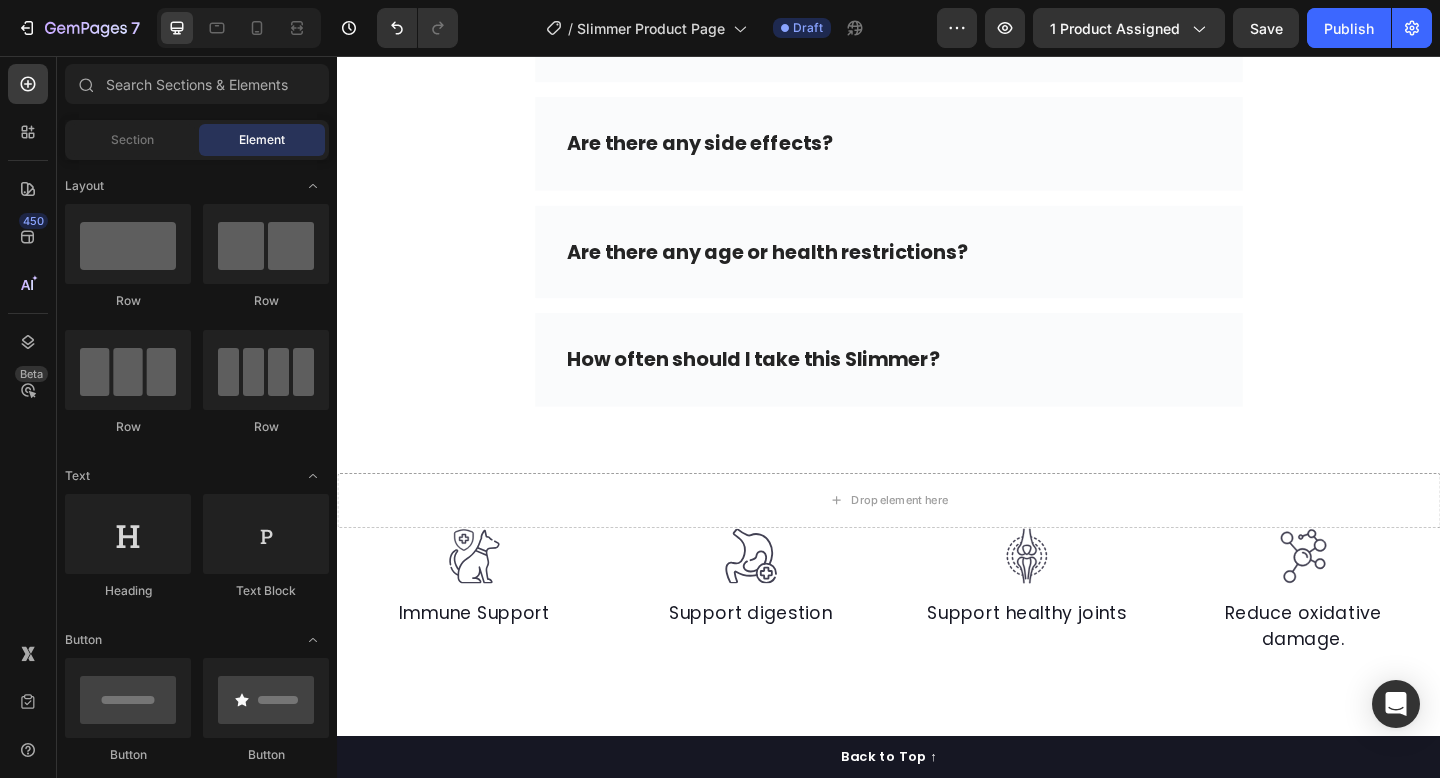 scroll, scrollTop: 9004, scrollLeft: 0, axis: vertical 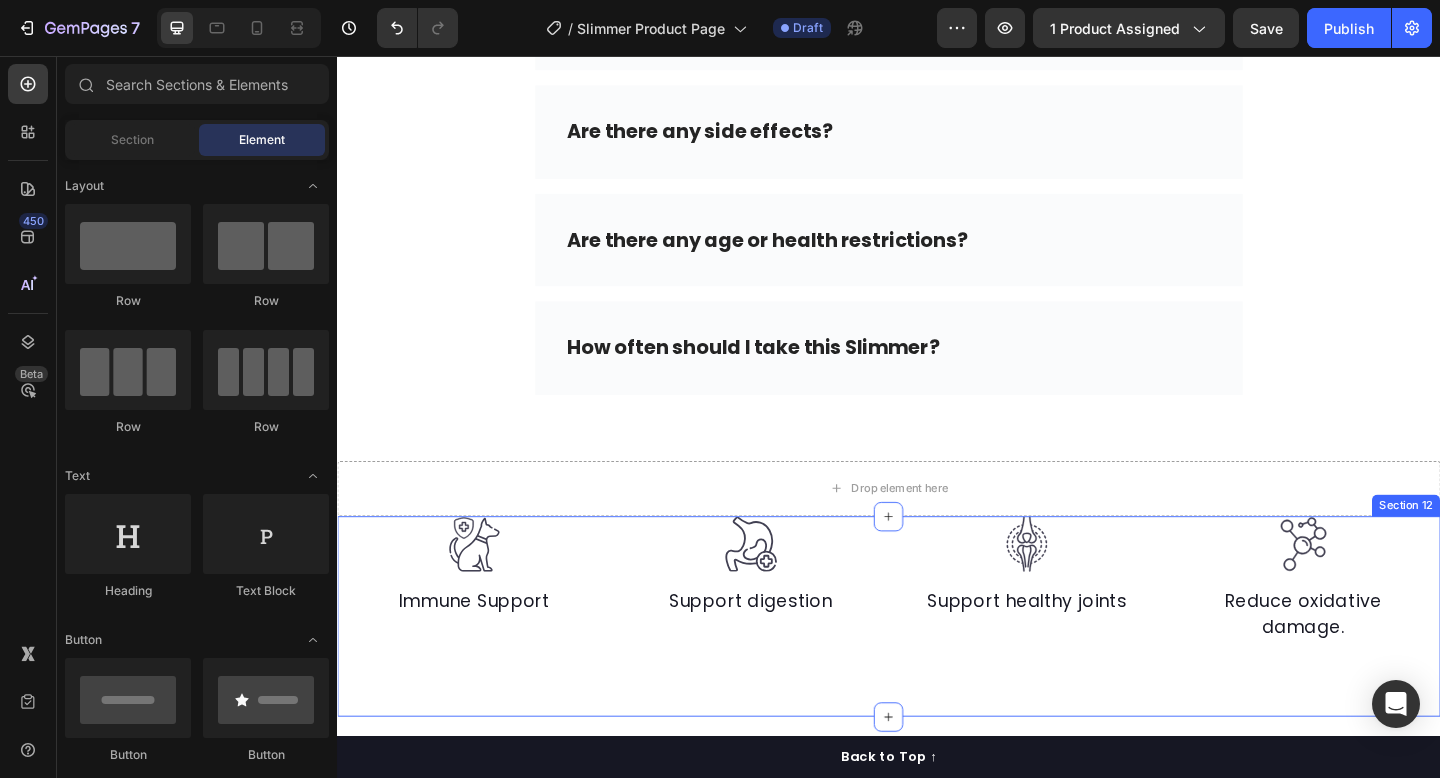 click on "Image Immune Support Text block Image Support digestion Text block Image Support healthy joints Text block Image Reduce oxidative damage. Text block Row Section 12" at bounding box center (937, 666) 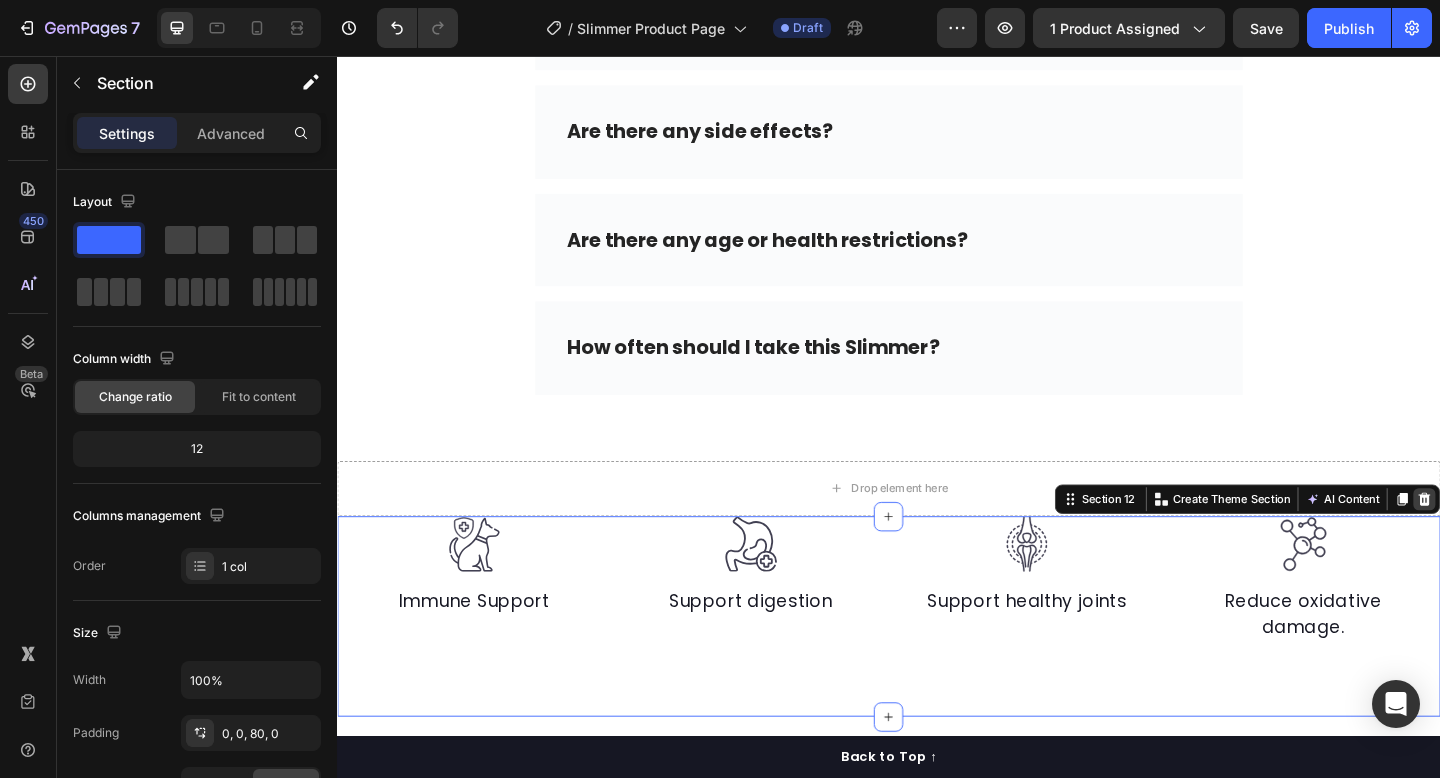 click 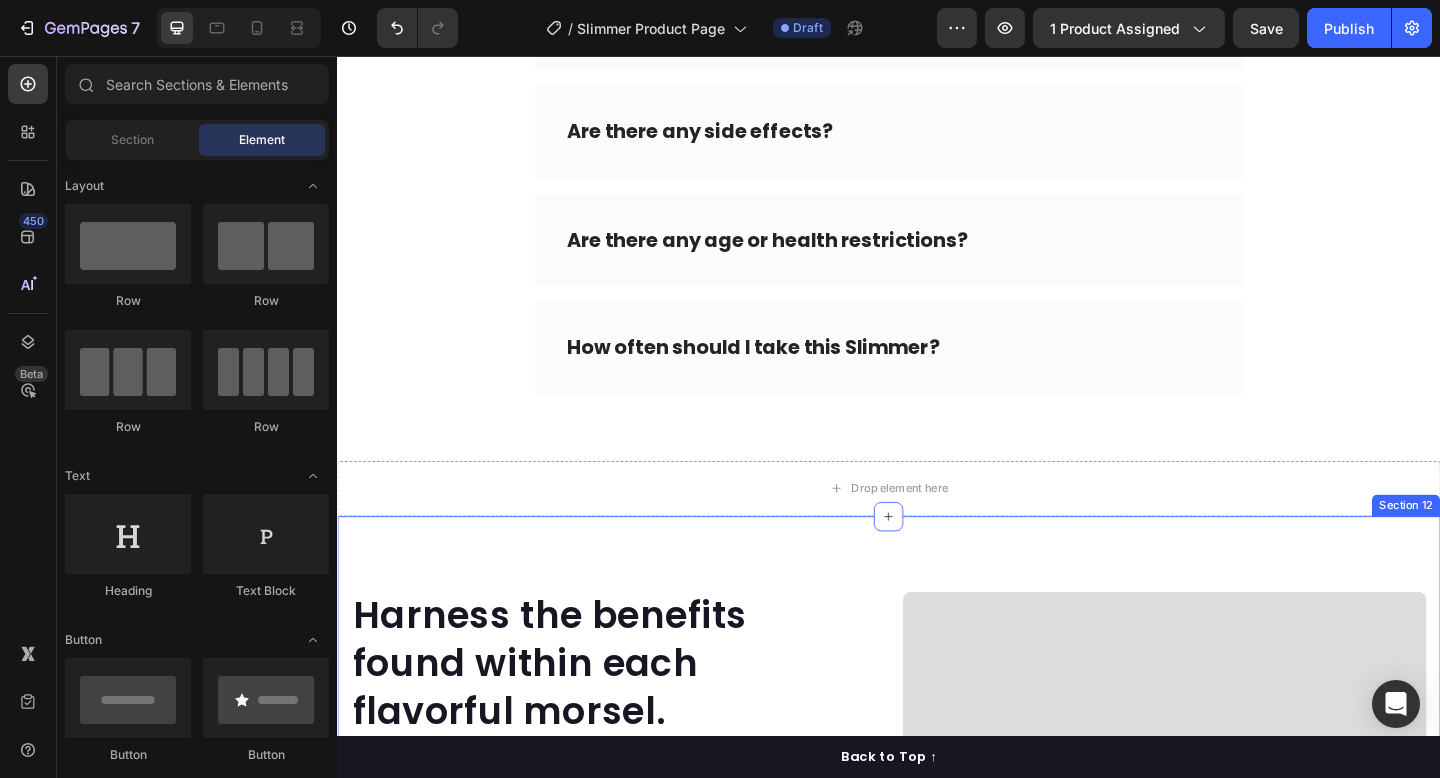 click on "Harness the benefits found within each flavorful morsel. Heading Bone and Joint Support Text block Provides minerals and supplements like glucosamine and chondroitin to maintain bone and joint health. Text block Reduced Disease Risk Text block Offers natural antioxidants and antimicrobial compounds to decrease the risk of various diseases. Text block Enhanced Nutrient Absorption Text block Processed to enhance nutrient absorption, ensuring optimal utilization of essential nutrients. Text block Cardiovascular Health Support Text block Contains antioxidants and Omega-3 fatty acids to maintain cardiovascular health. Text block Increased Strength and Endurance Text block Natural plant-based supplements provide energy and enhance muscle strength and endurance in dogs. Text block Row Video Row Section 12" at bounding box center [937, 1020] 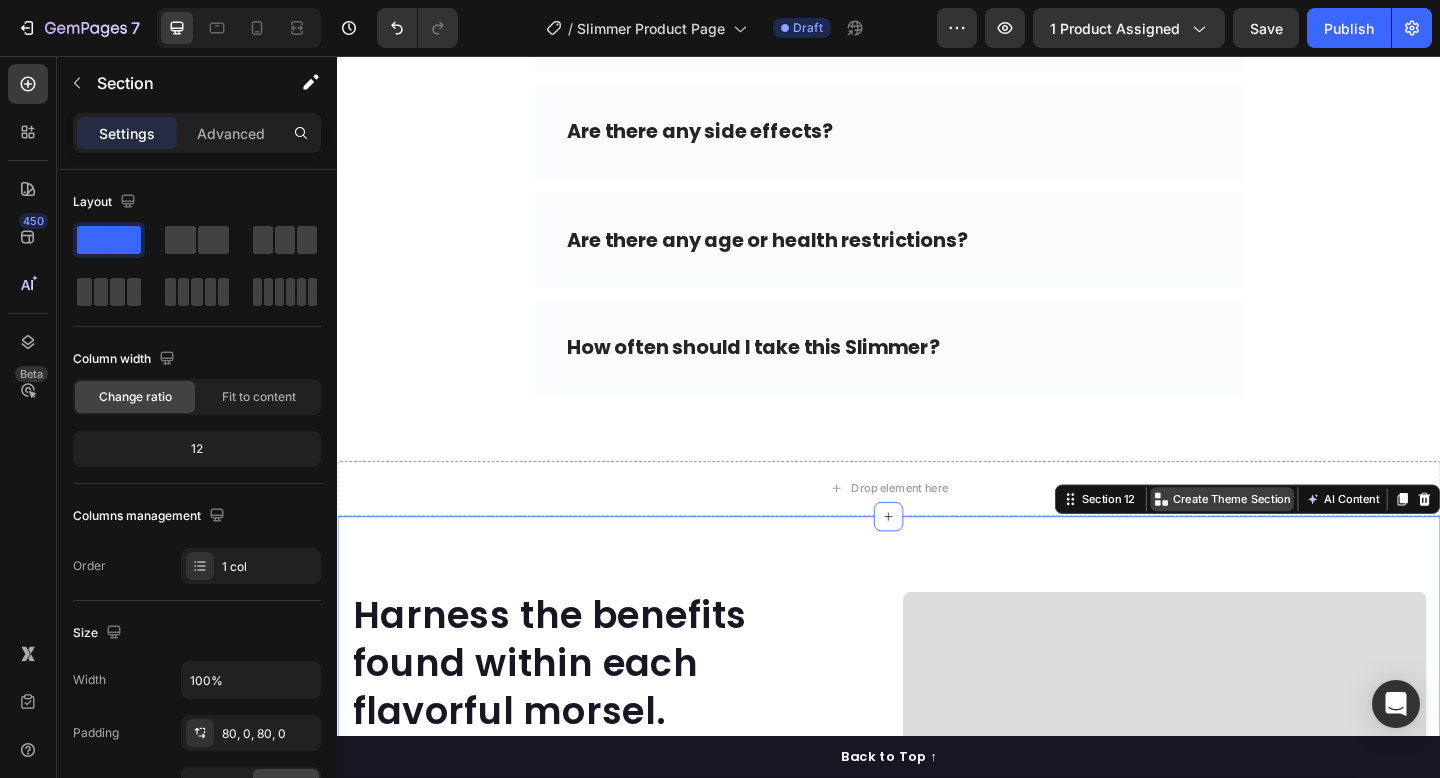 click on "Create Theme Section" at bounding box center (1310, 538) 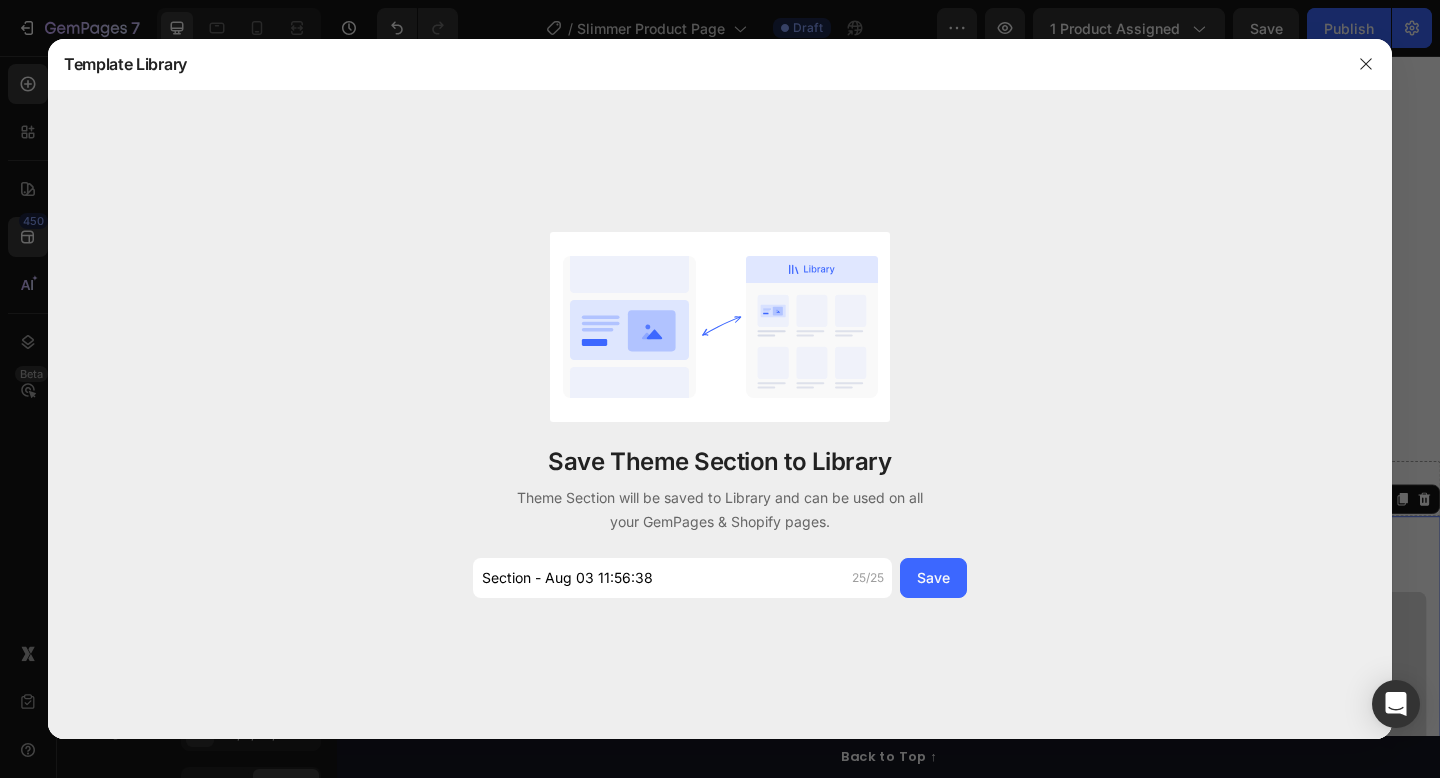 click on "Save Theme Section to Library Theme Section will be saved to Library and can be used on all your GemPages Shopify pages. Section - Aug 03 11:56:38 25/25 Save" 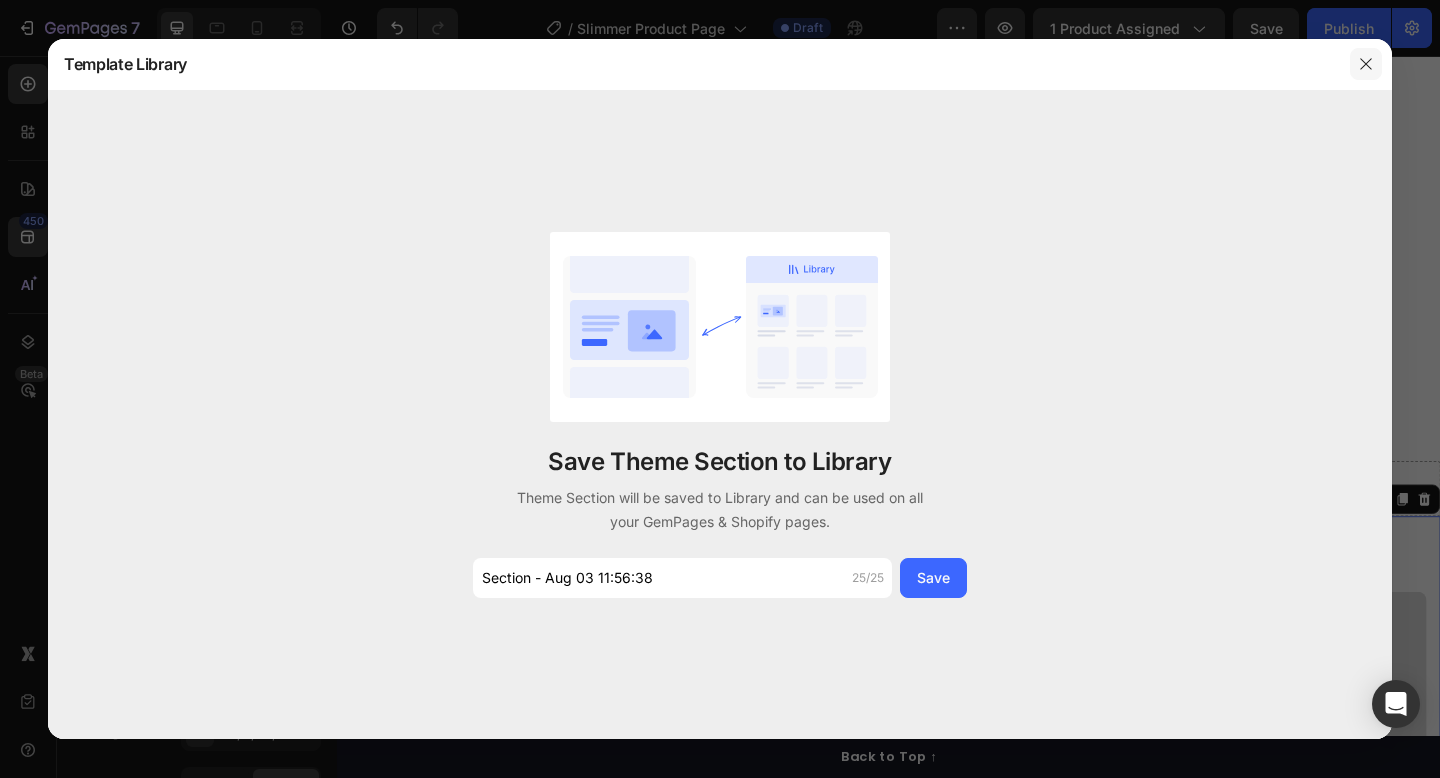 click 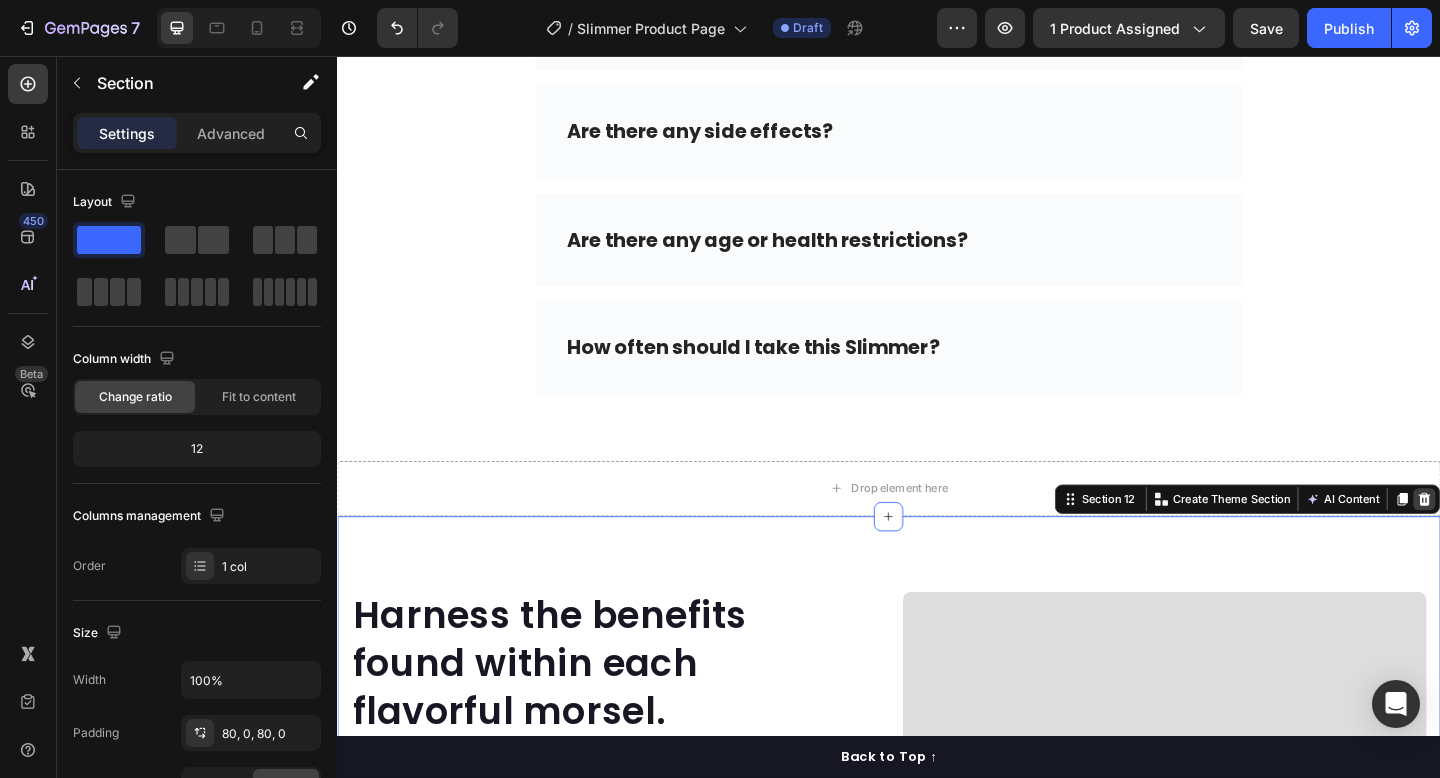click 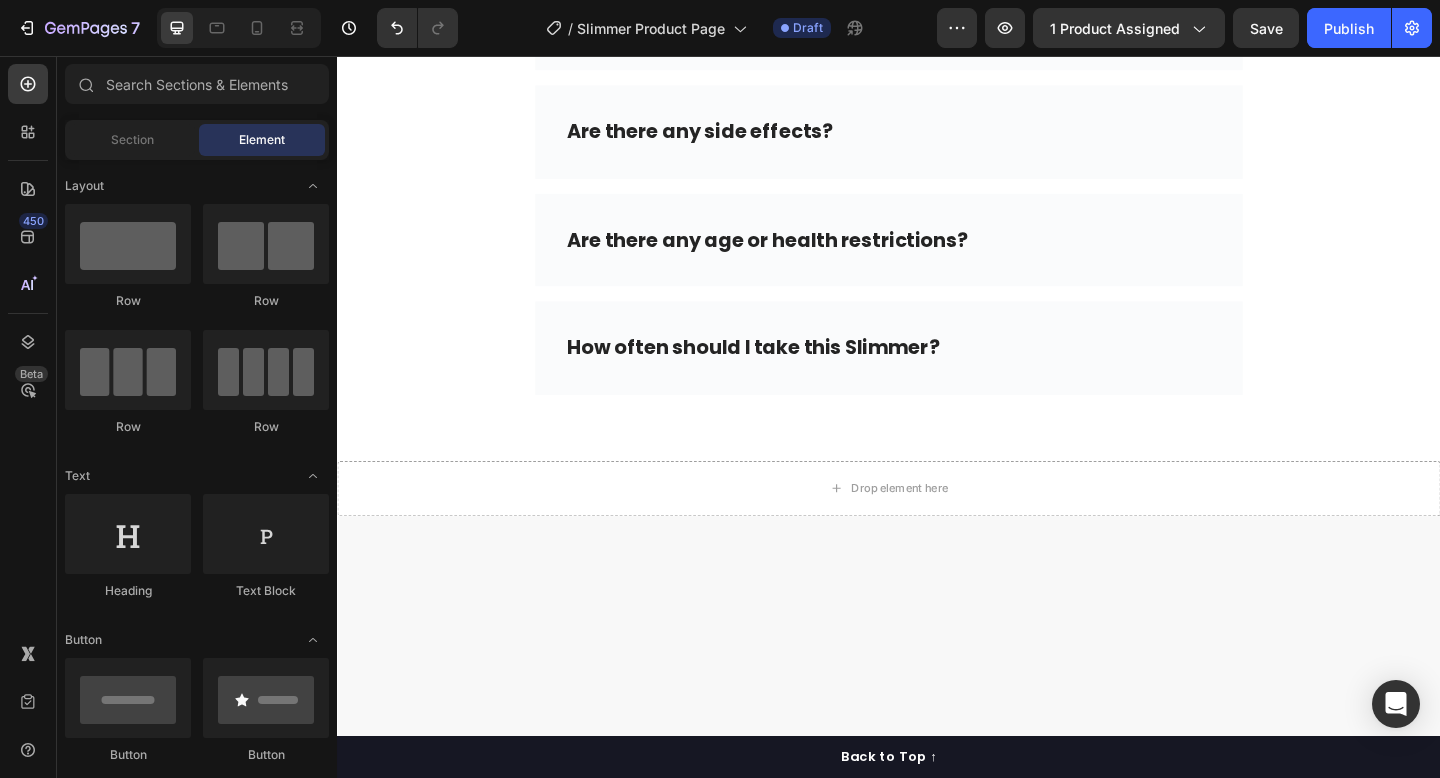 click at bounding box center (937, 1119) 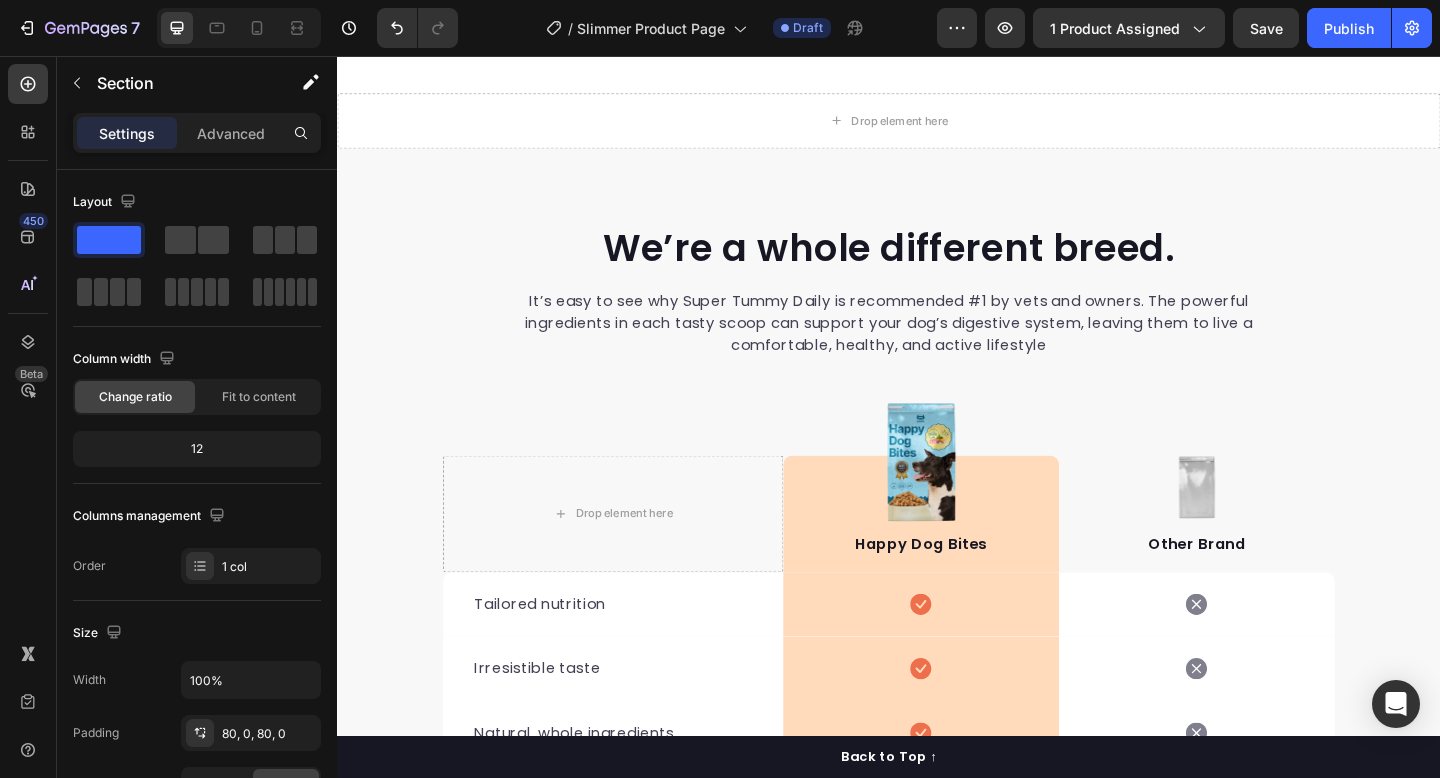 scroll, scrollTop: 9411, scrollLeft: 0, axis: vertical 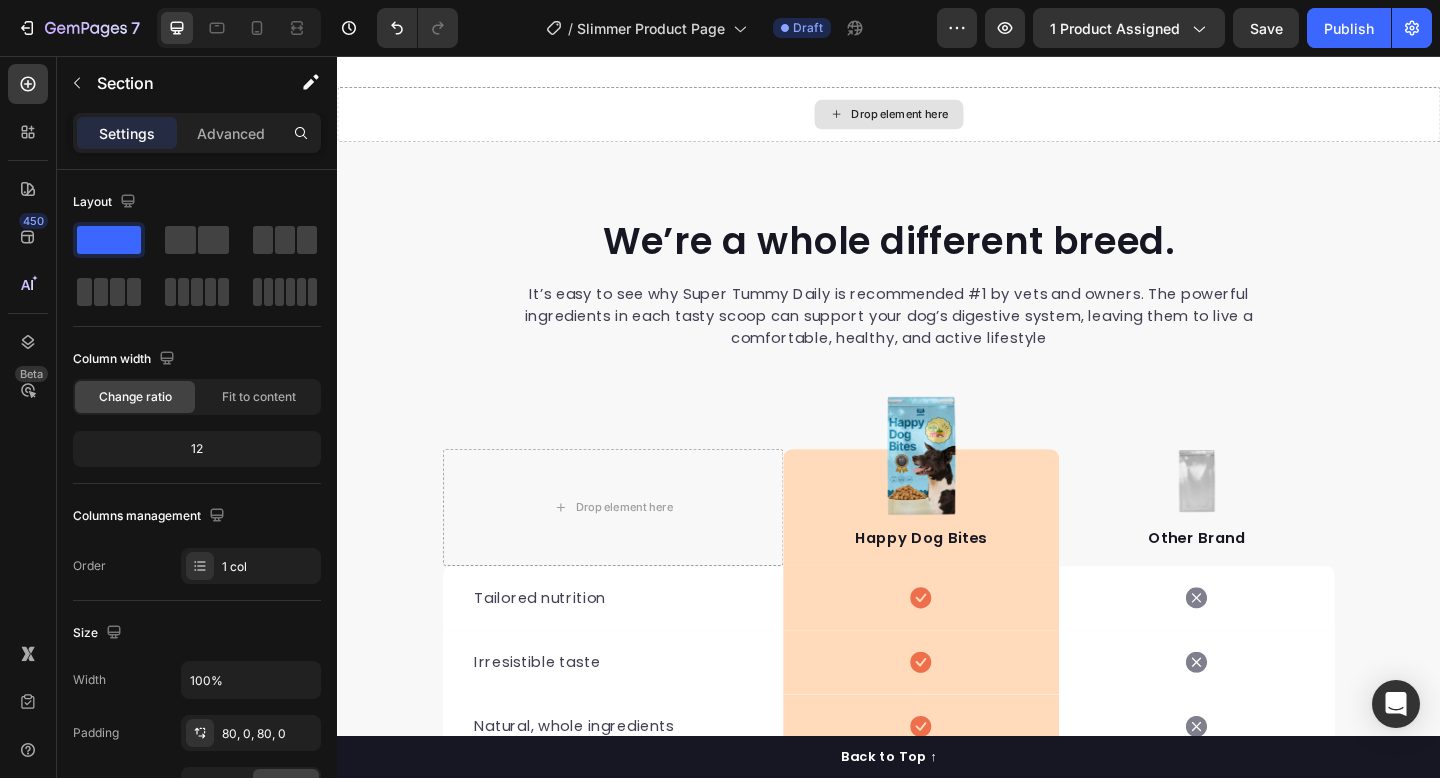 click on "Drop element here" at bounding box center [937, 120] 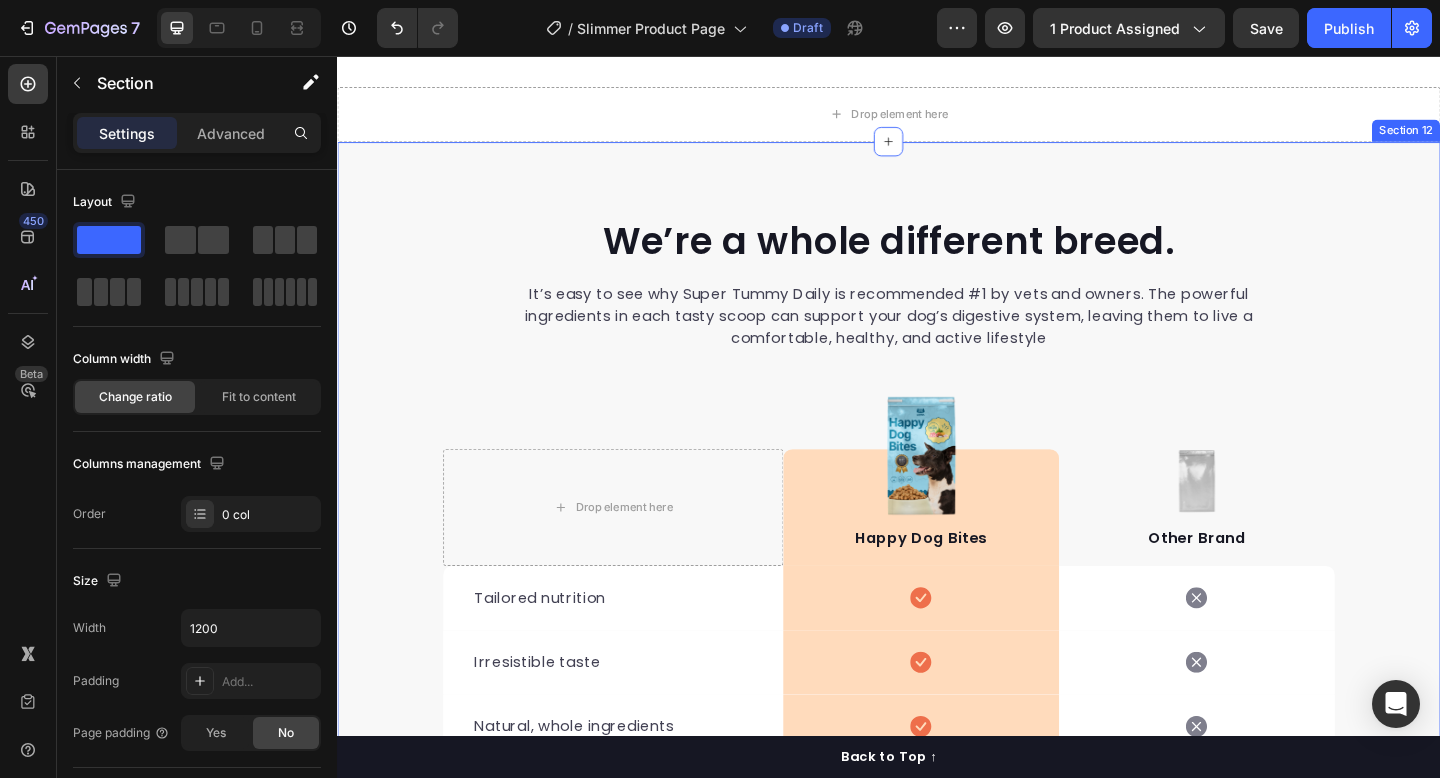 click on "We’re a whole different breed. Heading It’s easy to see why Super Tummy Daily is recommended #1 by vets and owners. The powerful ingredients in each tasty scoop can support your dog’s digestive system, leaving them to live a comfortable, healthy, and active lifestyle Text block Row
Drop element here Image Happy Dog Bites Text block Row Image Other Brand Text block Row Tailored nutrition Text block
Icon Row
Icon Row Irresistible taste Text block
Icon Row
Icon Row Natural, whole ingredients Text block
Icon Row
Icon Row Optimal palatability Text block
Icon Row
Icon Row Pet-loving formulation Text block
Icon Row
Icon Row High digestibility Text block
Icon Row
Icon Row Row Start baking doggy delights Button *100% satisfaction. No fuss, 30-day money-back guarantee Text block Row Section 12" at bounding box center (937, 712) 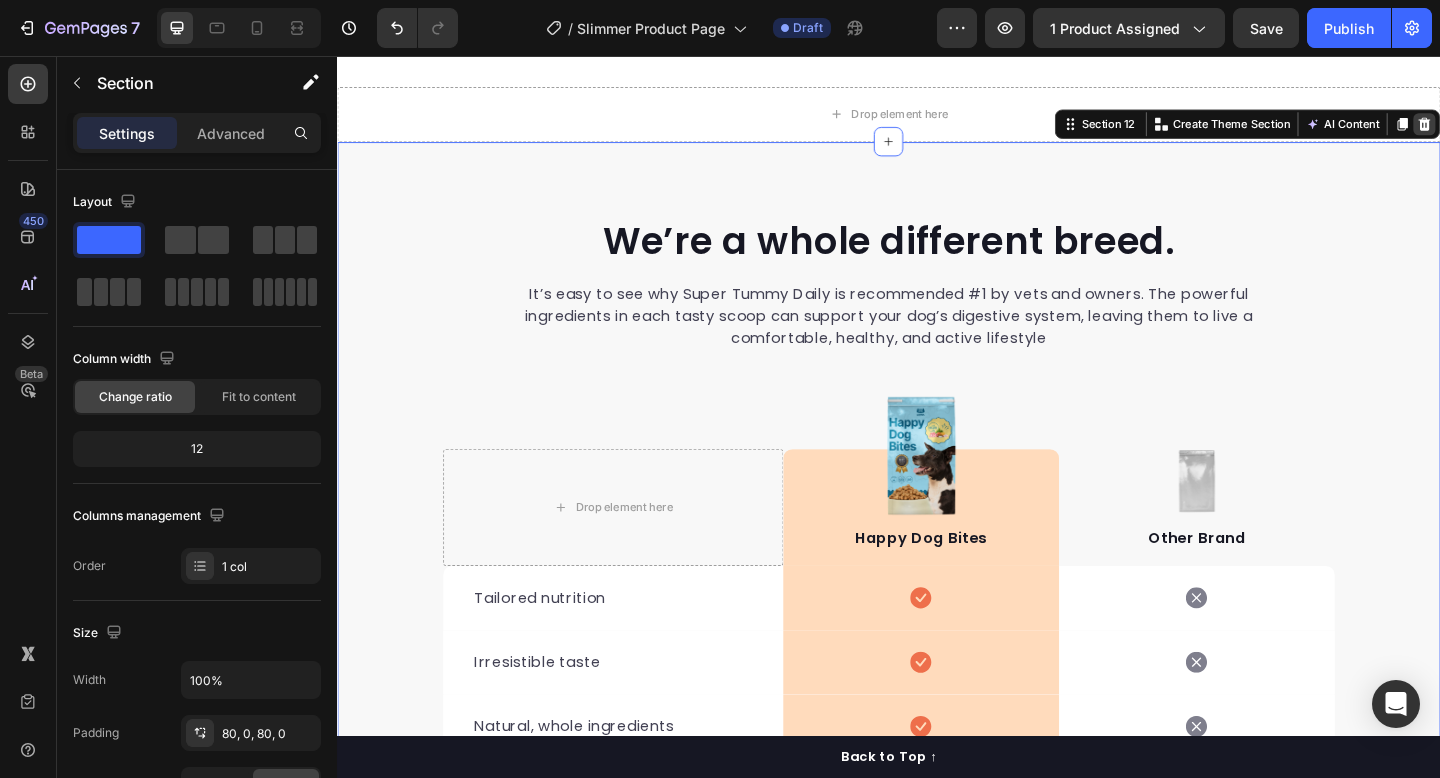 click 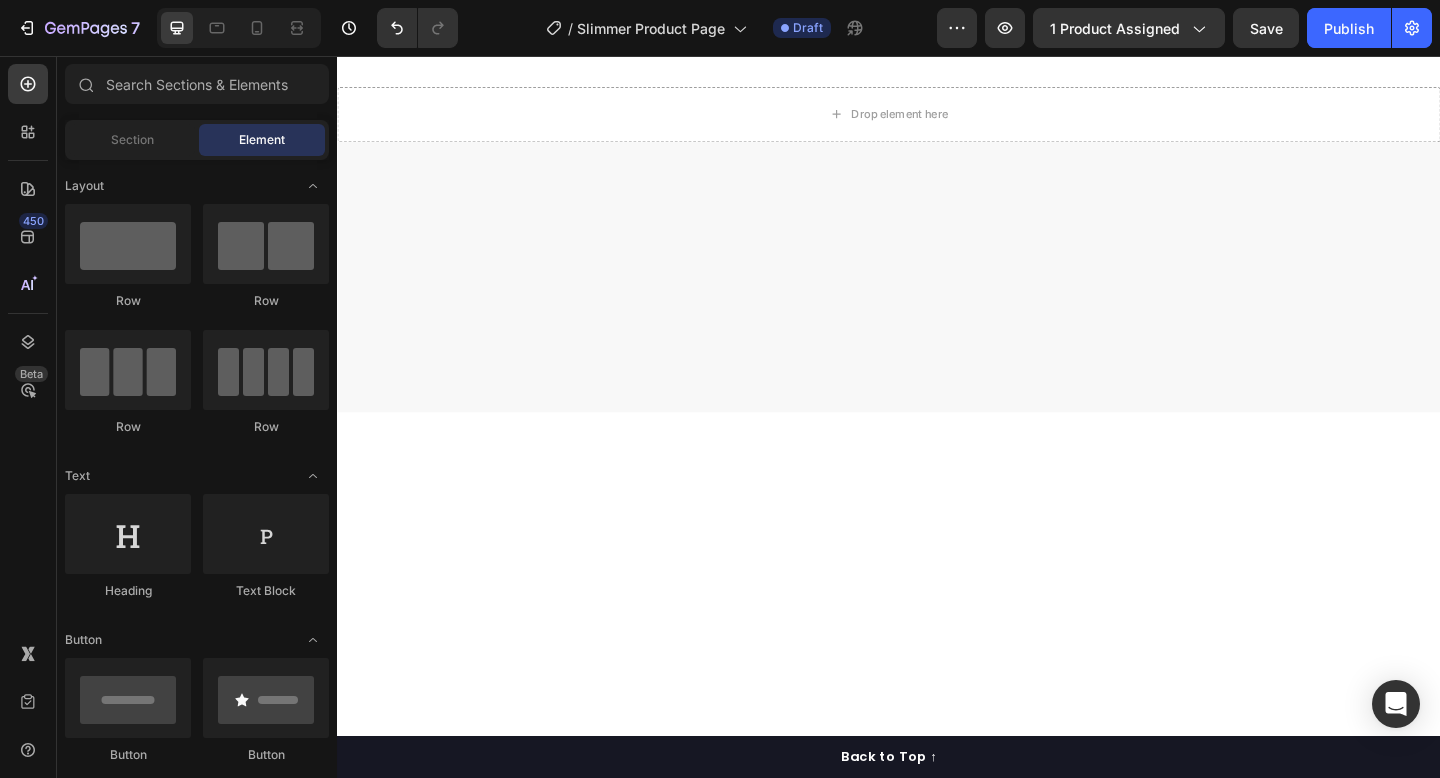 click at bounding box center [937, 297] 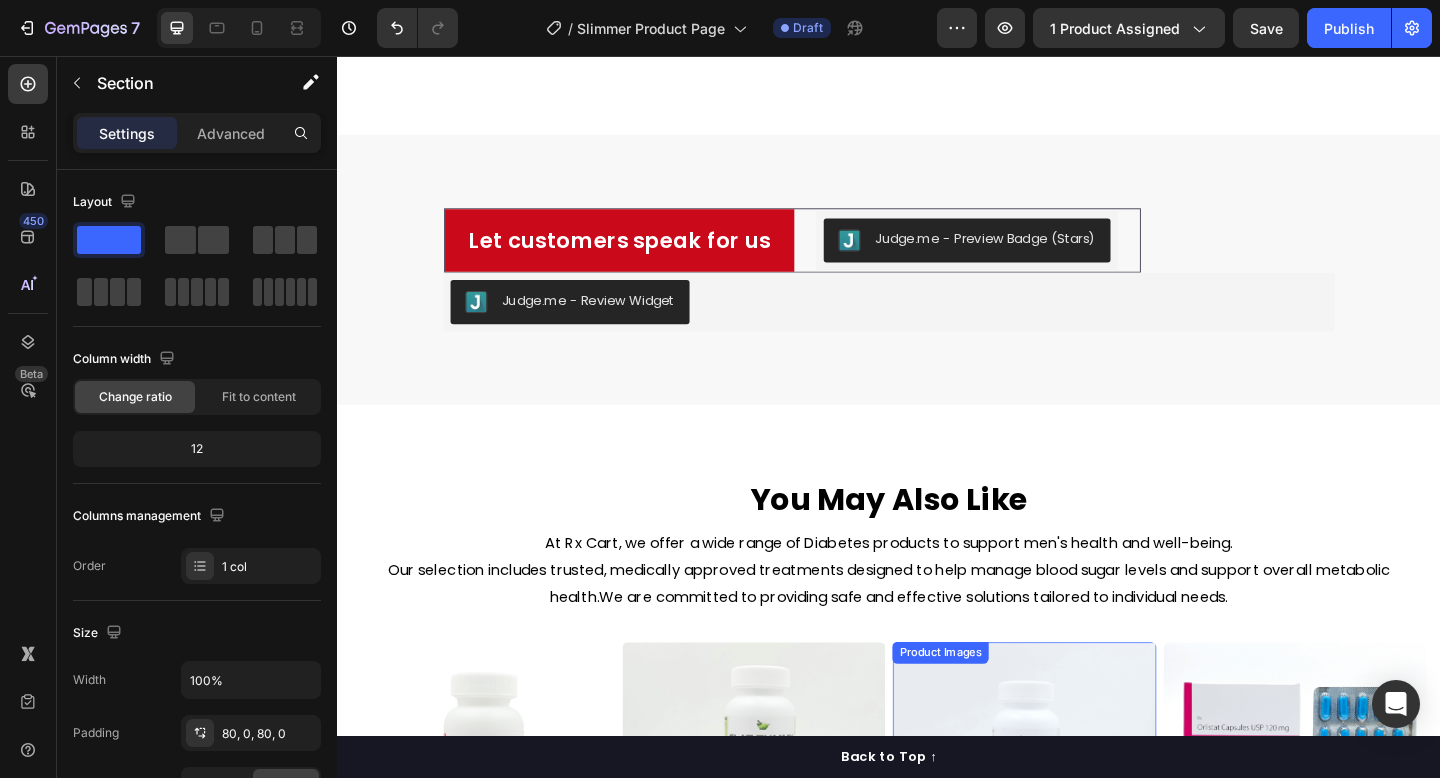 scroll, scrollTop: 9244, scrollLeft: 0, axis: vertical 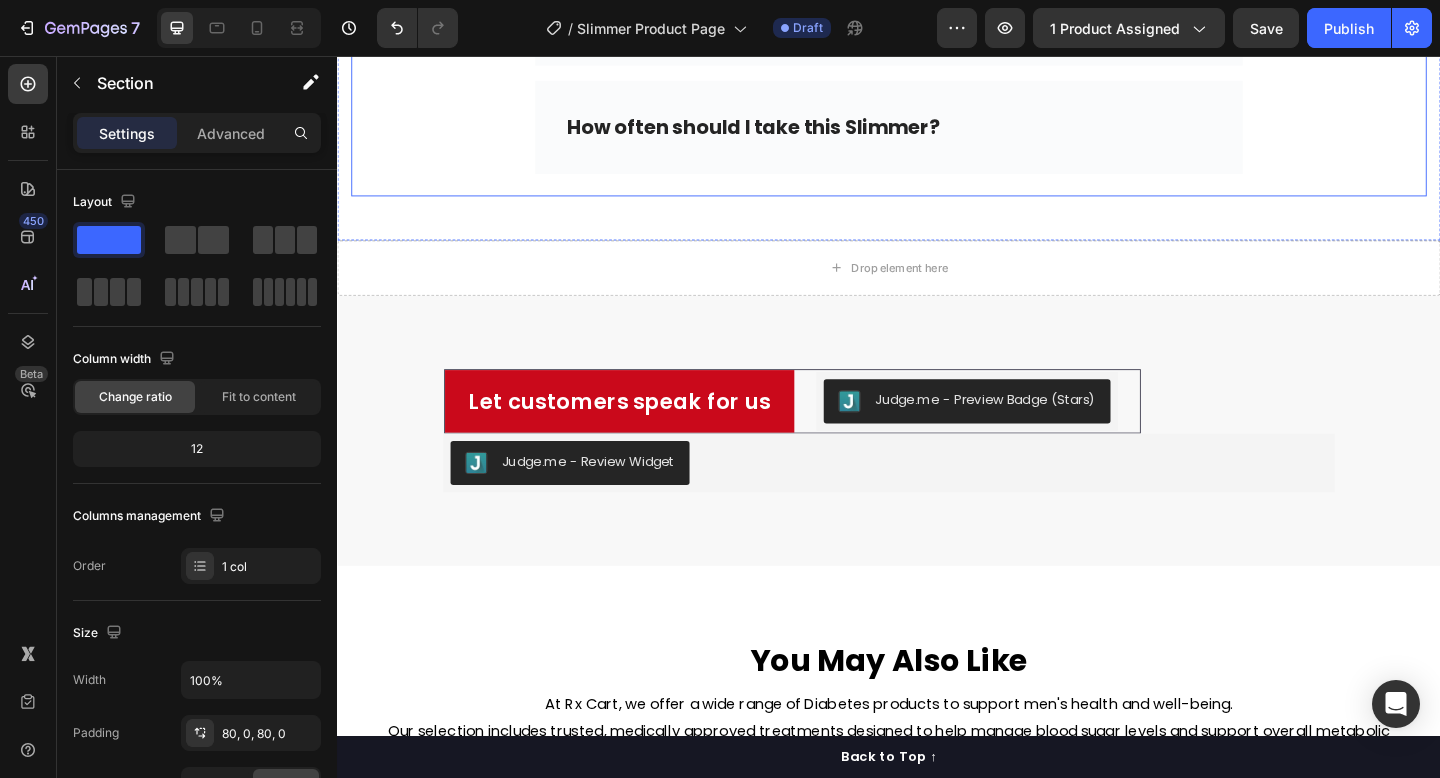 click on "Your most commonly asked questions are answered below: Heading Row How does SLIMMER help you ? Yes, Slimmer contains traditional Ayurvedic herbs that have been used safely for thousands of years. All ingredients are natural and generally recognized as safe for long-term daily use. However, if you have any medical conditions, are pregnant, breastfeeding, or taking medications, please consult your healthcare provider before starting any new supplement regimen. Text block Row How long before I see results? Can I take with other supplements? Are there any side effects? Are there any age or health restrictions? How often should I take this Slimmer? Accordion Row" at bounding box center (937, -302) 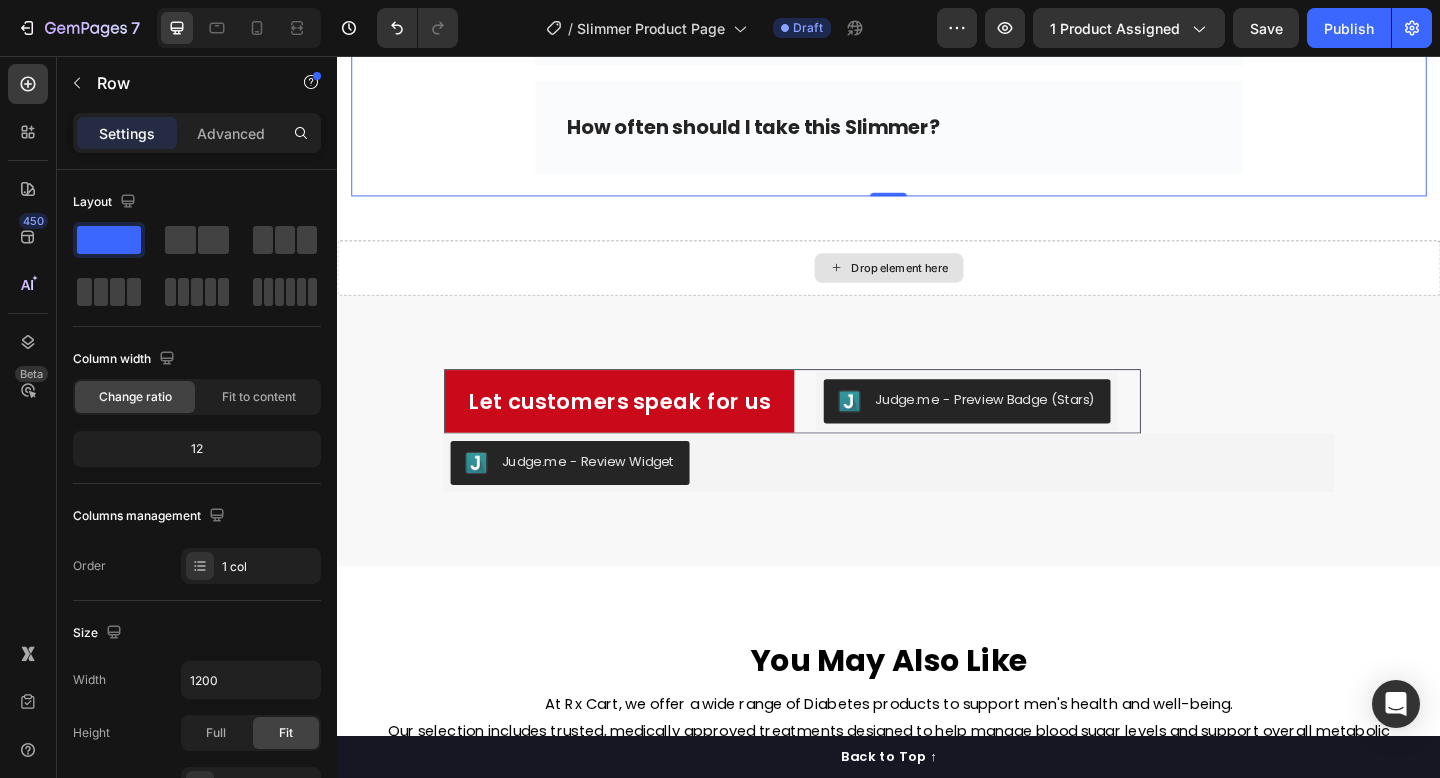 click on "Drop element here" at bounding box center (937, 287) 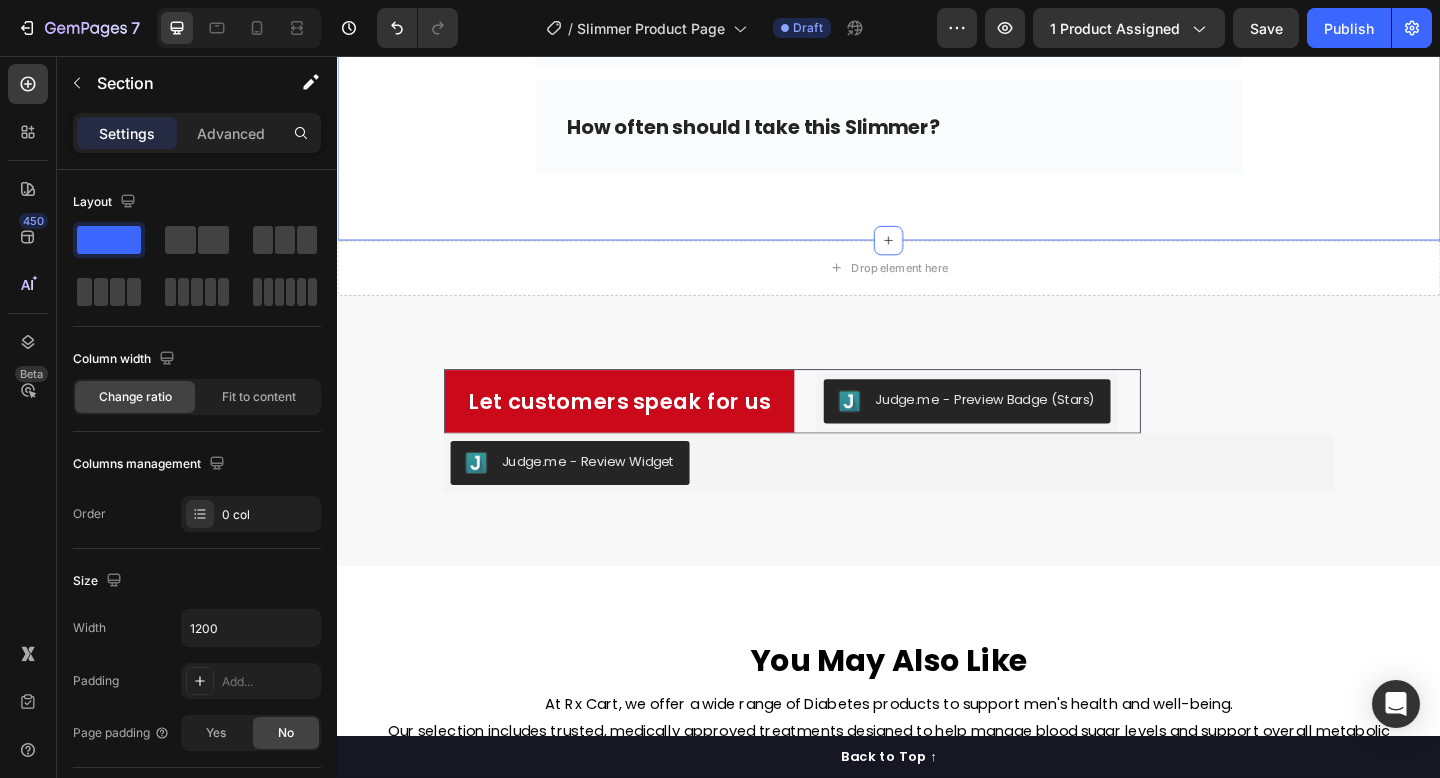 click on "Your most commonly asked questions are answered below: Heading Row How does SLIMMER help you ? Yes, Slimmer contains traditional Ayurvedic herbs that have been used safely for thousands of years. All ingredients are natural and generally recognized as safe for long-term daily use. However, if you have any medical conditions, are pregnant, breastfeeding, or taking medications, please consult your healthcare provider before starting any new supplement regimen. Text block Row How long before I see results? Can I take with other supplements? Are there any side effects? Are there any age or health restrictions? How often should I take this Slimmer? Accordion Row Section 10 Create Theme Section AI Content Write with GemAI What would you like to describe here? Tone and Voice Persuasive Product Apet Blocker Show more Generate" at bounding box center [937, -302] 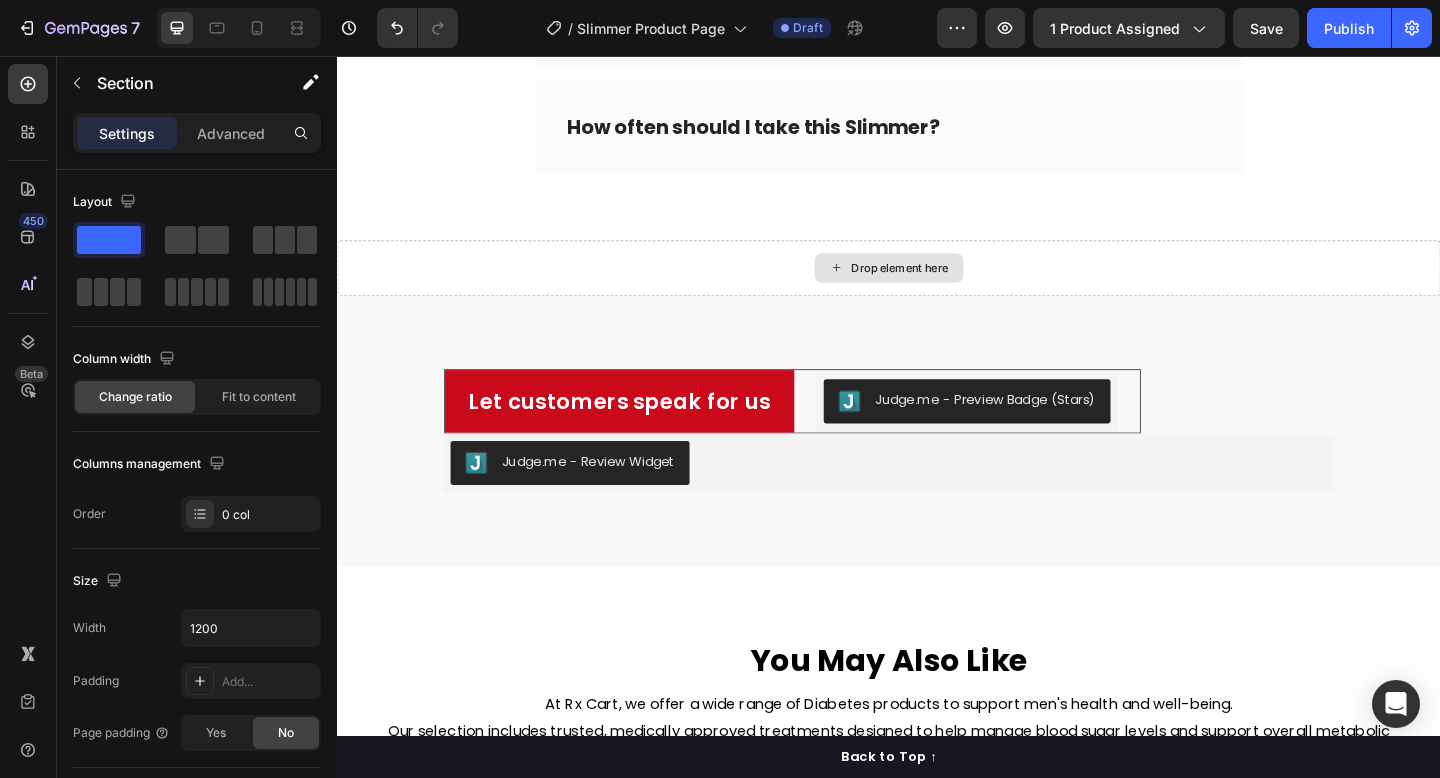 click on "Drop element here" at bounding box center [937, 287] 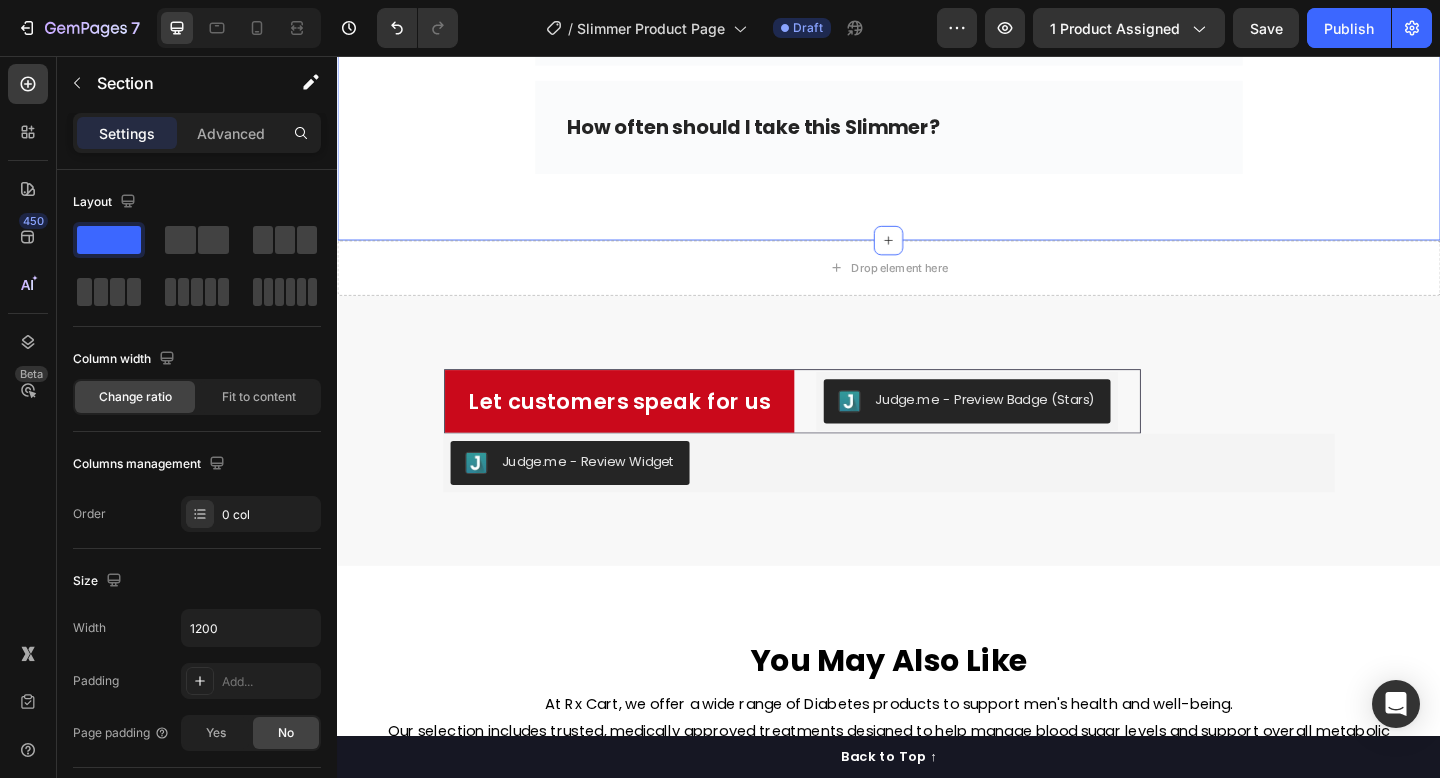 click on "Your most commonly asked questions are answered below: Heading Row How does SLIMMER help you ? Yes, Slimmer contains traditional Ayurvedic herbs that have been used safely for thousands of years. All ingredients are natural and generally recognized as safe for long-term daily use. However, if you have any medical conditions, are pregnant, breastfeeding, or taking medications, please consult your healthcare provider before starting any new supplement regimen. Text block Row How long before I see results? Can I take with other supplements? Are there any side effects? Are there any age or health restrictions? How often should I take this Slimmer? Accordion Row Section 10" at bounding box center (937, -302) 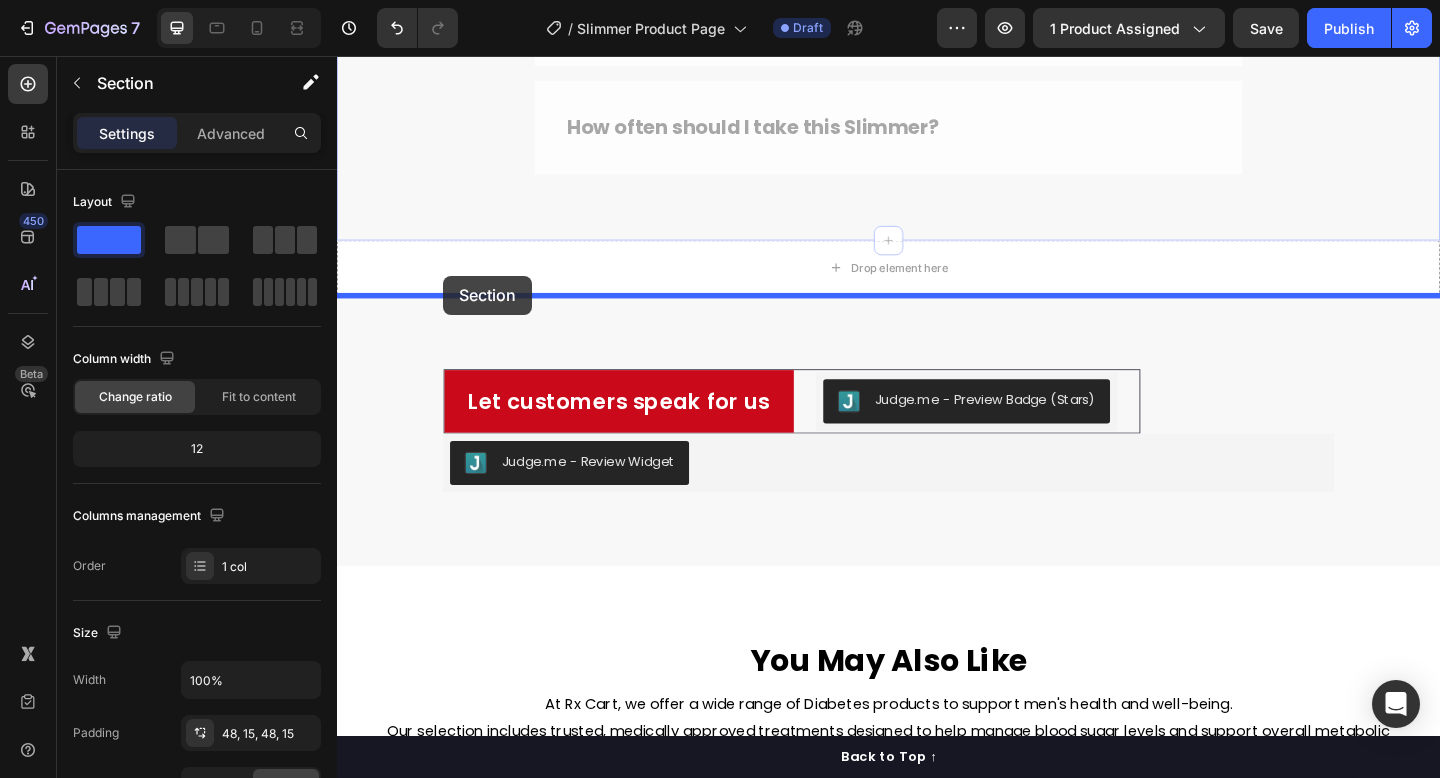 drag, startPoint x: 452, startPoint y: 245, endPoint x: 452, endPoint y: 295, distance: 50 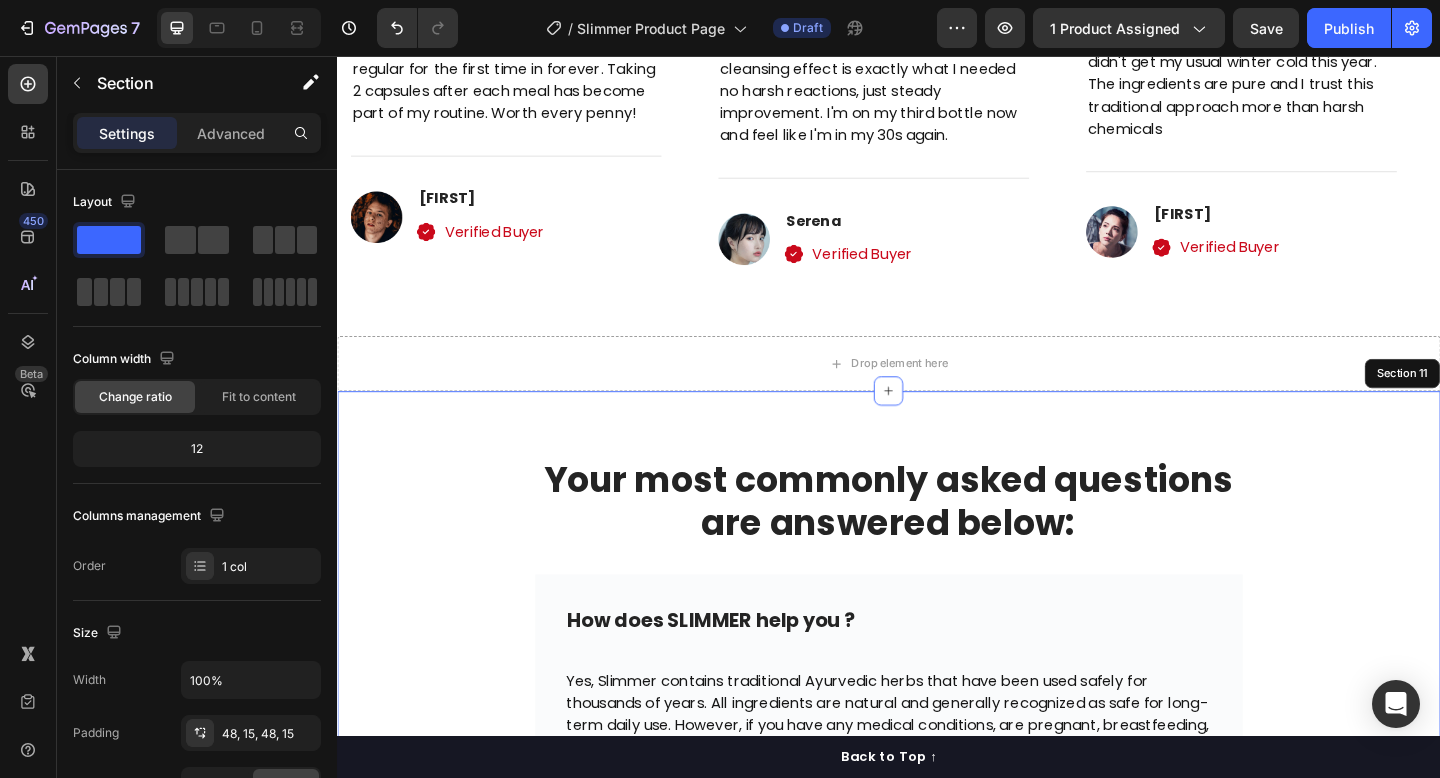 scroll, scrollTop: 8024, scrollLeft: 0, axis: vertical 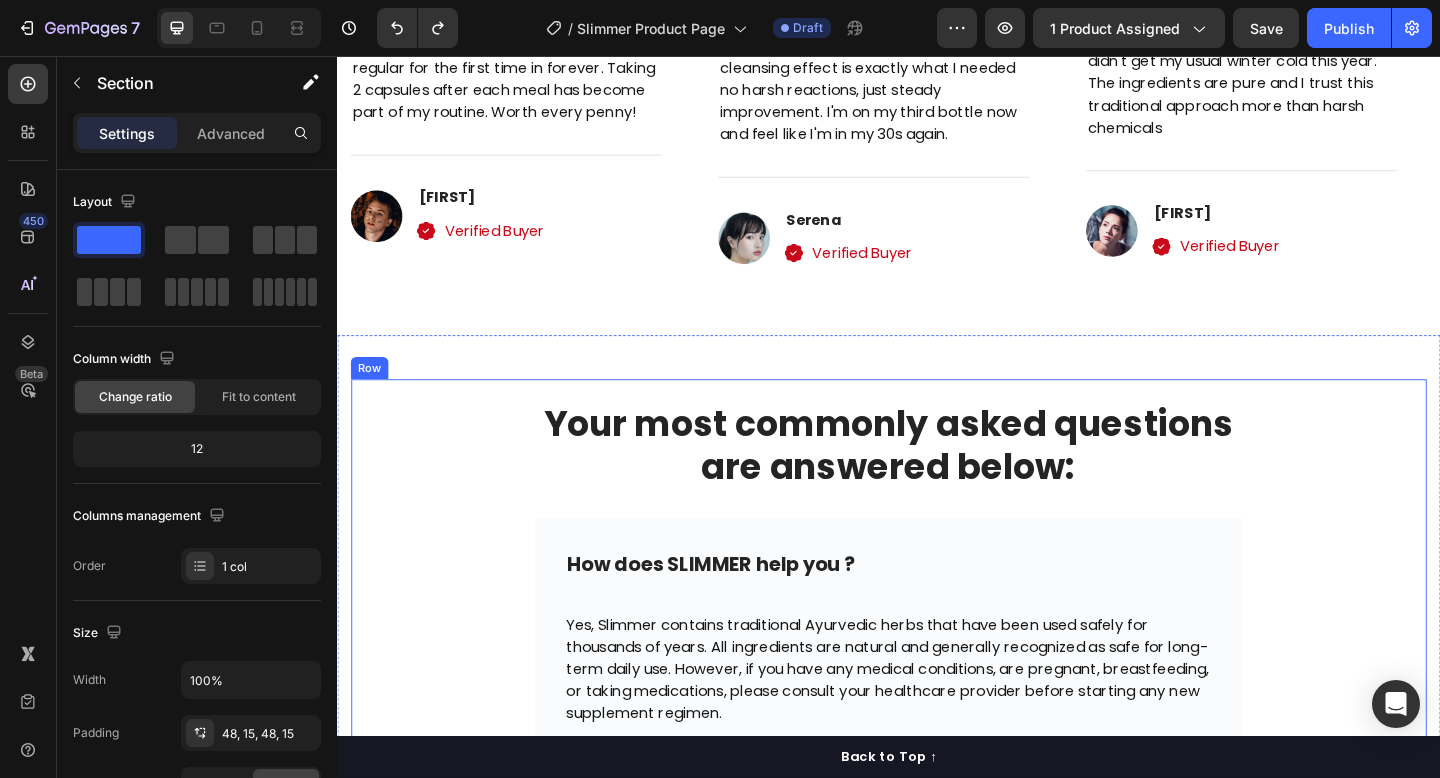 click on "Image [FIRST]" at bounding box center [937, -98] 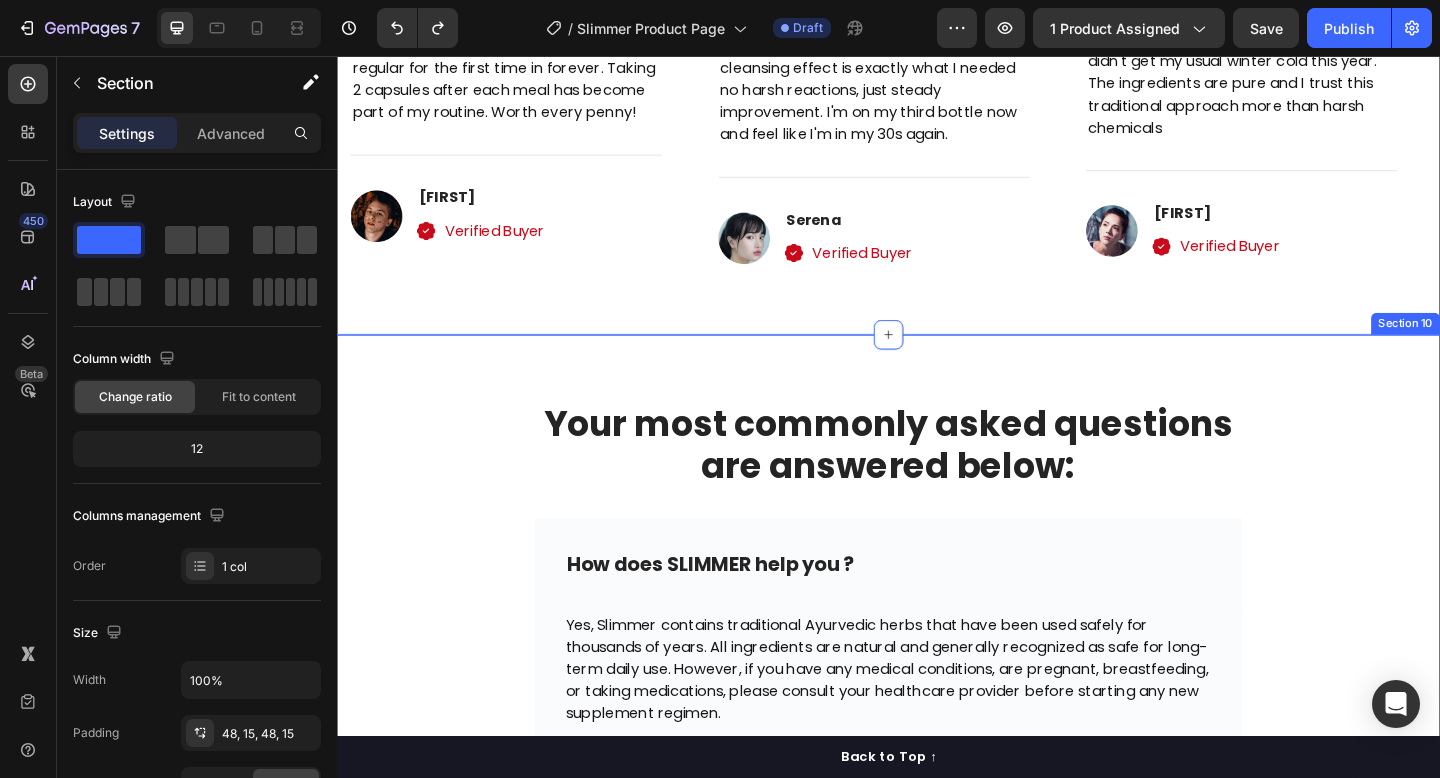 click on "Your most commonly asked questions are answered below: Heading Row How does SLIMMER help you ? Yes, Slimmer contains traditional Ayurvedic herbs that have been used safely for thousands of years. All ingredients are natural and generally recognized as safe for long-term daily use. However, if you have any medical conditions, are pregnant, breastfeeding, or taking medications, please consult your healthcare provider before starting any new supplement regimen. Text block Row How long before I see results? Can I take with other supplements? Are there any side effects? Are there any age or health restrictions? How often should I take this Slimmer? Accordion Row Section 10" at bounding box center [937, 918] 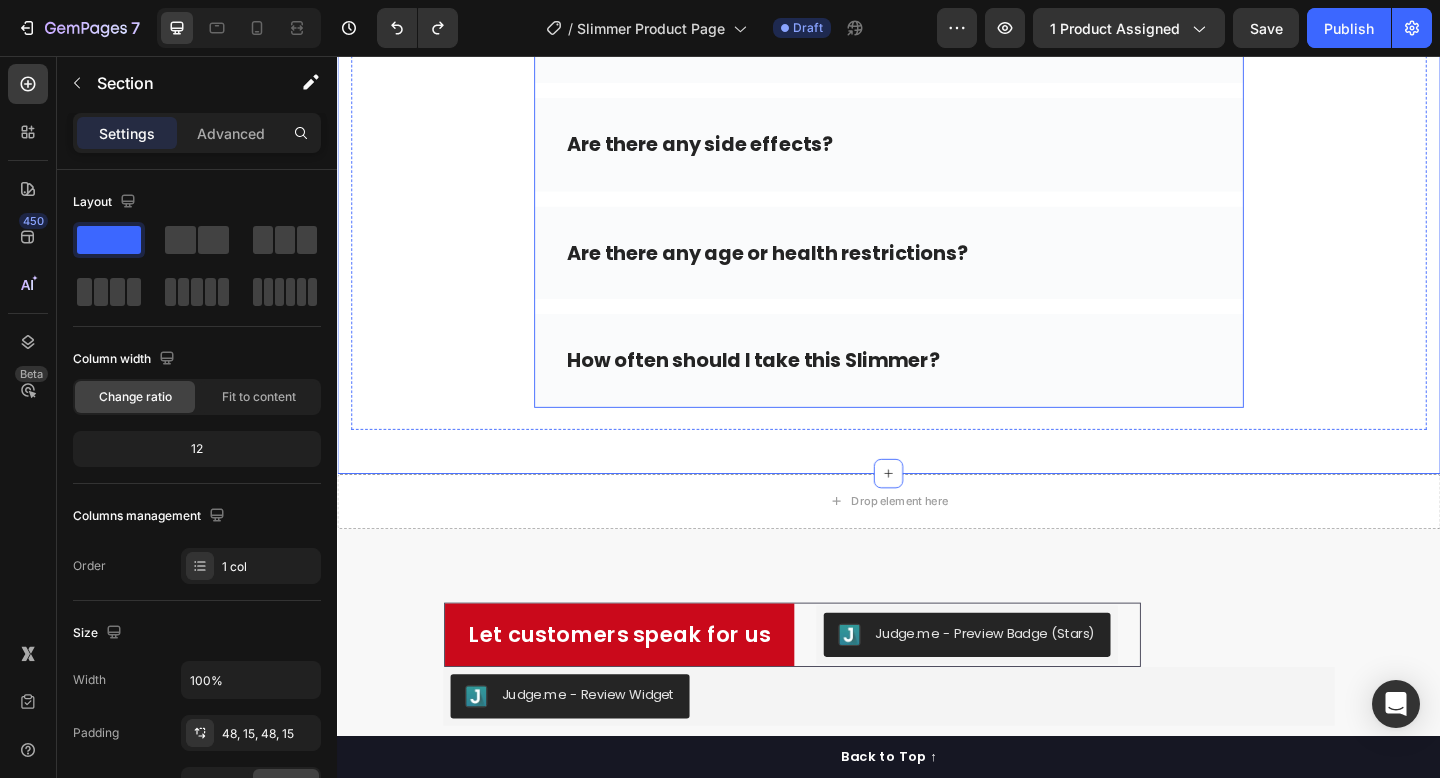 scroll, scrollTop: 9142, scrollLeft: 0, axis: vertical 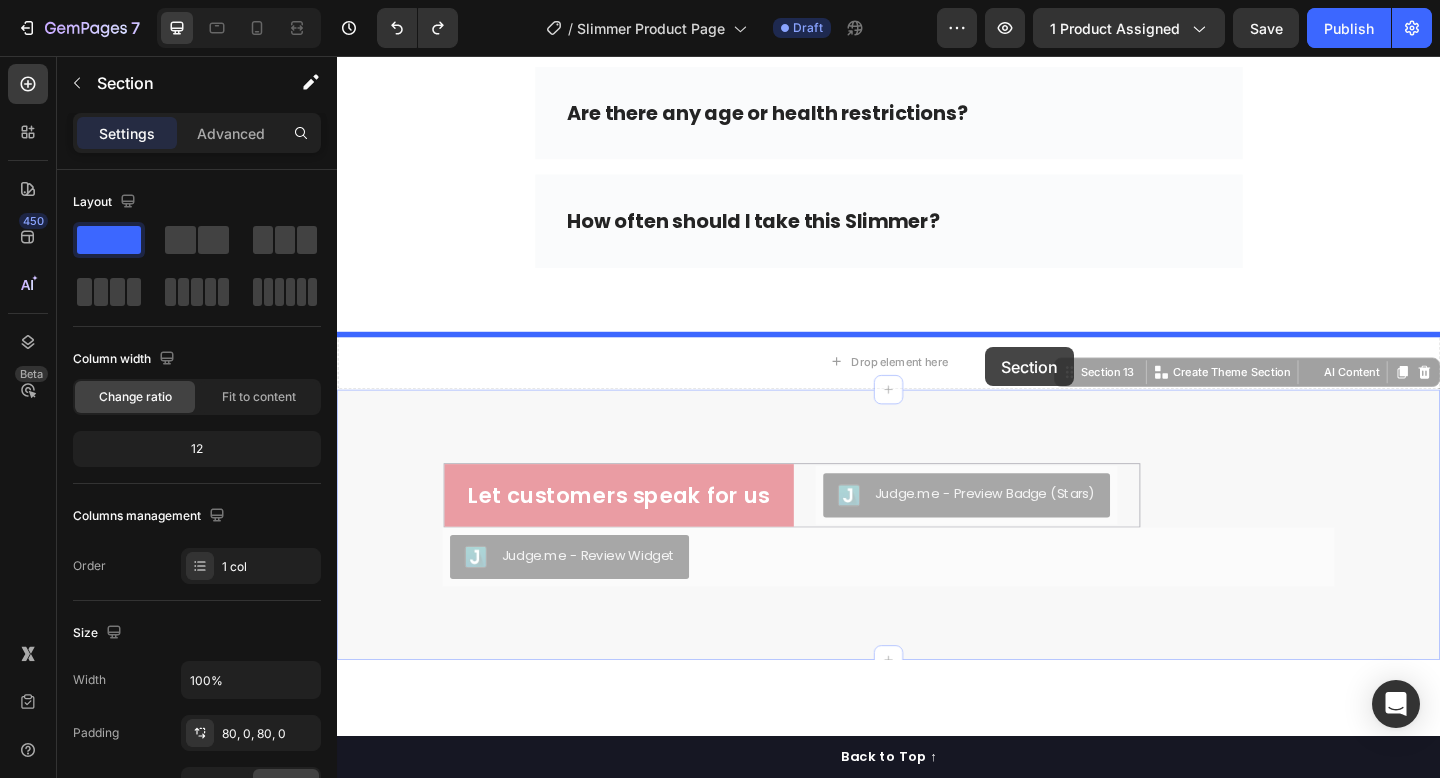 drag, startPoint x: 1039, startPoint y: 446, endPoint x: 1042, endPoint y: 375, distance: 71.063354 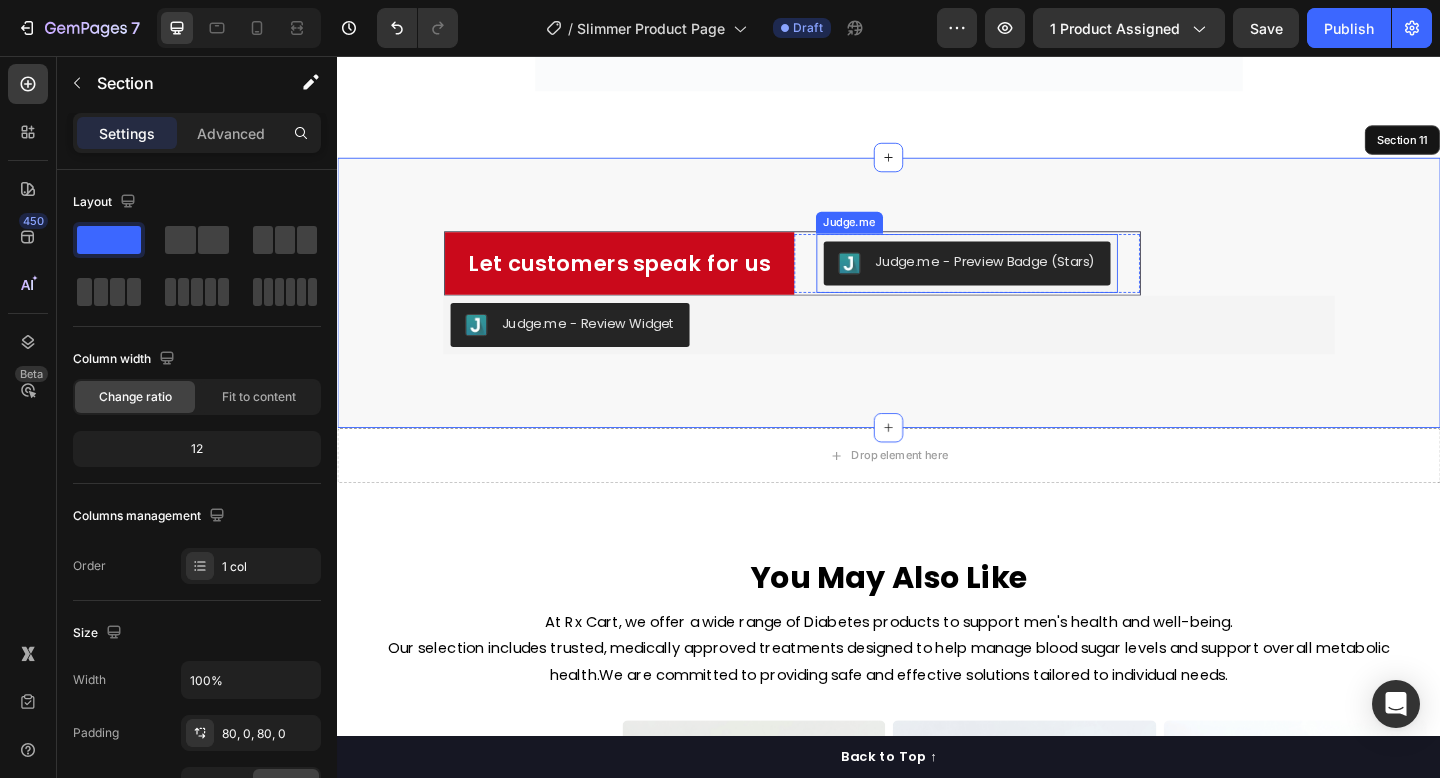 scroll, scrollTop: 9336, scrollLeft: 0, axis: vertical 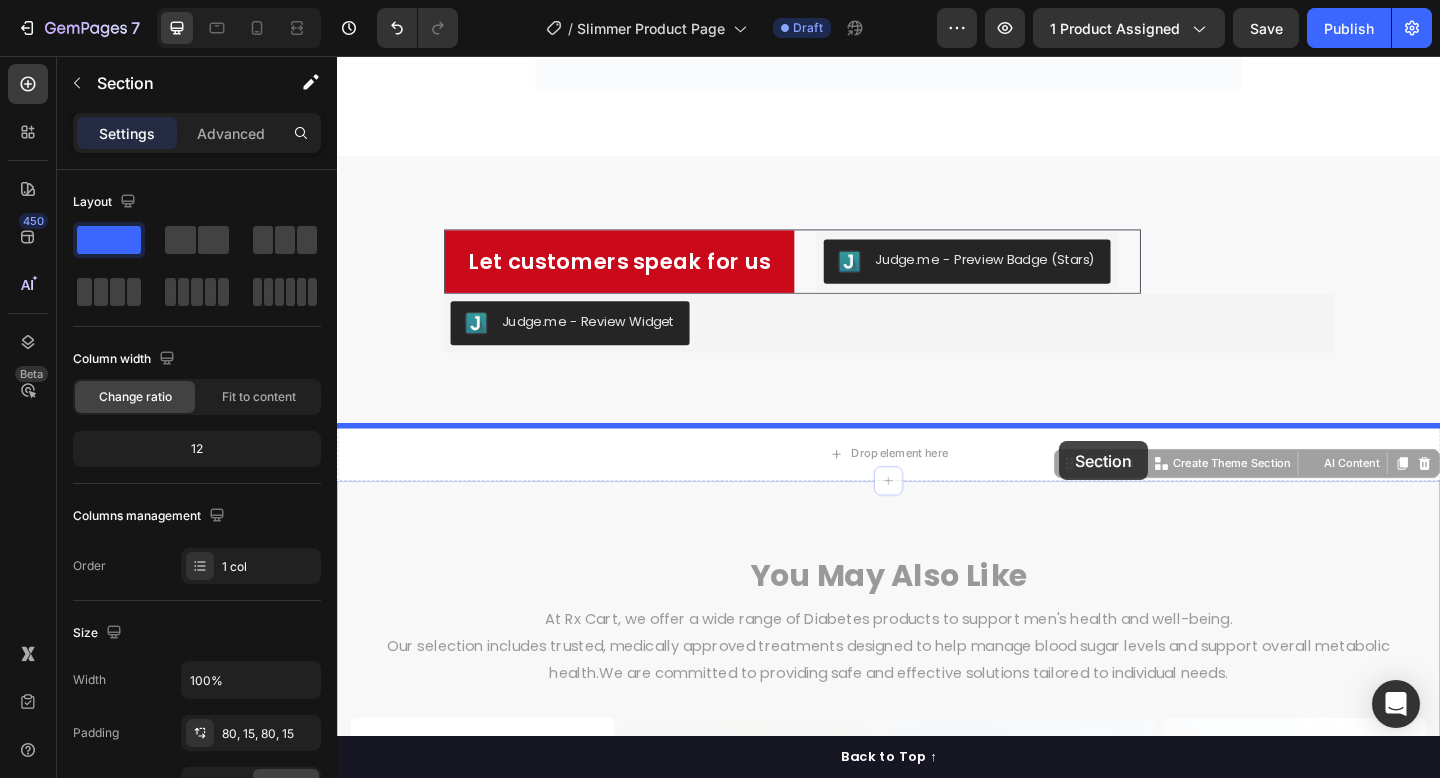 drag, startPoint x: 1123, startPoint y: 573, endPoint x: 1123, endPoint y: 472, distance: 101 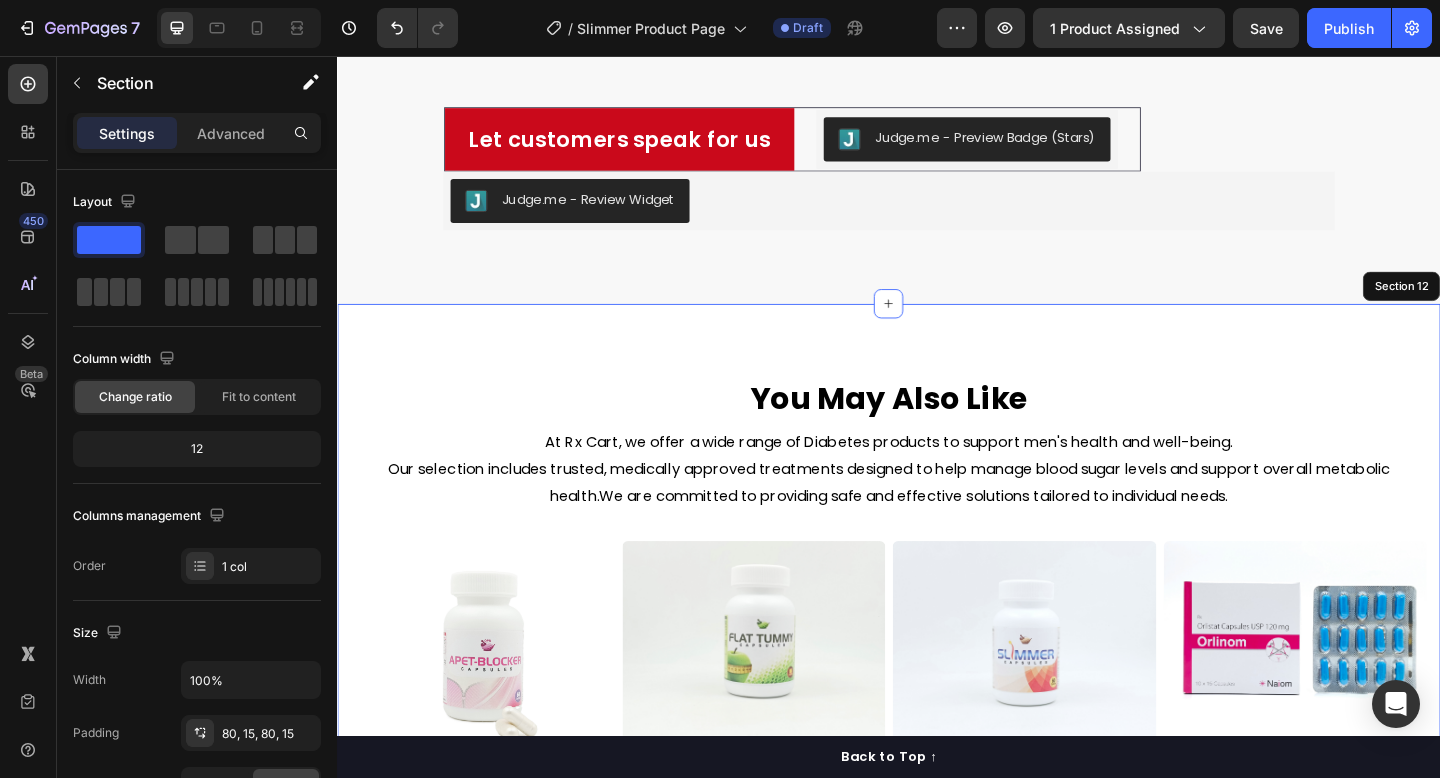 scroll, scrollTop: 10213, scrollLeft: 0, axis: vertical 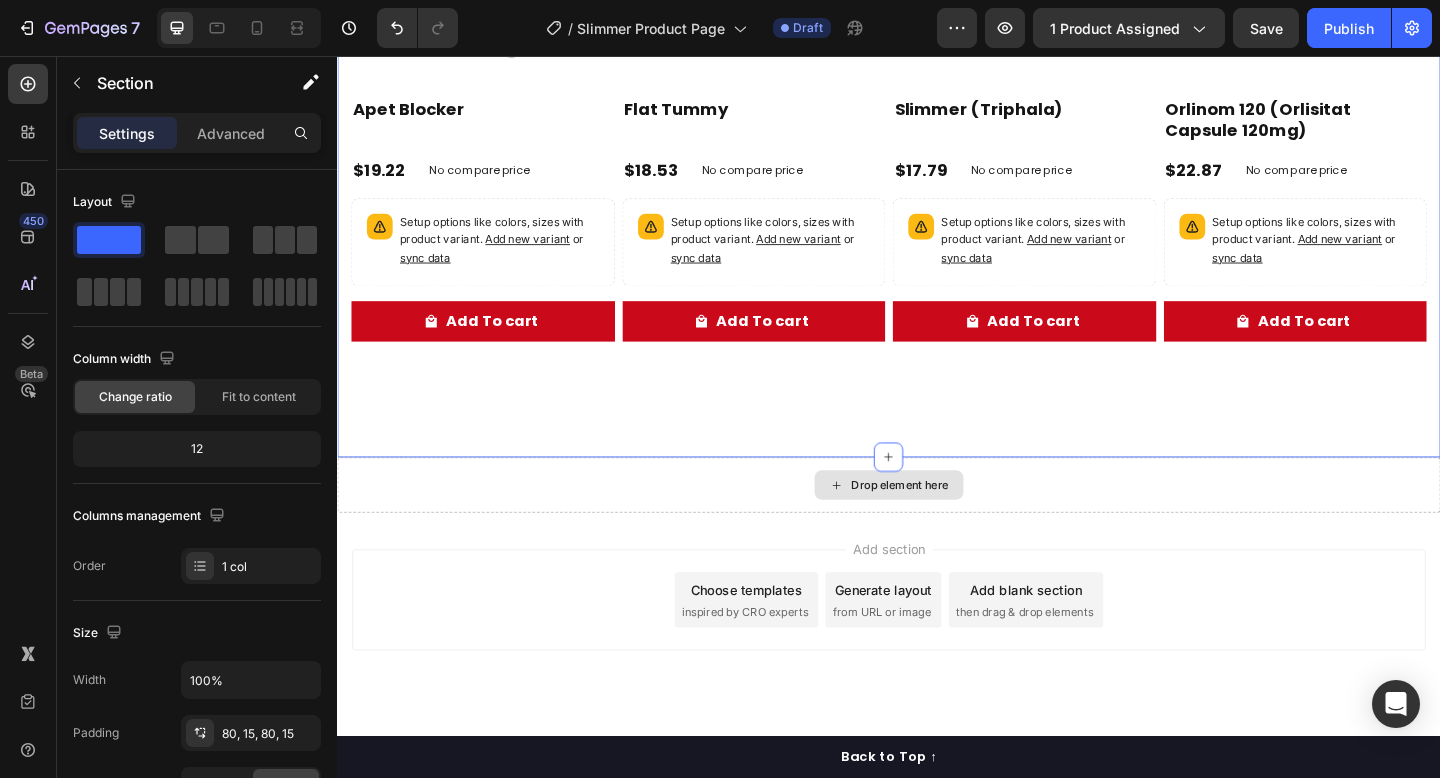 click on "Drop element here" at bounding box center [937, 523] 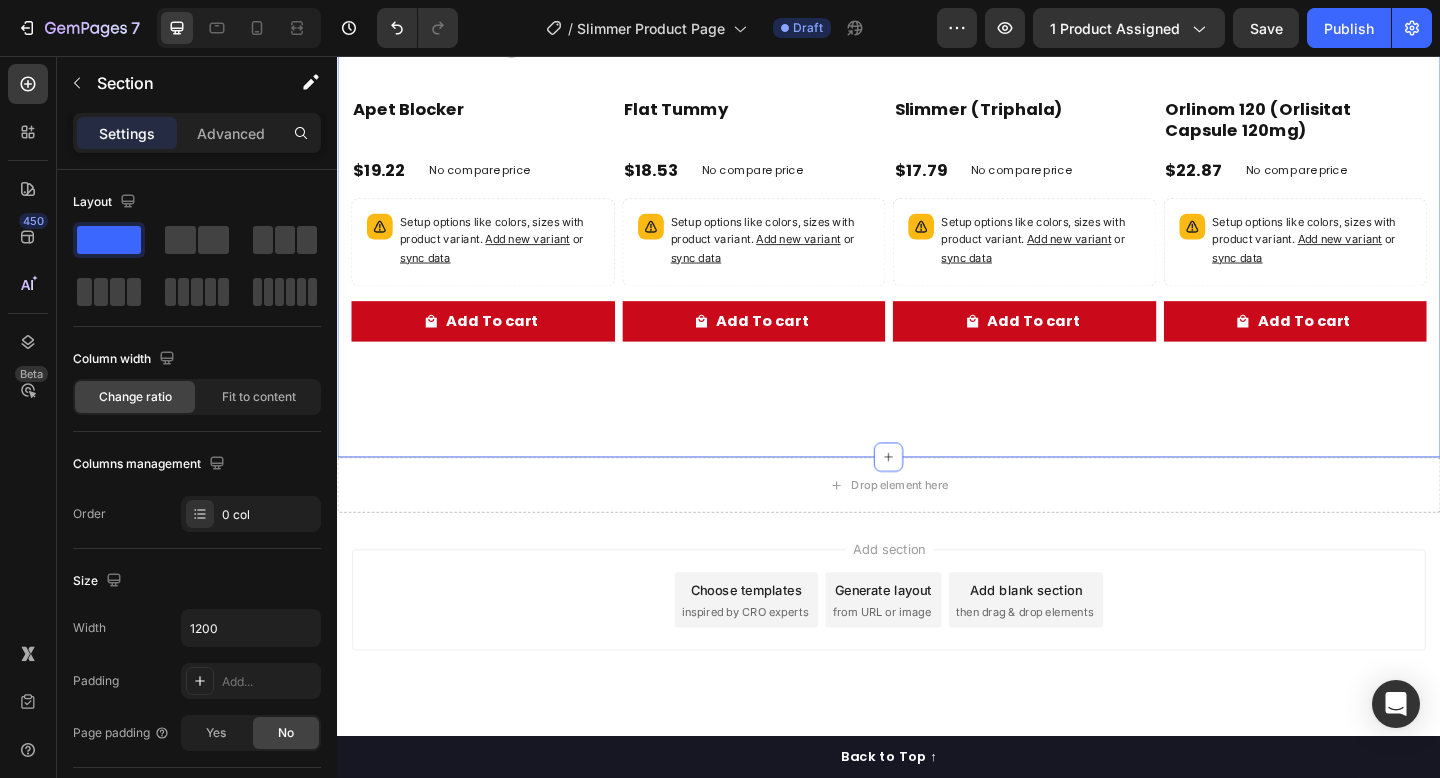 click on "You May Also Like Heading At Rx Cart, we offer a wide range of Diabetes products to support men's health and well-being. Our selection includes trusted, medically approved treatments designed to help manage blood sugar levels and support overall metabolic health.We are committed to providing safe and effective solutions tailored to individual needs. Text block Row Product Images Apet Blocker Product Title $19.22 Product Price Product Price No compare price Product Price Row Setup options like colors, sizes with product variant. Add new variant or sync data Product Variants Swatches Add To cart Product Cart Button Row Product List Product Images Flat Tummy Product Title $18.53 Product Price Product Price No compare price Product Price Row Setup options like colors, sizes with product variant. Add new variant or sync data Product Variants Swatches Add To cart Product Cart Button Row Product List Product Images Slimmer (Triphala) Product Title $17.79 Product Price Product Price Row" at bounding box center (937, 37) 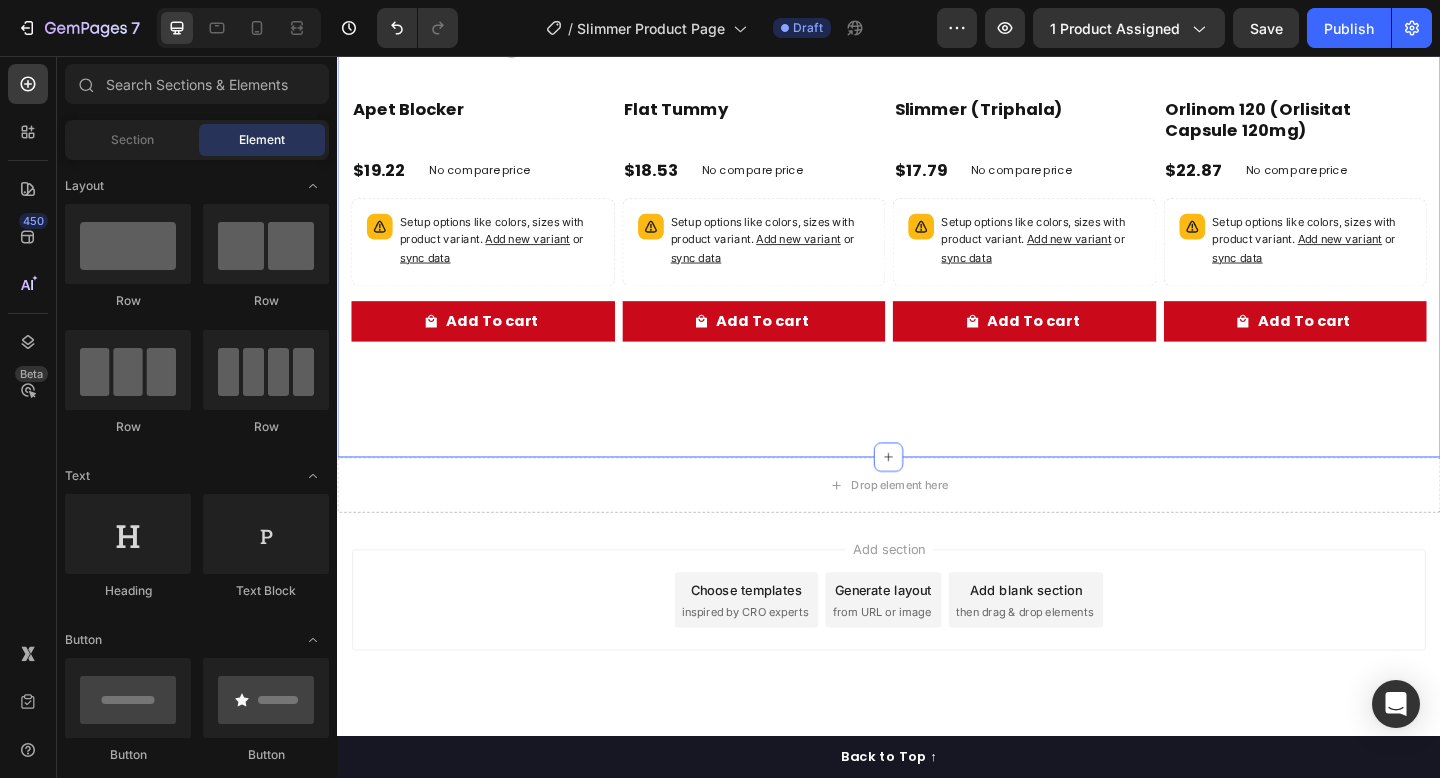 click on "Add section Choose templates inspired by CRO experts Generate layout from URL or image Add blank section then drag & drop elements" at bounding box center [937, 676] 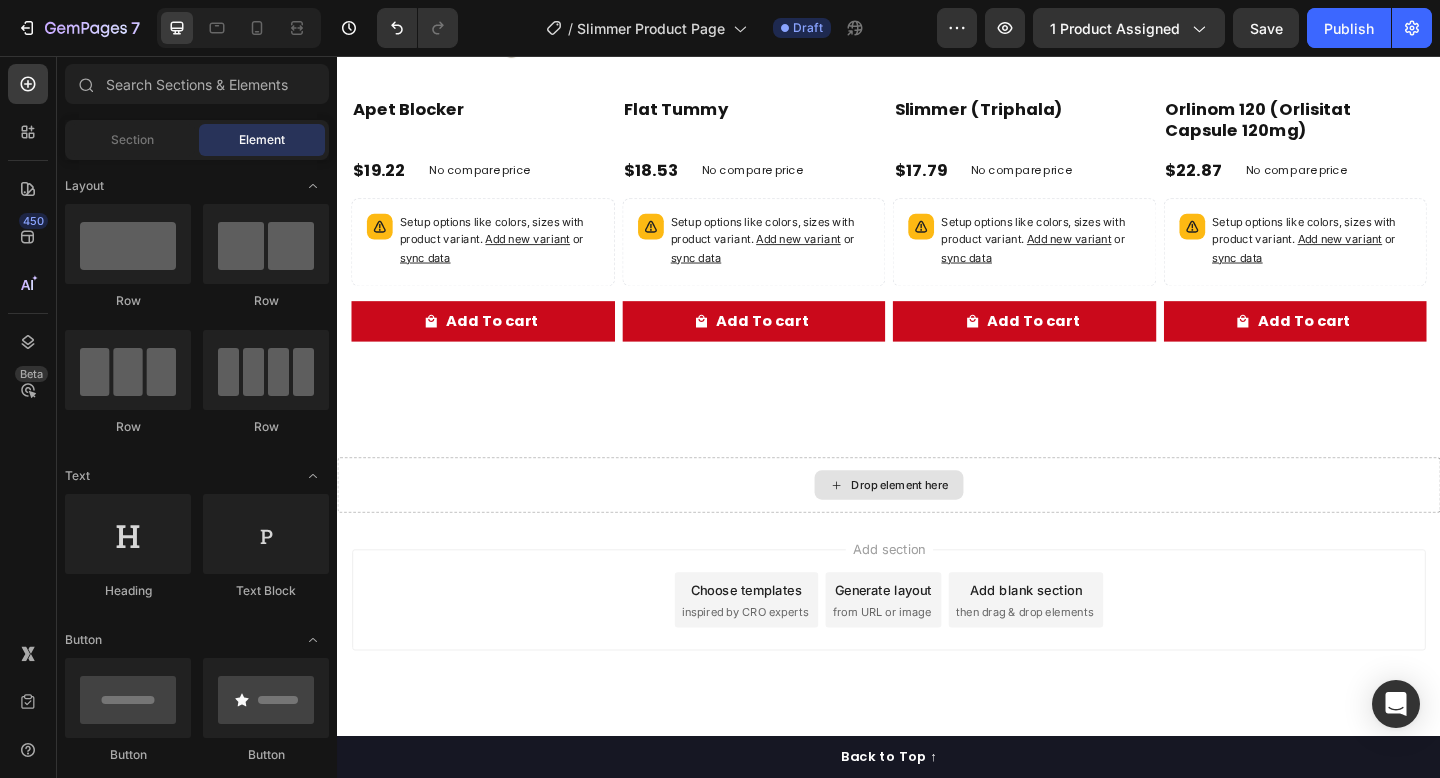 click on "Drop element here" at bounding box center [937, 523] 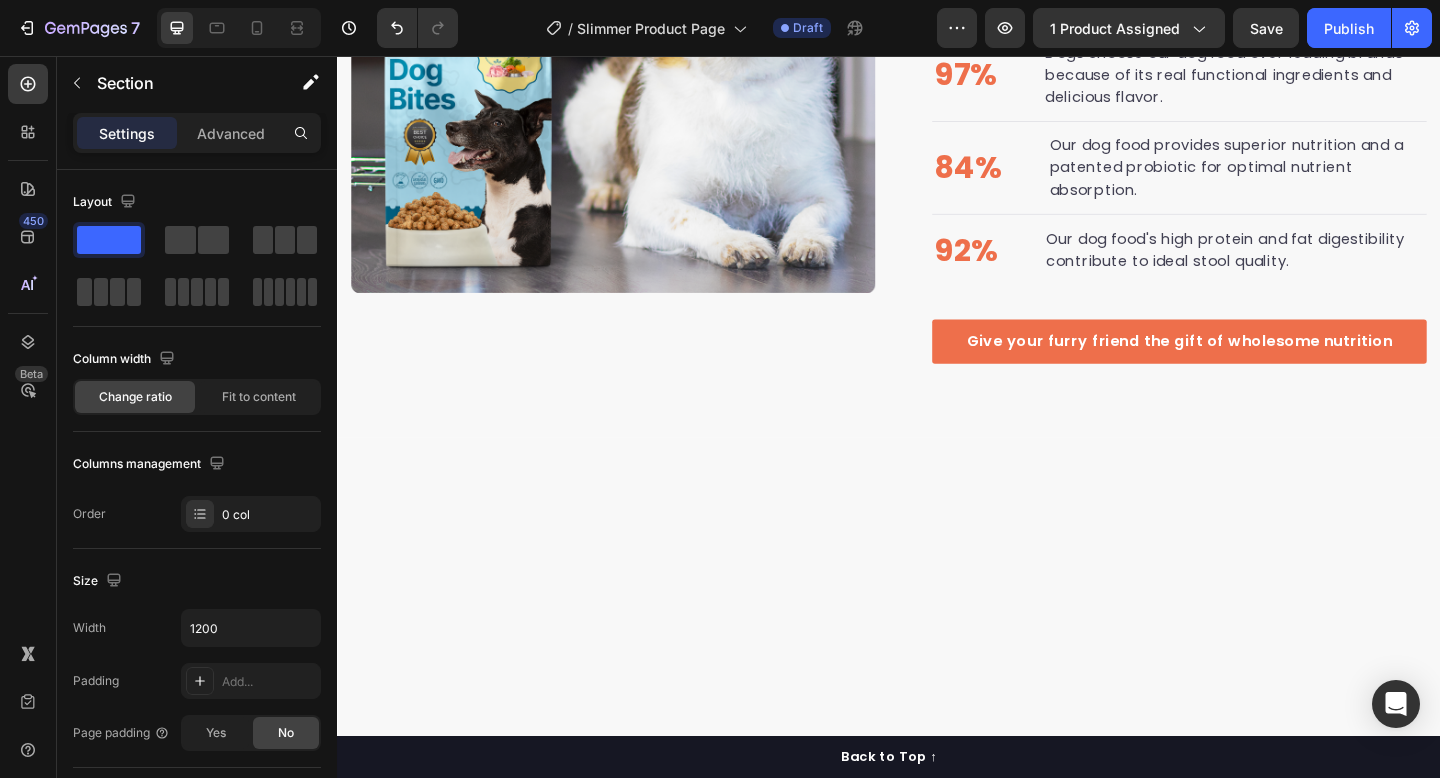 scroll, scrollTop: 5211, scrollLeft: 0, axis: vertical 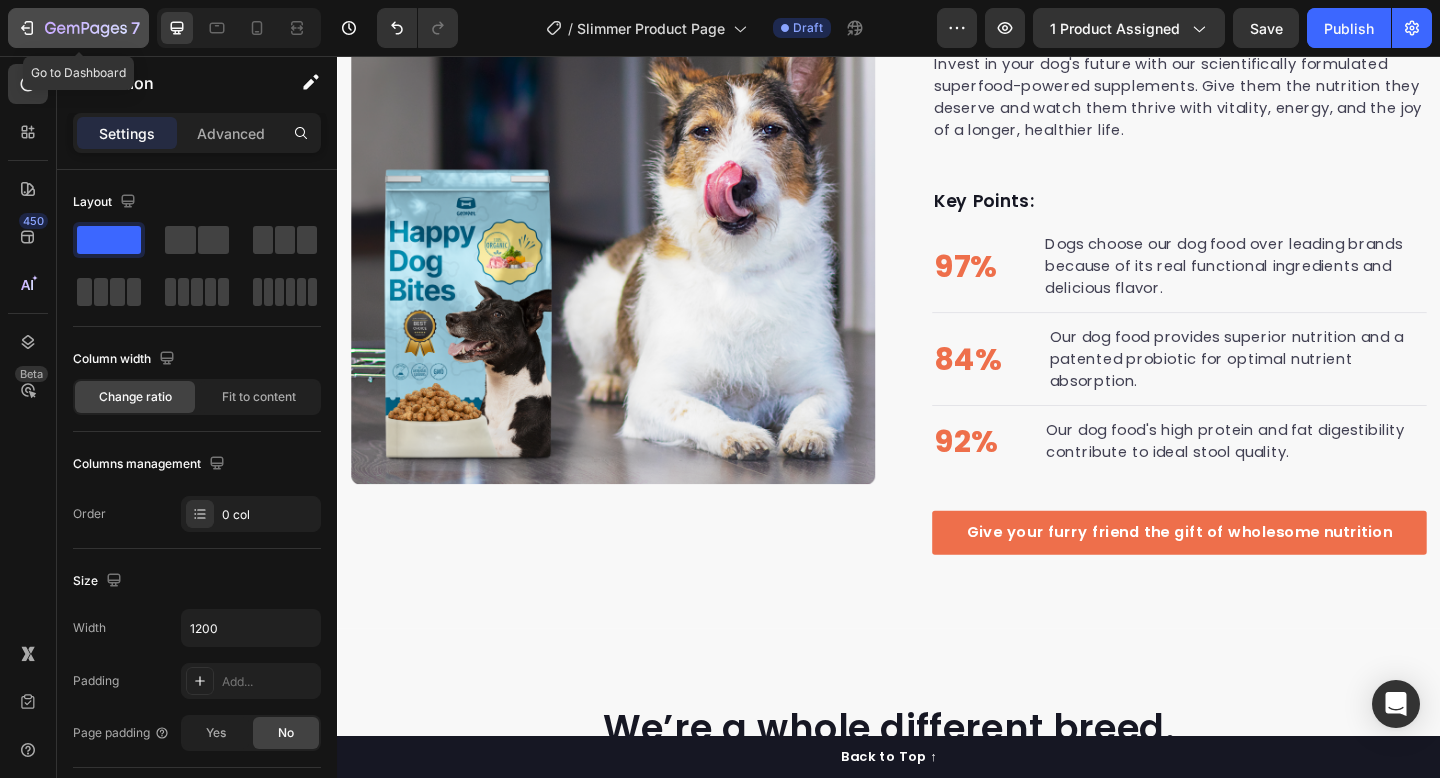 click on "7" 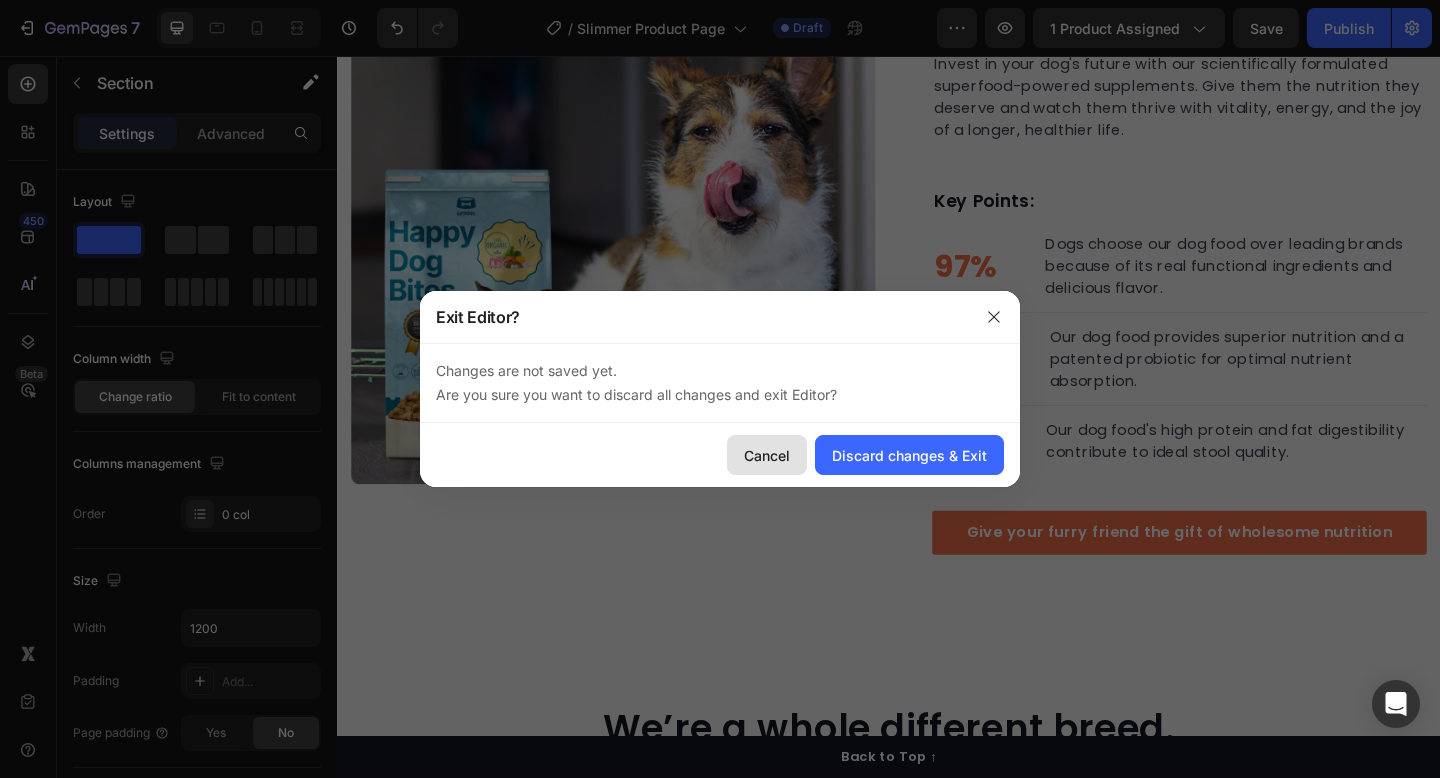 click on "Cancel" 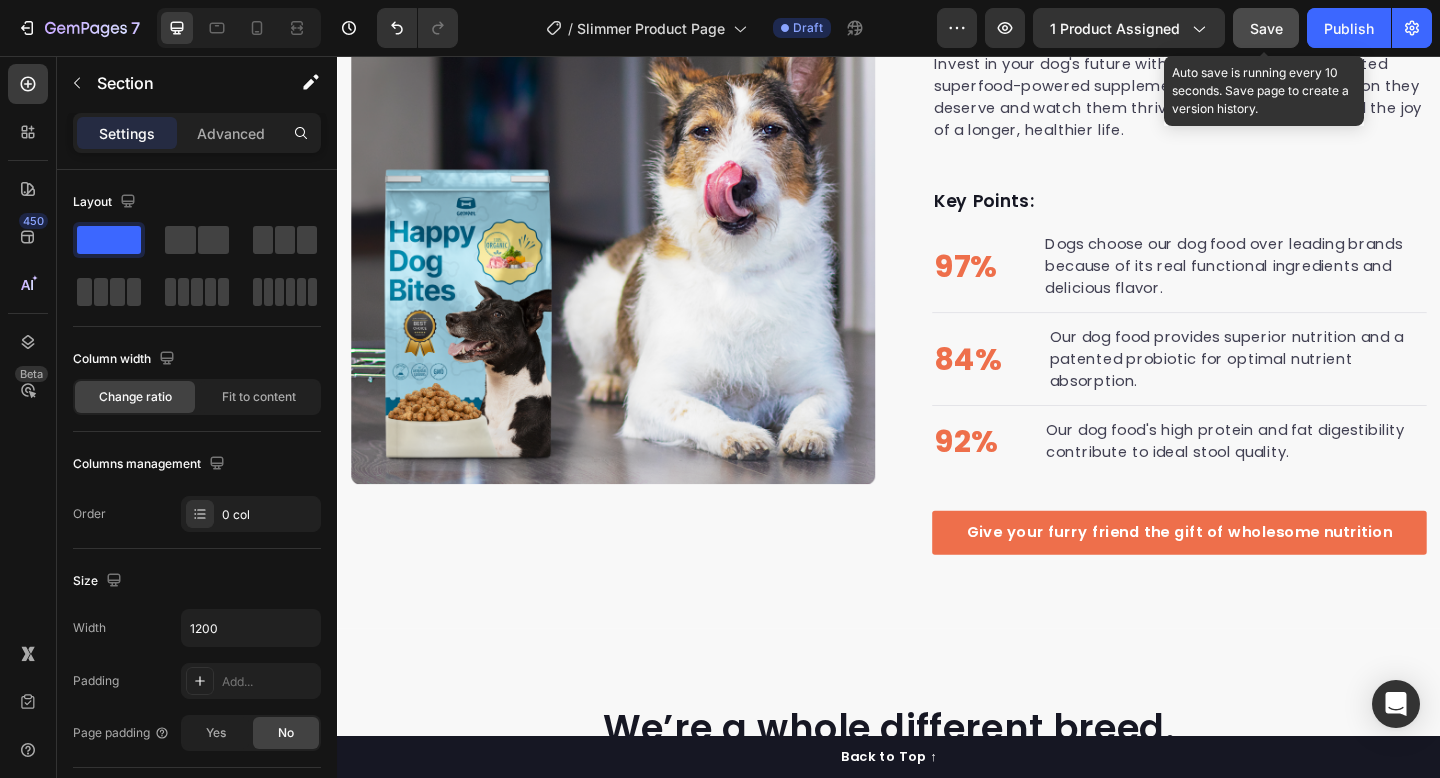 click on "Save" at bounding box center [1266, 28] 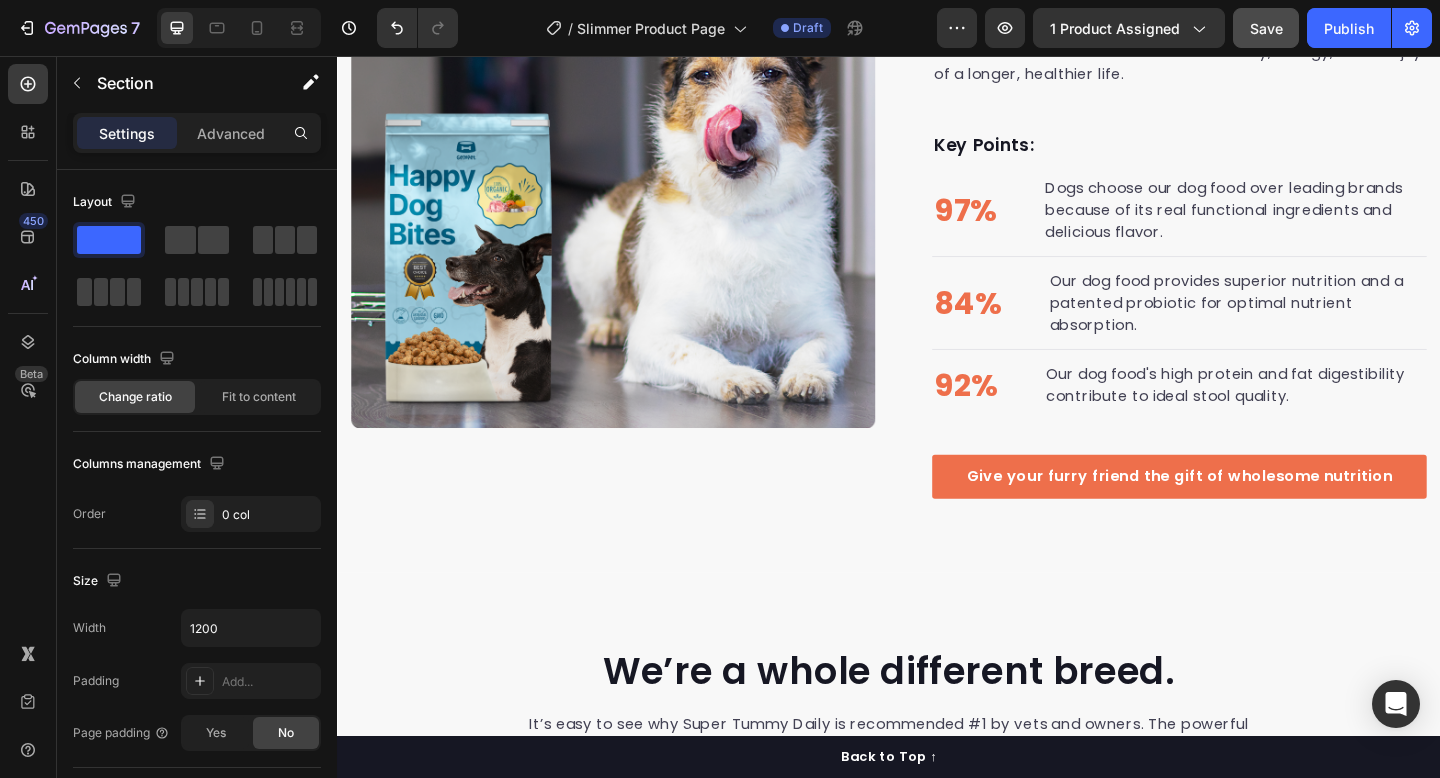 scroll, scrollTop: 5496, scrollLeft: 0, axis: vertical 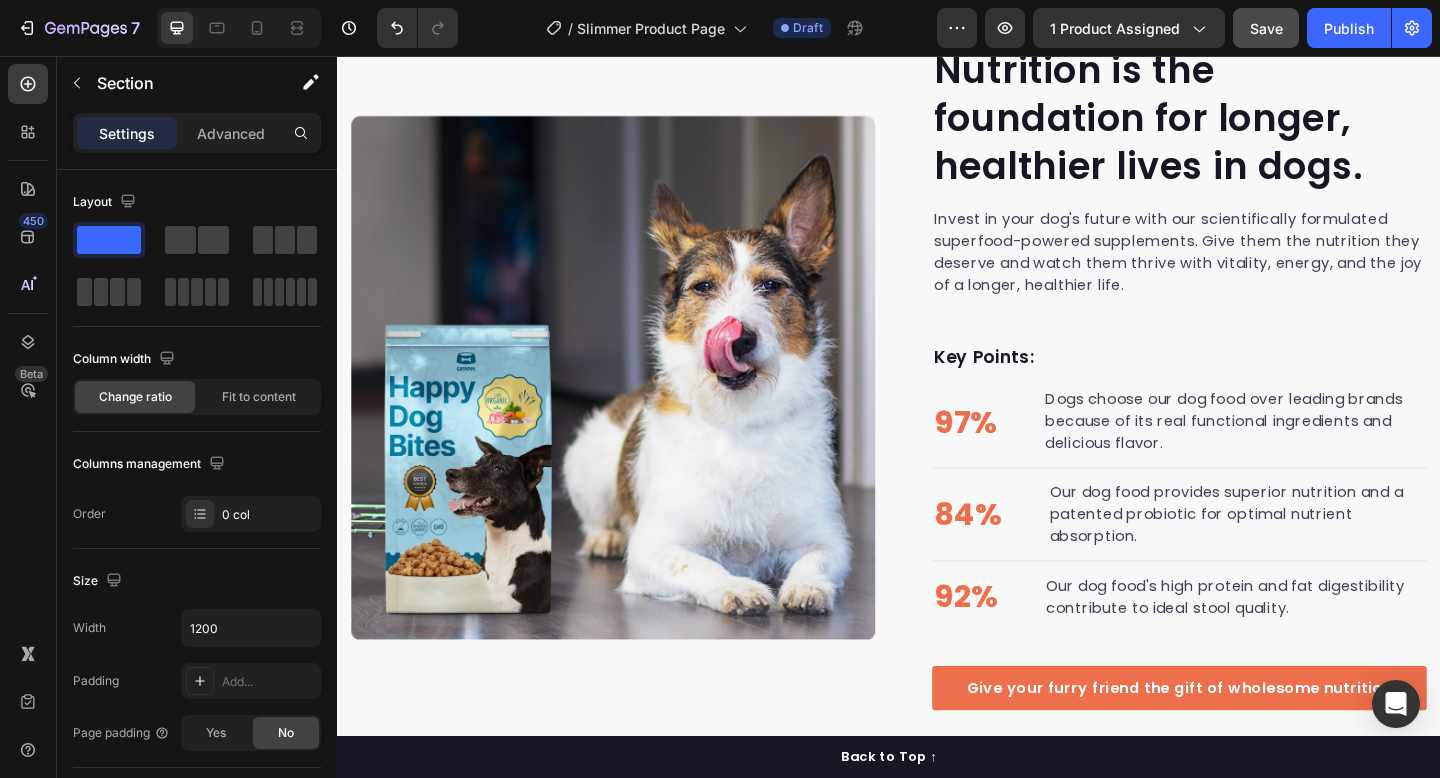 click at bounding box center [637, 406] 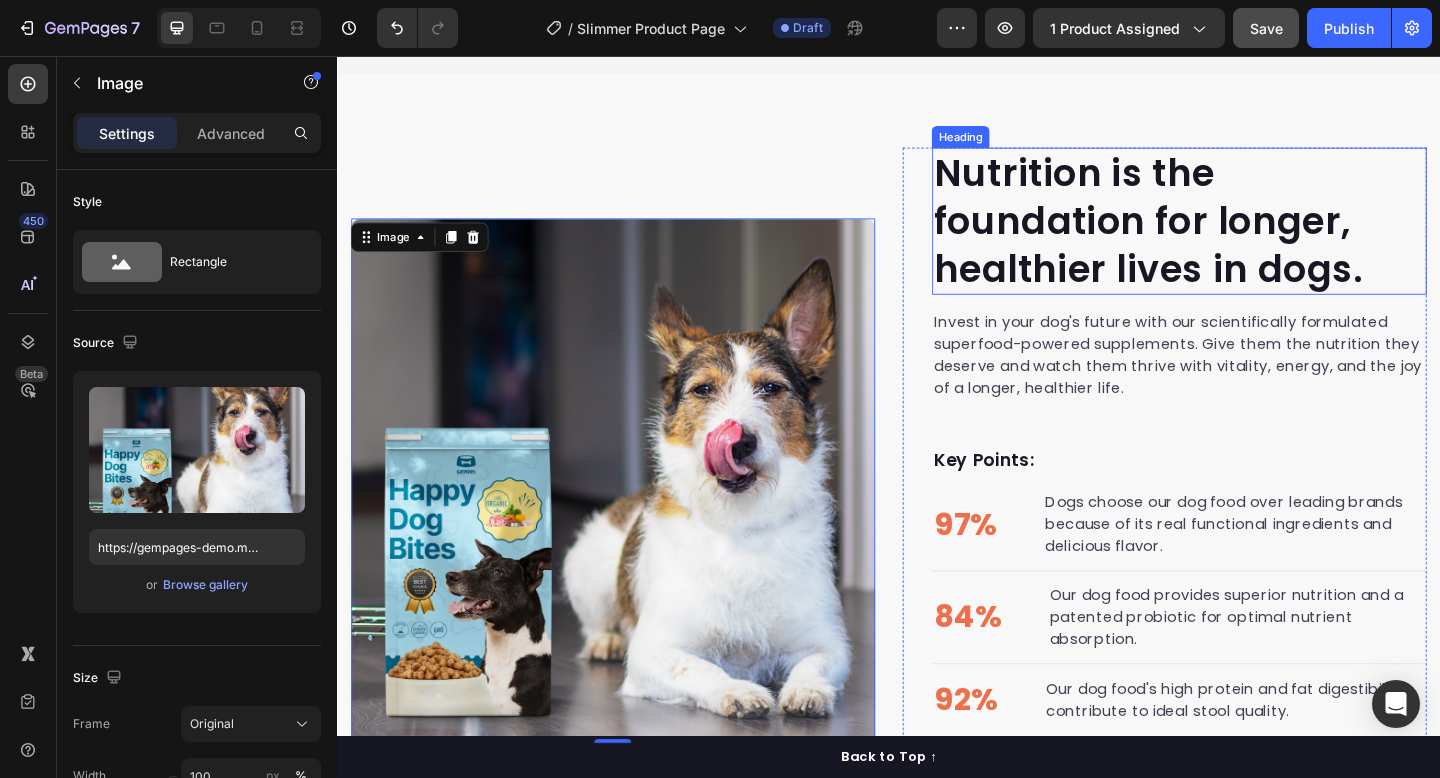scroll, scrollTop: 5140, scrollLeft: 0, axis: vertical 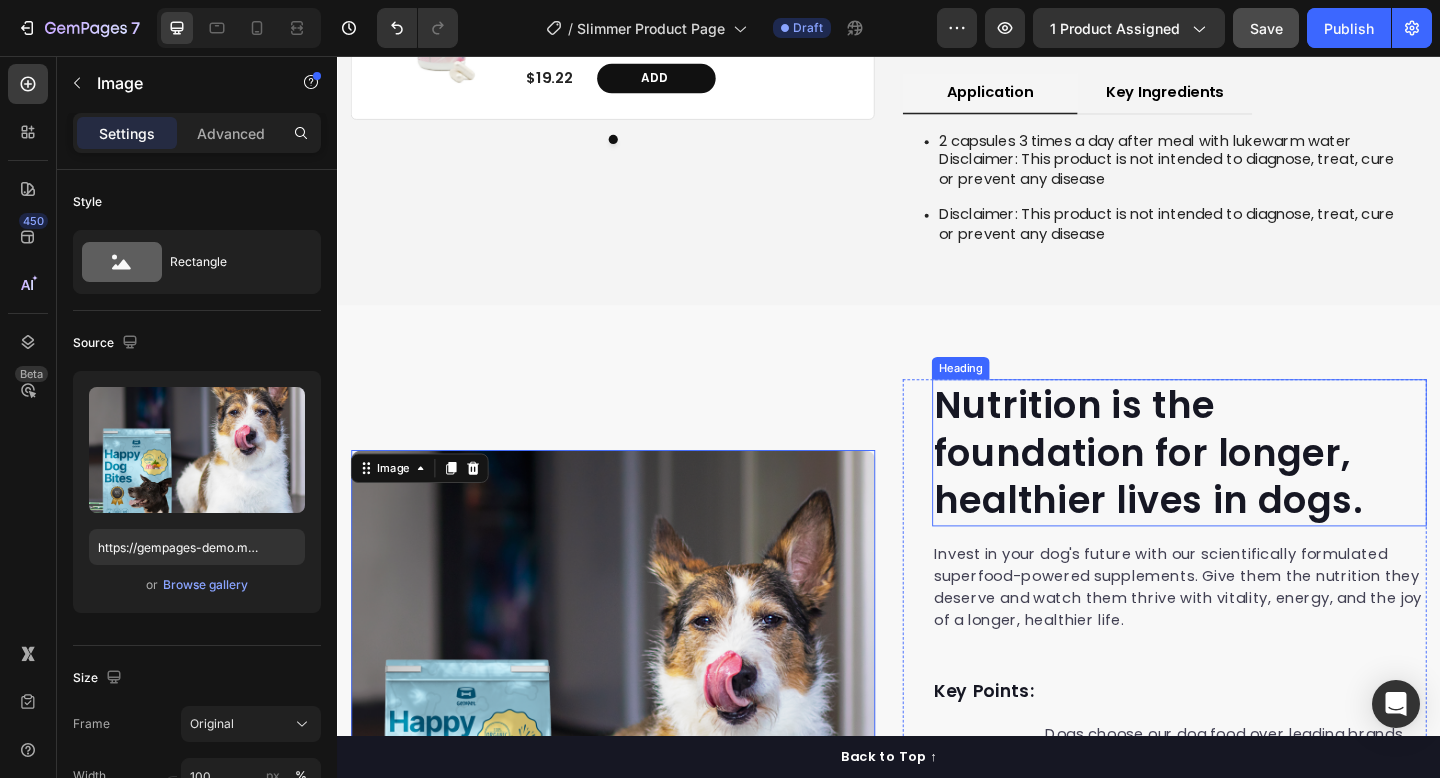 click on "Nutrition is the foundation for longer, healthier lives in dogs." at bounding box center [1253, 488] 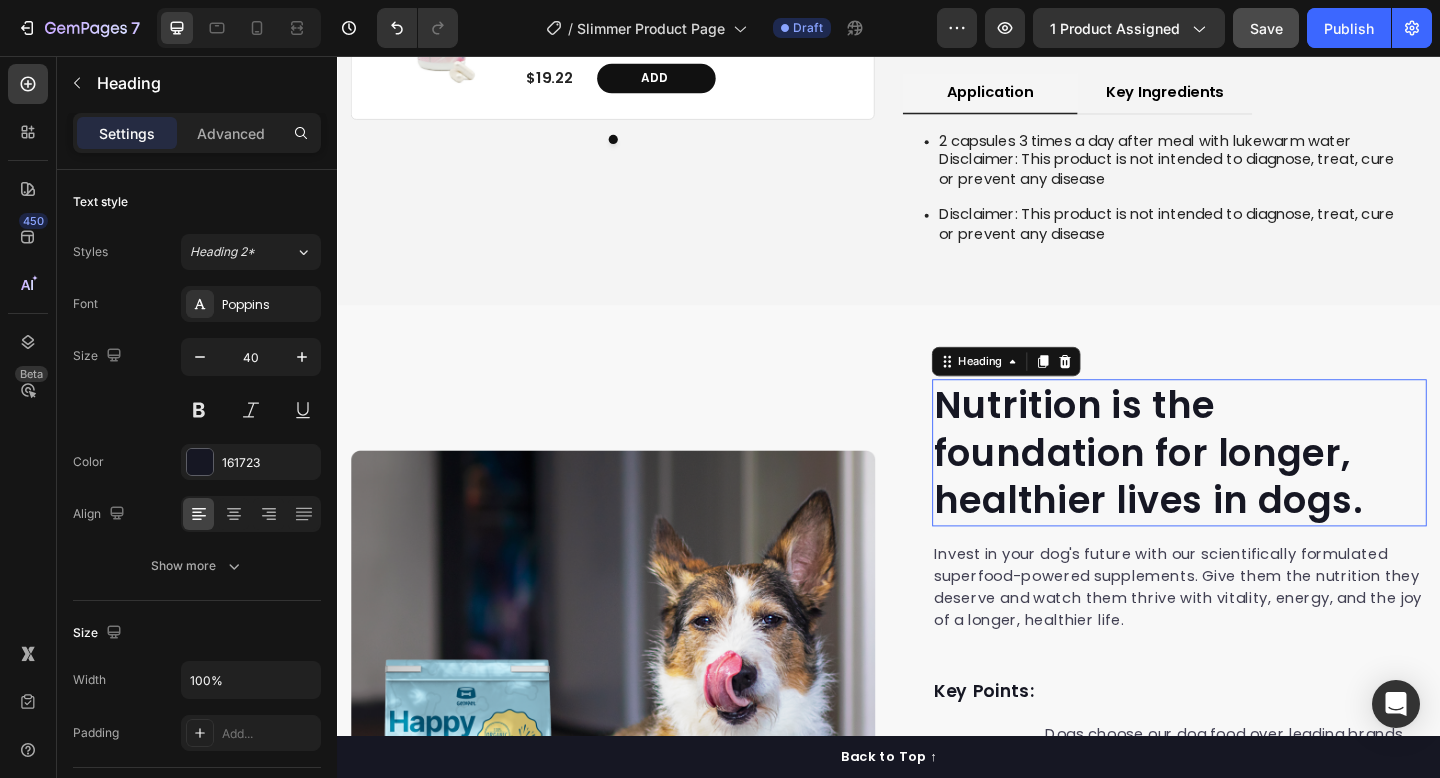 click on "Nutrition is the foundation for longer, healthier lives in dogs." at bounding box center (1253, 488) 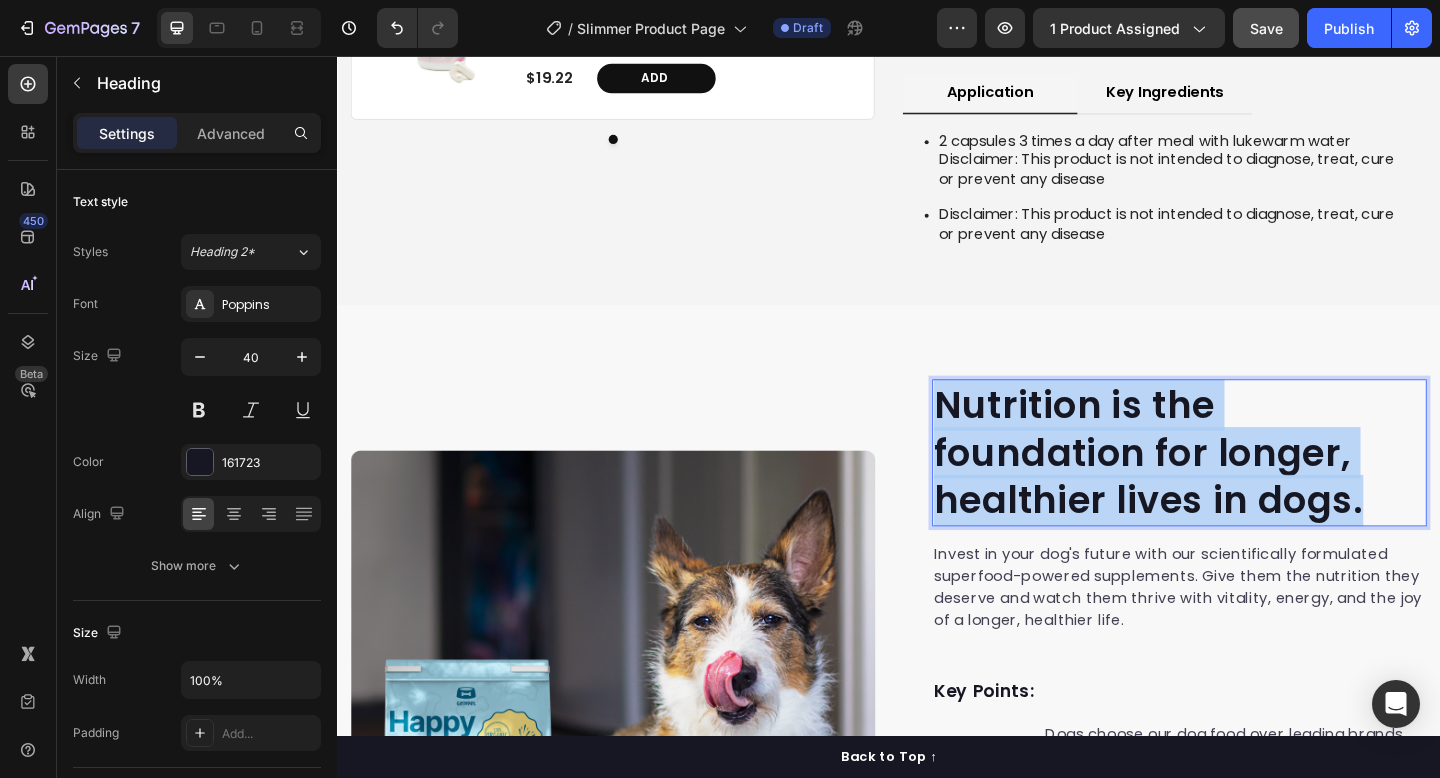 click on "Nutrition is the foundation for longer, healthier lives in dogs." at bounding box center [1253, 488] 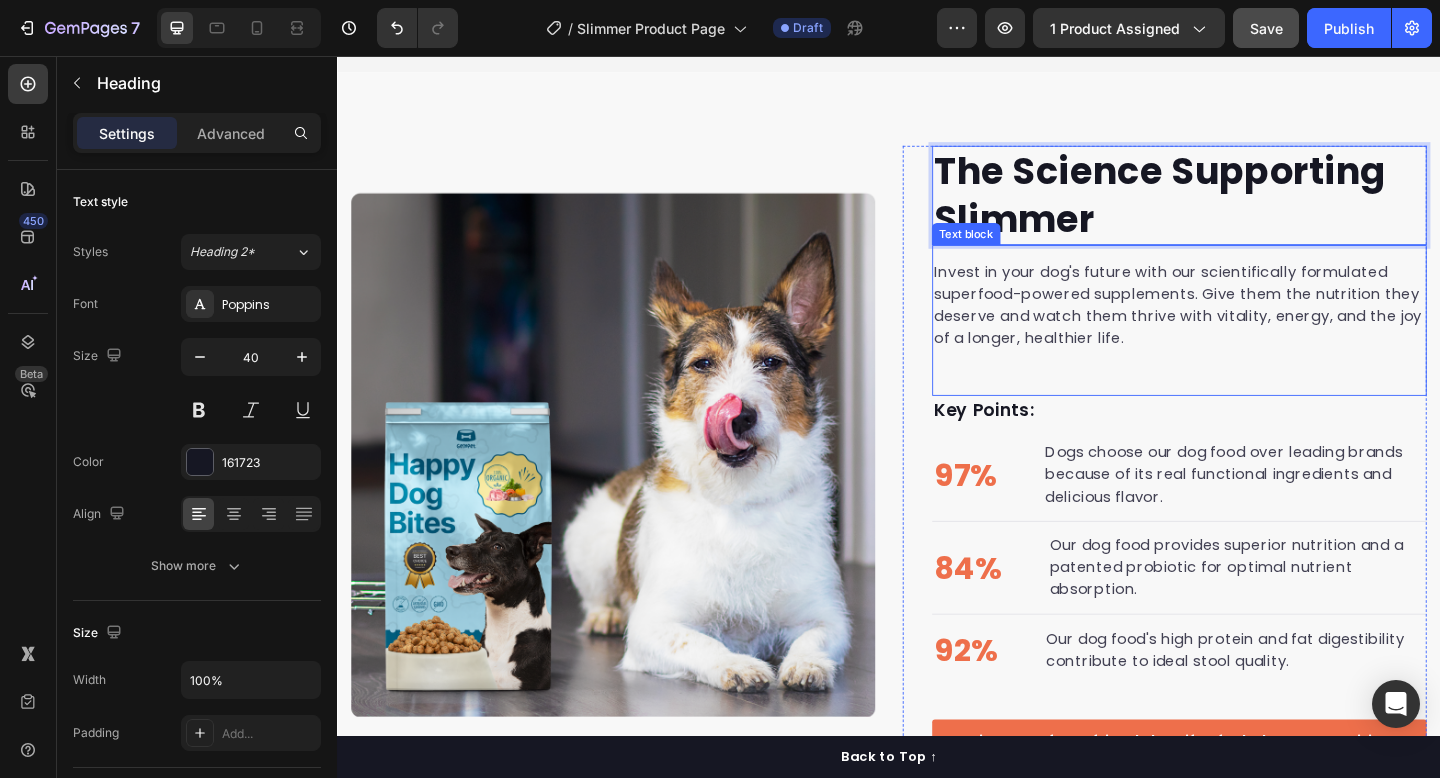 scroll, scrollTop: 5566, scrollLeft: 0, axis: vertical 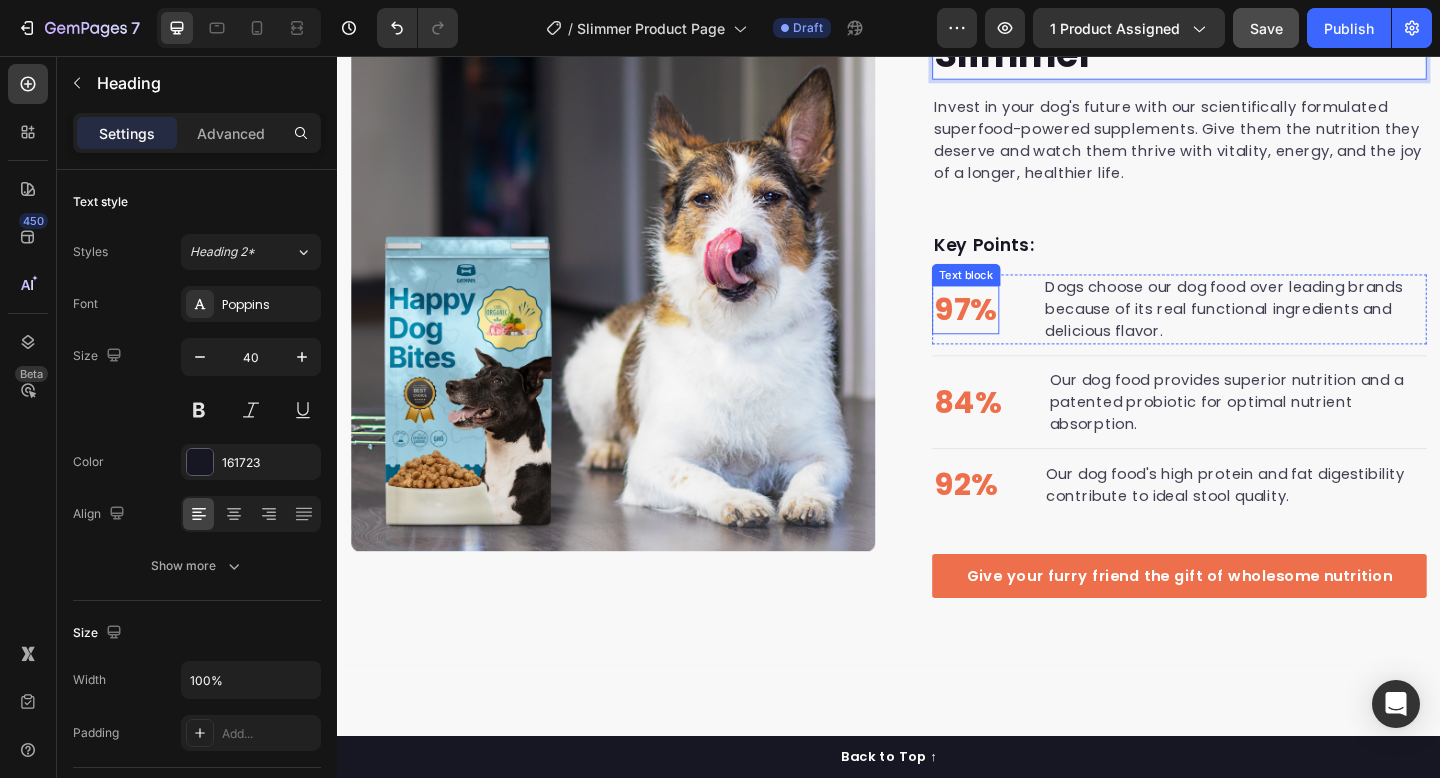 click on "97%" at bounding box center (1020, 333) 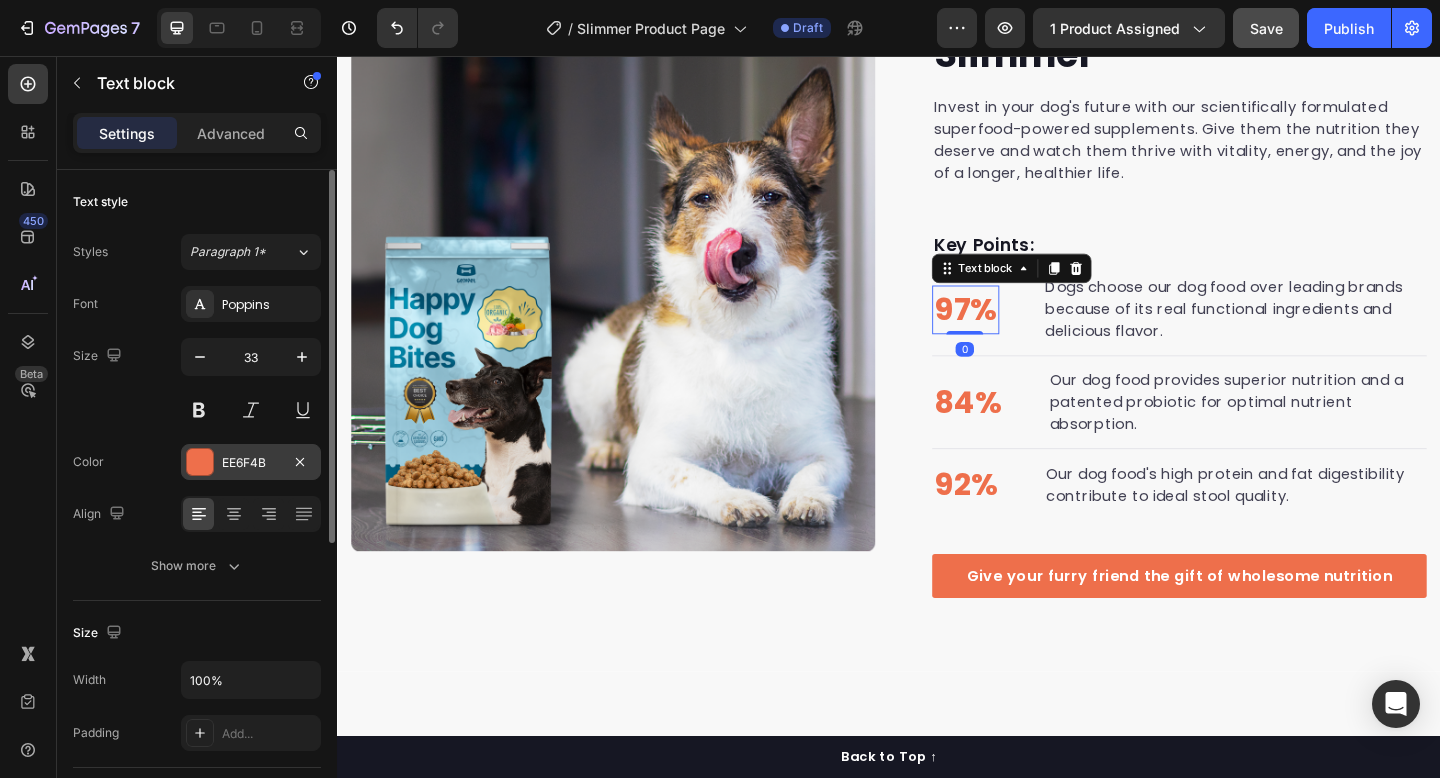 click at bounding box center [200, 462] 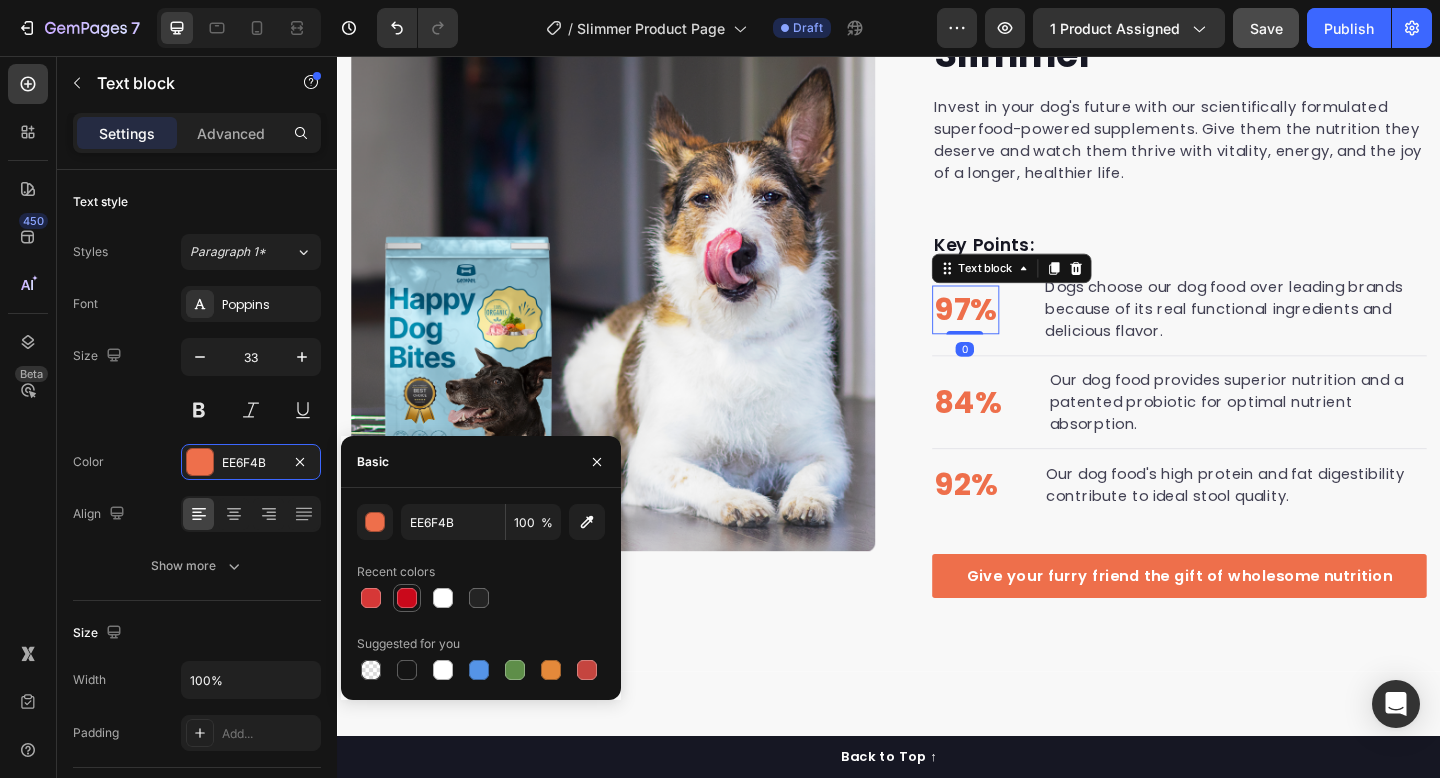 click at bounding box center [407, 598] 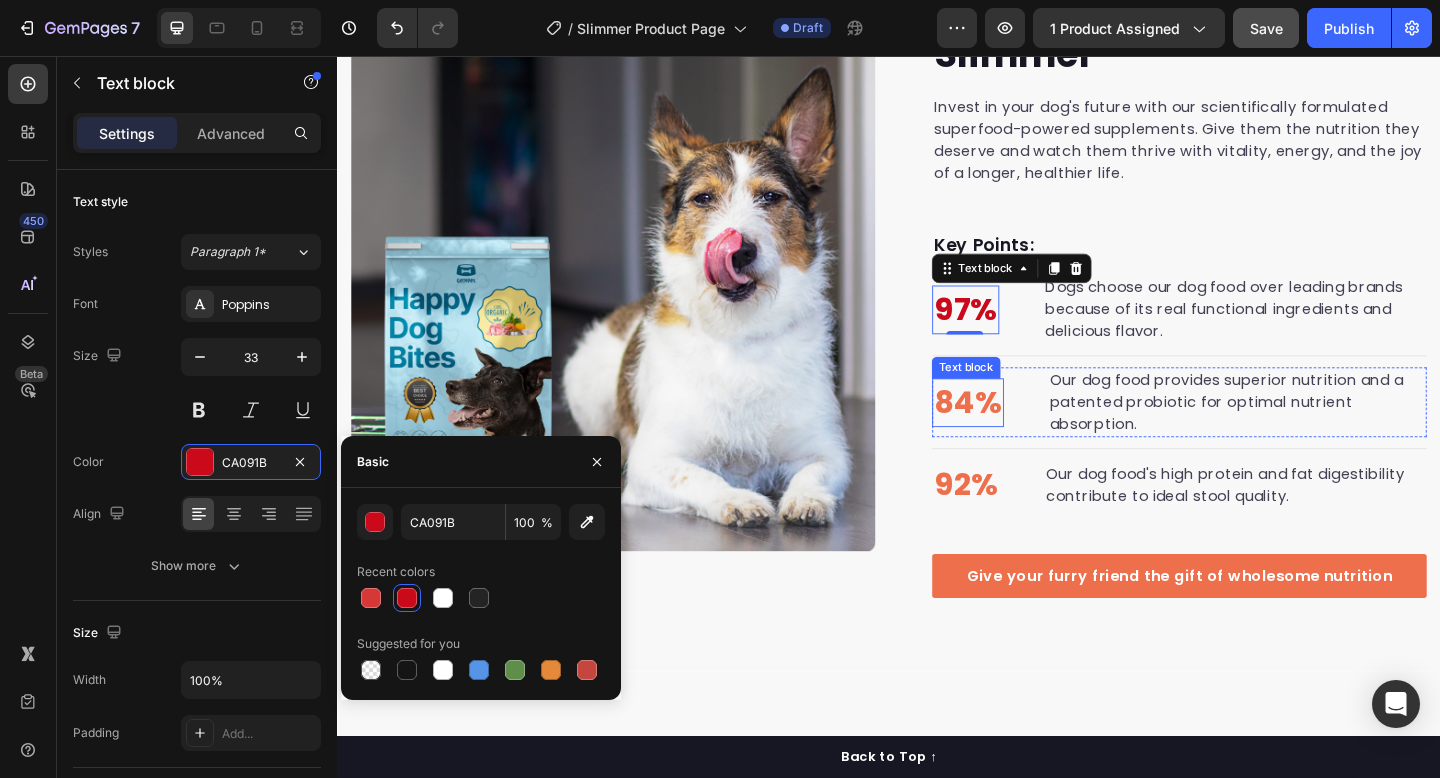 click on "84%" at bounding box center (1023, 434) 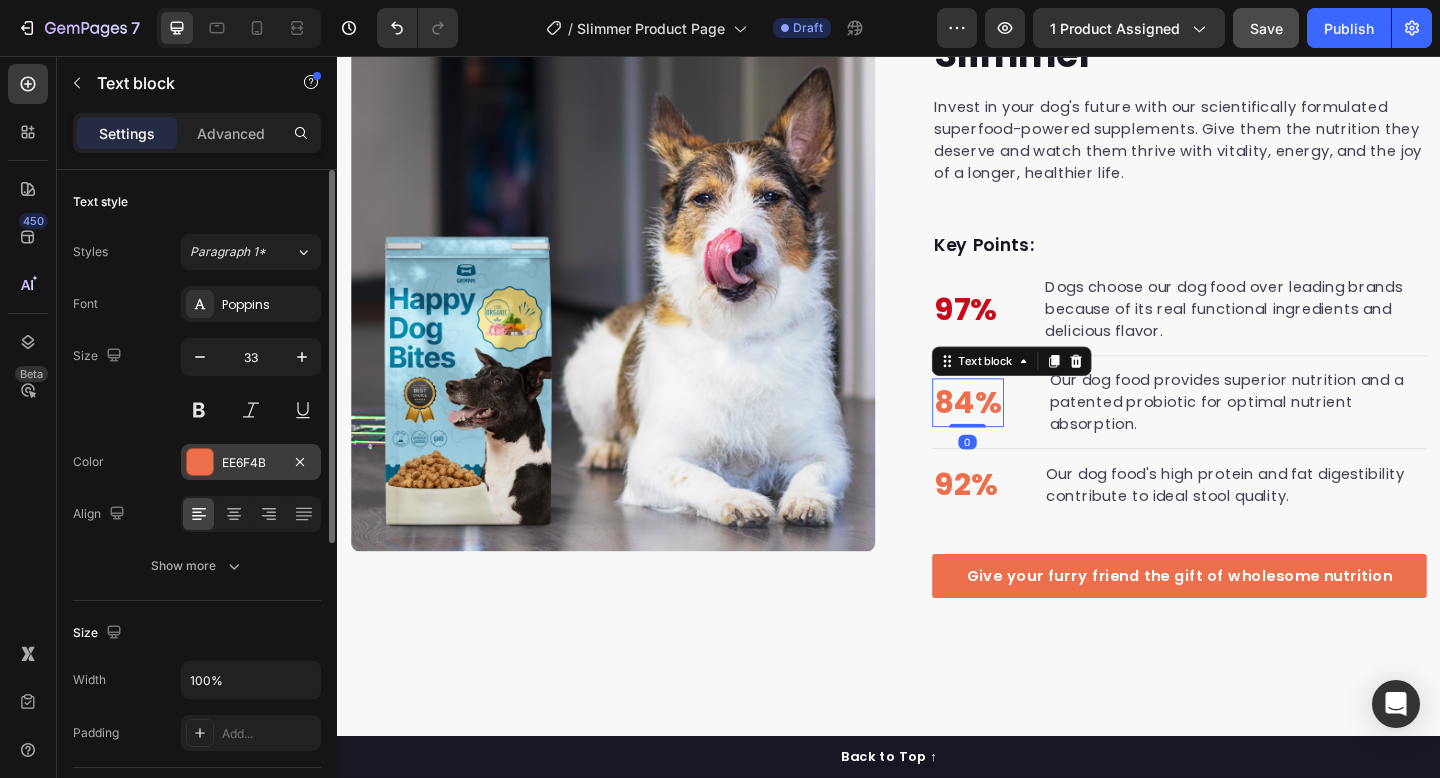 click at bounding box center (200, 462) 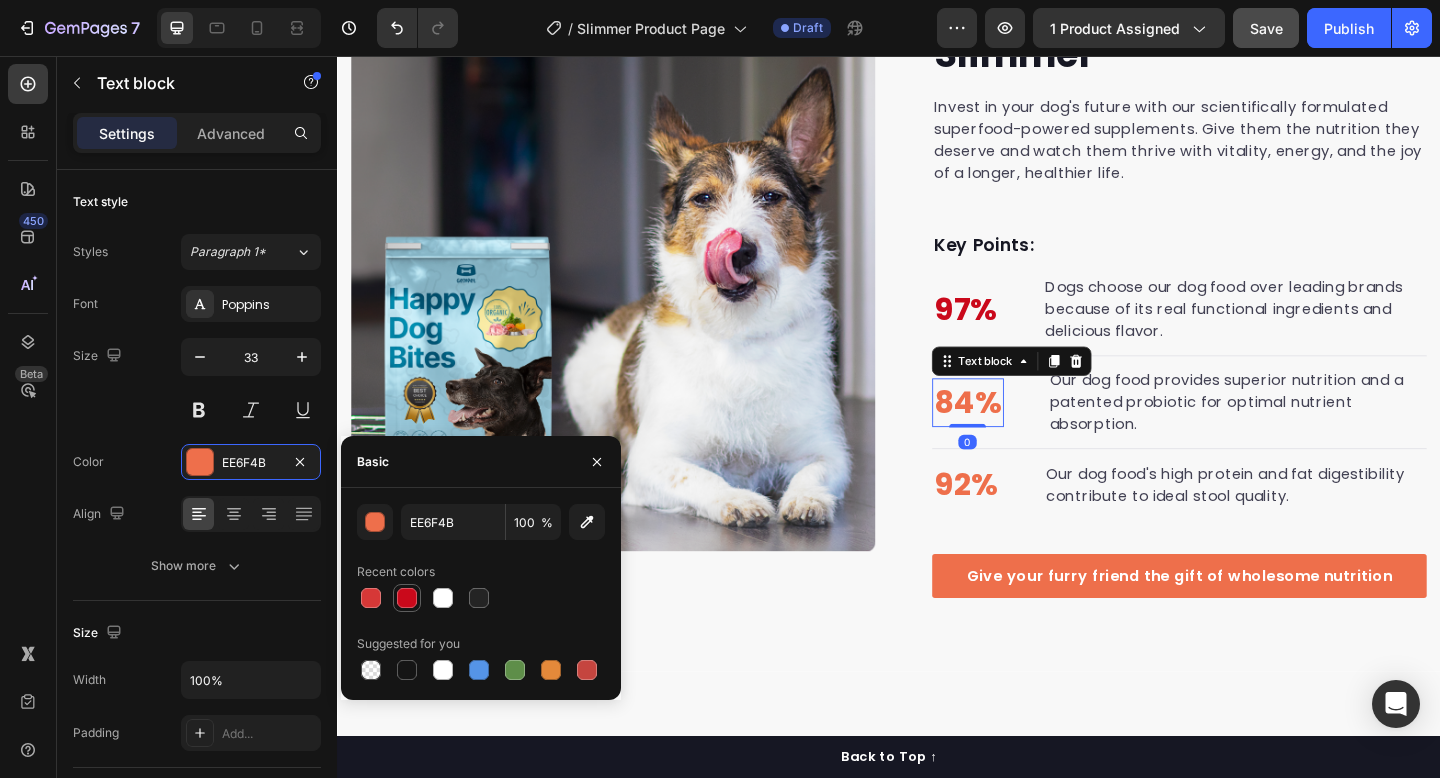 click at bounding box center [407, 598] 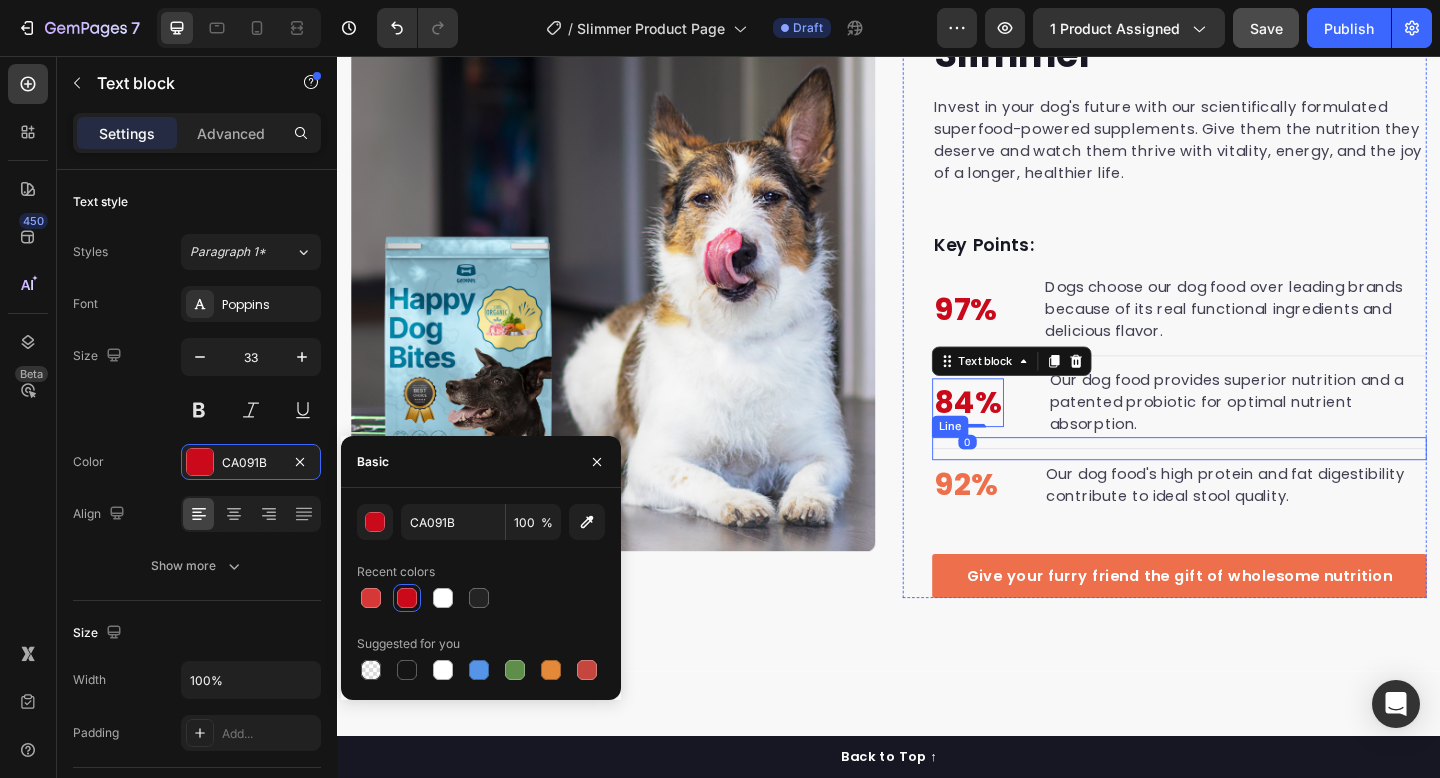 click on "92%" at bounding box center [1021, 523] 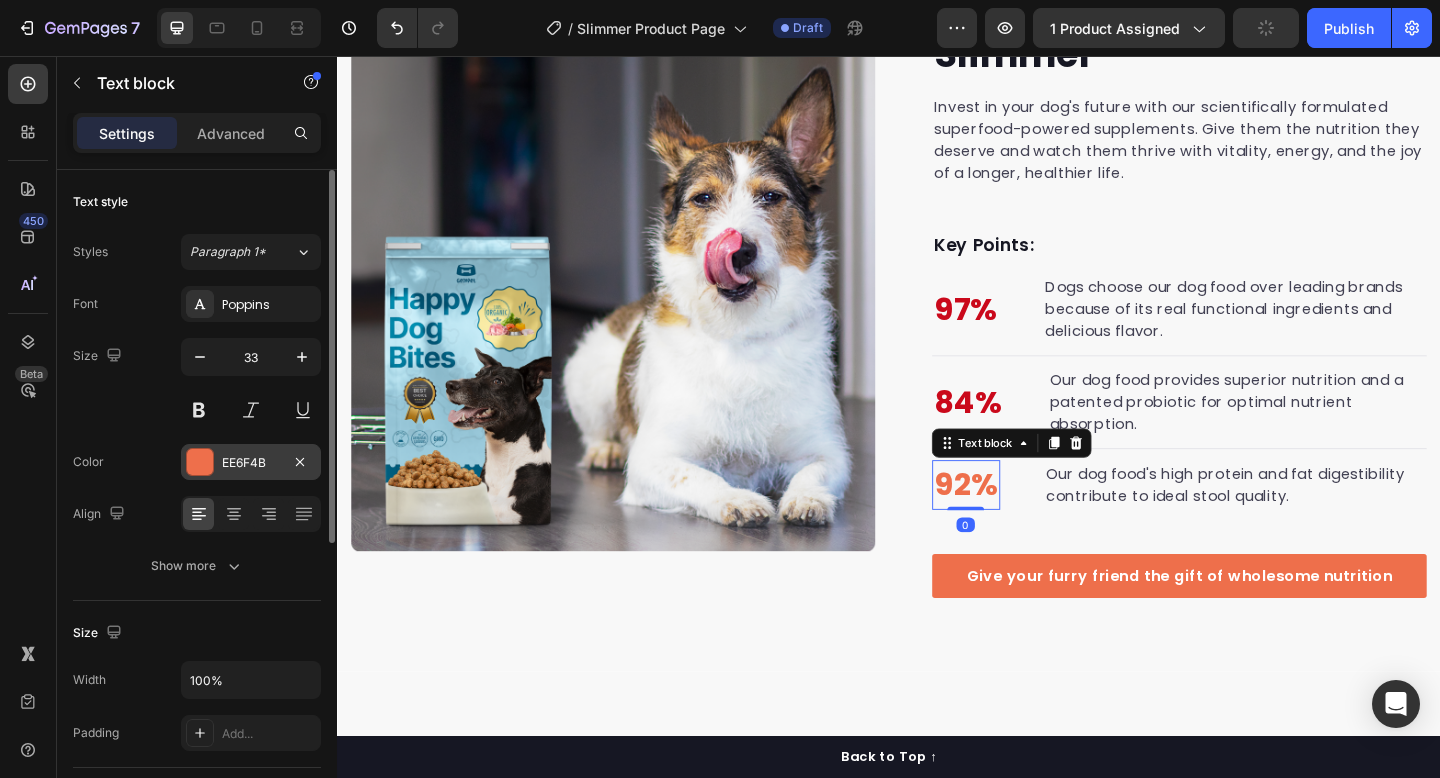 click at bounding box center (200, 462) 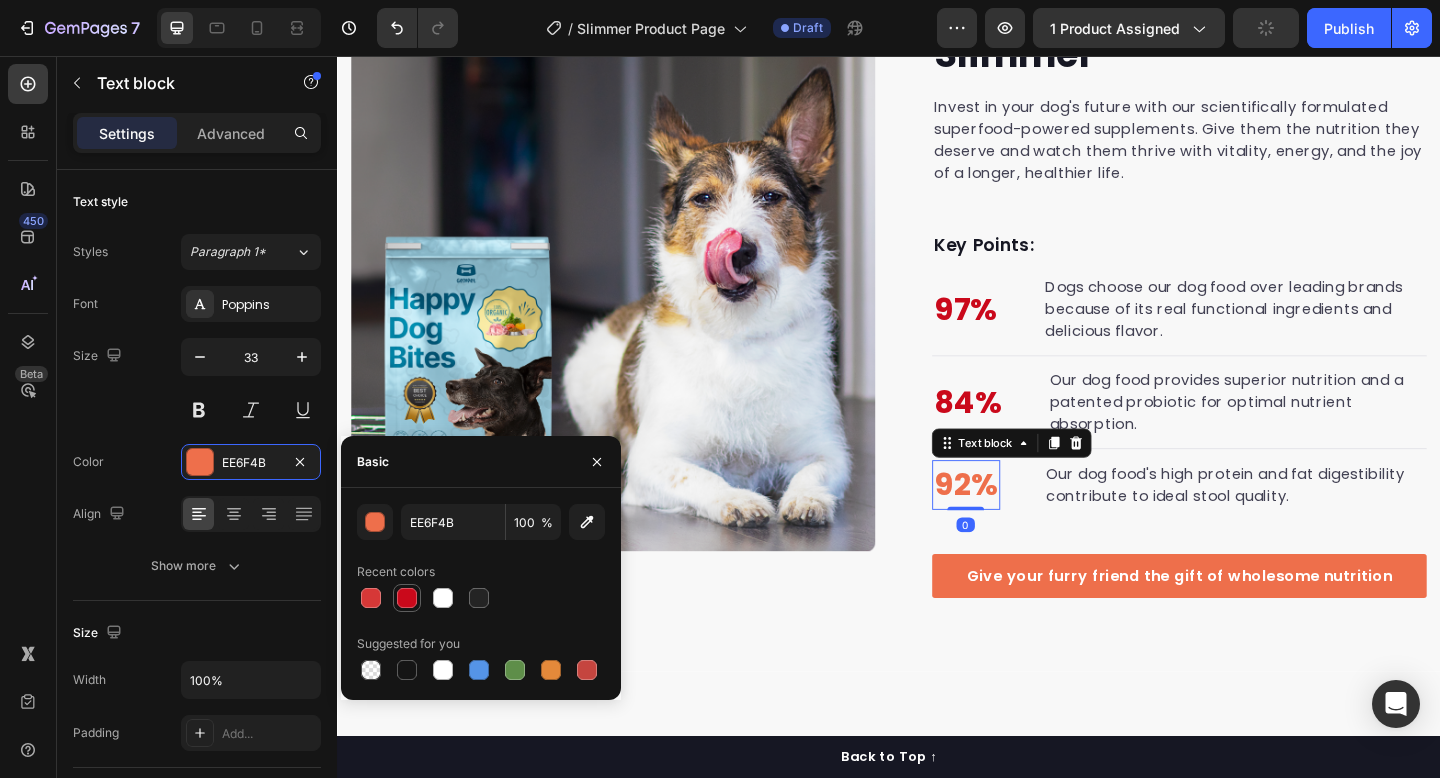 click at bounding box center [407, 598] 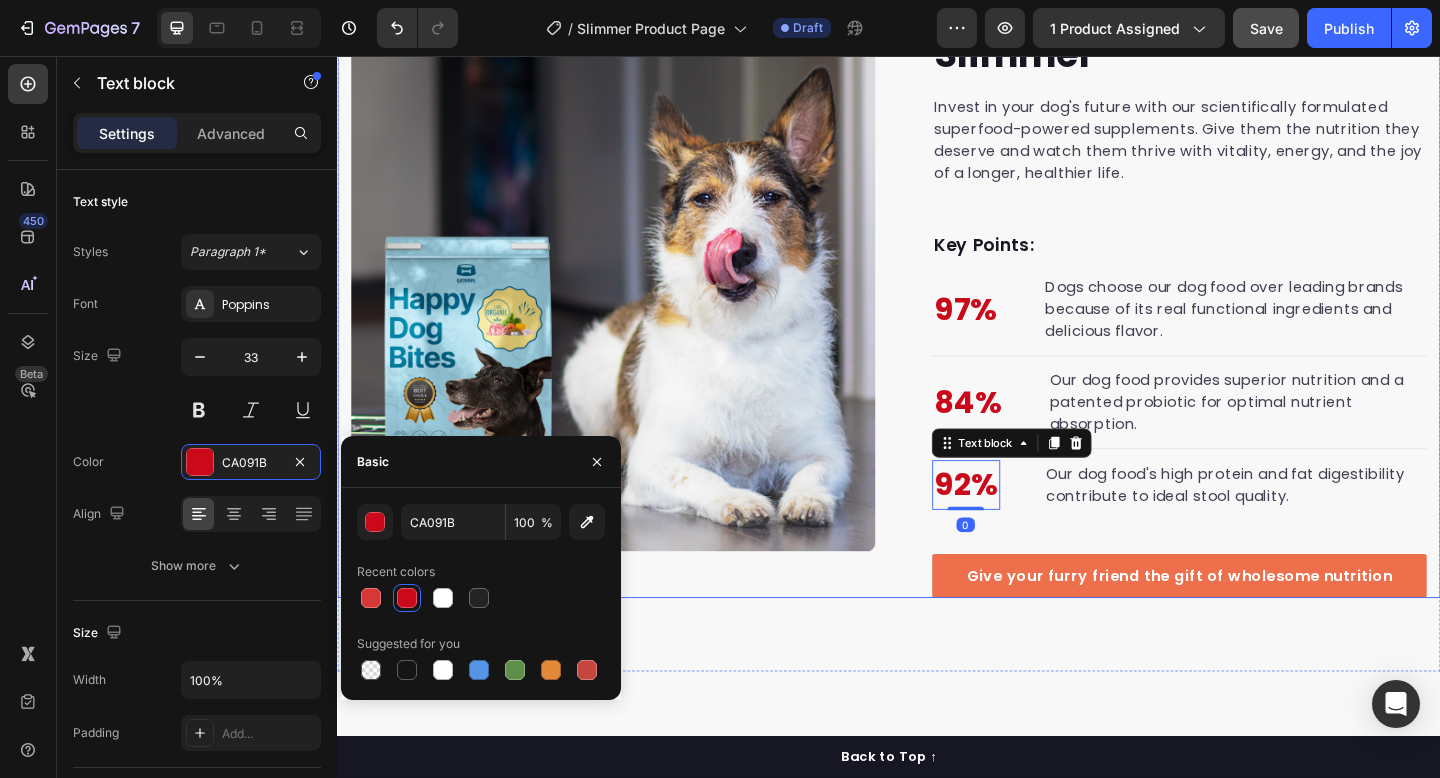click on "Image Image" at bounding box center (637, 310) 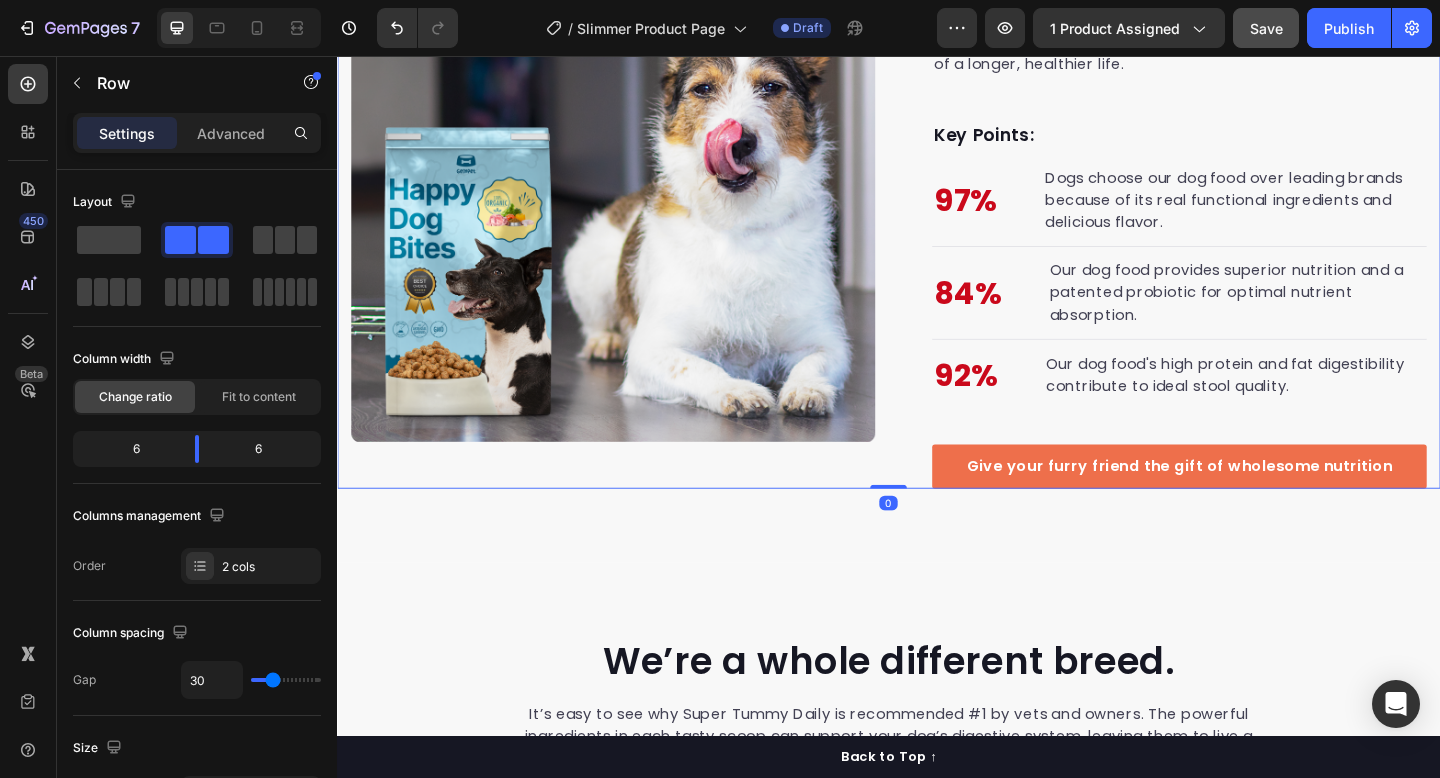 scroll, scrollTop: 5702, scrollLeft: 0, axis: vertical 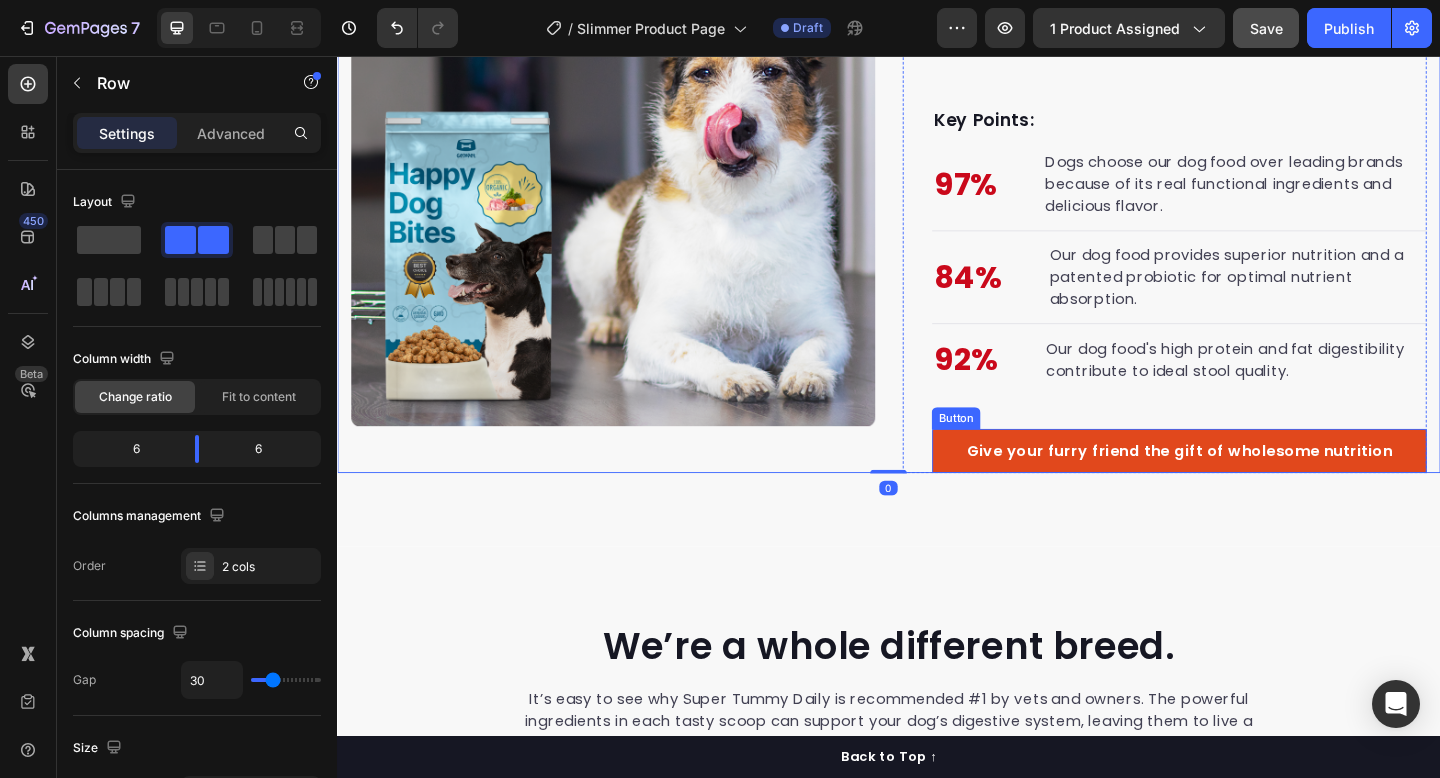 click on "Give your furry friend the gift of wholesome nutrition" at bounding box center (1253, 486) 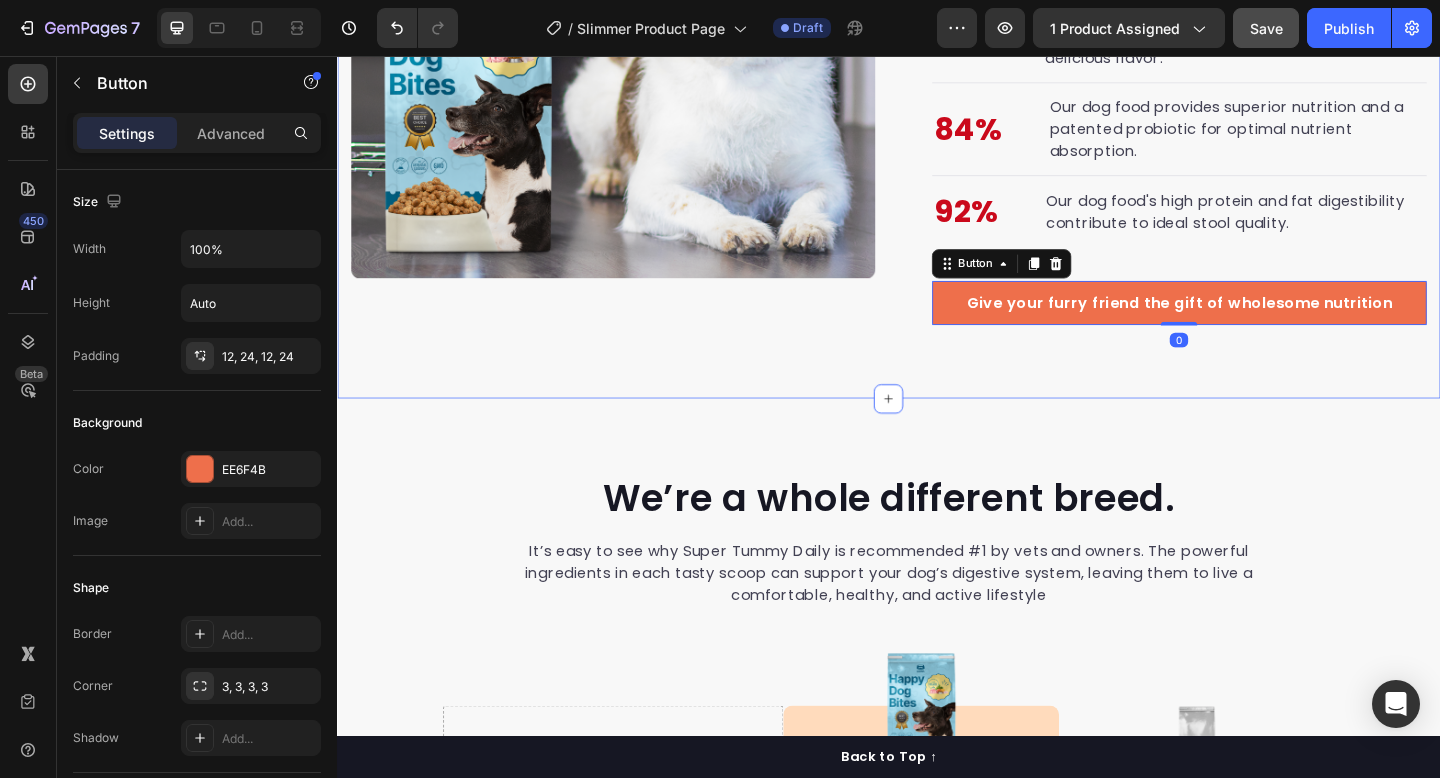 scroll, scrollTop: 6099, scrollLeft: 0, axis: vertical 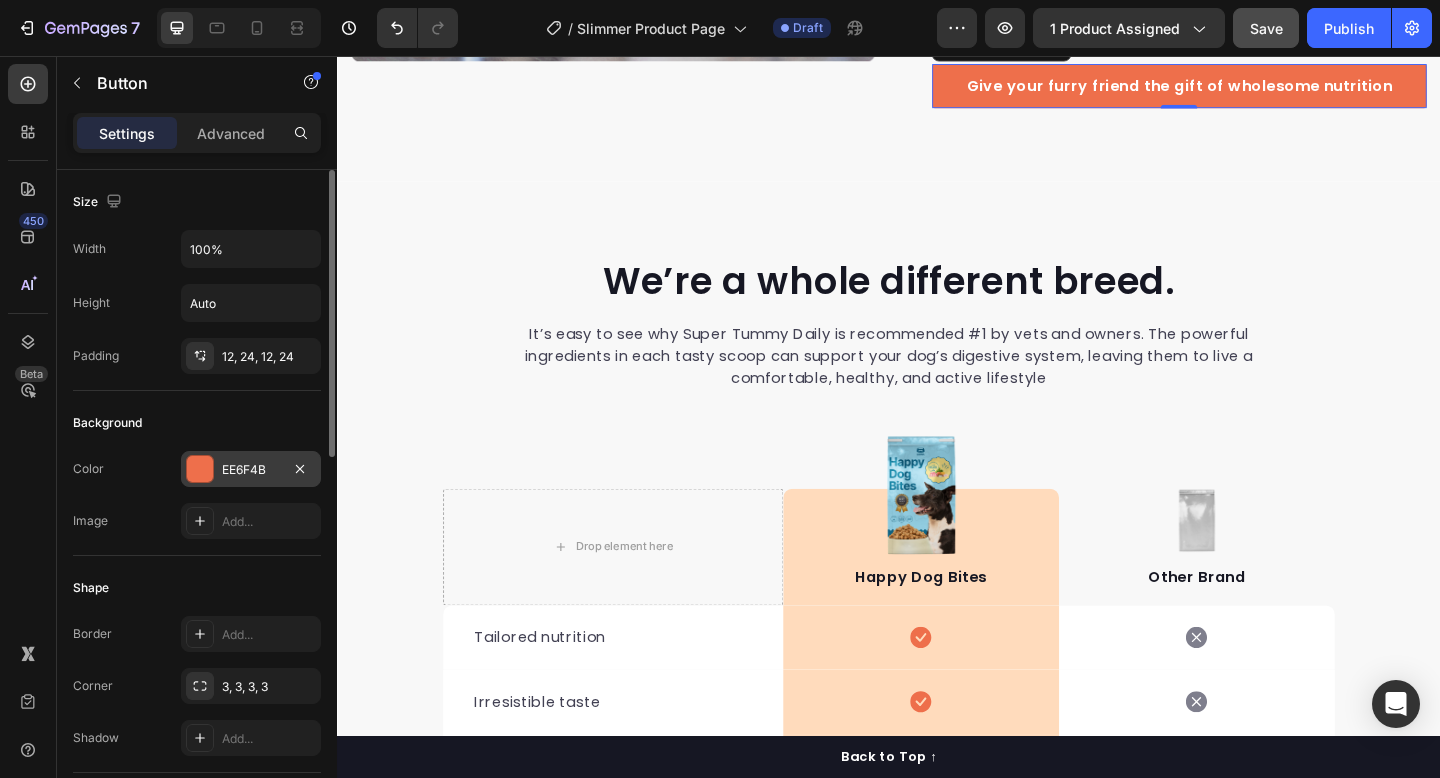 click at bounding box center (200, 469) 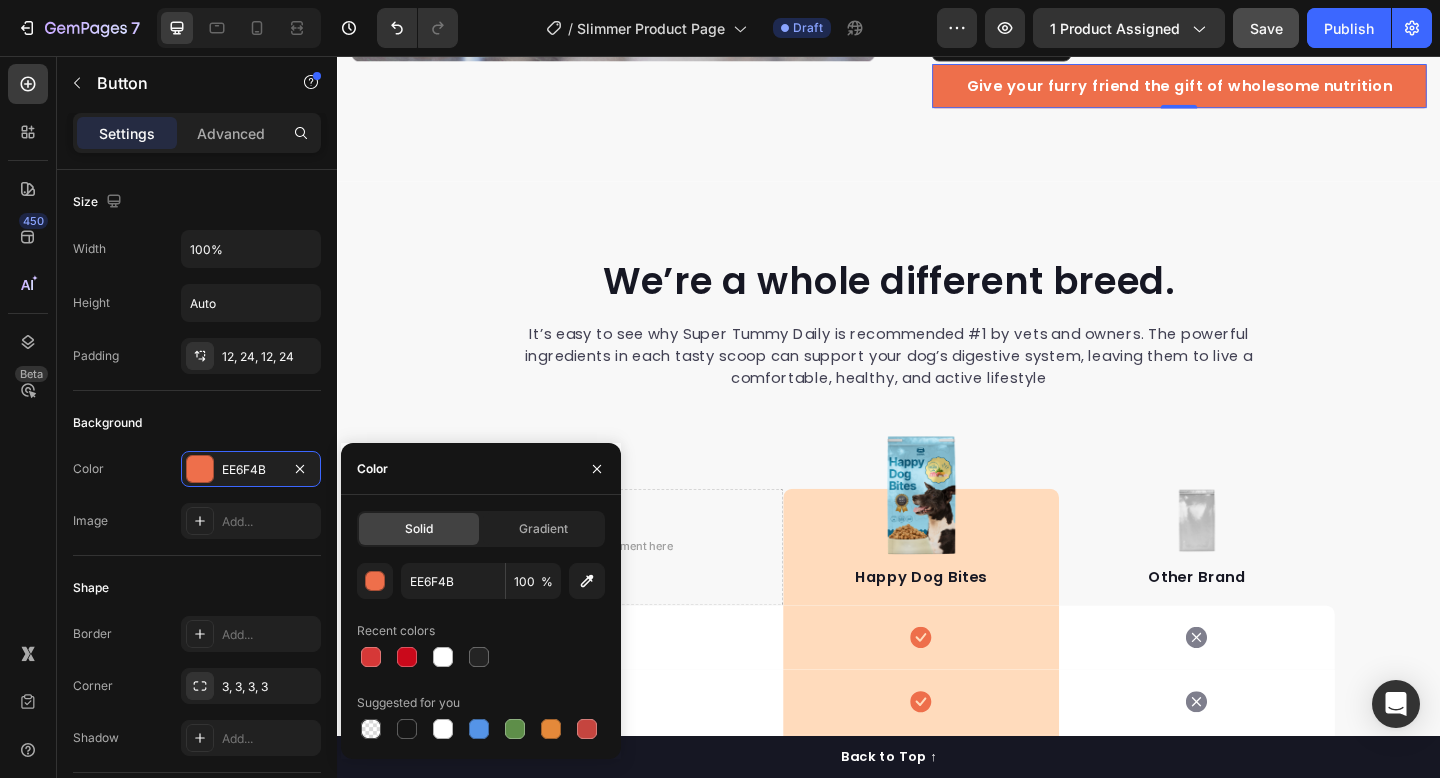 click on "Recent colors" at bounding box center [396, 631] 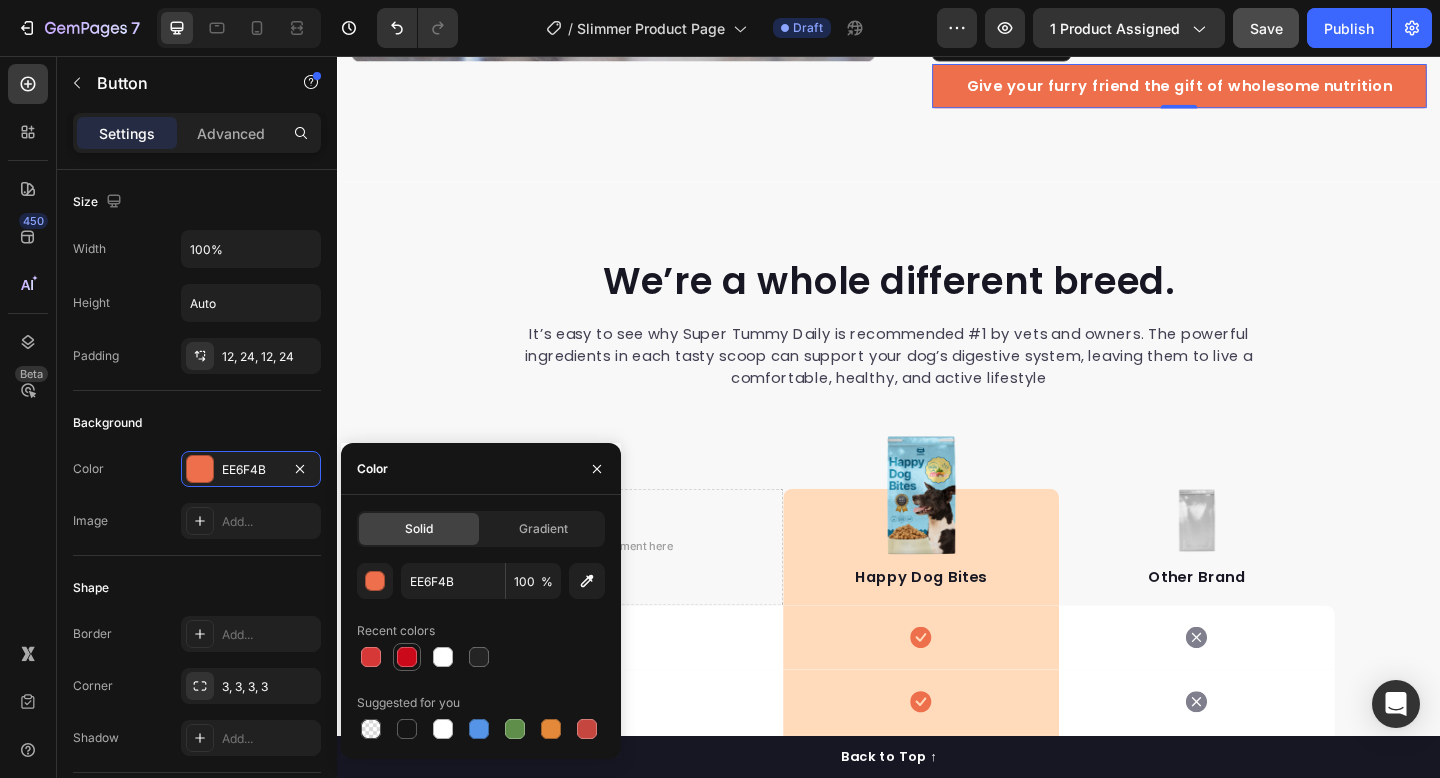 click at bounding box center [407, 657] 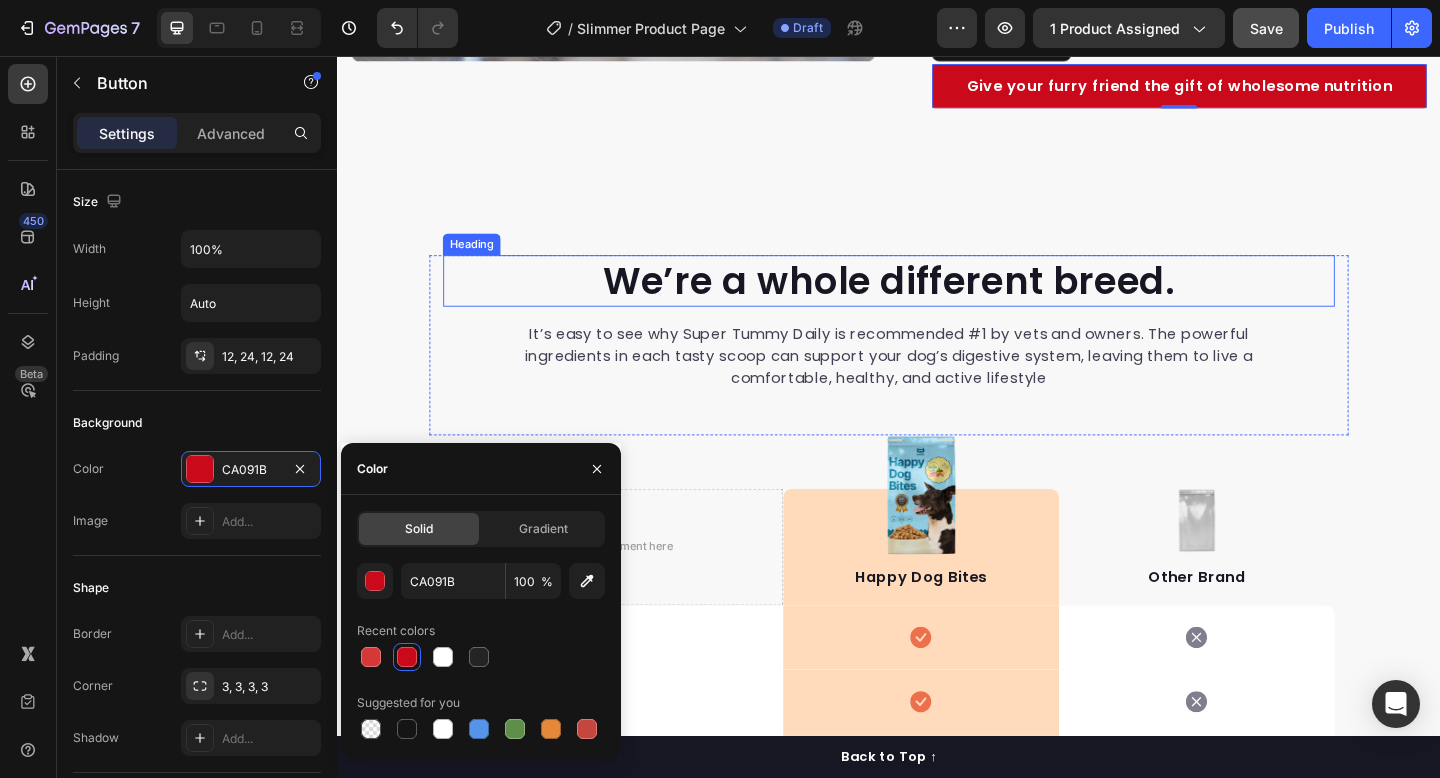 scroll, scrollTop: 6463, scrollLeft: 0, axis: vertical 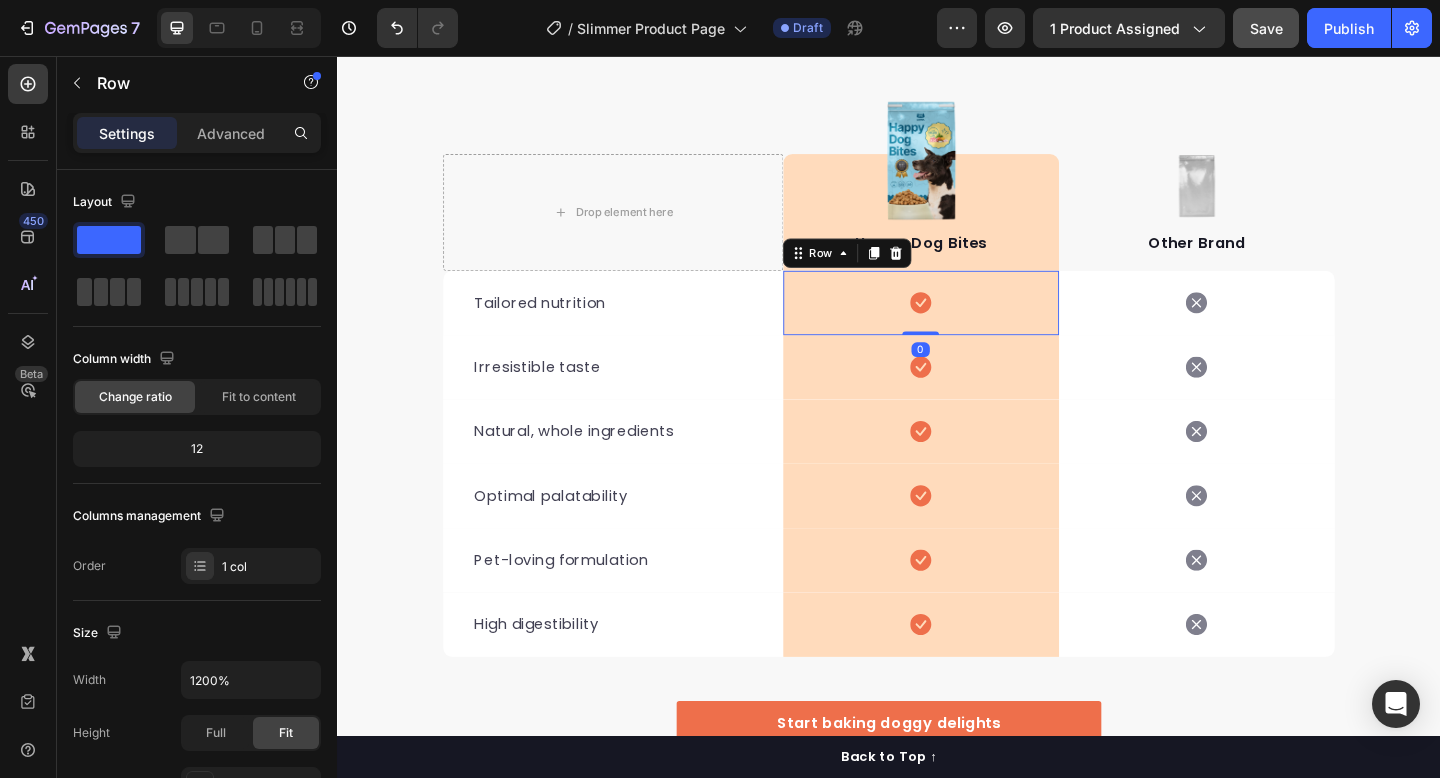 click on "Icon Row   0" at bounding box center (972, 325) 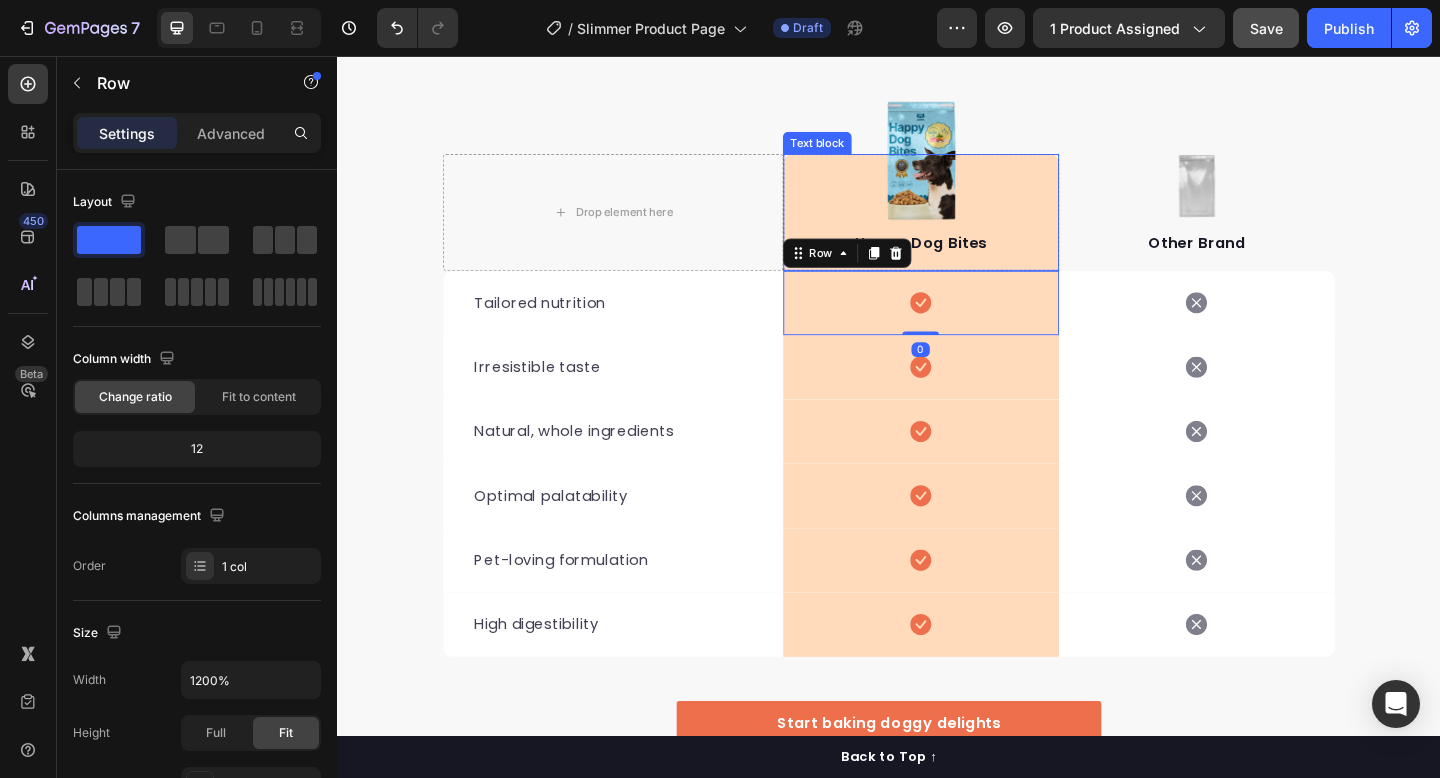 click on "Happy Dog Bites Text block" at bounding box center (972, 226) 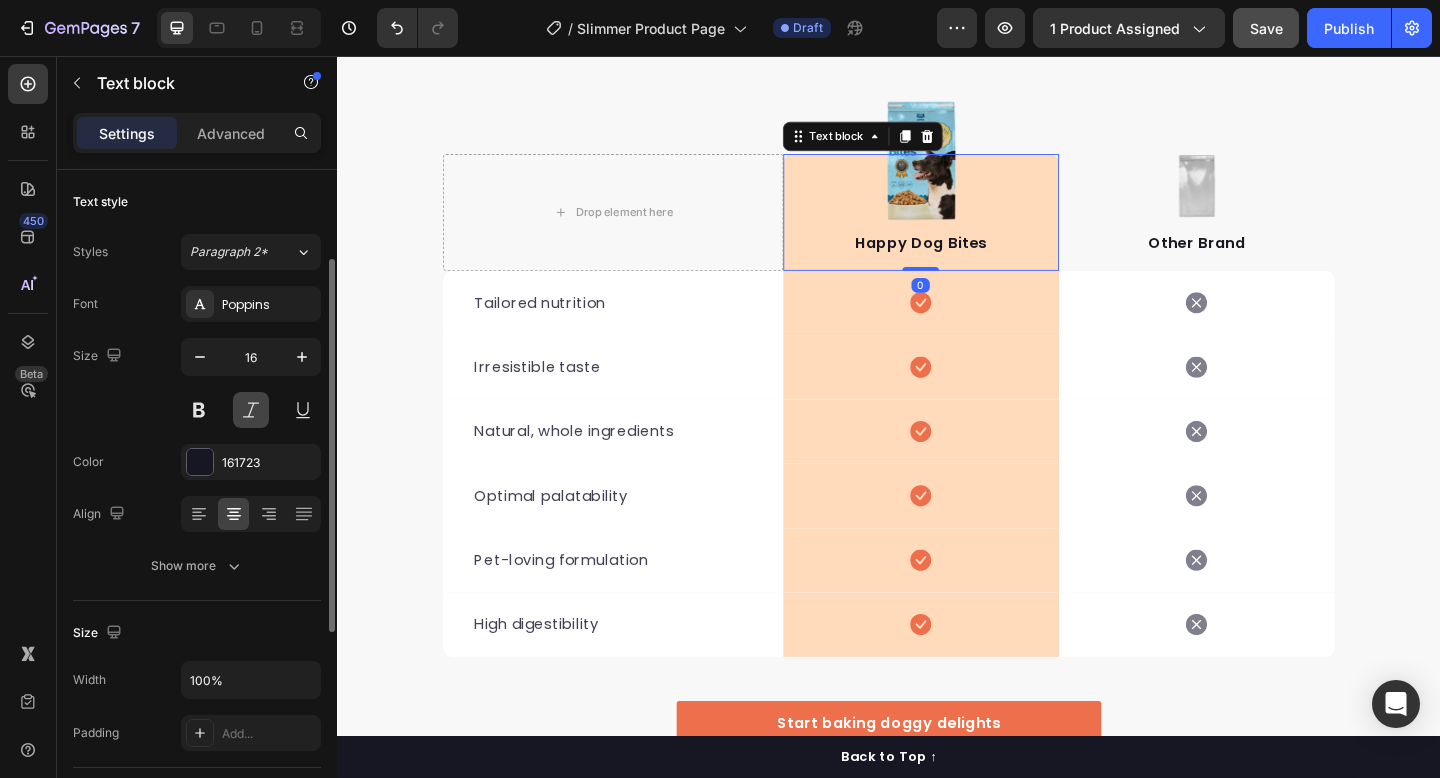 scroll, scrollTop: 520, scrollLeft: 0, axis: vertical 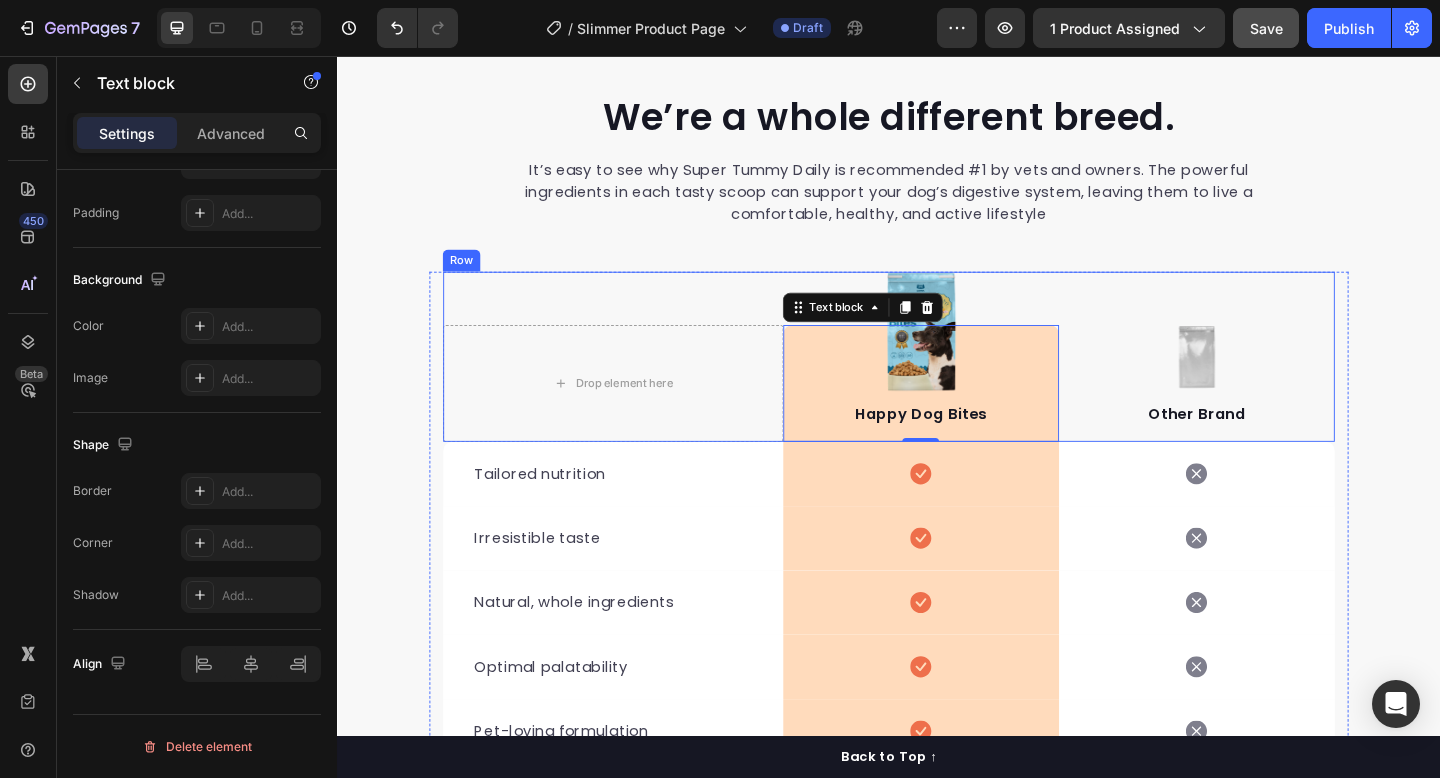 click at bounding box center [972, 356] 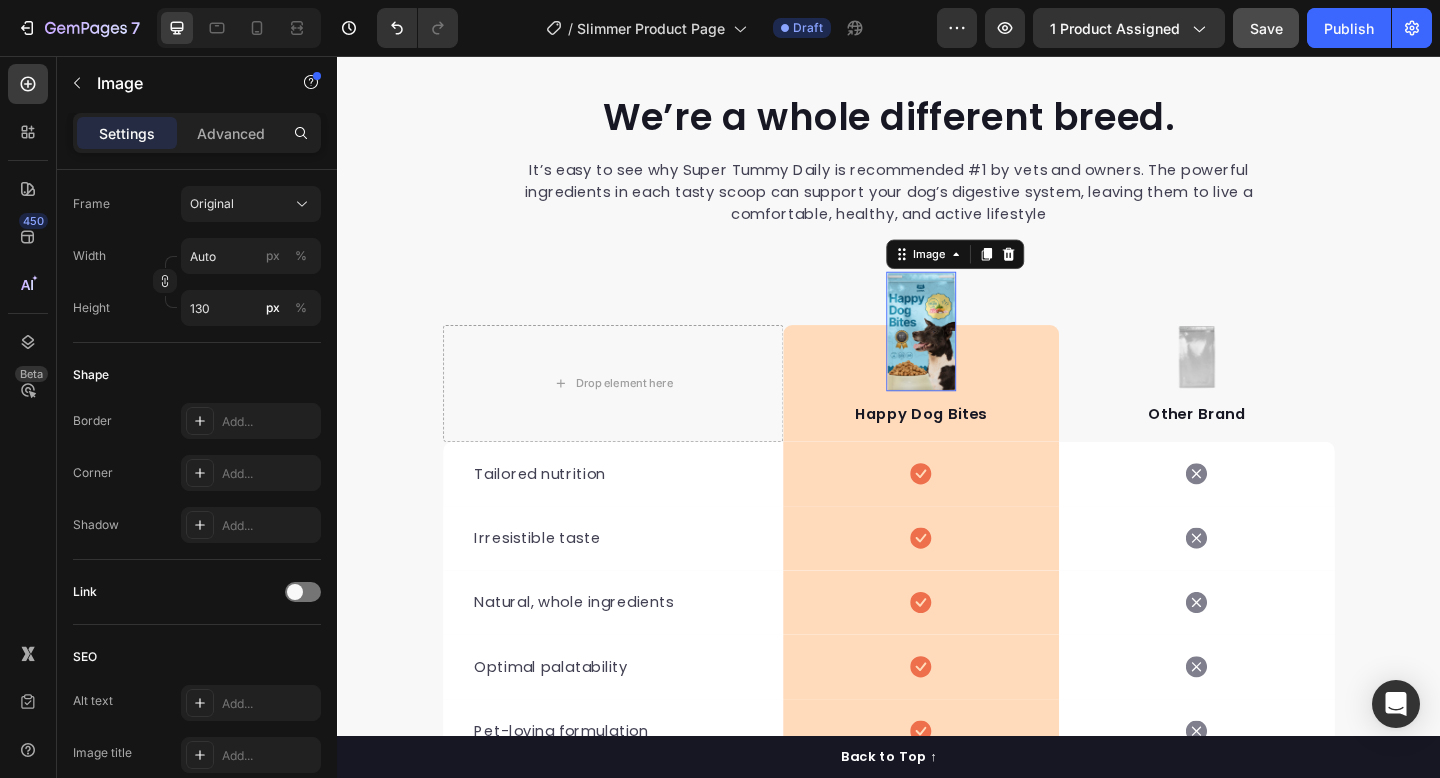 scroll, scrollTop: 0, scrollLeft: 0, axis: both 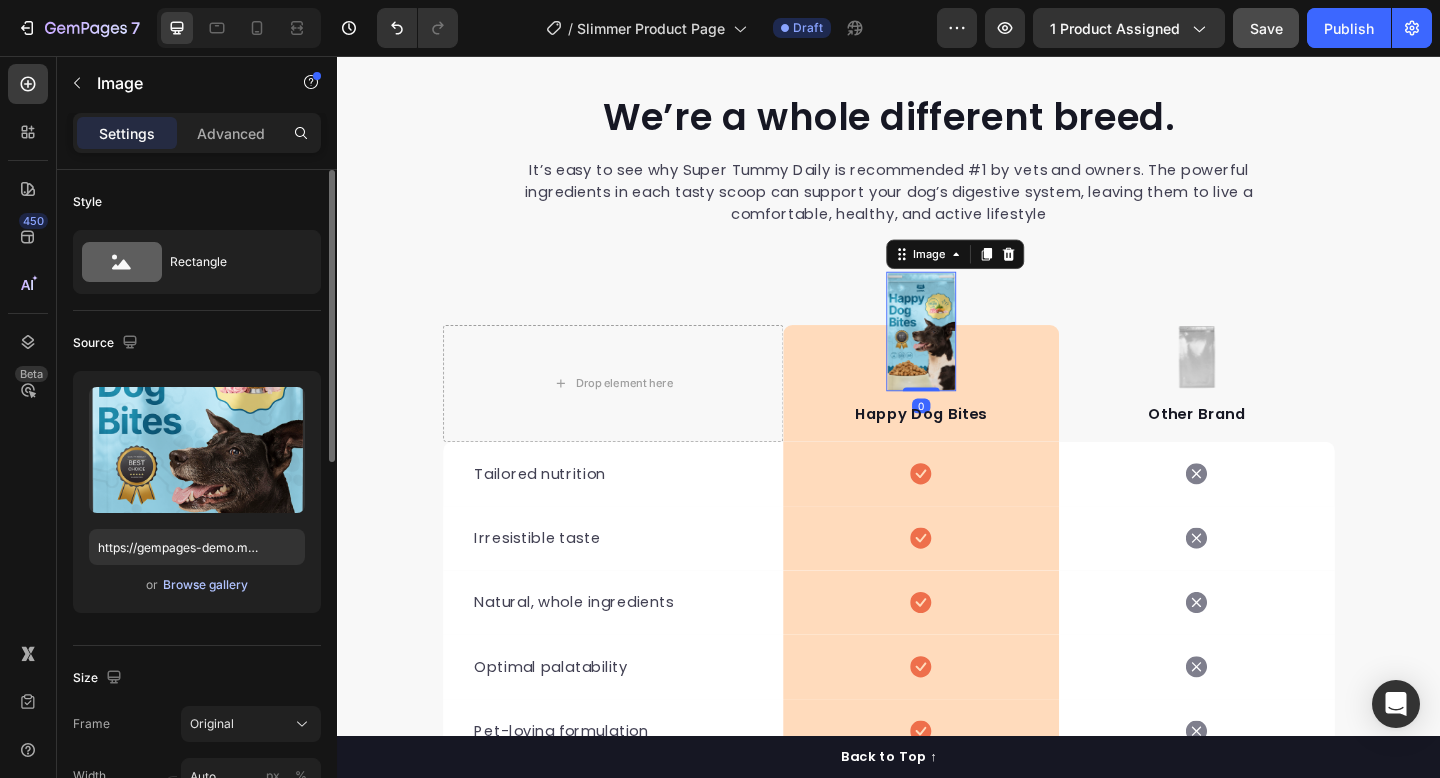 click on "Browse gallery" at bounding box center [205, 585] 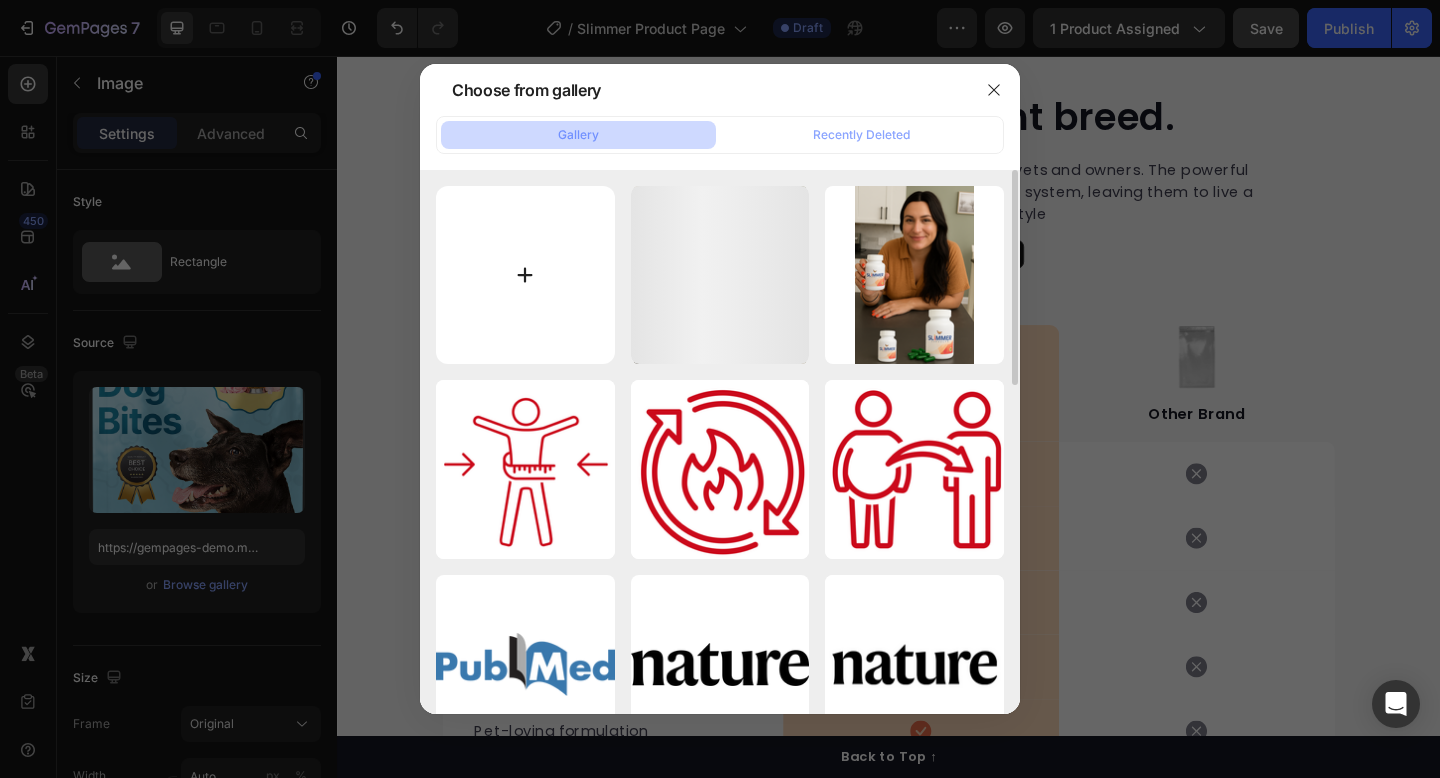 click at bounding box center (525, 275) 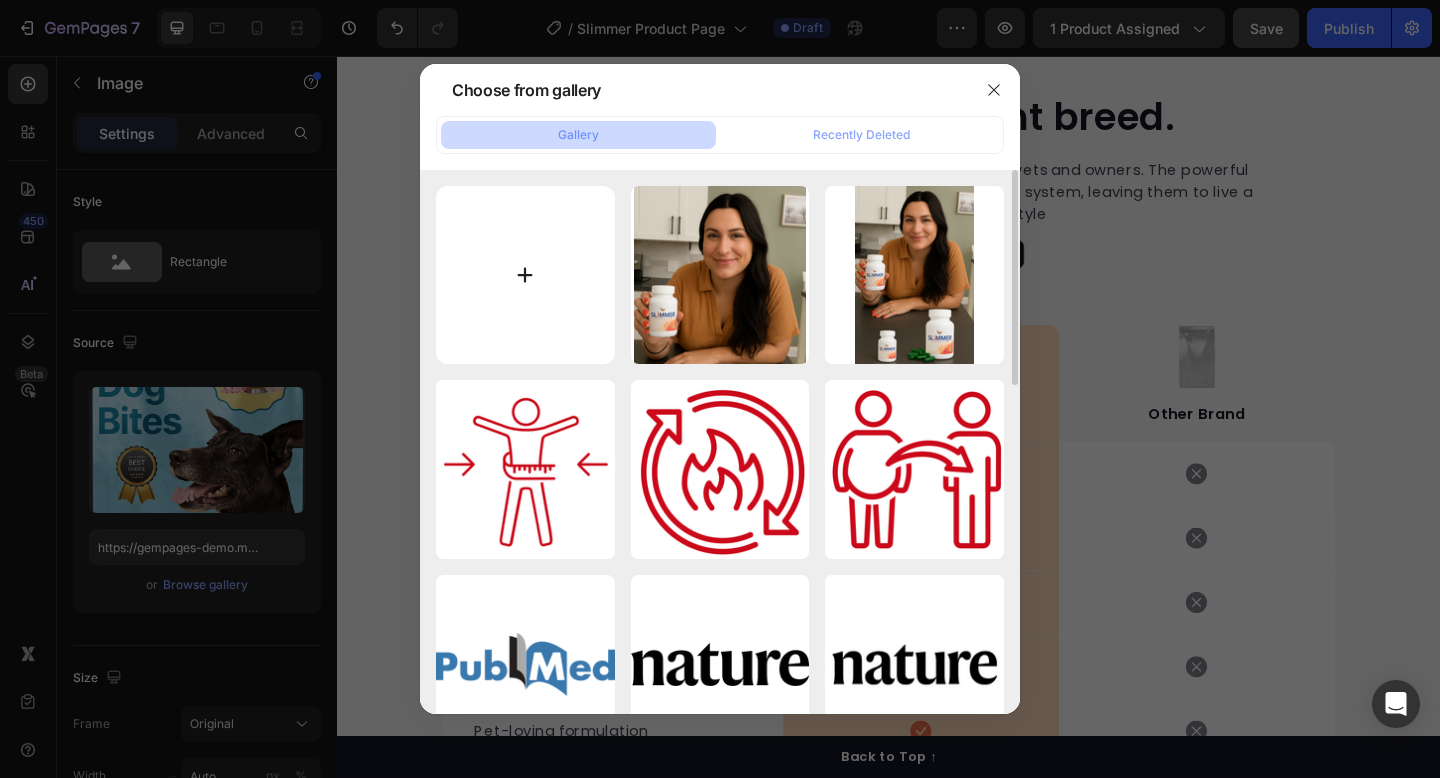 click at bounding box center (525, 275) 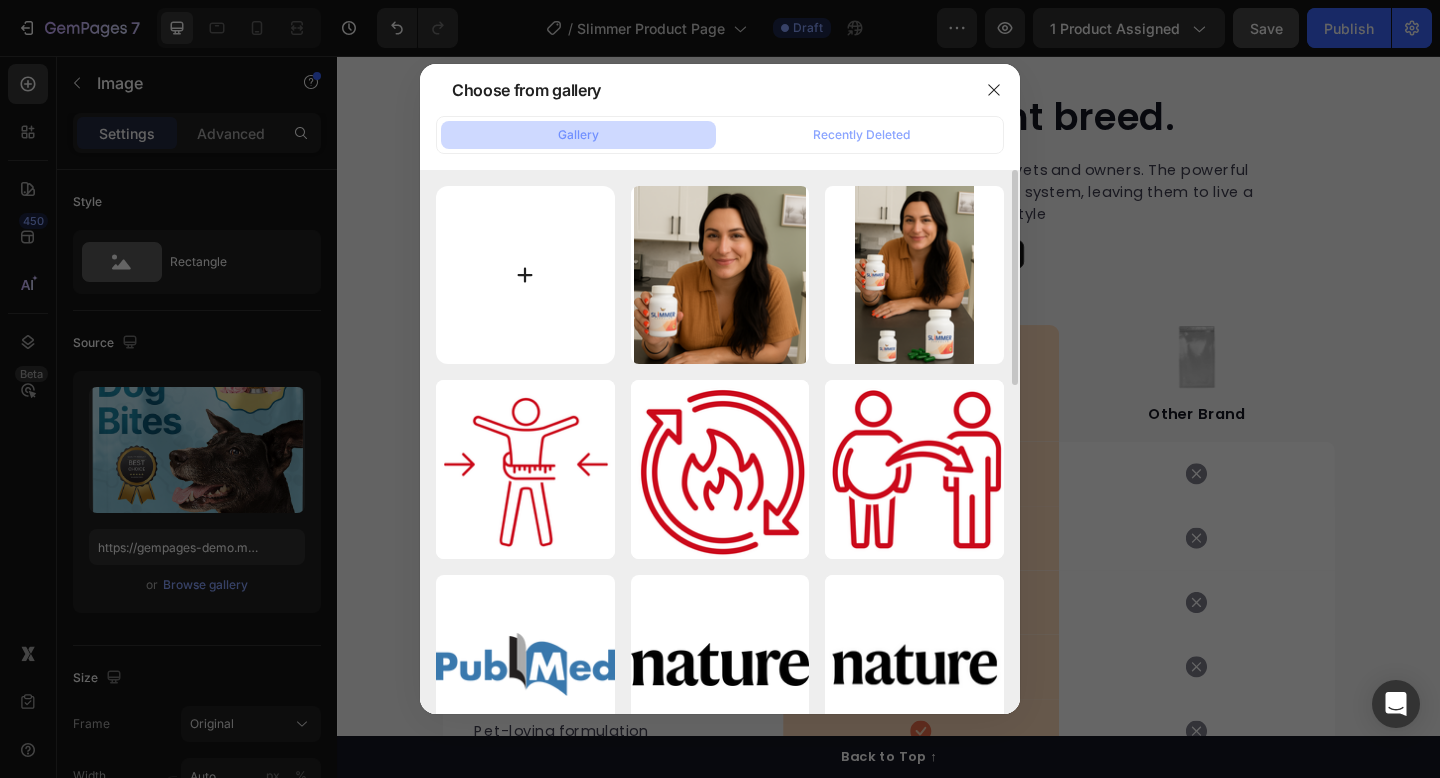 type on "C:\fakepath\Slimmer-removebg-preview.png" 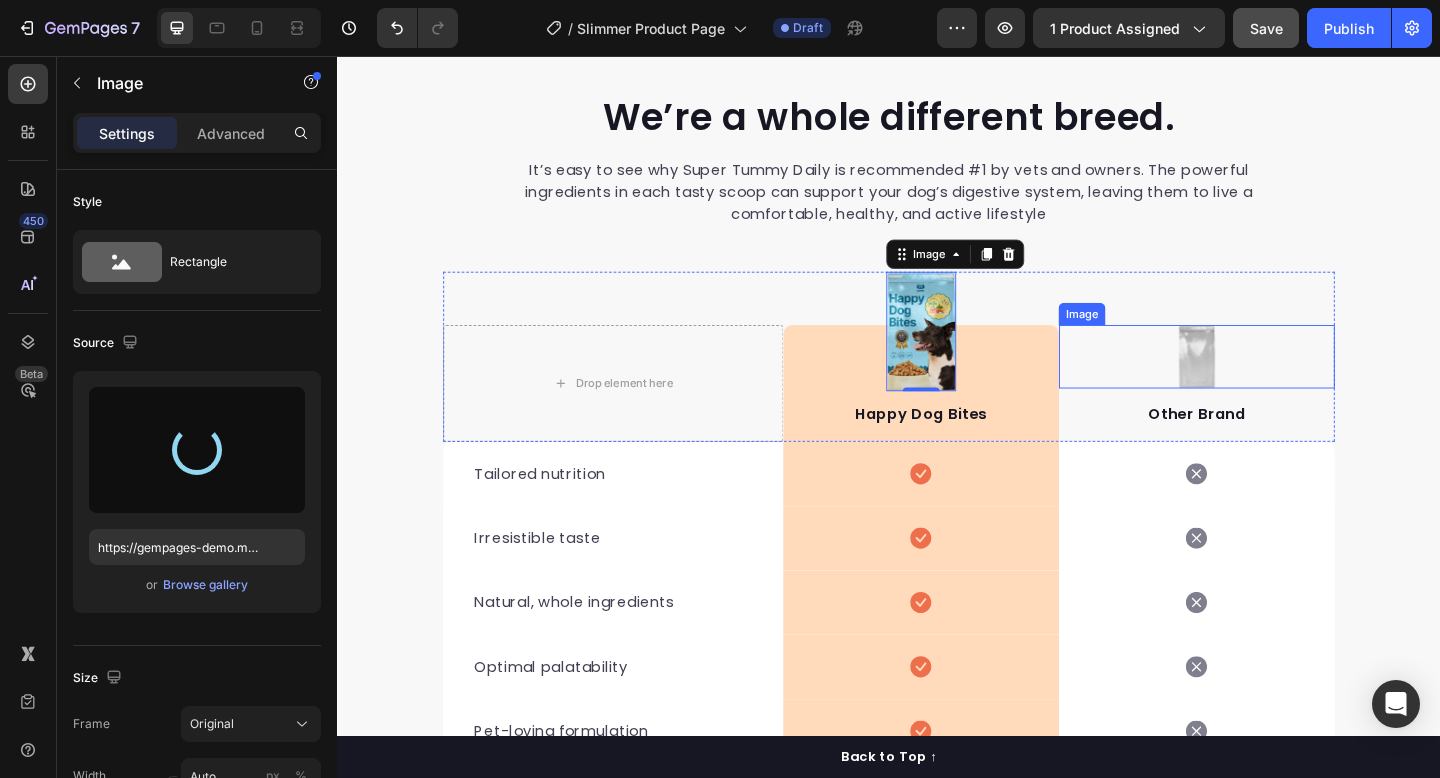 click at bounding box center (1272, 383) 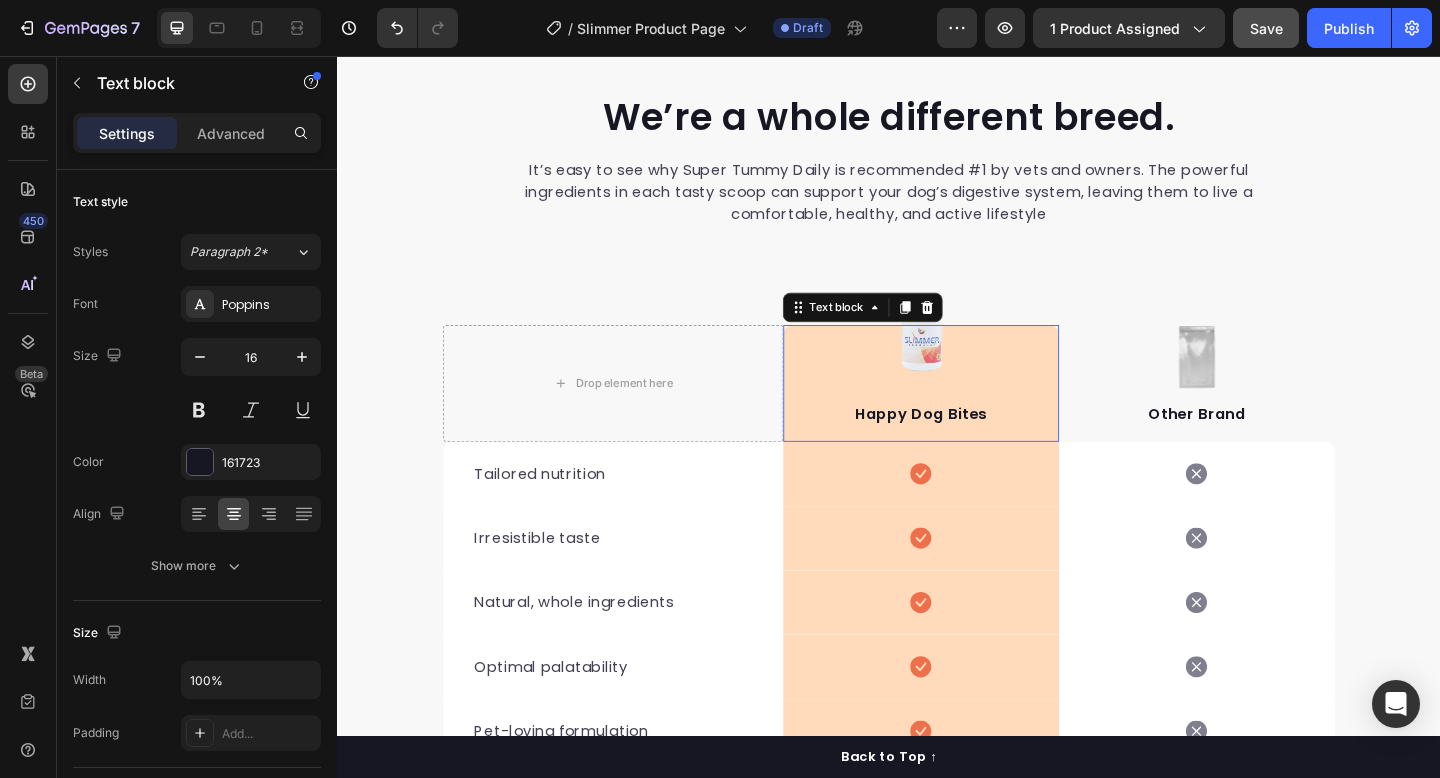 click on "Happy Dog Bites Text block   0" at bounding box center [972, 412] 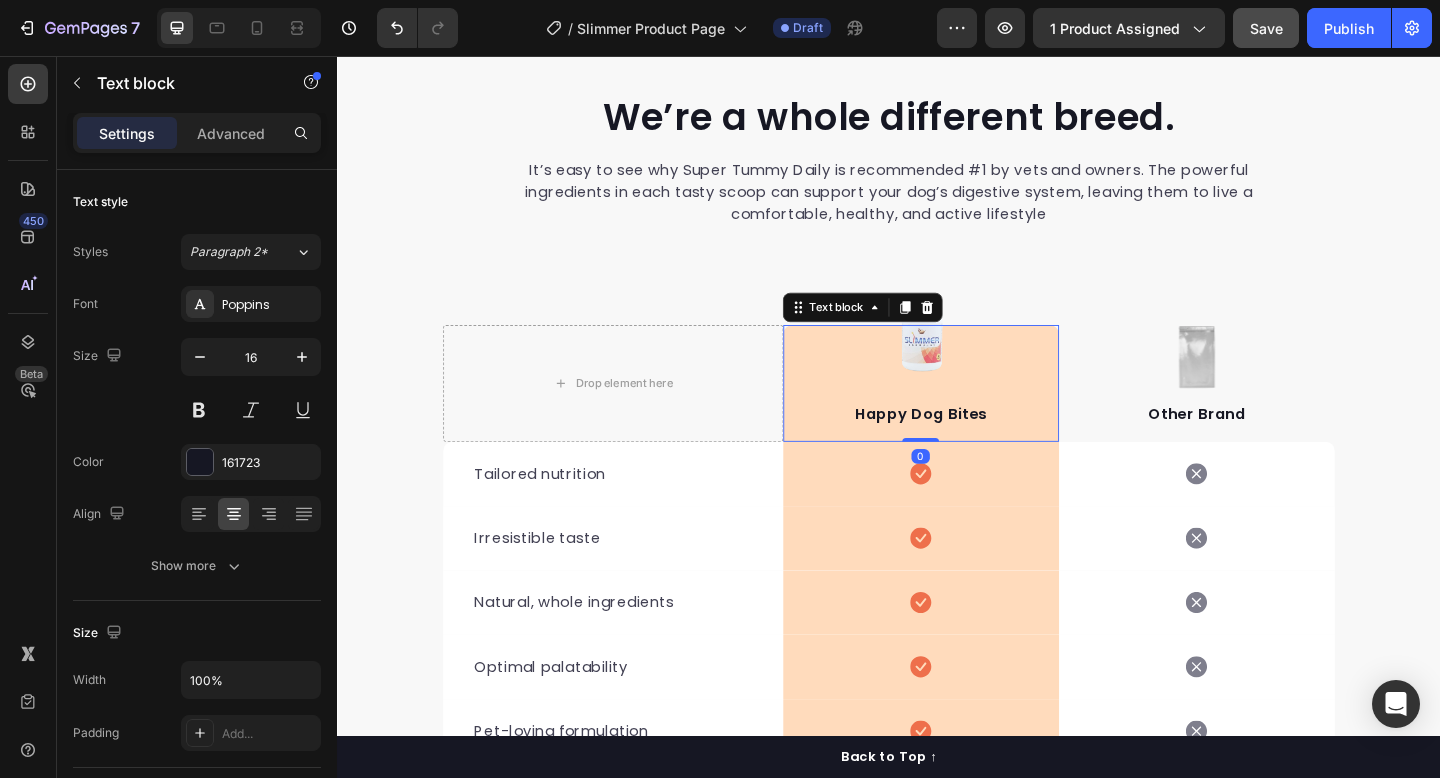 click on "Happy Dog Bites Text block   0" at bounding box center [972, 412] 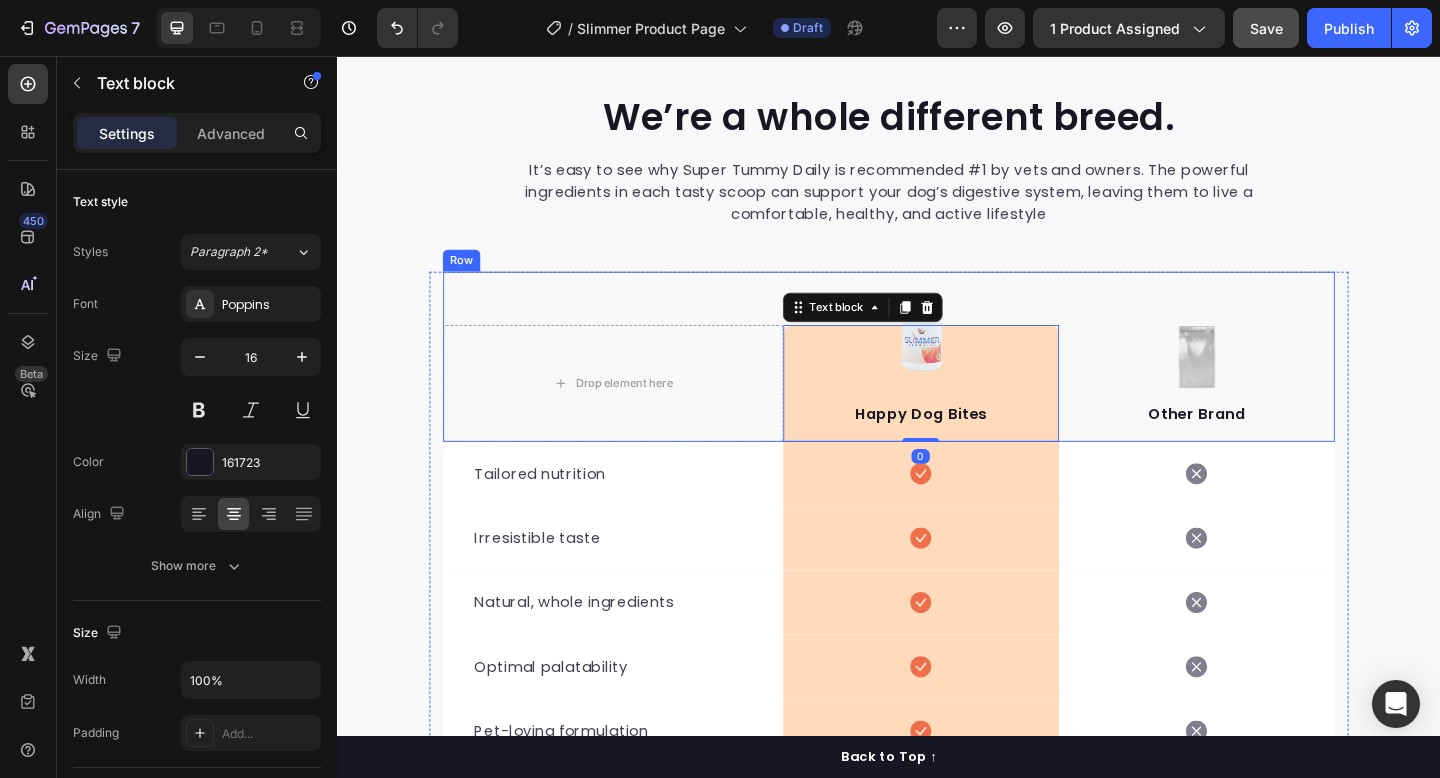 click on "Drop element here Image Happy Dog Bites Text block   0 Row Image Other Brand Text block Row" at bounding box center (937, 383) 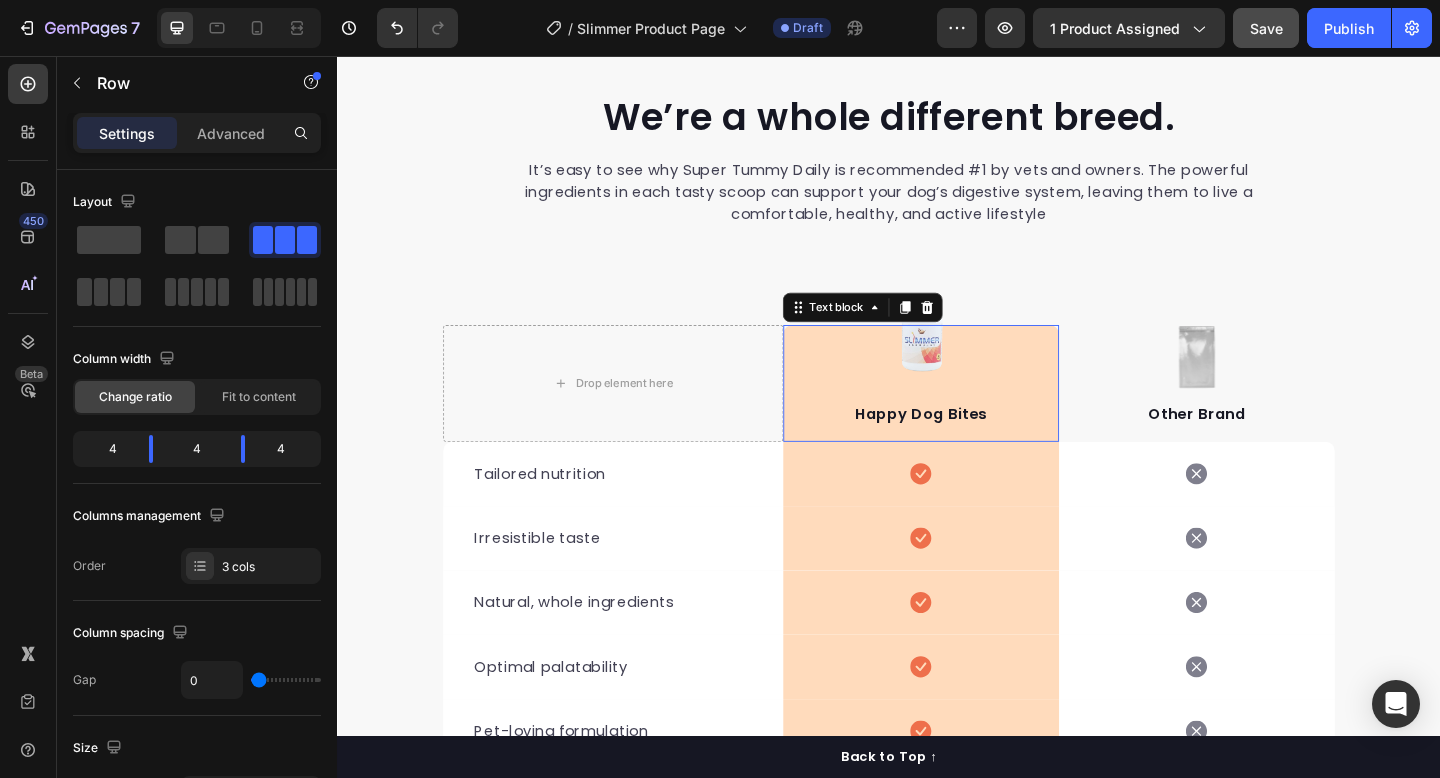 click on "Happy Dog Bites Text block   0" at bounding box center (972, 412) 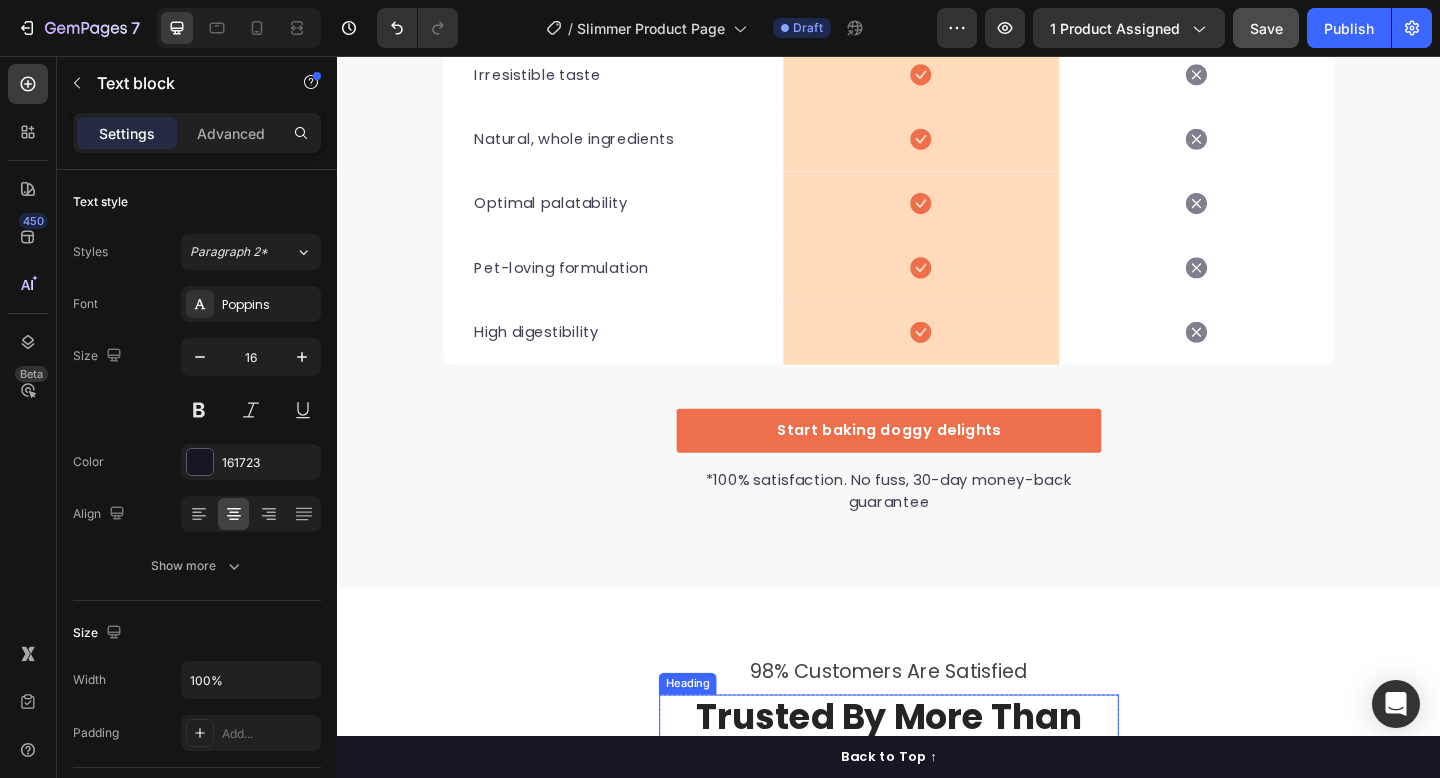 scroll, scrollTop: 6806, scrollLeft: 0, axis: vertical 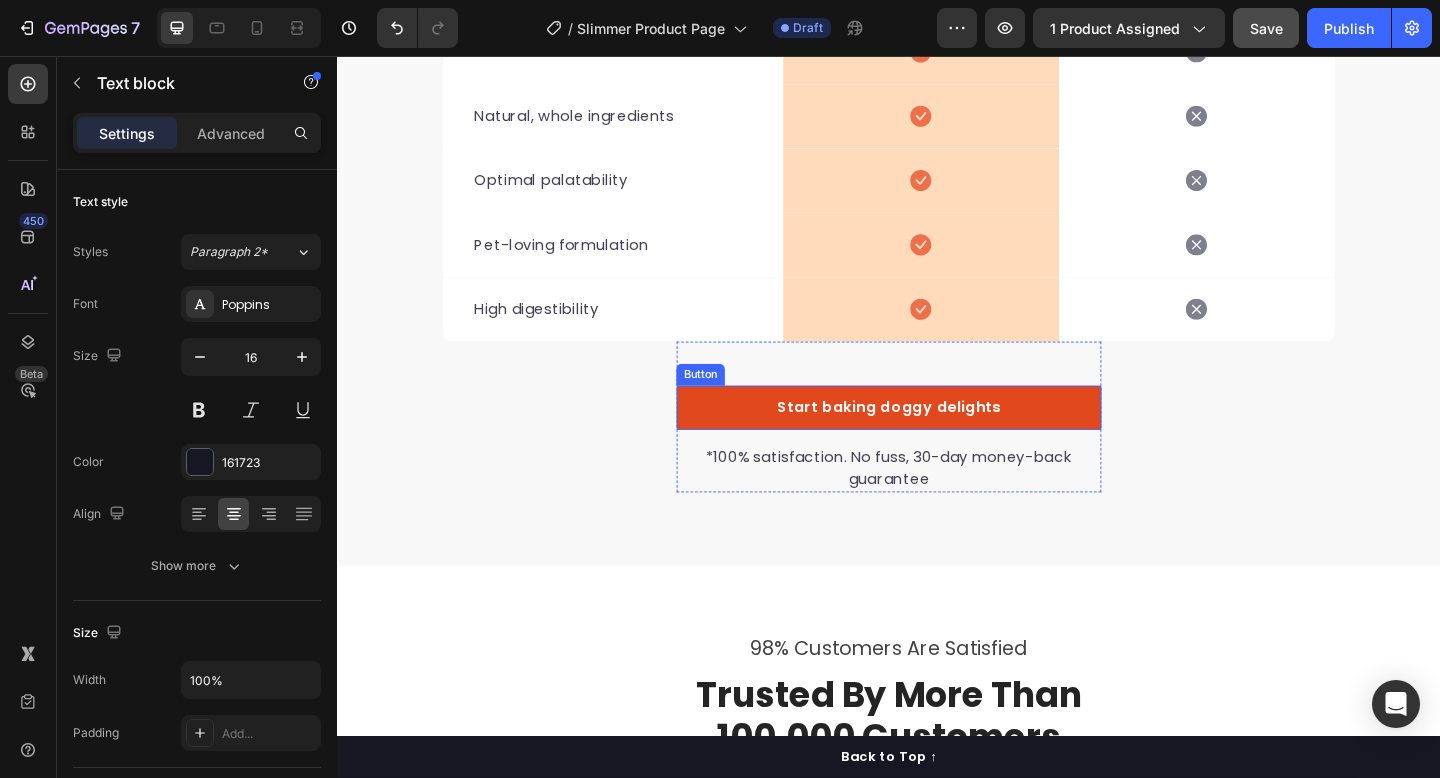 click on "Start baking doggy delights" at bounding box center [937, 439] 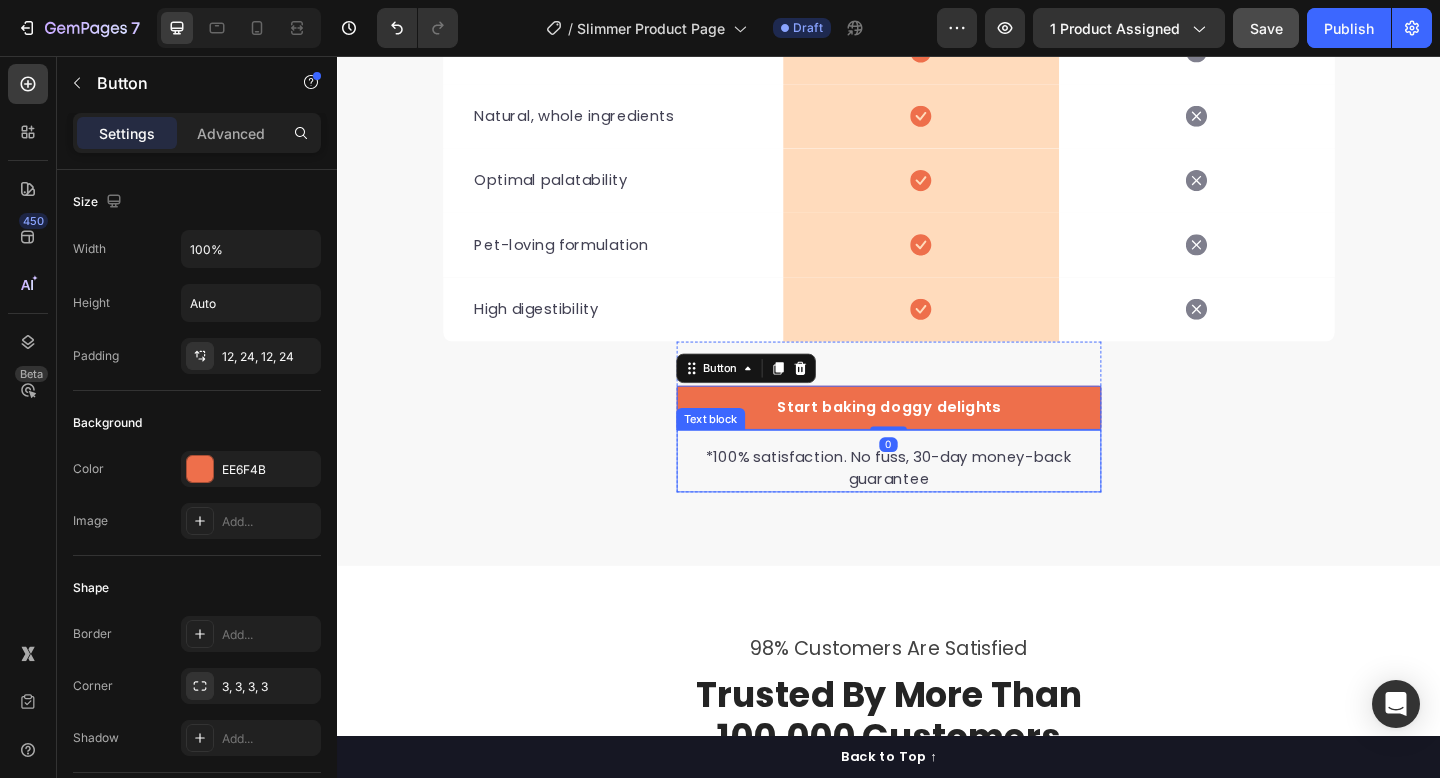 click on "*100% satisfaction. No fuss, 30-day money-back guarantee" at bounding box center [937, 505] 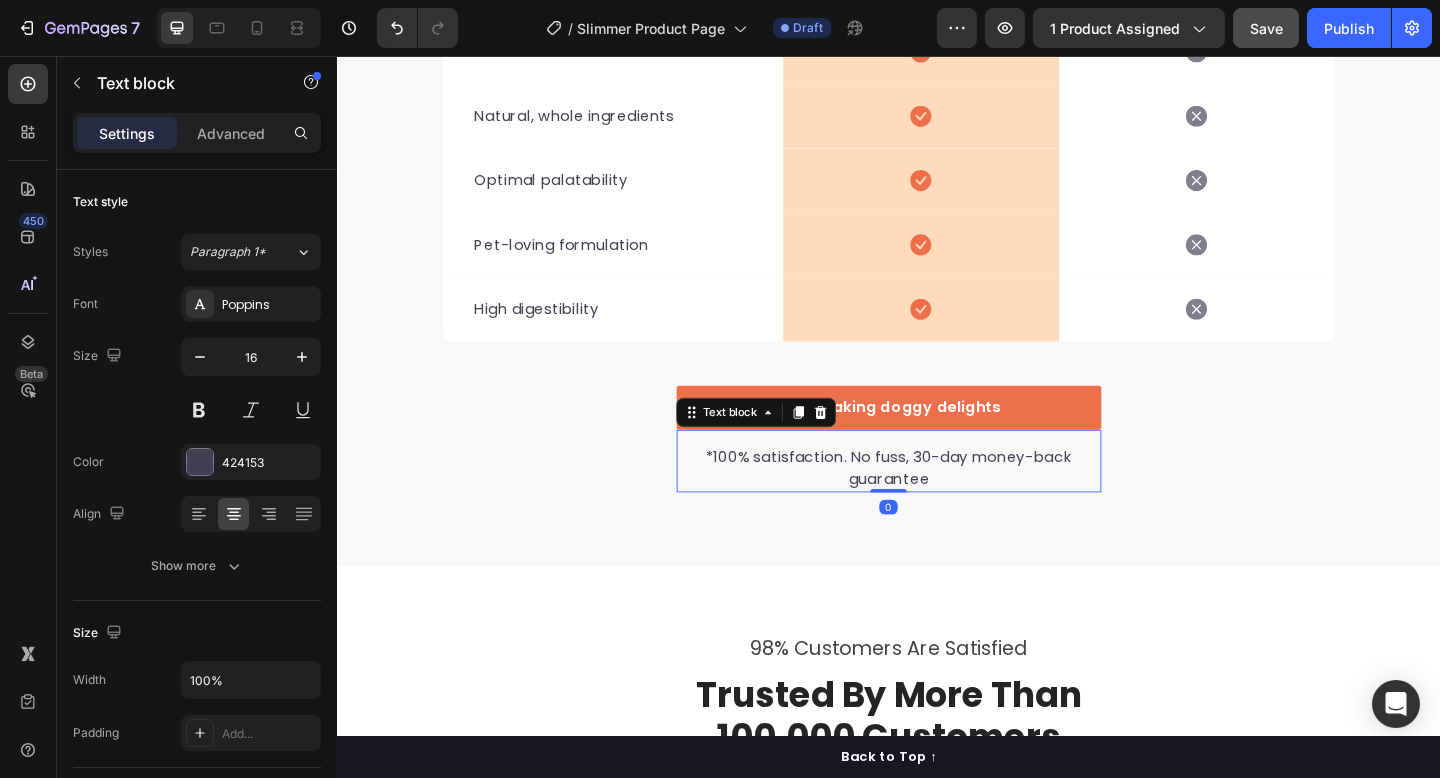 click on "*100% satisfaction. No fuss, 30-day money-back guarantee" at bounding box center [937, 505] 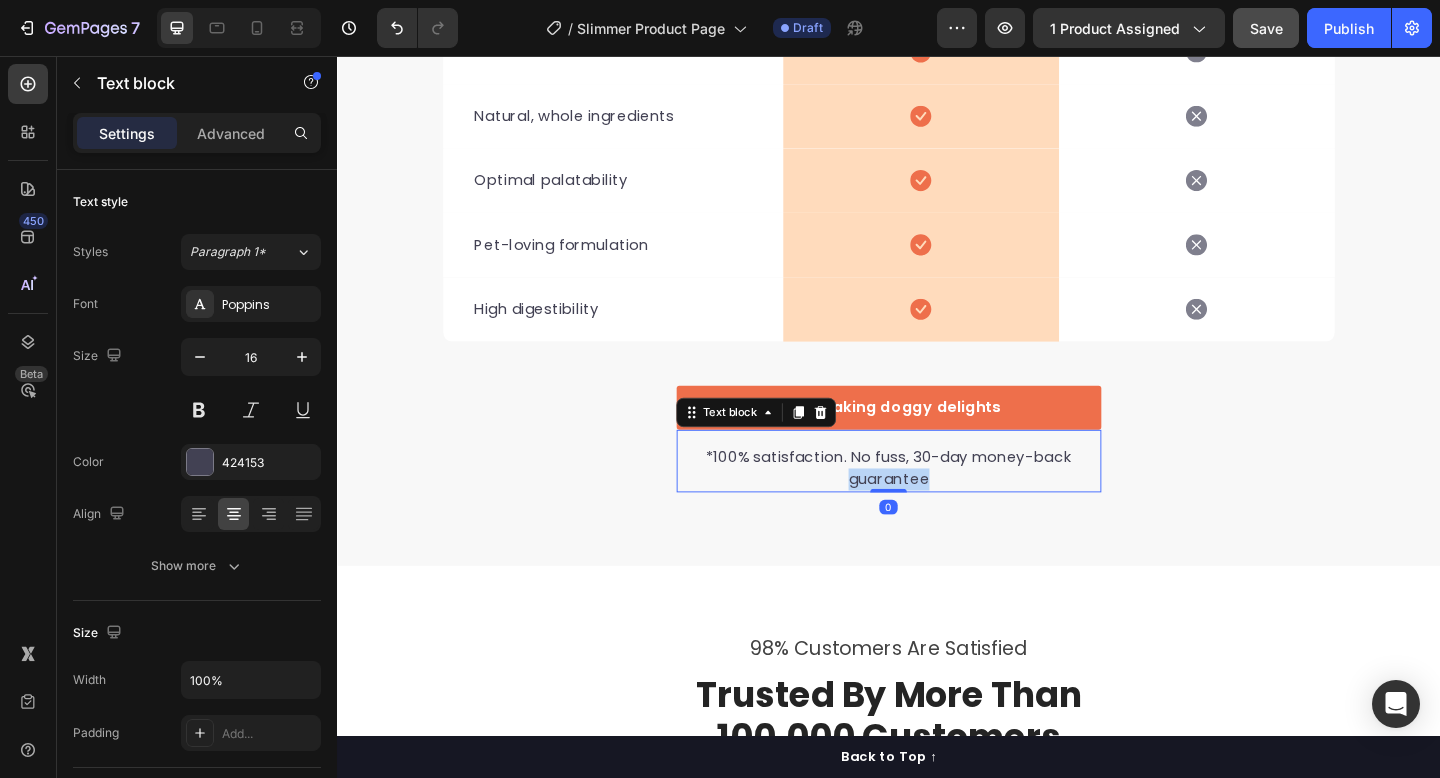 click on "*100% satisfaction. No fuss, 30-day money-back guarantee" at bounding box center [937, 505] 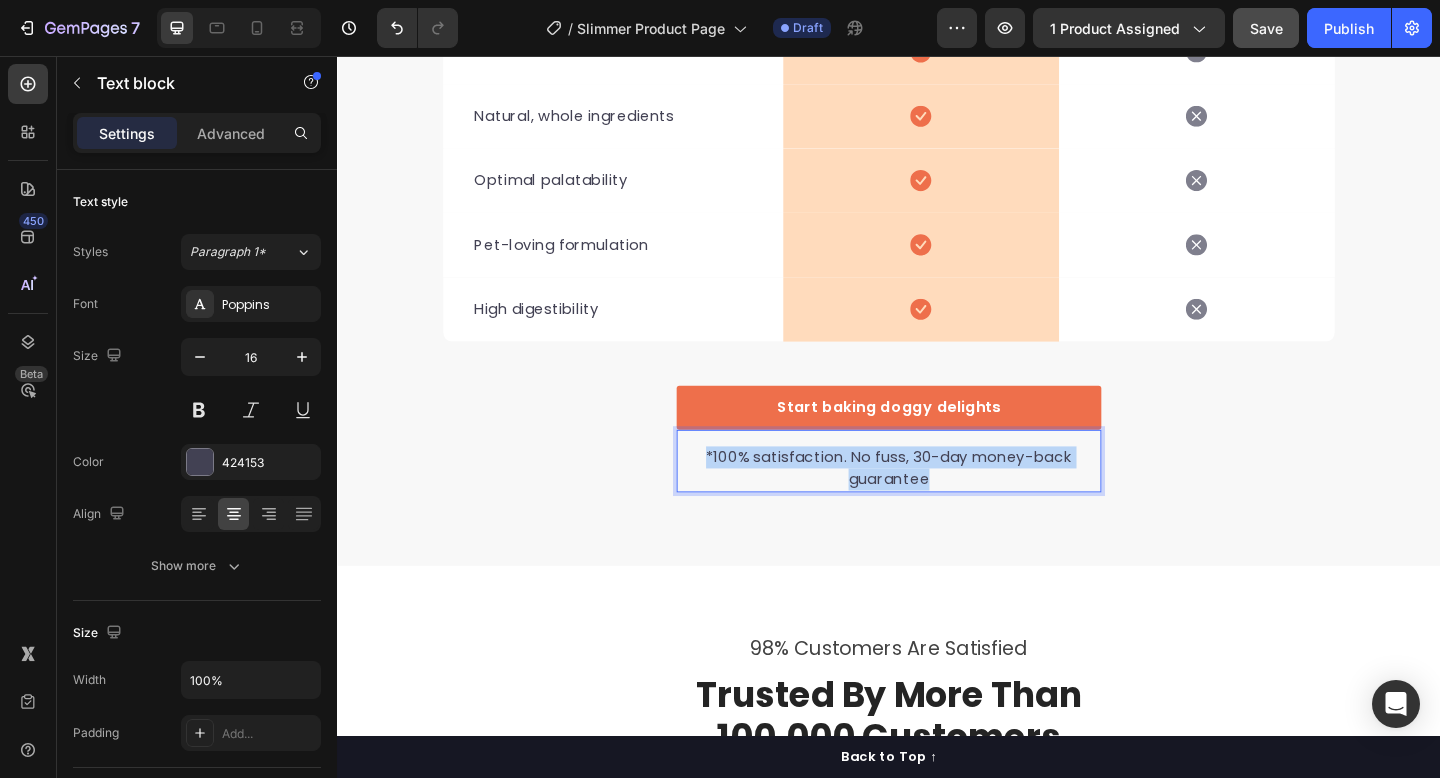 click on "*100% satisfaction. No fuss, 30-day money-back guarantee" at bounding box center [937, 505] 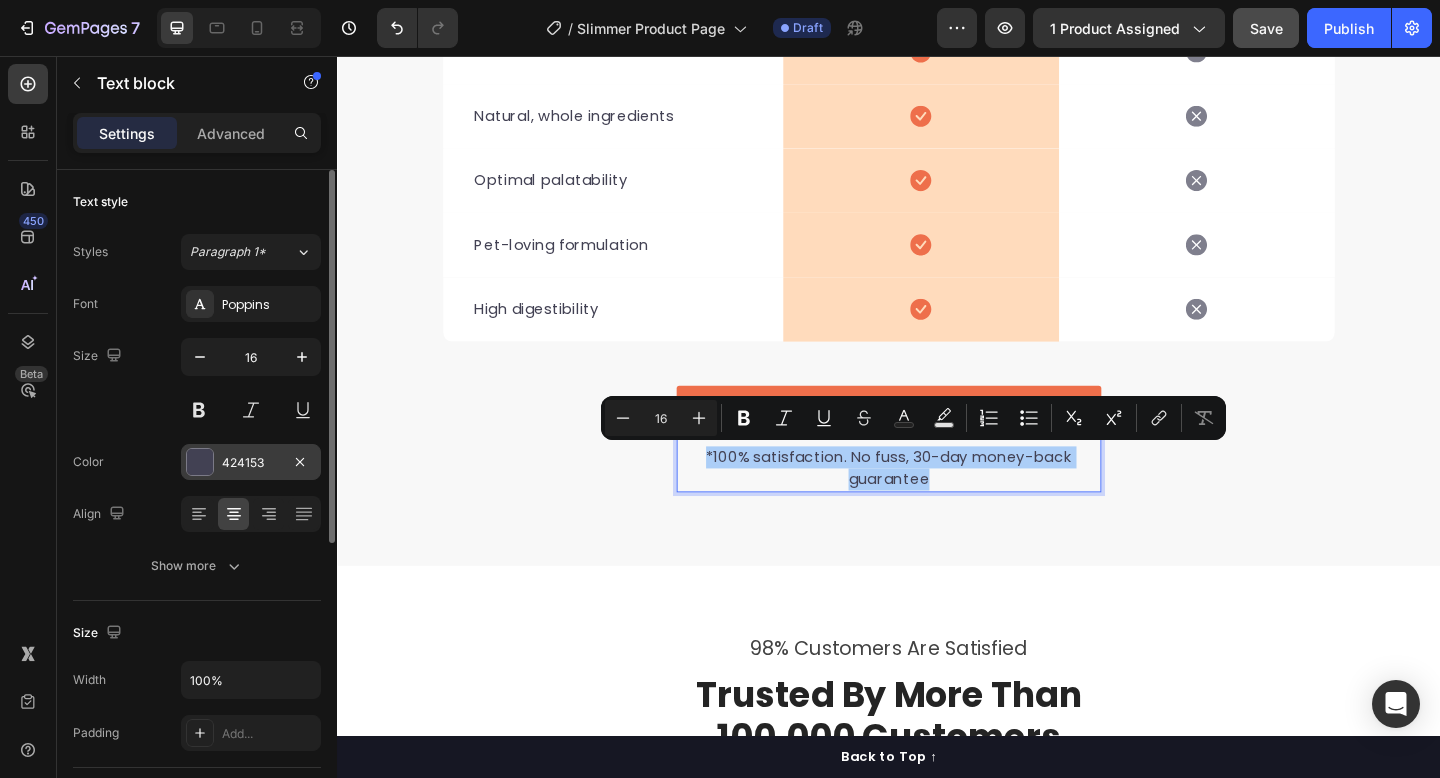 click at bounding box center [200, 462] 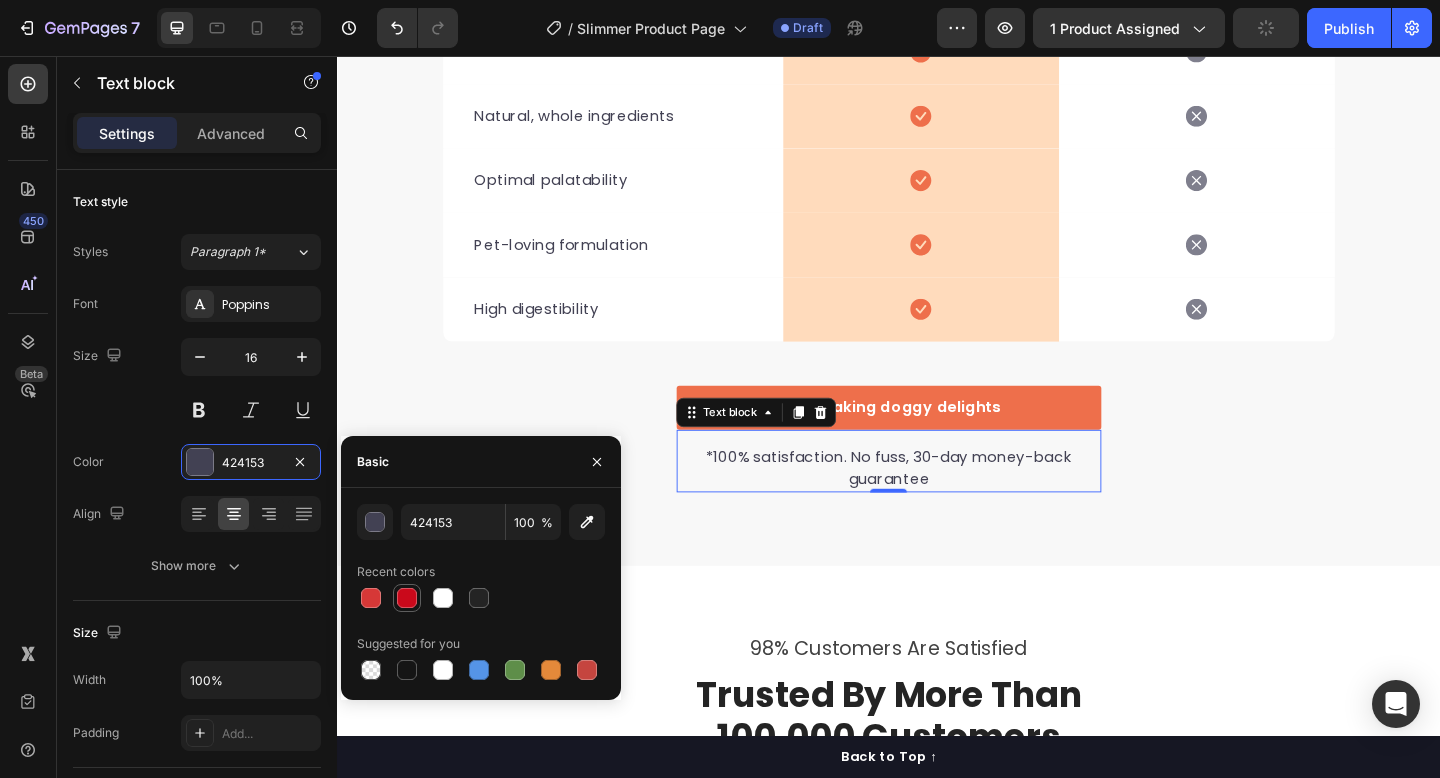 click at bounding box center (407, 598) 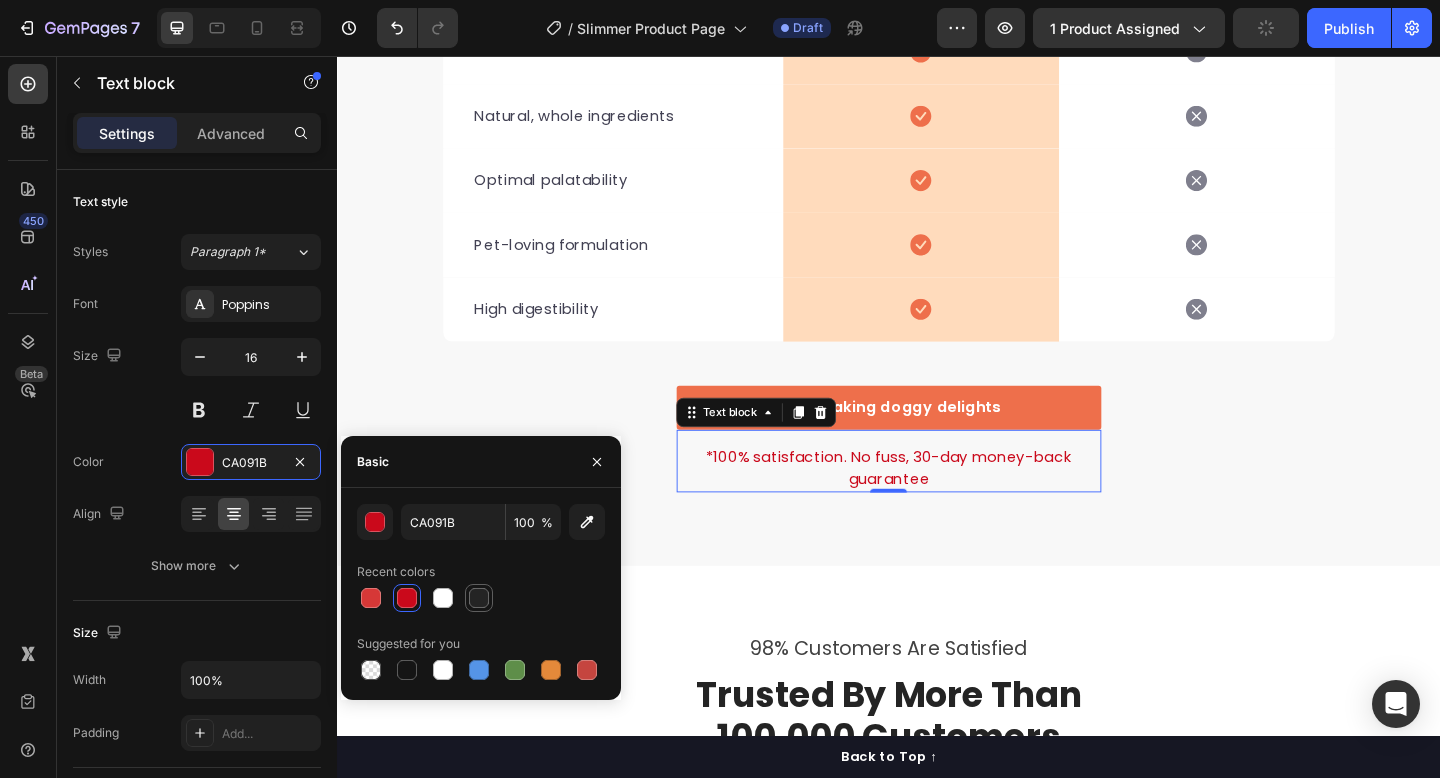 click at bounding box center (479, 598) 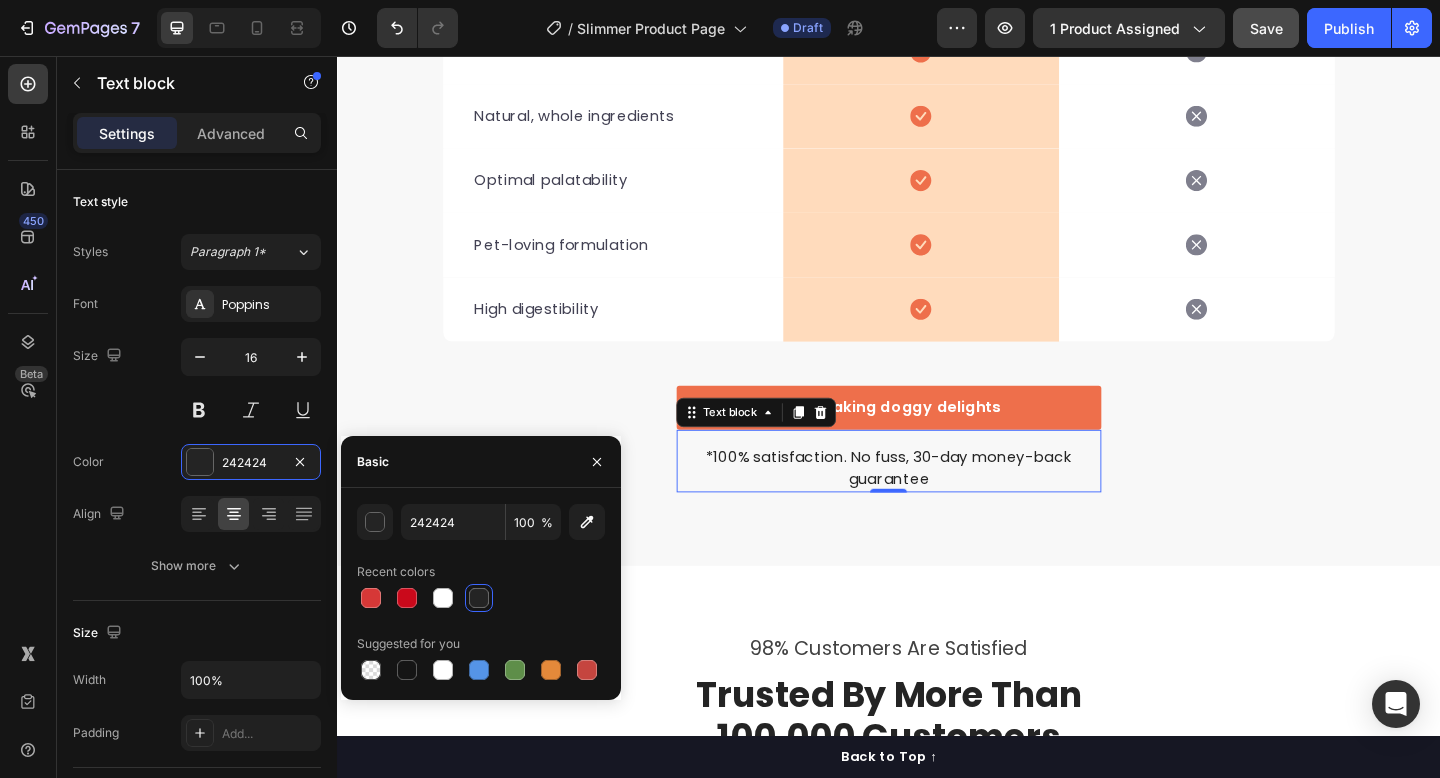 click on "Suggested for you" at bounding box center [408, 644] 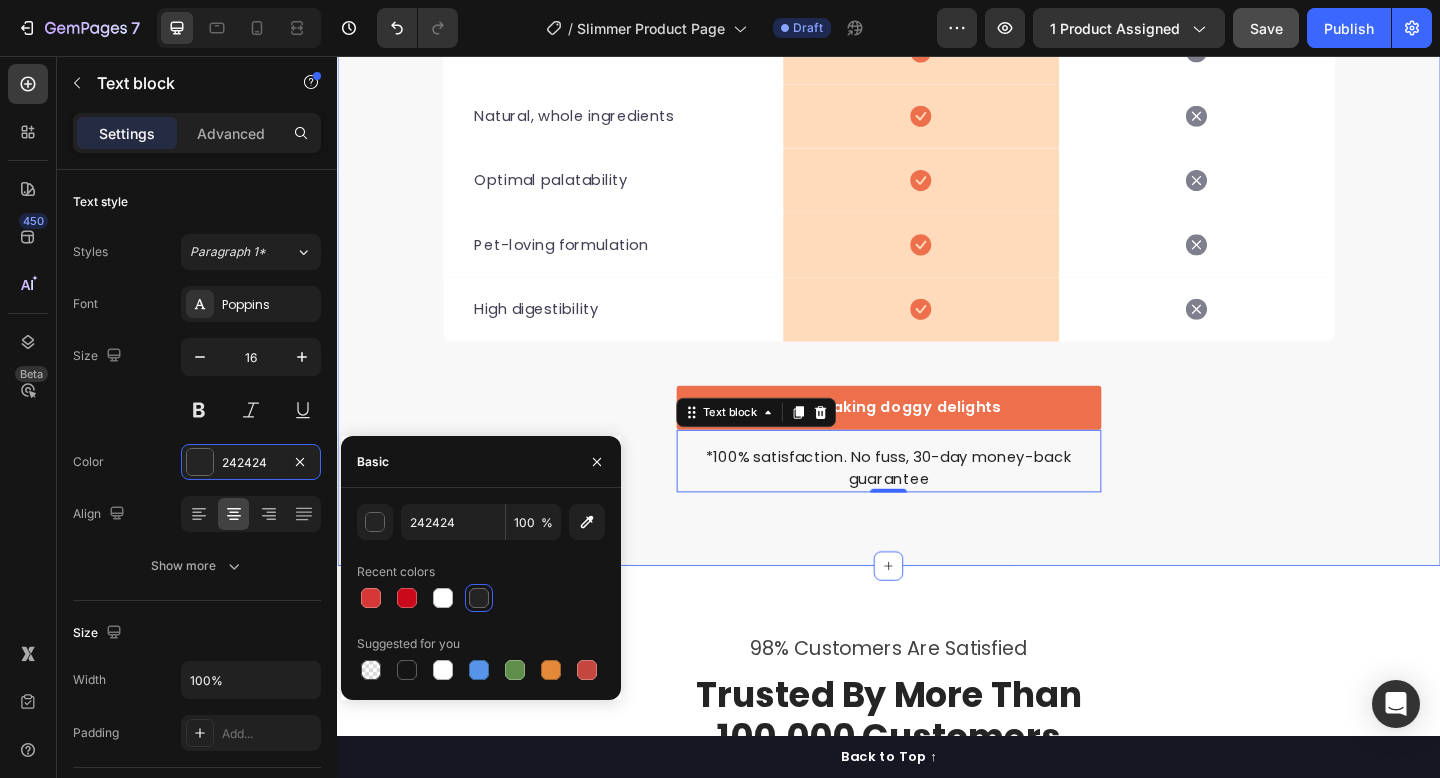 click on "We’re a whole different breed. Heading It’s easy to see why Super Tummy Daily is recommended #1 by vets and owners. The powerful ingredients in each tasty scoop can support your dog’s digestive system, leaving them to live a comfortable, healthy, and active lifestyle Text block Row
Drop element here Image Happy Dog Bites Text block Row Image Other Brand Text block Row Tailored nutrition Text block
Icon Row
Icon Row Irresistible taste Text block
Icon Row
Icon Row Natural, whole ingredients Text block
Icon Row
Icon Row Optimal palatability Text block
Icon Row
Icon Row Pet-loving formulation Text block
Icon Row
Icon Row High digestibility Text block
Icon Row
Icon Row Row Start baking doggy delights Button *100% satisfaction. No fuss, 30-day money-back guarantee Text block   0 Row Section 8" at bounding box center [937, 48] 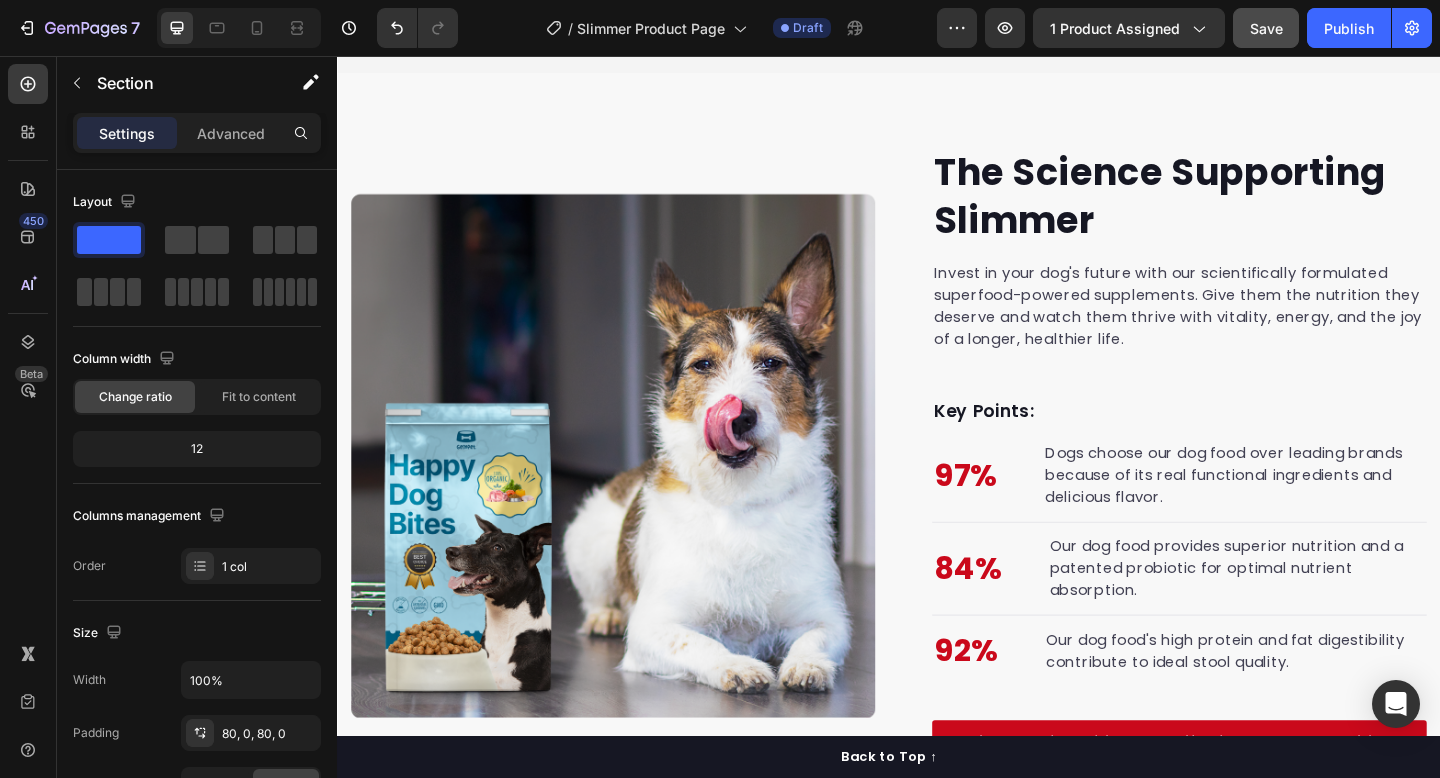 scroll, scrollTop: 5382, scrollLeft: 0, axis: vertical 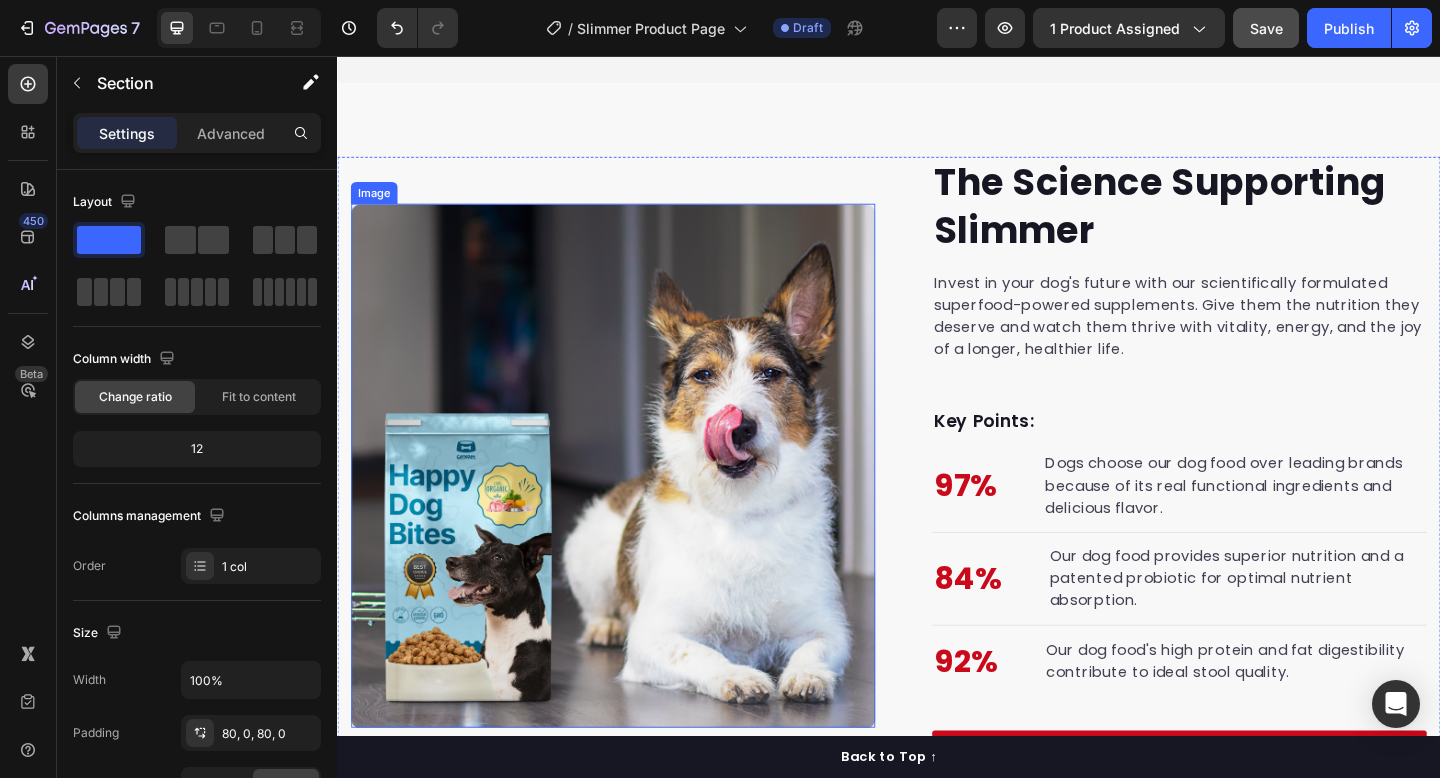 click at bounding box center (637, 502) 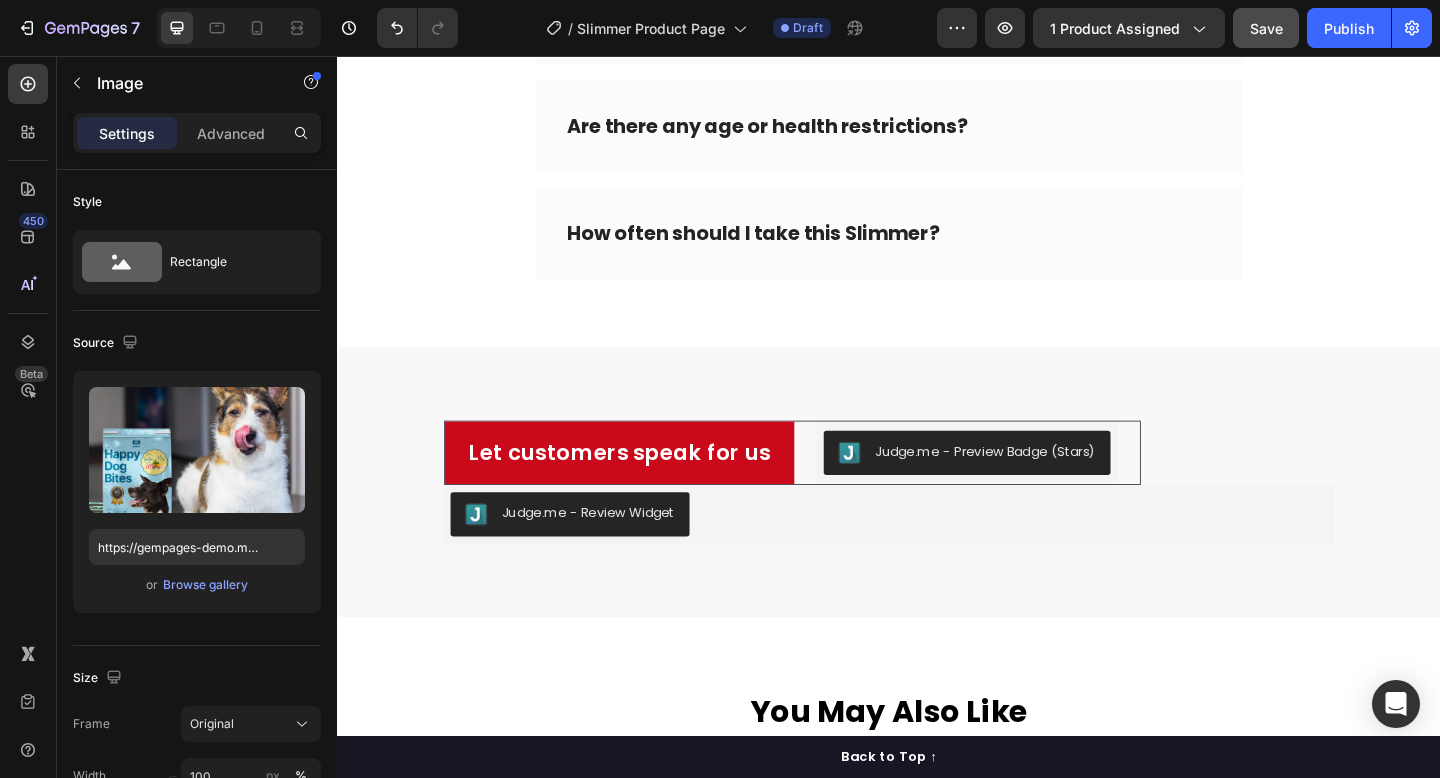 scroll, scrollTop: 9131, scrollLeft: 0, axis: vertical 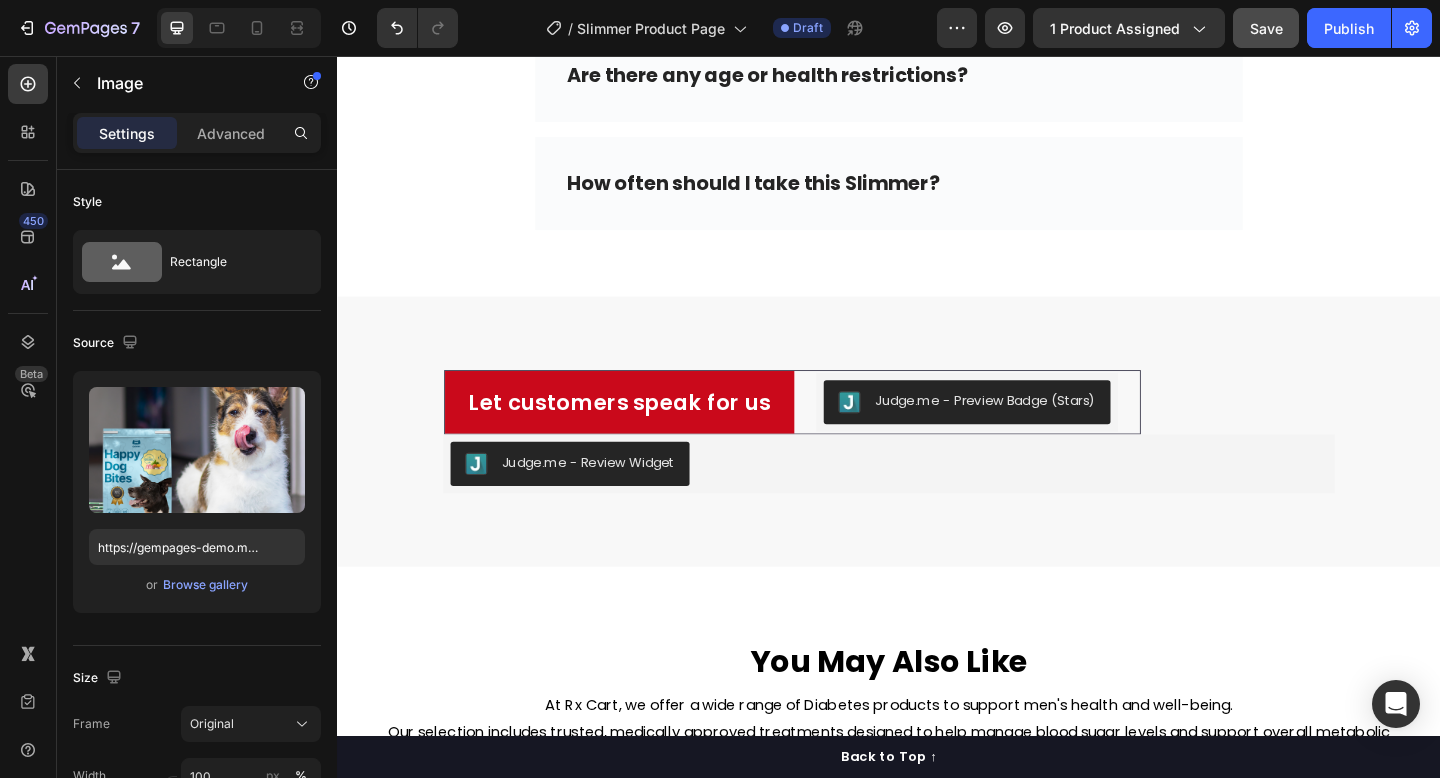 click on "Let customers speak for us Text block Row Judge.me - Preview Badge (Stars) Judge.me Row Row Judge.me - Review Widget Judge.me Row Section 11" at bounding box center (937, 465) 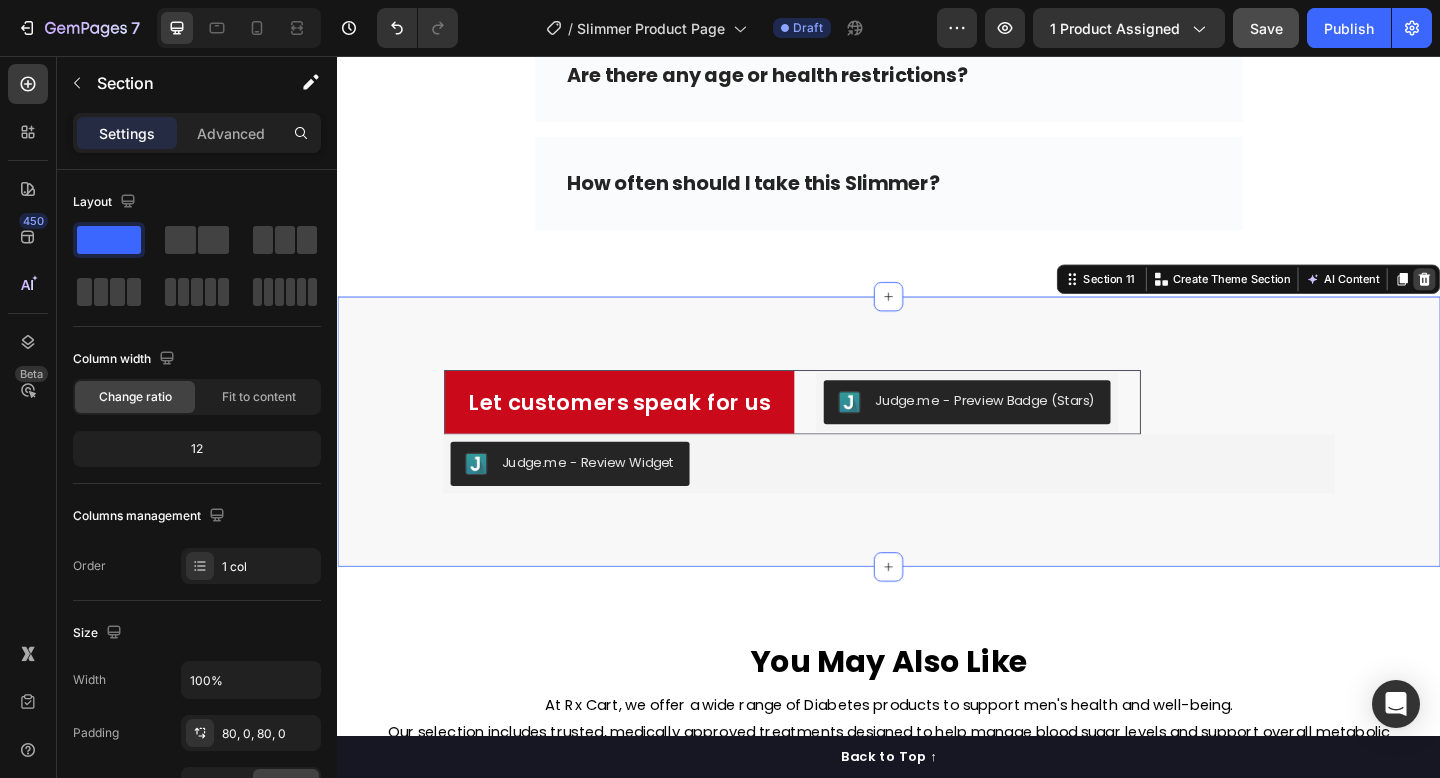 click 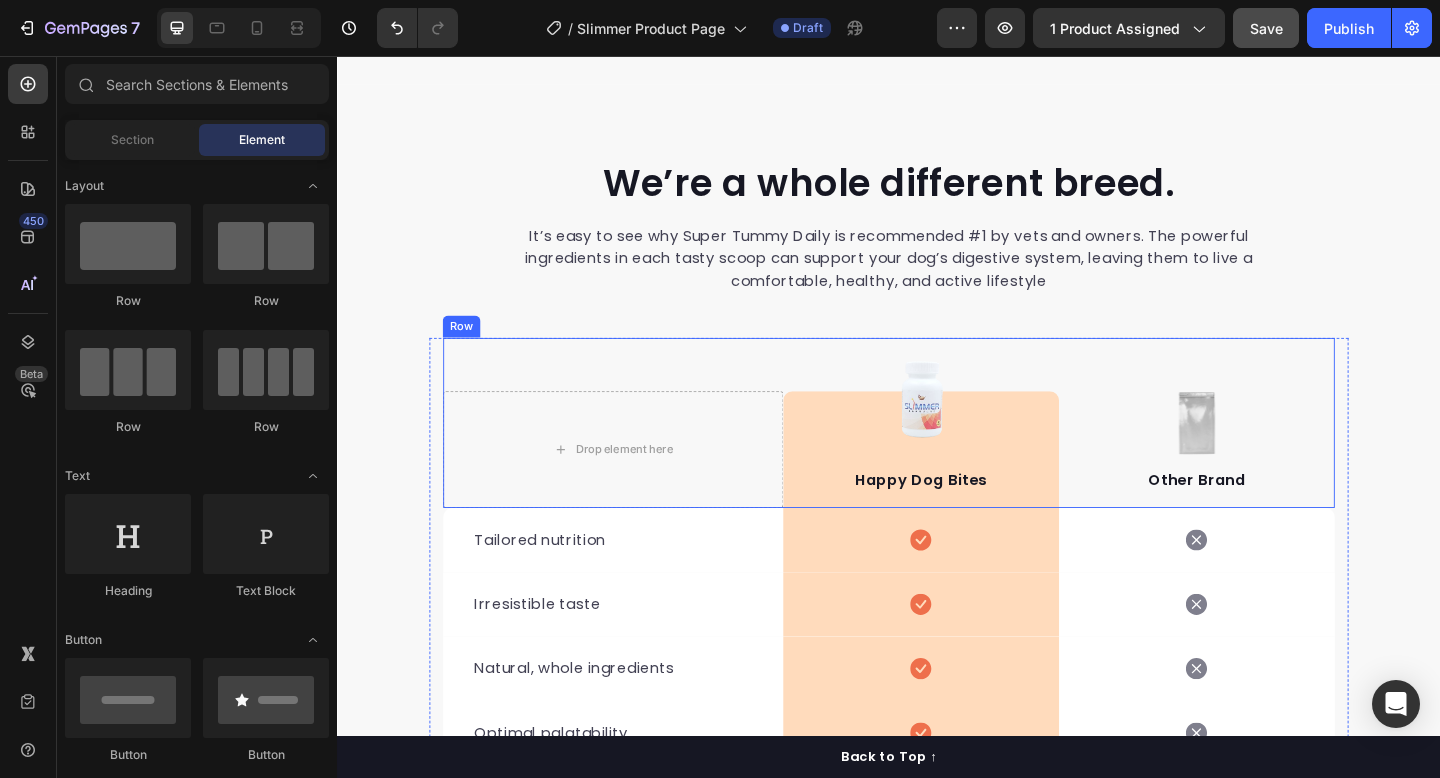 scroll, scrollTop: 6962, scrollLeft: 0, axis: vertical 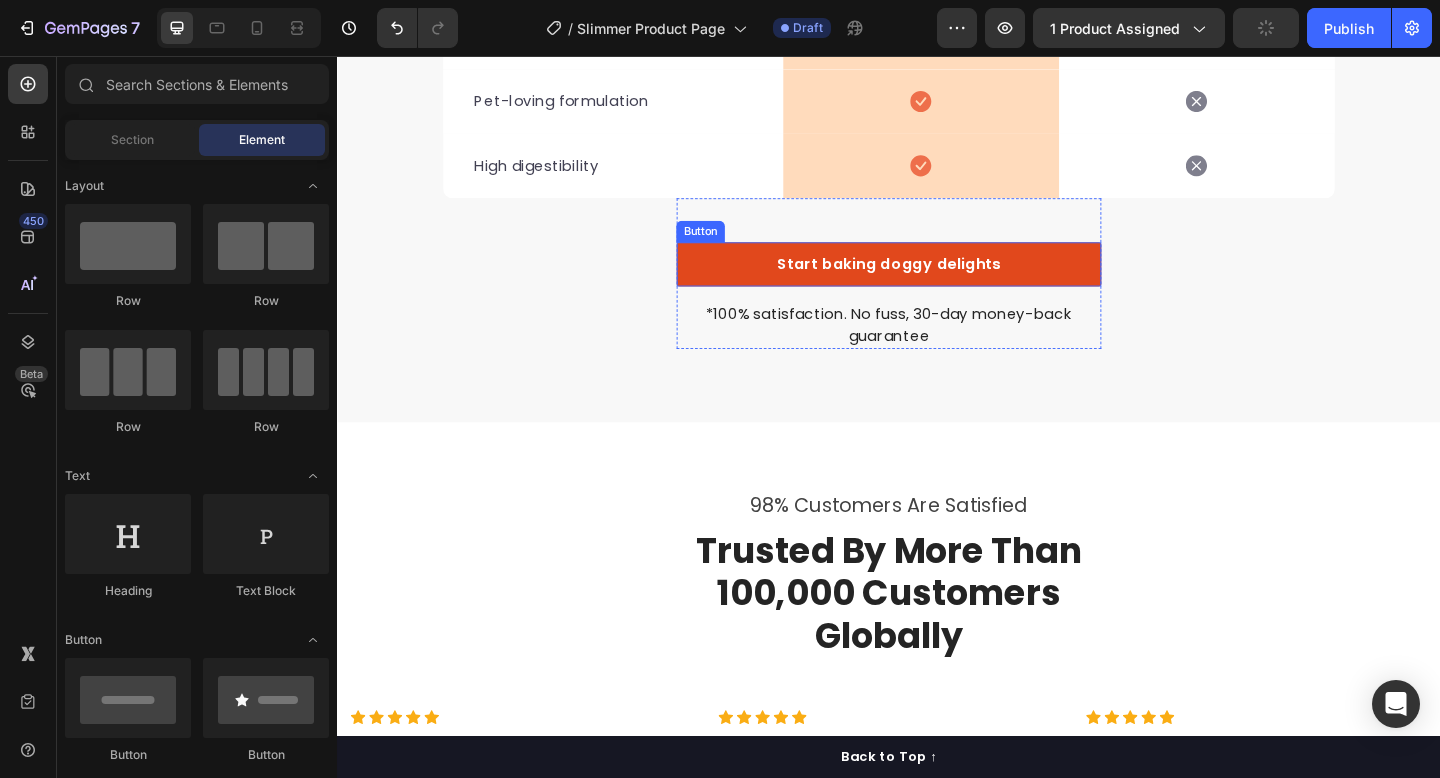 click on "Start baking doggy delights" at bounding box center [937, 283] 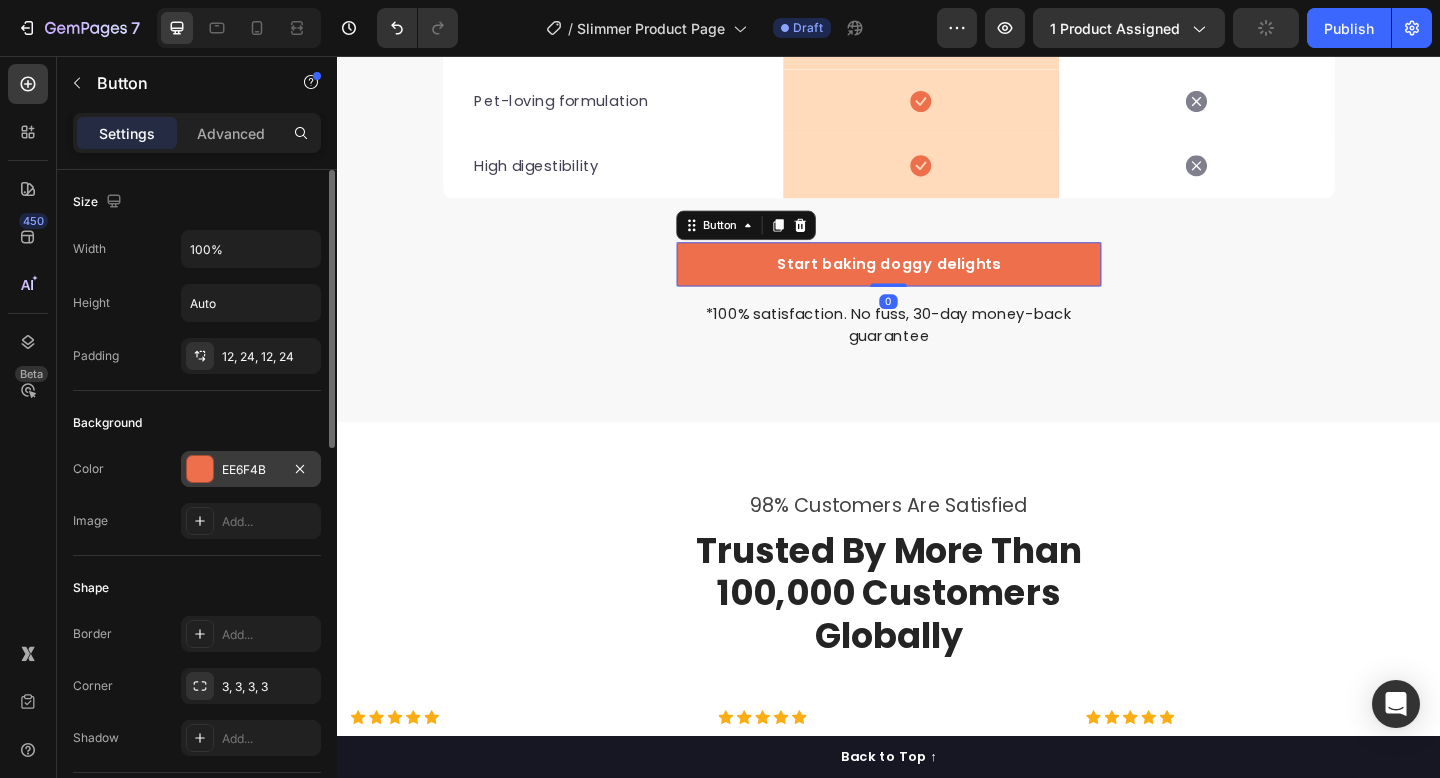 click at bounding box center (200, 469) 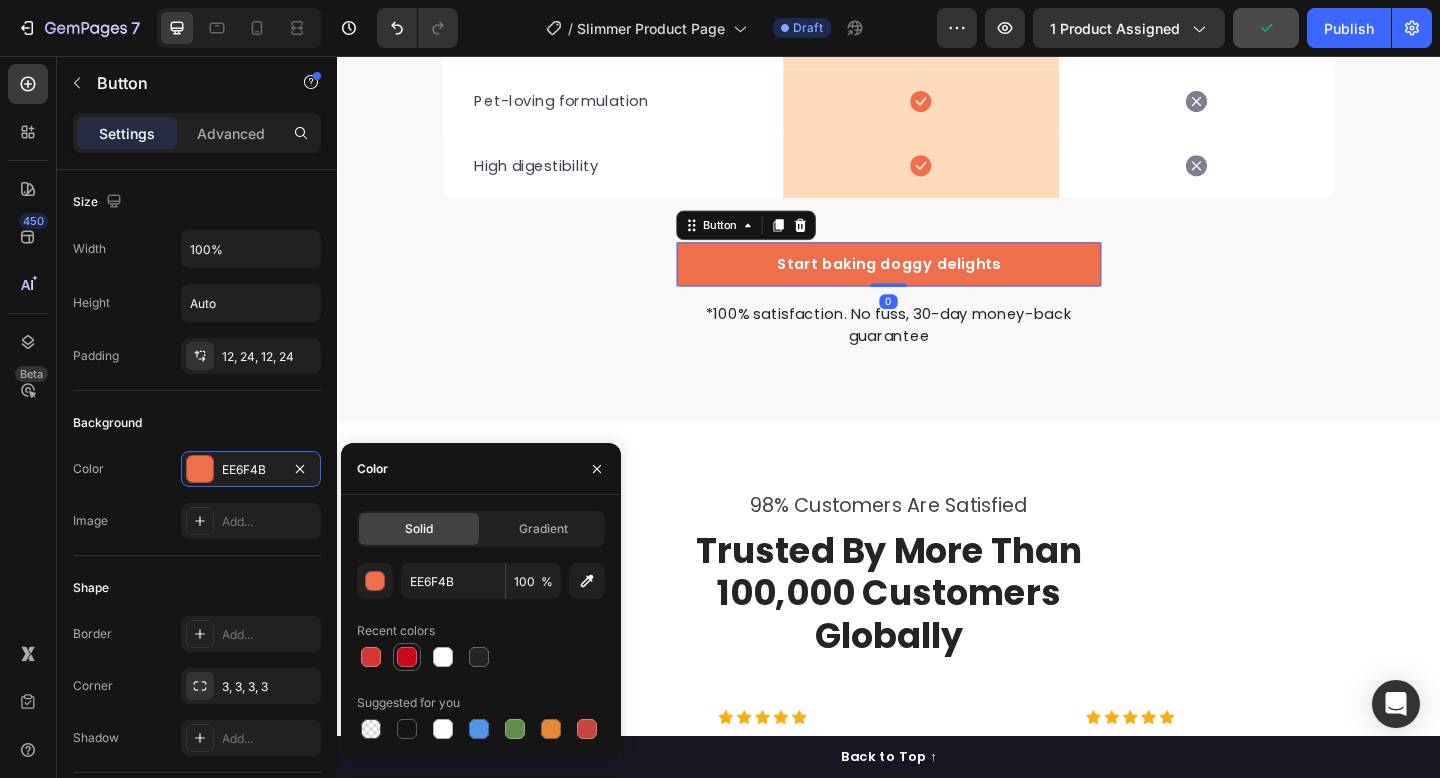 click at bounding box center (407, 657) 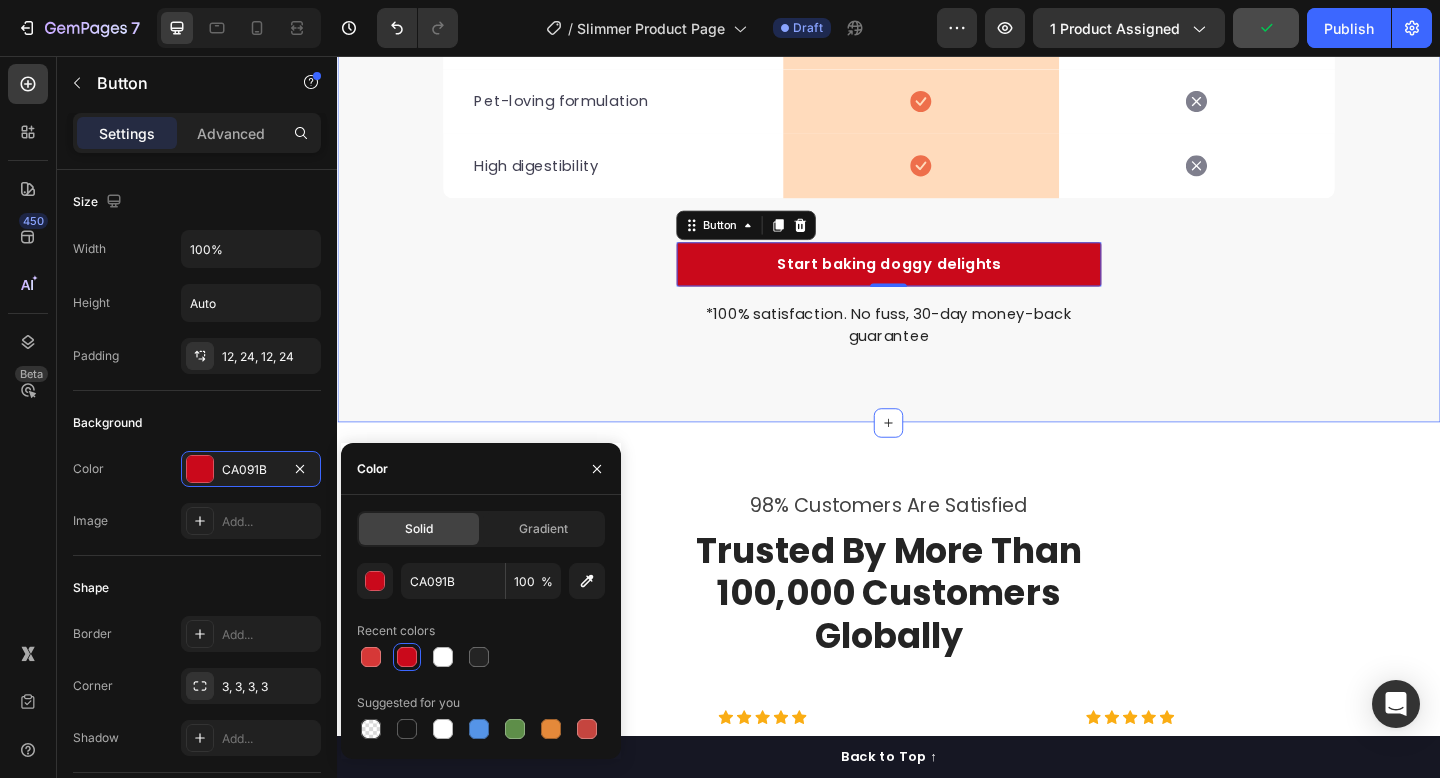 scroll, scrollTop: 5735, scrollLeft: 0, axis: vertical 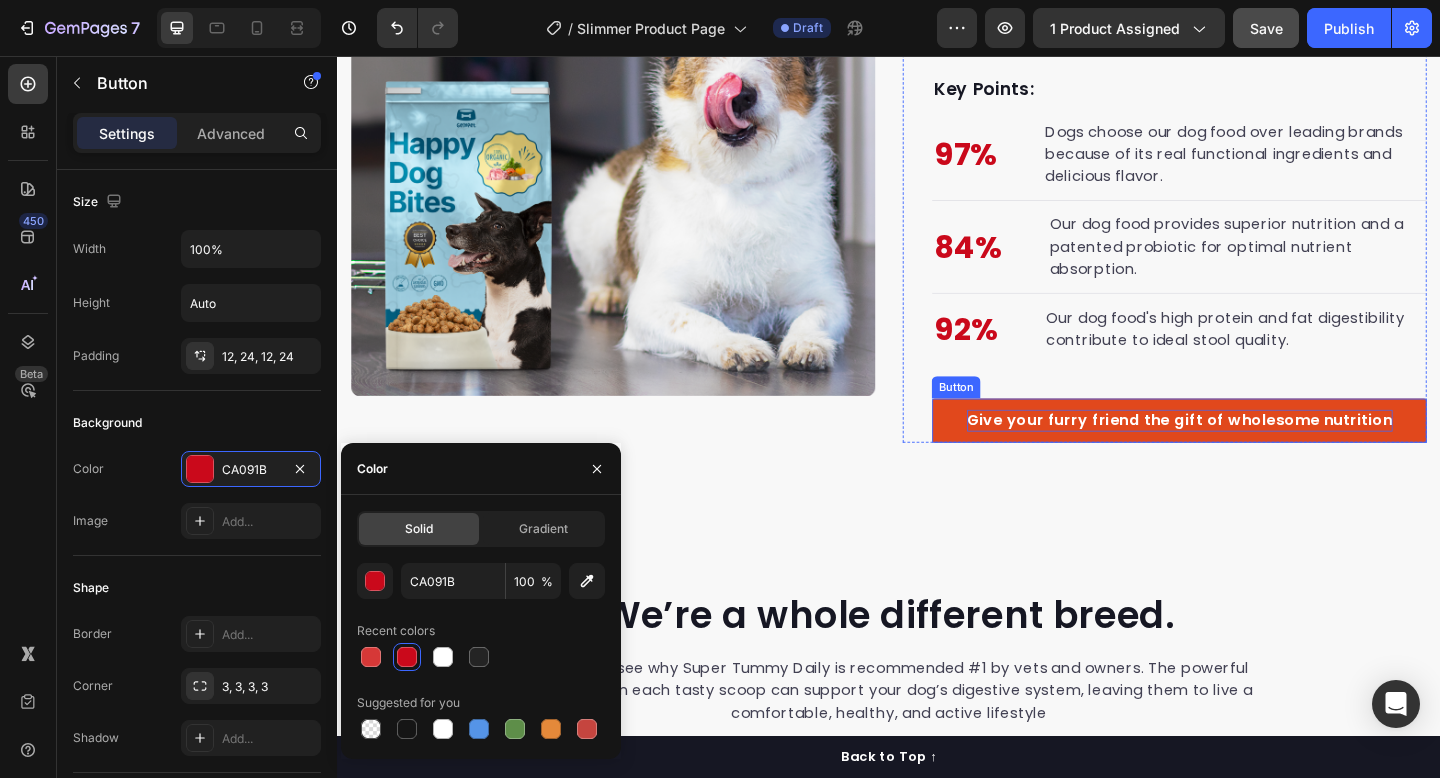 click on "Give your furry friend the gift of wholesome nutrition" at bounding box center (1253, 453) 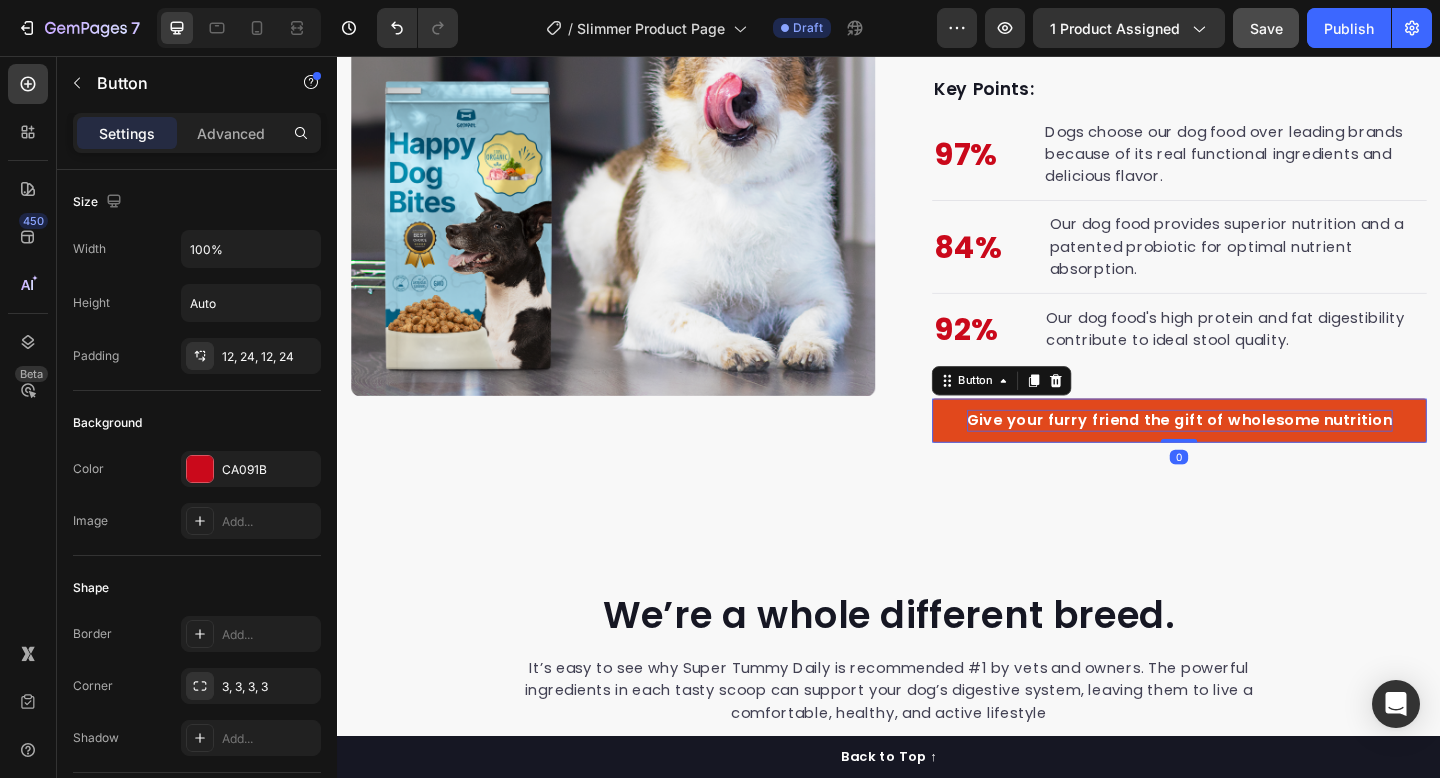 click on "Give your furry friend the gift of wholesome nutrition" at bounding box center [1253, 453] 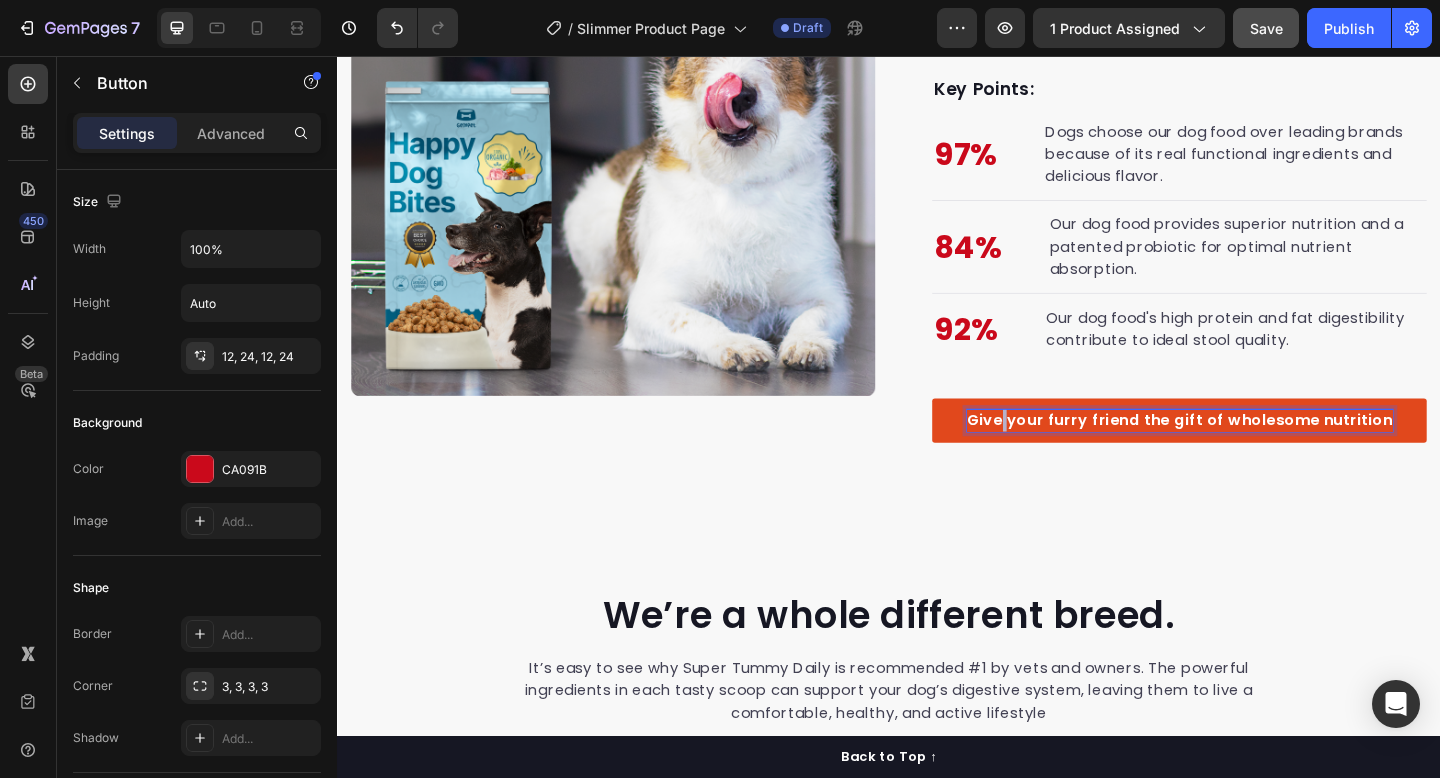 click on "Give your furry friend the gift of wholesome nutrition" at bounding box center [1253, 453] 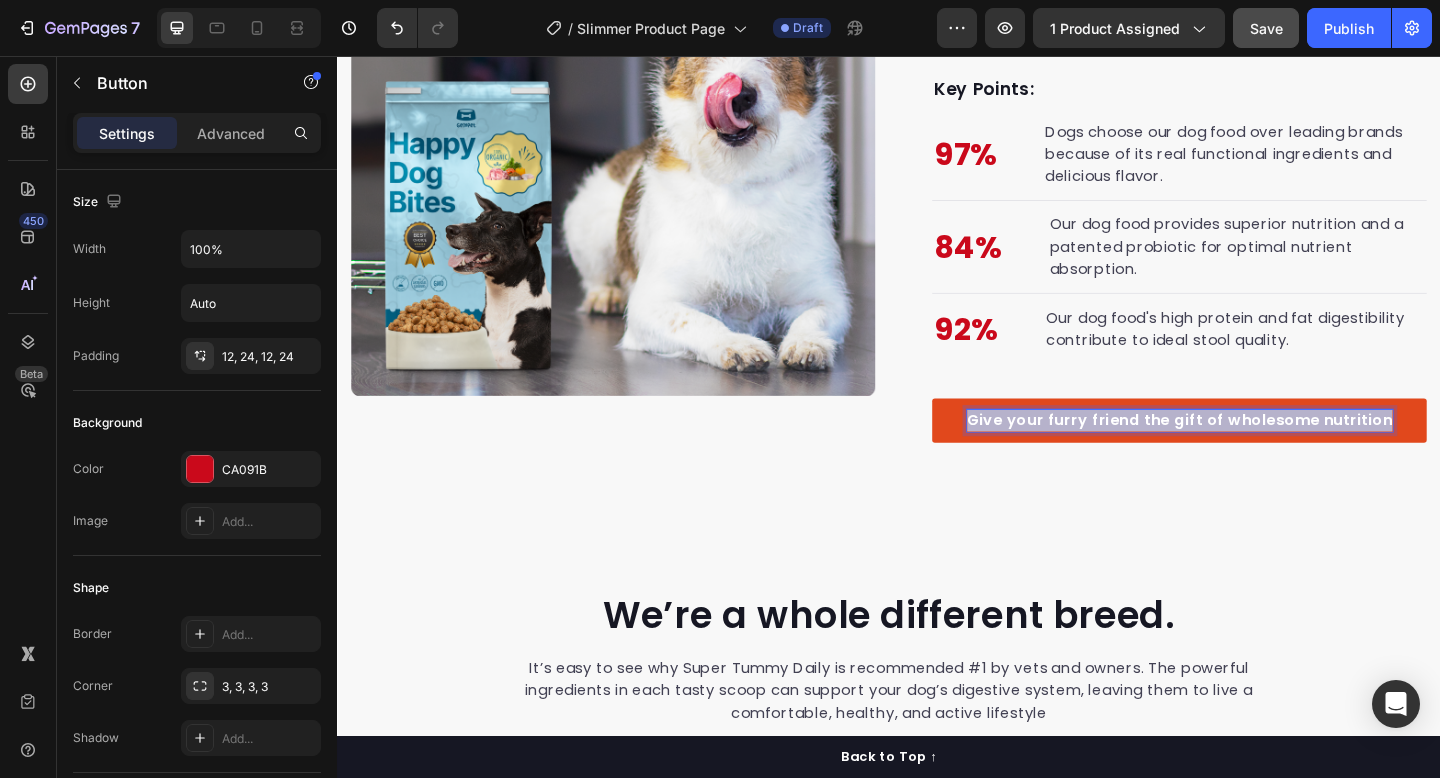 click on "Give your furry friend the gift of wholesome nutrition" at bounding box center (1253, 453) 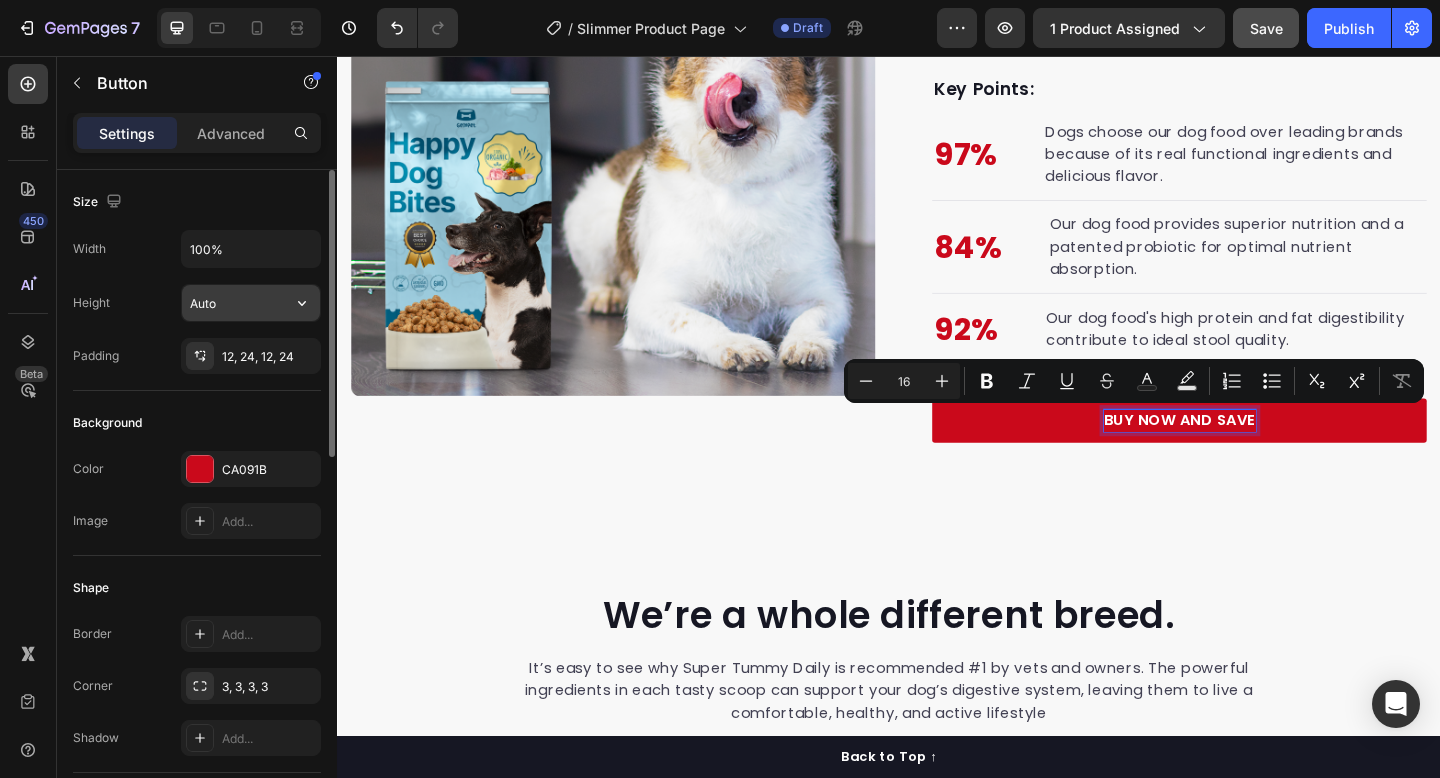 click on "Auto" at bounding box center [251, 303] 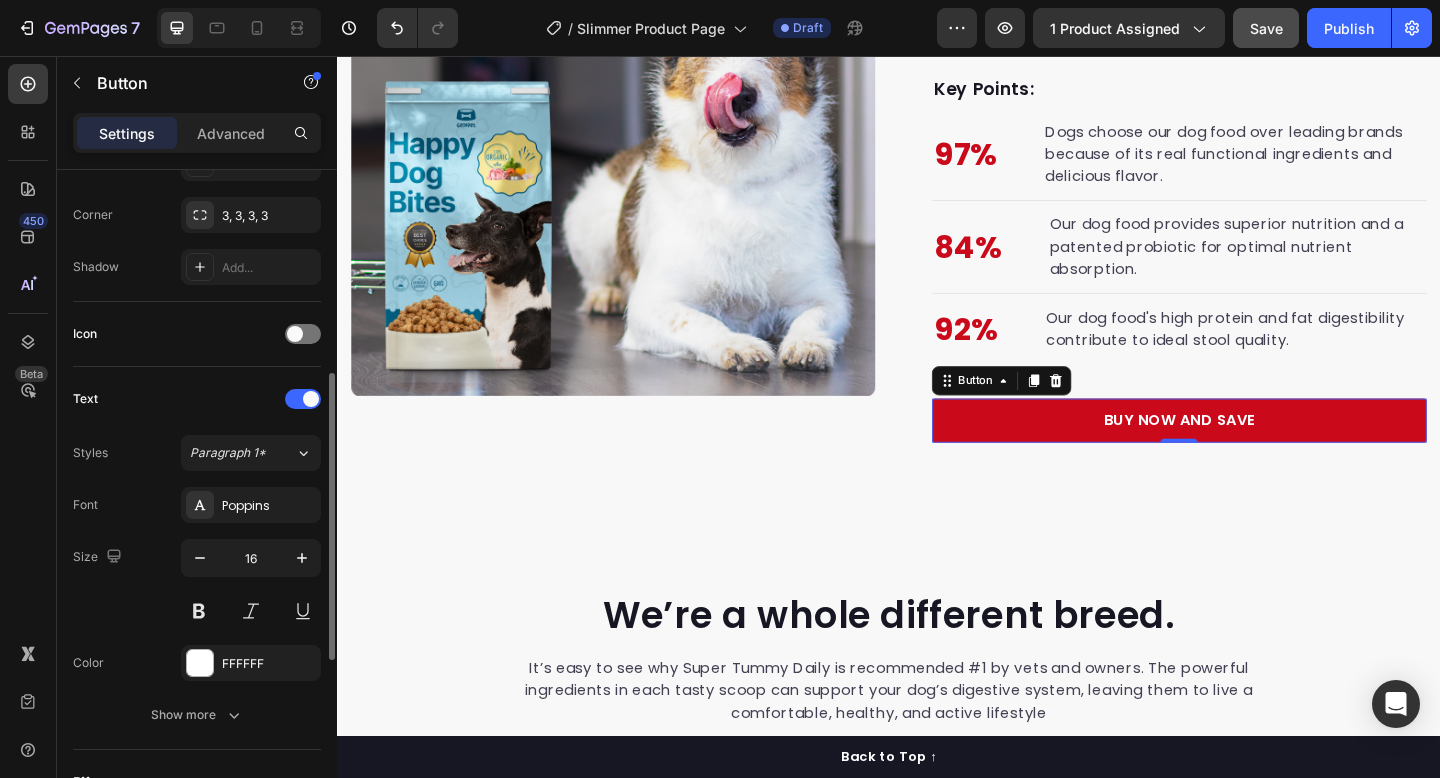 scroll, scrollTop: 492, scrollLeft: 0, axis: vertical 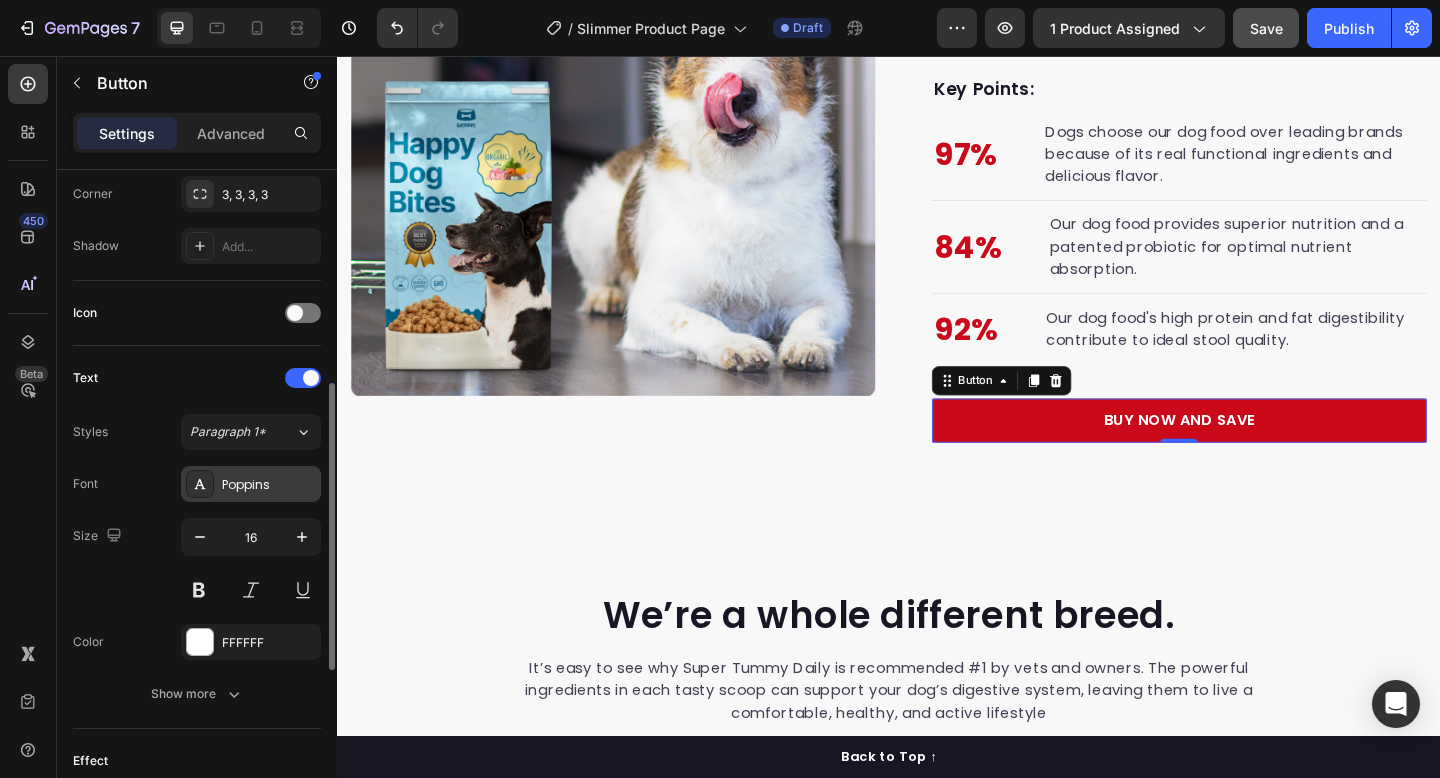 click on "Poppins" at bounding box center (251, 484) 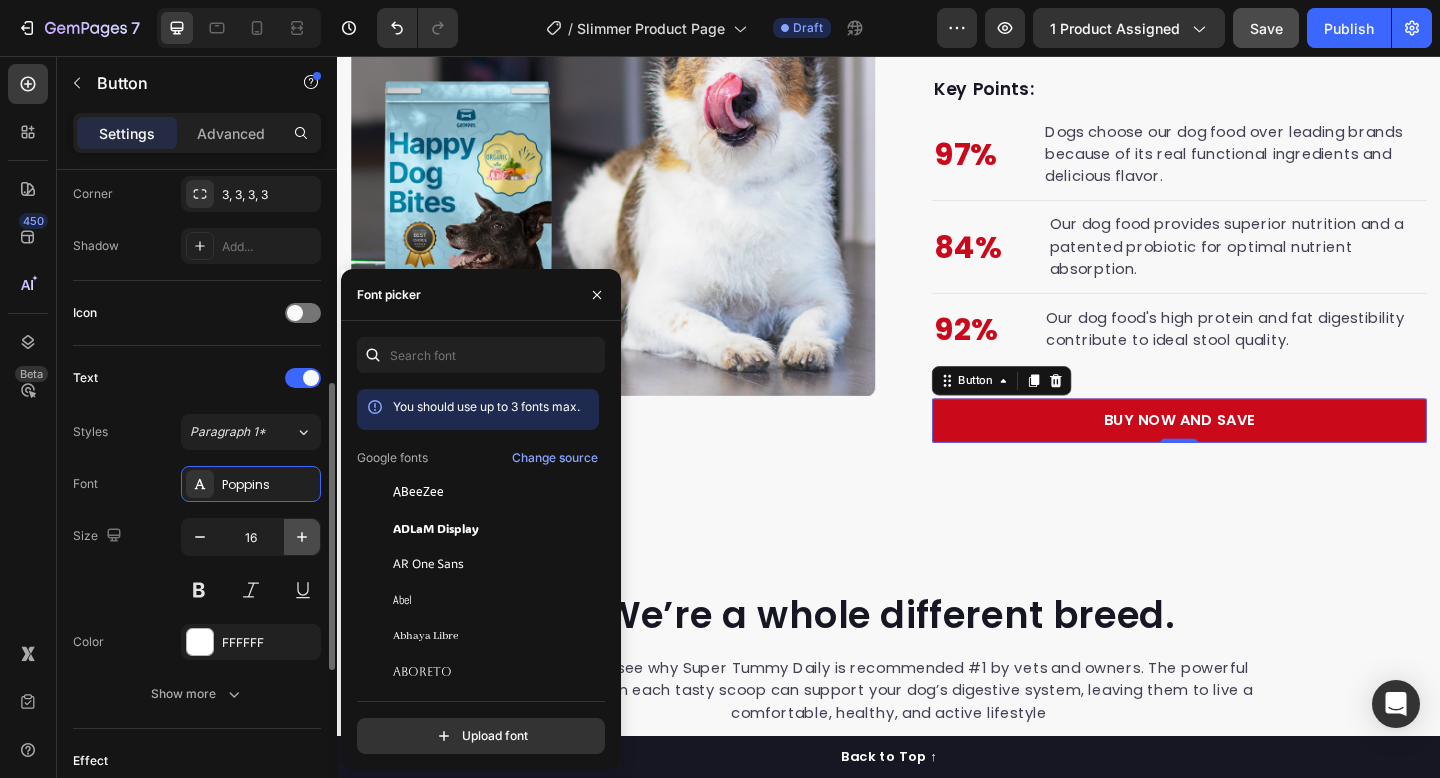 click 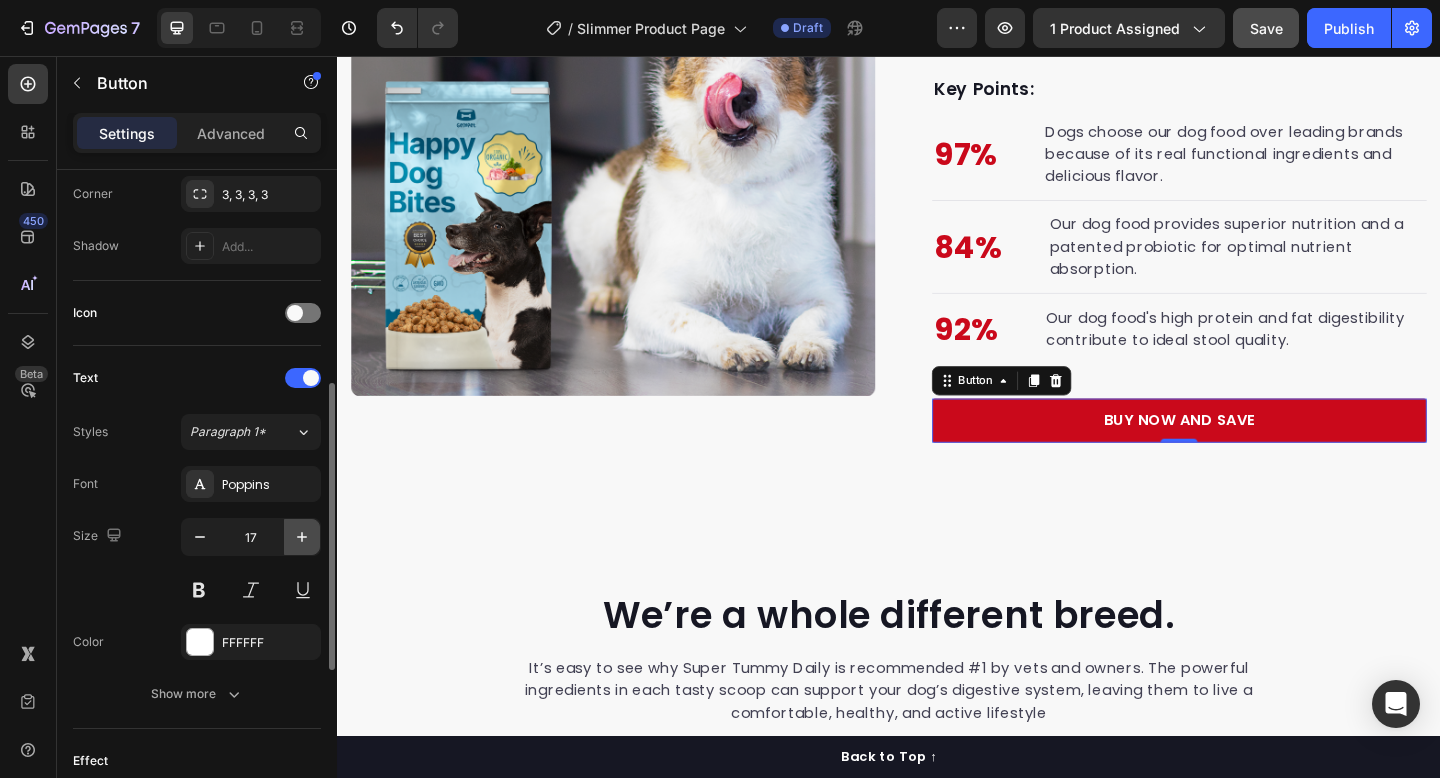 click 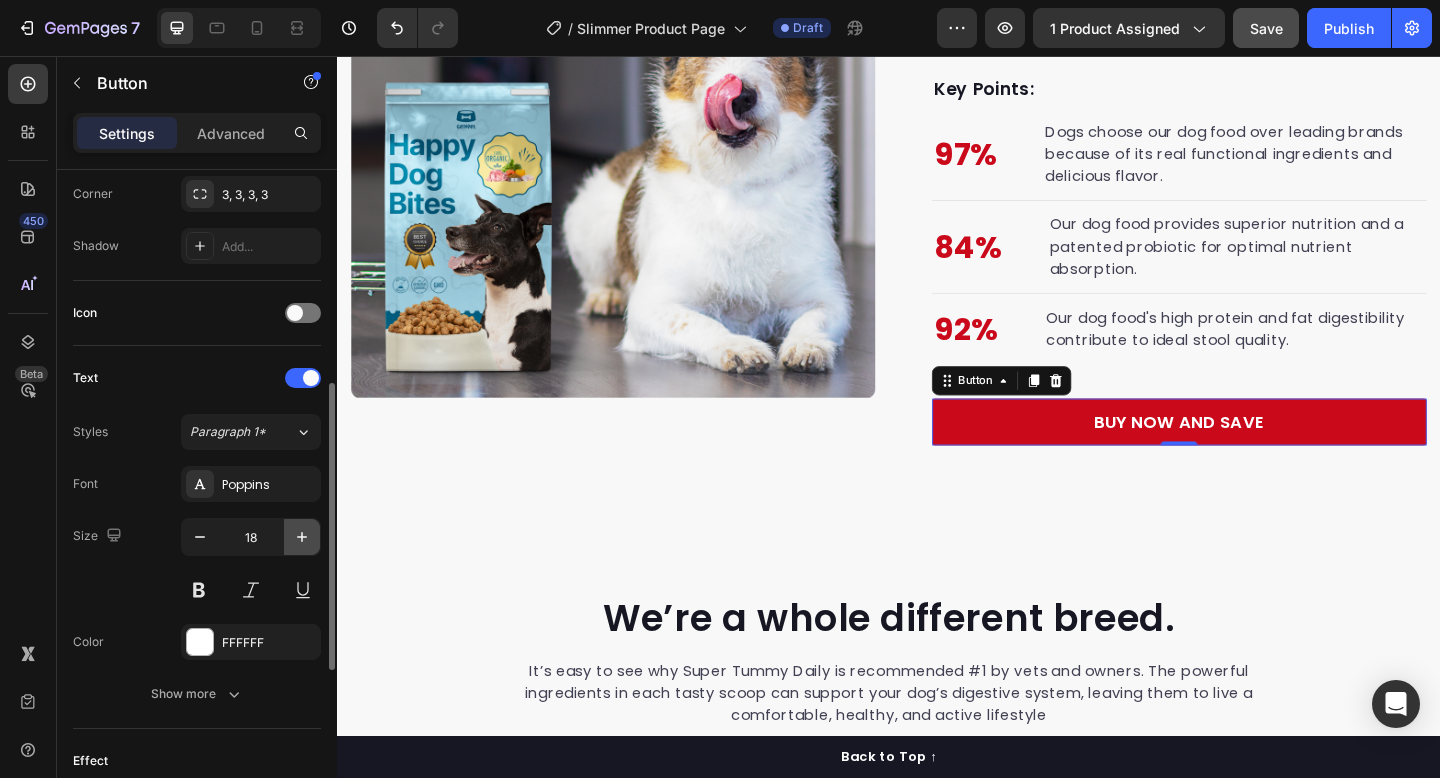 click 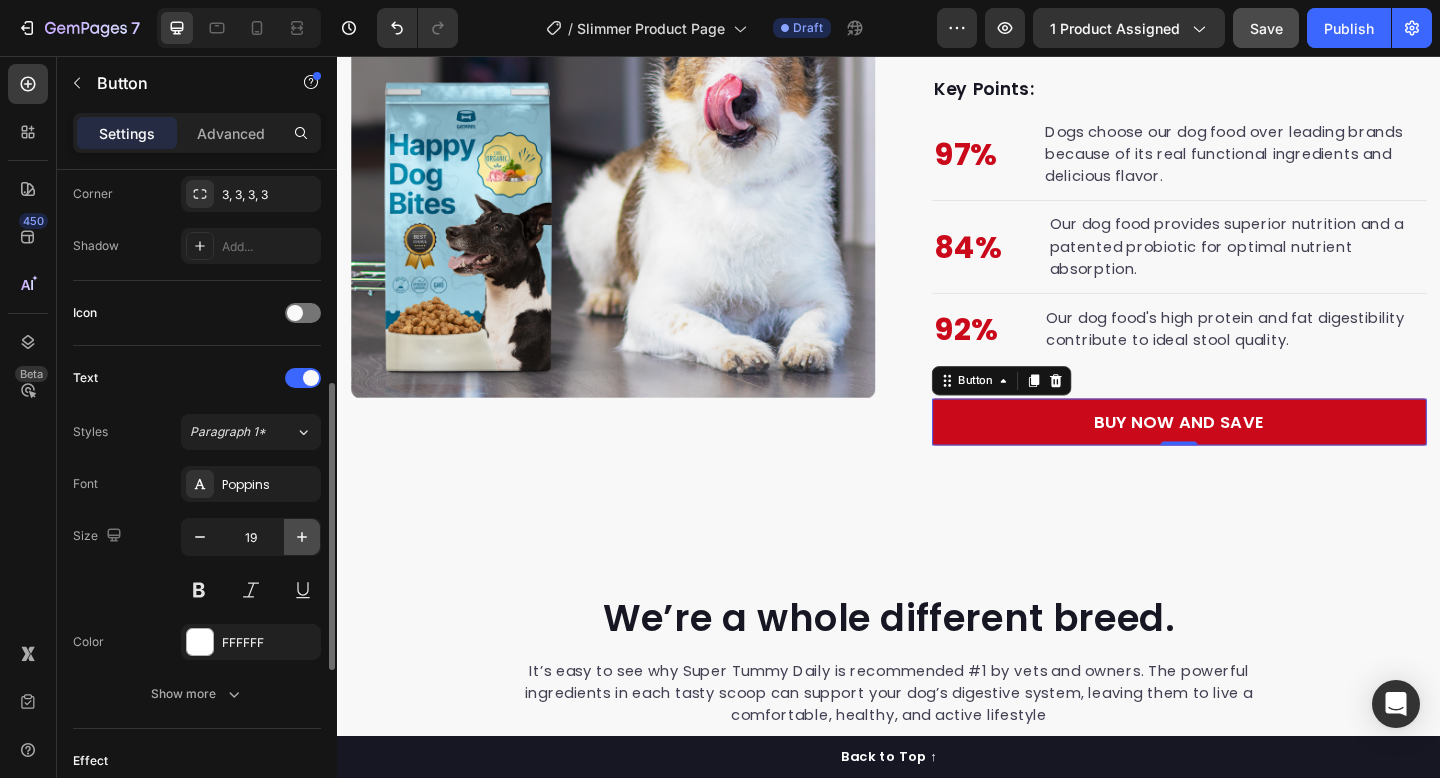 click 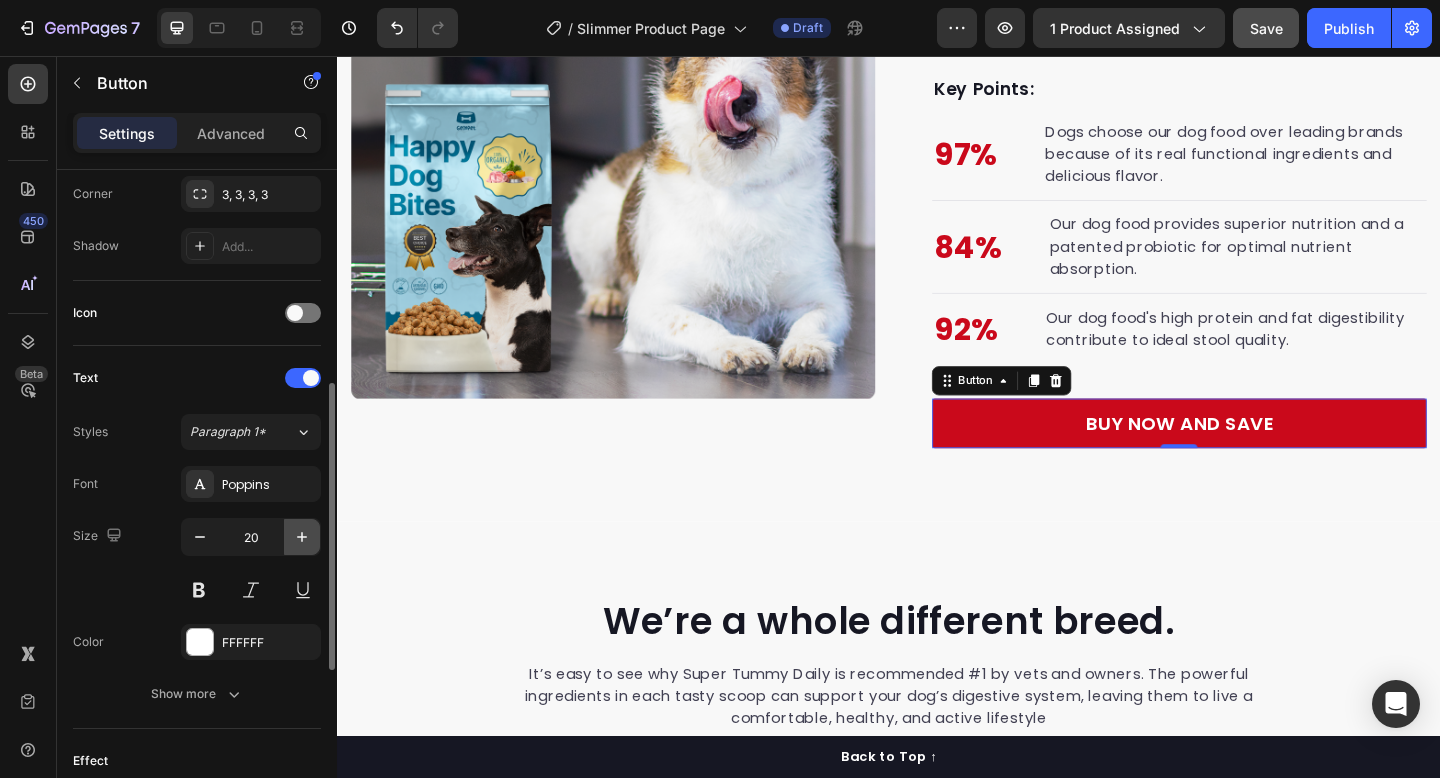 click 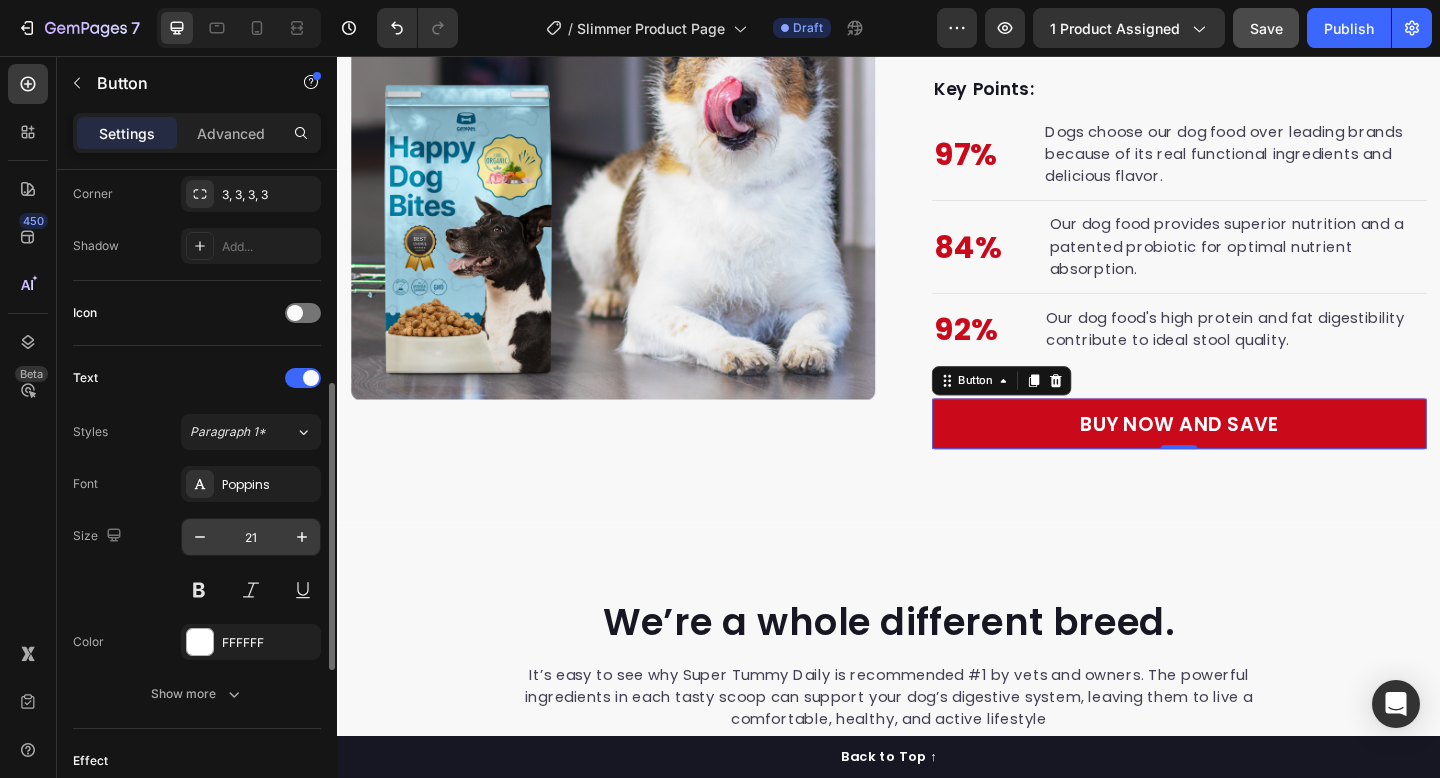 click on "21" at bounding box center [251, 537] 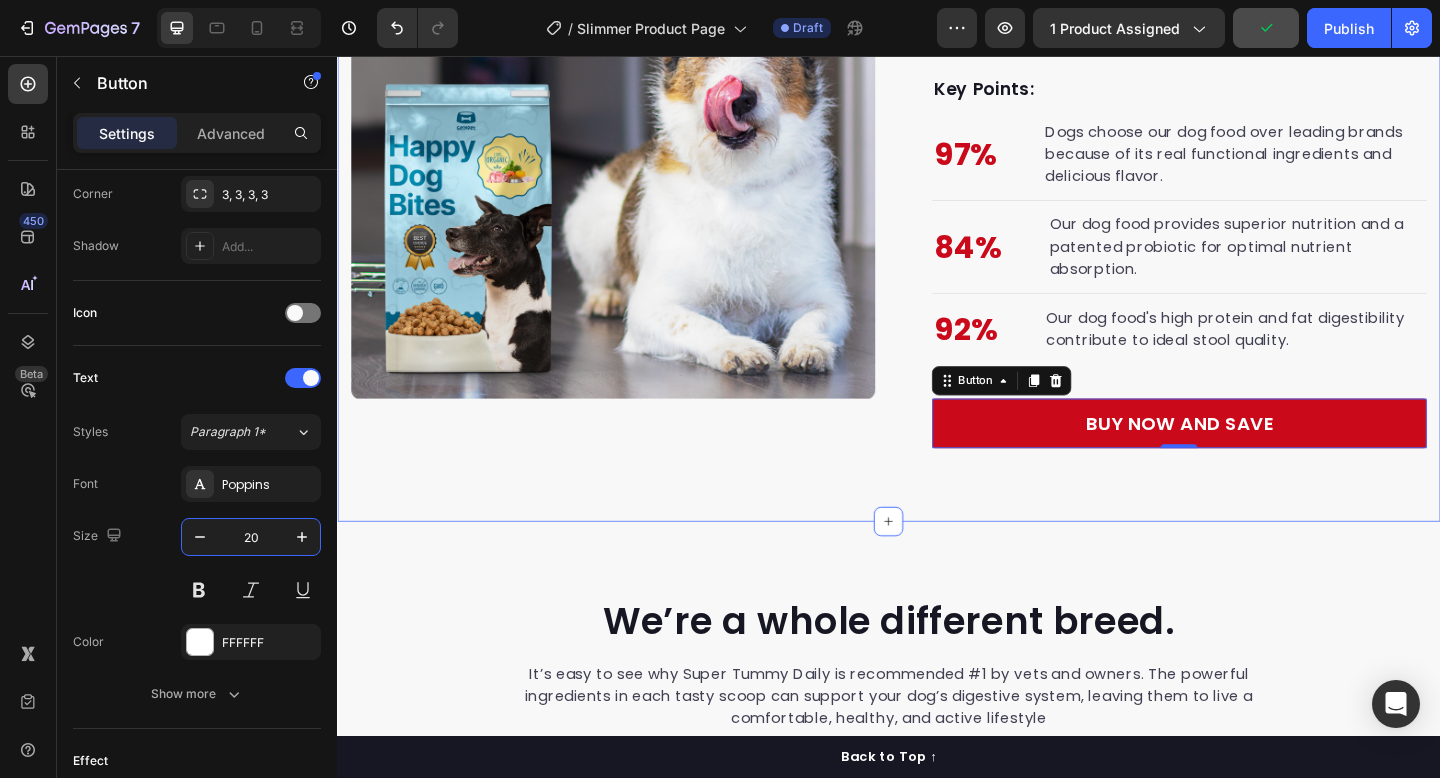 type on "2" 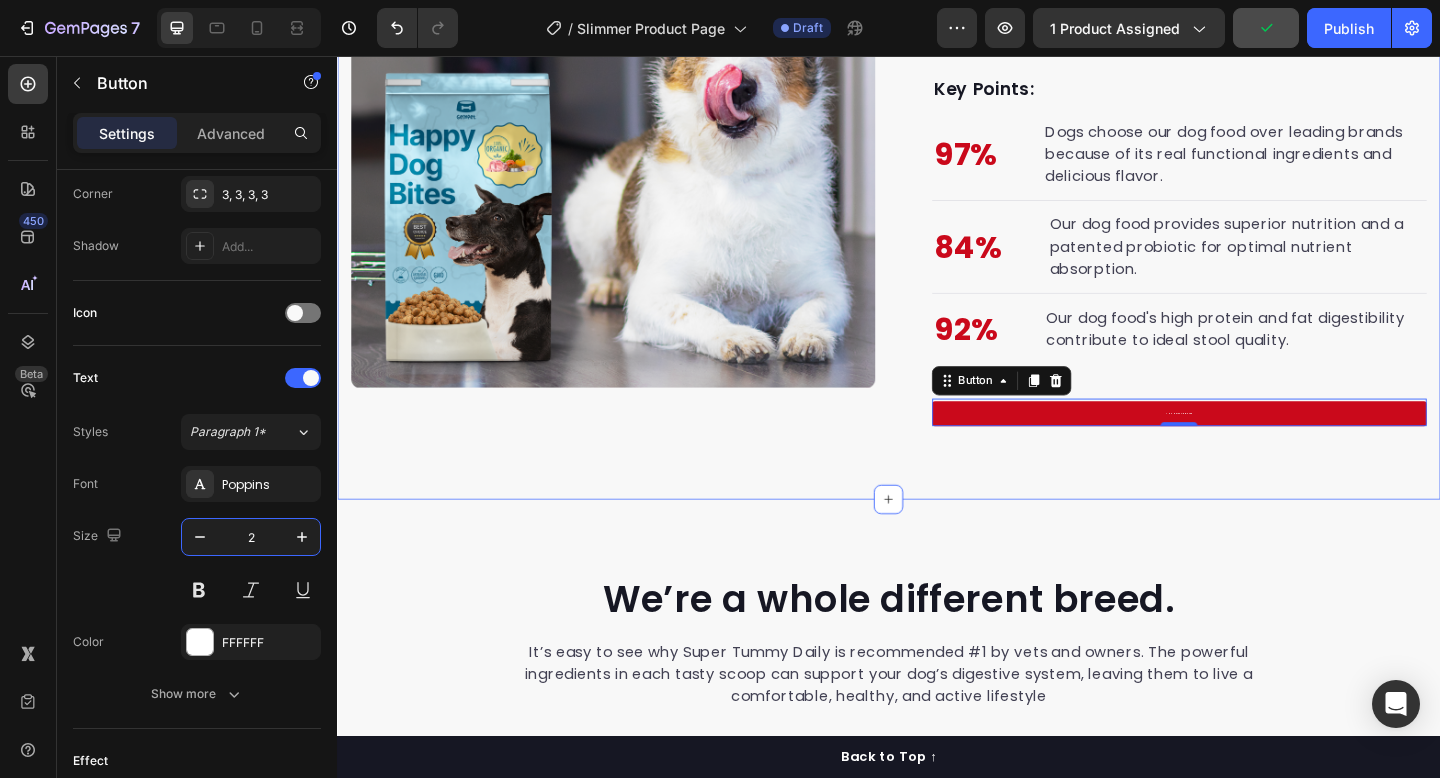 type on "20" 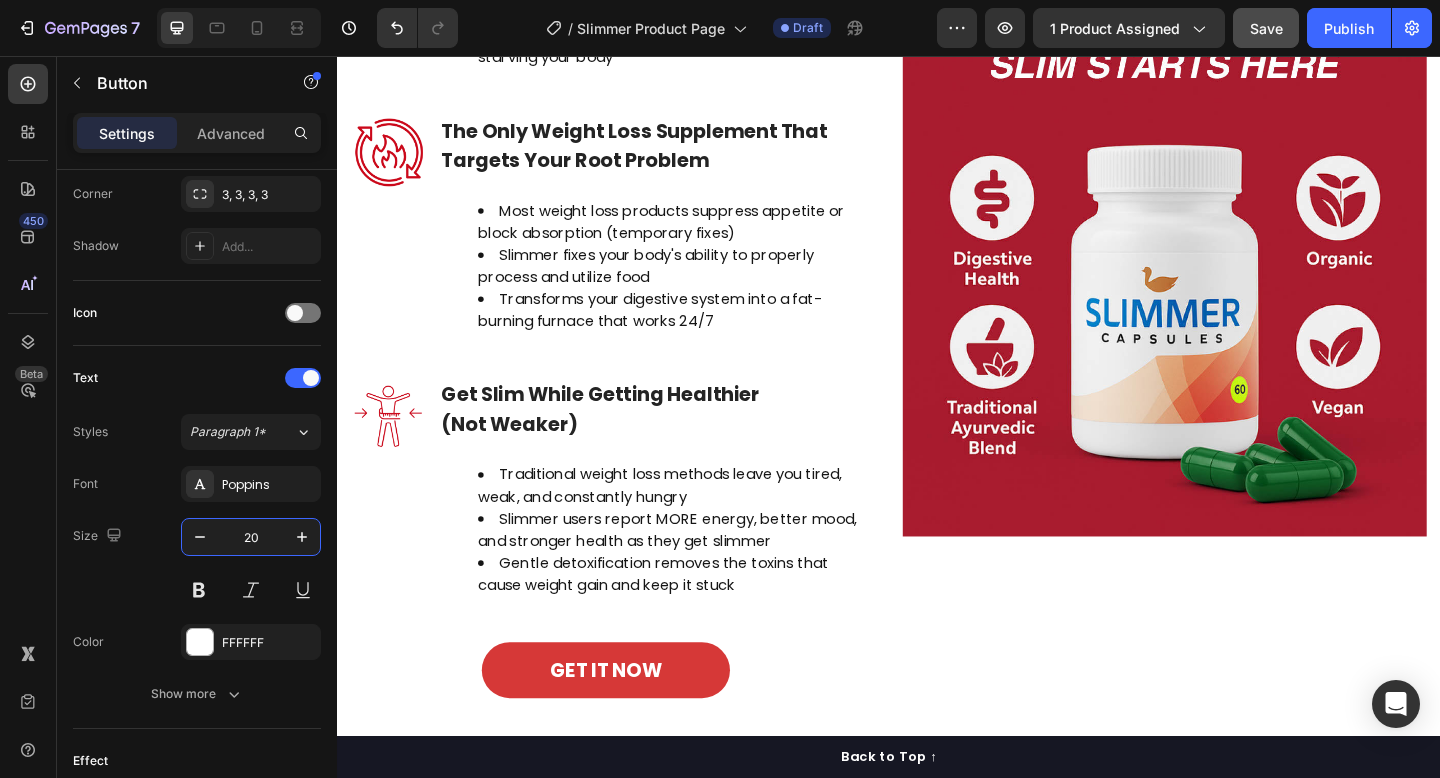 scroll, scrollTop: 3548, scrollLeft: 0, axis: vertical 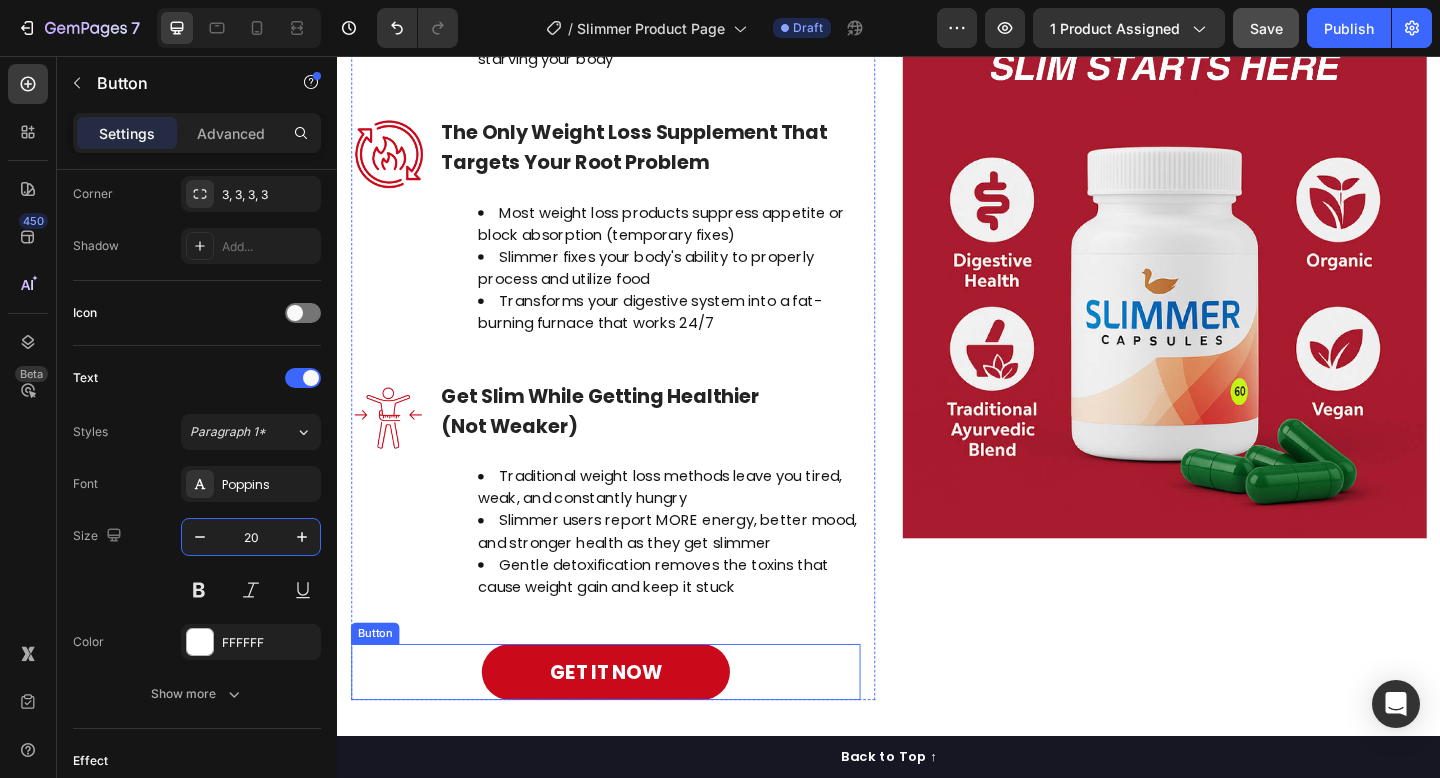 click on "GET IT NOW" at bounding box center [629, 726] 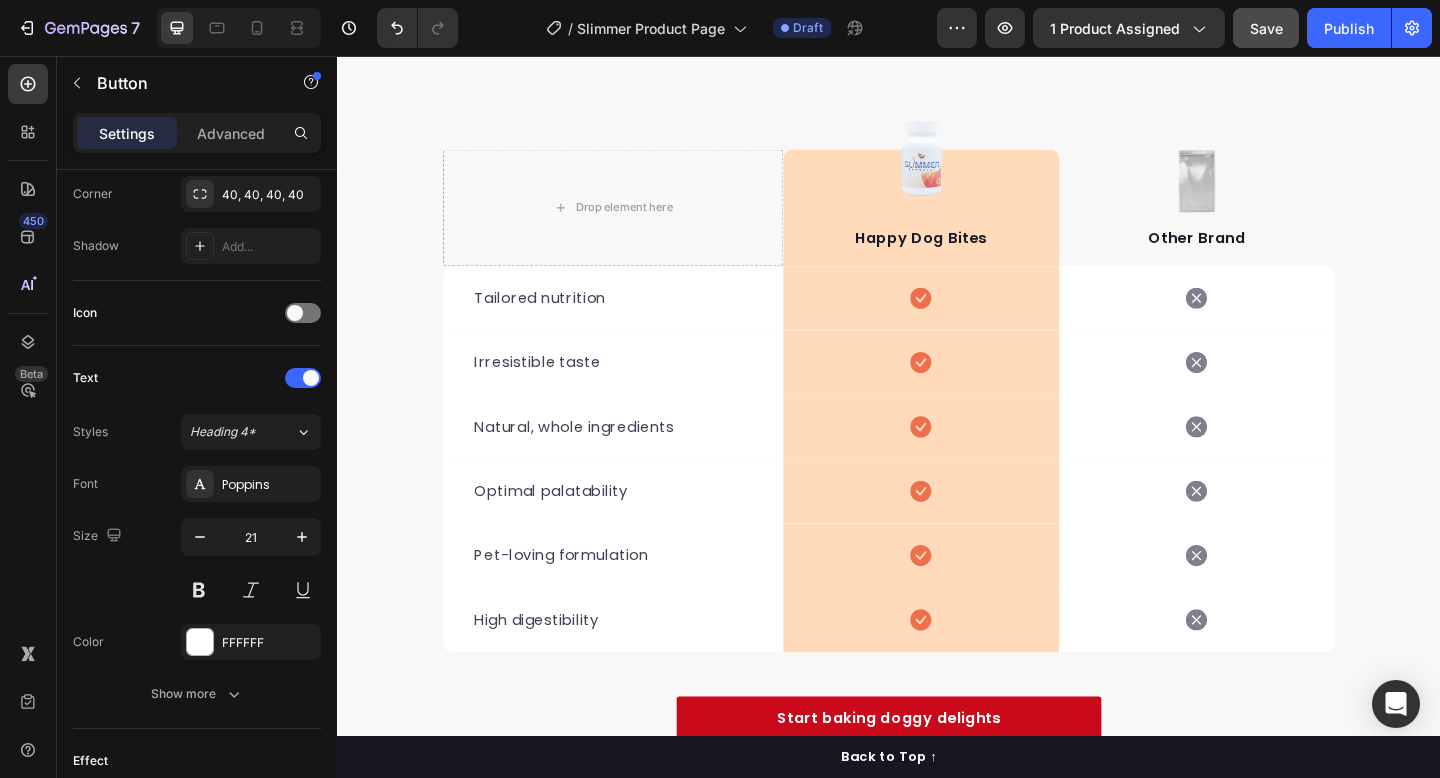 scroll, scrollTop: 6675, scrollLeft: 0, axis: vertical 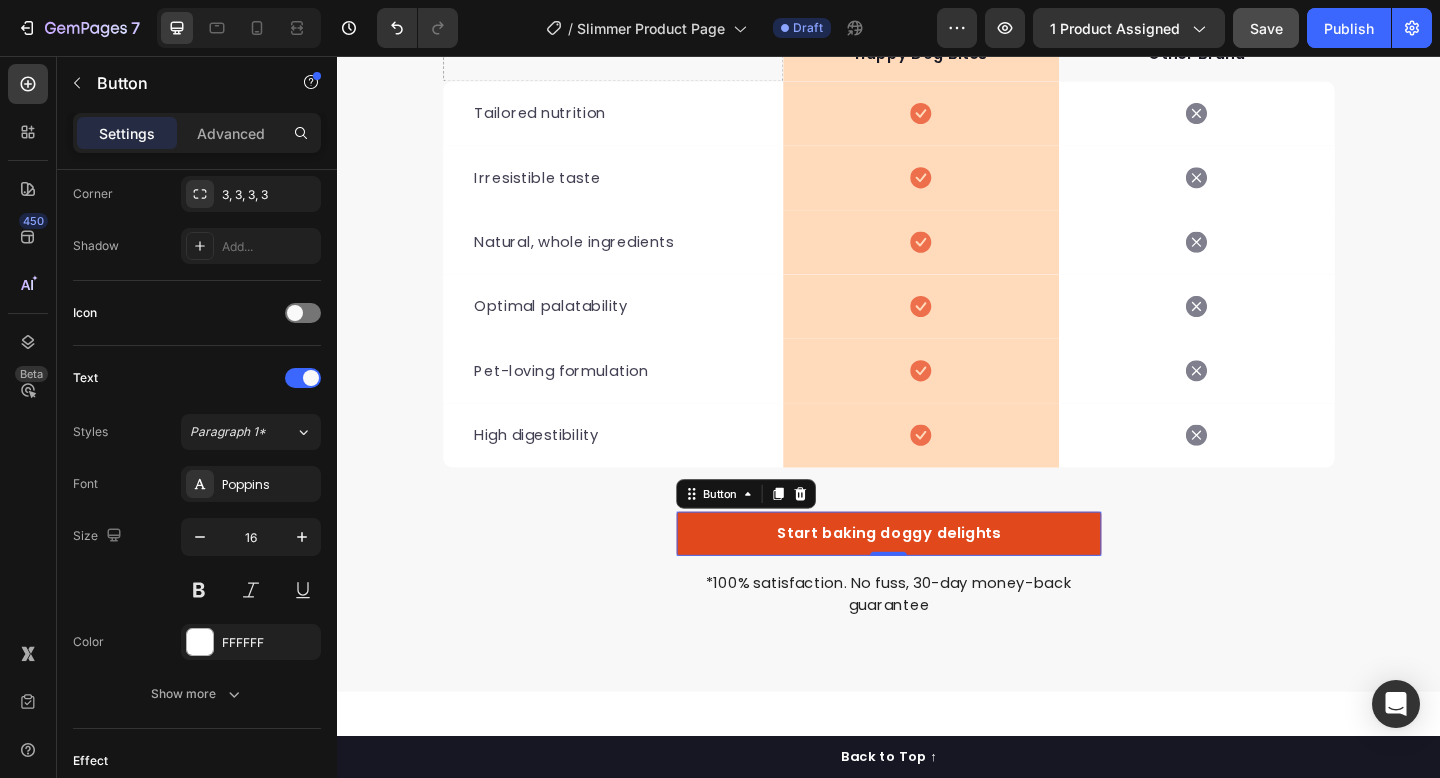 click on "Start baking doggy delights" at bounding box center [937, 576] 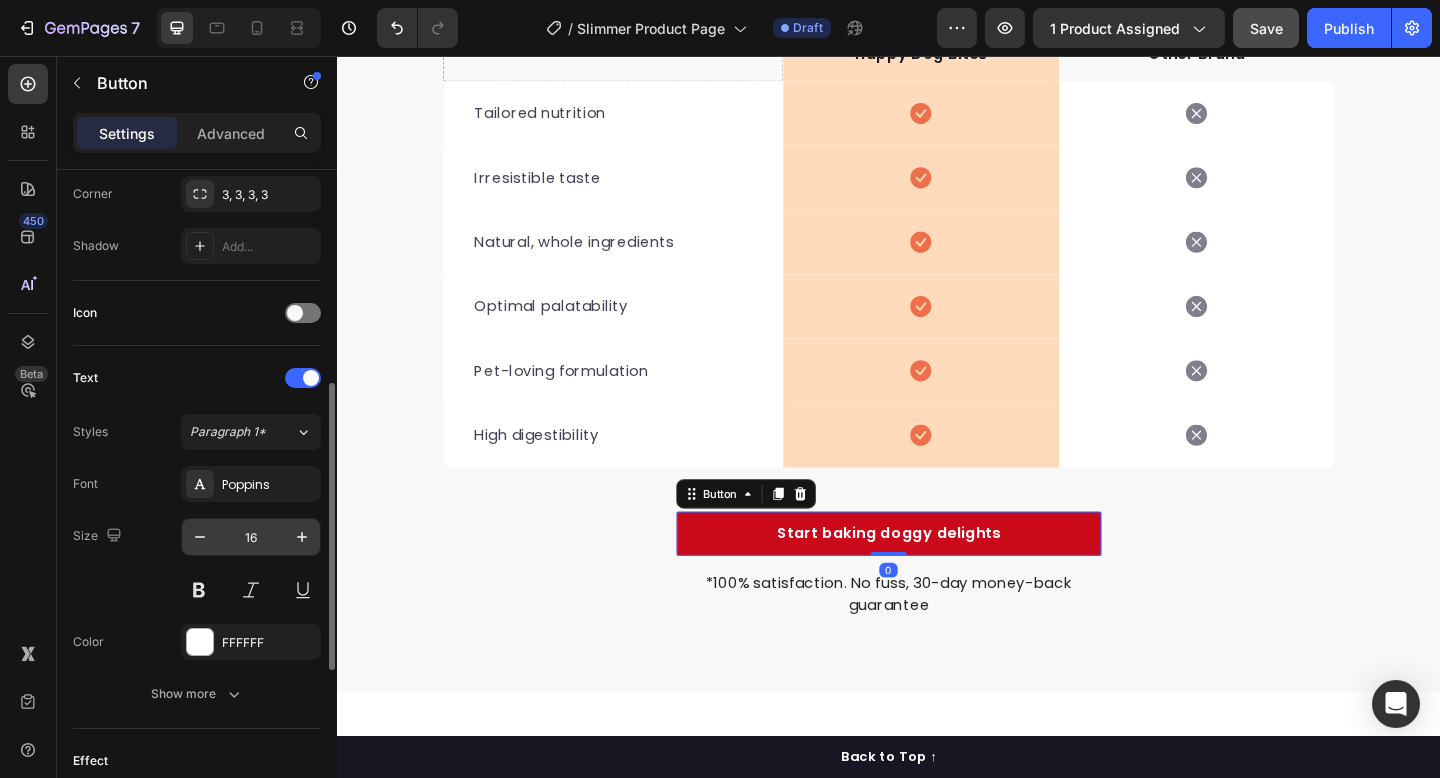 click on "16" at bounding box center [251, 537] 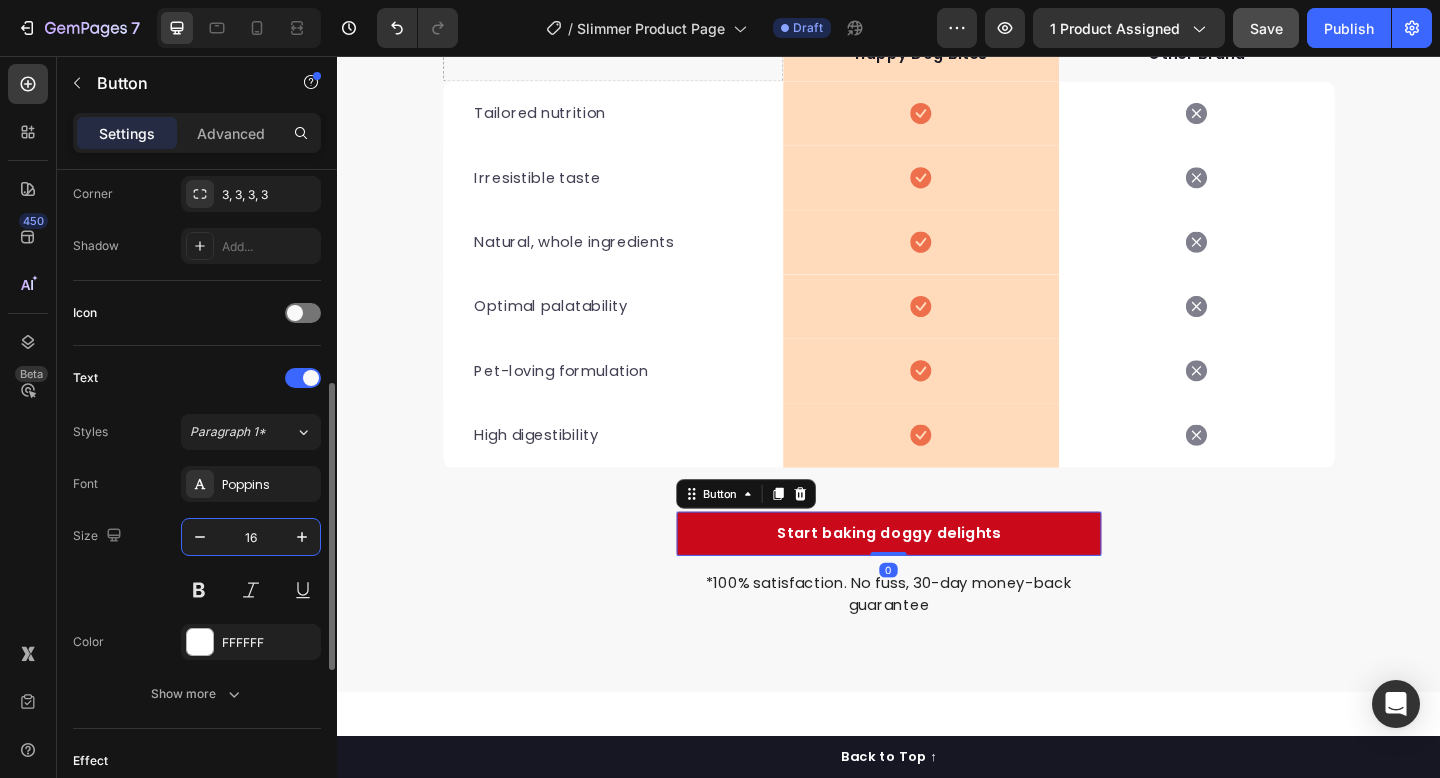 click on "16" at bounding box center [251, 537] 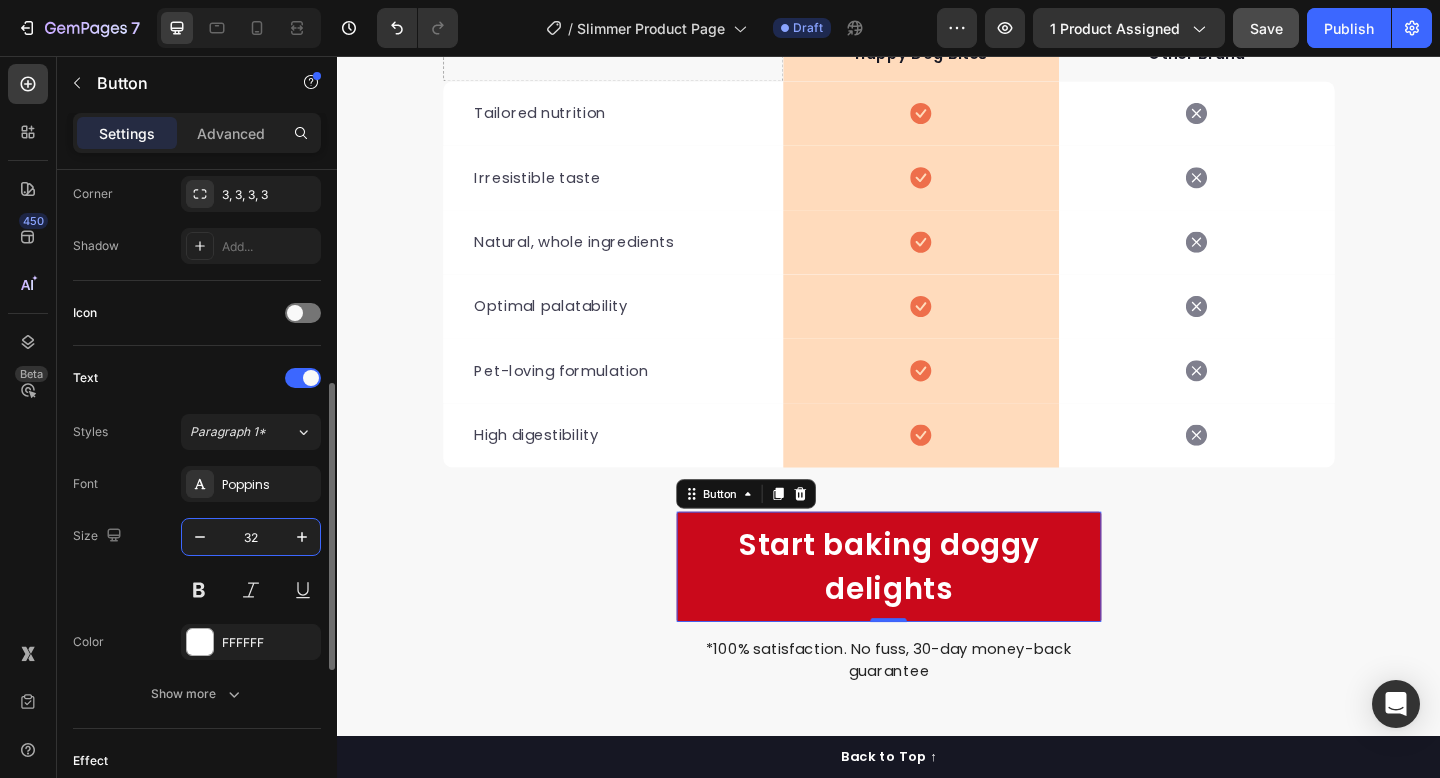 type on "3" 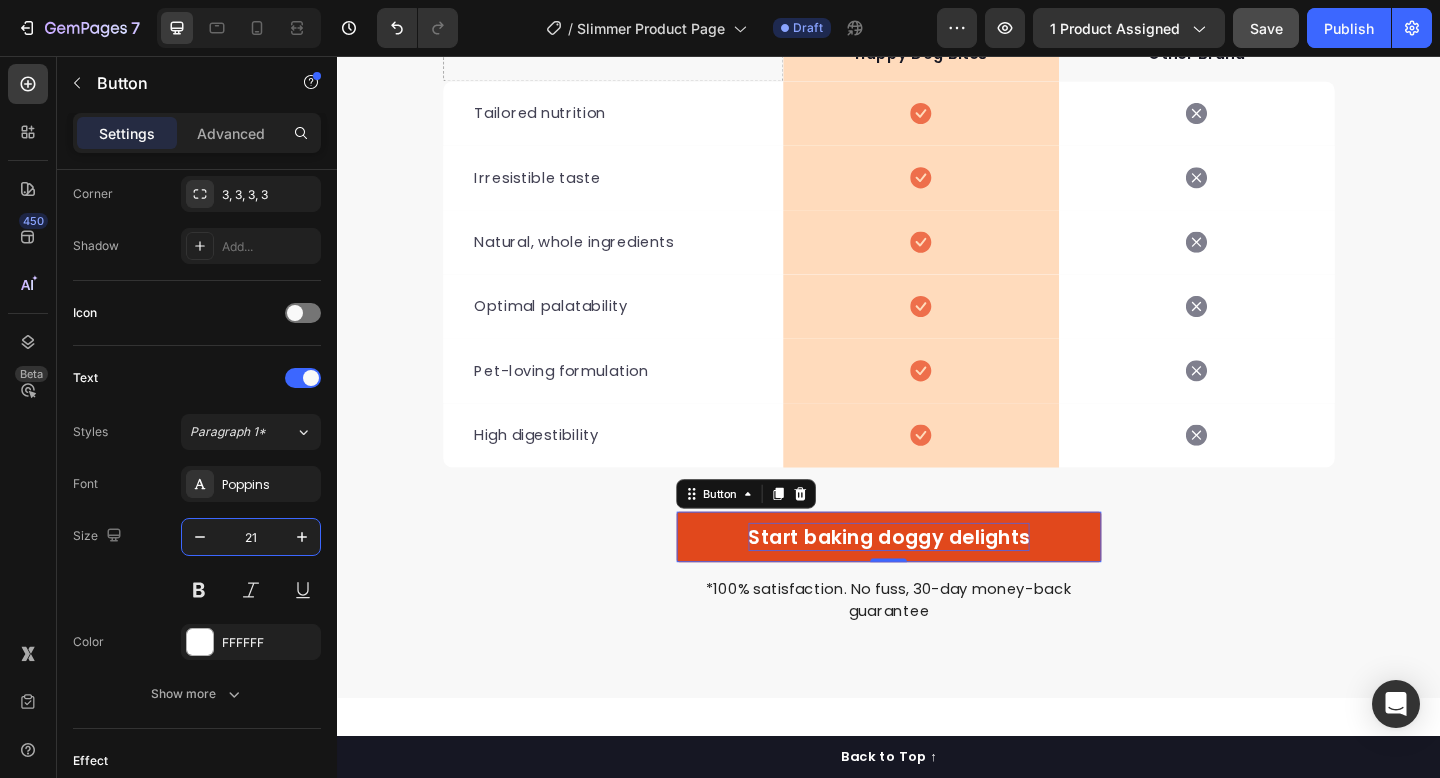 type on "21" 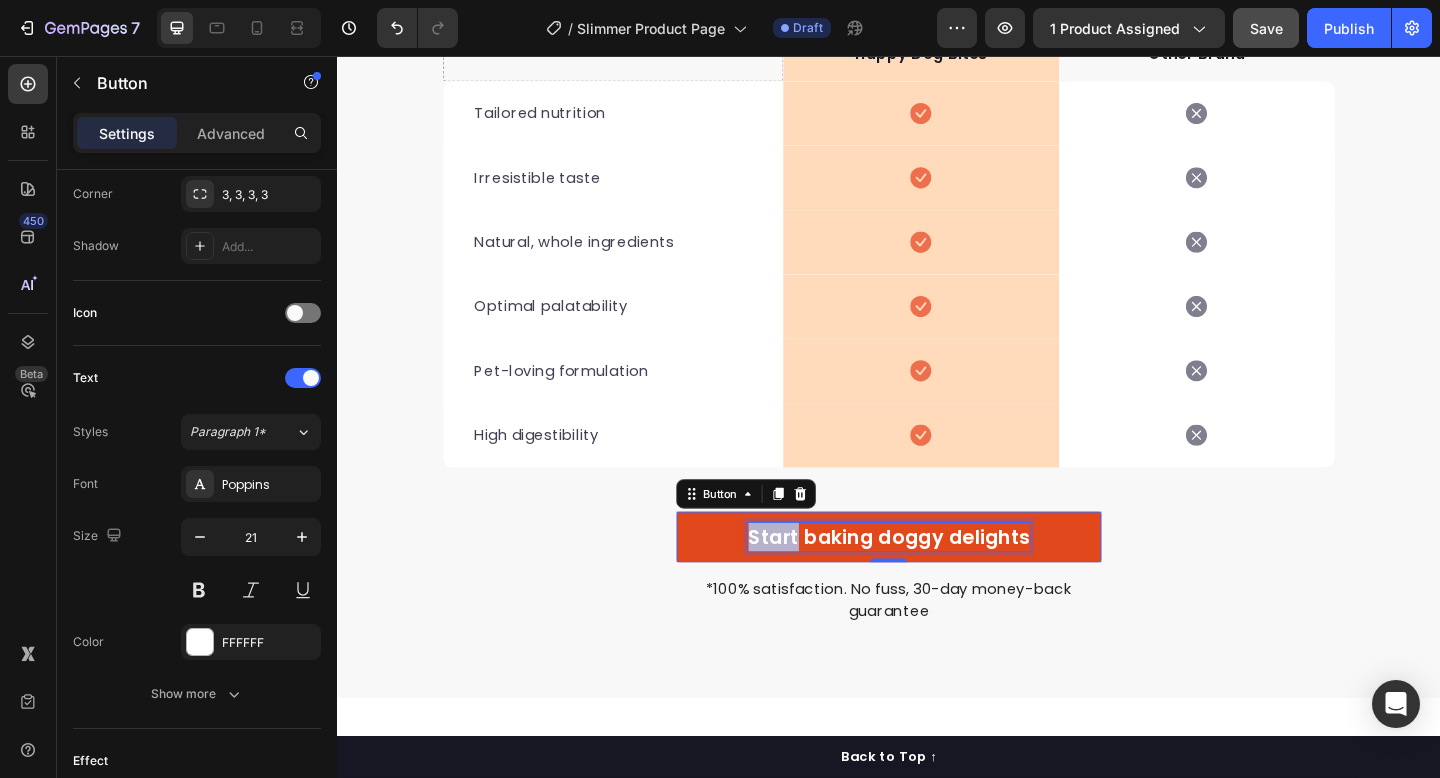click on "Start baking doggy delights" at bounding box center (937, 580) 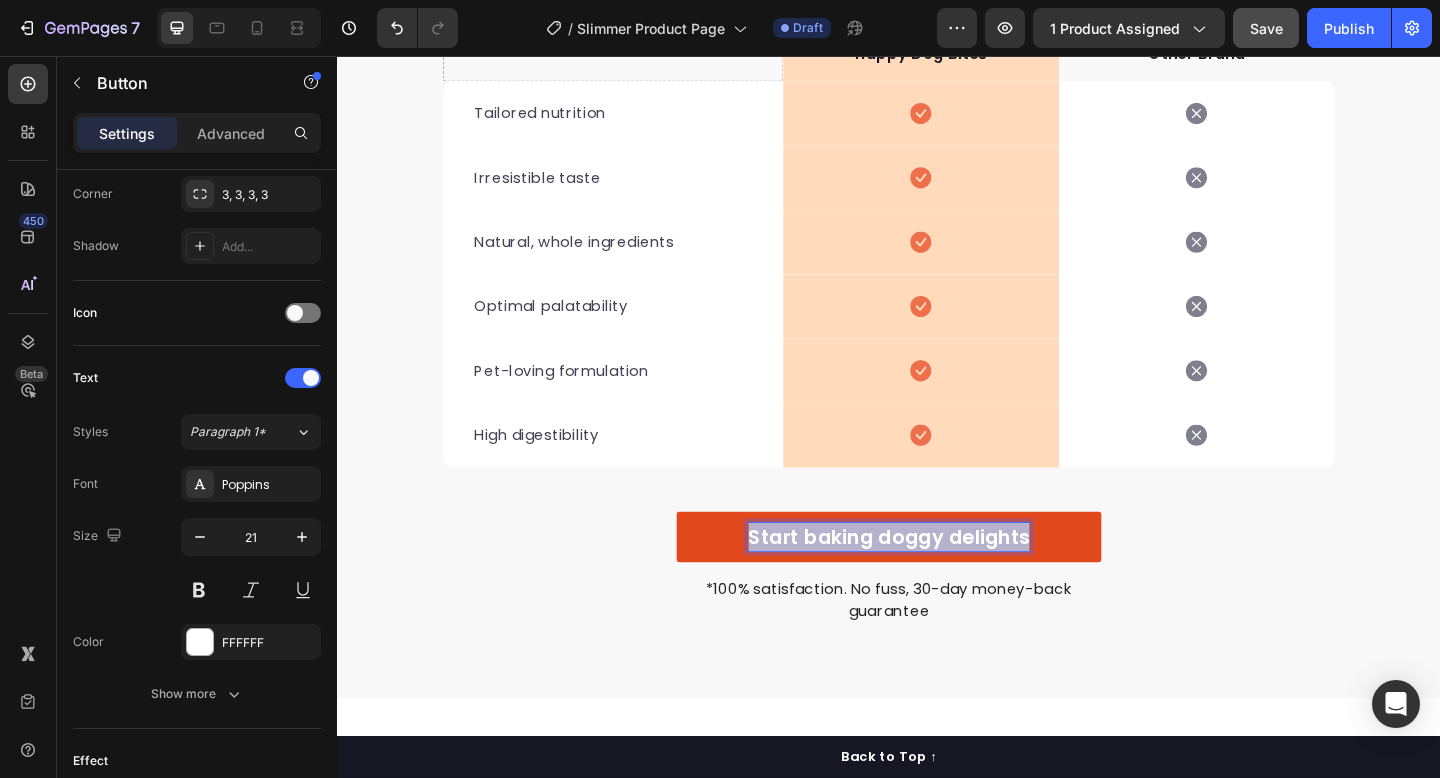 click on "Start baking doggy delights" at bounding box center [937, 580] 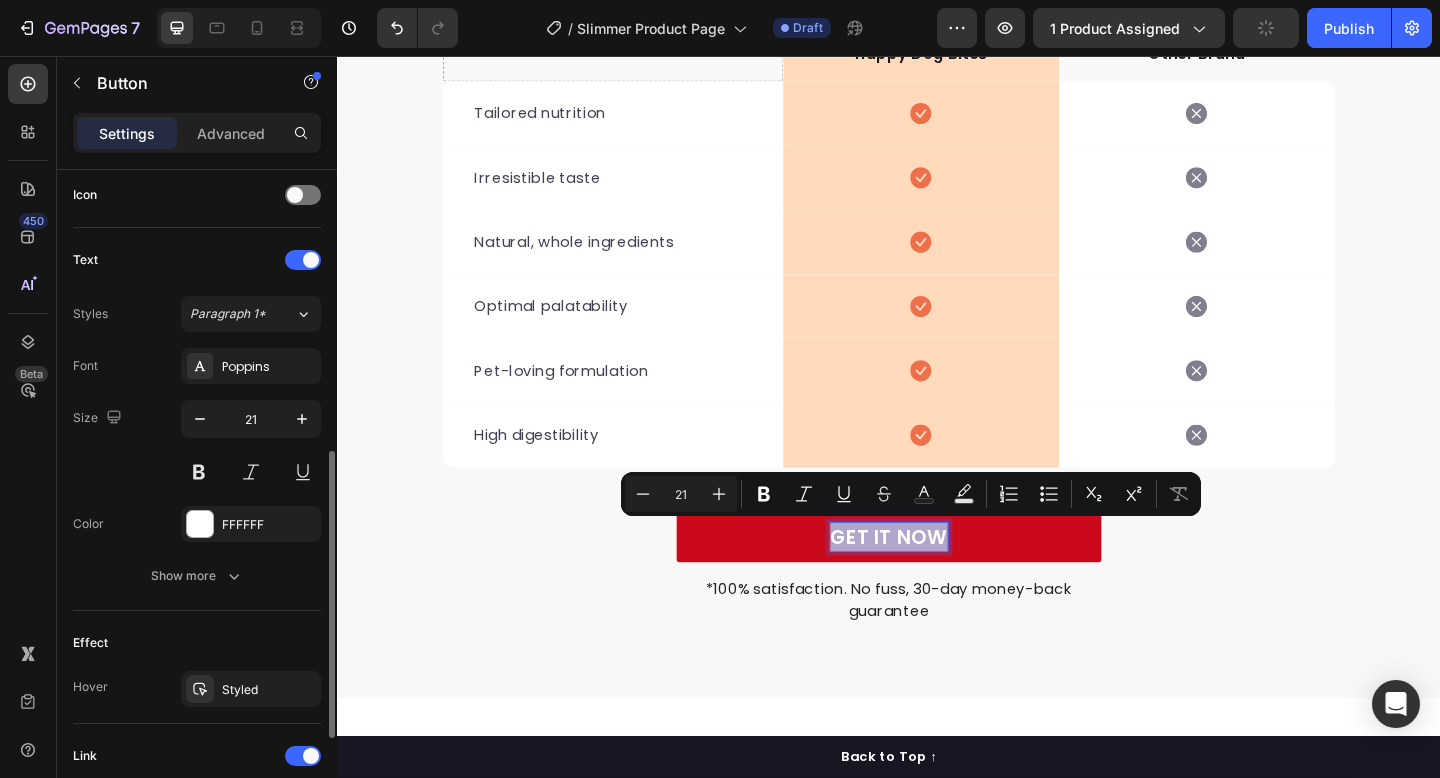 scroll, scrollTop: 623, scrollLeft: 0, axis: vertical 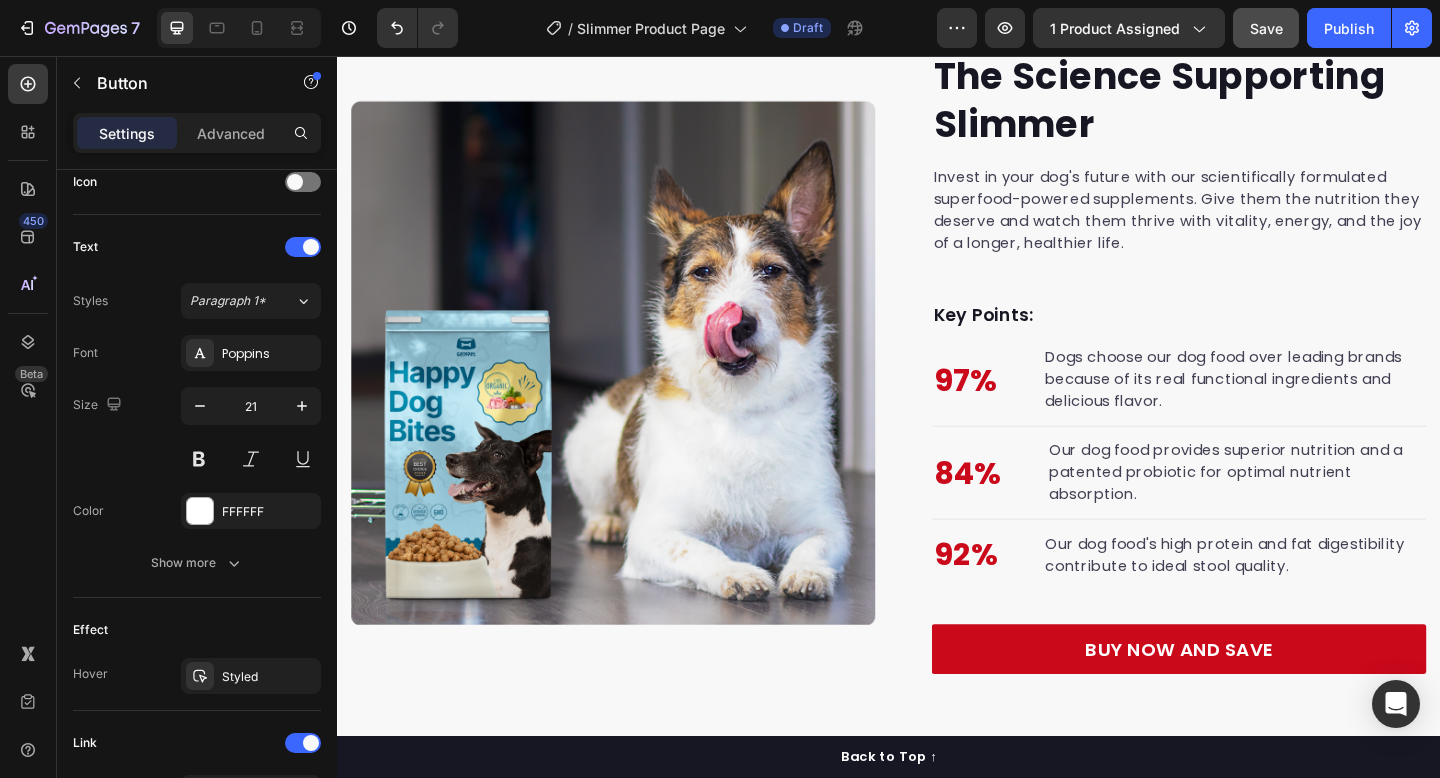type on "16" 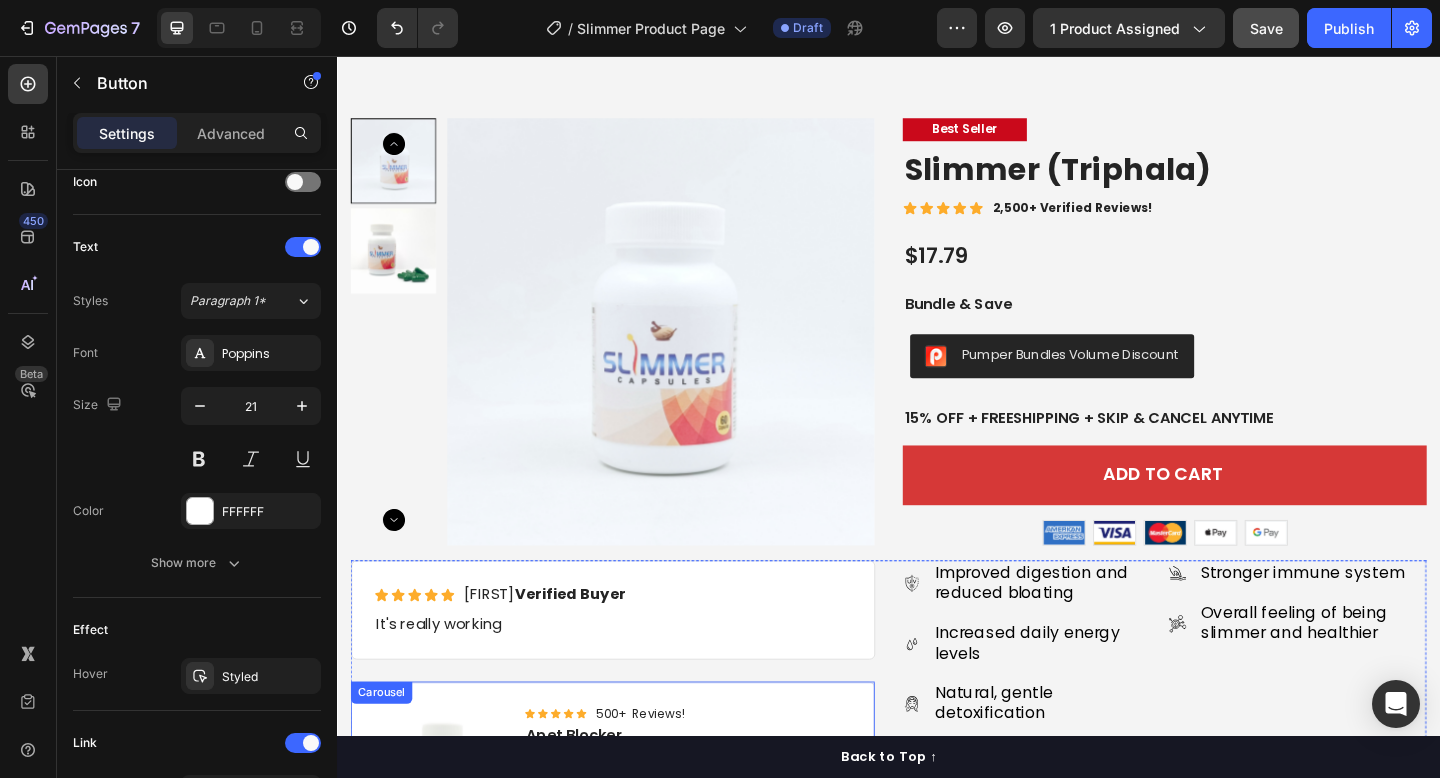 scroll, scrollTop: 4306, scrollLeft: 0, axis: vertical 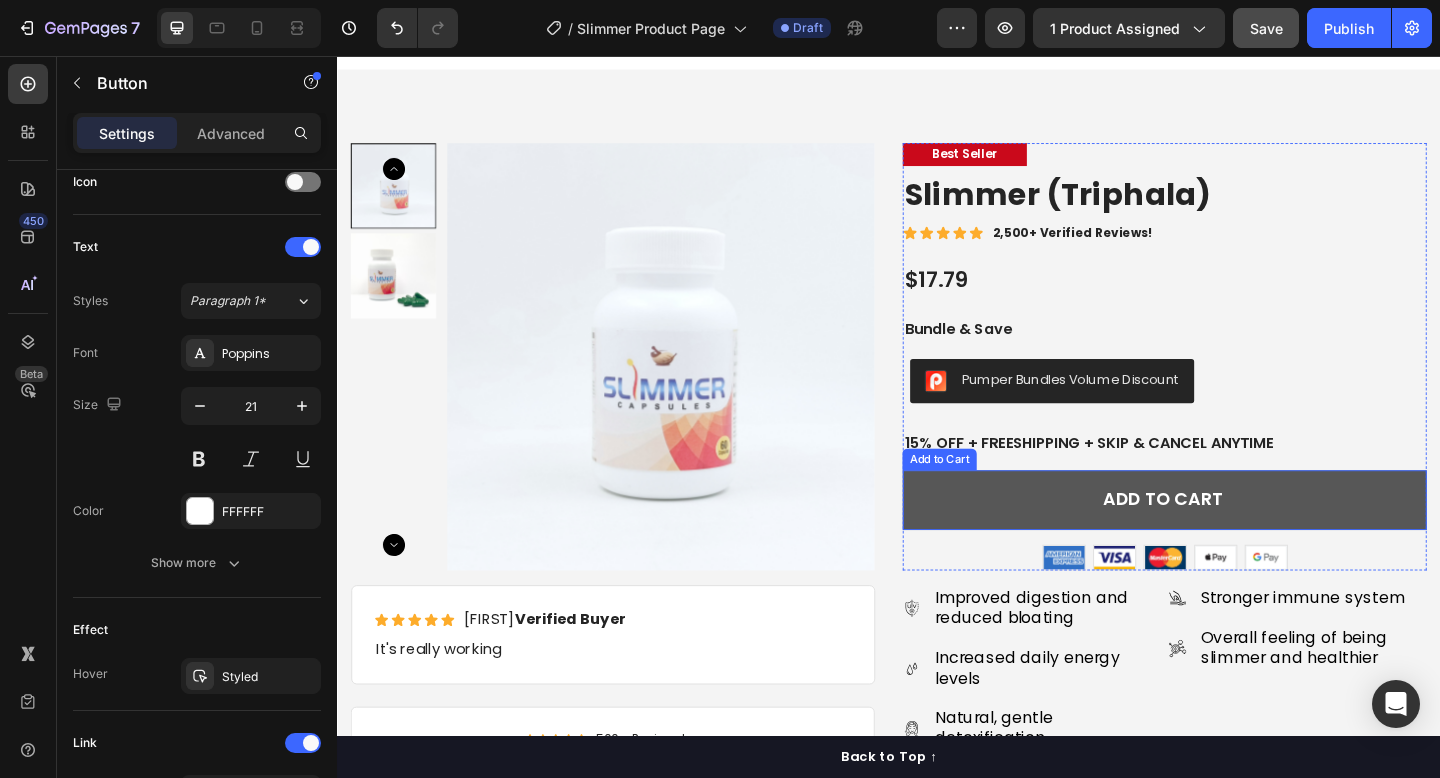 click on "Add to cart" at bounding box center (1237, 539) 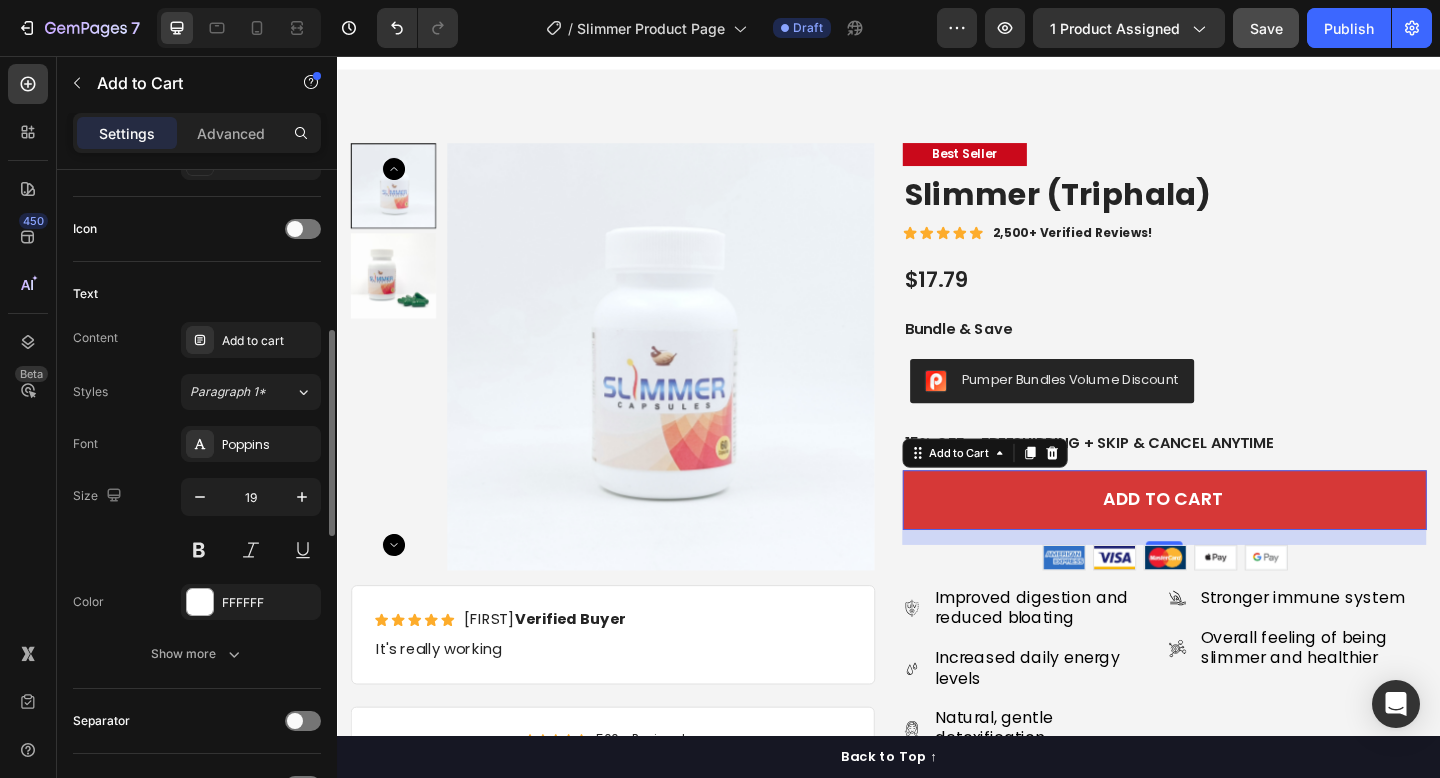 scroll, scrollTop: 476, scrollLeft: 0, axis: vertical 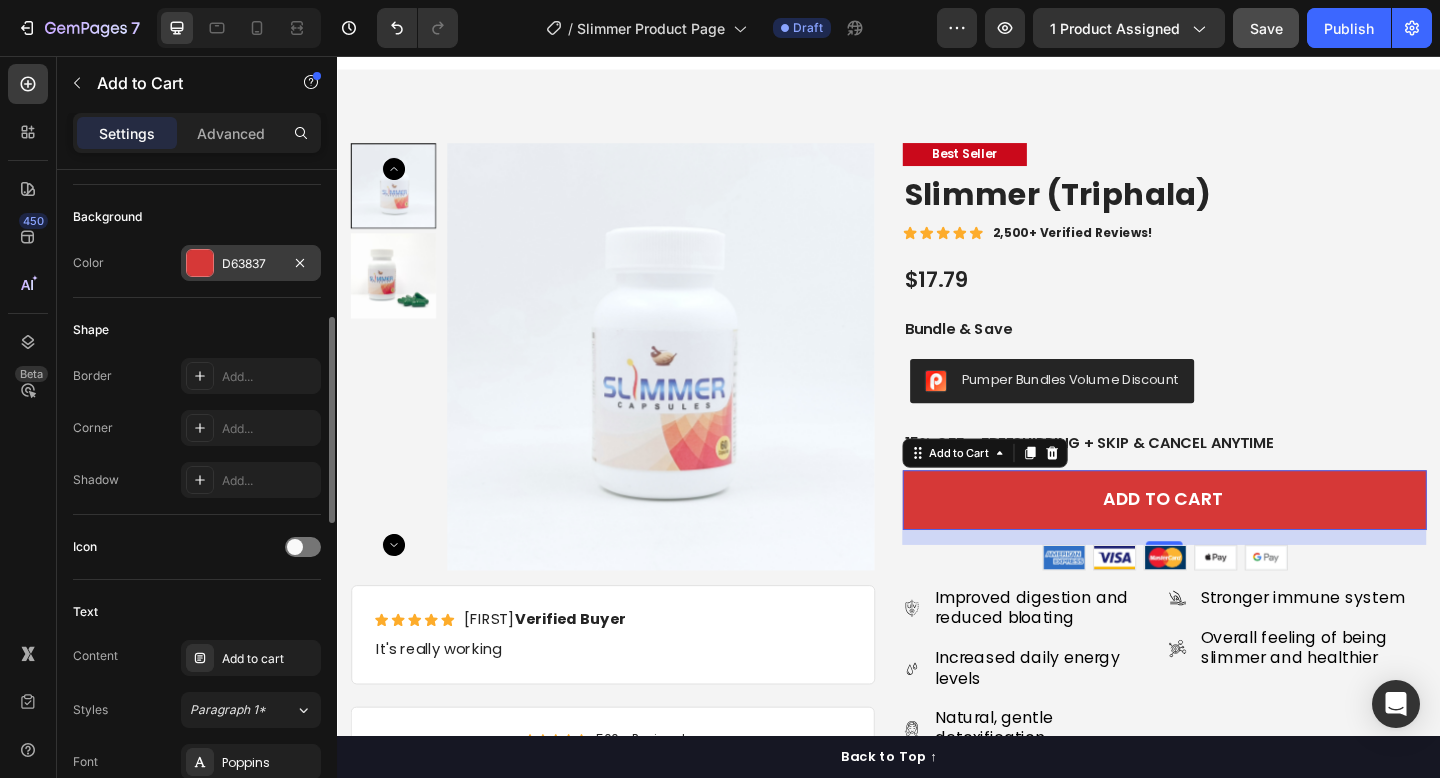 click at bounding box center (200, 263) 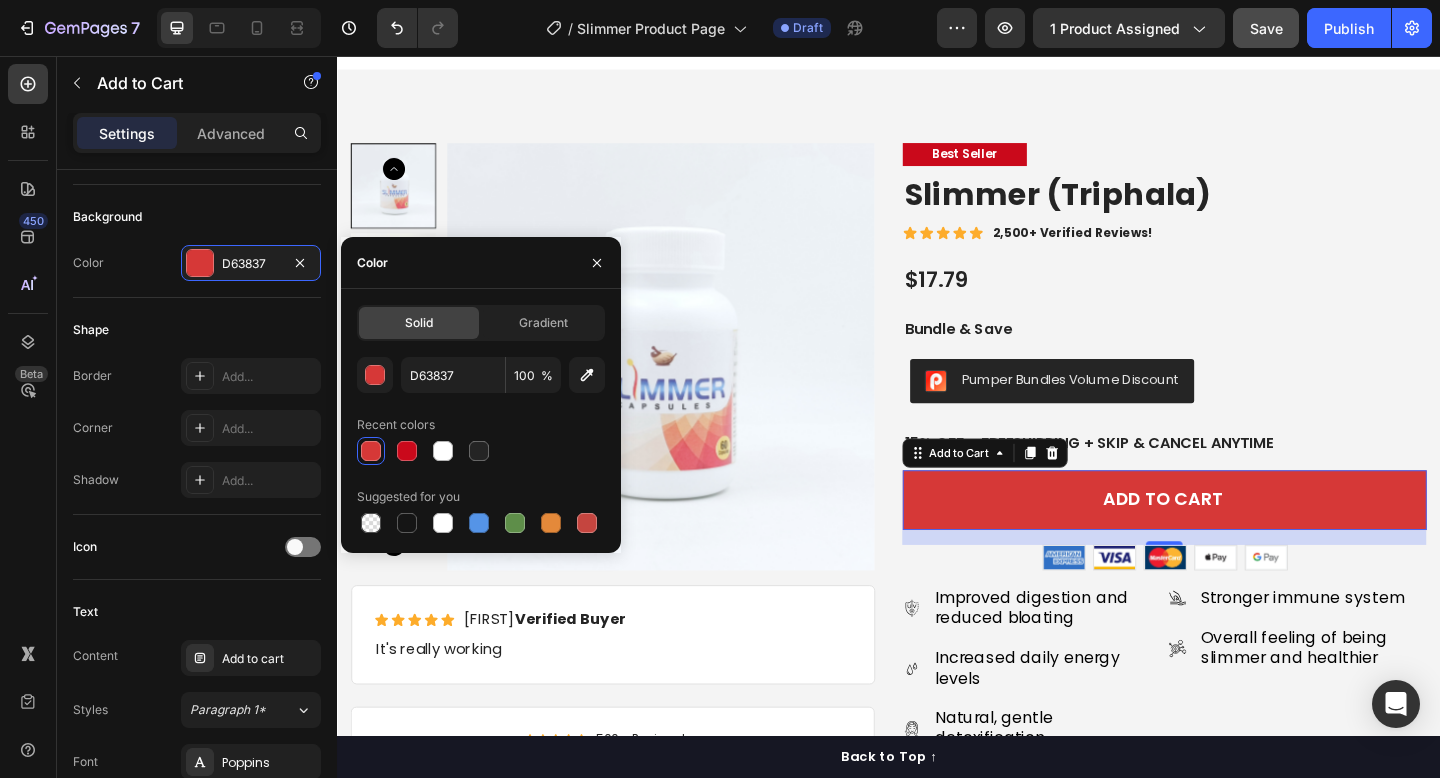click on "Recent colors" at bounding box center [481, 425] 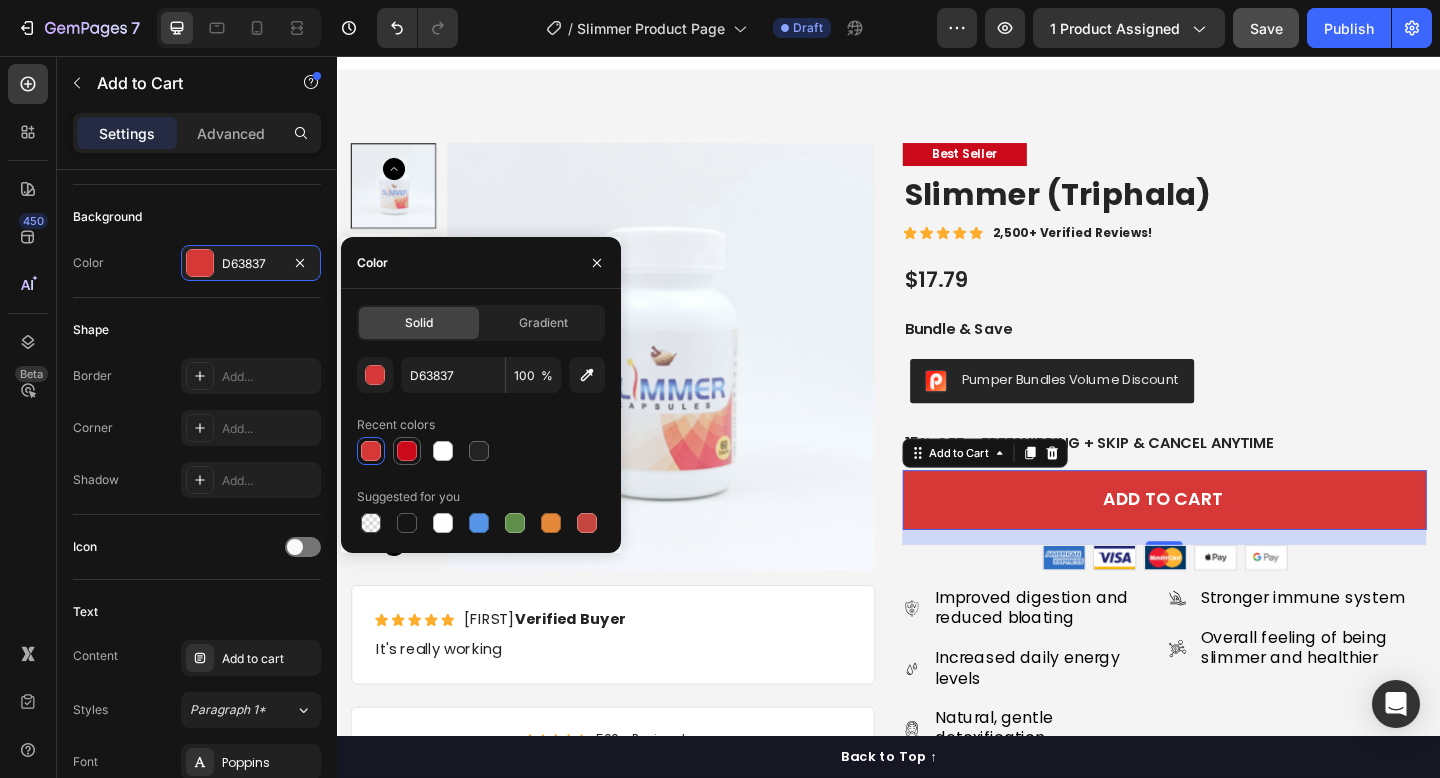 click at bounding box center (407, 451) 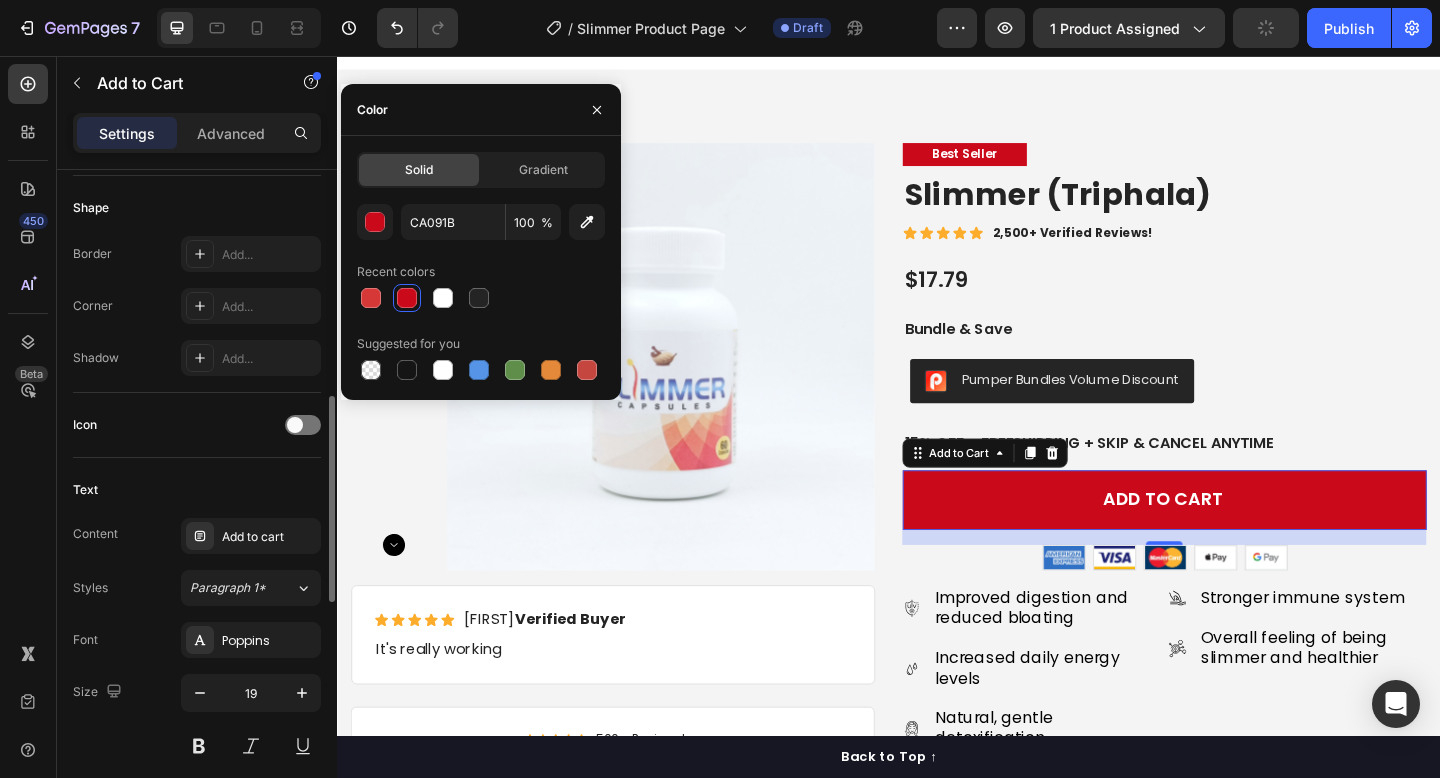 scroll, scrollTop: 629, scrollLeft: 0, axis: vertical 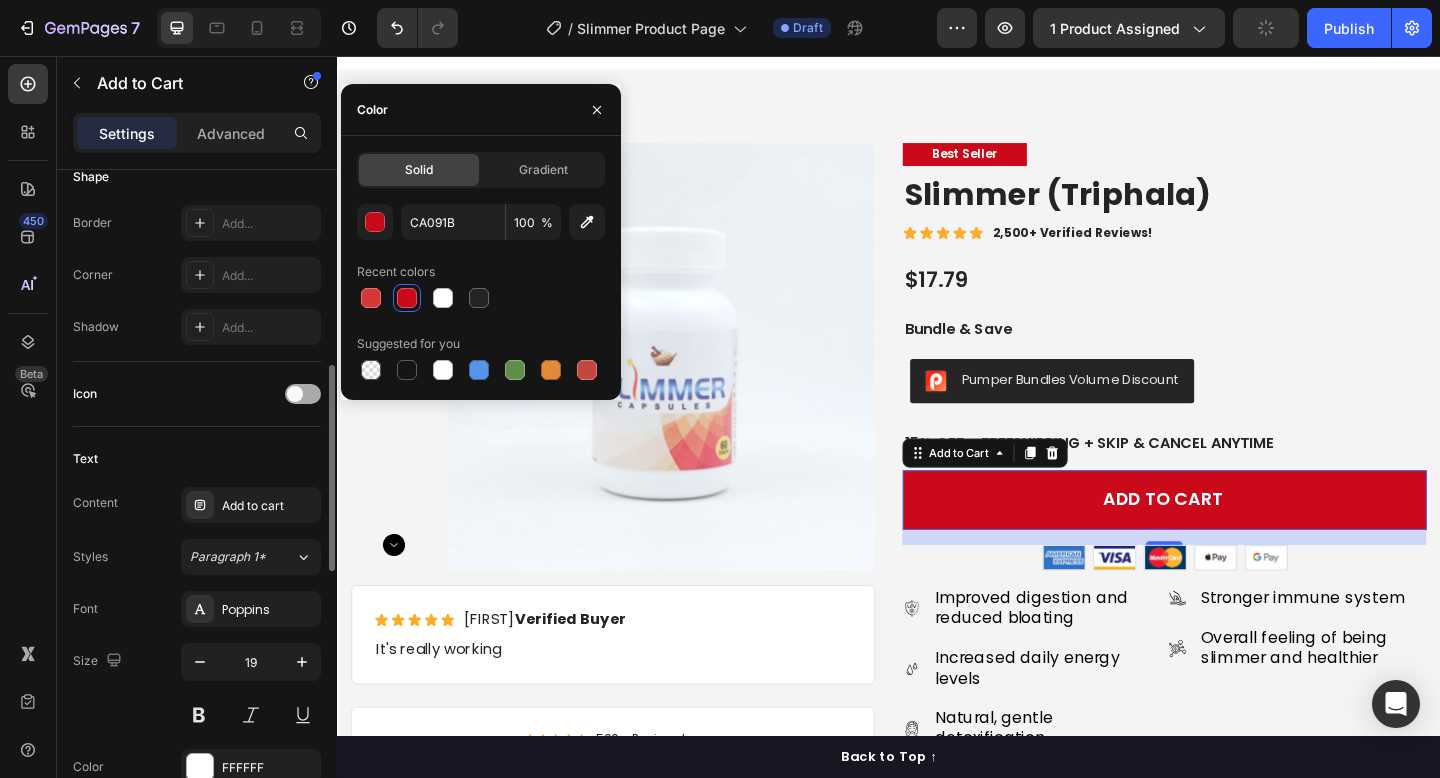 click at bounding box center (295, 394) 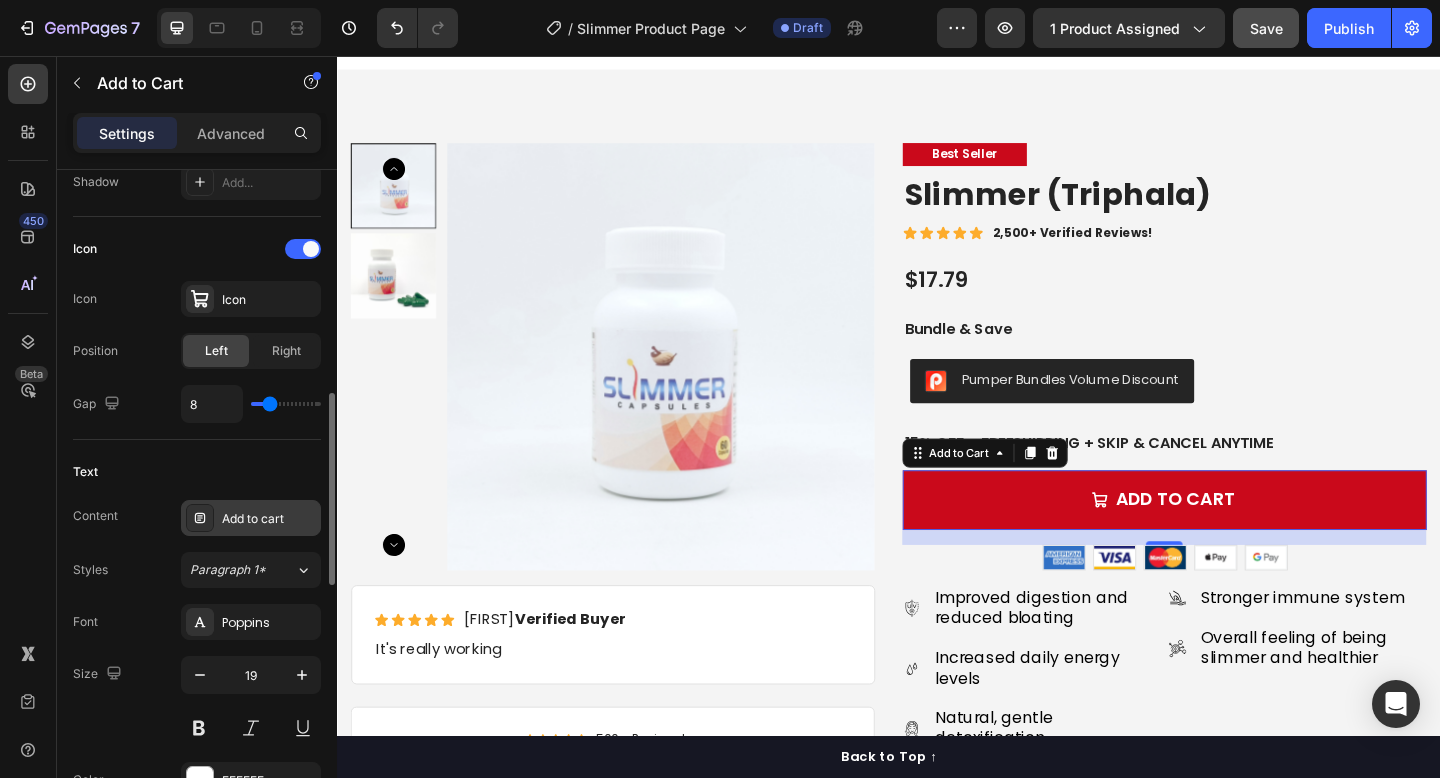 scroll, scrollTop: 942, scrollLeft: 0, axis: vertical 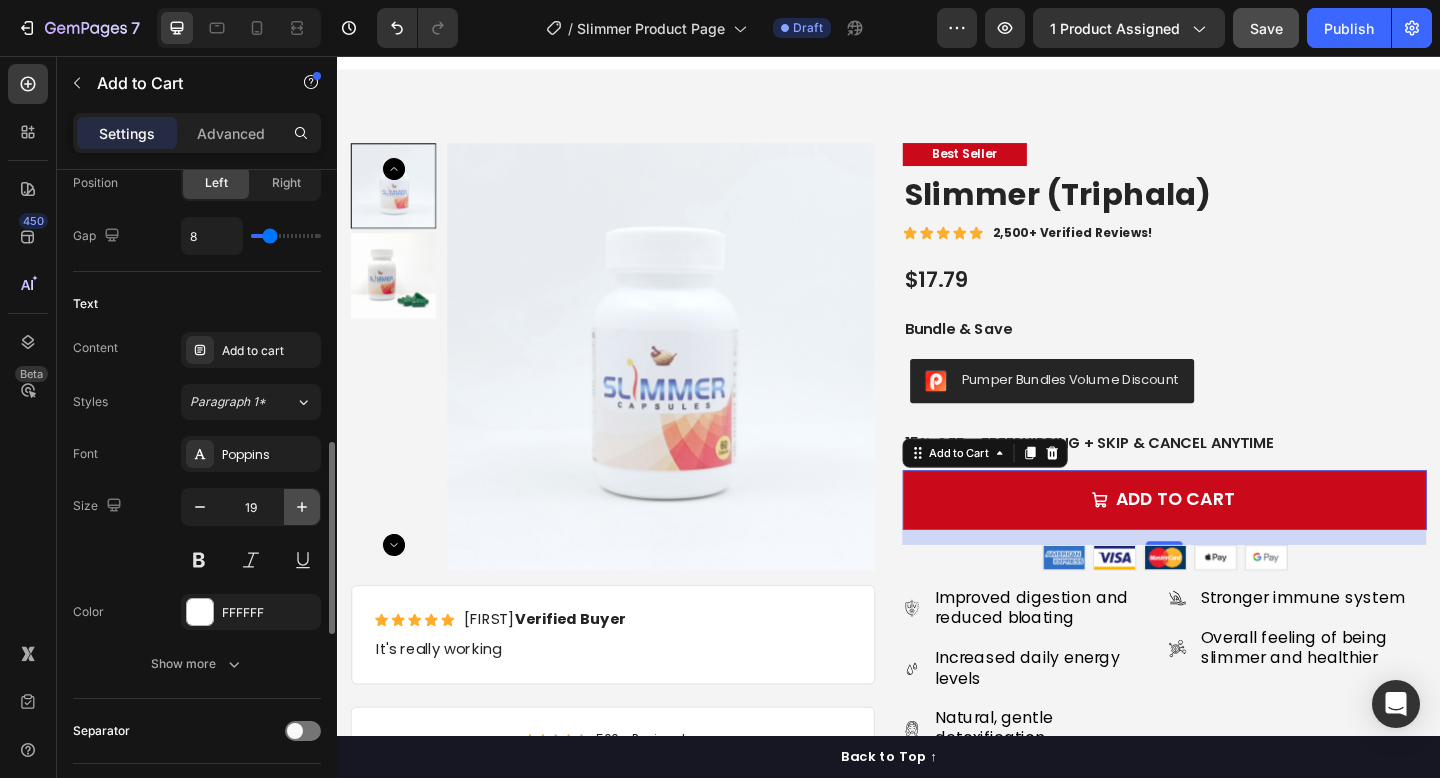 click 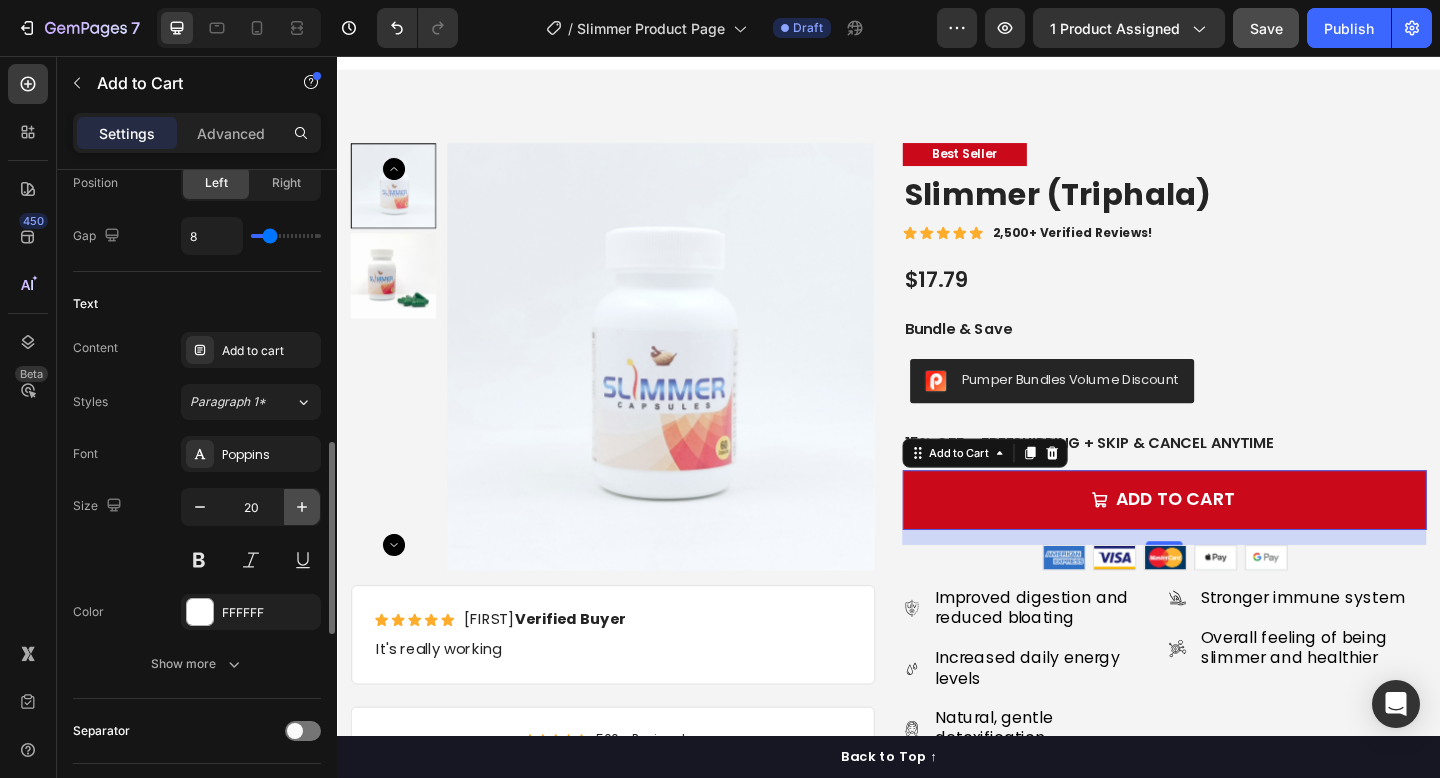 click 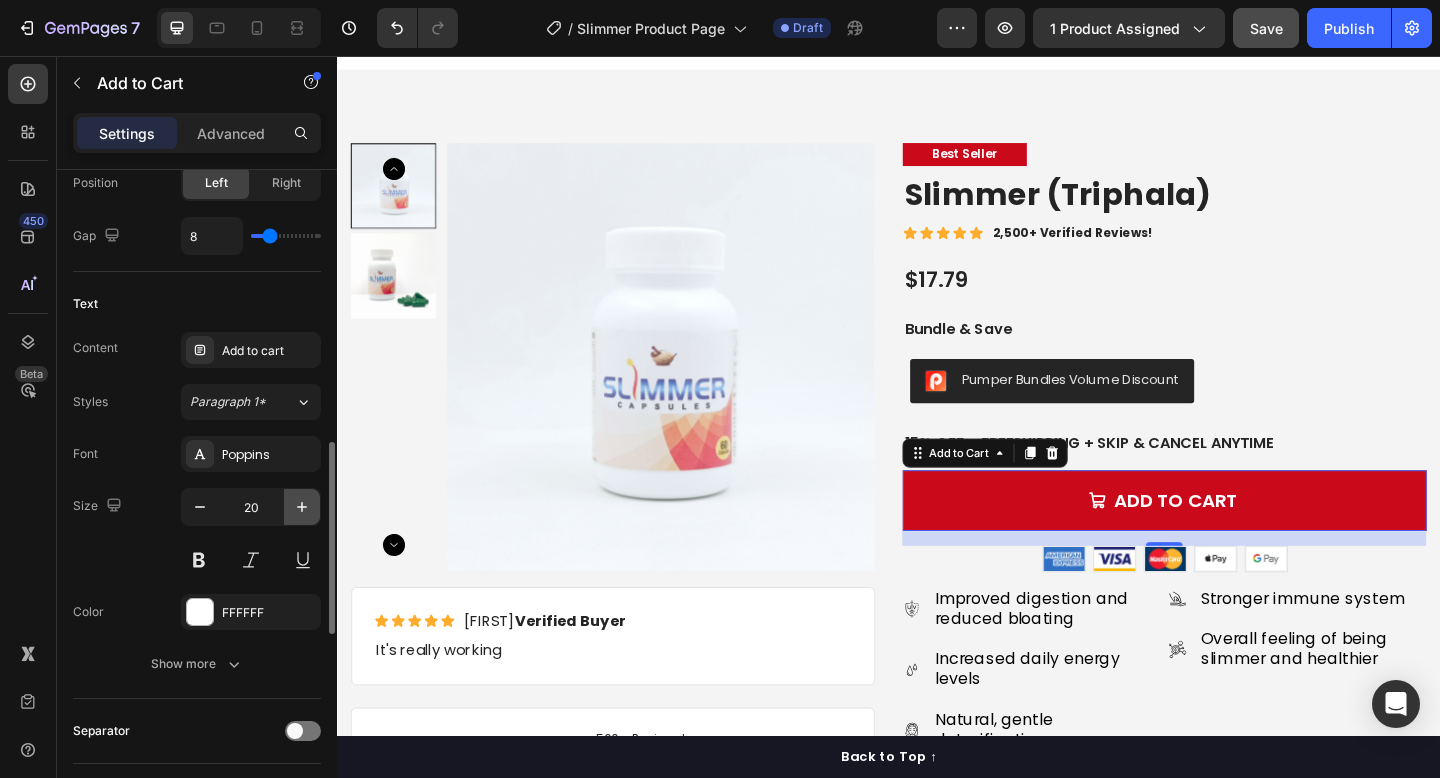 type on "21" 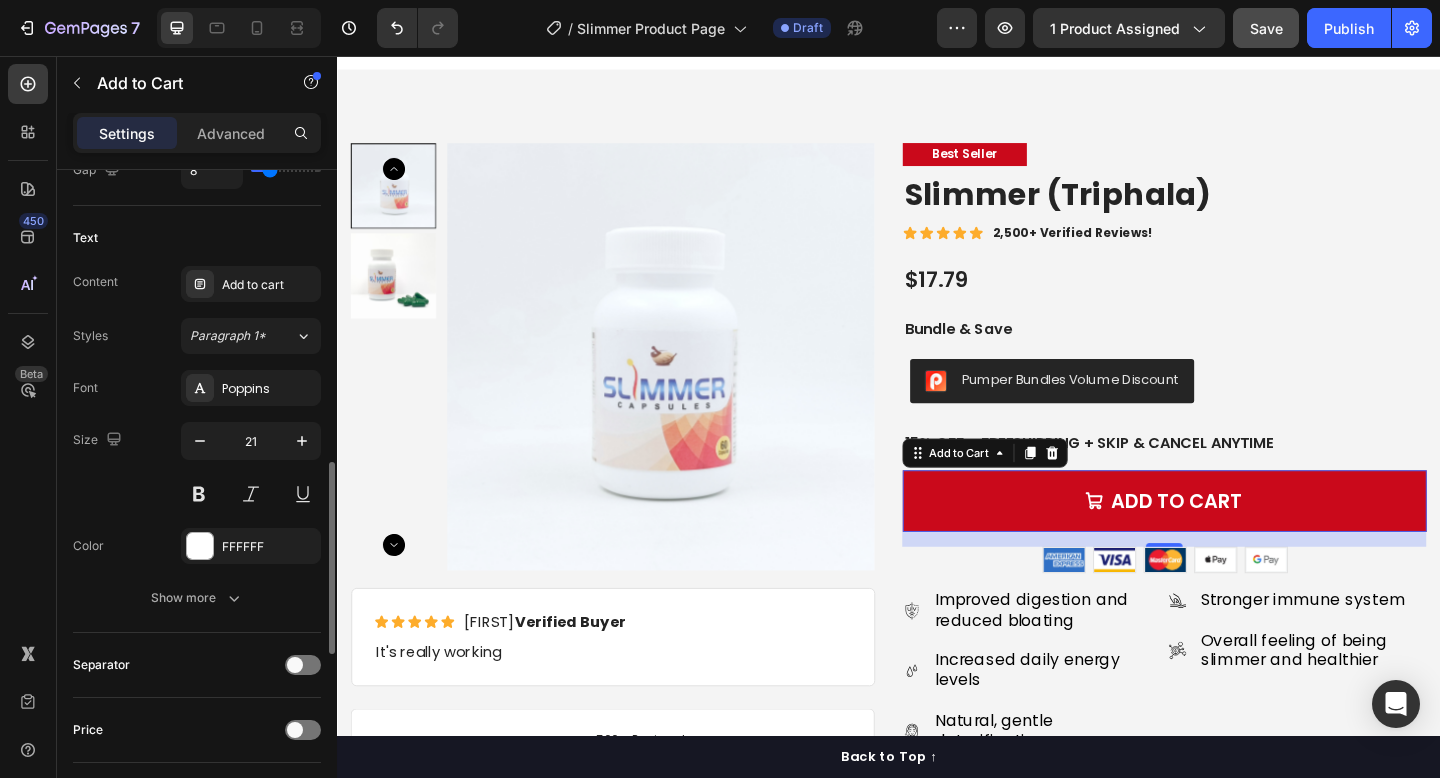 scroll, scrollTop: 1009, scrollLeft: 0, axis: vertical 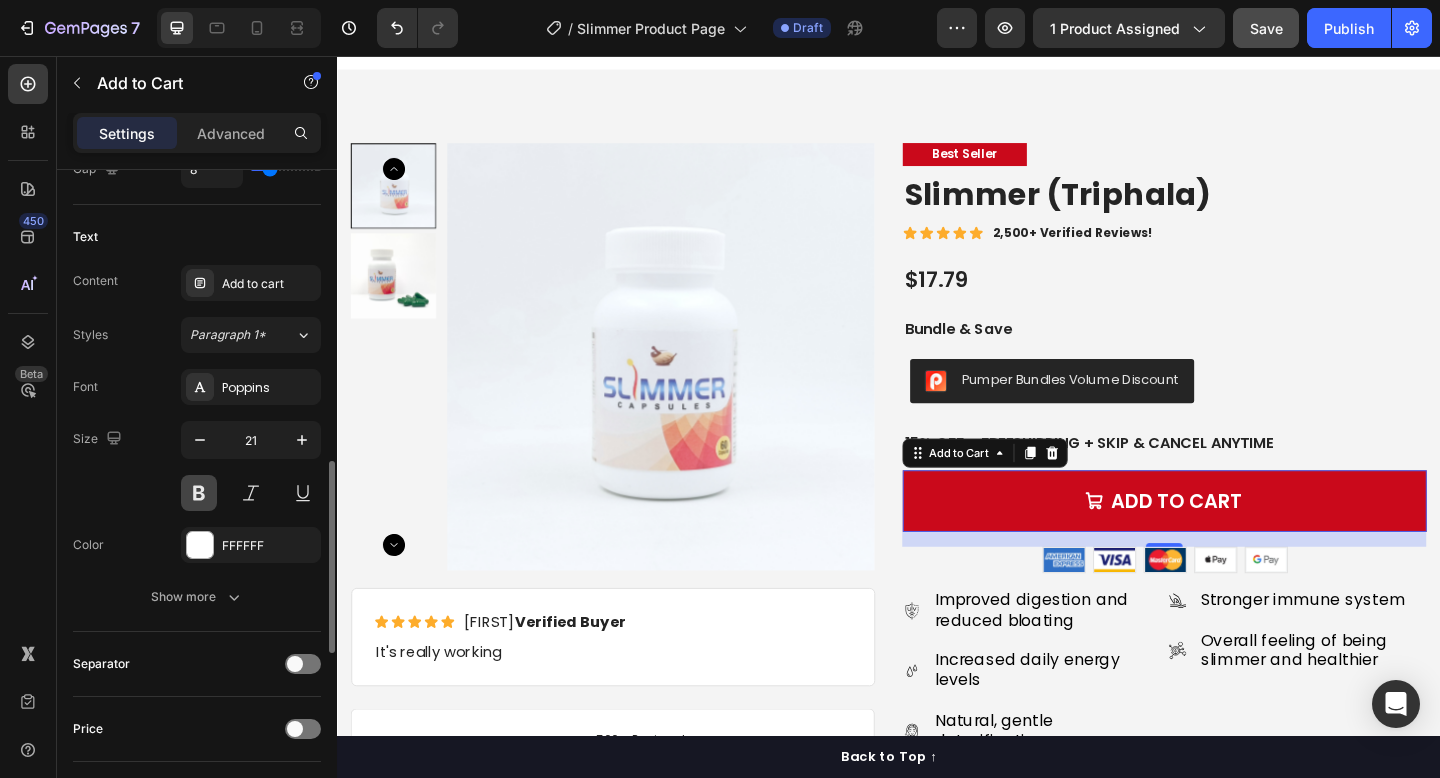 click at bounding box center (199, 493) 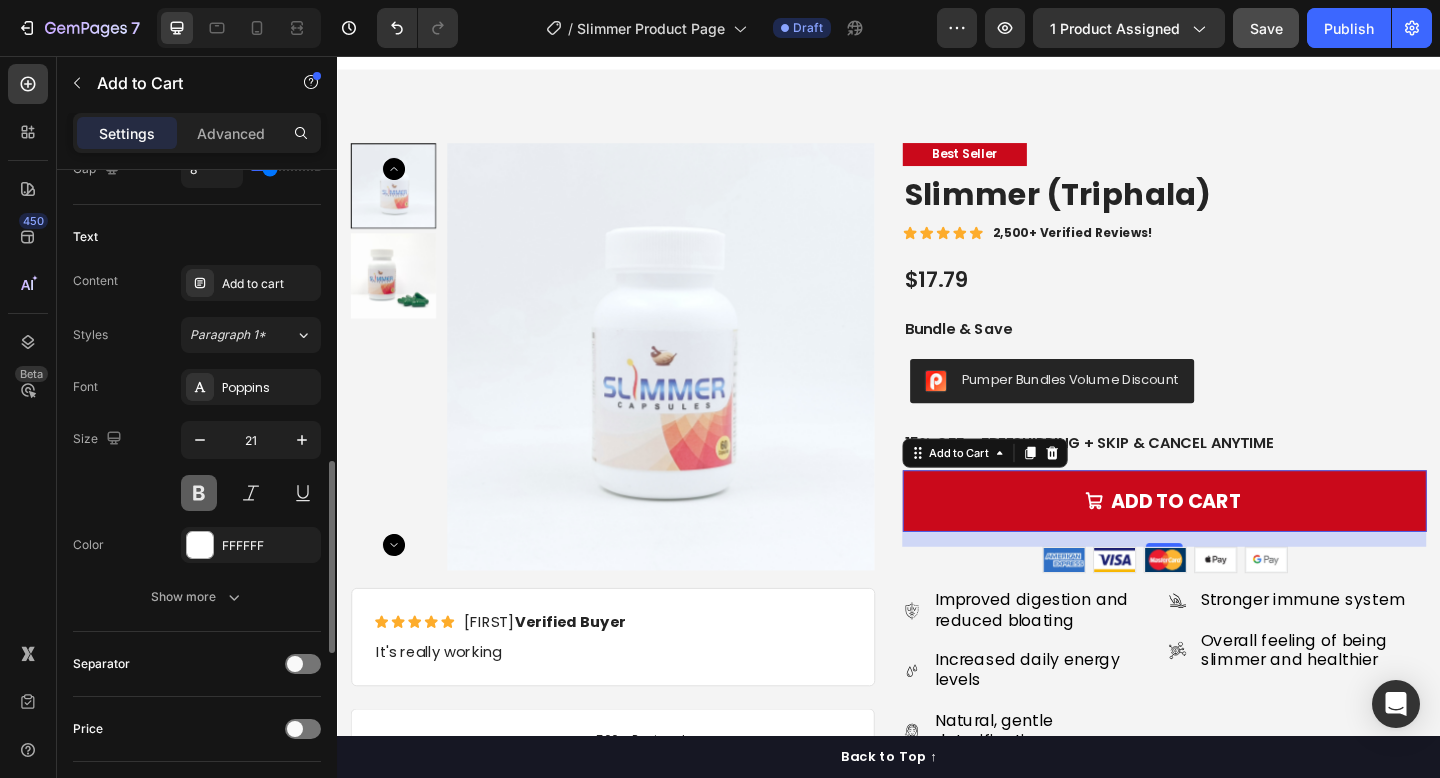 click at bounding box center (199, 493) 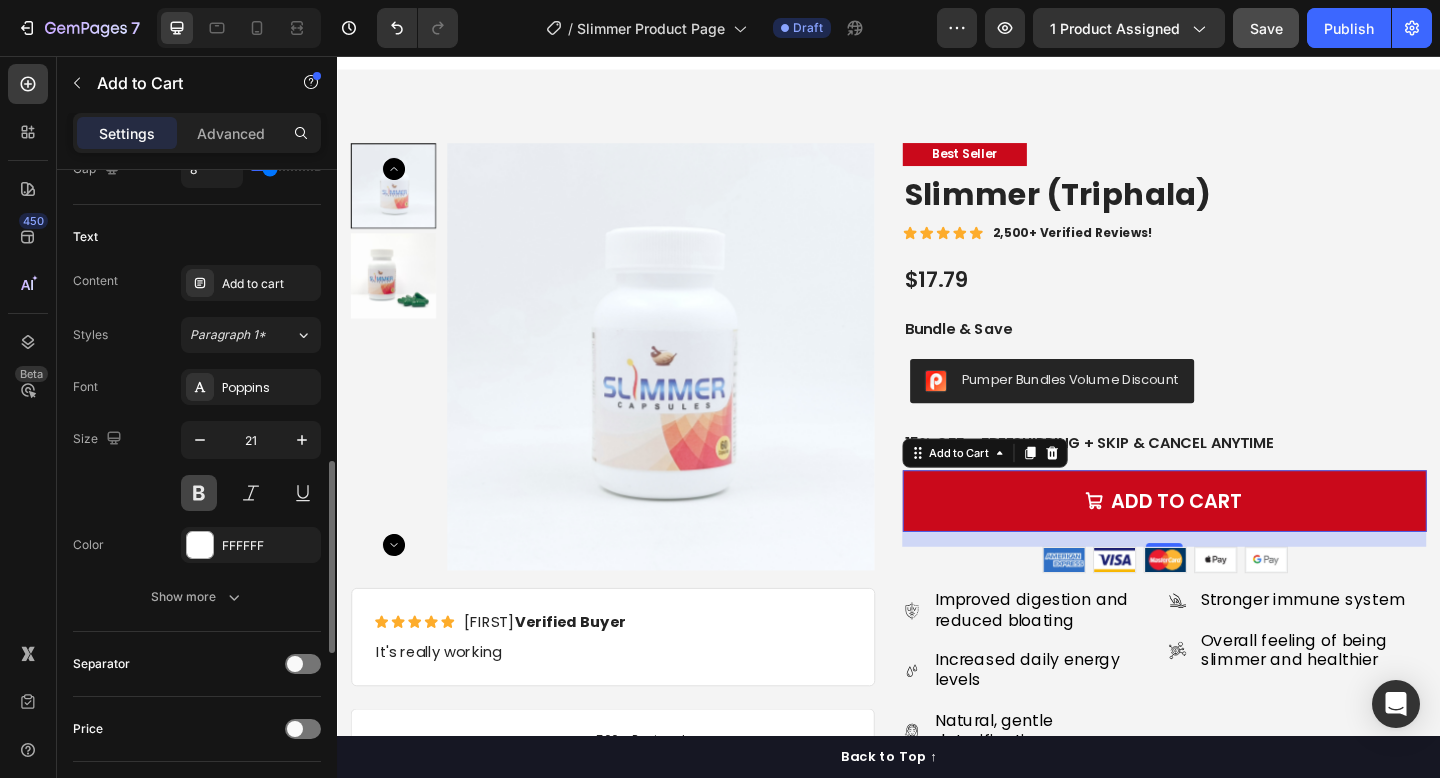 click at bounding box center (199, 493) 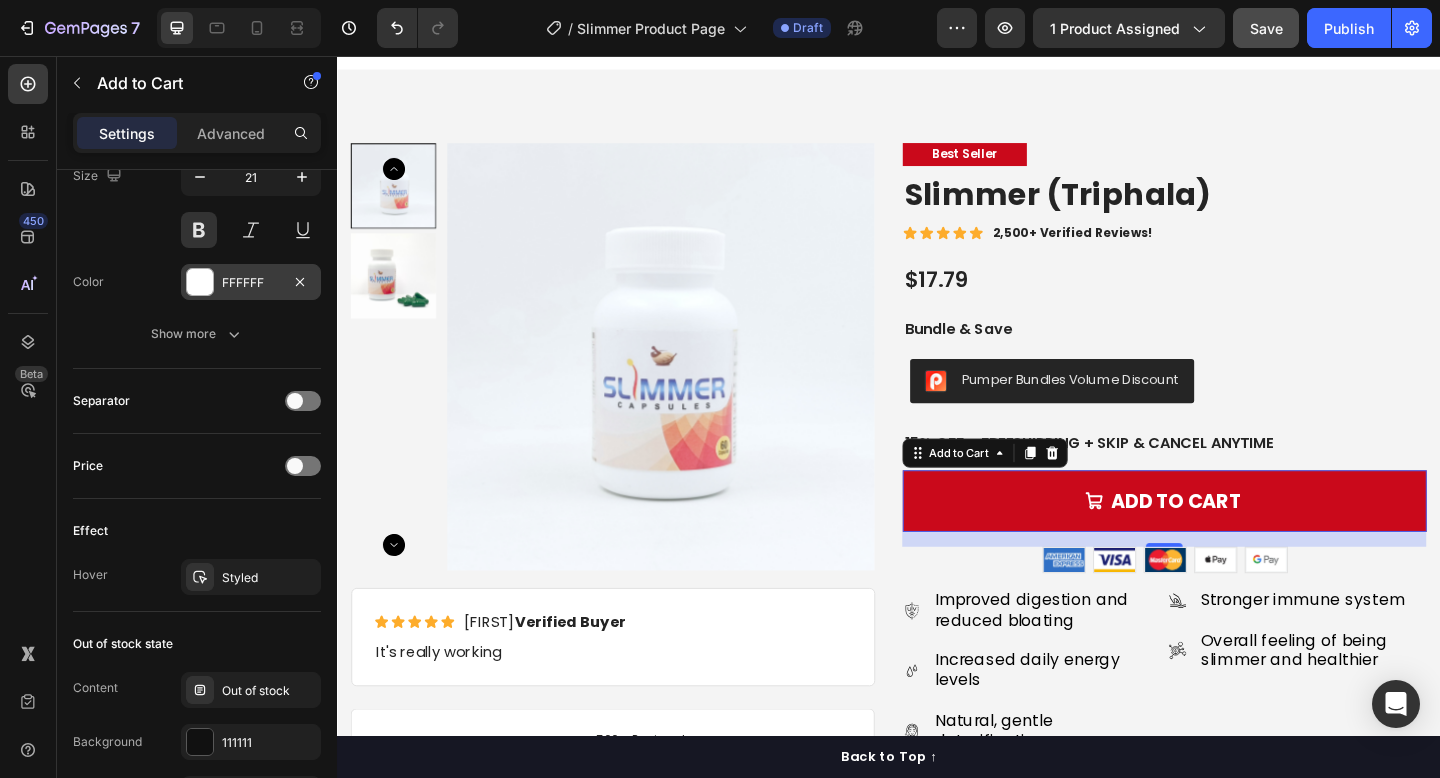 scroll, scrollTop: 1636, scrollLeft: 0, axis: vertical 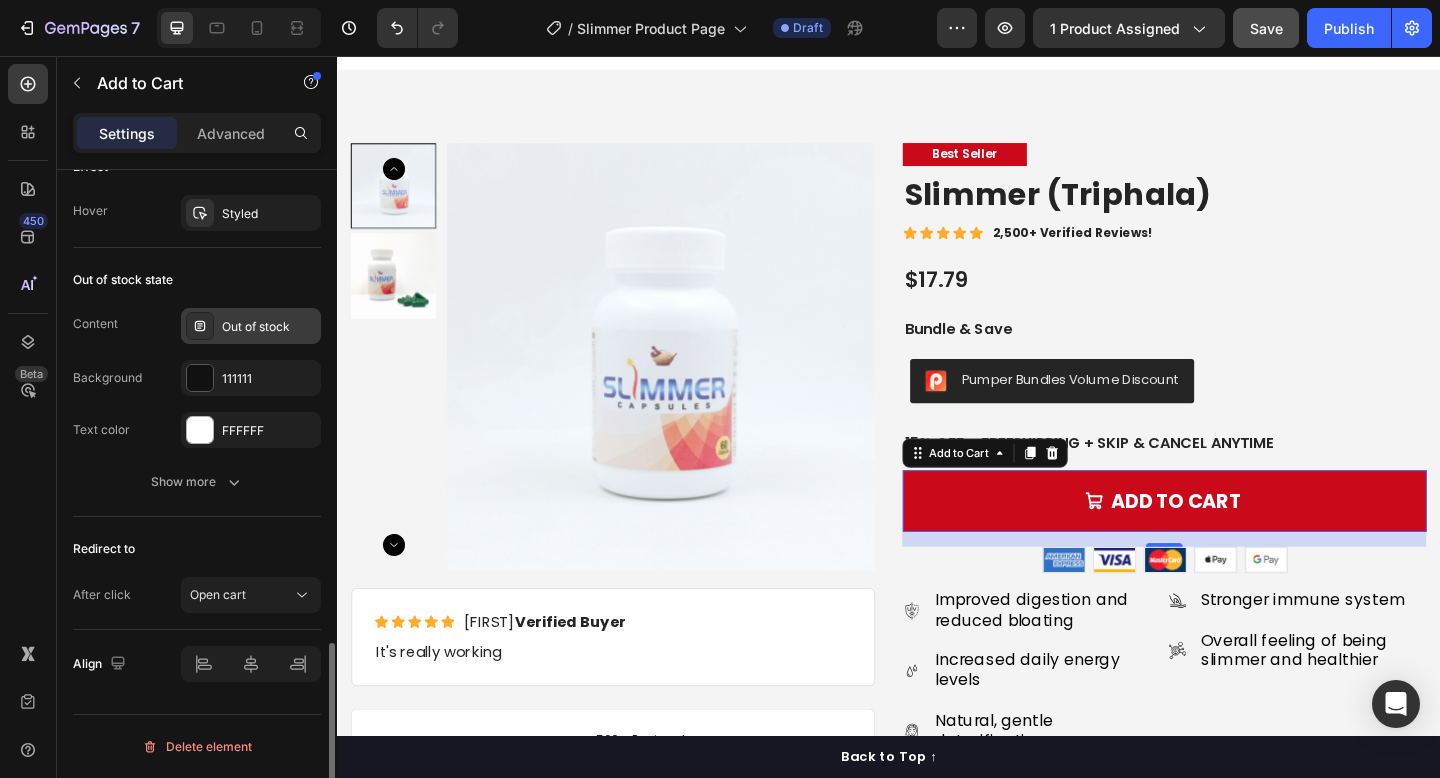 click on "Out of stock" at bounding box center [269, 327] 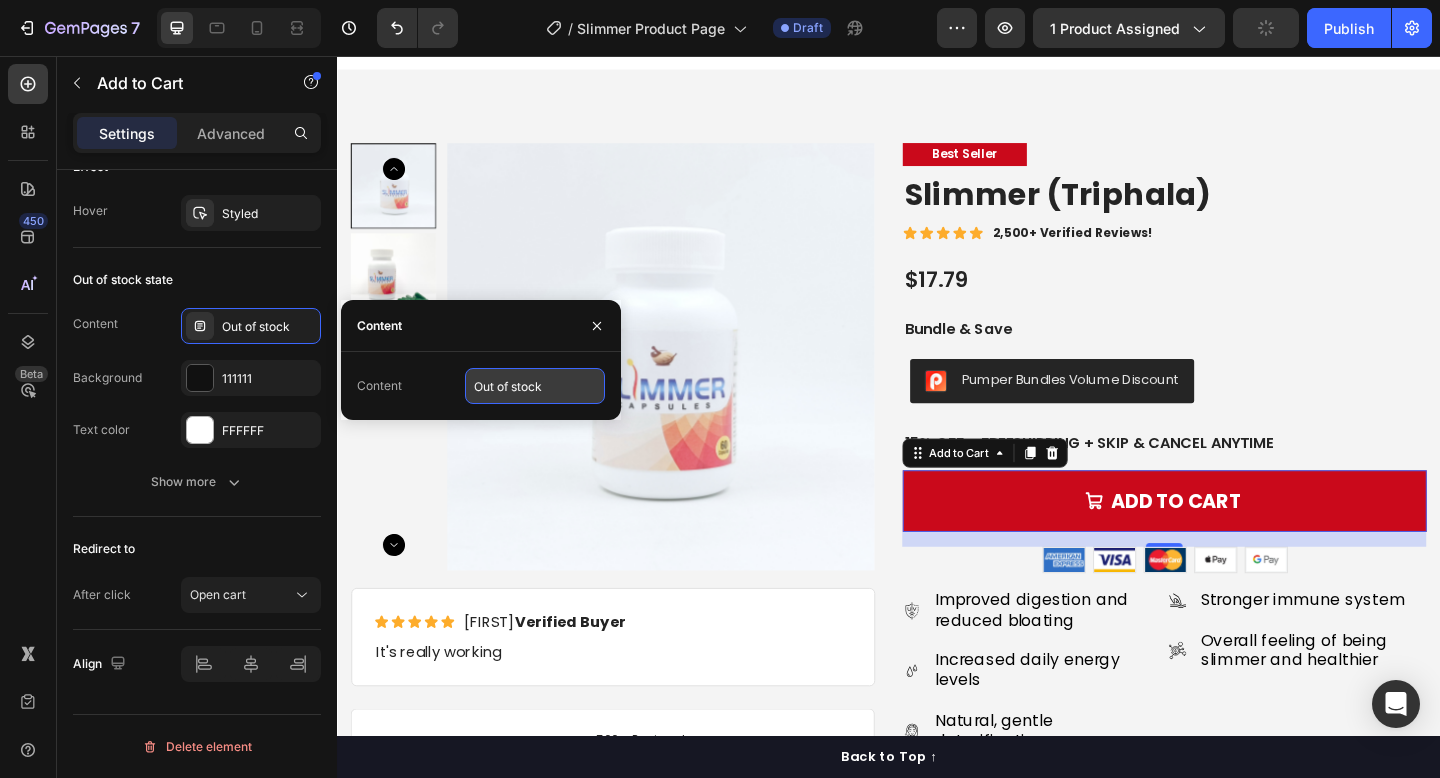 click on "Out of stock" at bounding box center [535, 386] 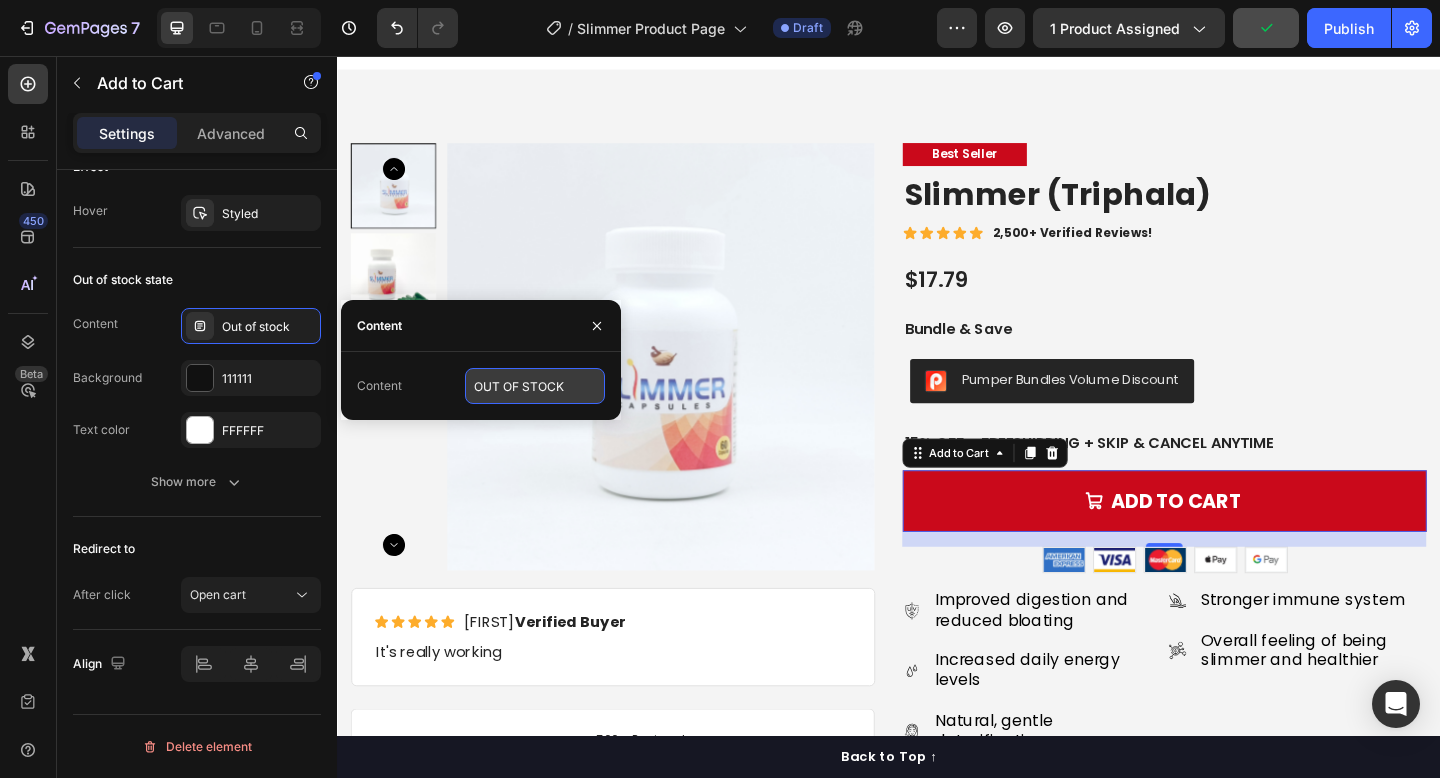 type on "OUT OF STOCK" 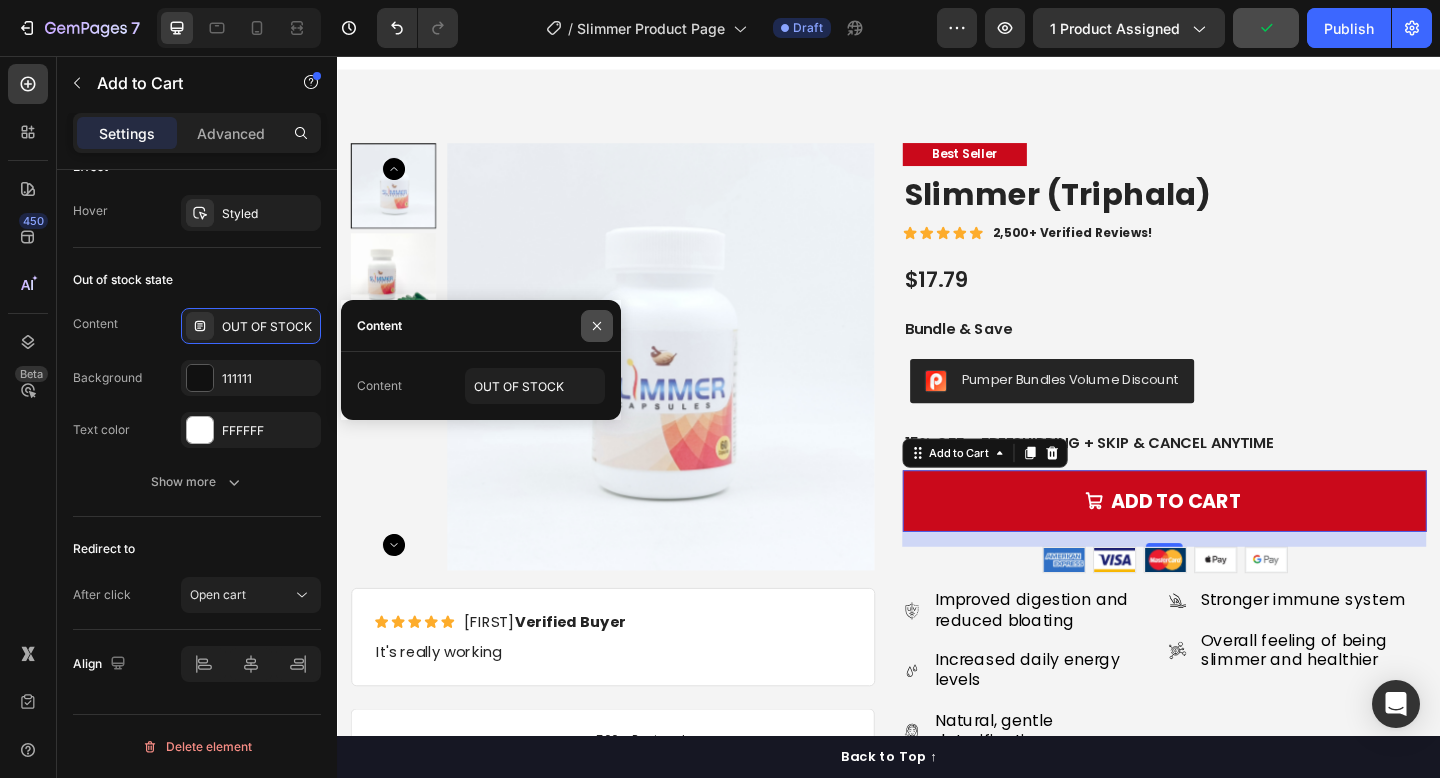 click 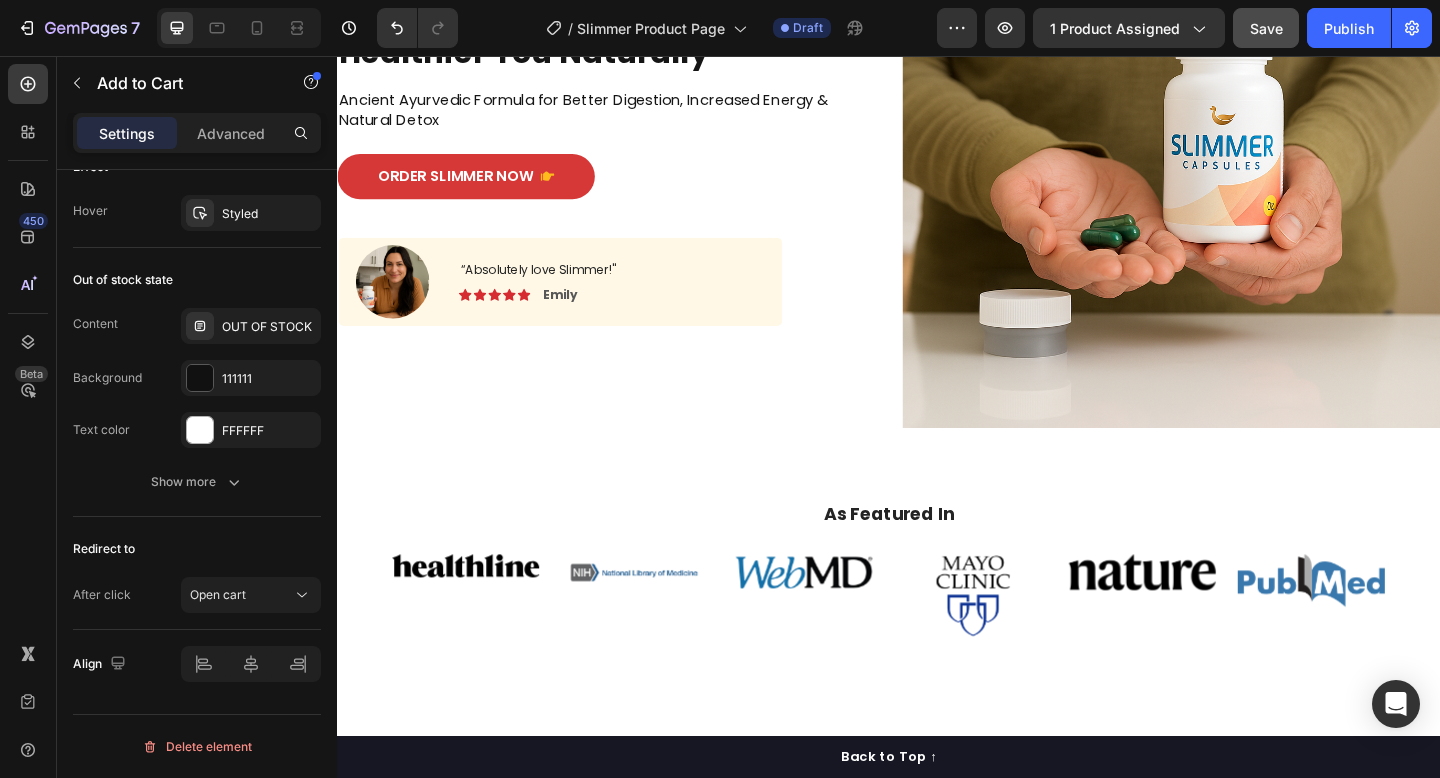 scroll, scrollTop: 144, scrollLeft: 0, axis: vertical 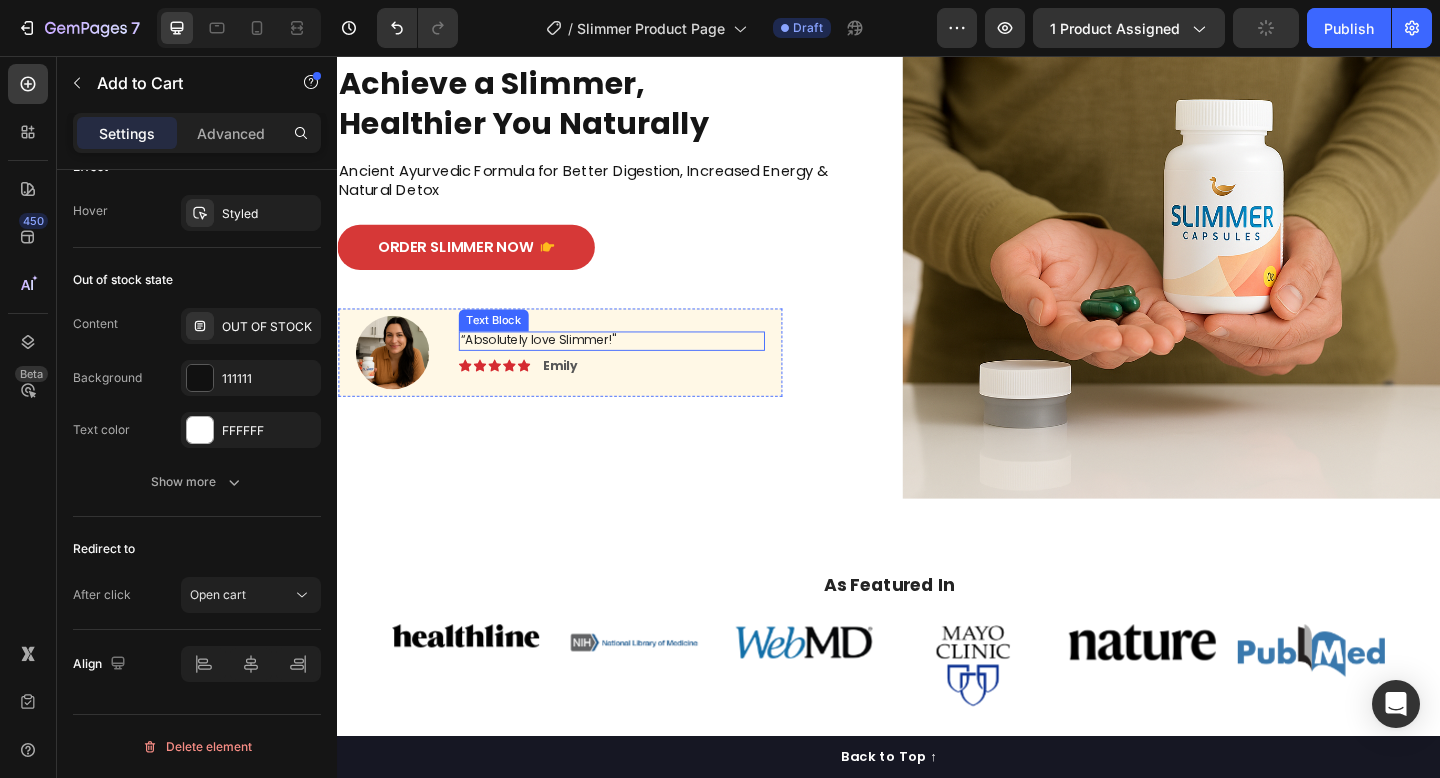 click on "“Absolutely love Slimmer!"" at bounding box center (635, 366) 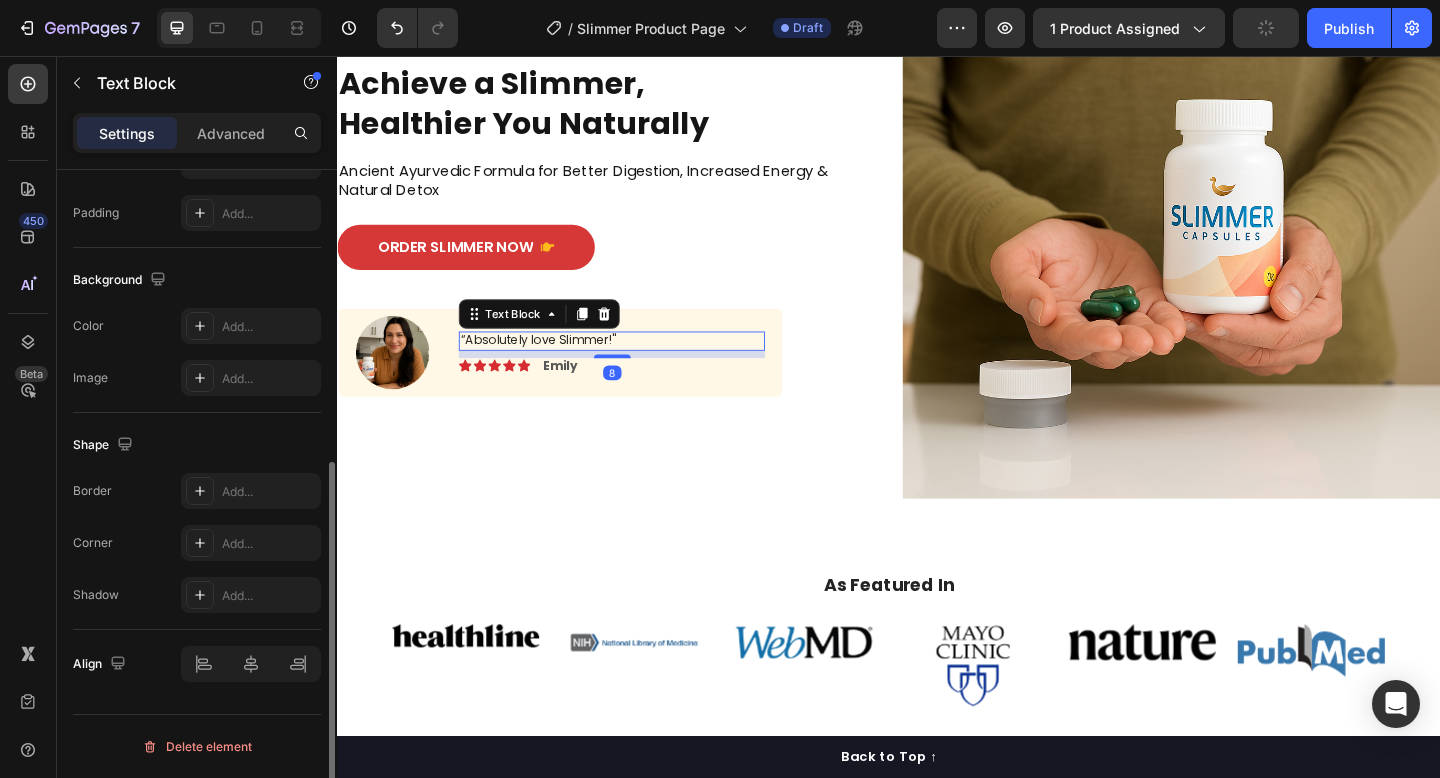 scroll, scrollTop: 0, scrollLeft: 0, axis: both 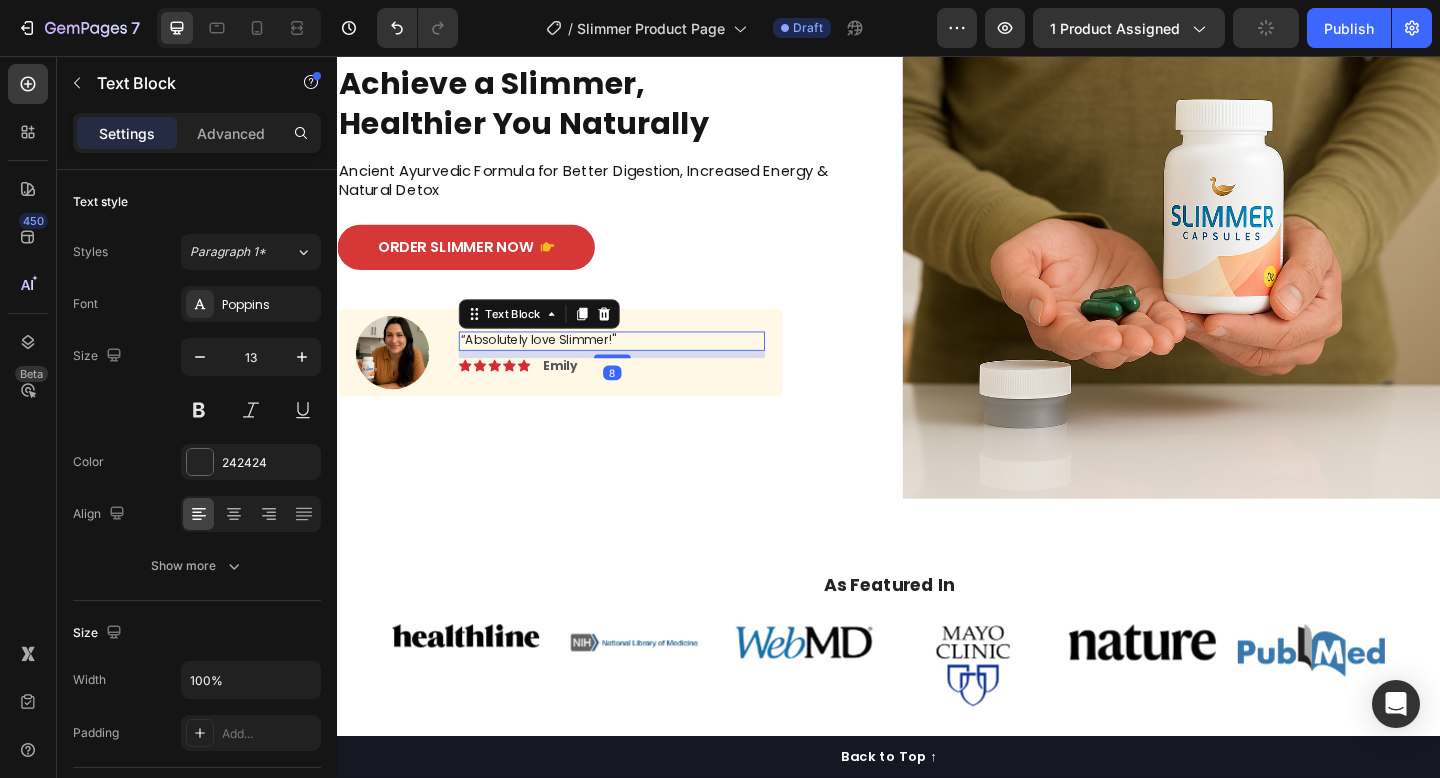 click on "“Absolutely love Slimmer!"" at bounding box center [635, 366] 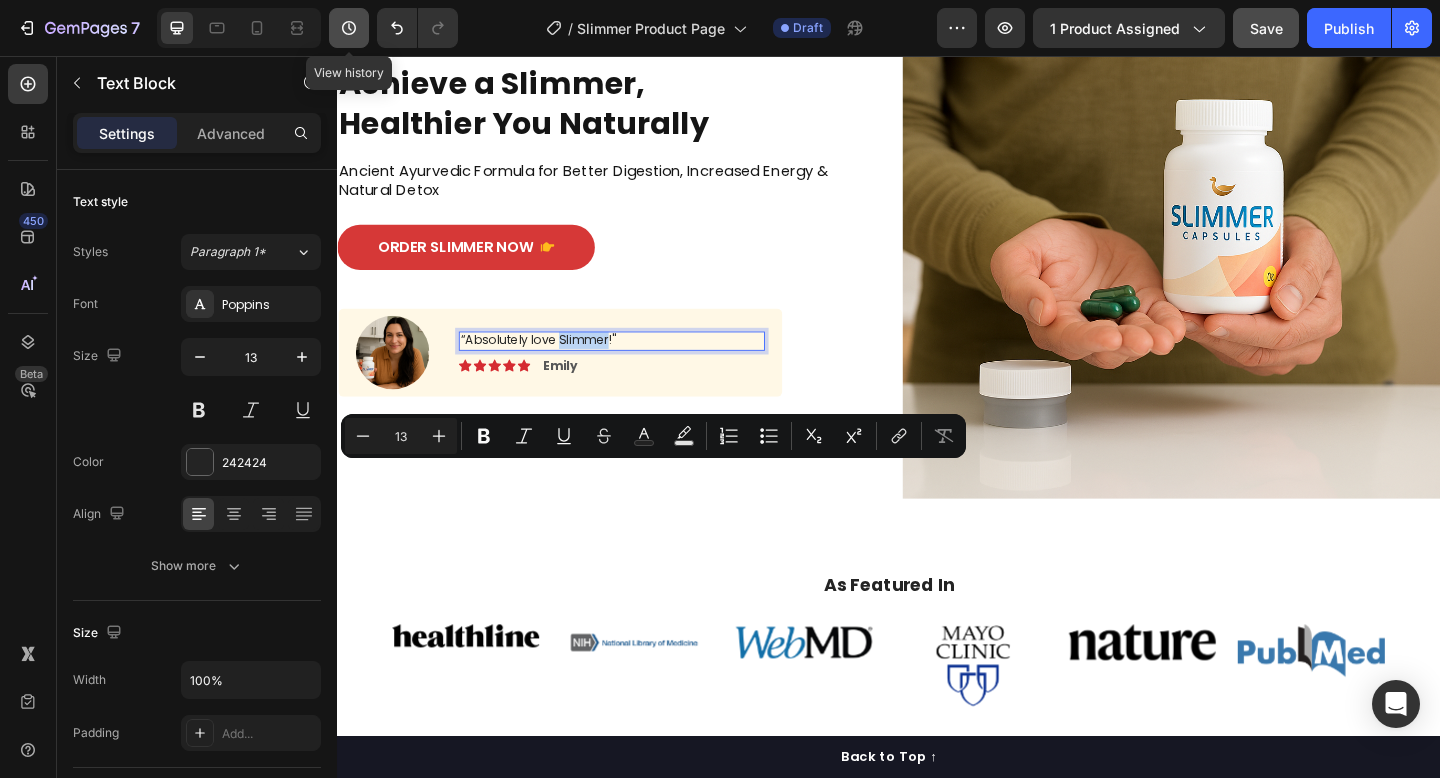 scroll, scrollTop: 0, scrollLeft: 0, axis: both 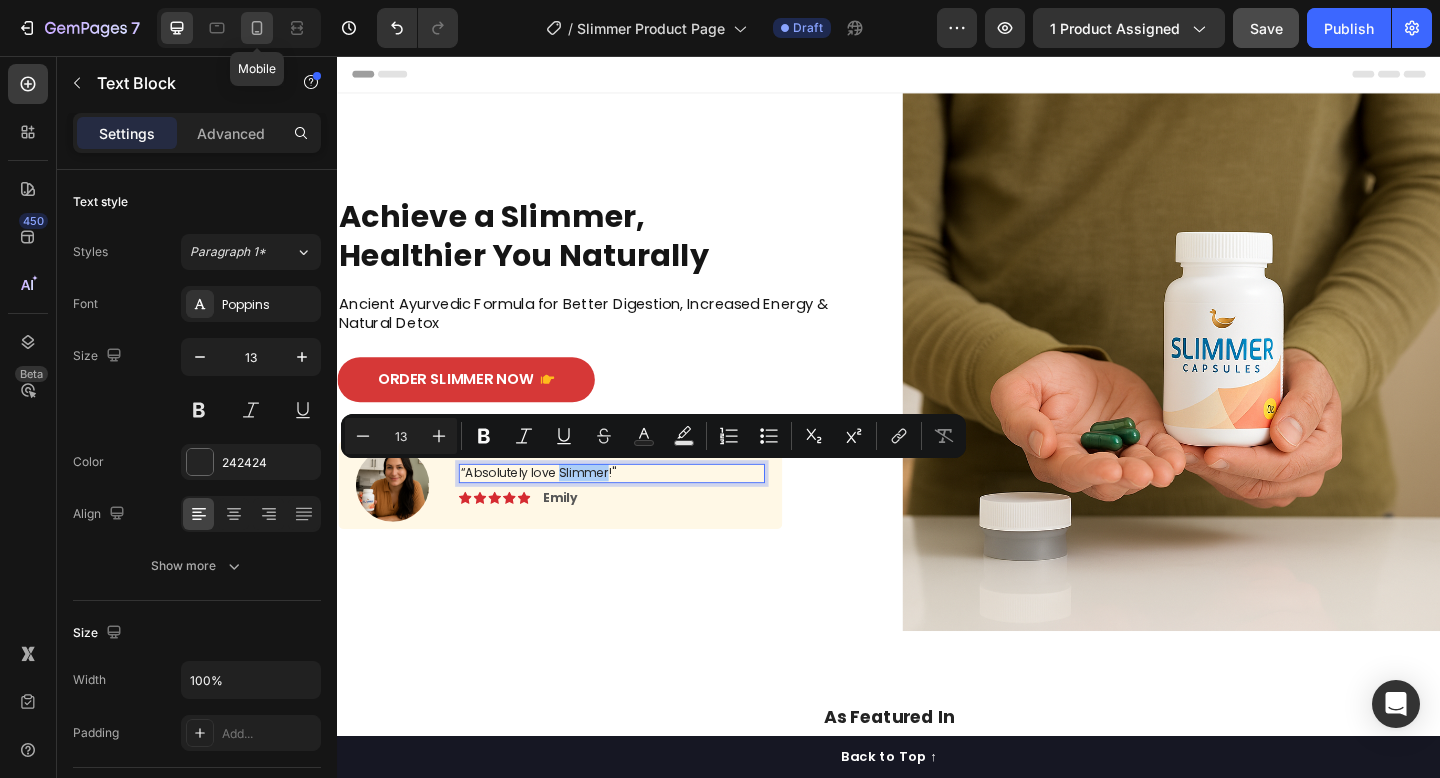 click 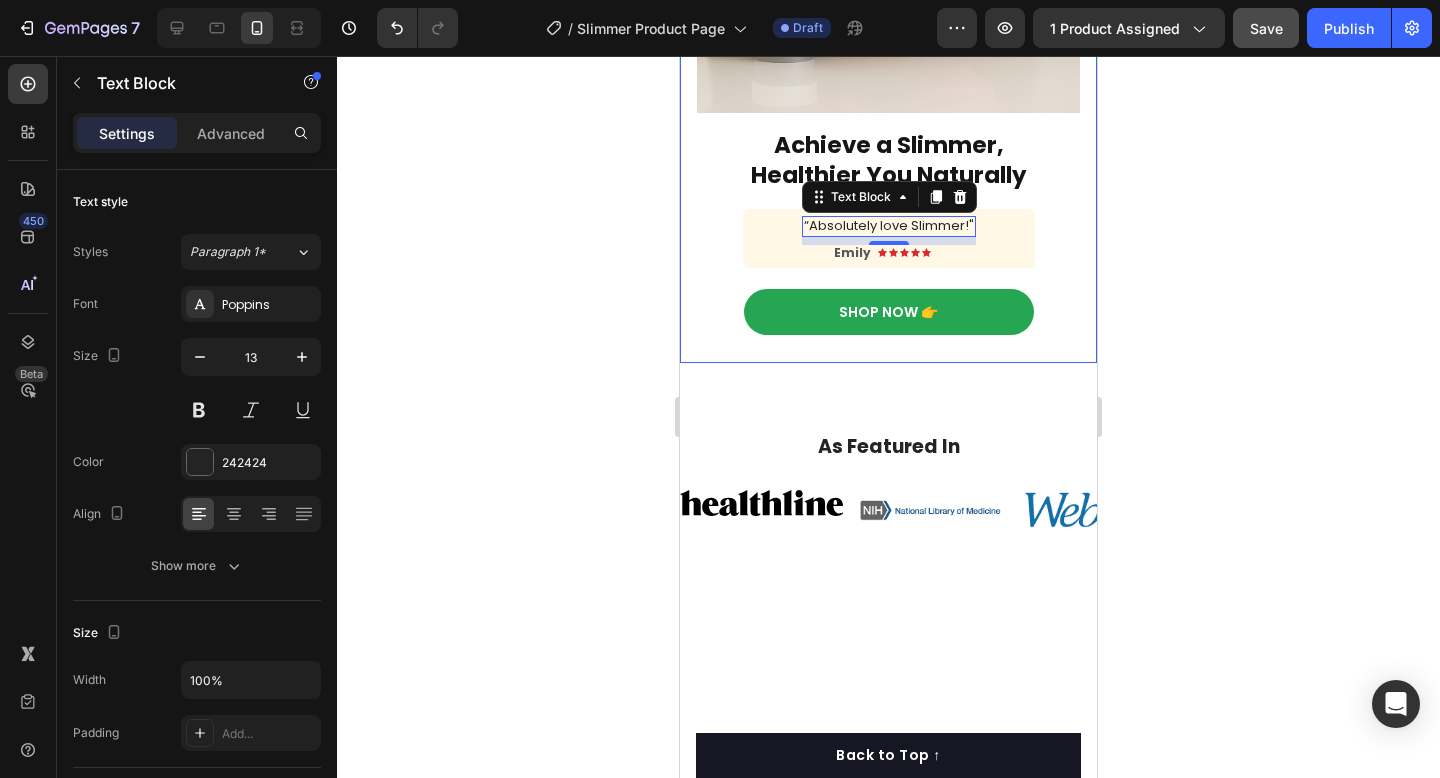 scroll, scrollTop: 457, scrollLeft: 0, axis: vertical 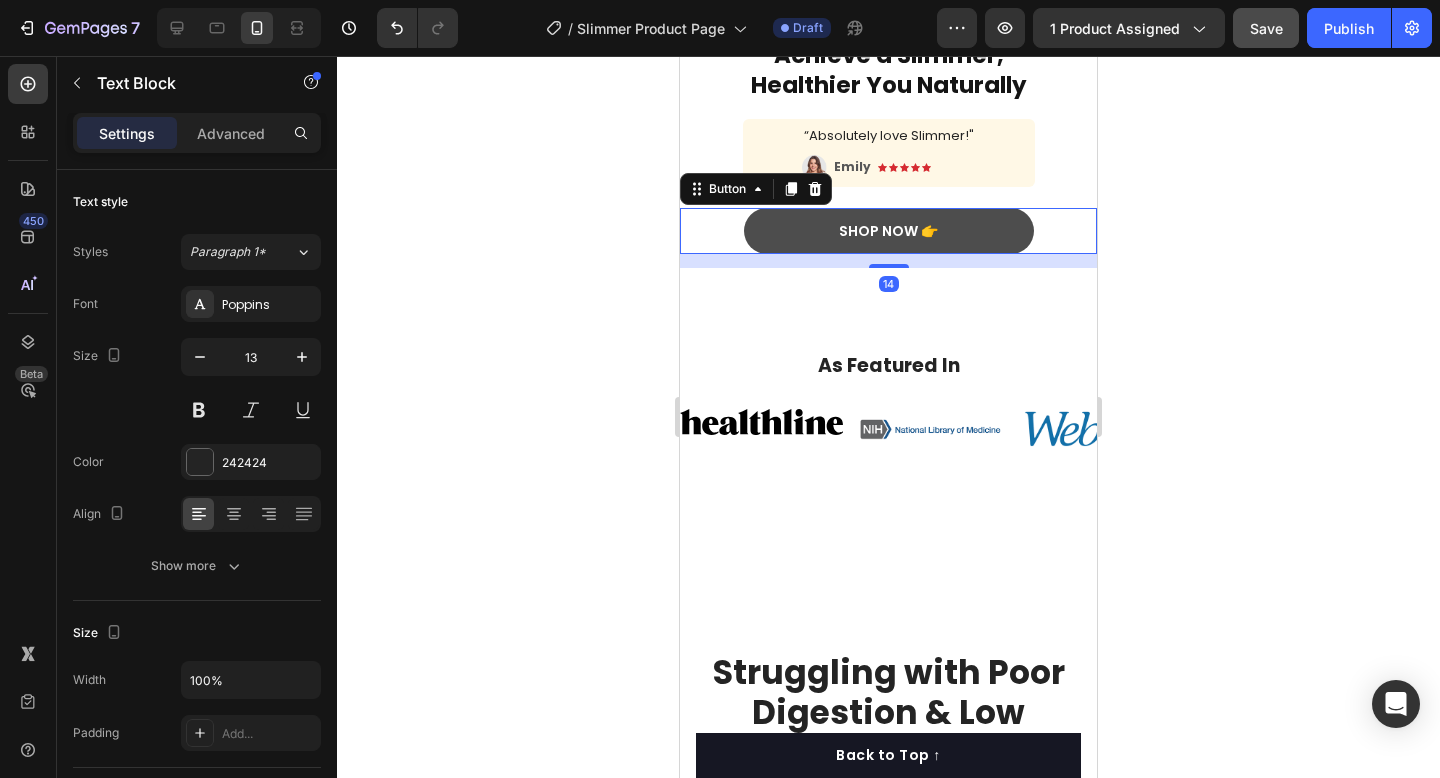 click on "Shop Now   👉" at bounding box center [889, 231] 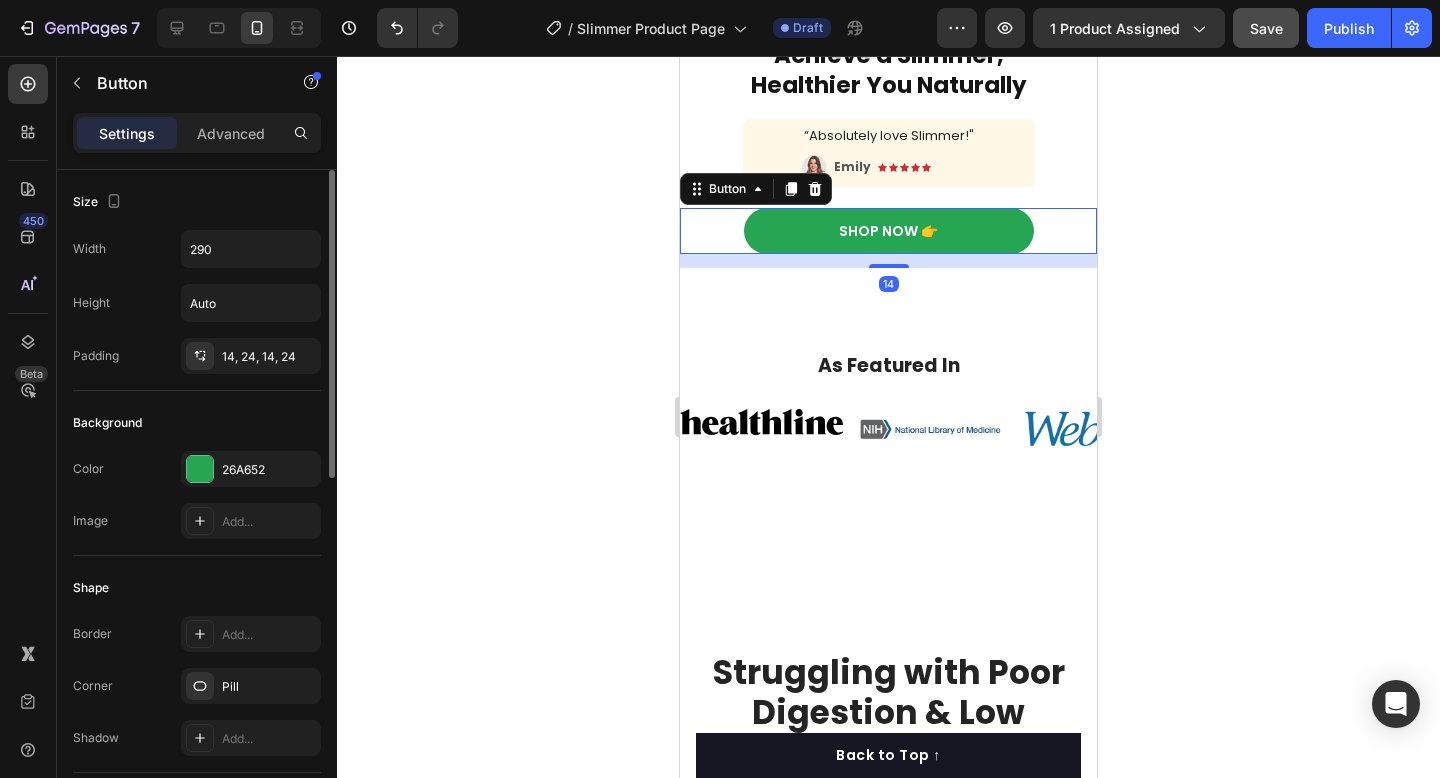 click on "Color 26A652" at bounding box center (197, 469) 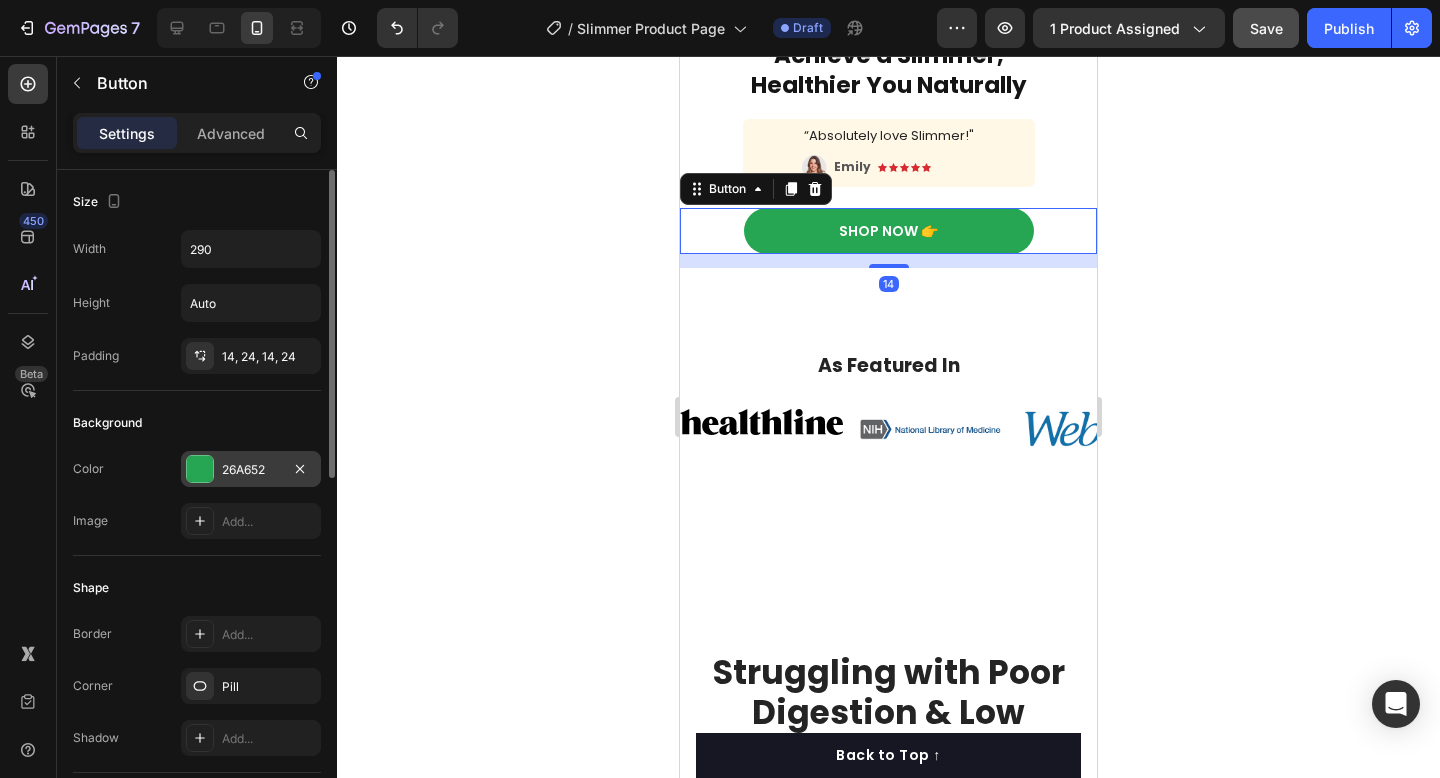 click on "26A652" at bounding box center [251, 469] 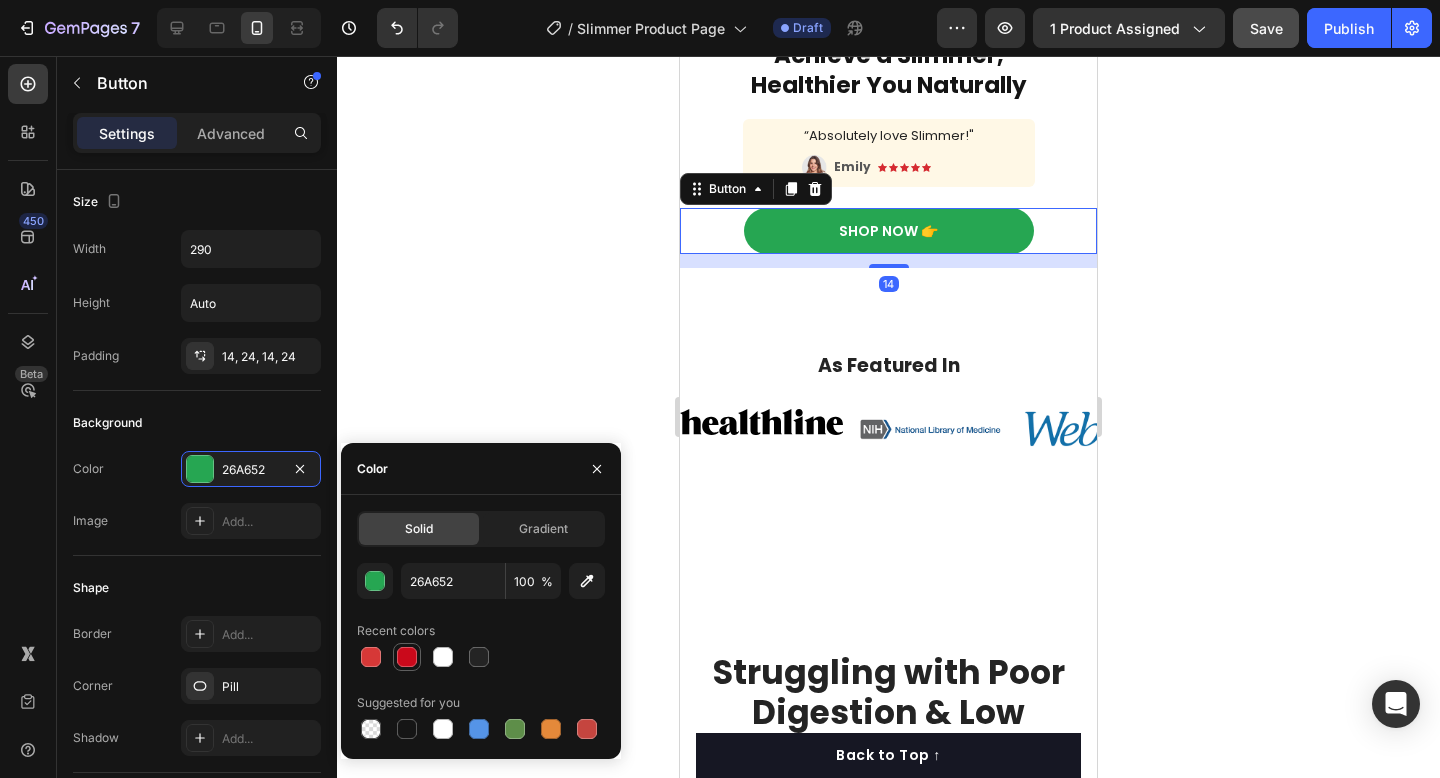 click at bounding box center (407, 657) 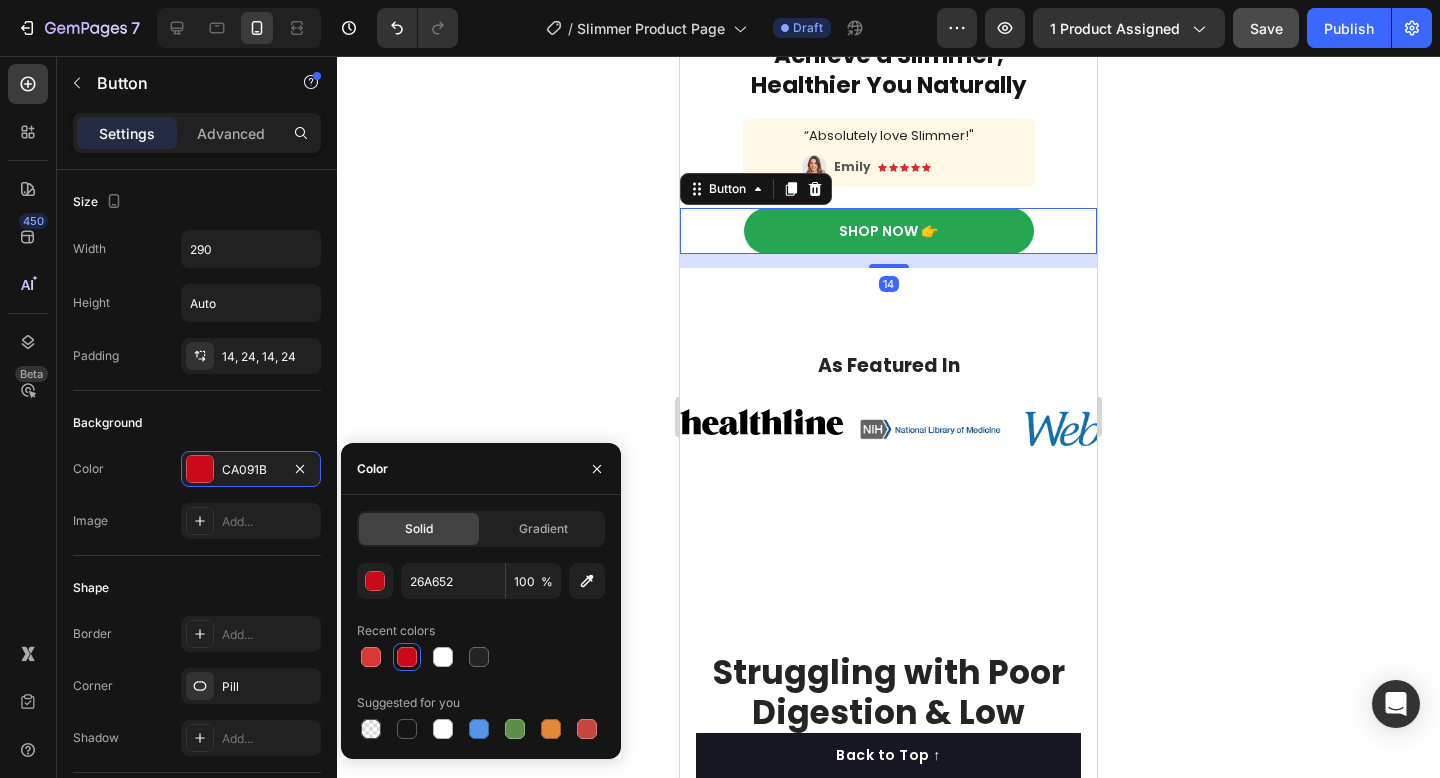 type on "CA091B" 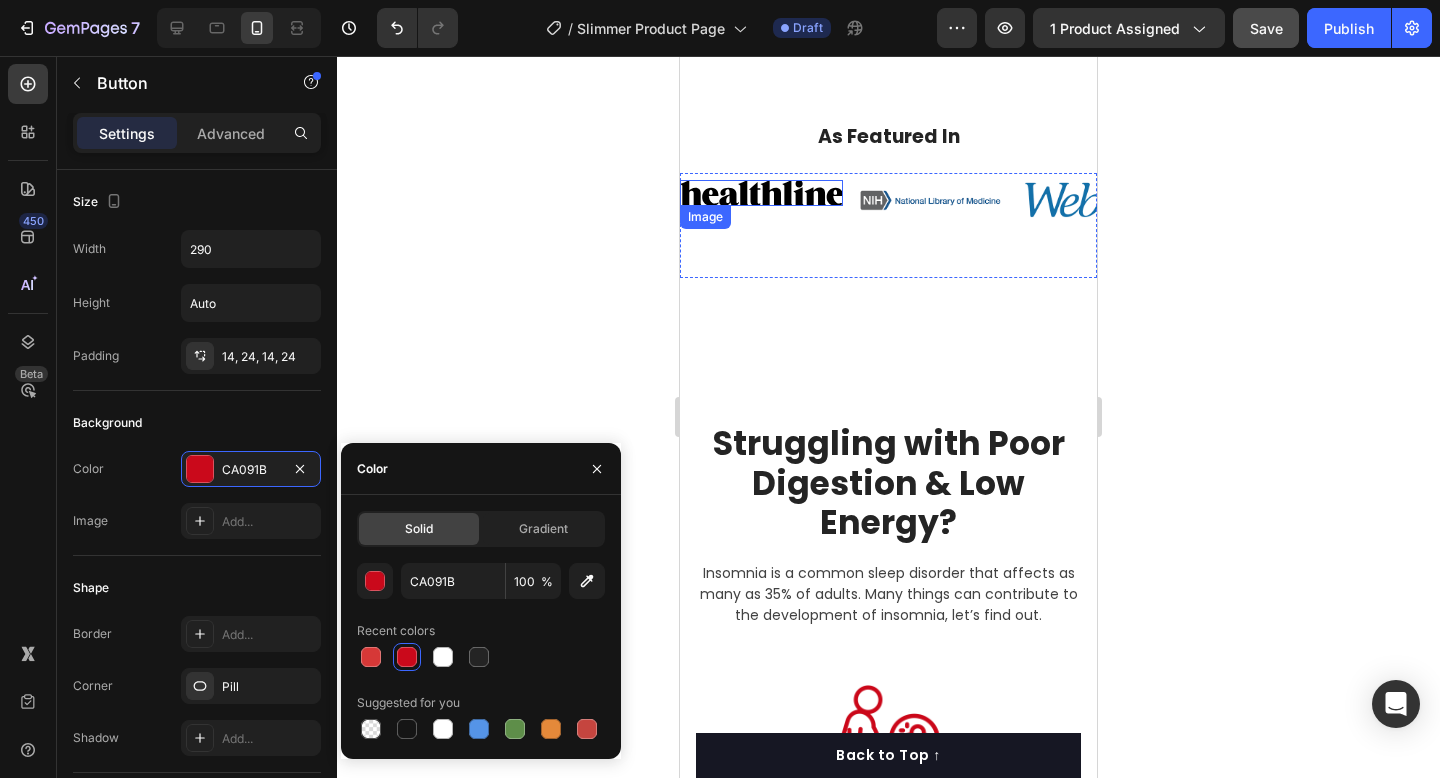 scroll, scrollTop: 571, scrollLeft: 0, axis: vertical 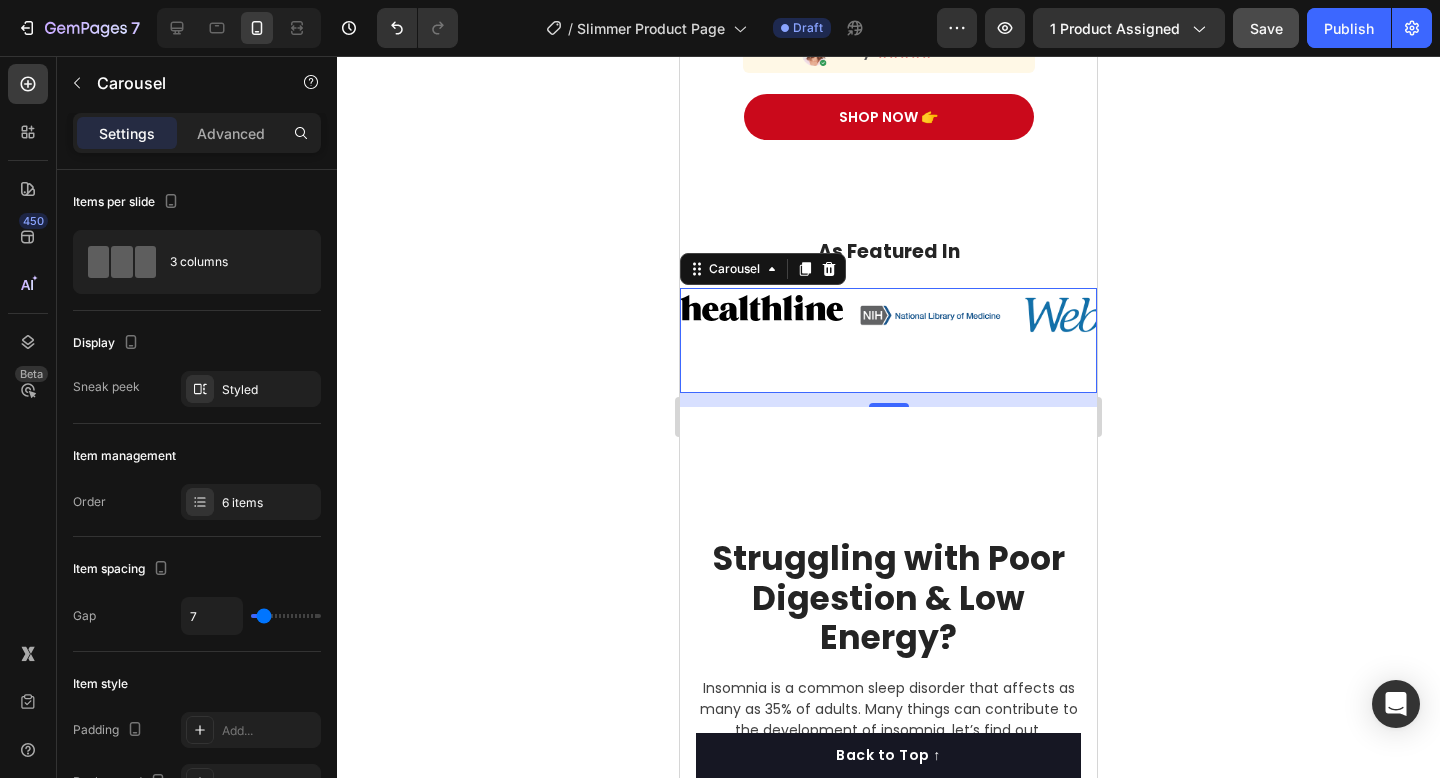 click on "Image" at bounding box center [931, 340] 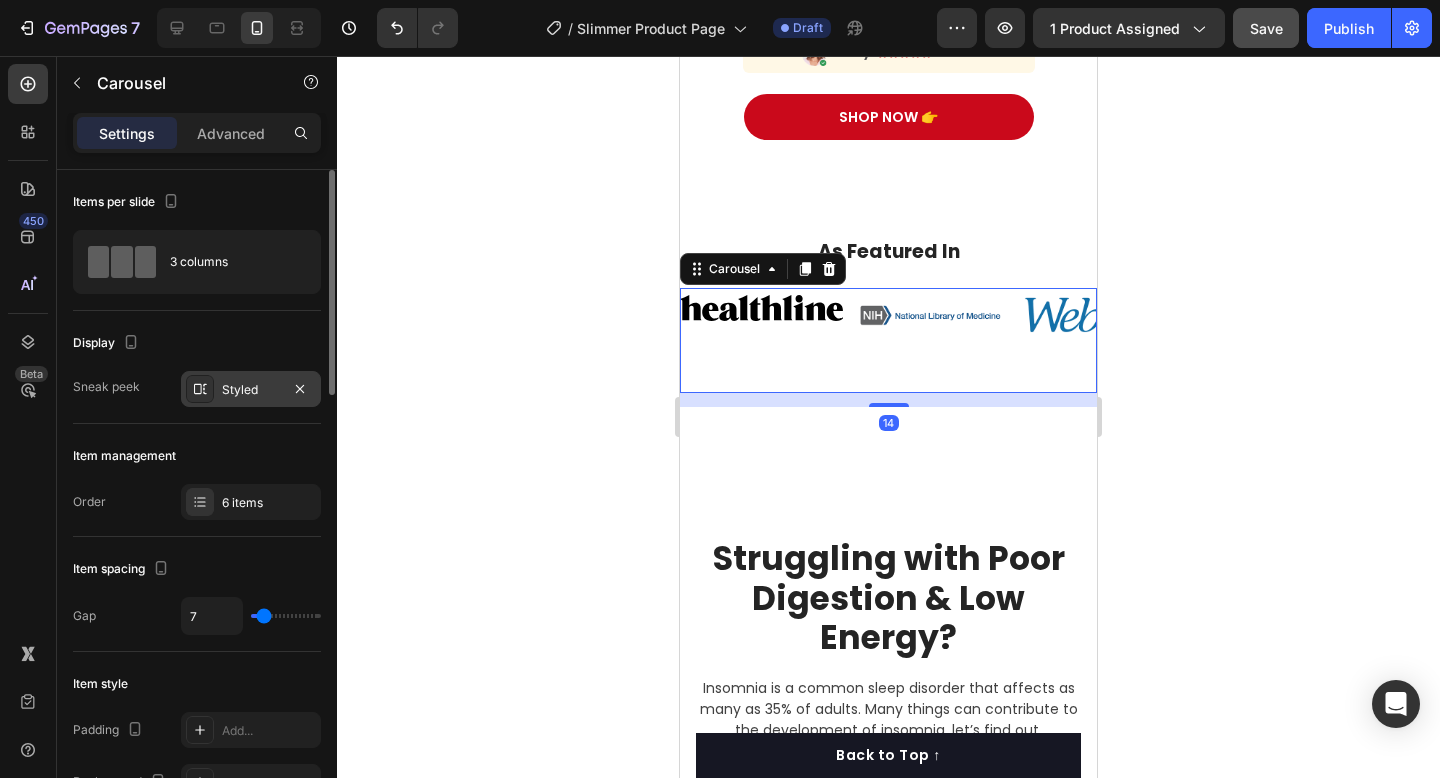 click at bounding box center (200, 389) 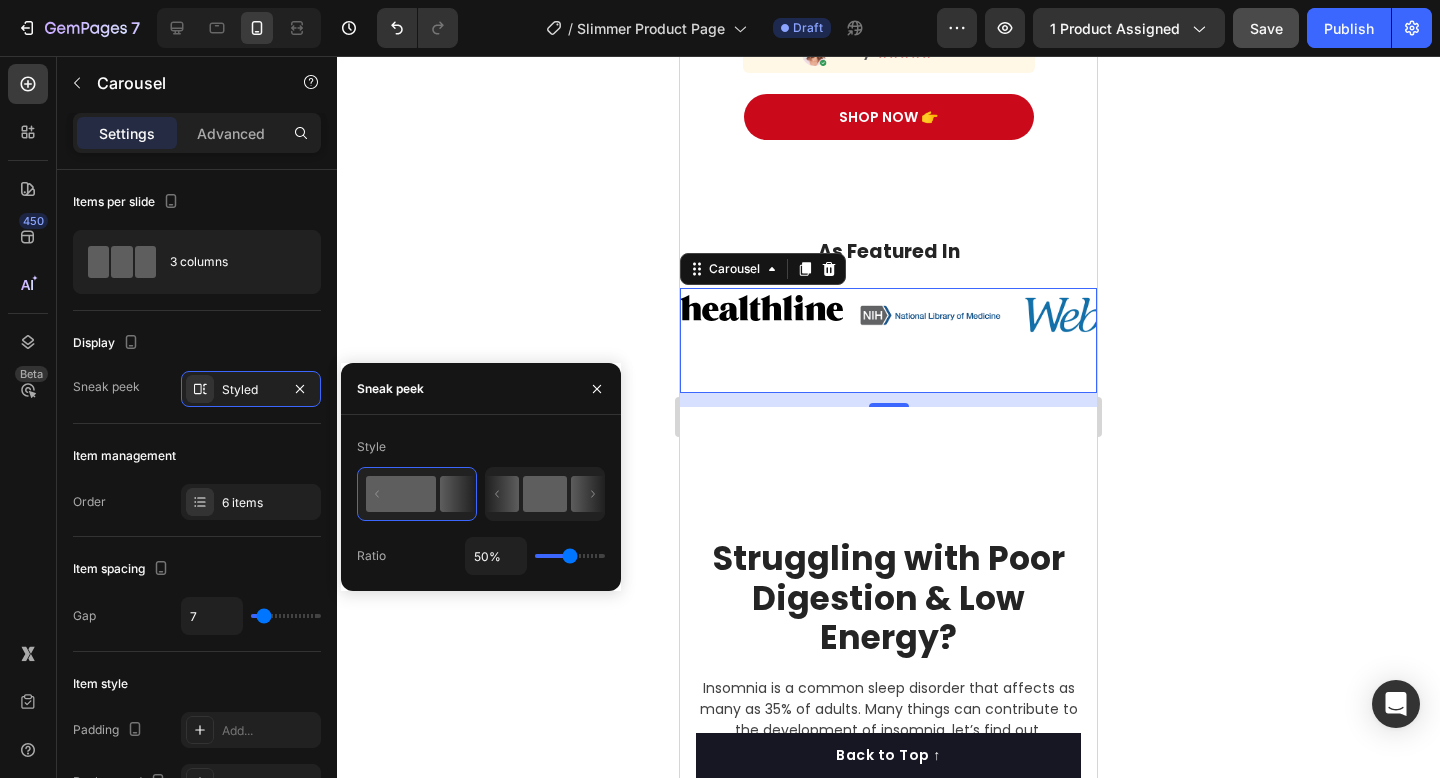 click 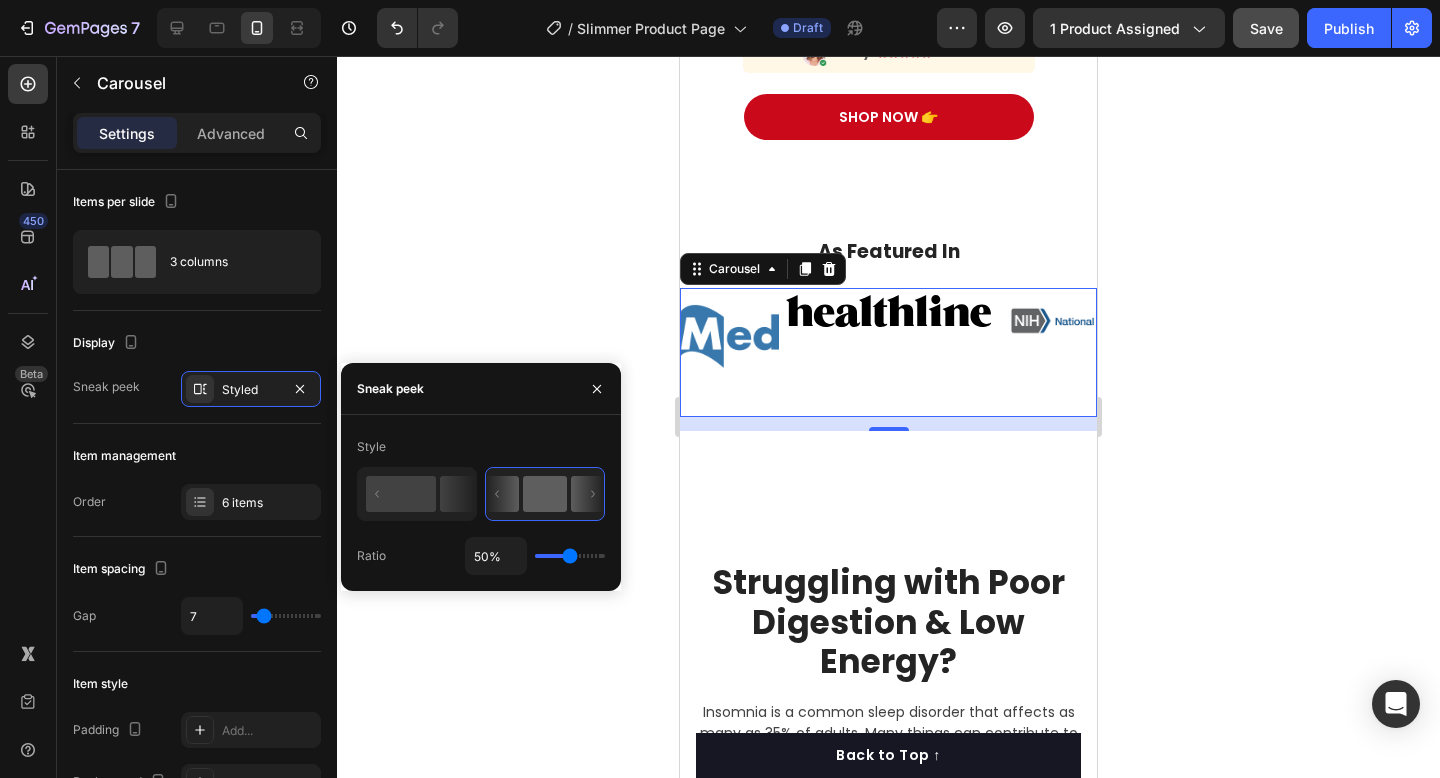 click 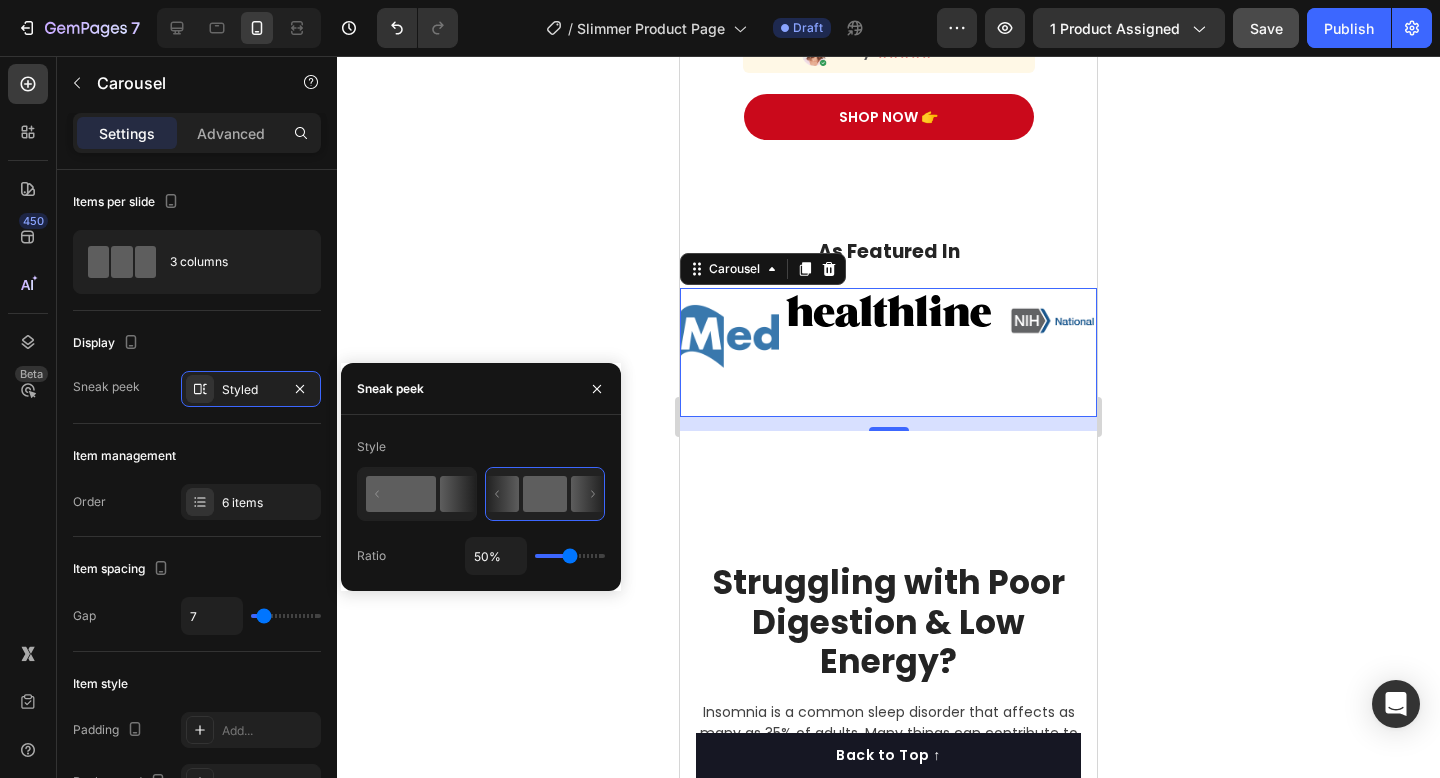 click 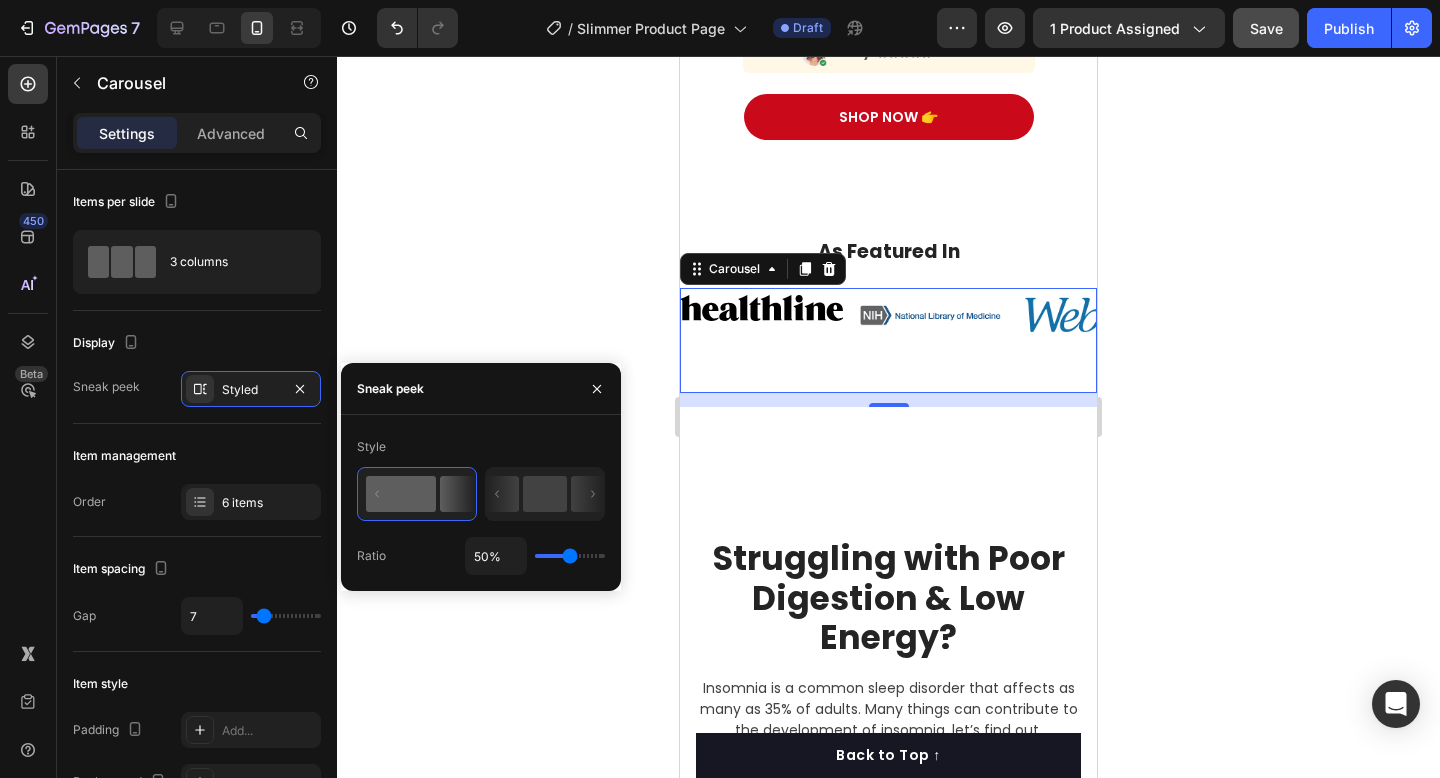 type on "37%" 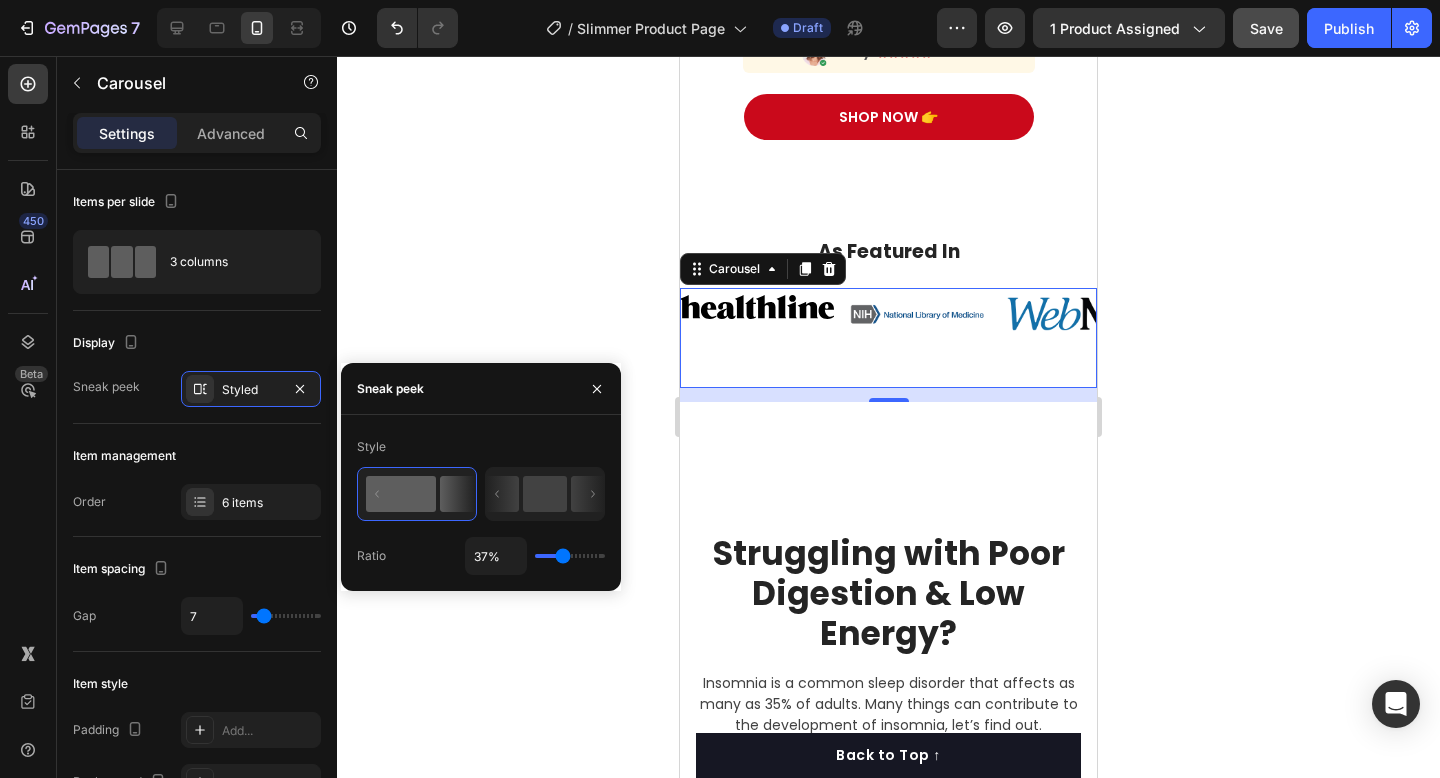 type on "26%" 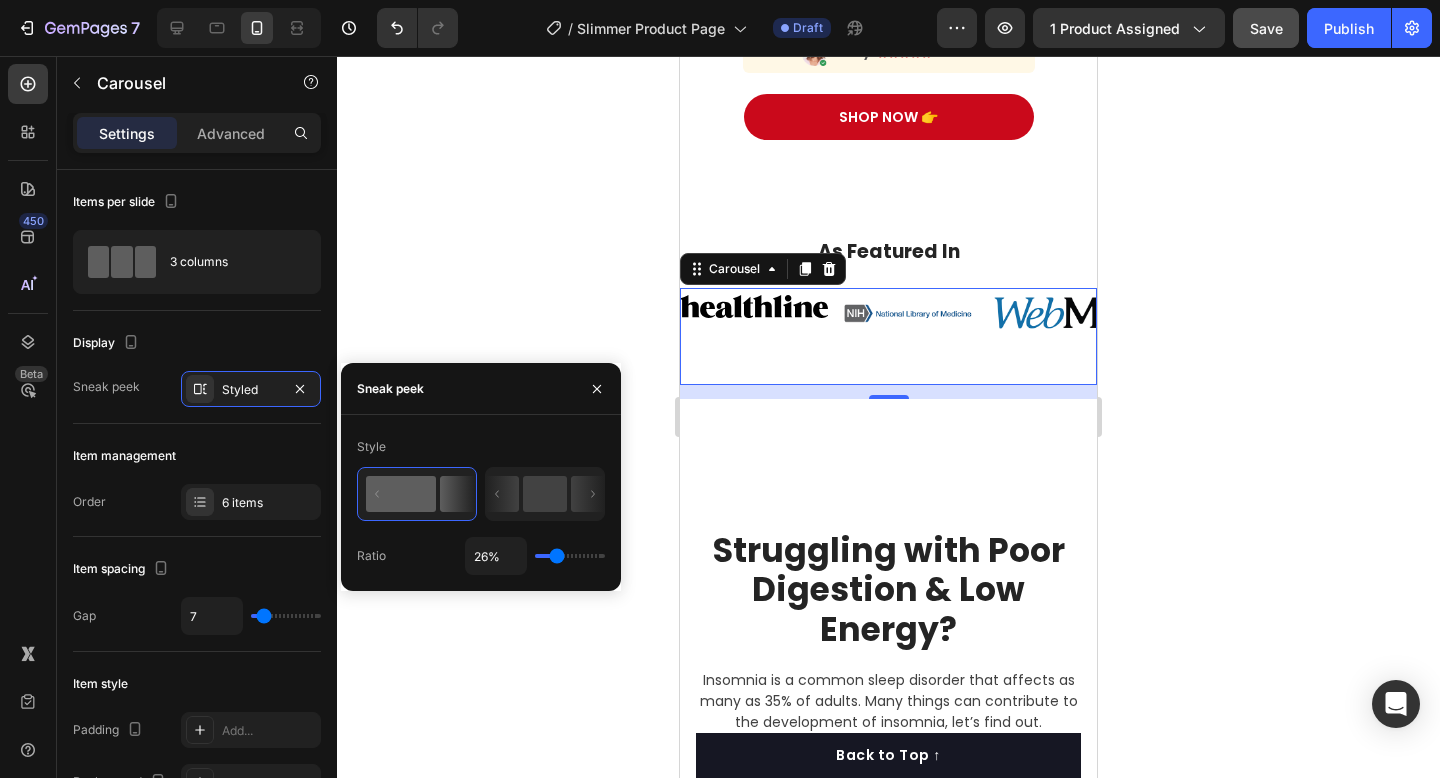 type on "11%" 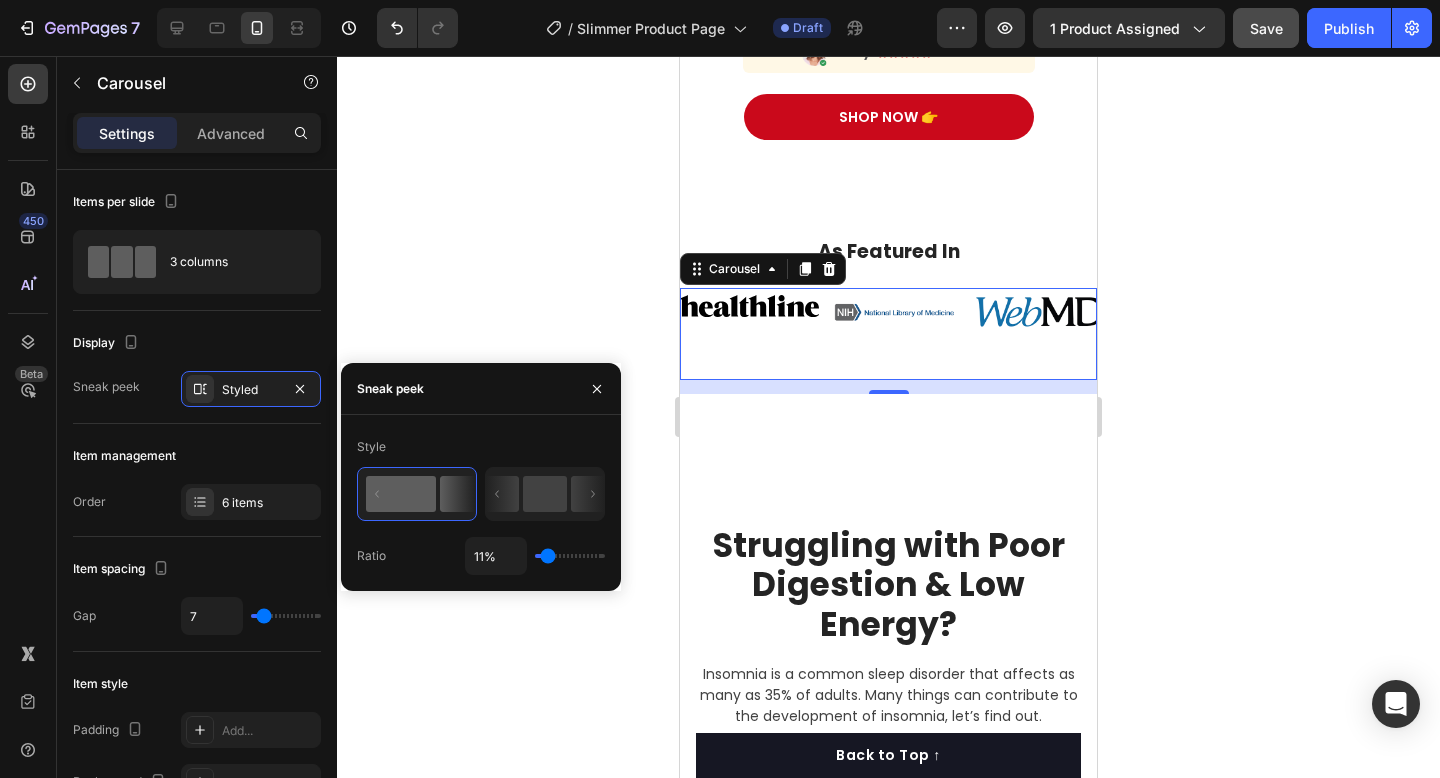 type on "9%" 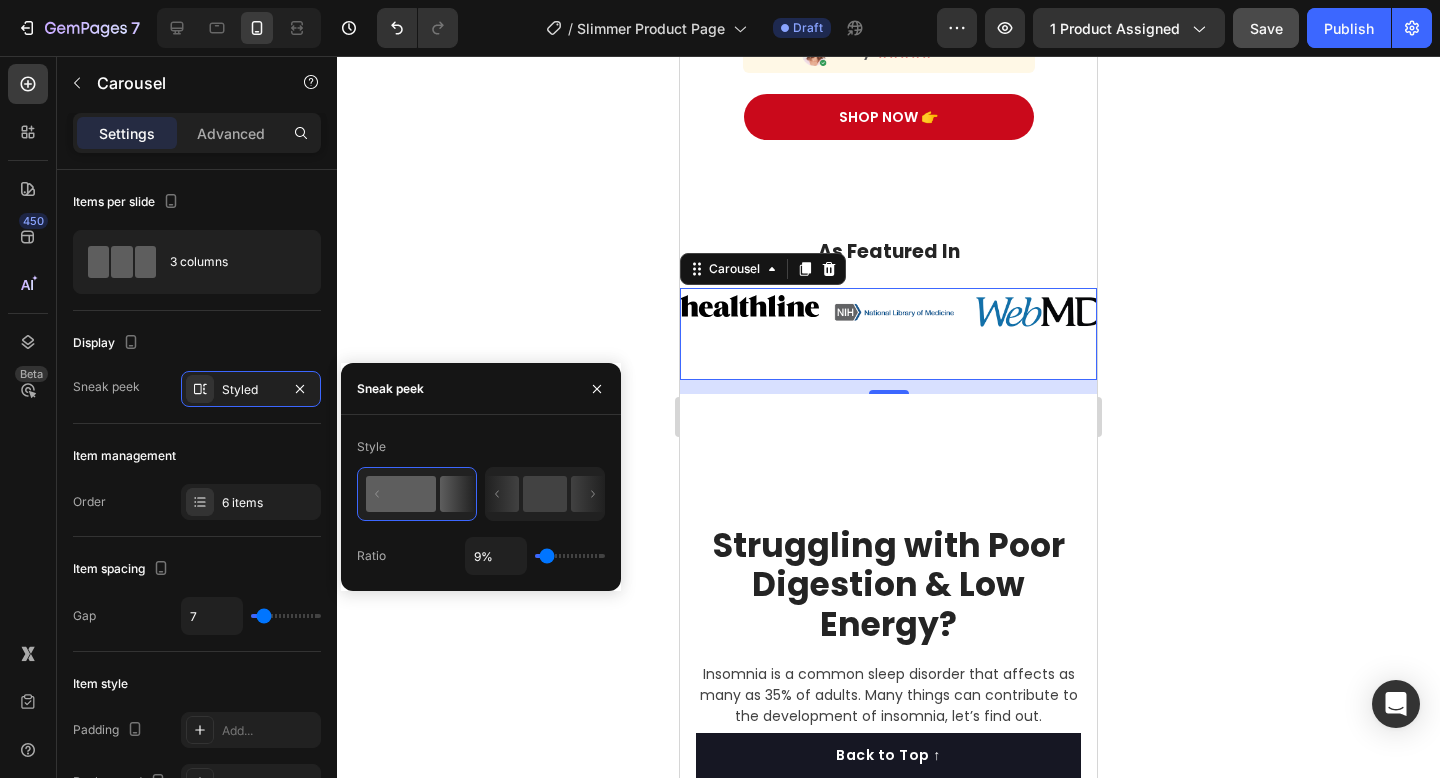 type on "8%" 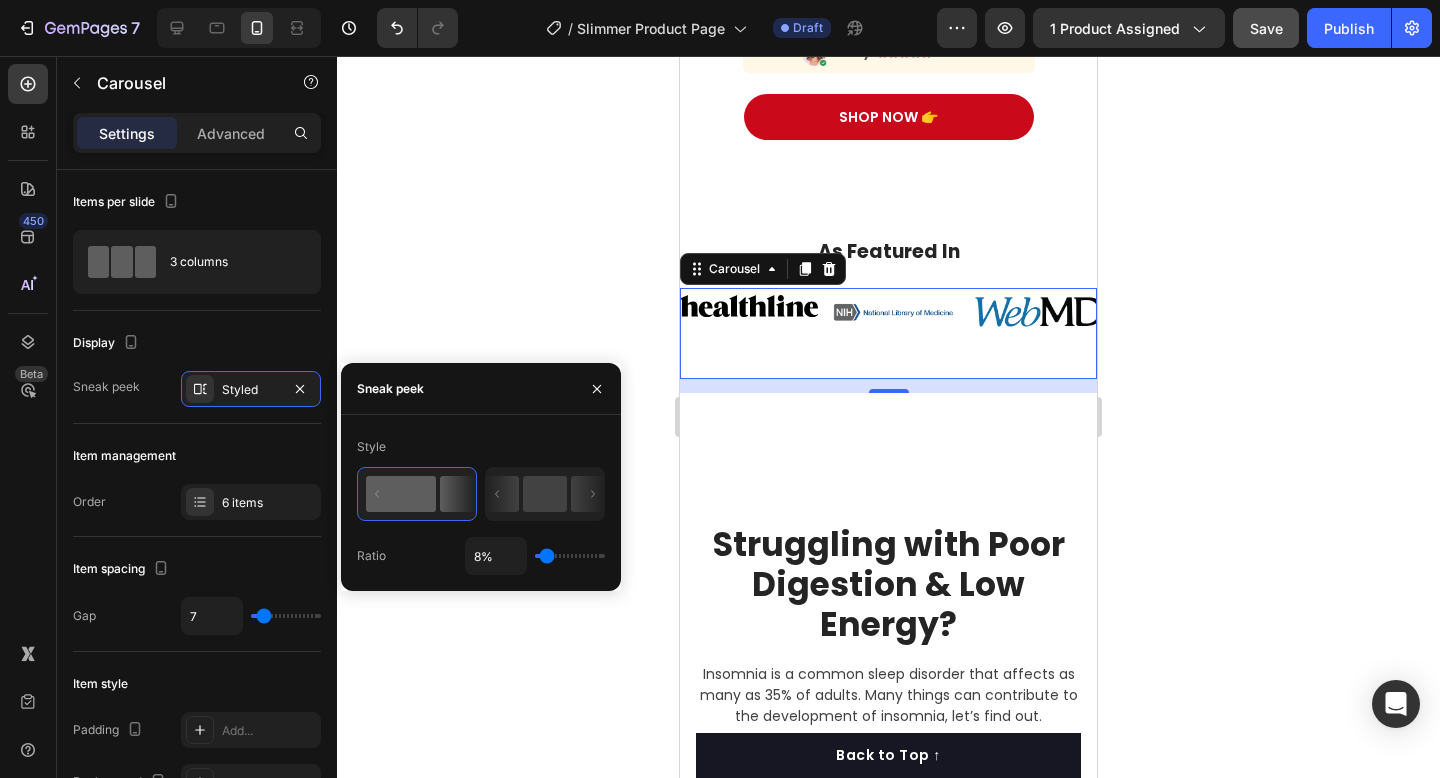 type on "1%" 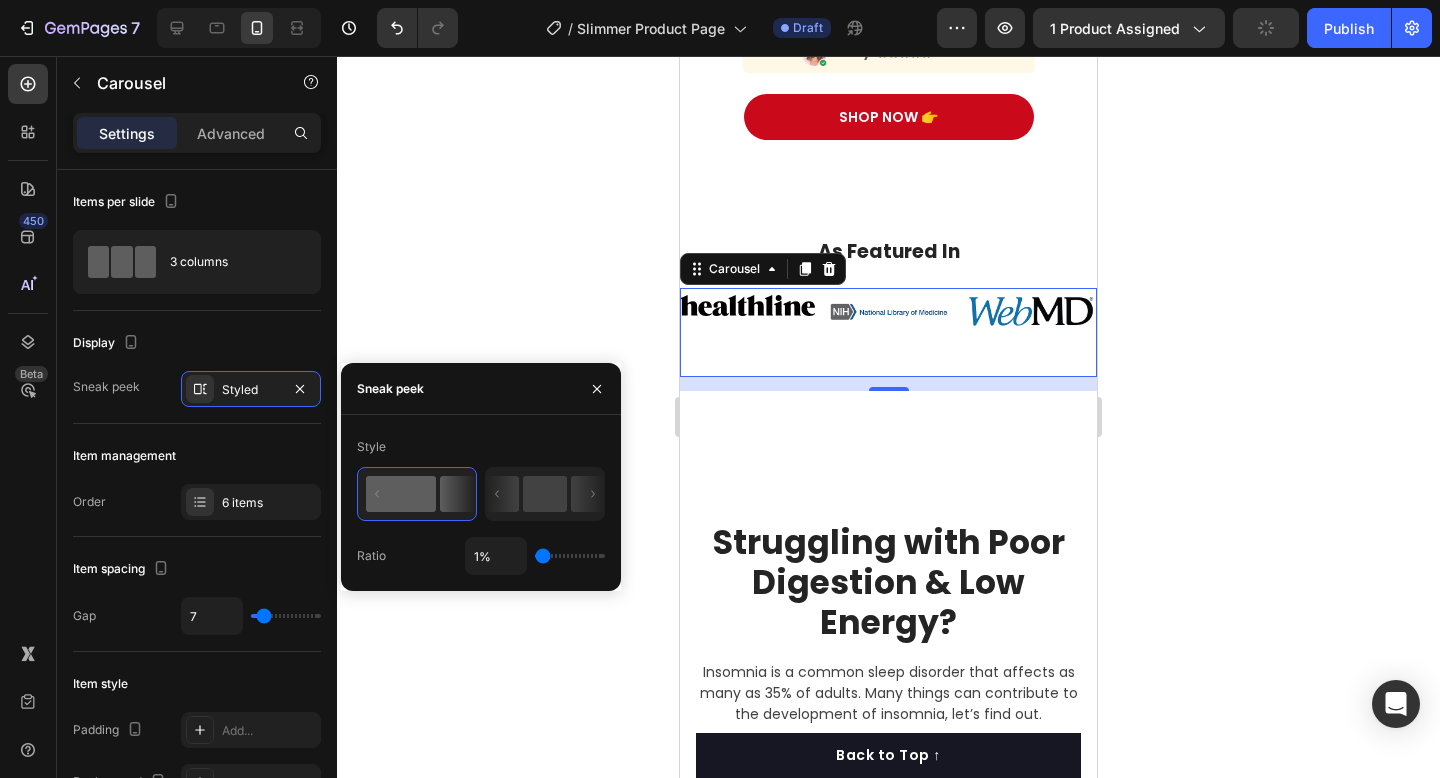 type on "28%" 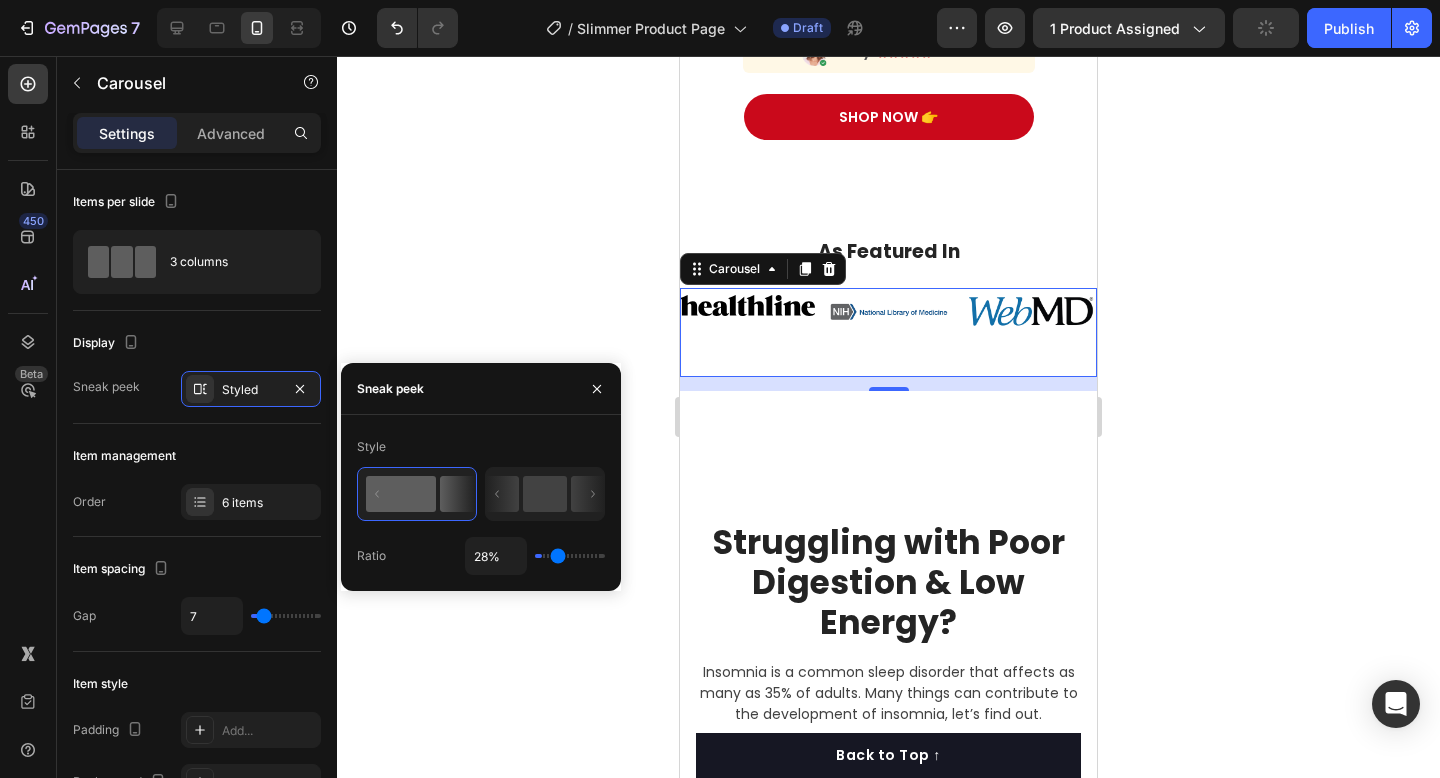 type on "39%" 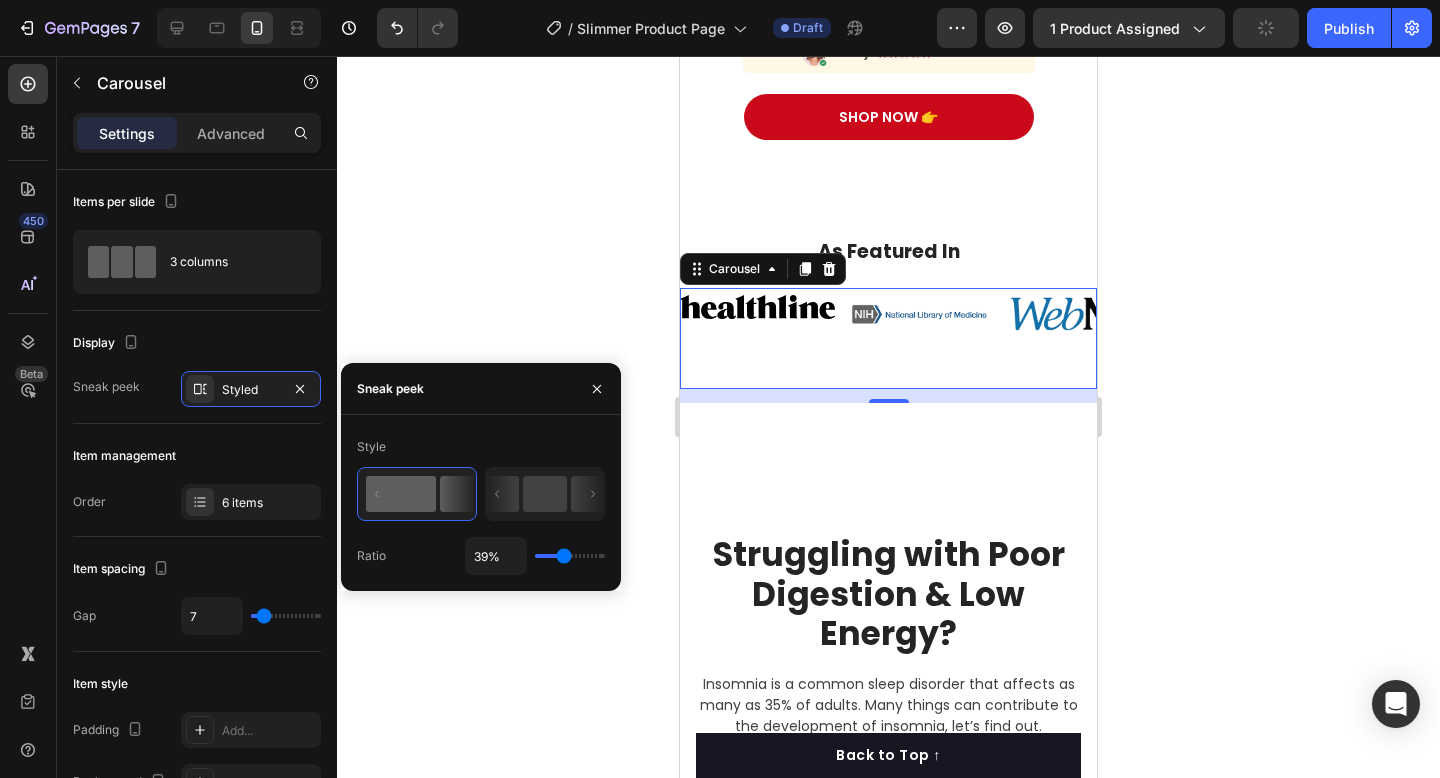 type on "45%" 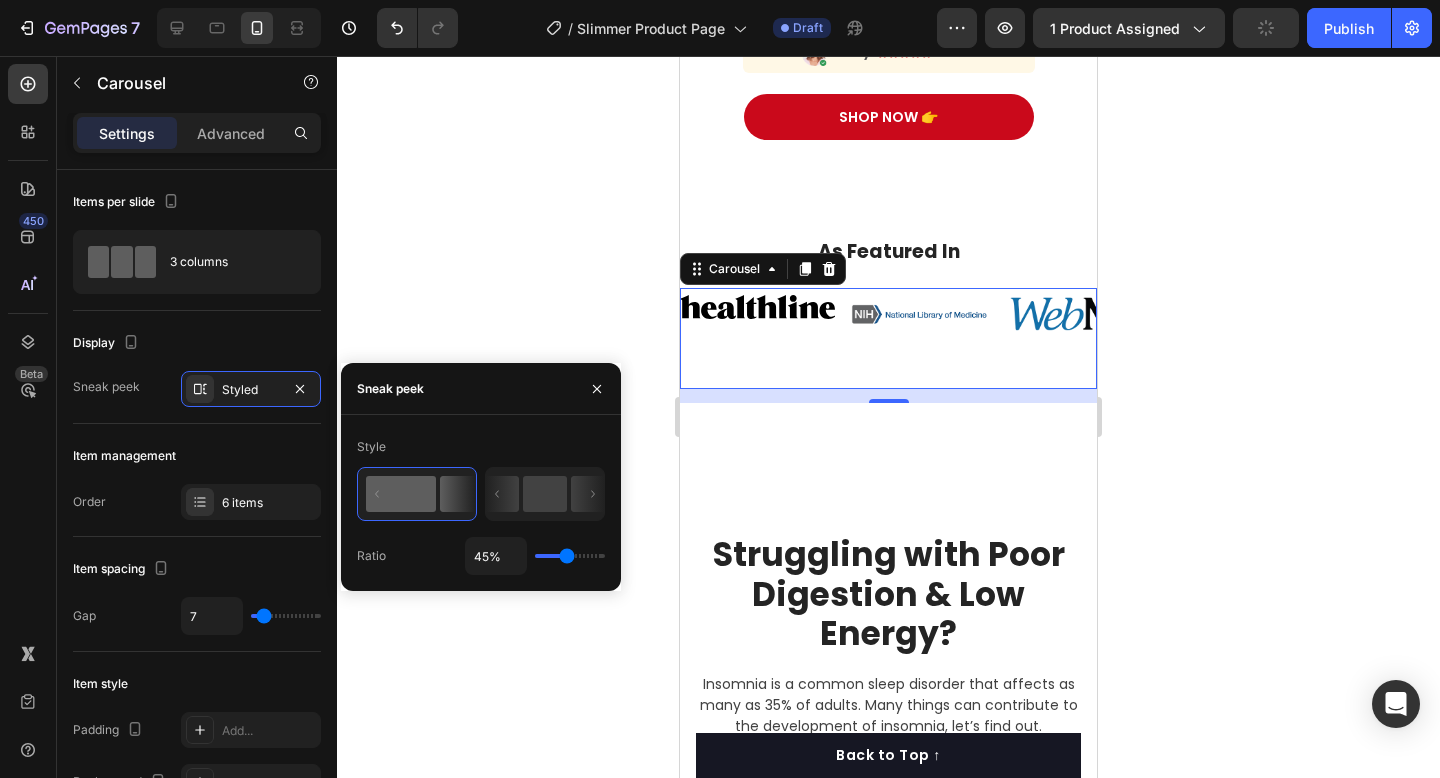 type on "48%" 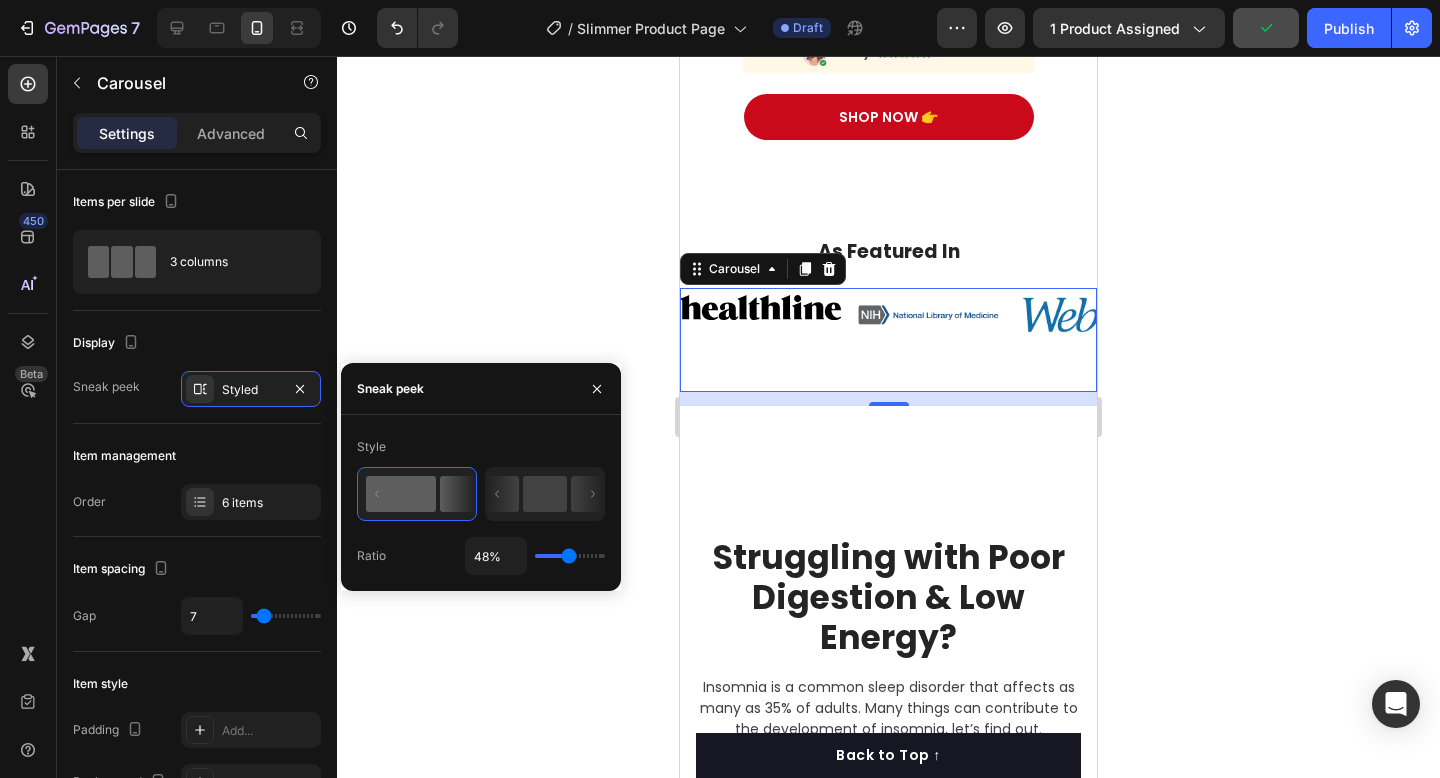 type on "37%" 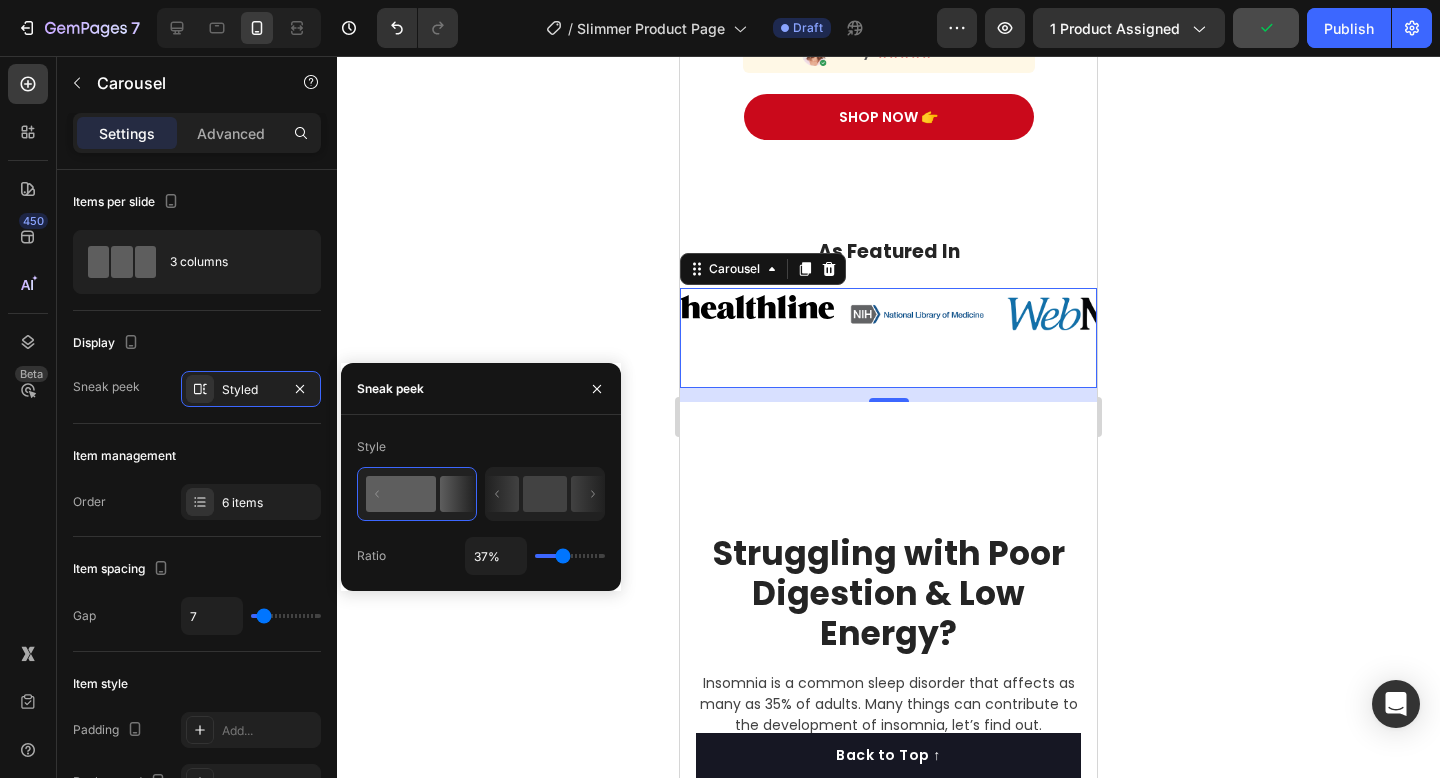 type on "32%" 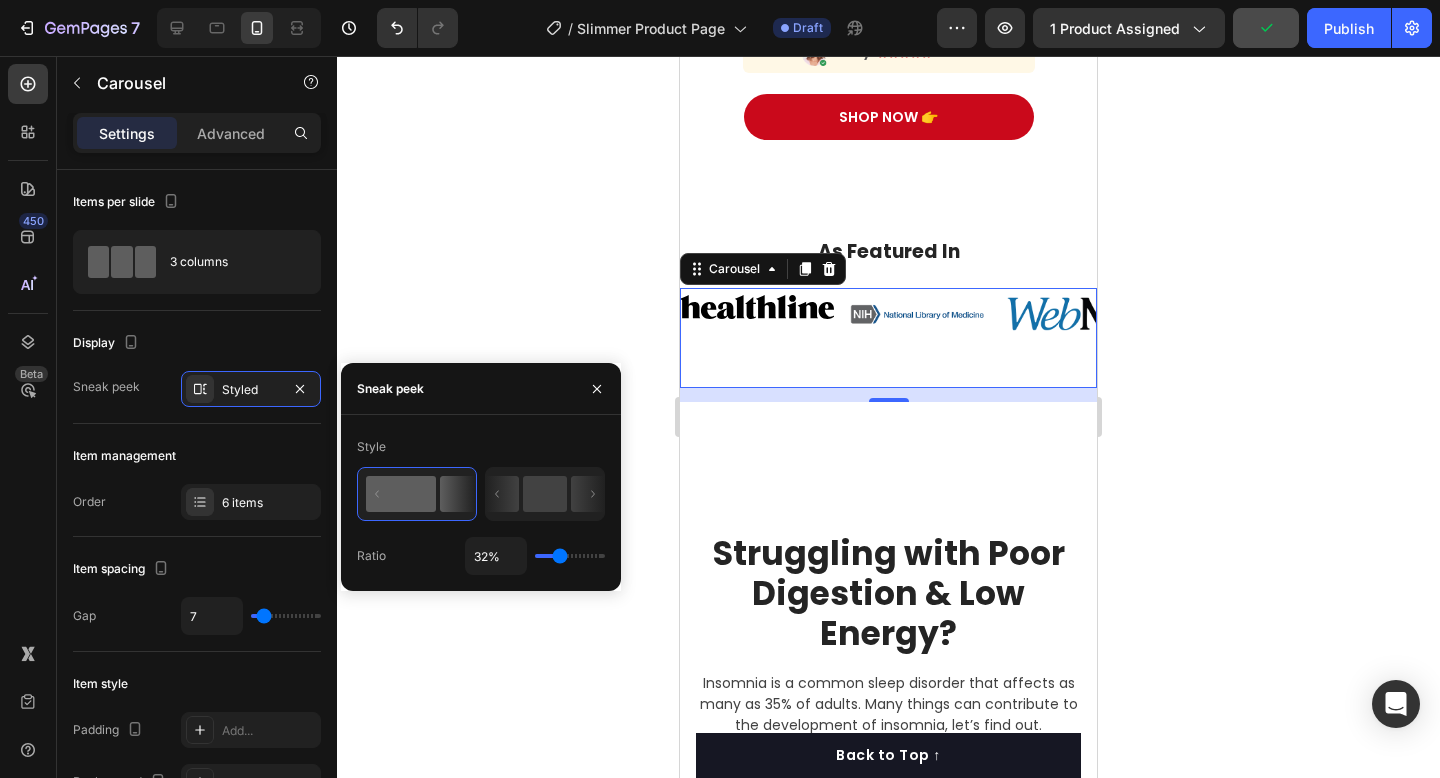 type on "31%" 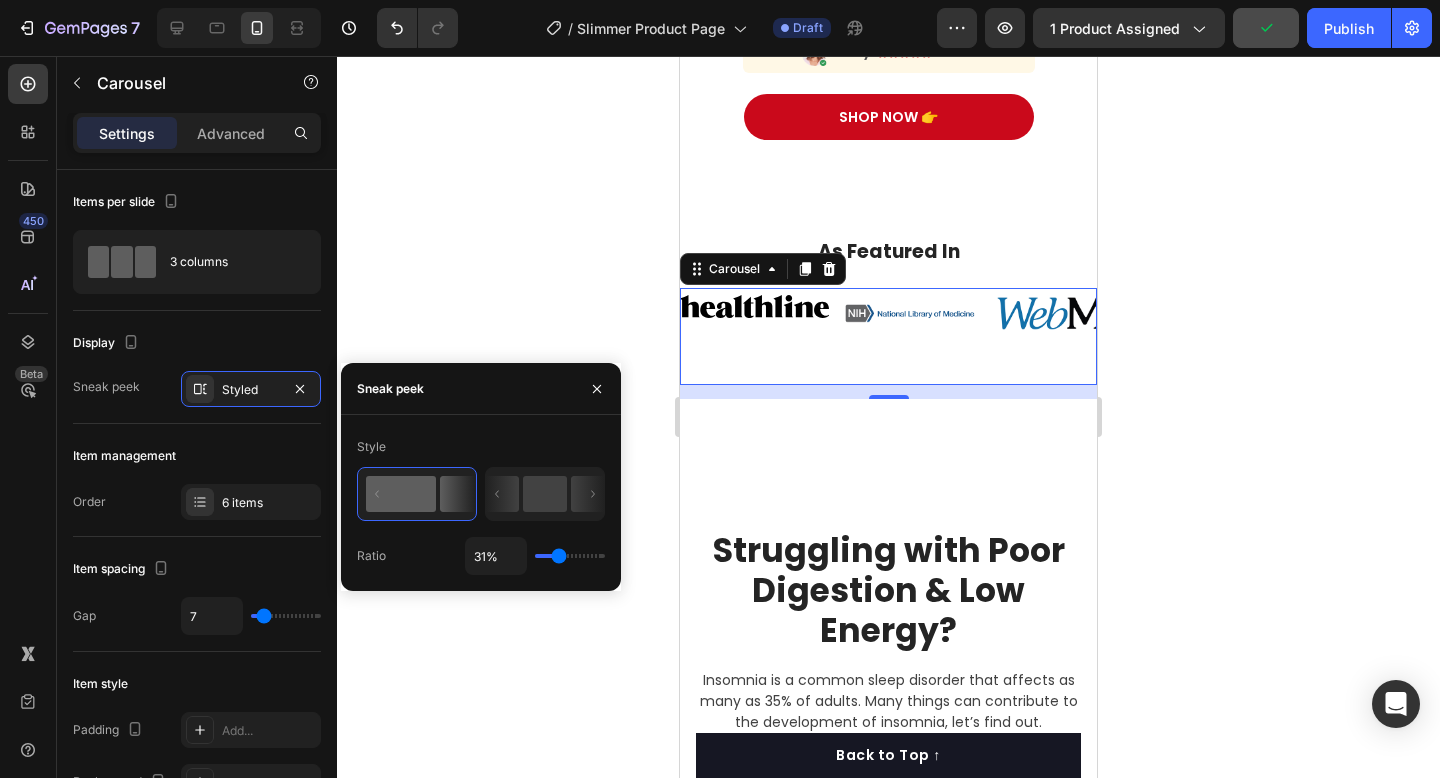type on "28%" 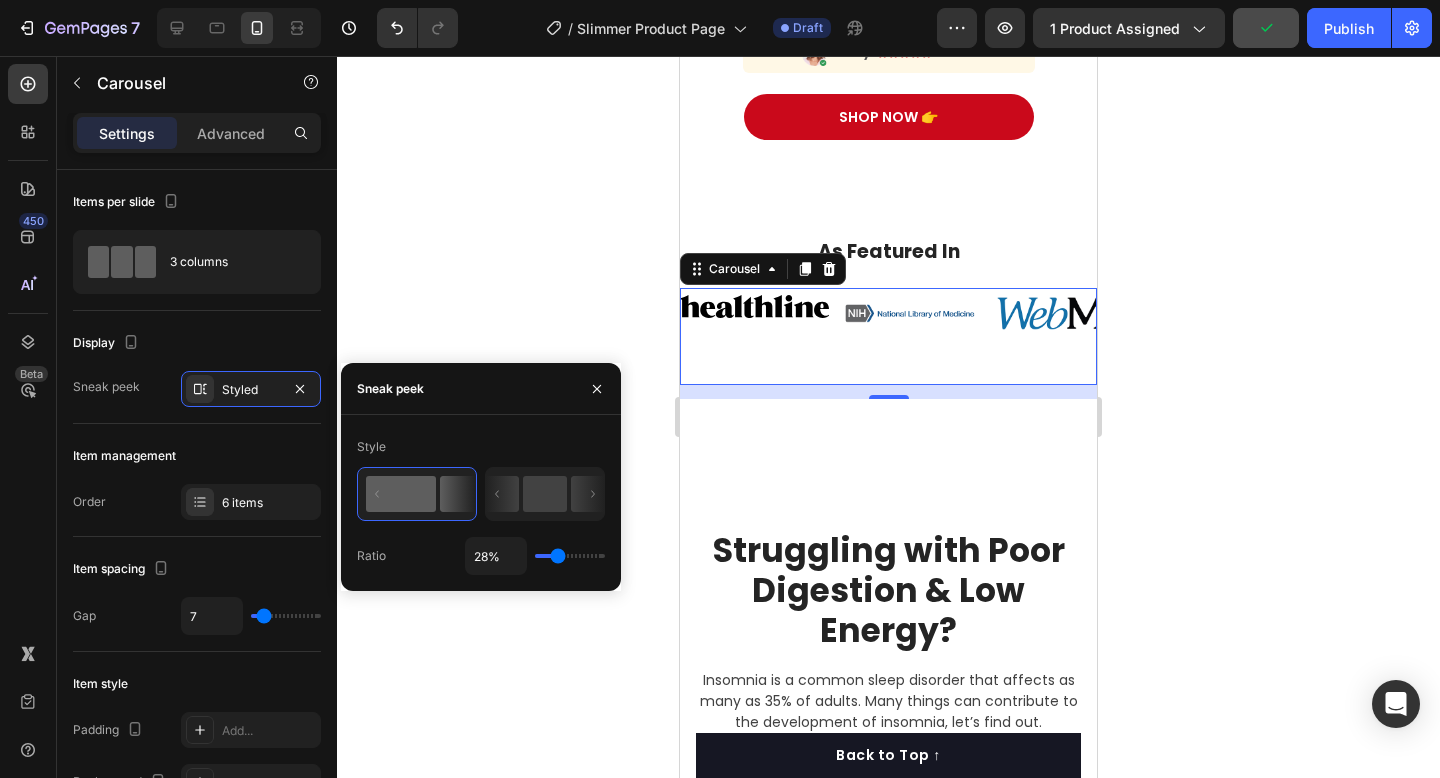 type on "27%" 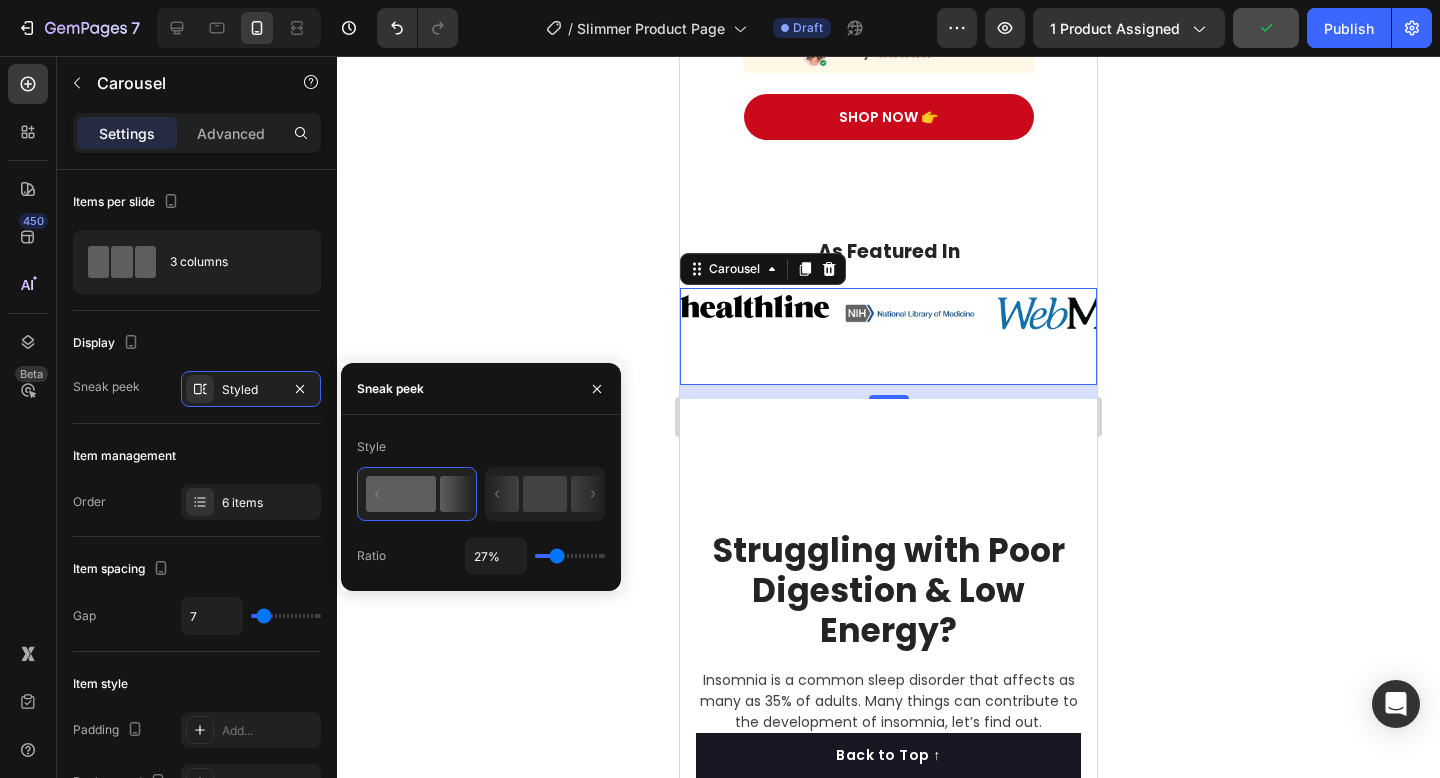 type on "26%" 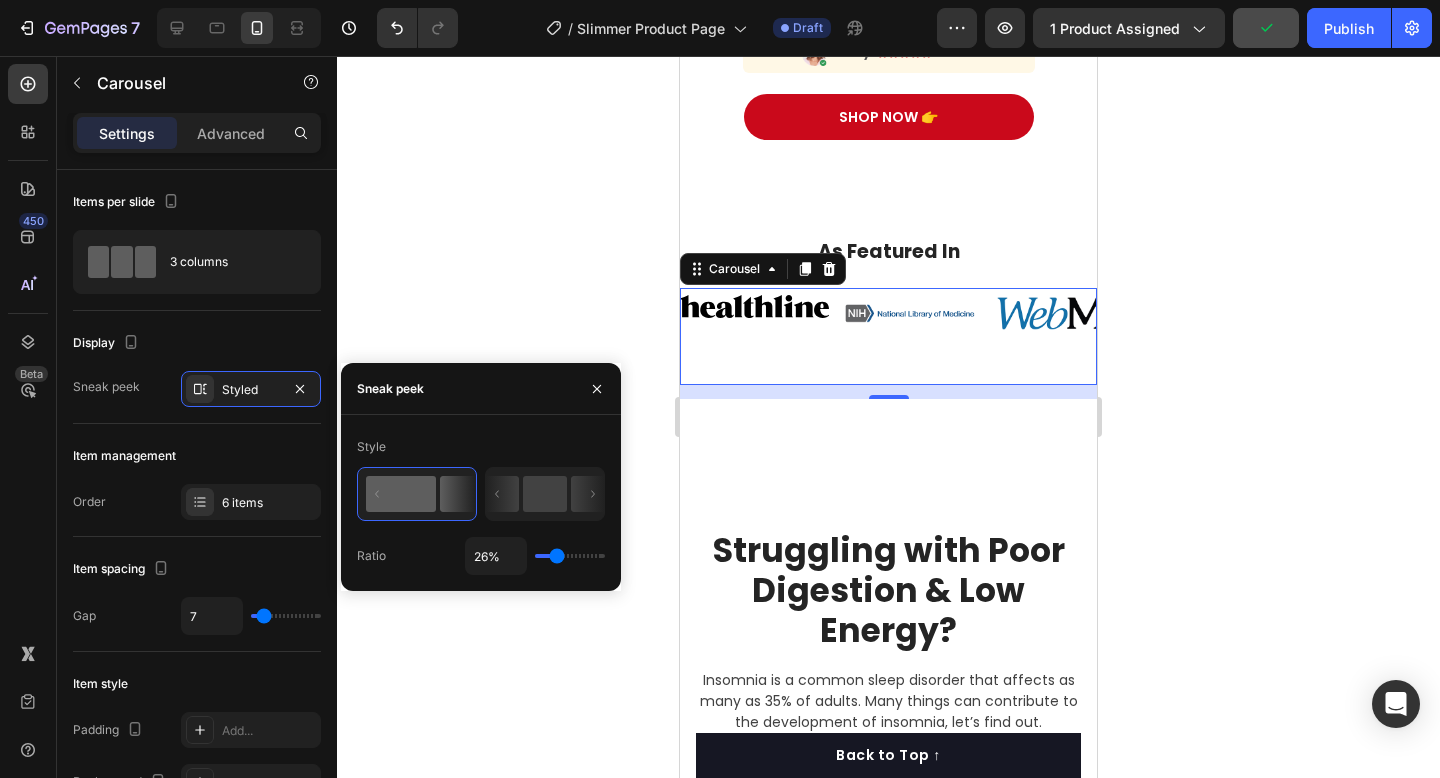 type on "24%" 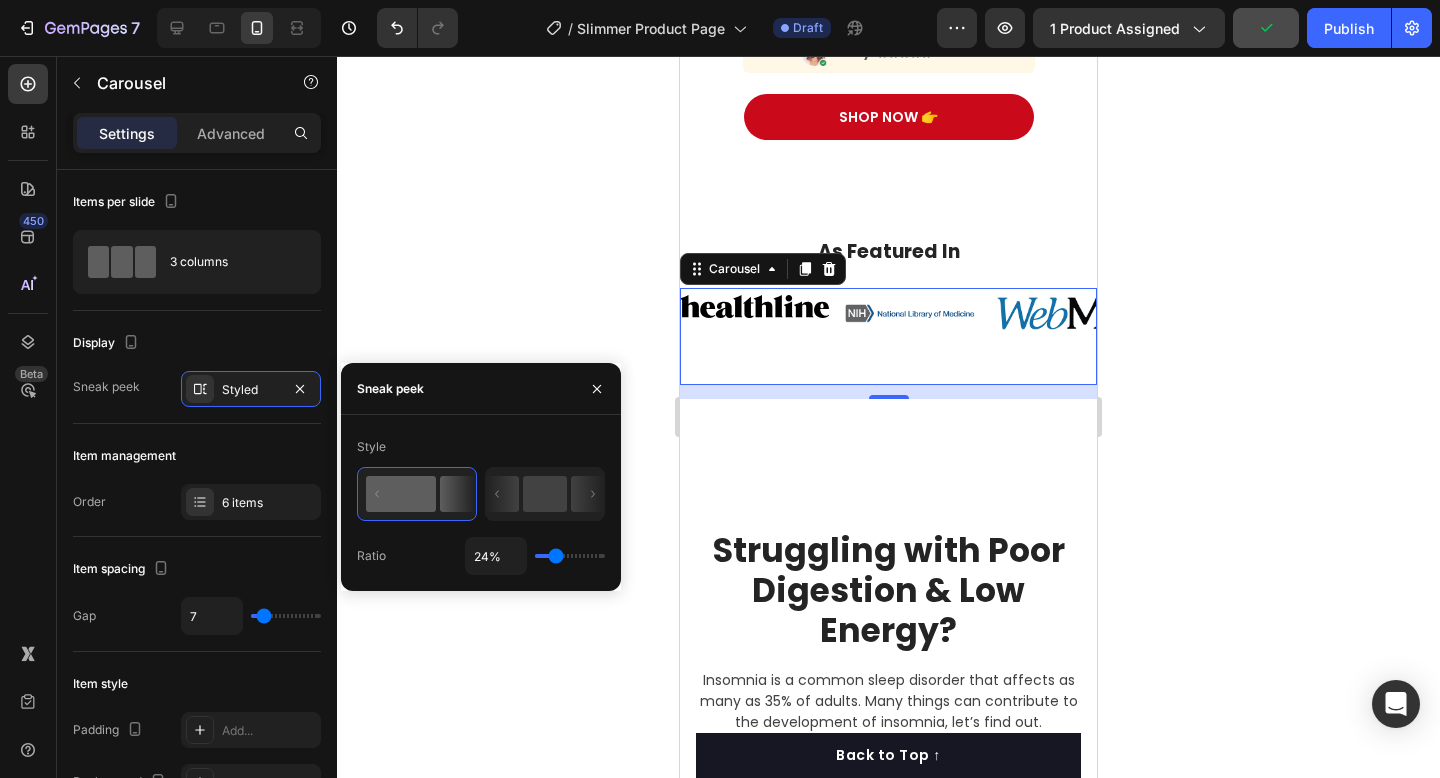 type on "22%" 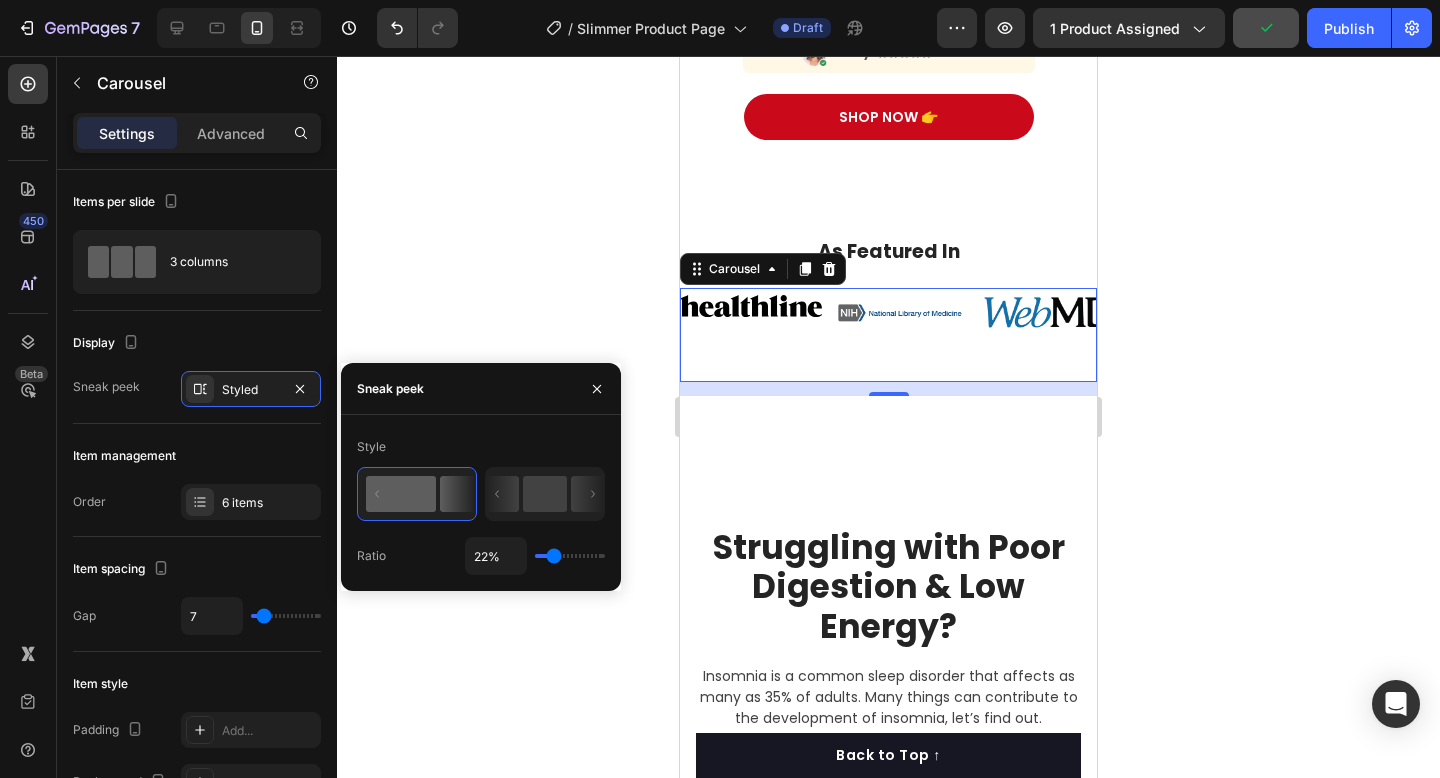 type on "16%" 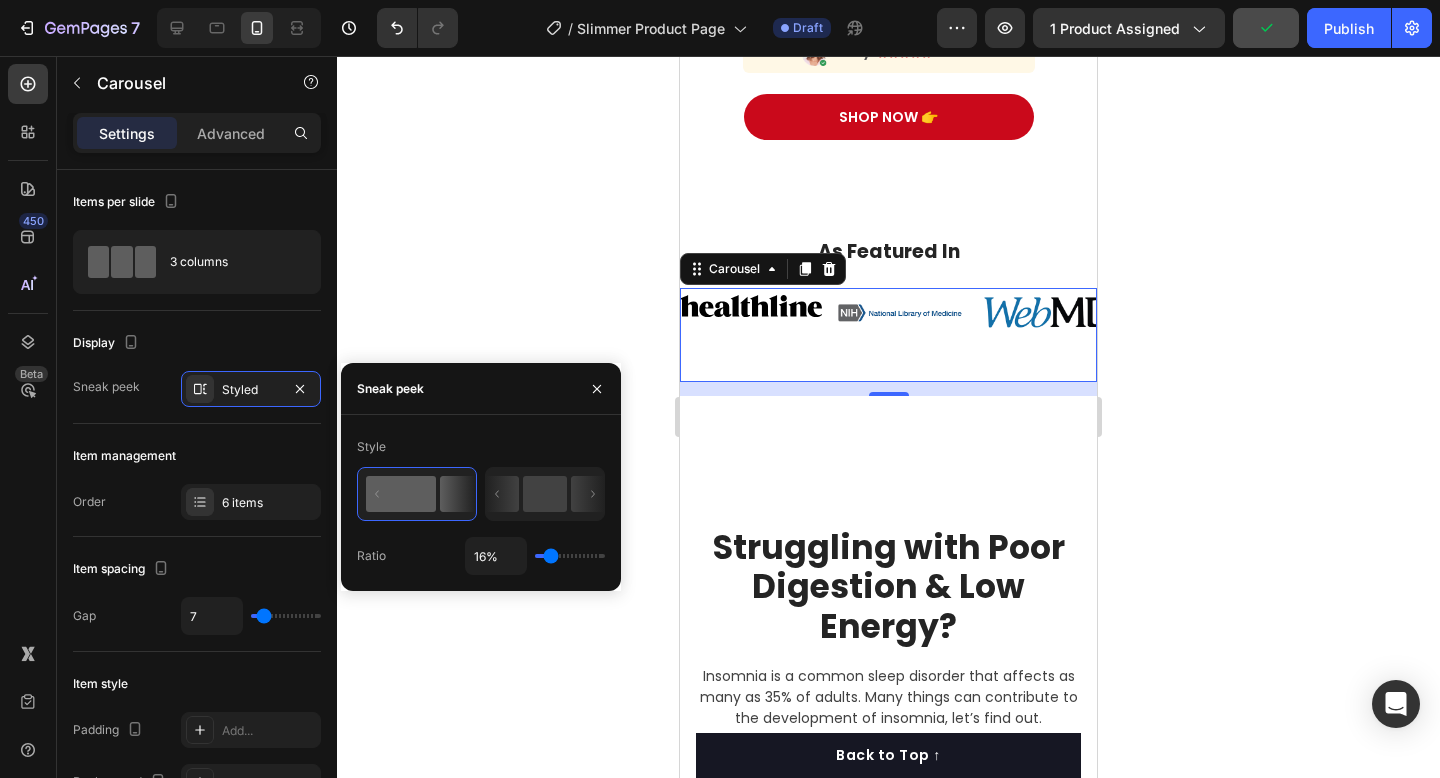 type on "12%" 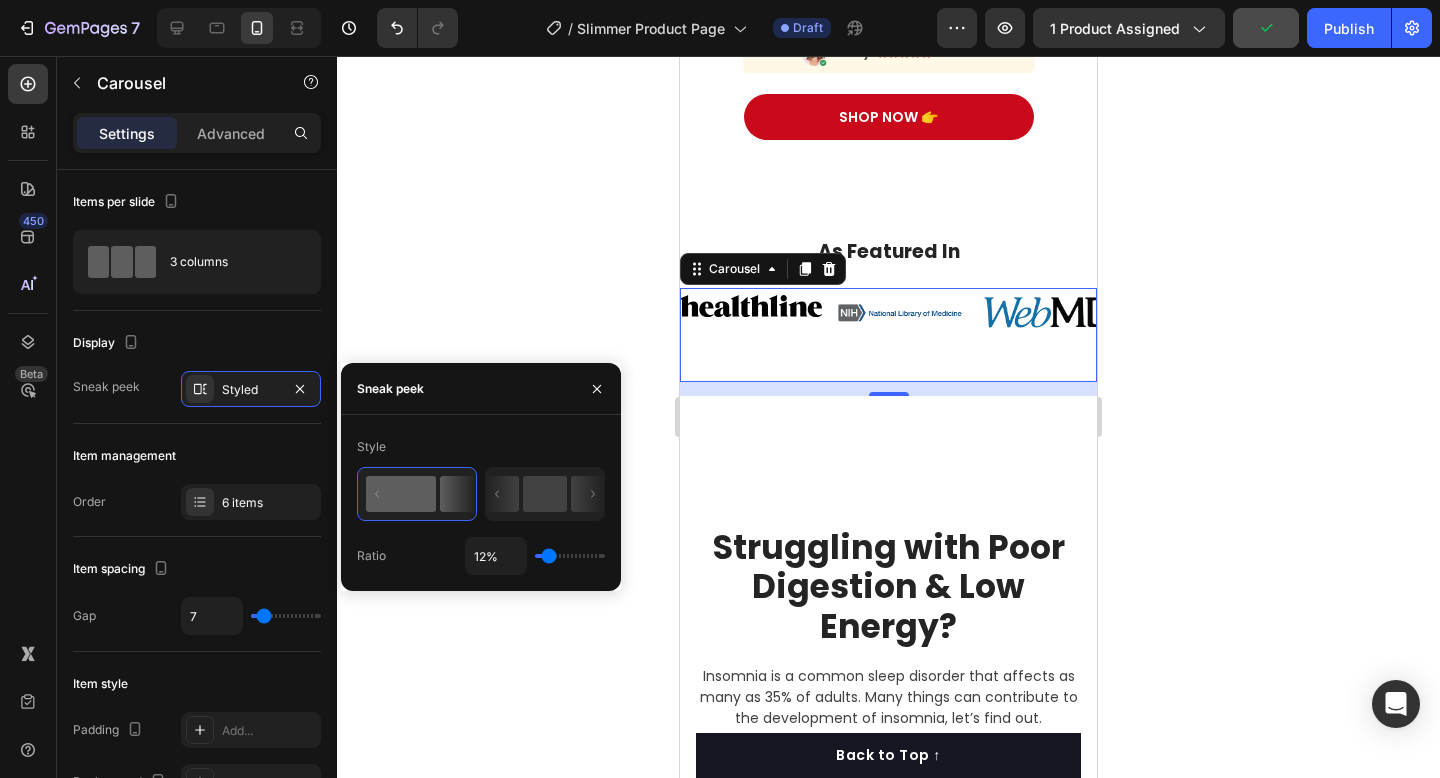 type on "8%" 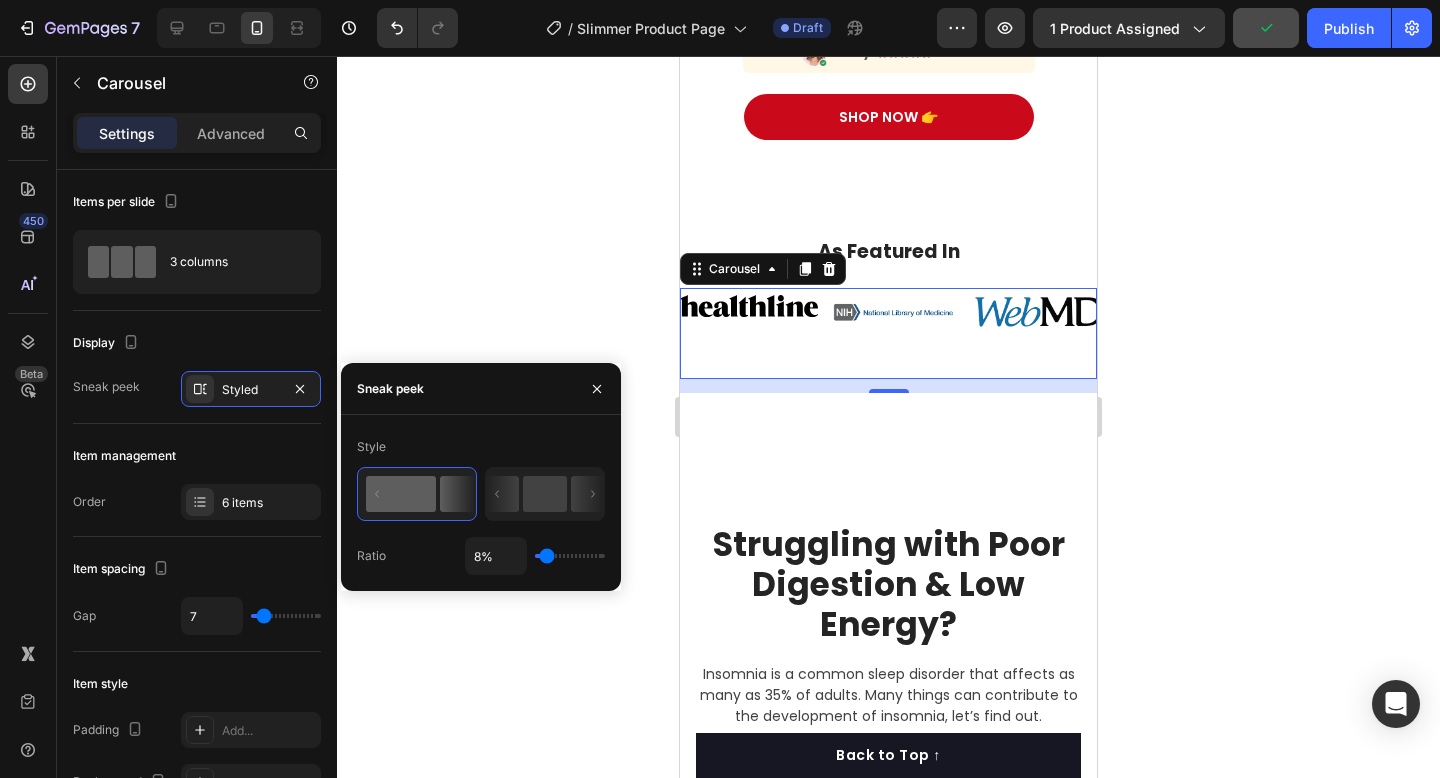 type on "19%" 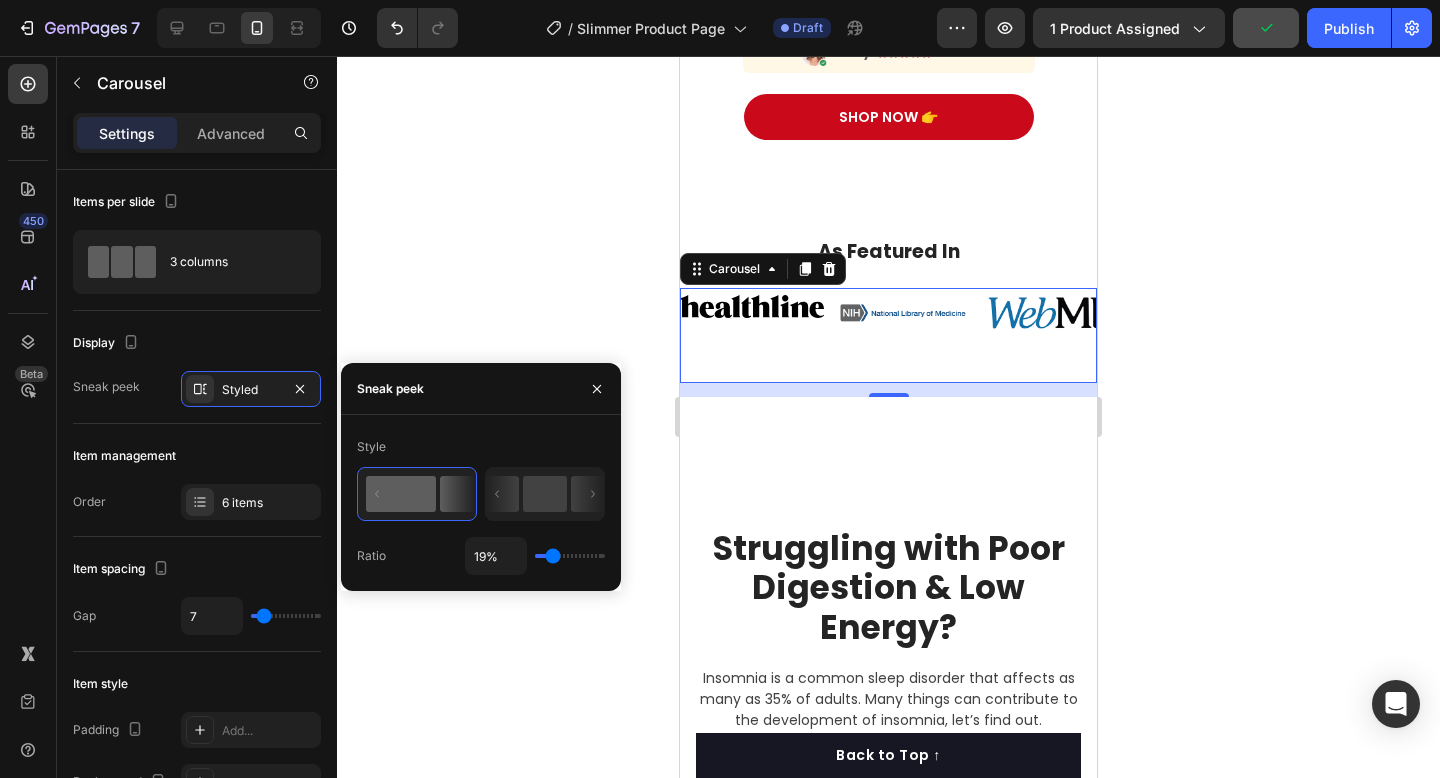 type on "20%" 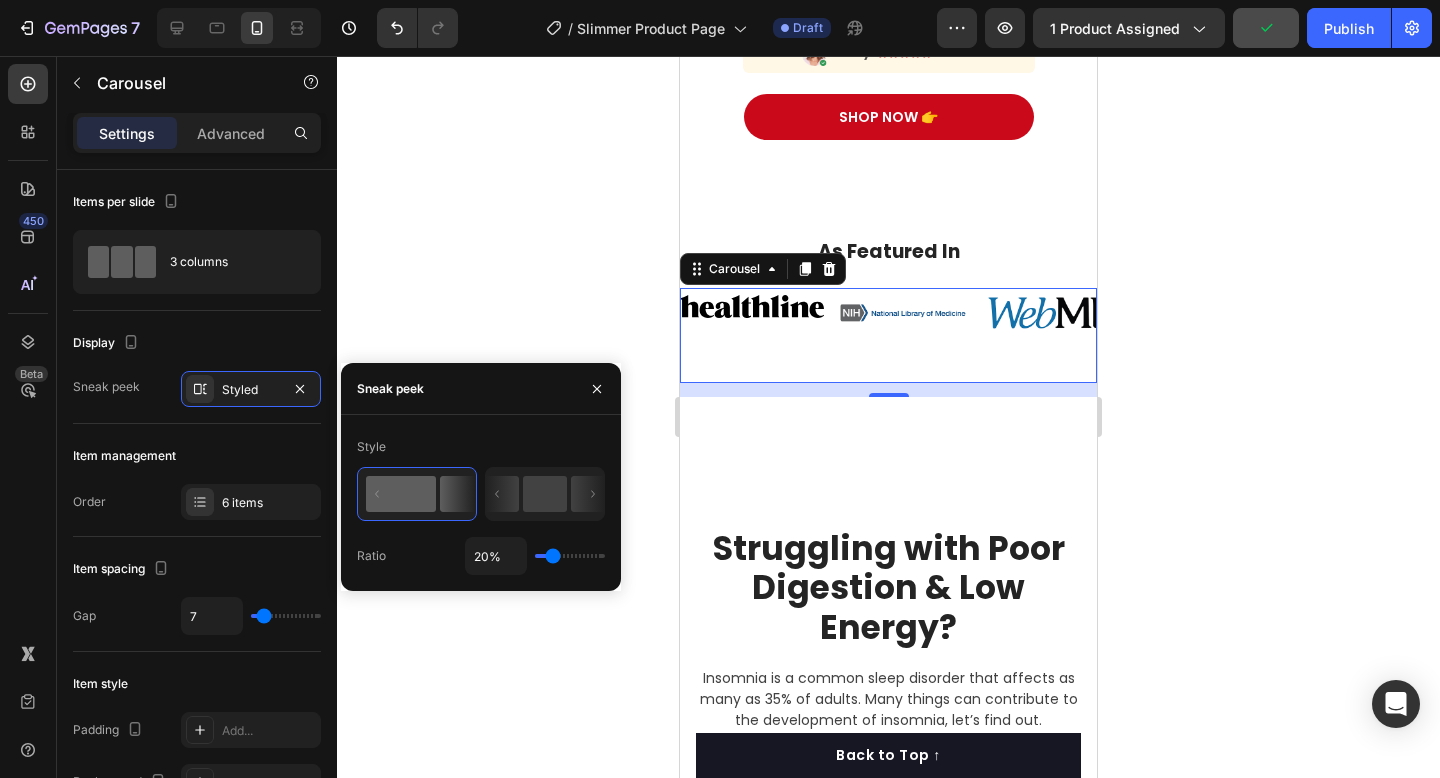 type on "21%" 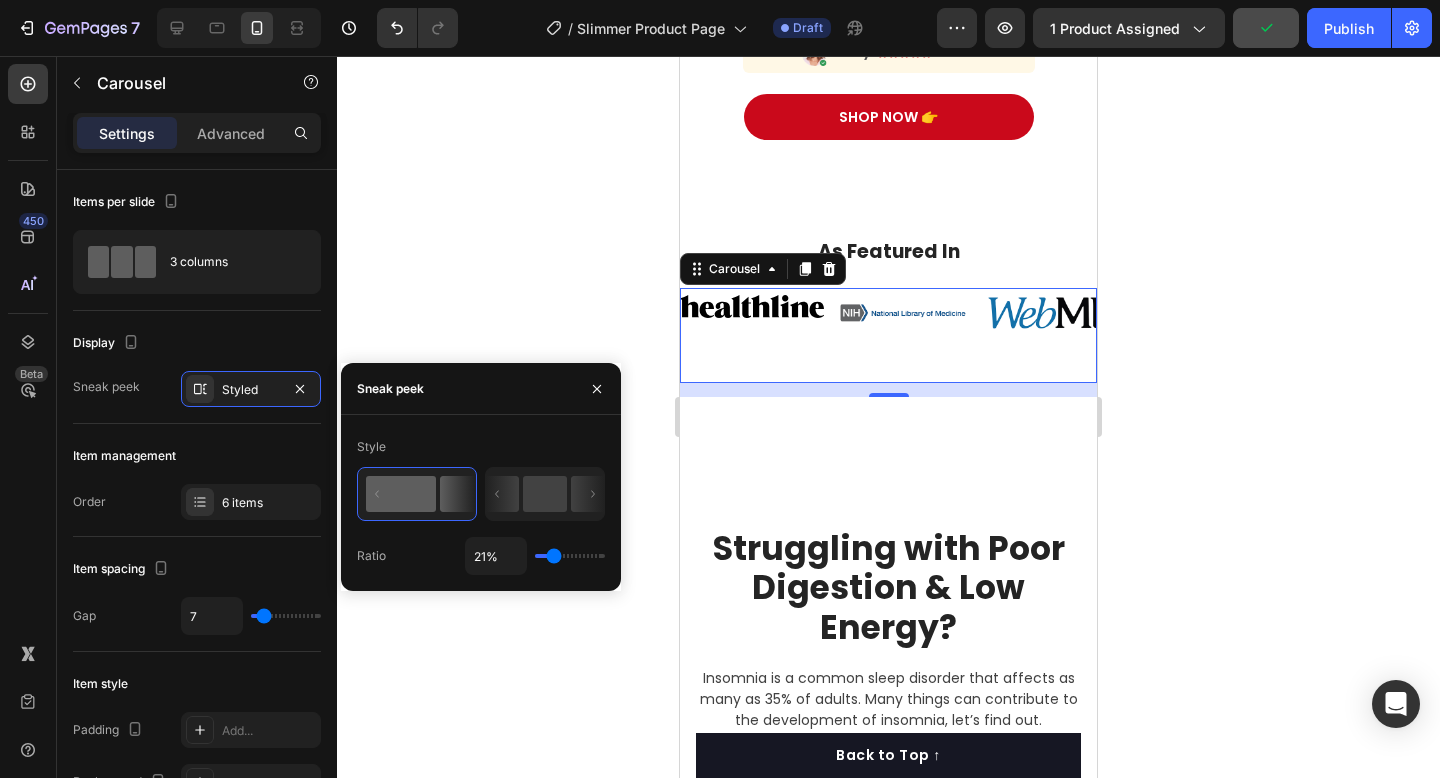 type on "22%" 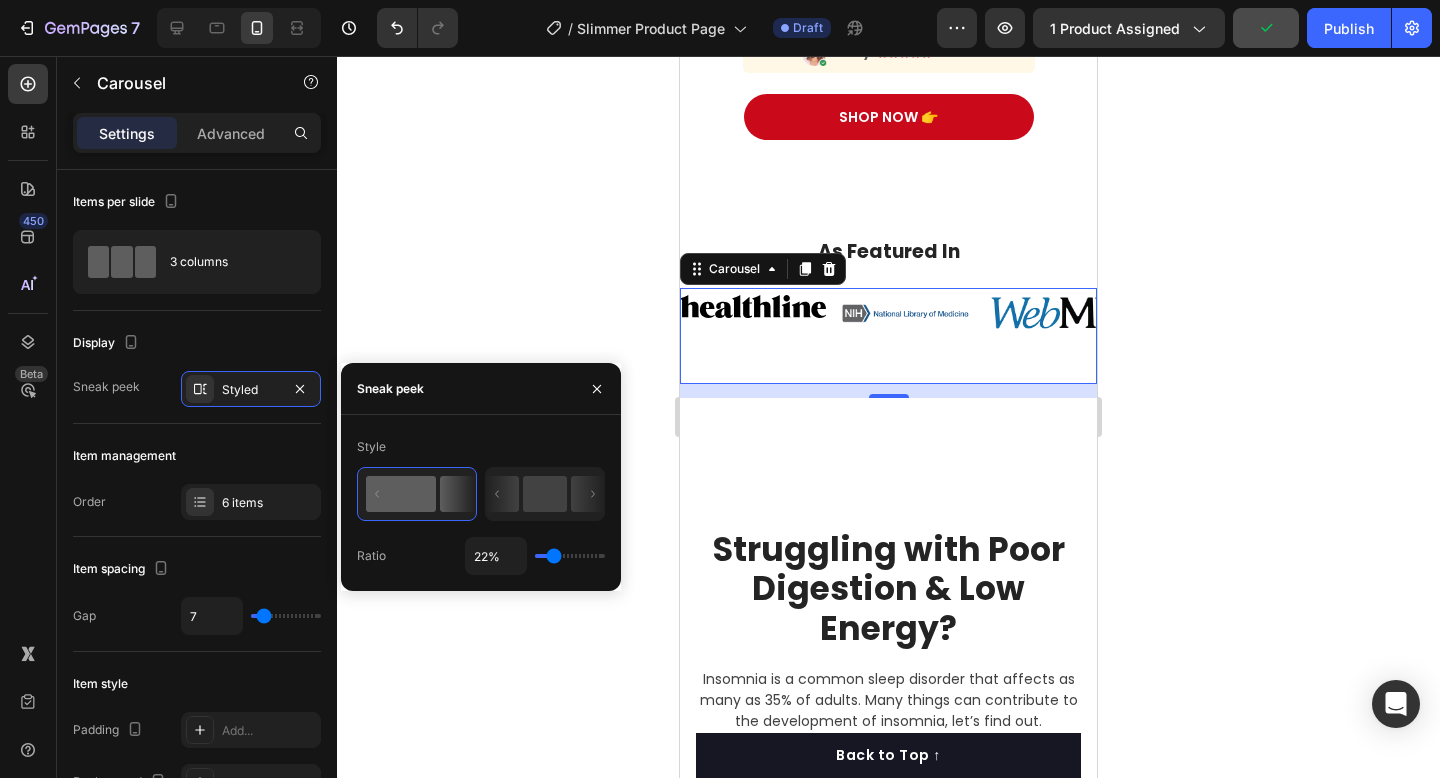 type on "23%" 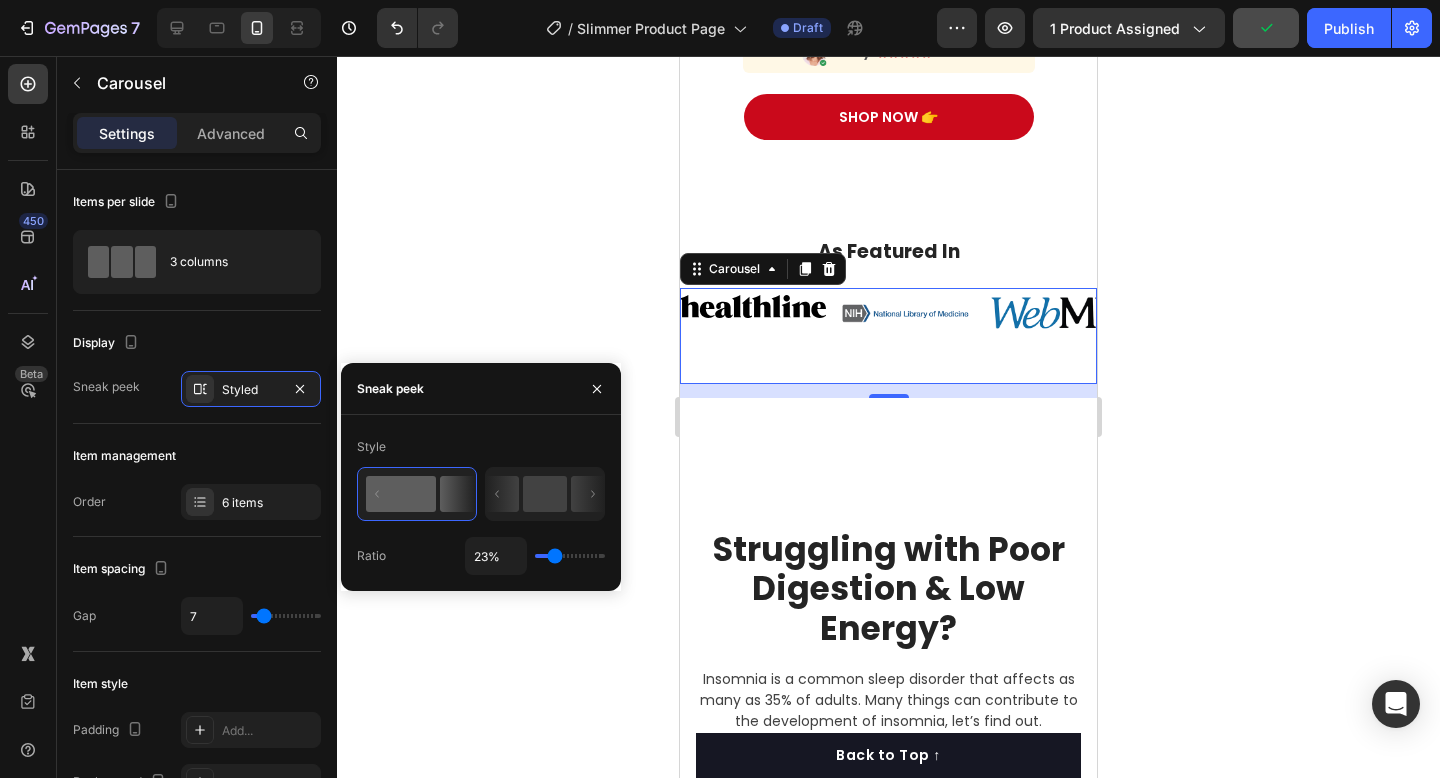type on "24%" 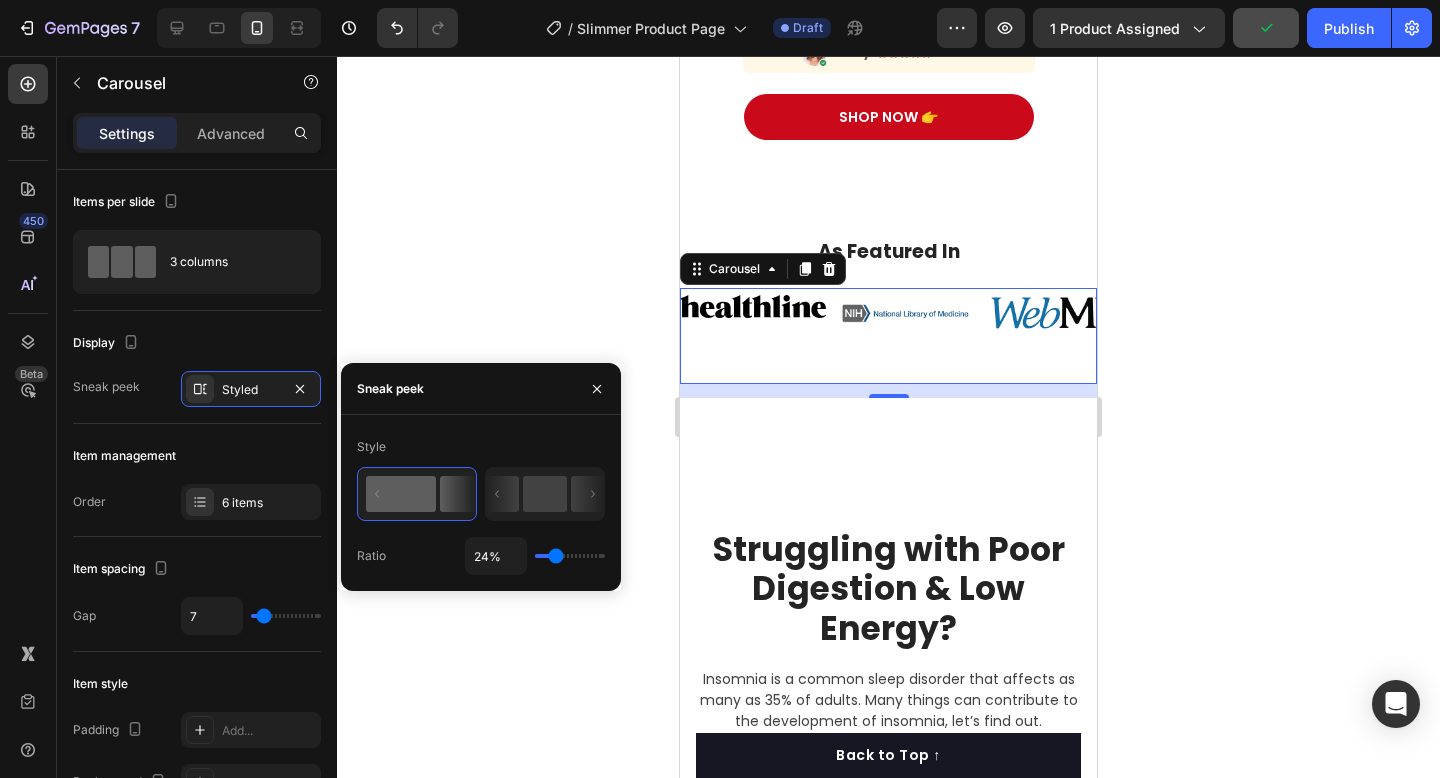 type on "25%" 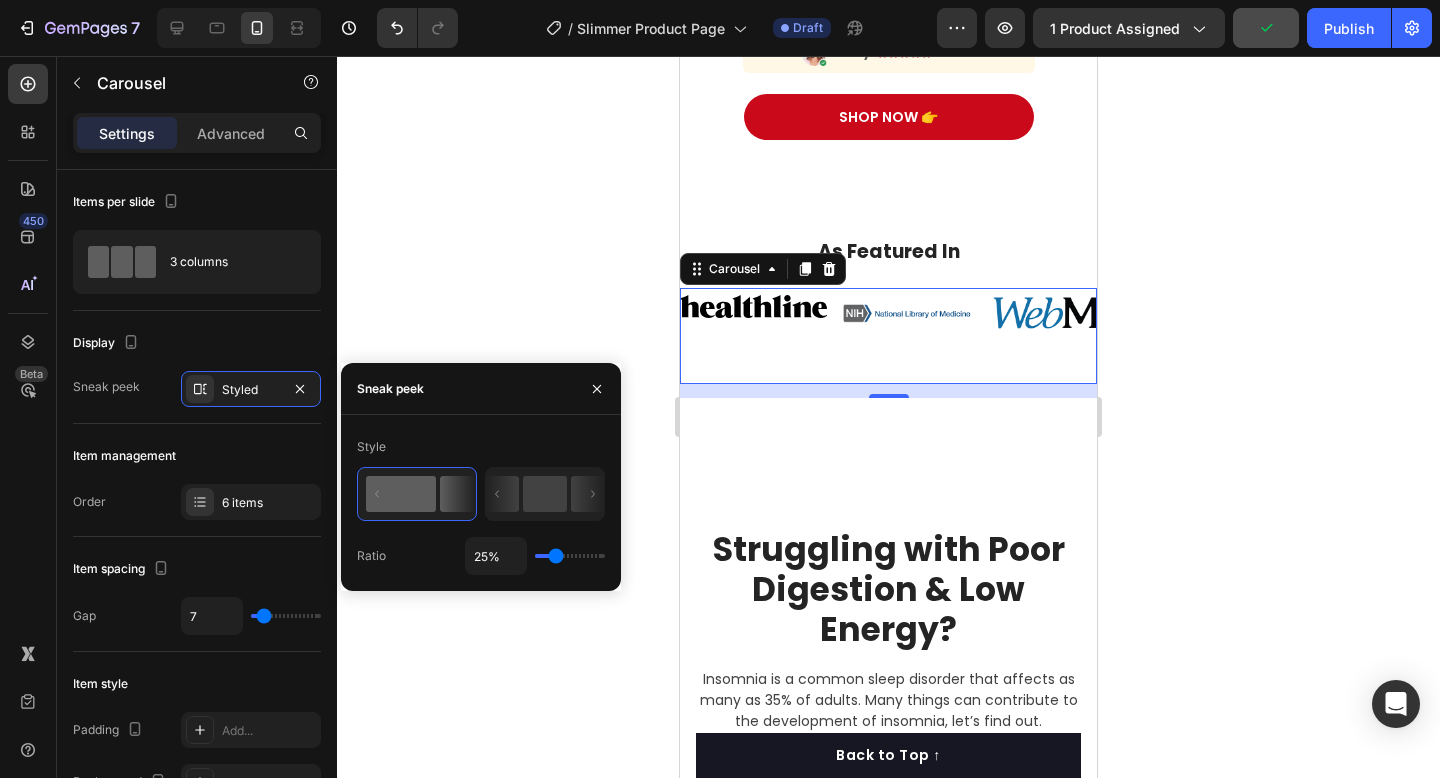 type on "13%" 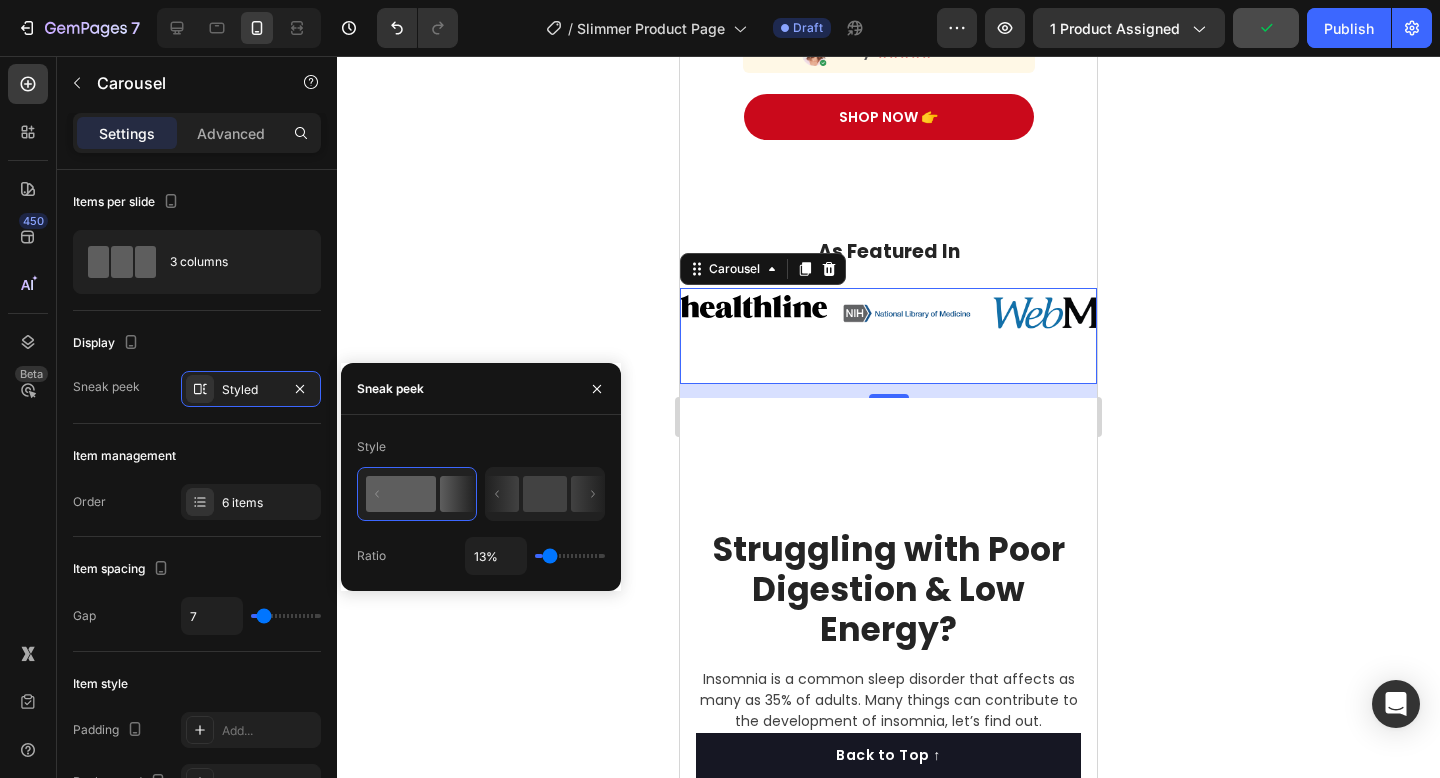 type on "2%" 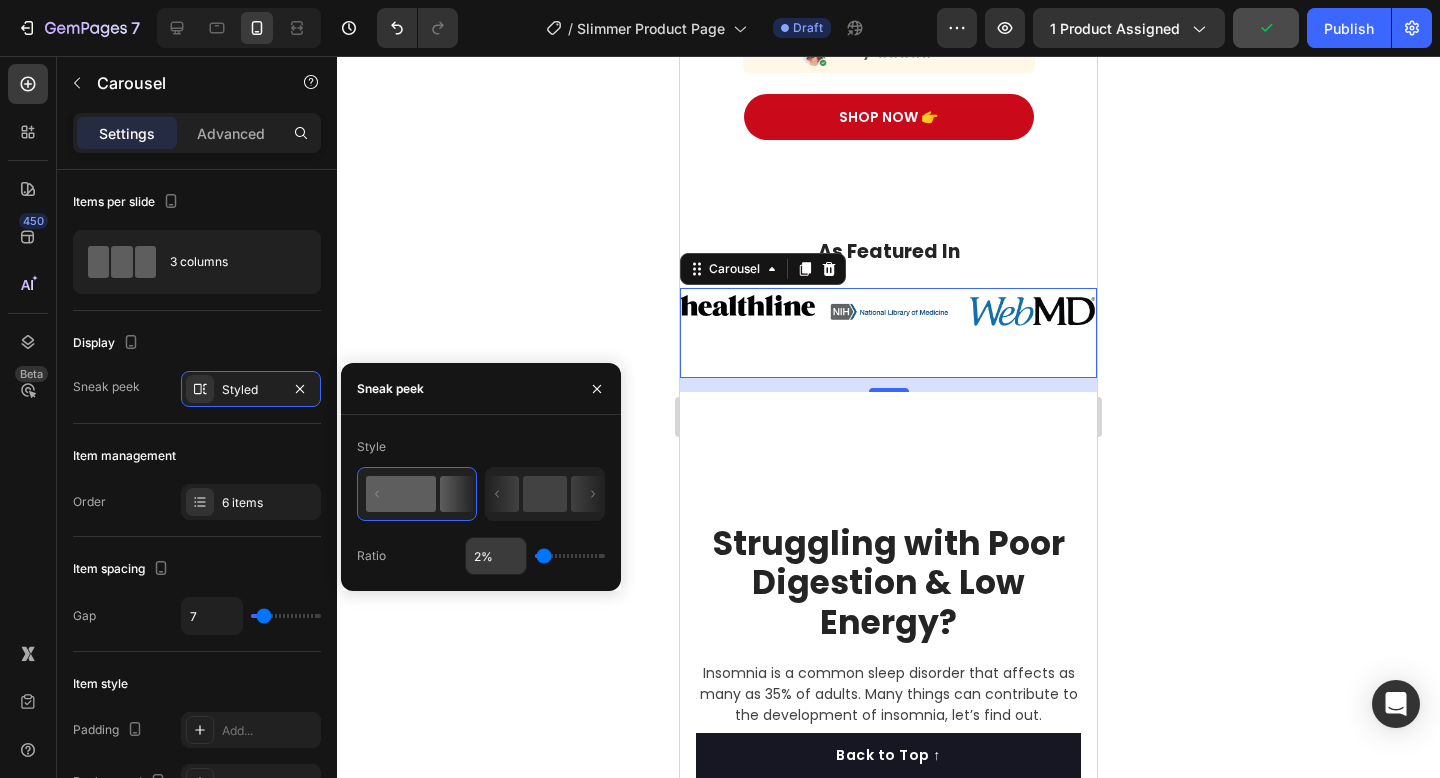 type on "1%" 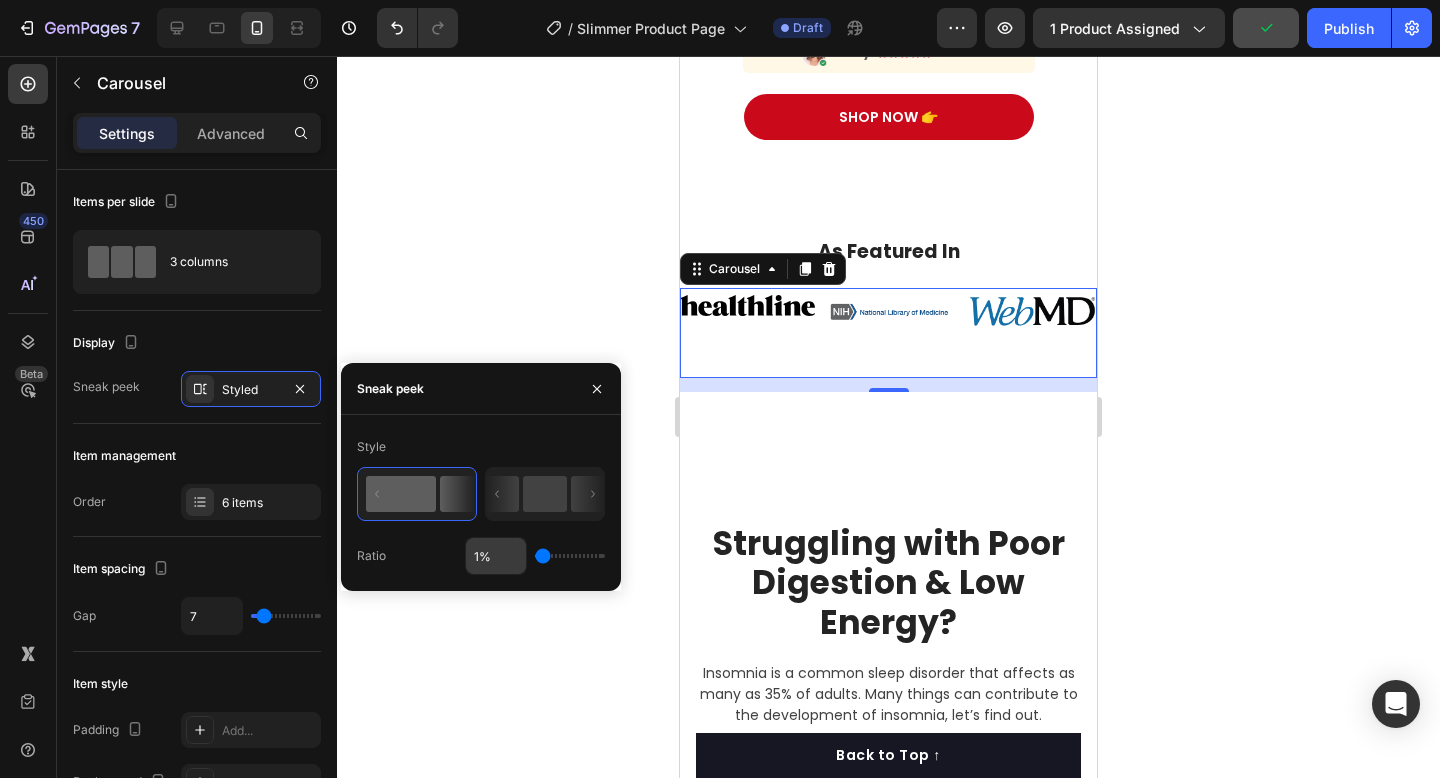 drag, startPoint x: 562, startPoint y: 558, endPoint x: 515, endPoint y: 573, distance: 49.335587 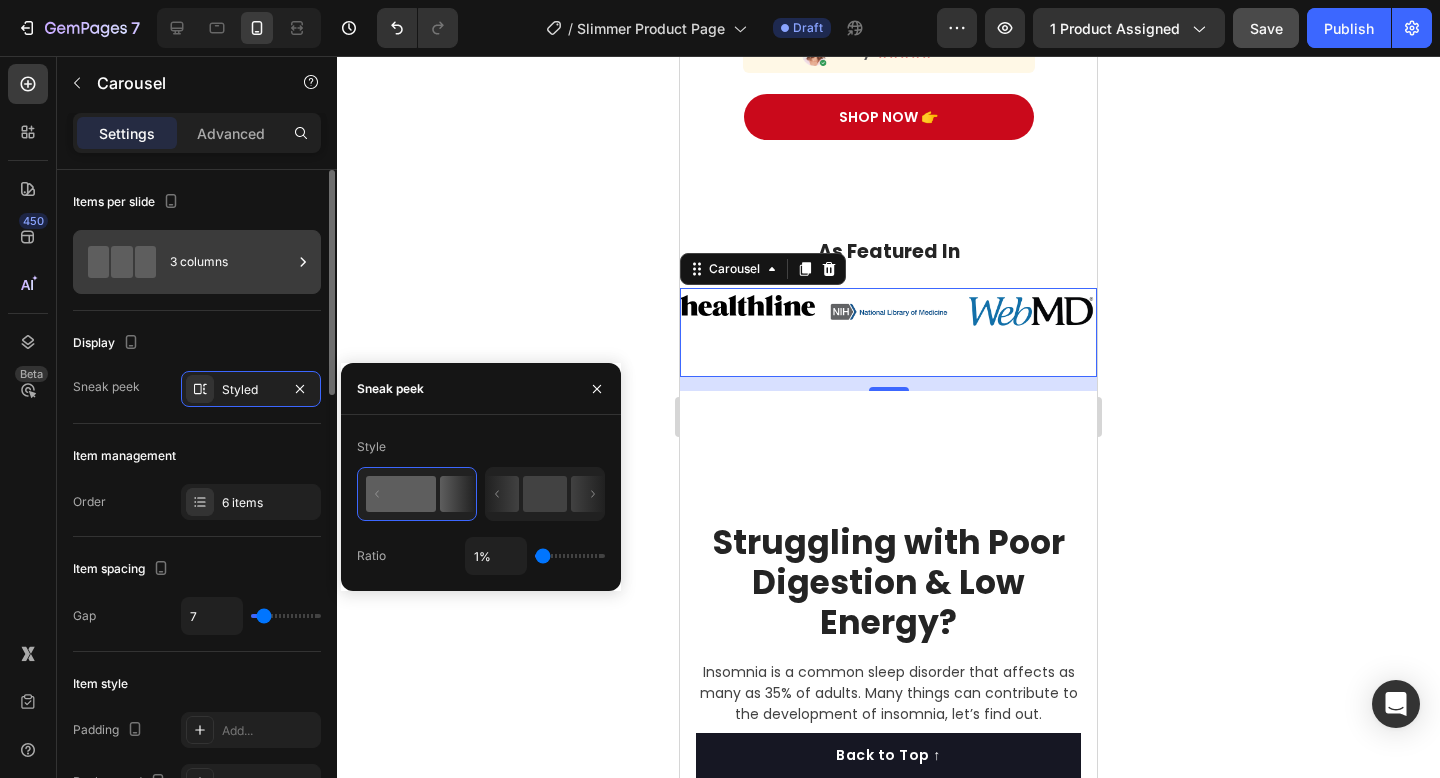 click on "3 columns" at bounding box center [231, 262] 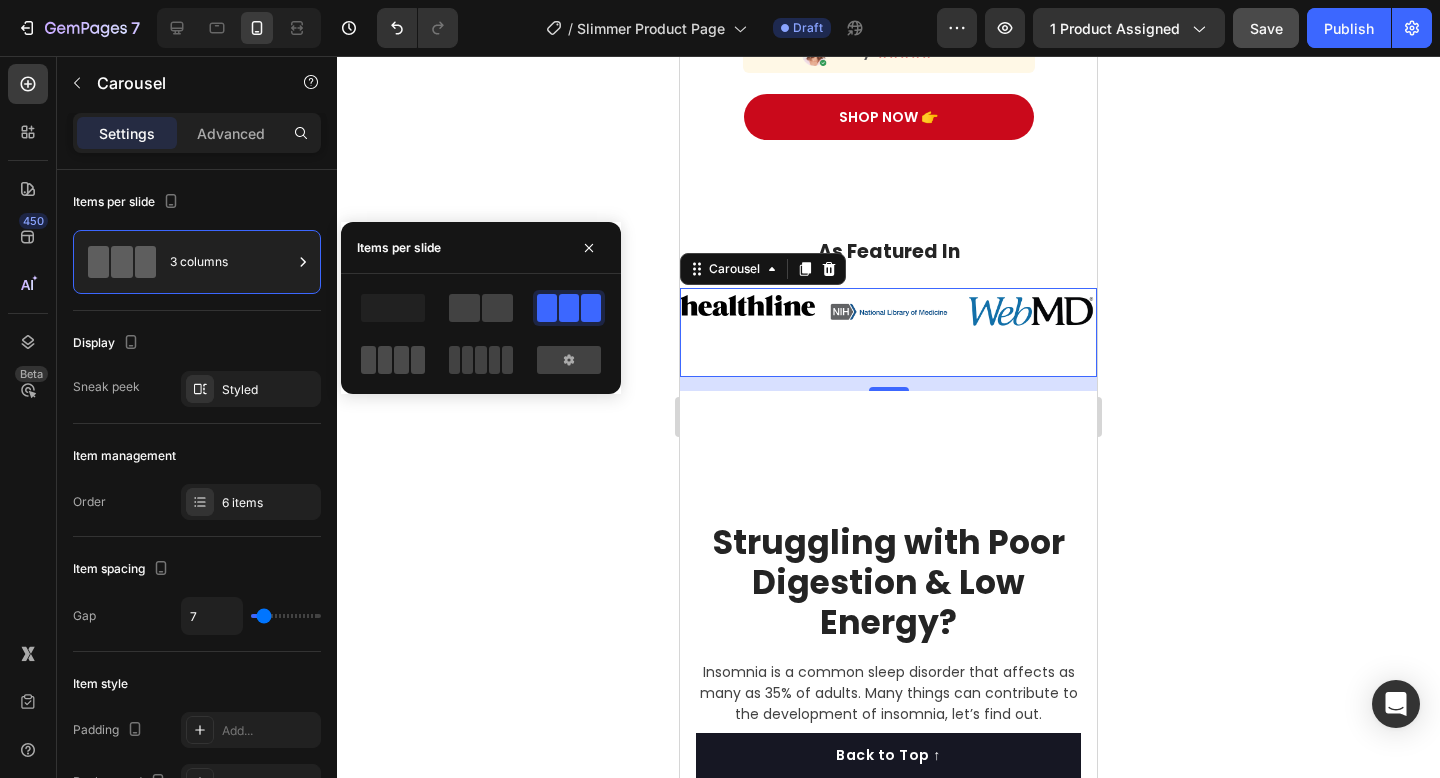 click 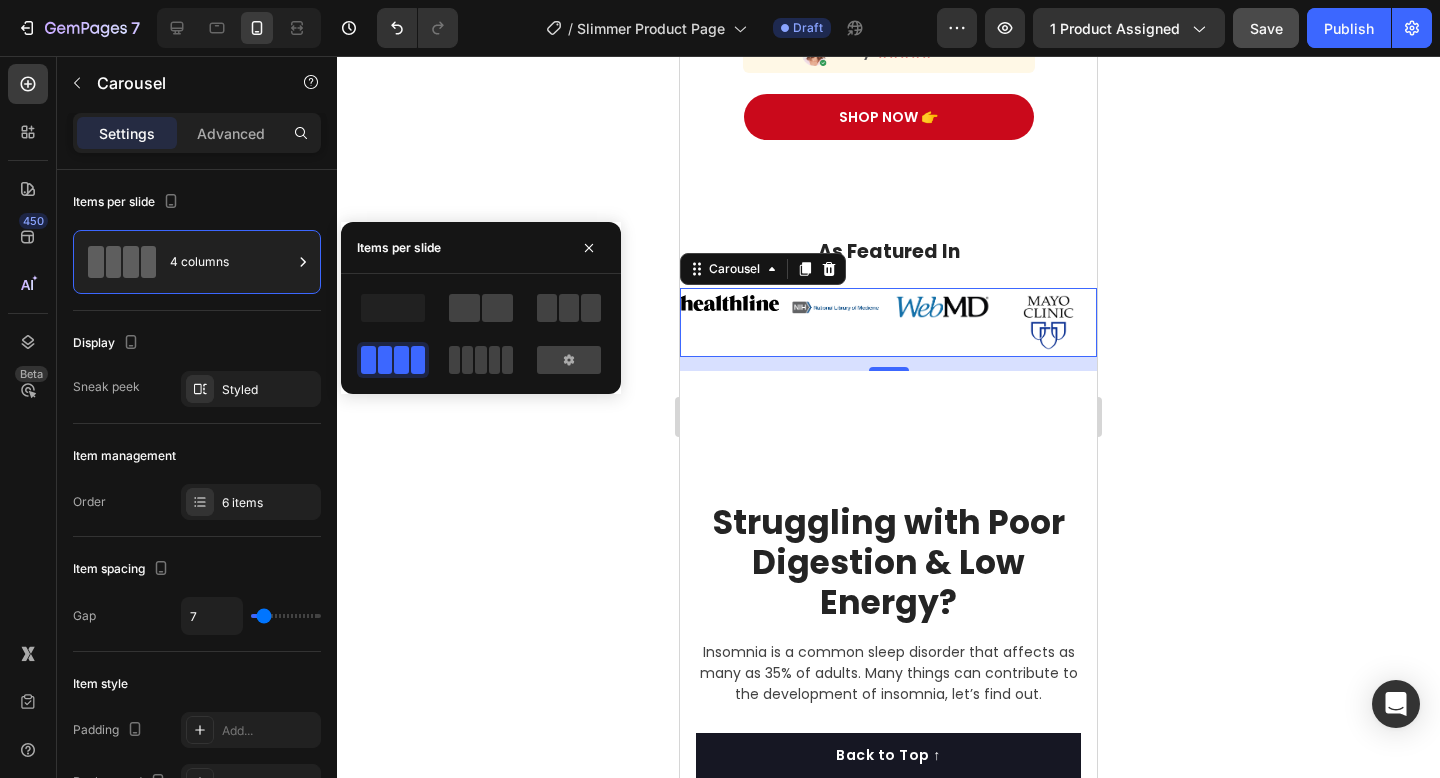 click 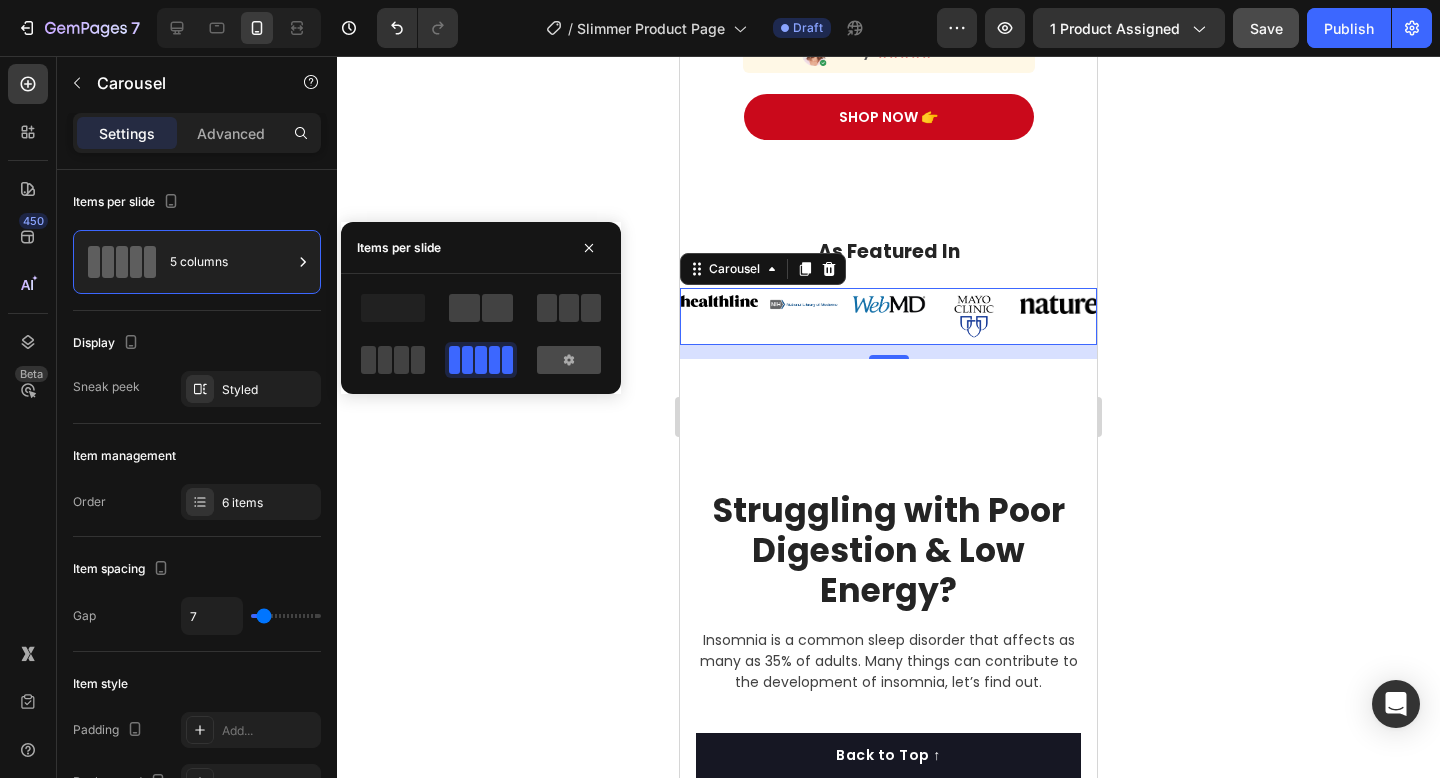 click 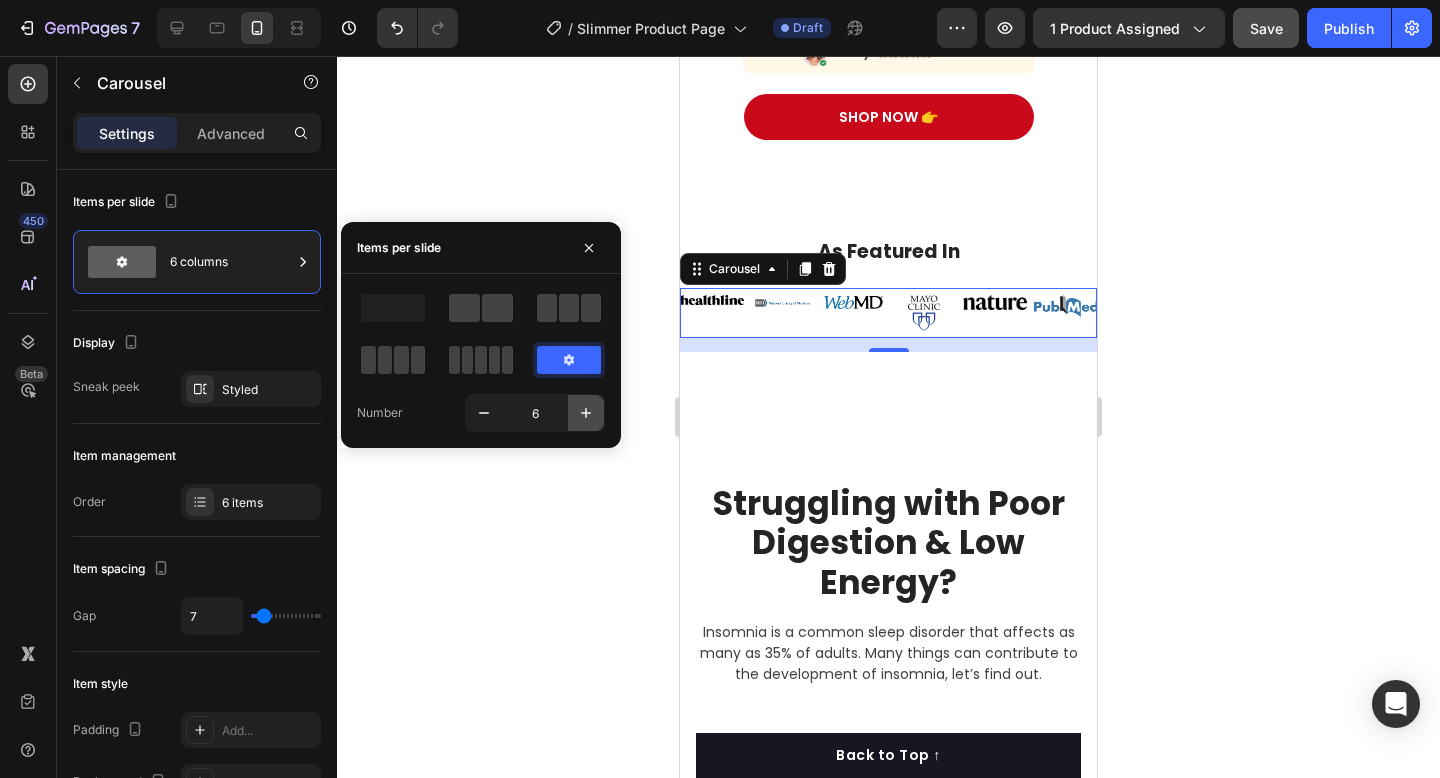 click 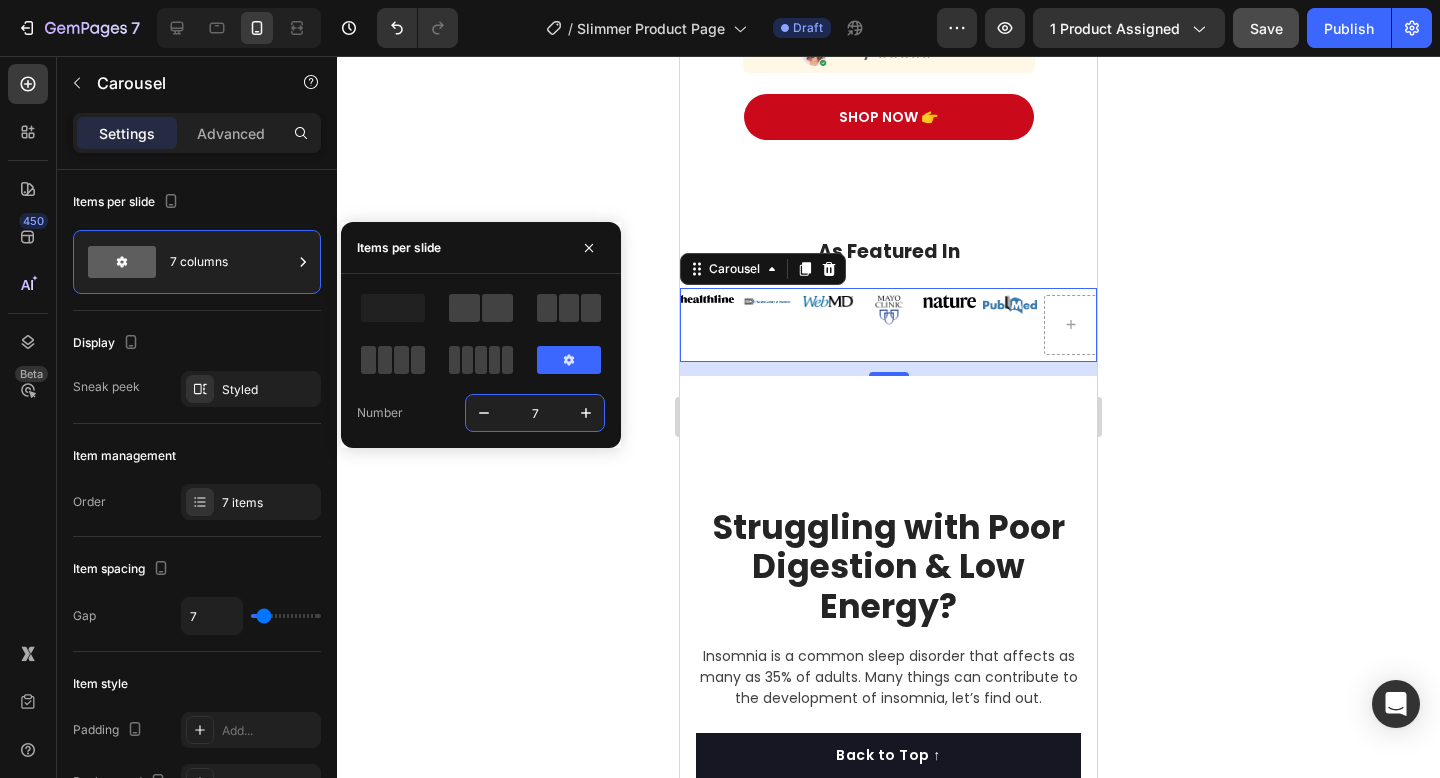 click on "7" at bounding box center [535, 413] 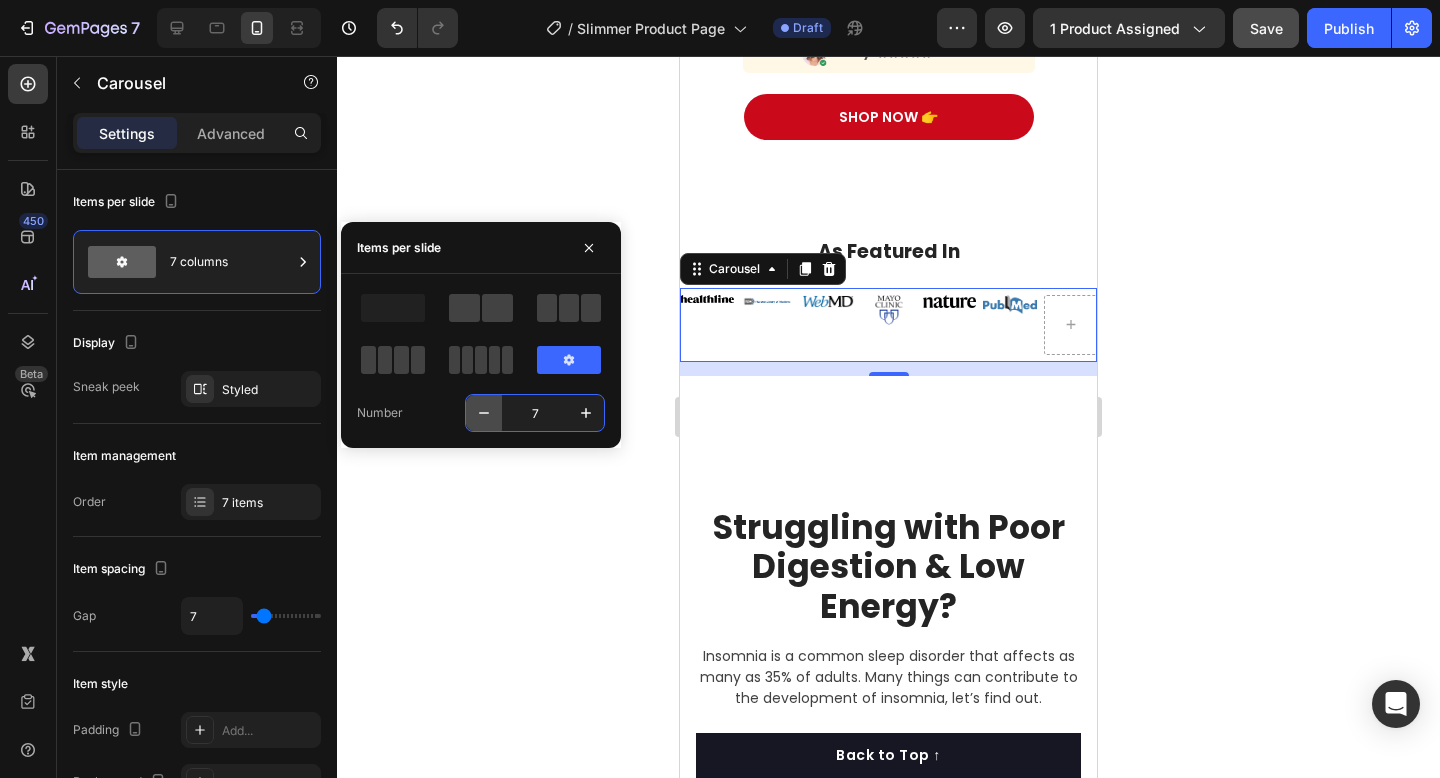 click 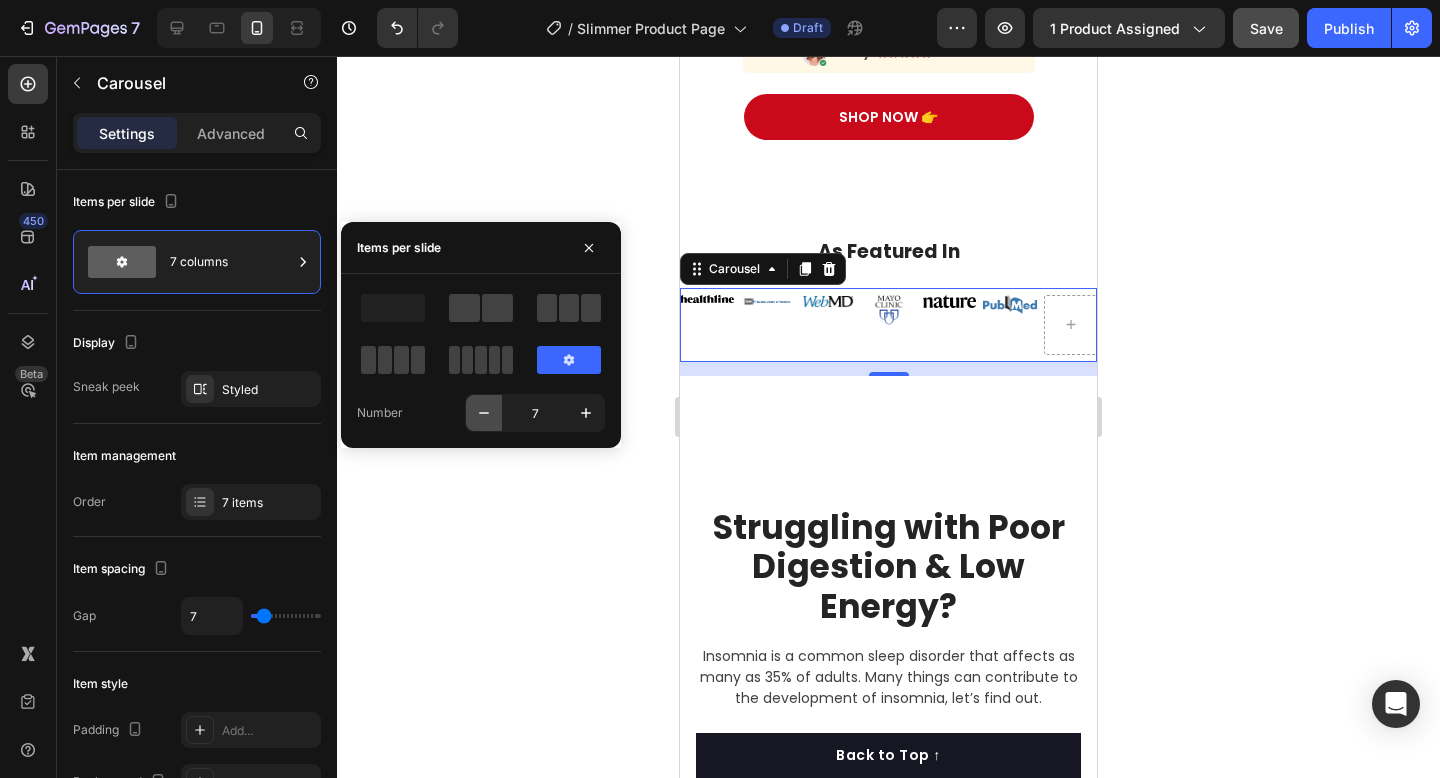 type on "6" 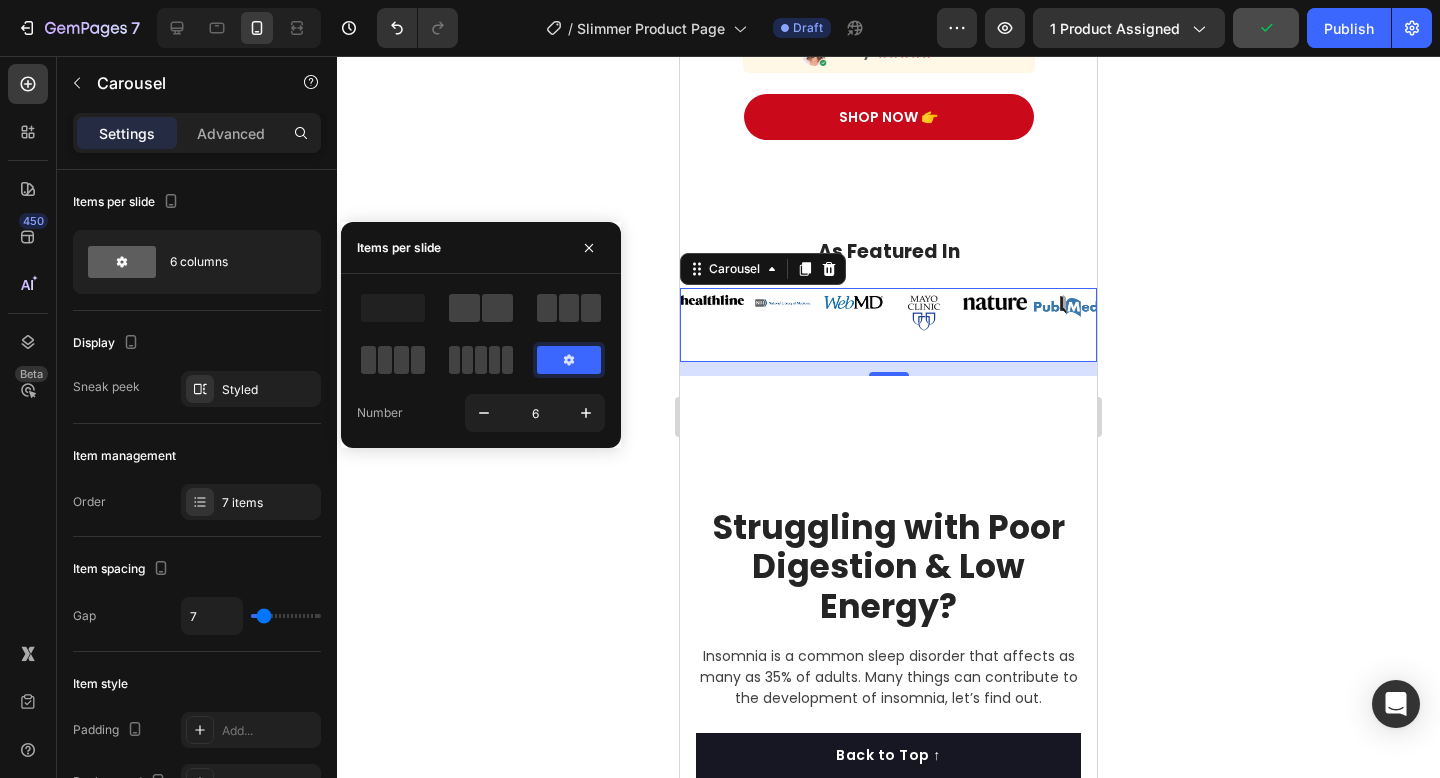 click 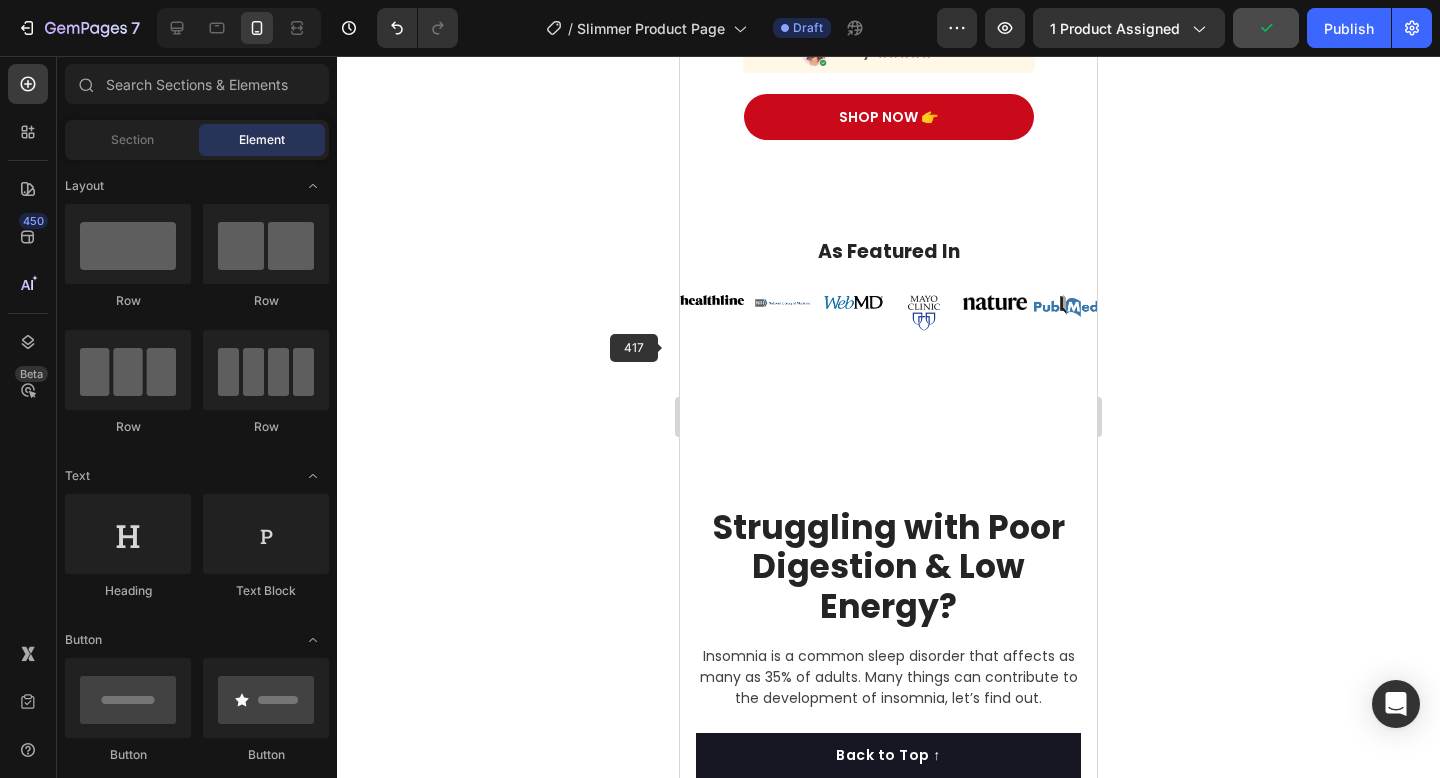click on "Image" at bounding box center (783, 325) 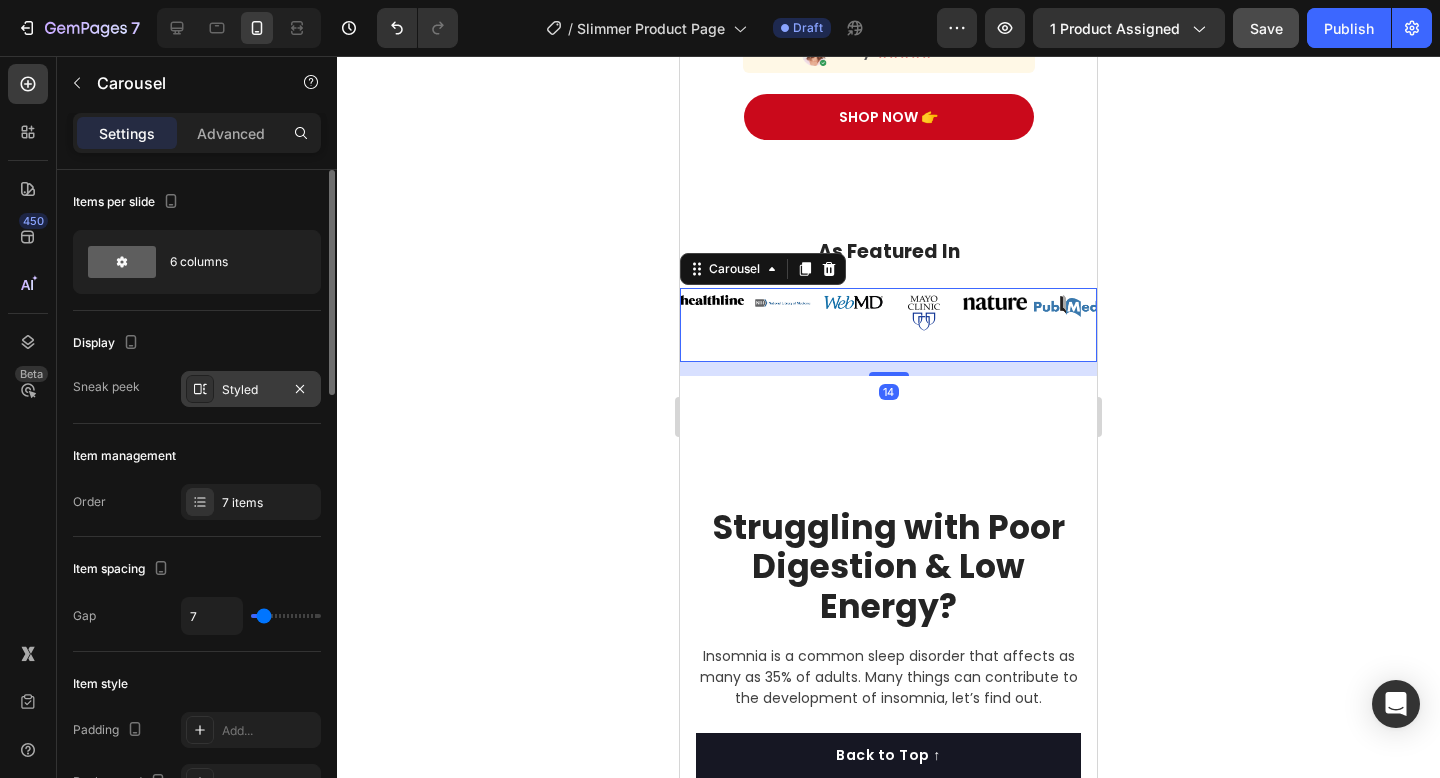 click on "Styled" at bounding box center (251, 389) 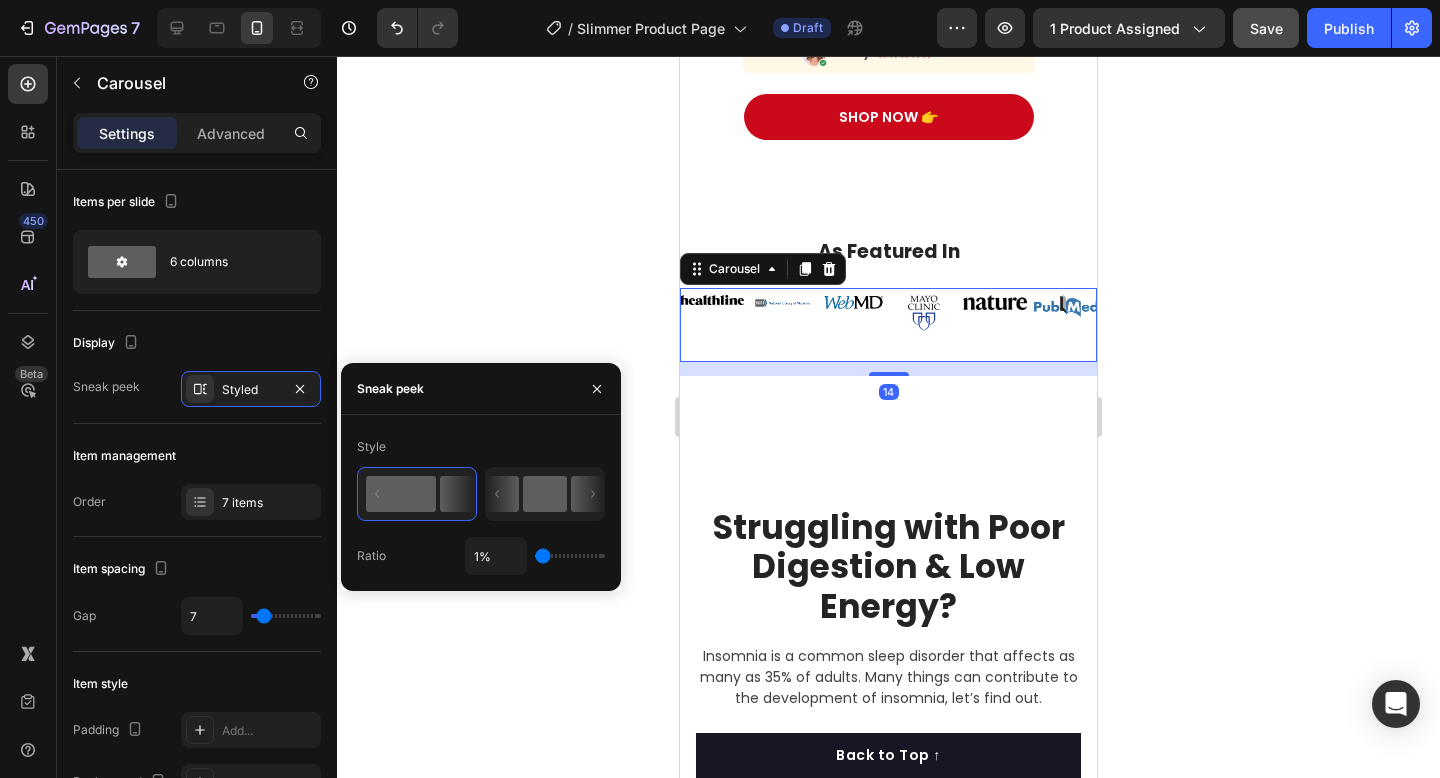 click 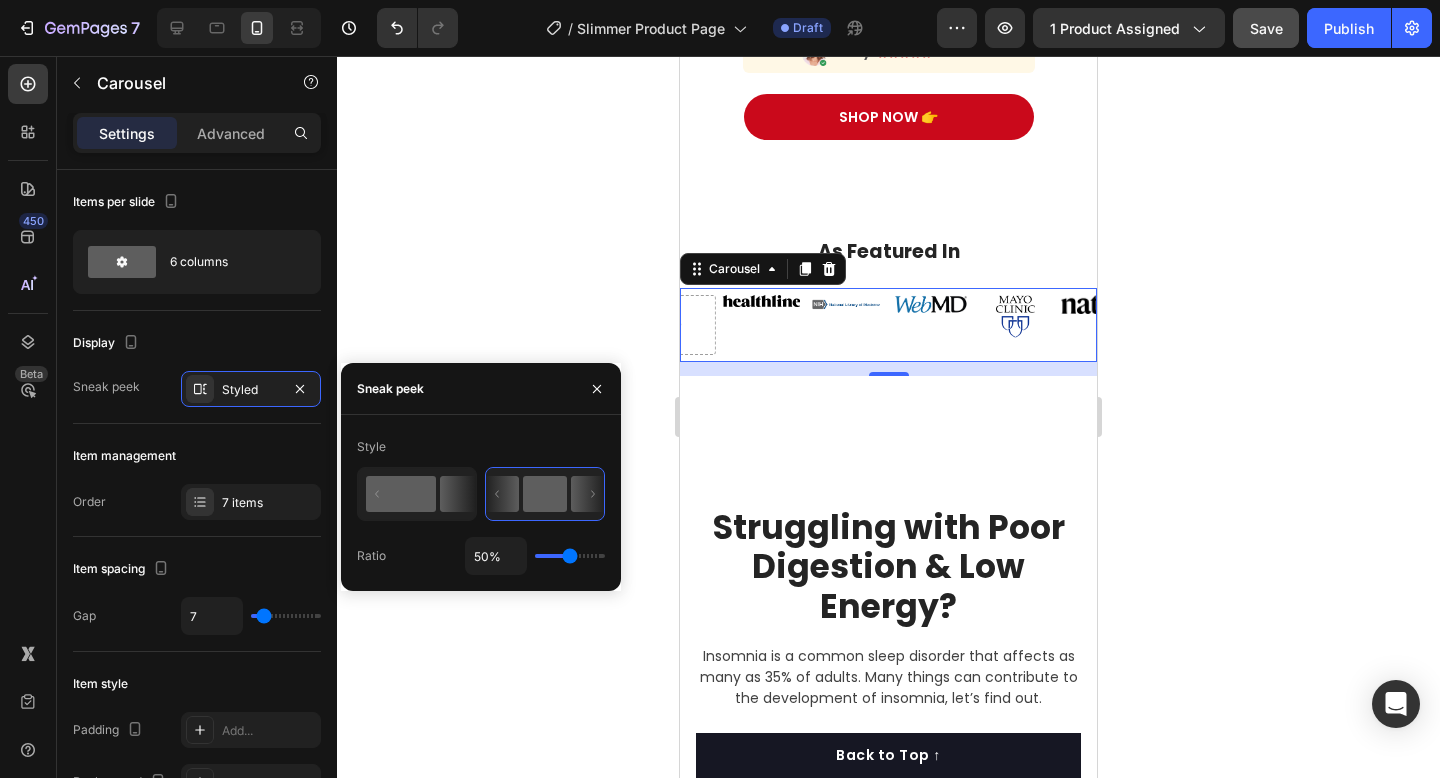 click 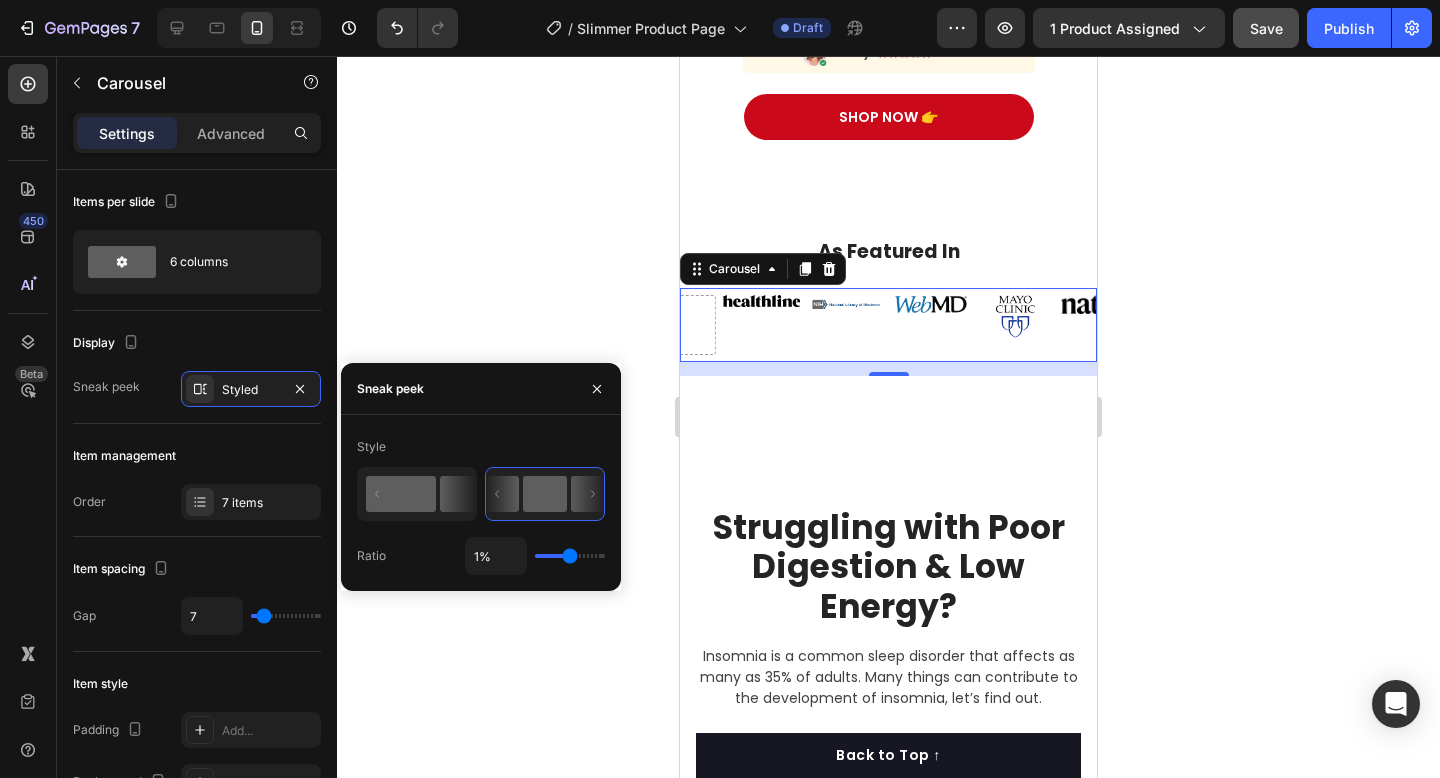 type on "1" 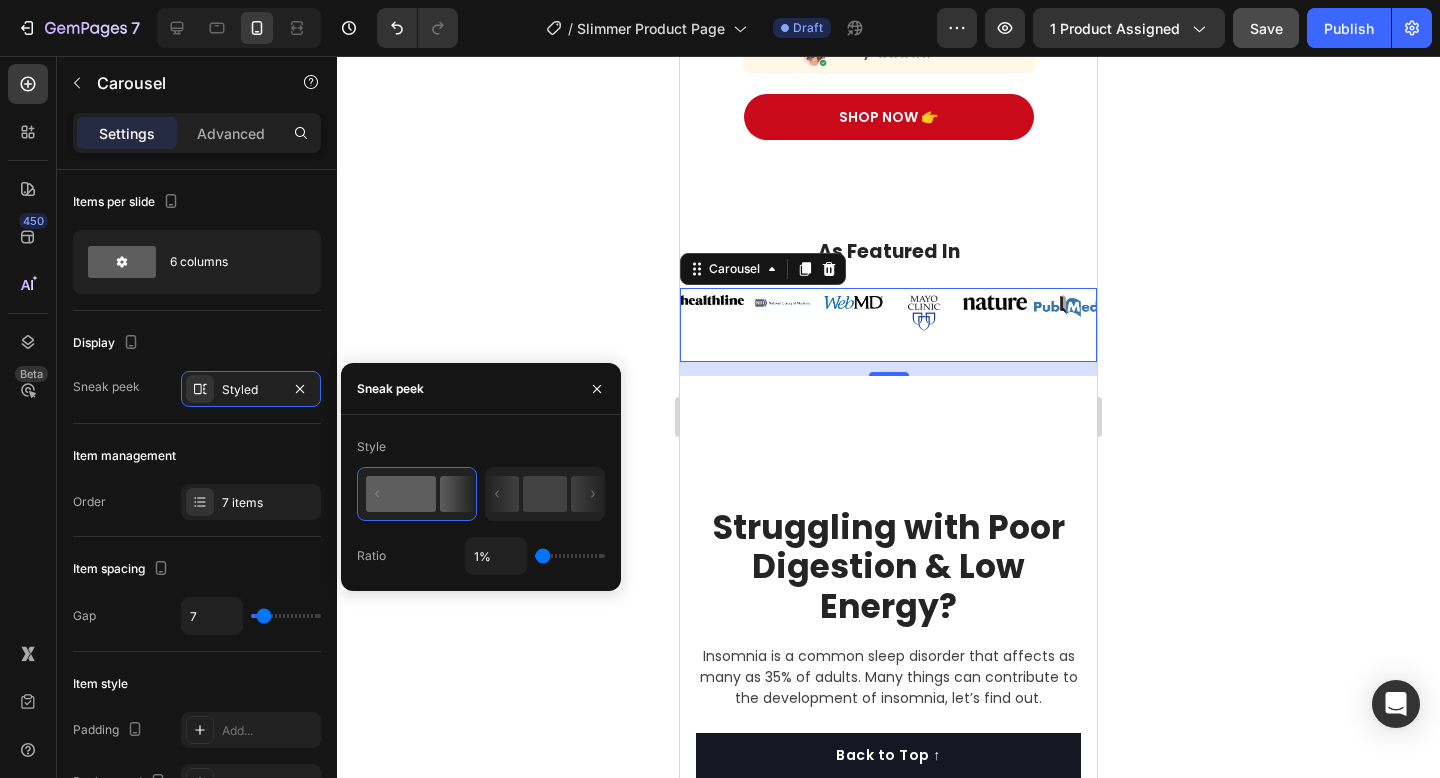 drag, startPoint x: 541, startPoint y: 557, endPoint x: 511, endPoint y: 557, distance: 30 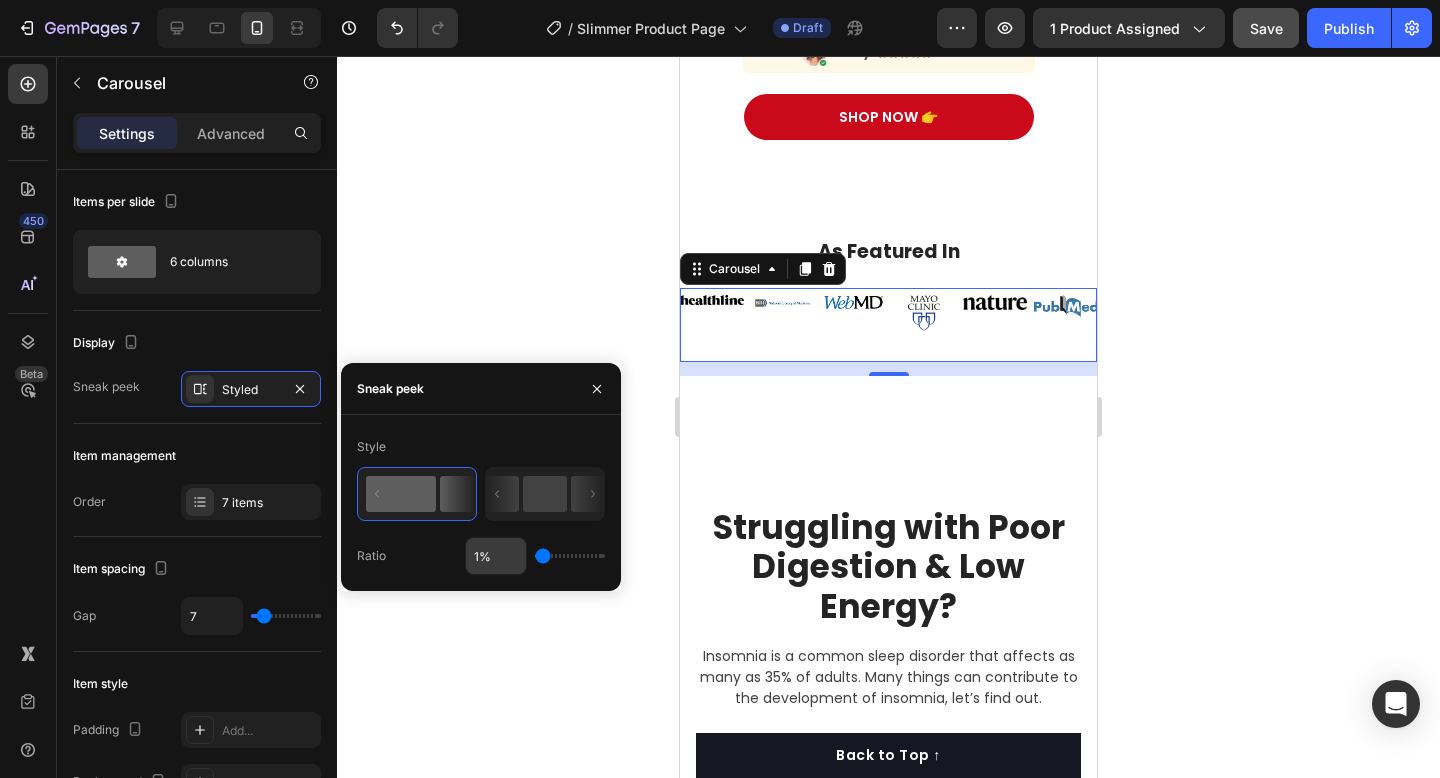 click on "1%" at bounding box center (496, 556) 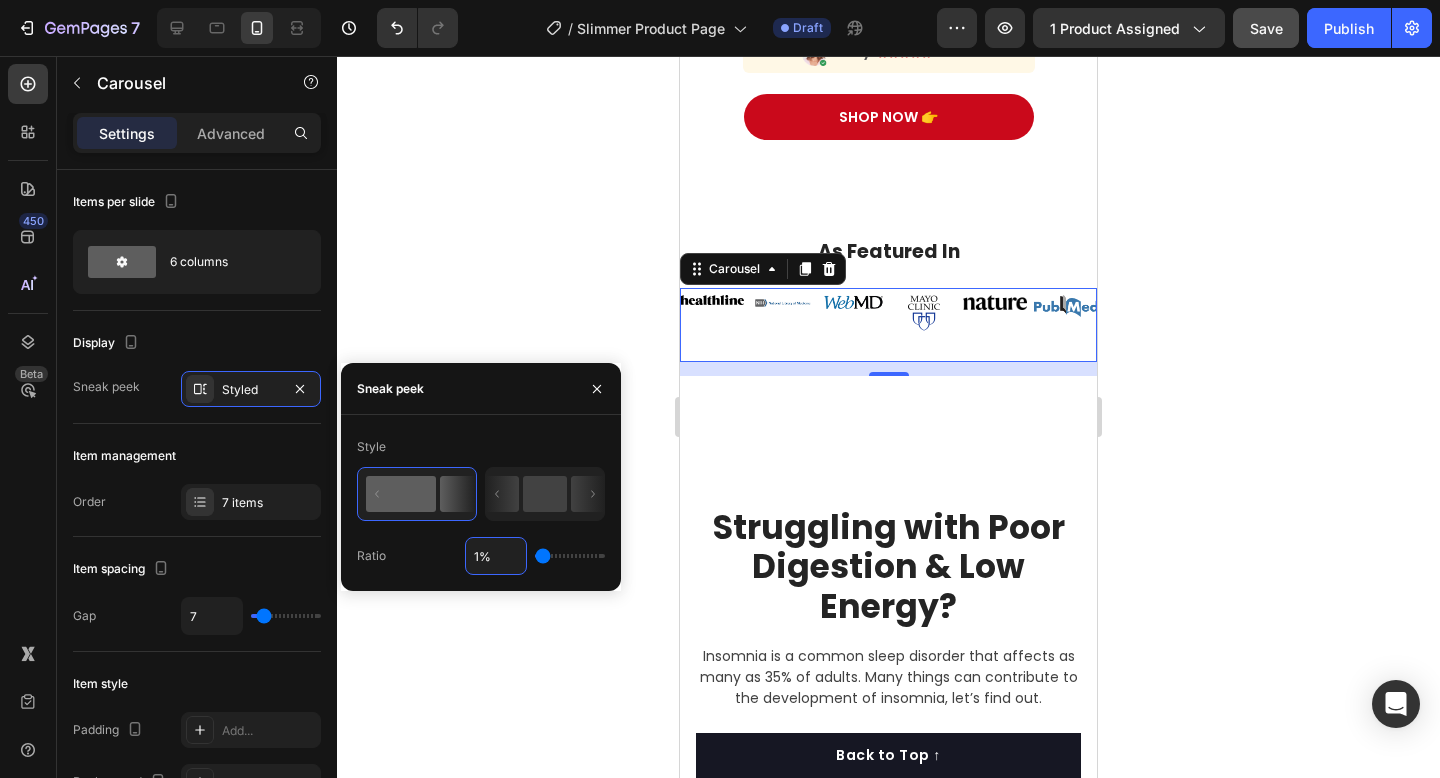 type on "2%" 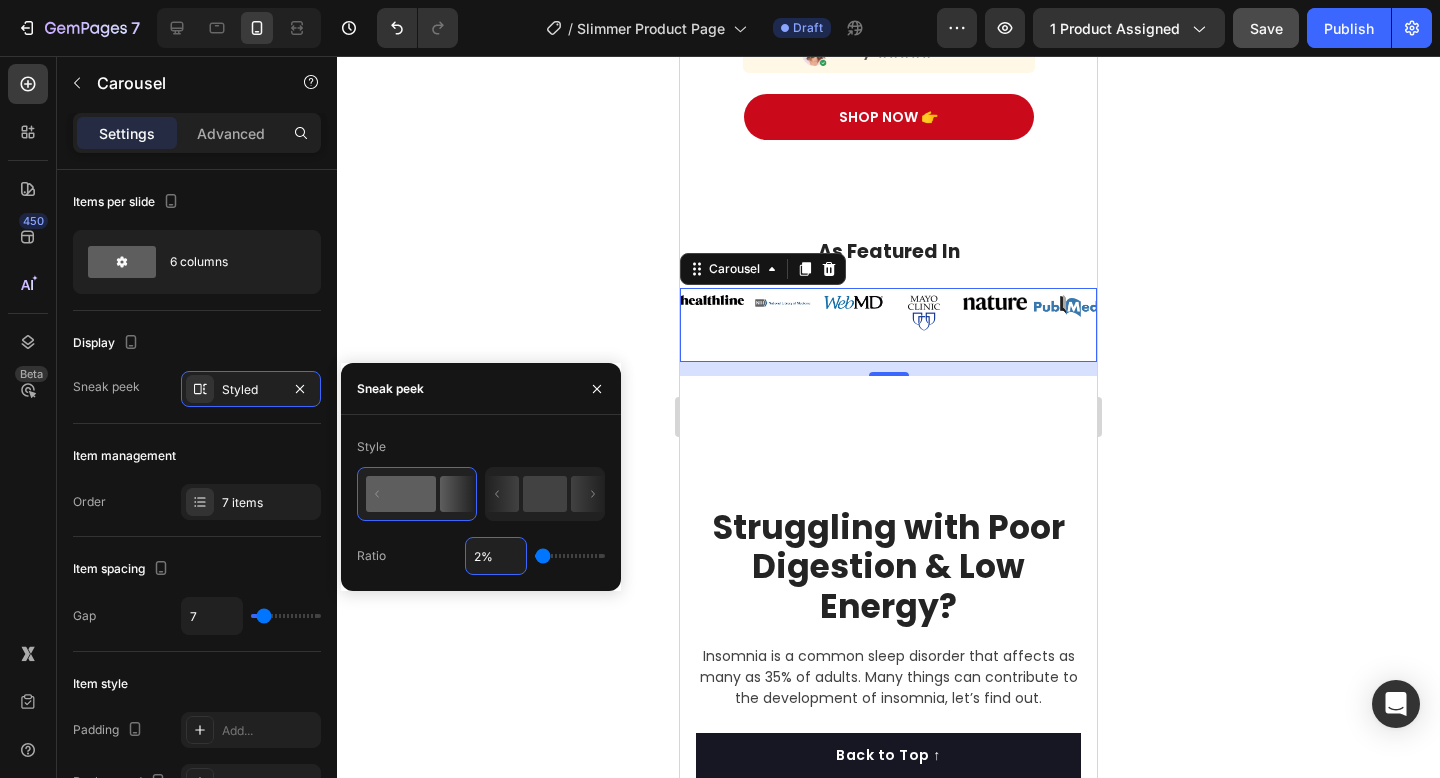 type on "2" 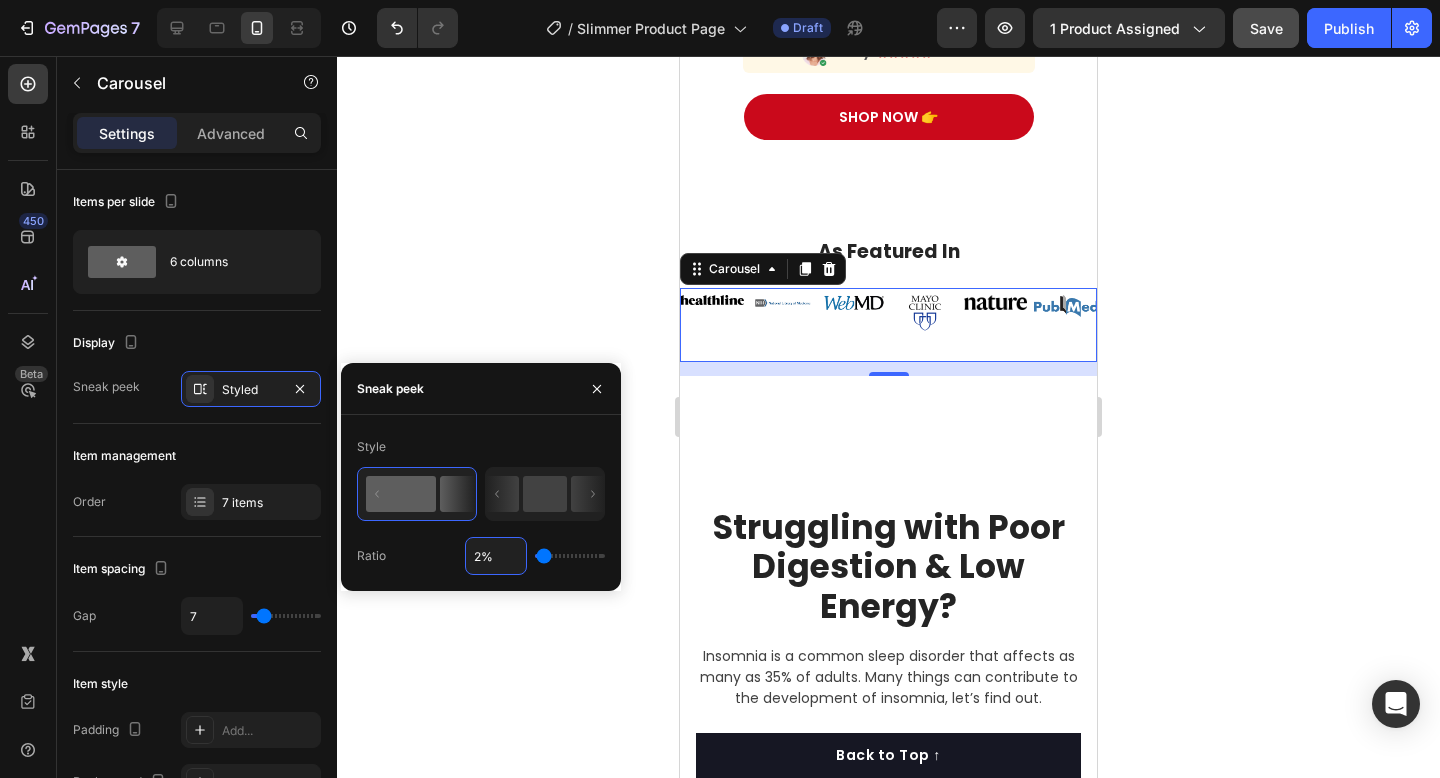 type on "%" 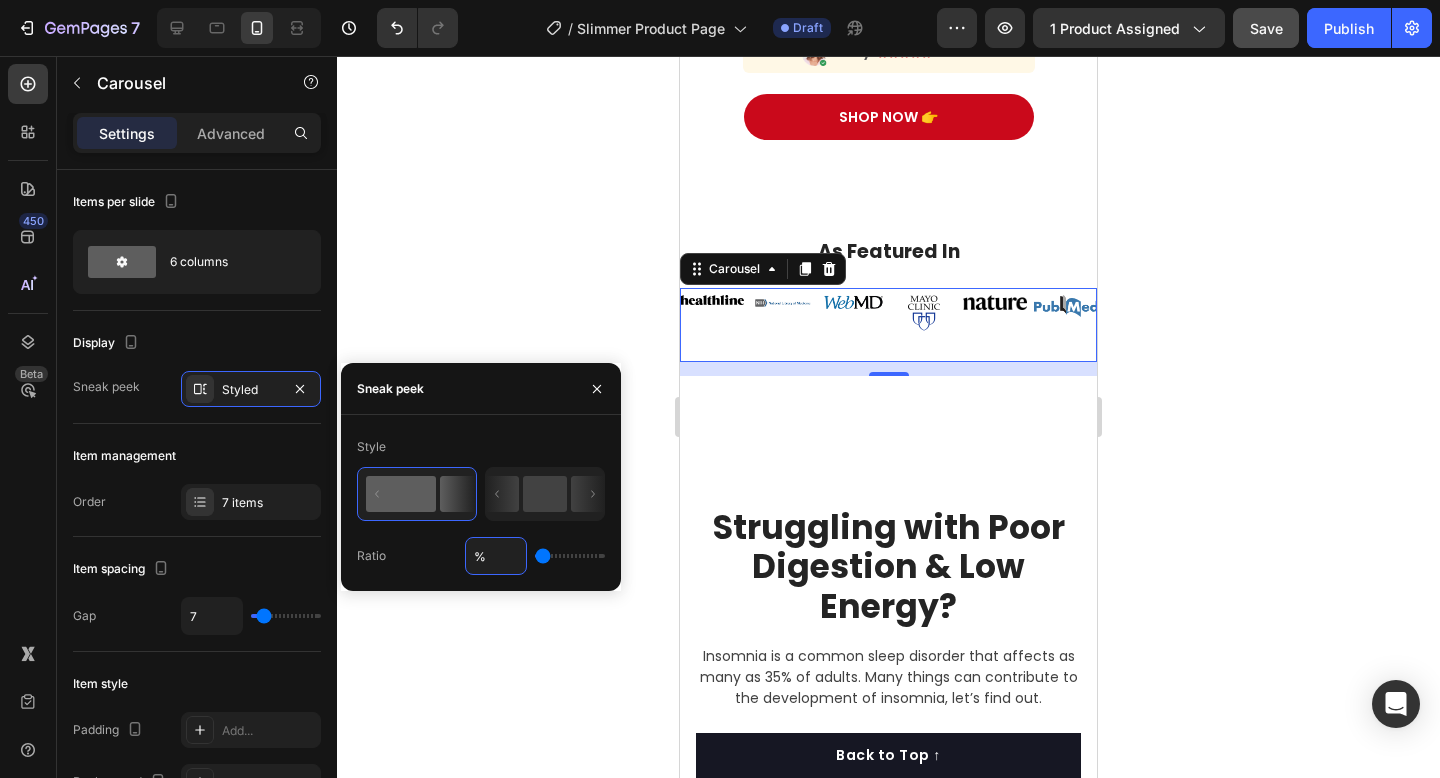type on "5%" 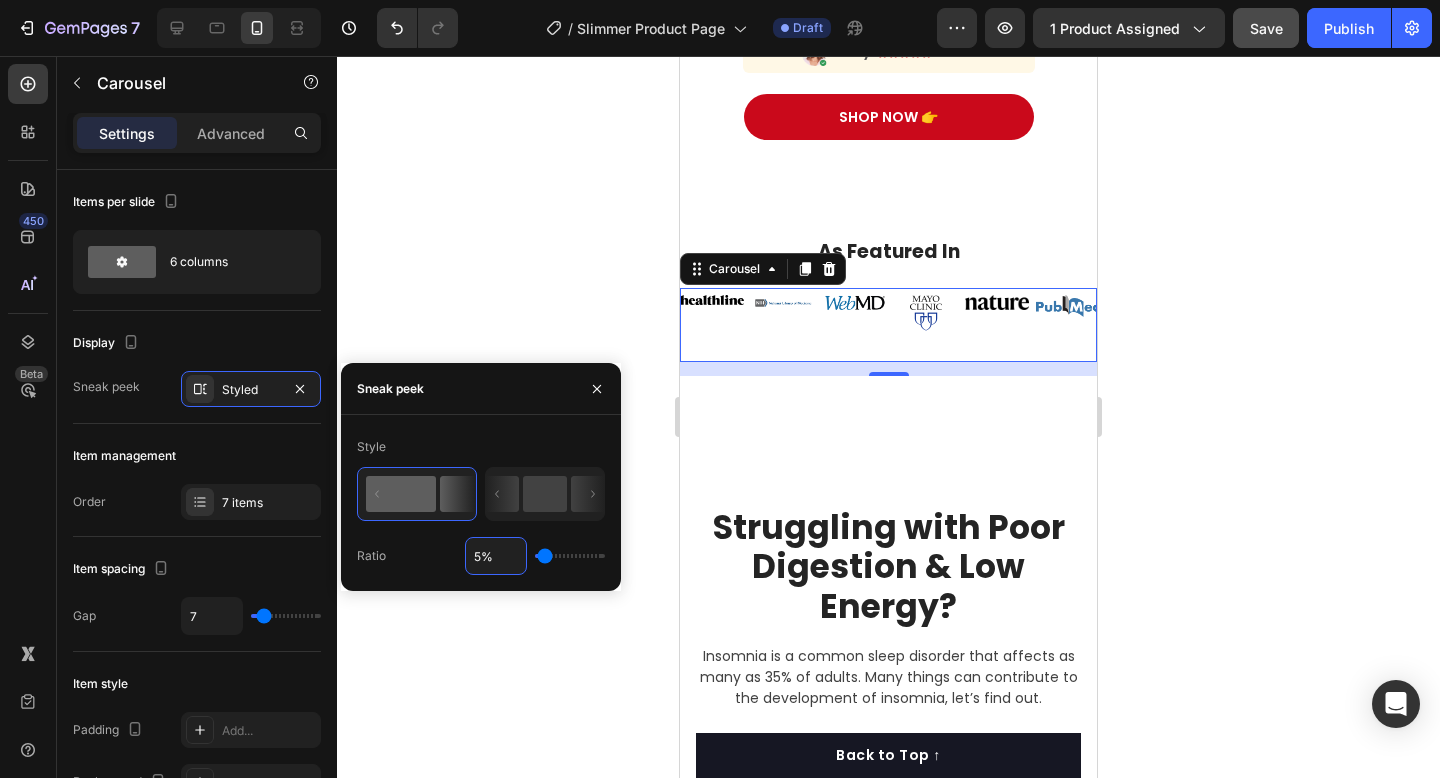 type on "%" 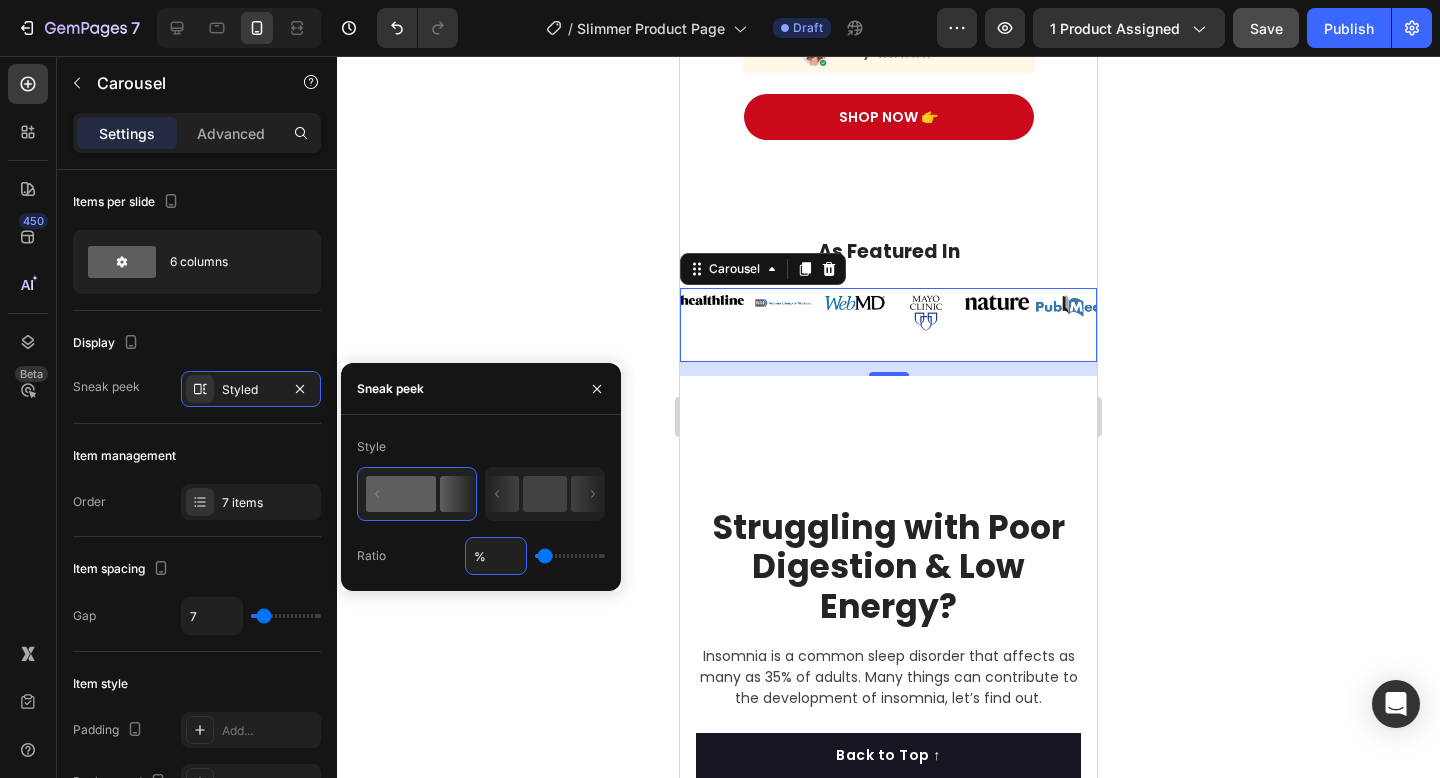type on "1" 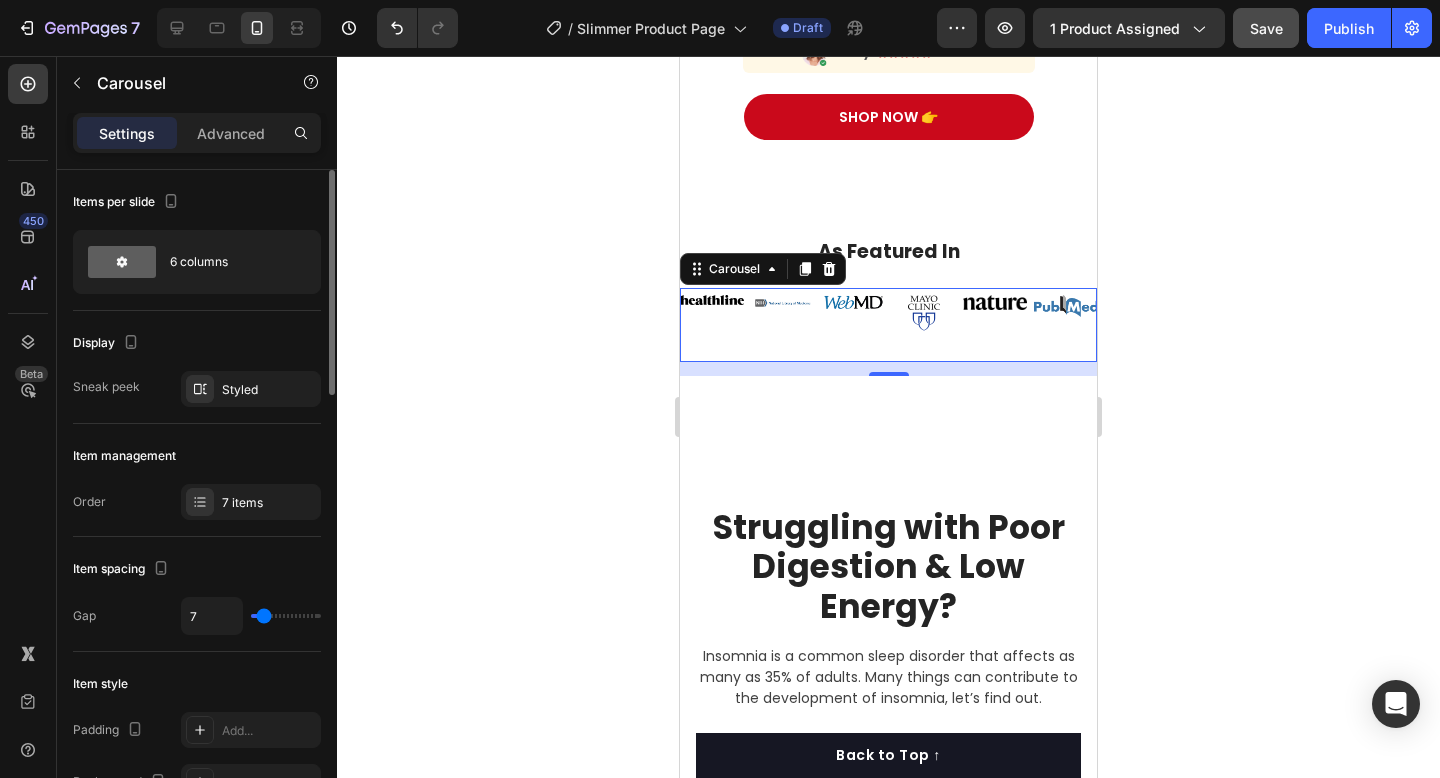 type on "1" 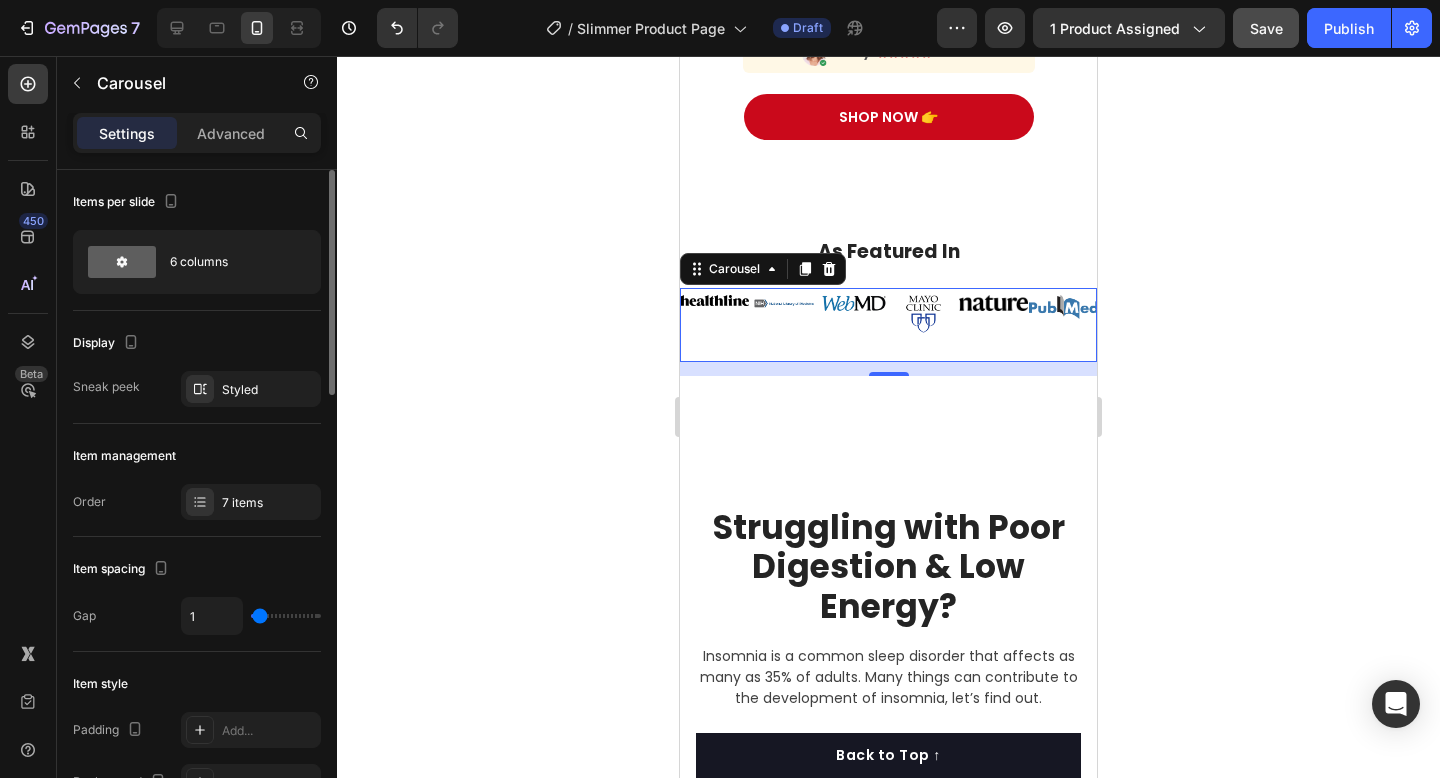 type on "4" 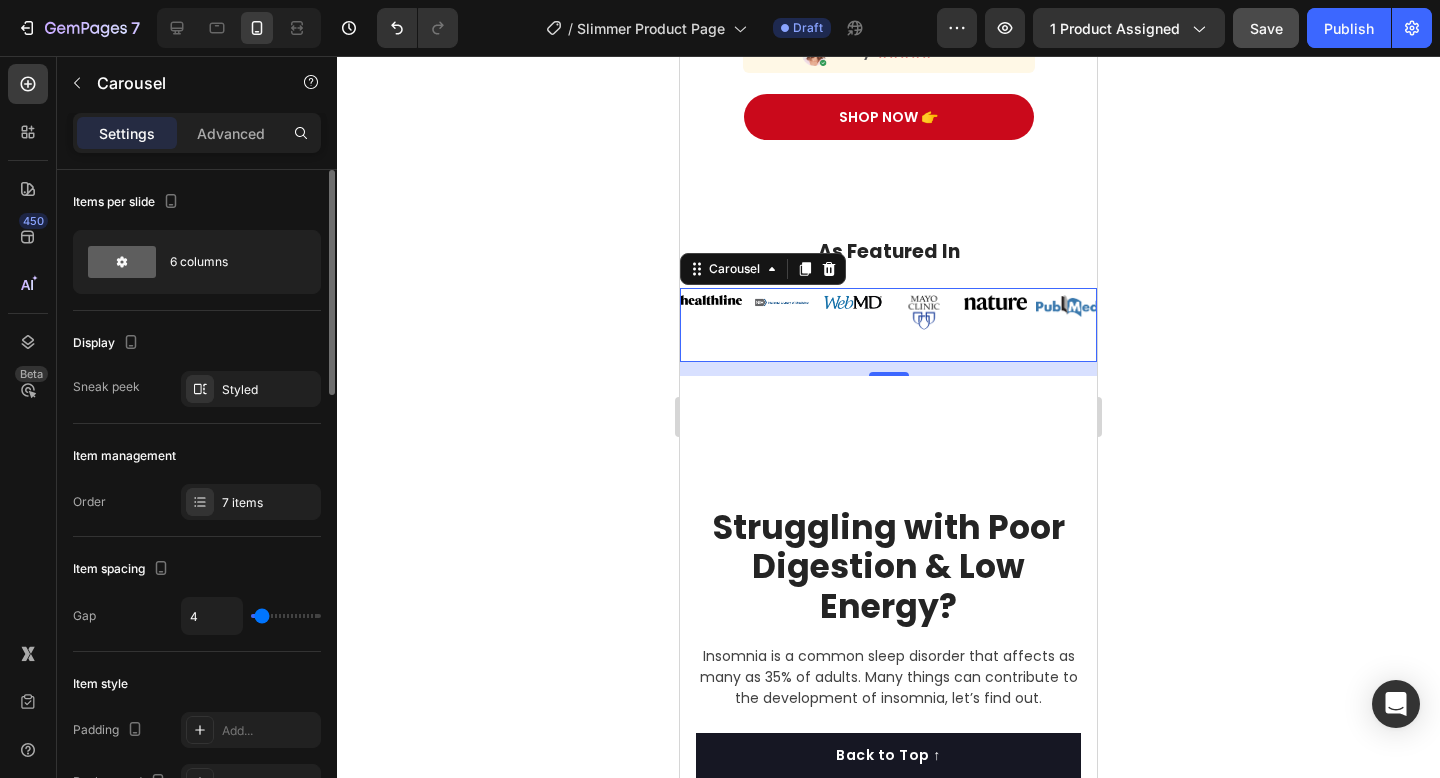 type on "9" 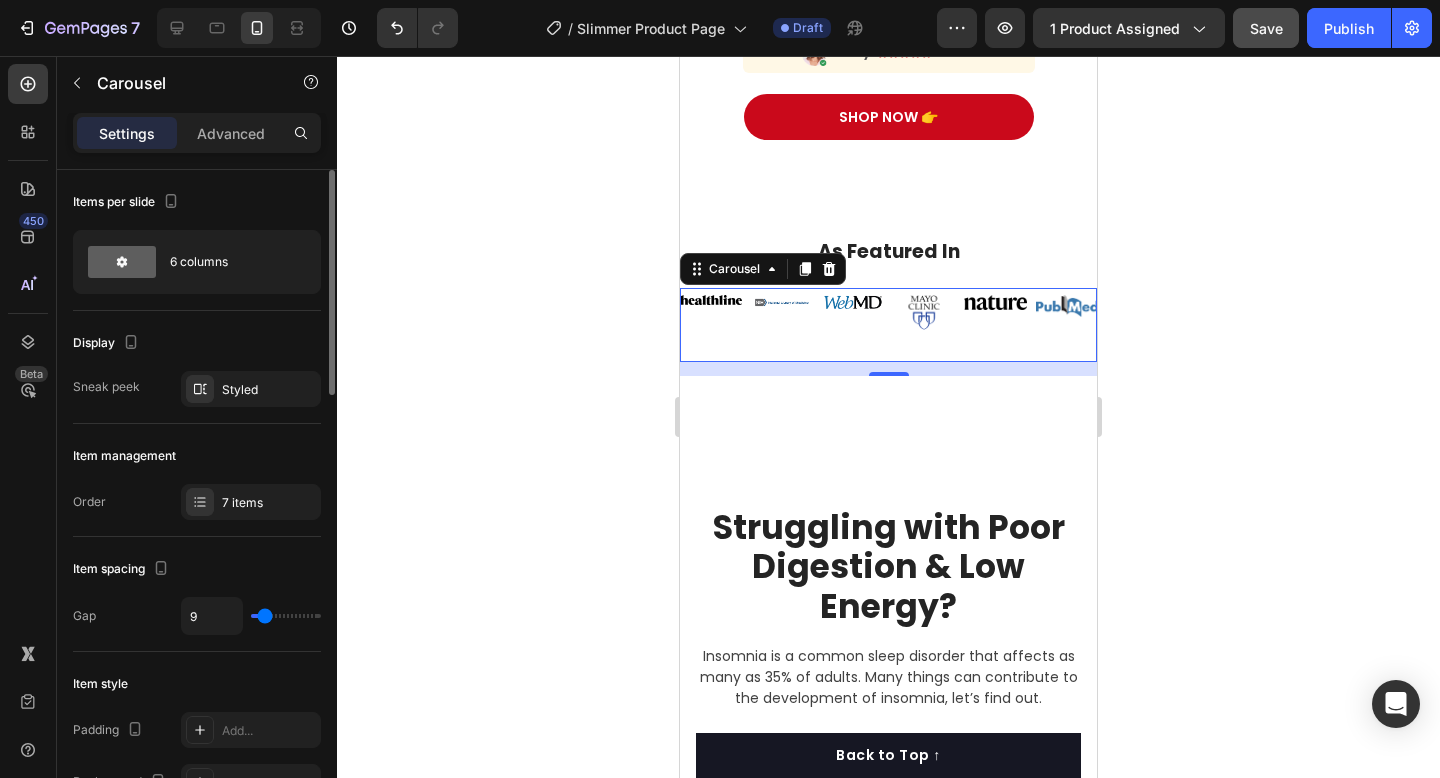 type on "10" 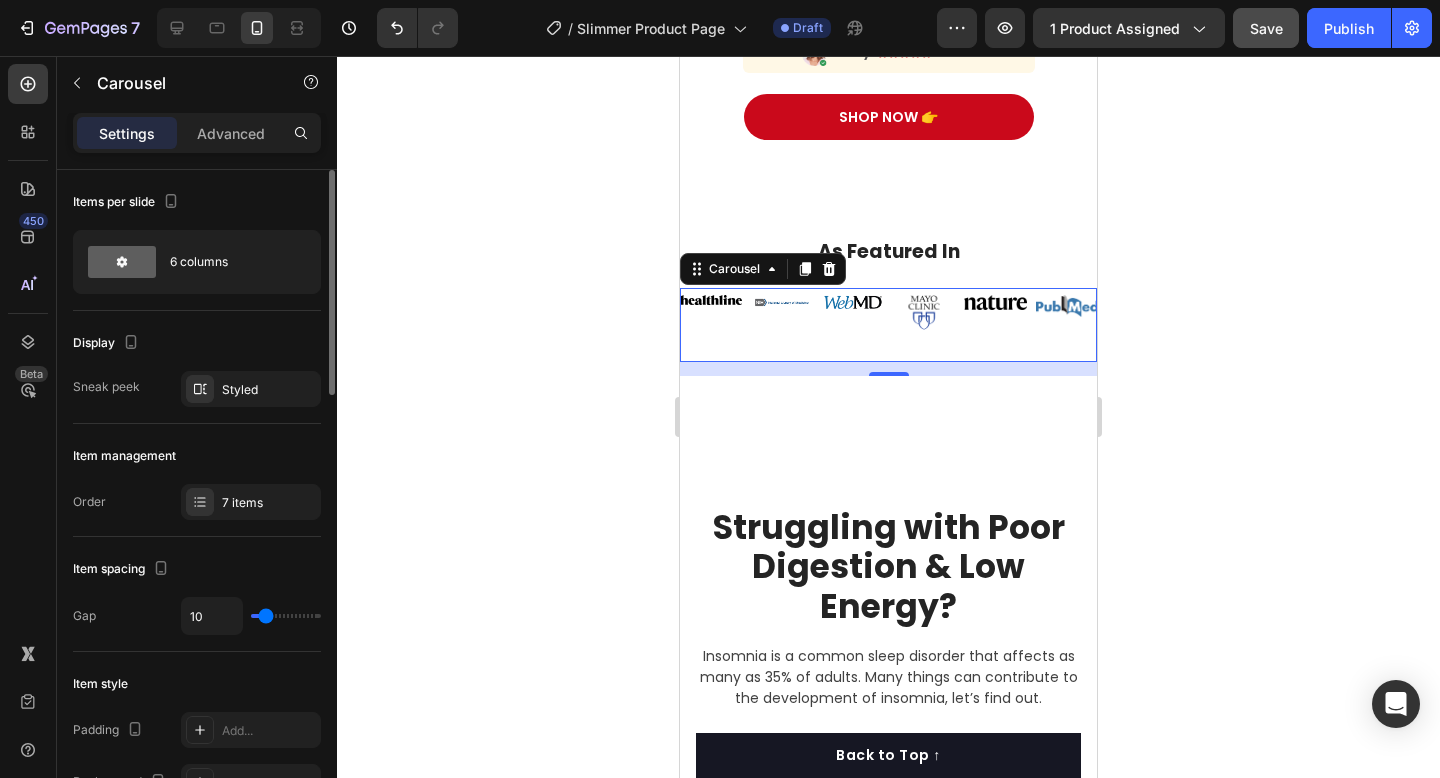 type on "11" 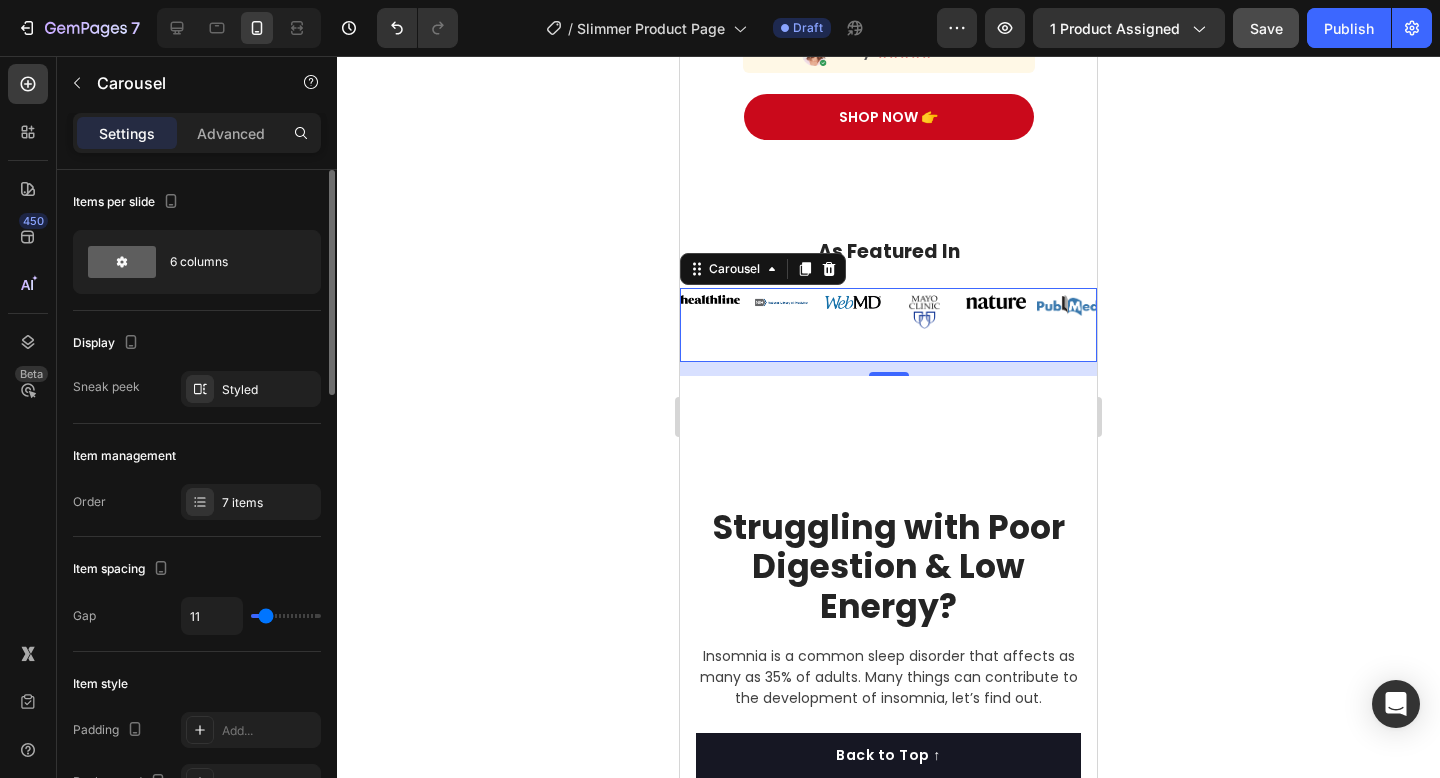 type on "12" 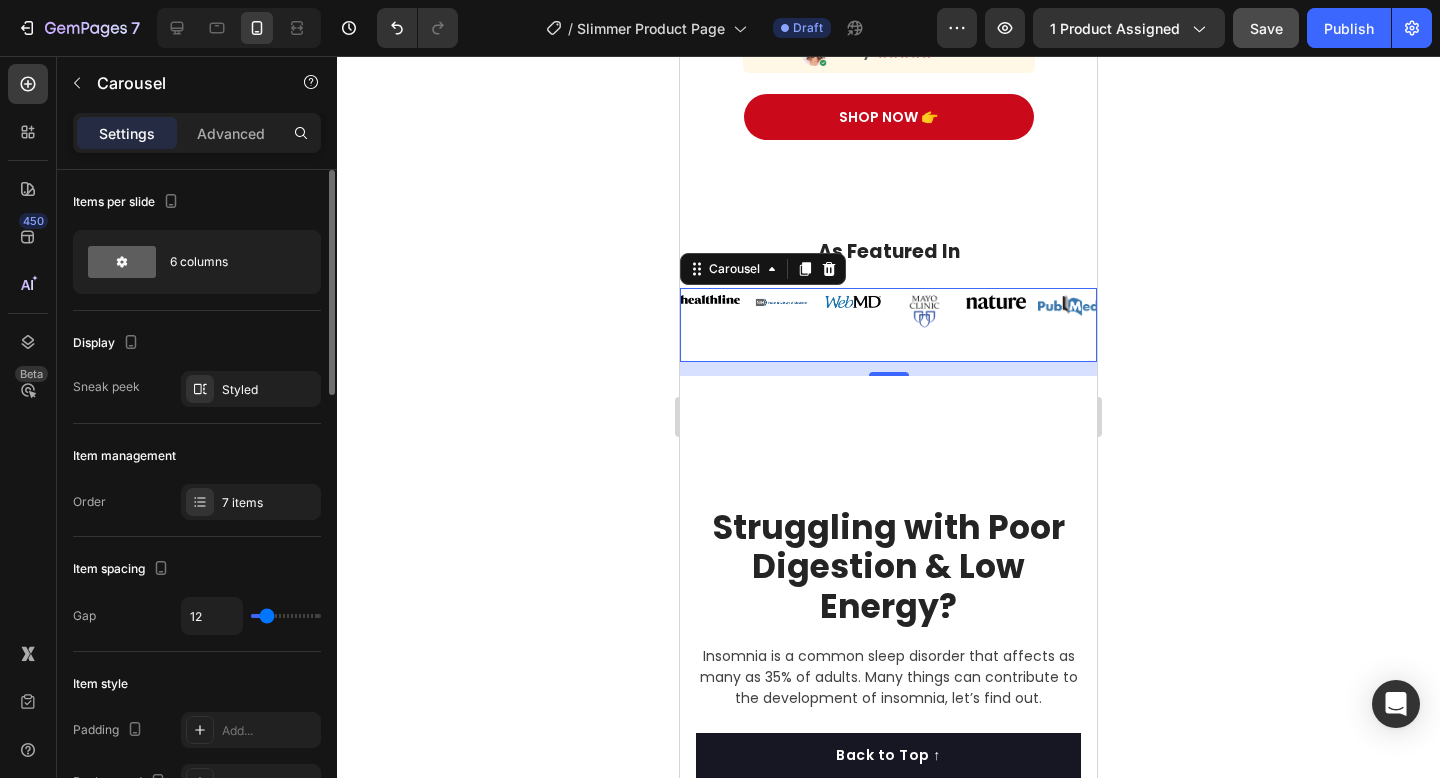type on "13" 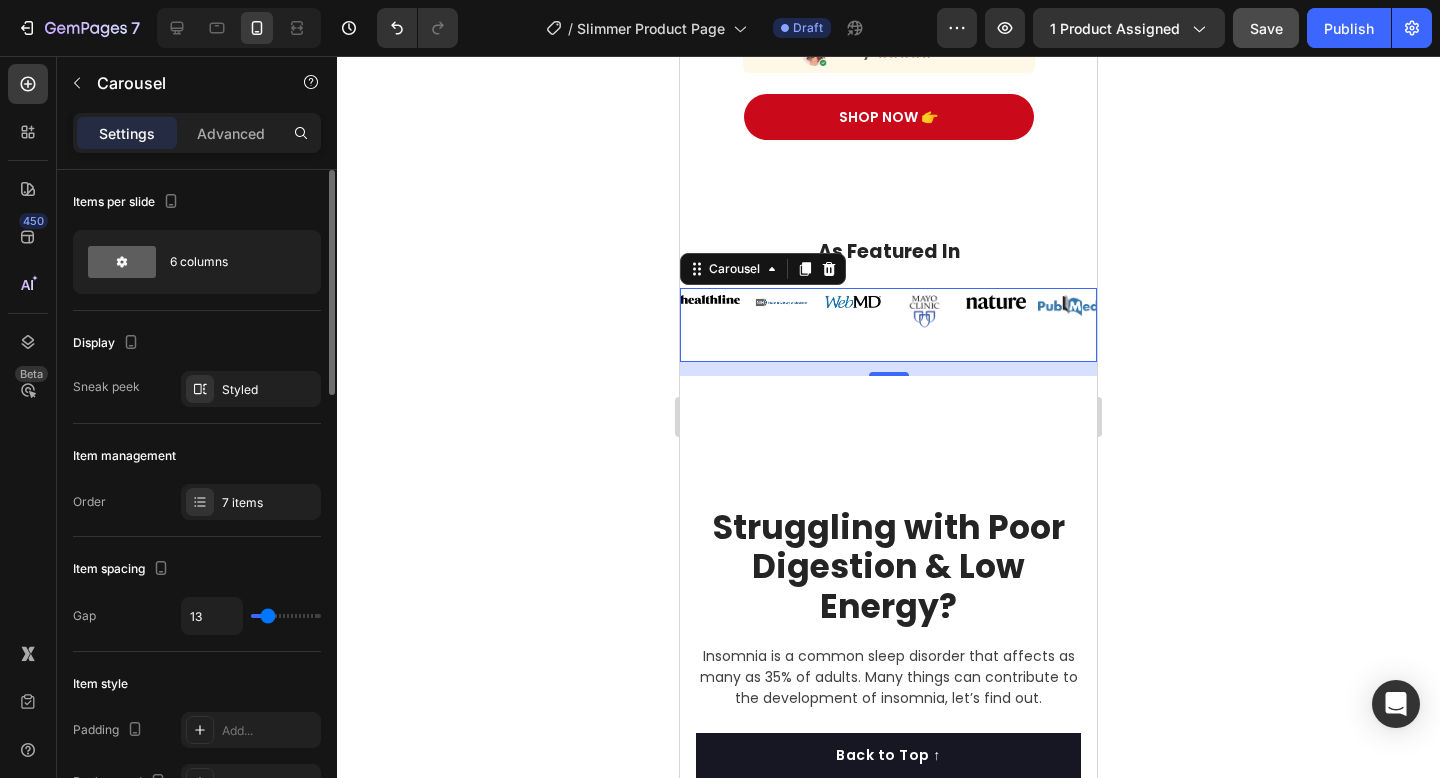 type on "14" 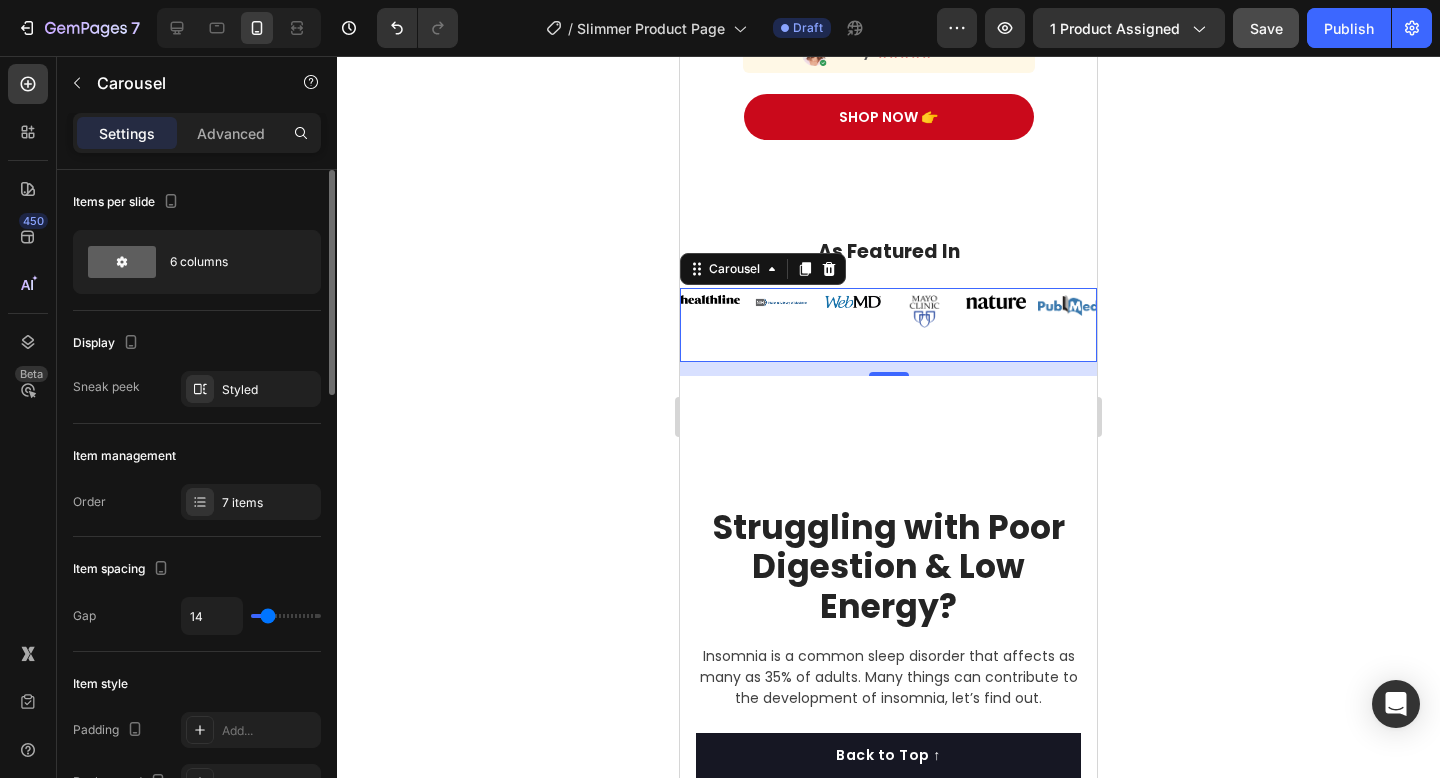type on "15" 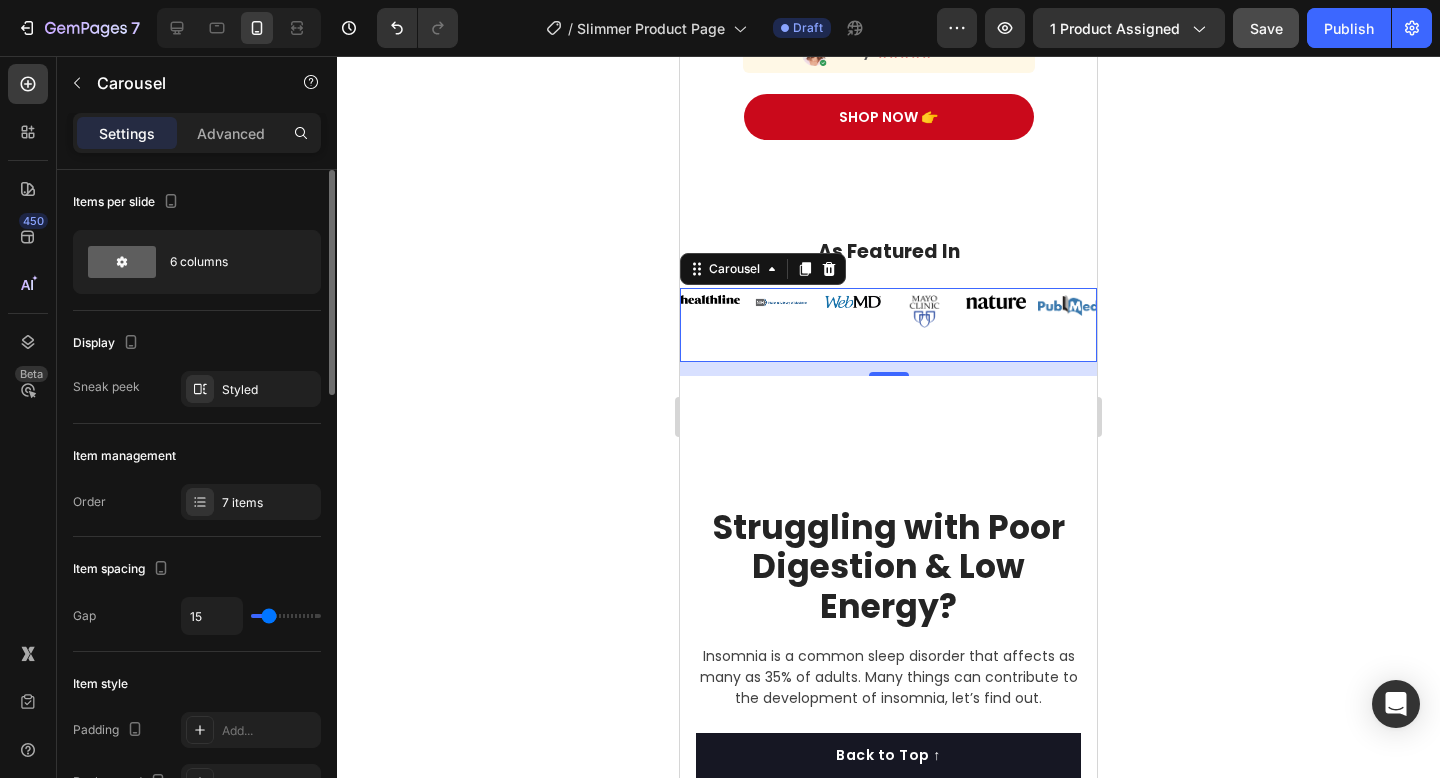 type on "16" 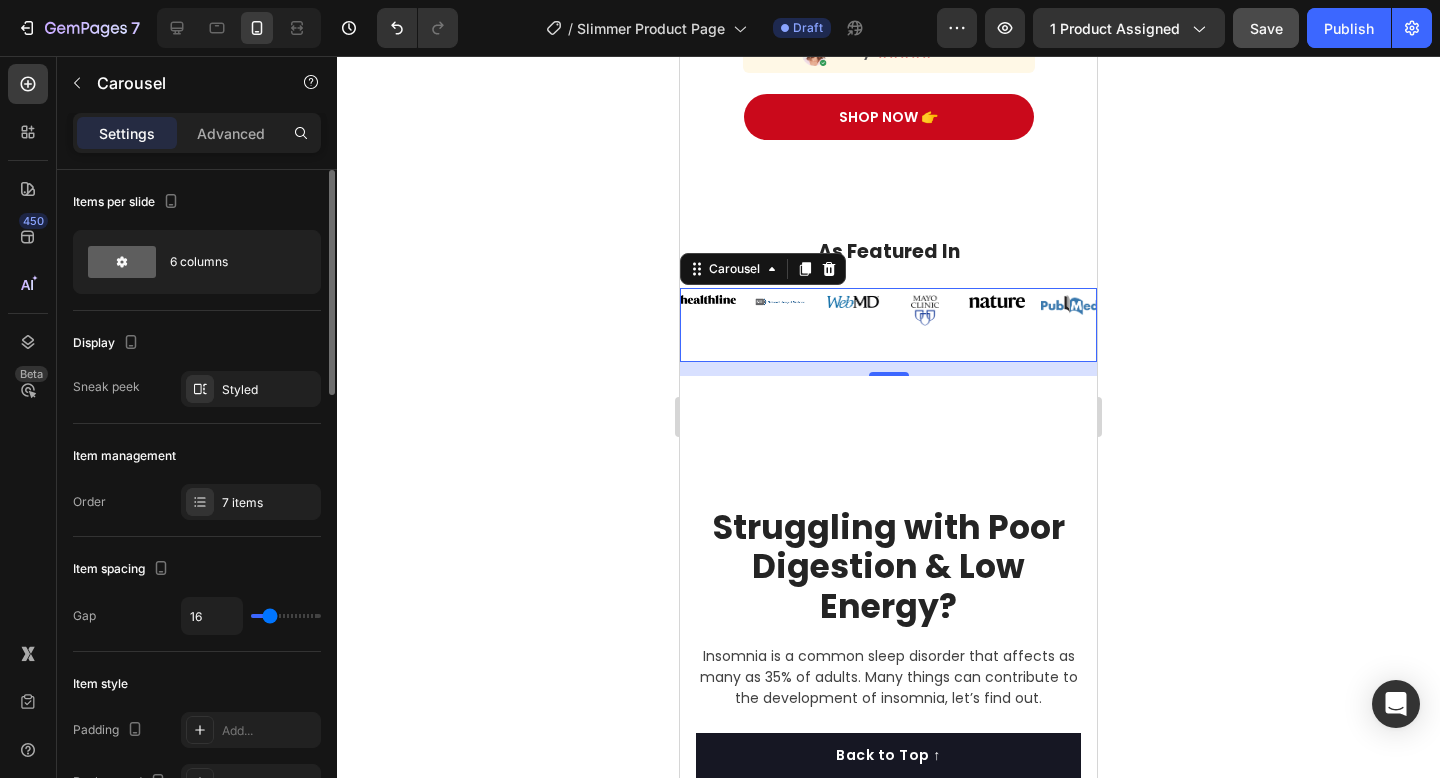 type on "18" 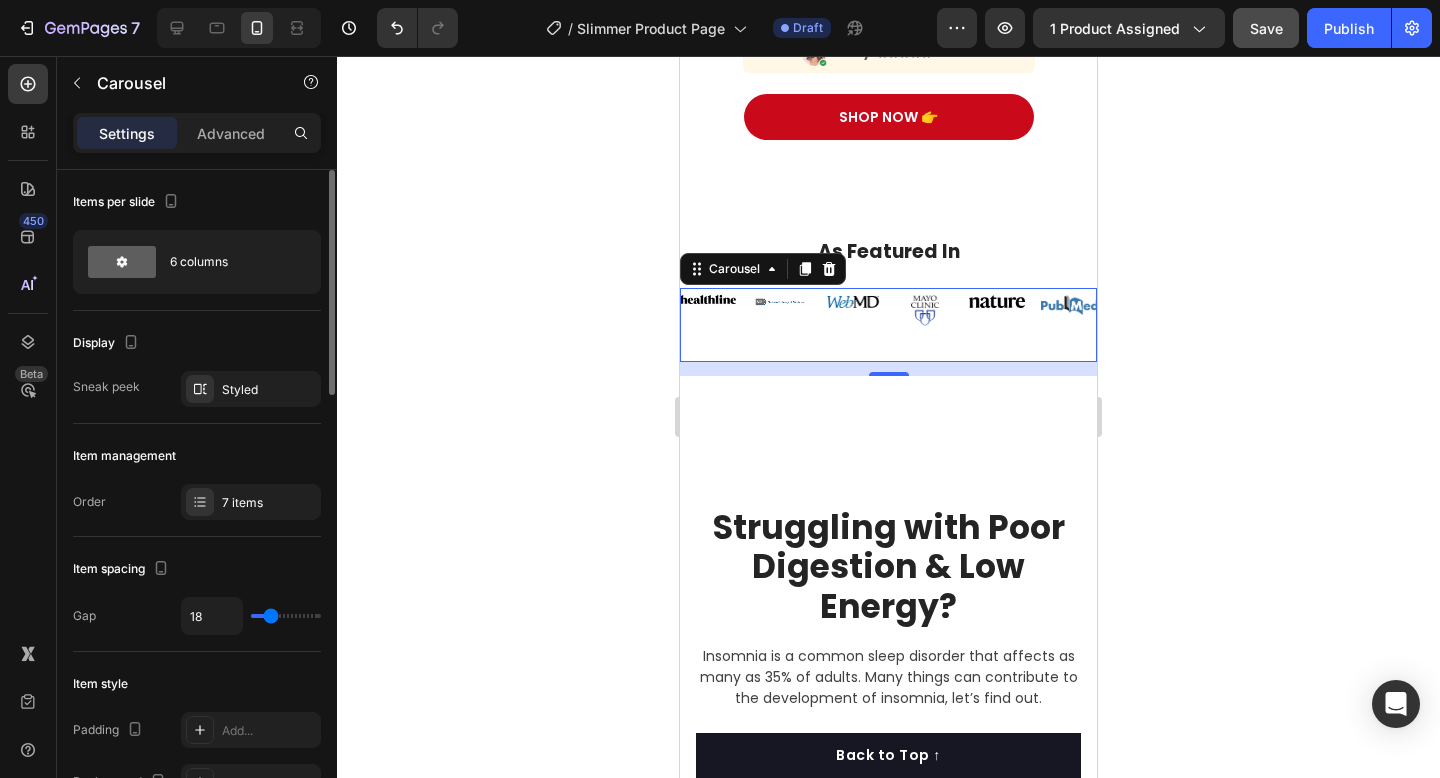 type on "19" 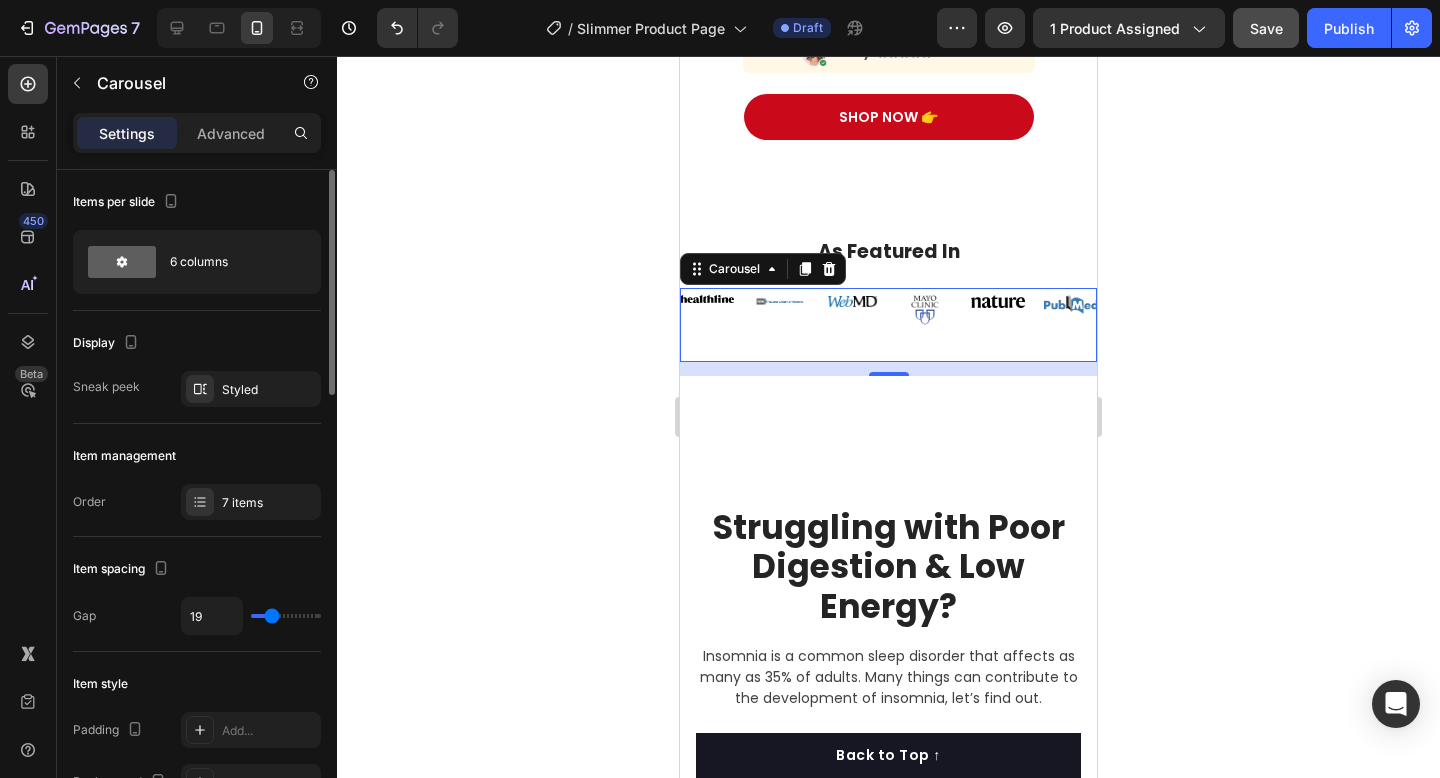 type on "11" 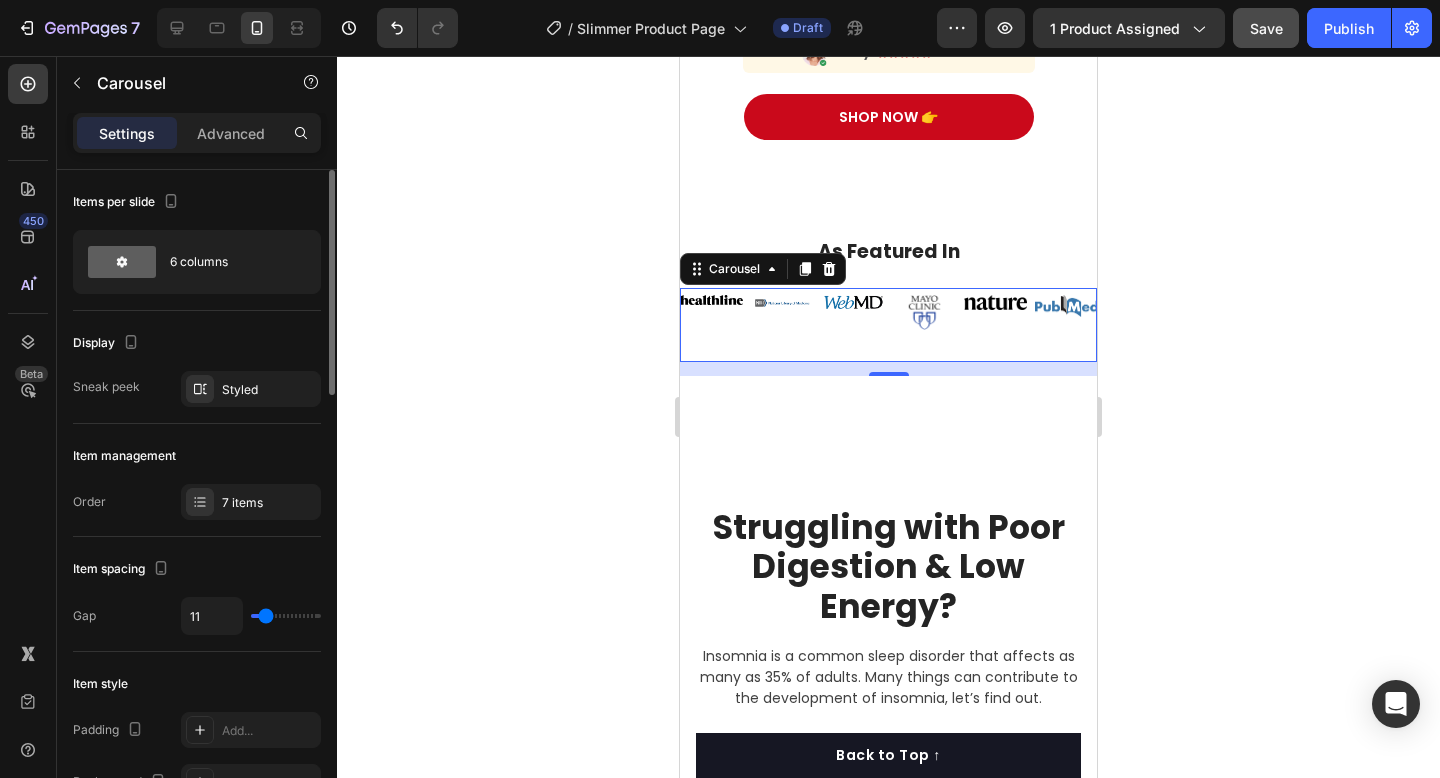type on "8" 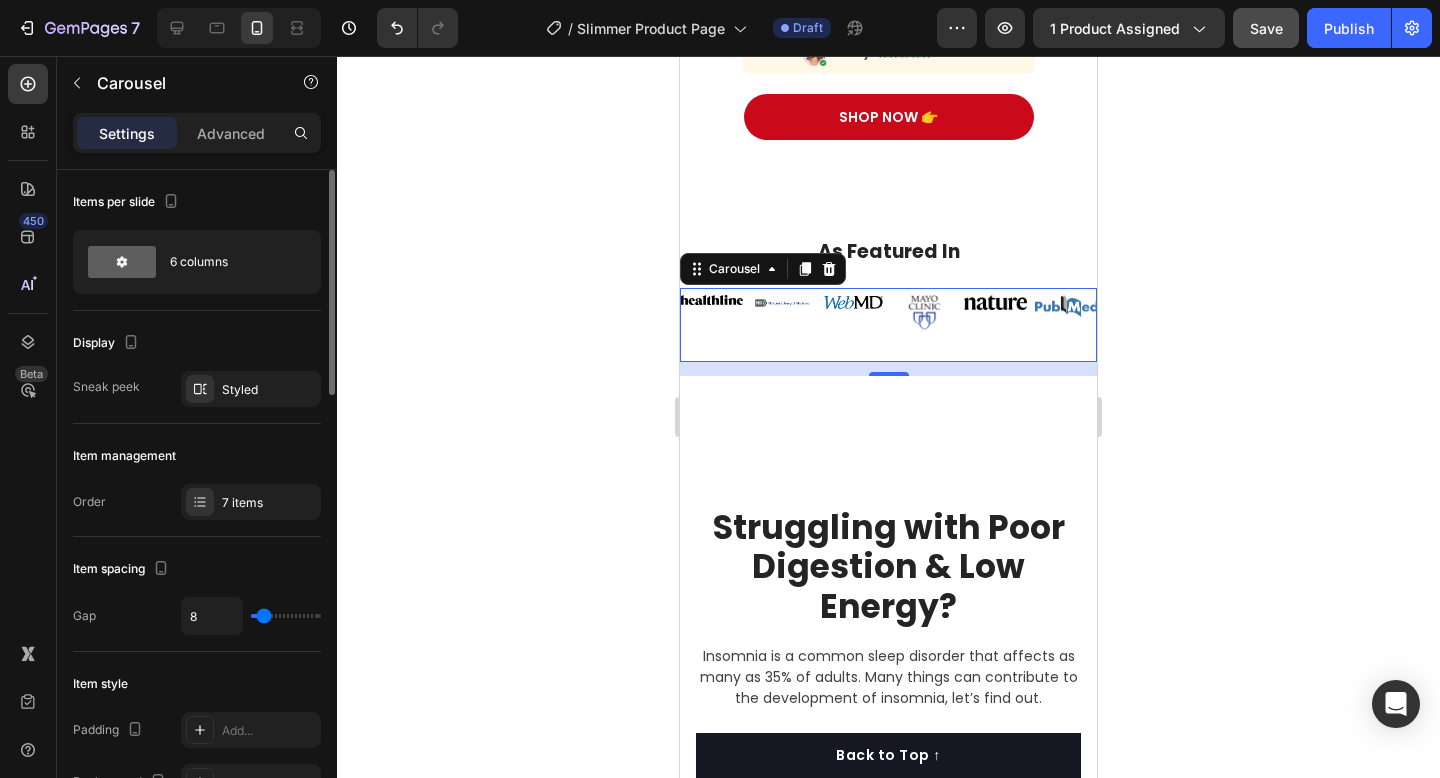 type on "7" 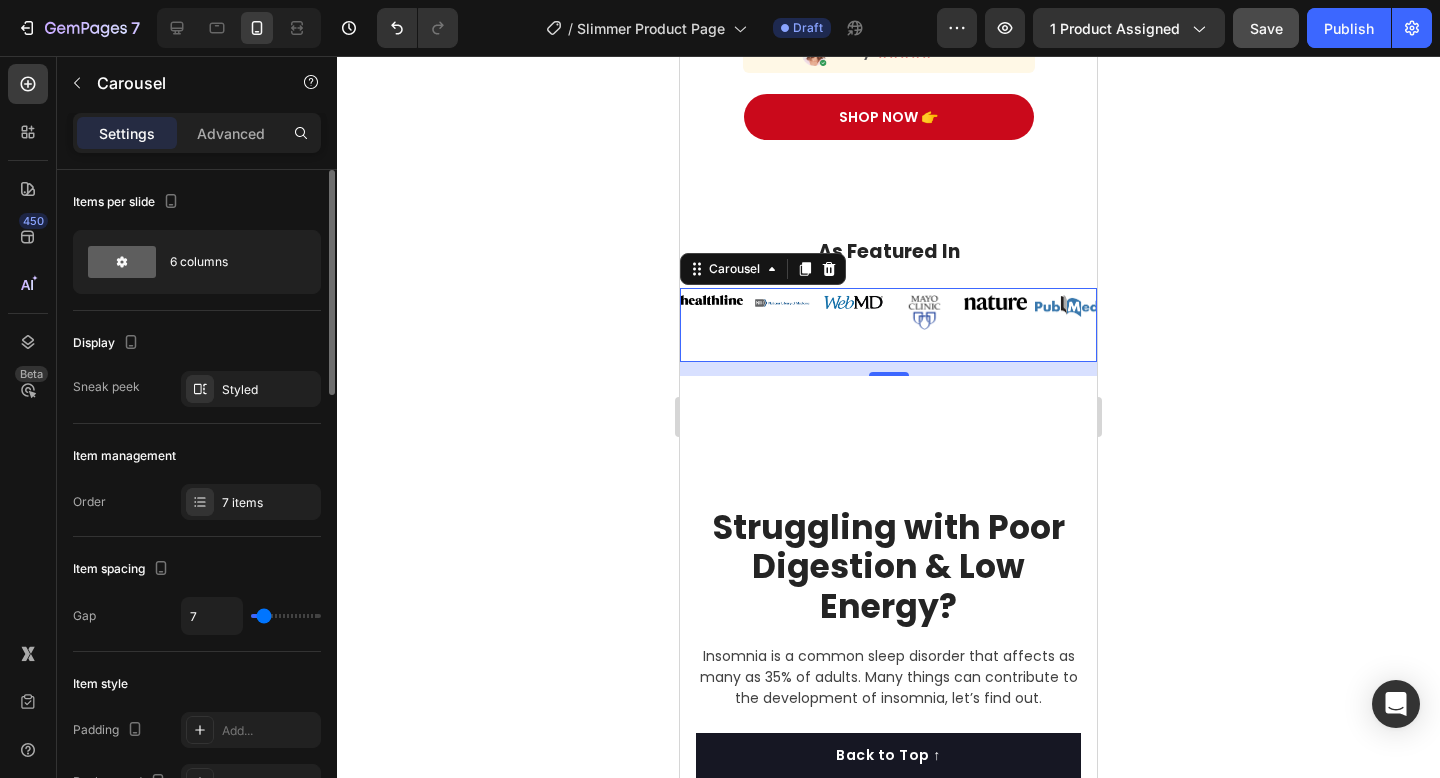 type on "6" 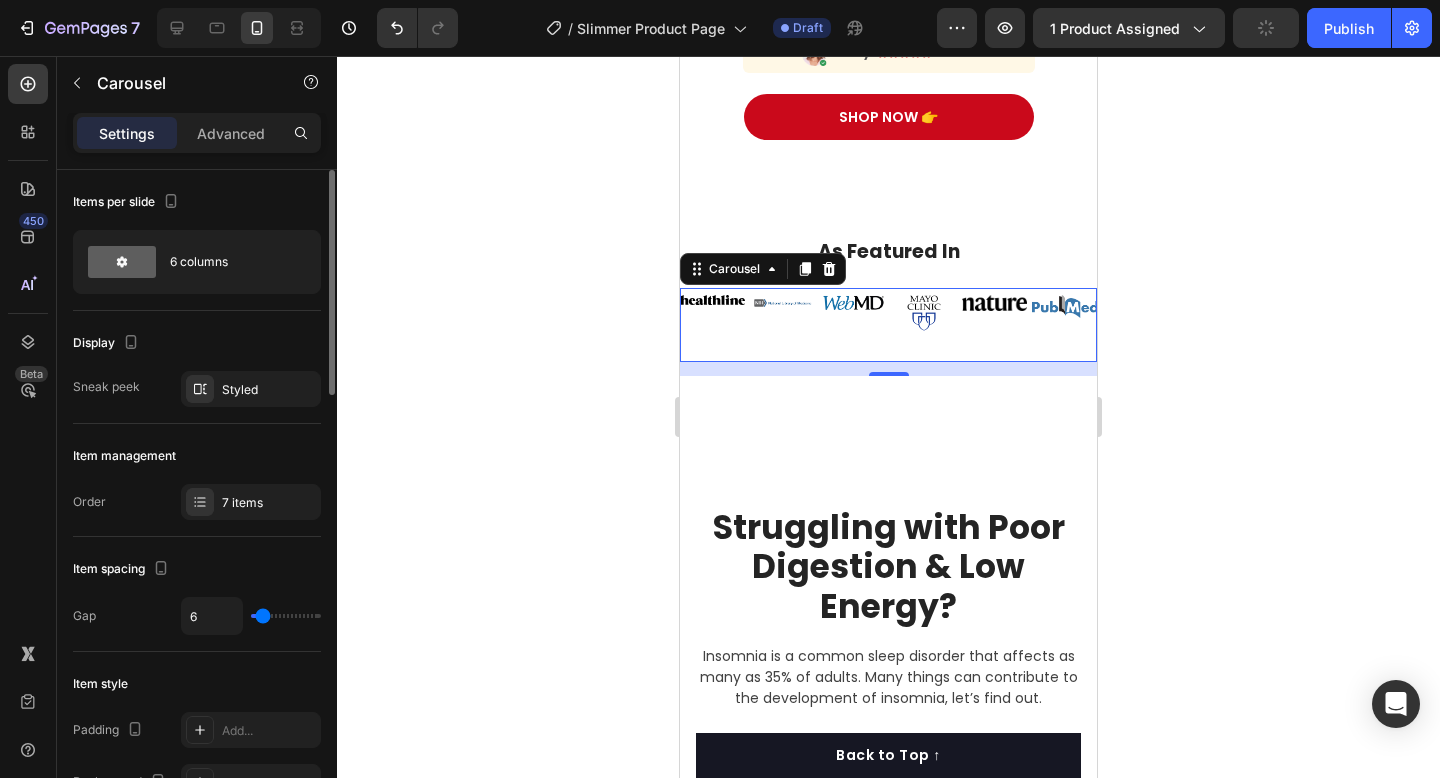 type on "5" 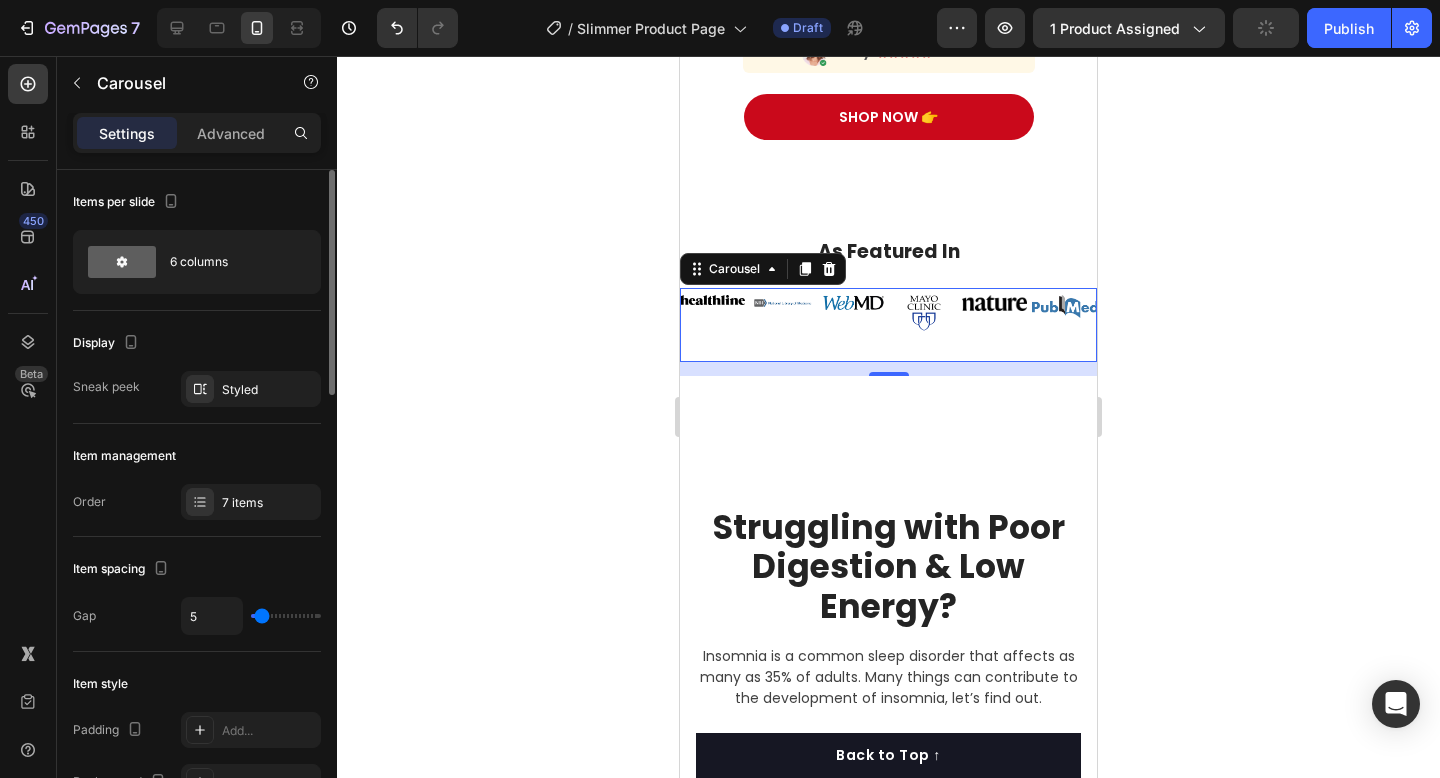 type on "4" 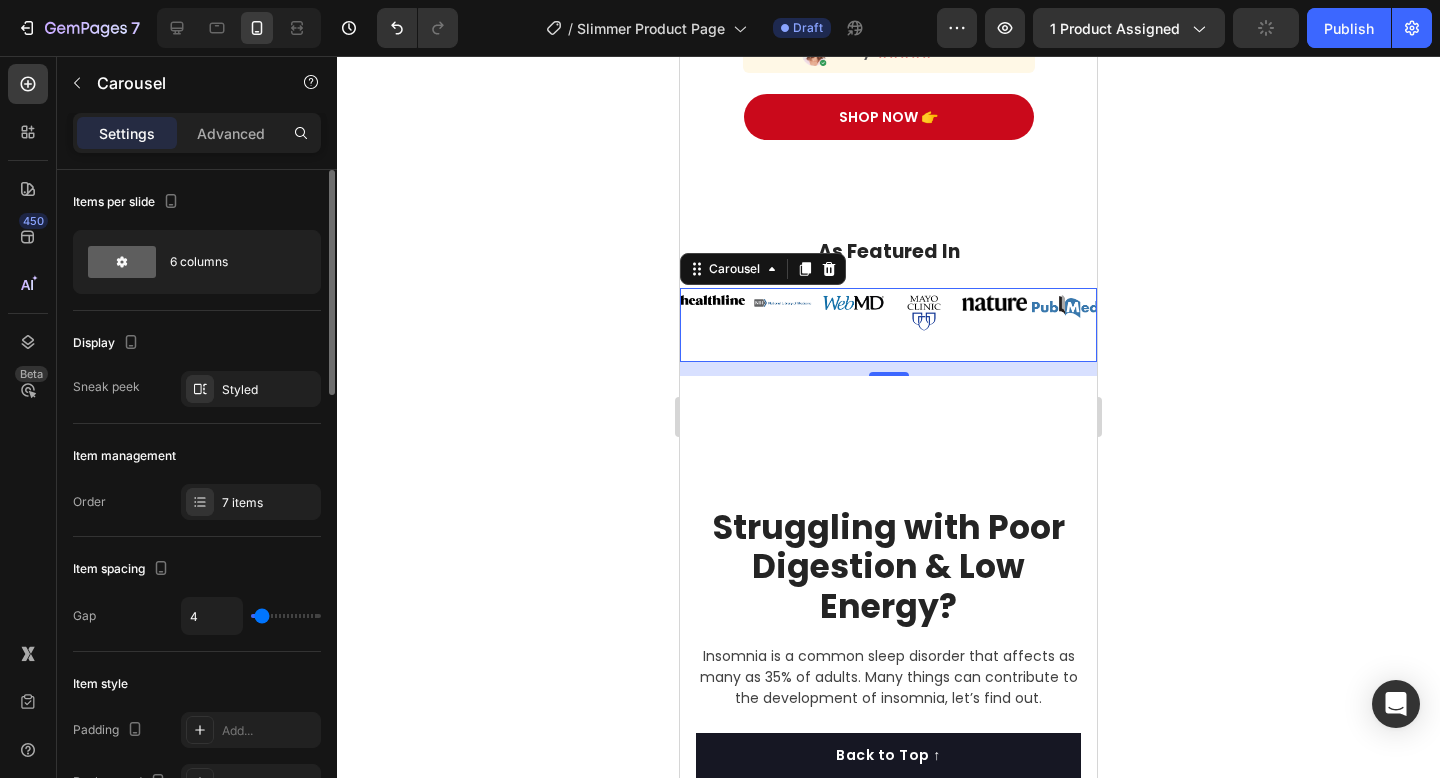type on "2" 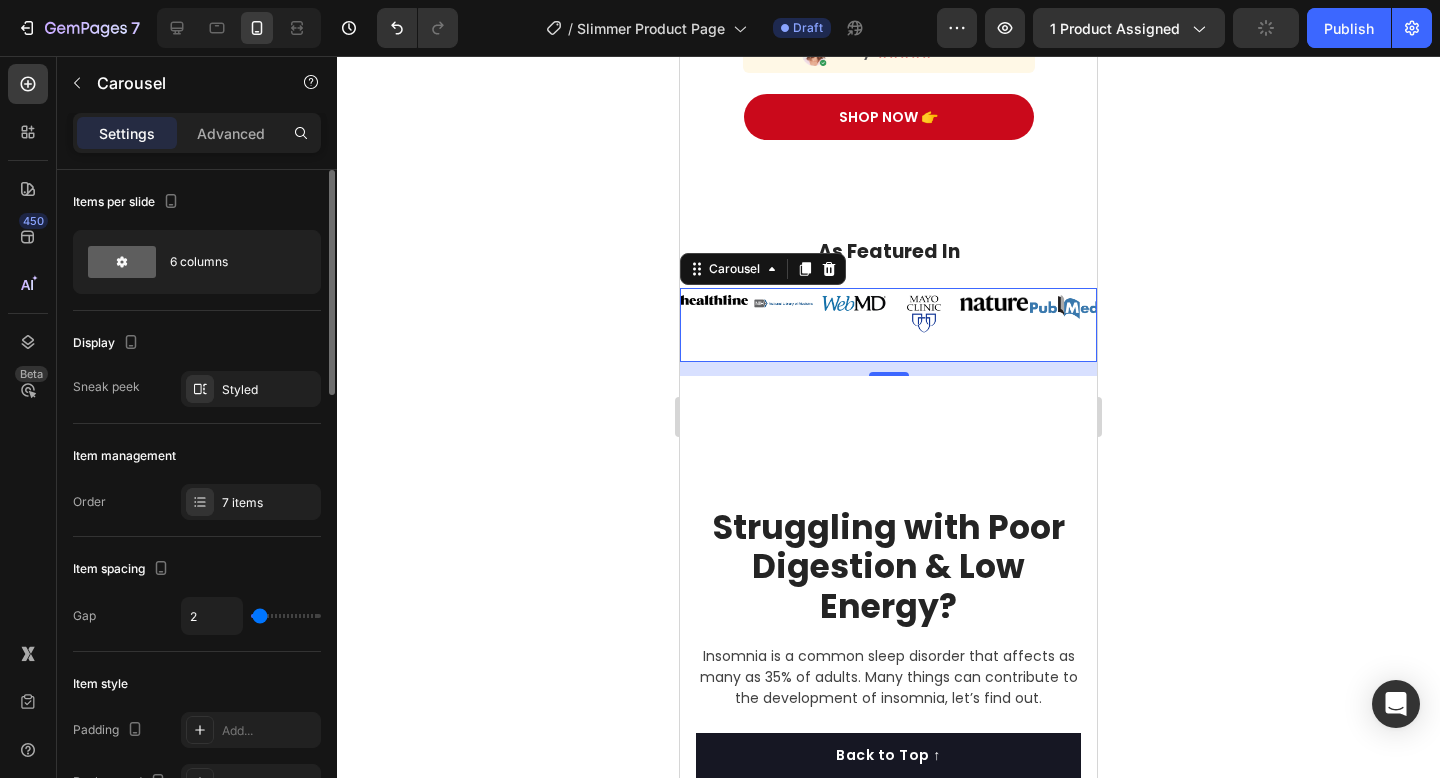 type on "1" 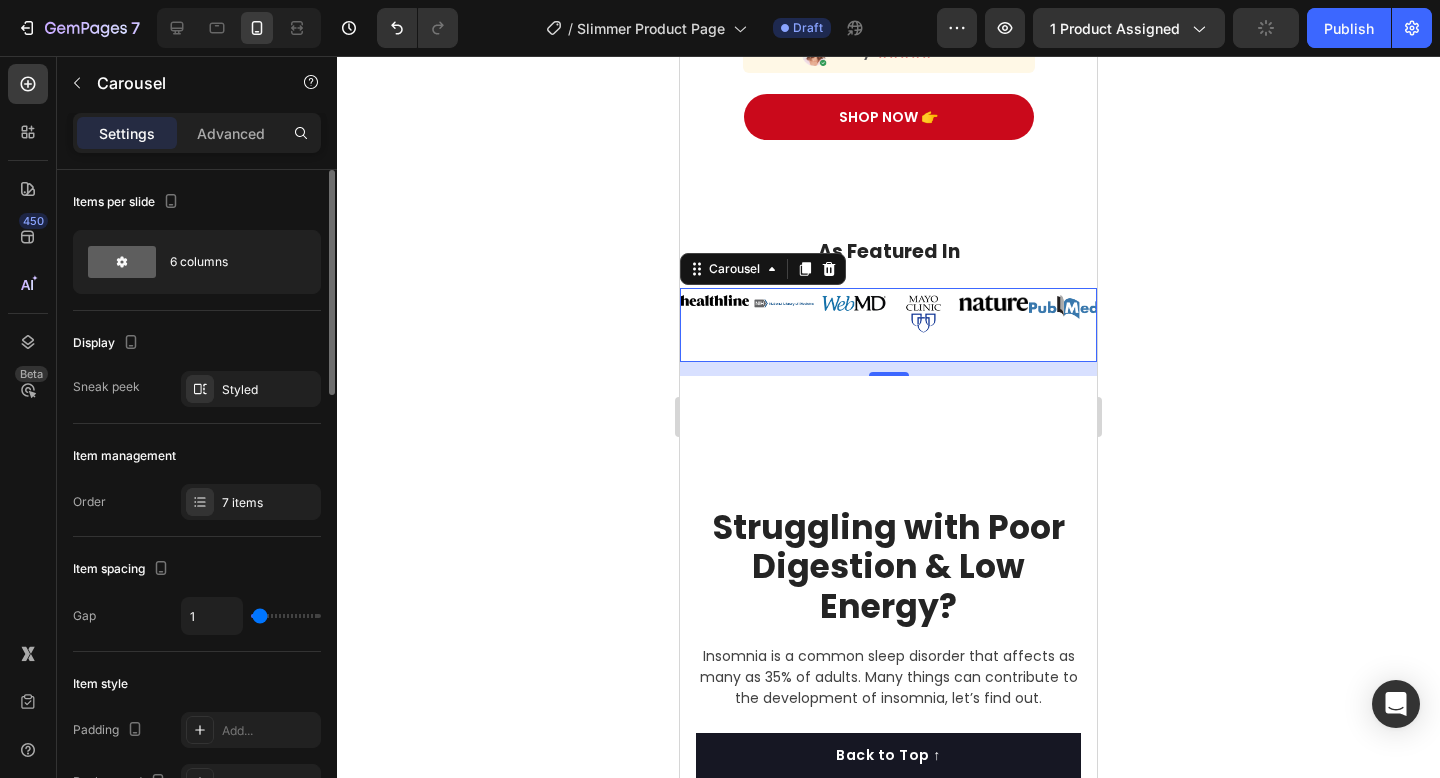 type on "4" 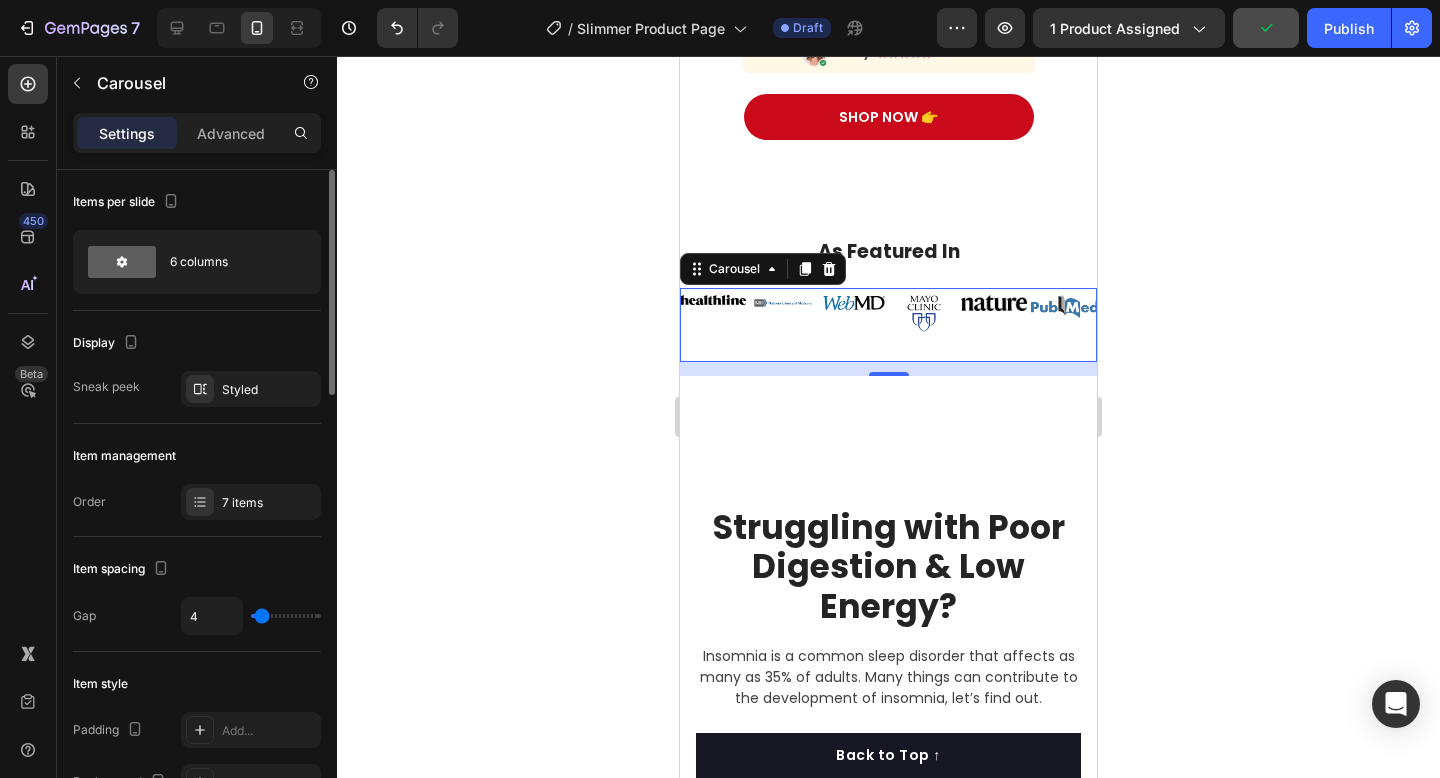 type on "3" 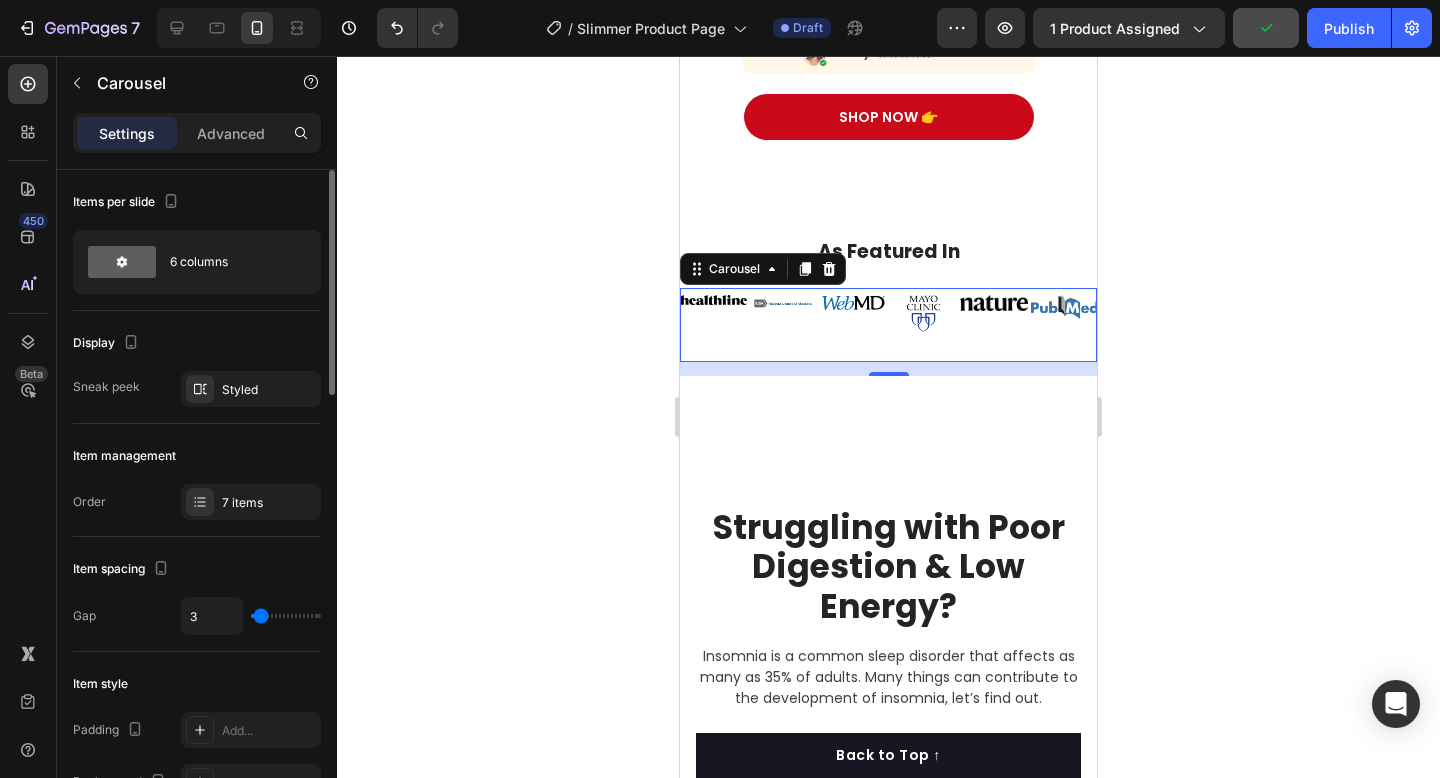type on "3" 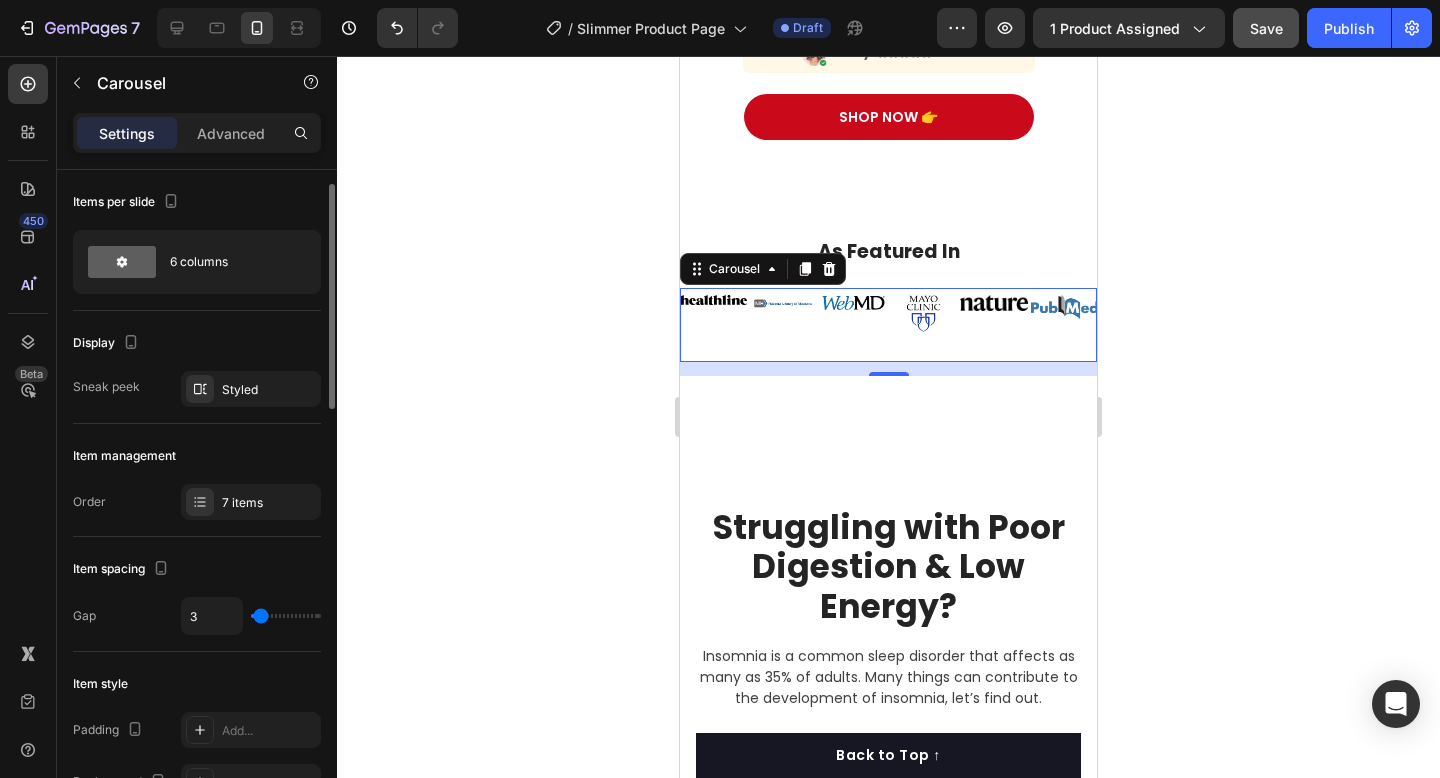 scroll, scrollTop: 708, scrollLeft: 0, axis: vertical 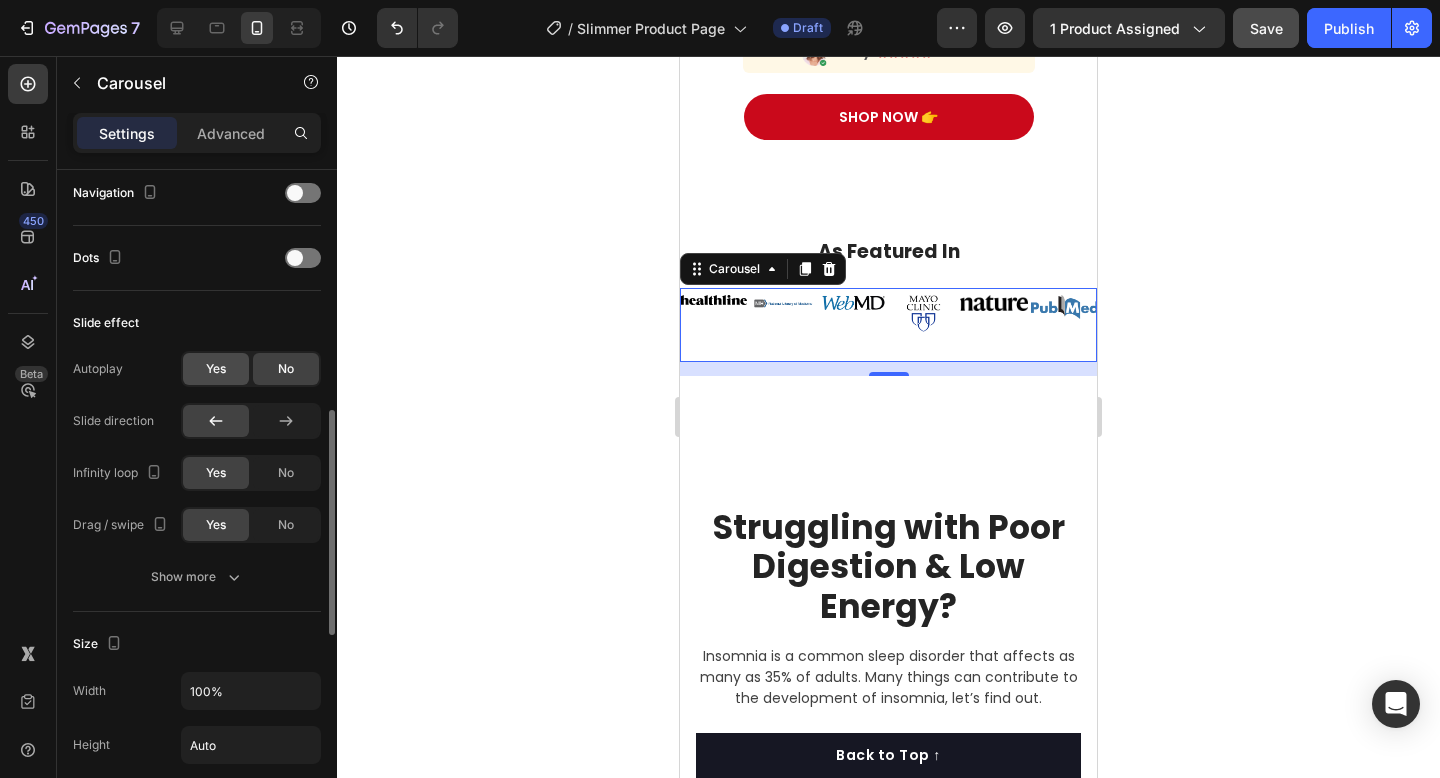 click on "Yes" 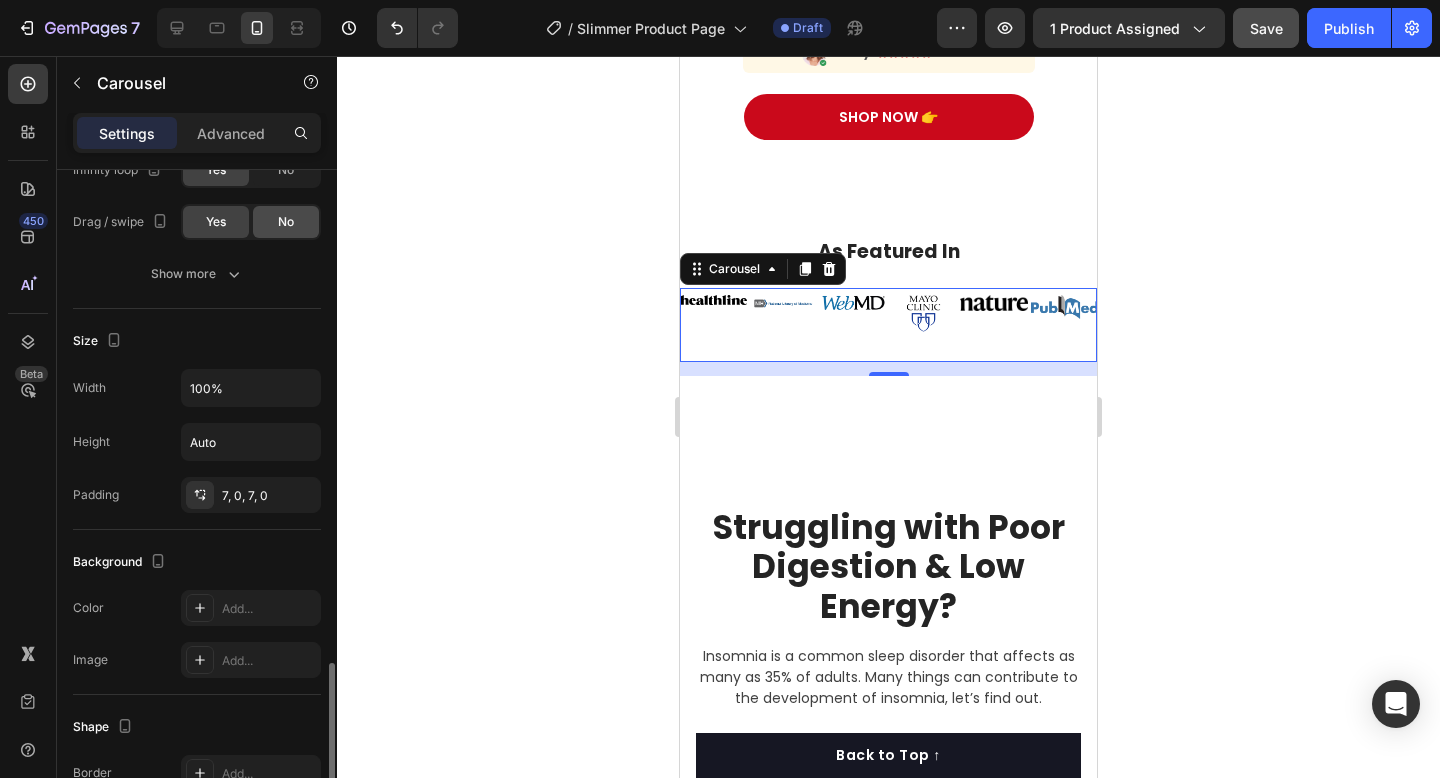 scroll, scrollTop: 1218, scrollLeft: 0, axis: vertical 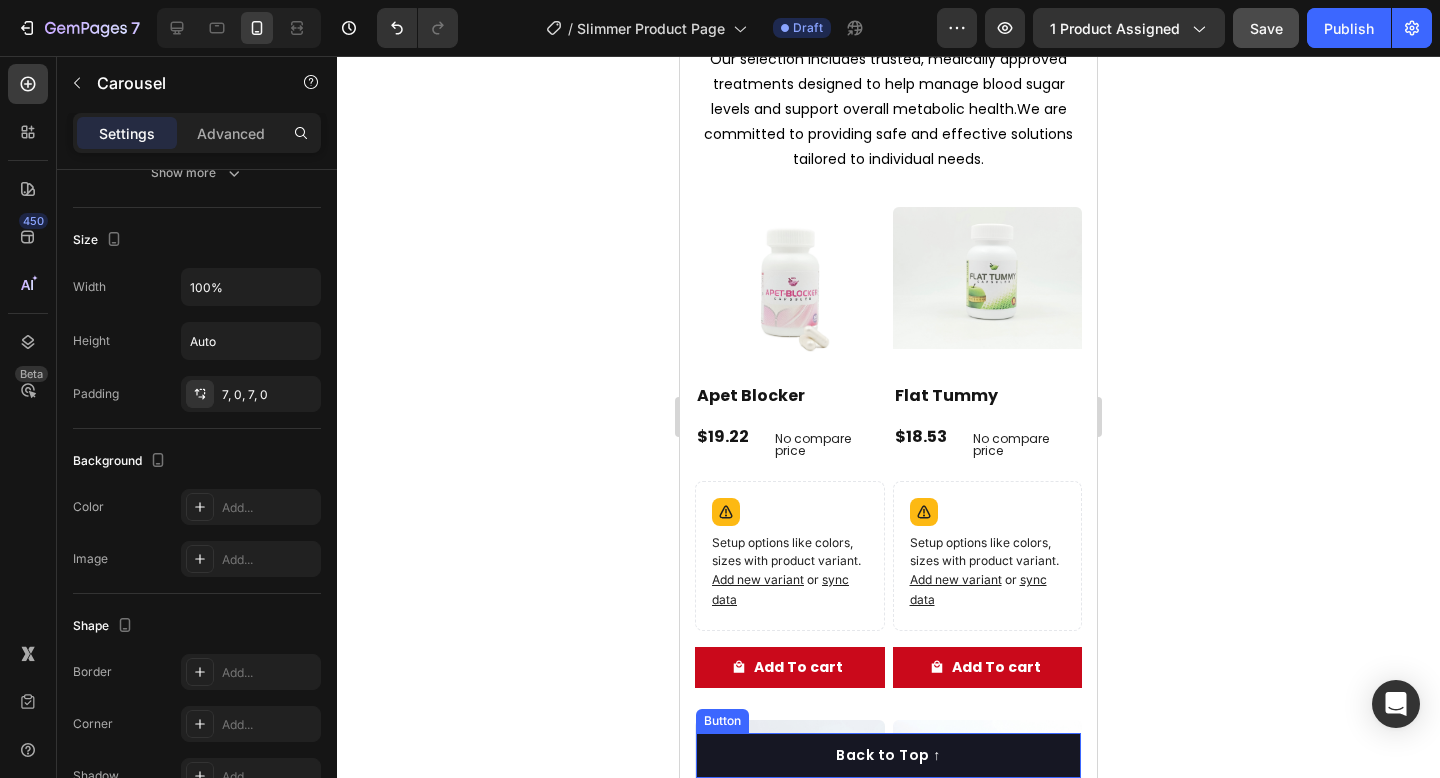 click on "Back to Top ↑" at bounding box center (888, 755) 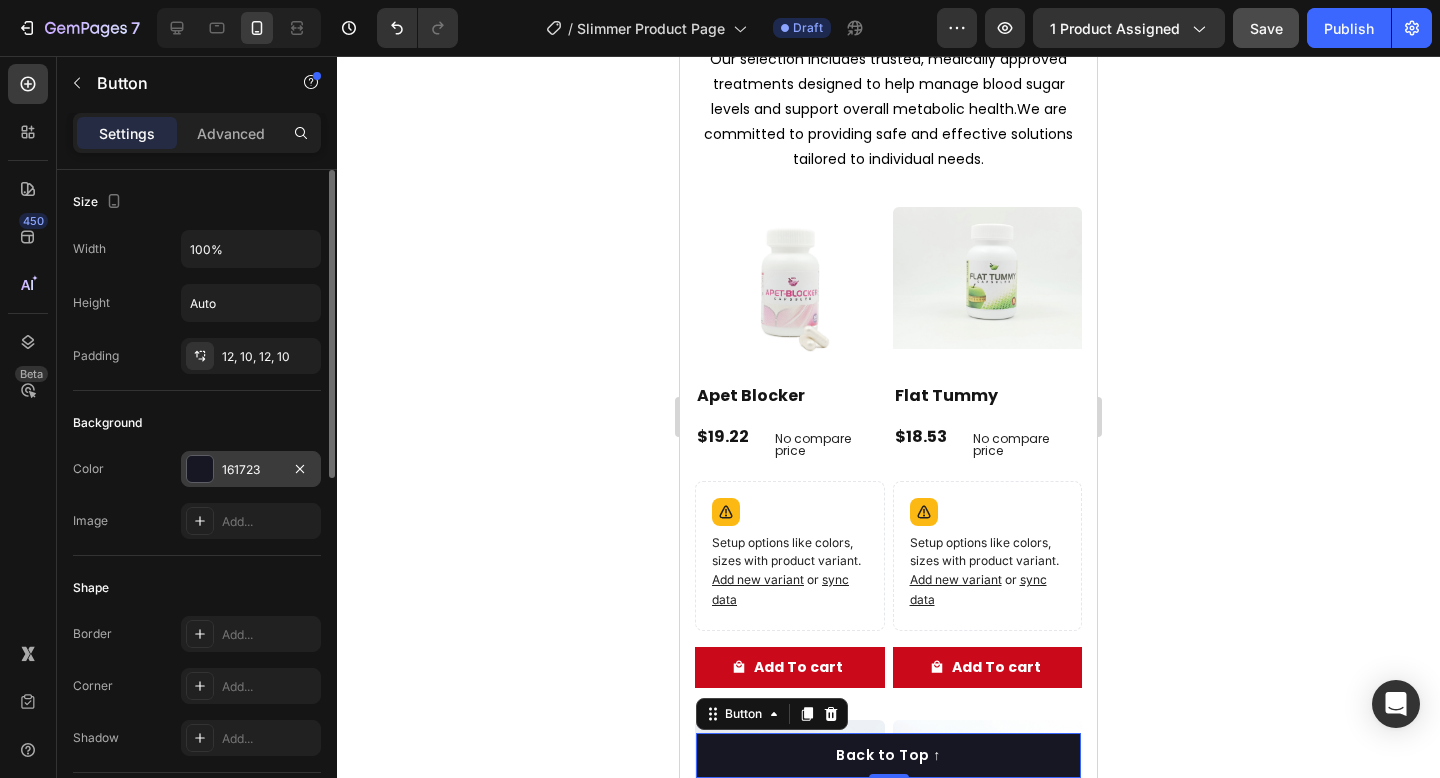 click at bounding box center [200, 469] 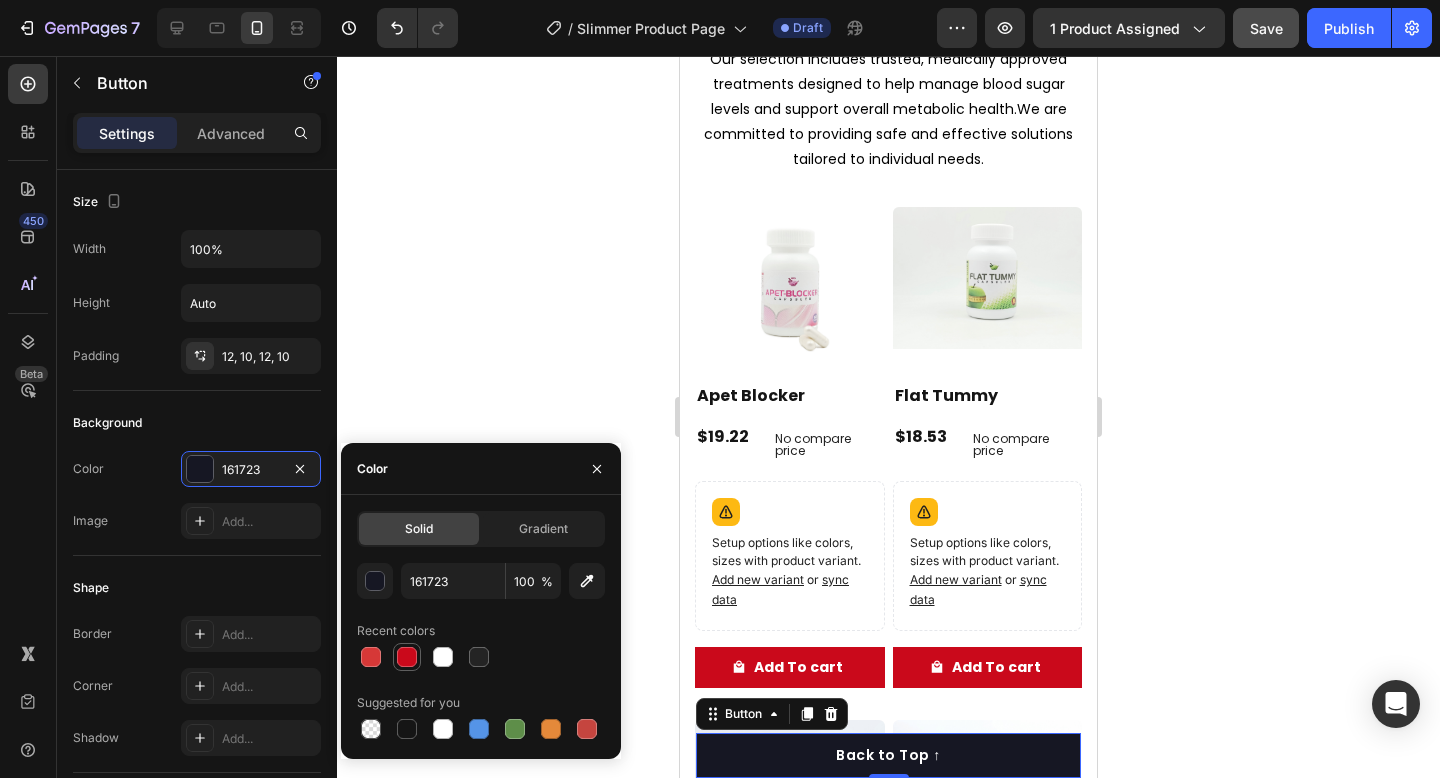 click at bounding box center (407, 657) 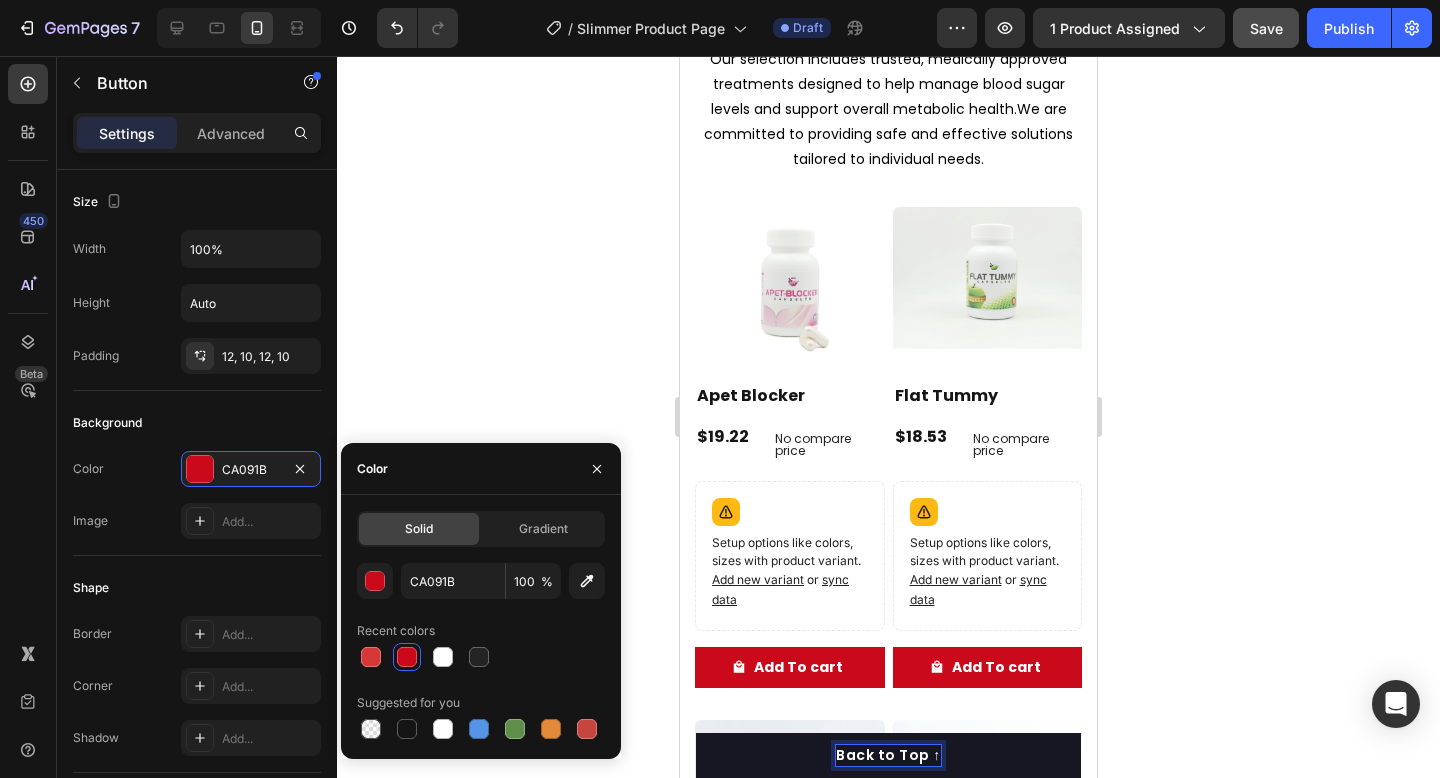 click on "Back to Top ↑" at bounding box center (888, 755) 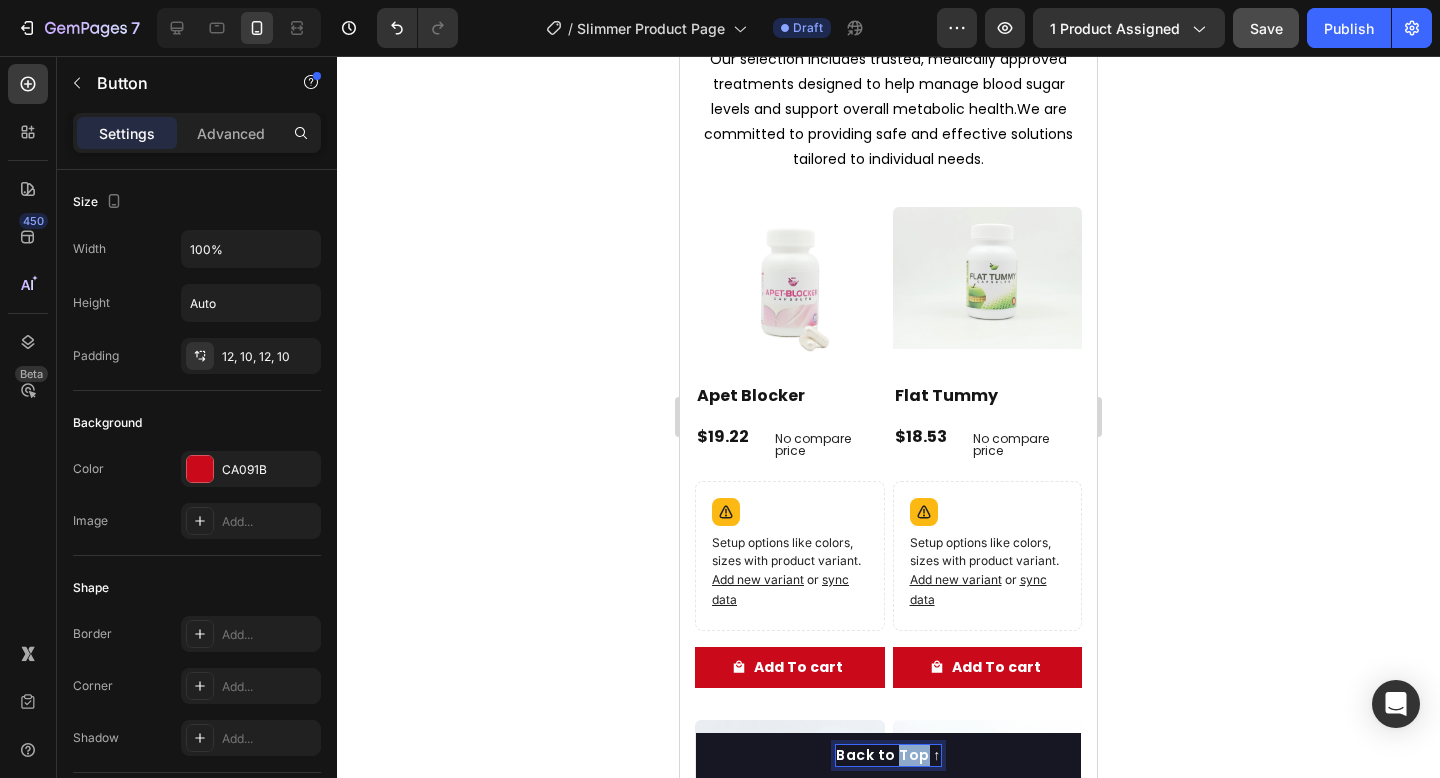 click on "Back to Top ↑" at bounding box center [888, 755] 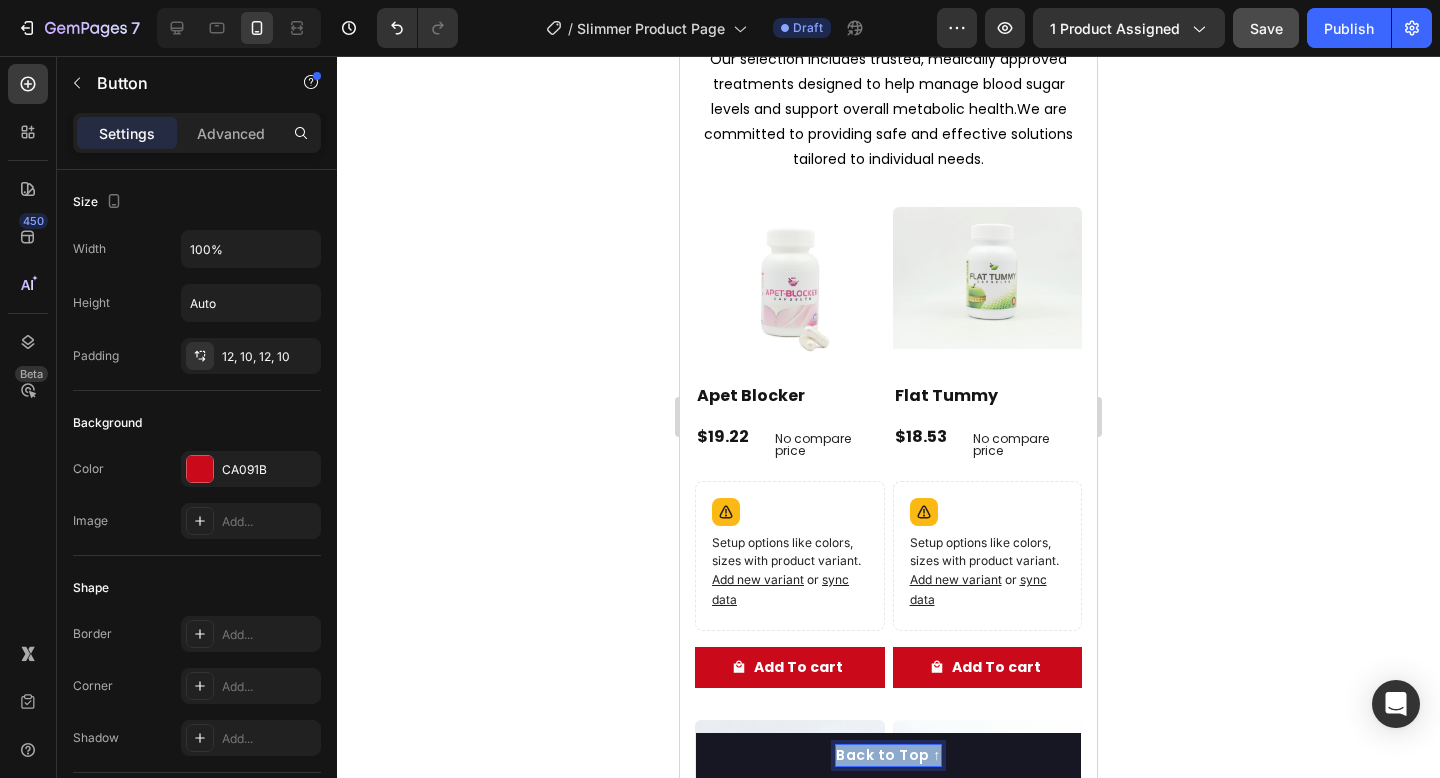 click on "Back to Top ↑" at bounding box center (888, 755) 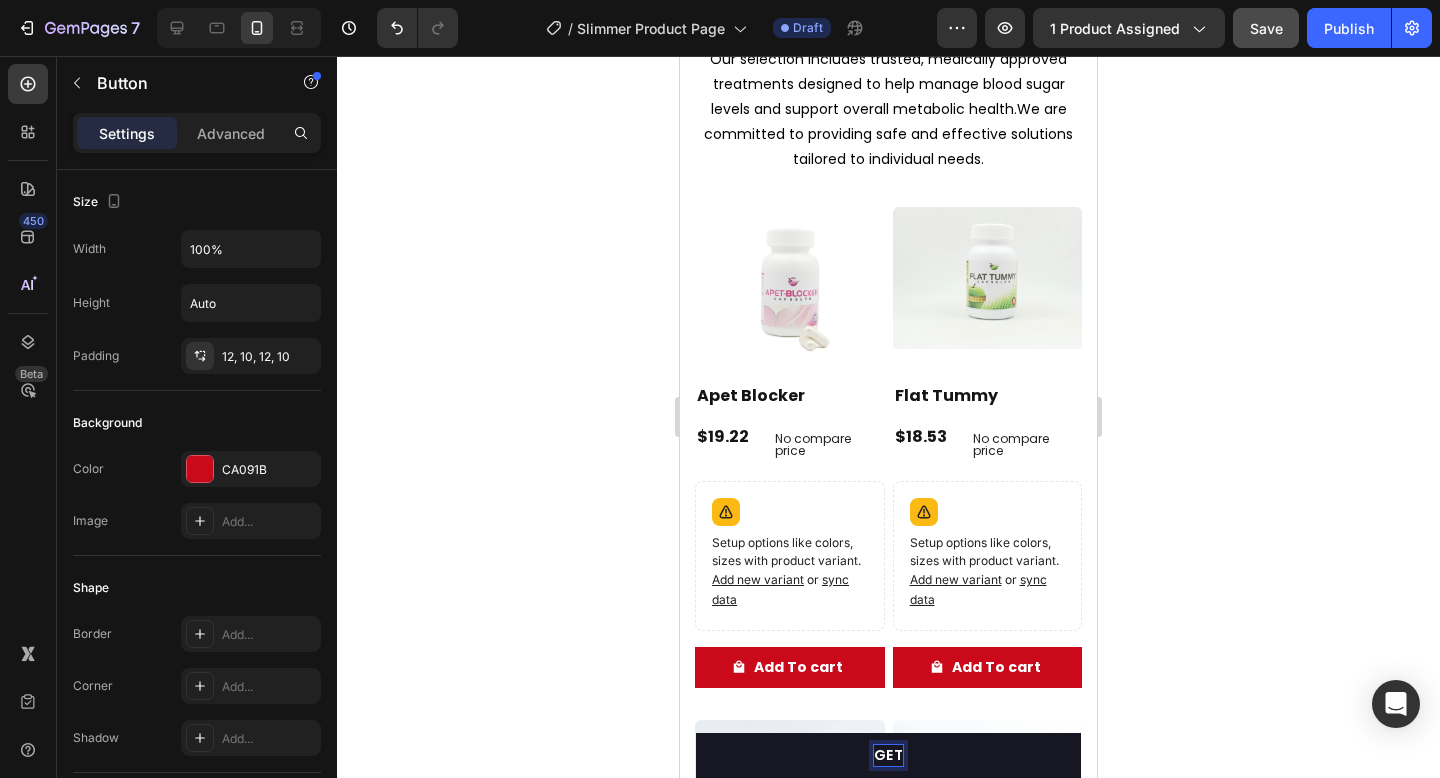 click on "GET" at bounding box center [888, 755] 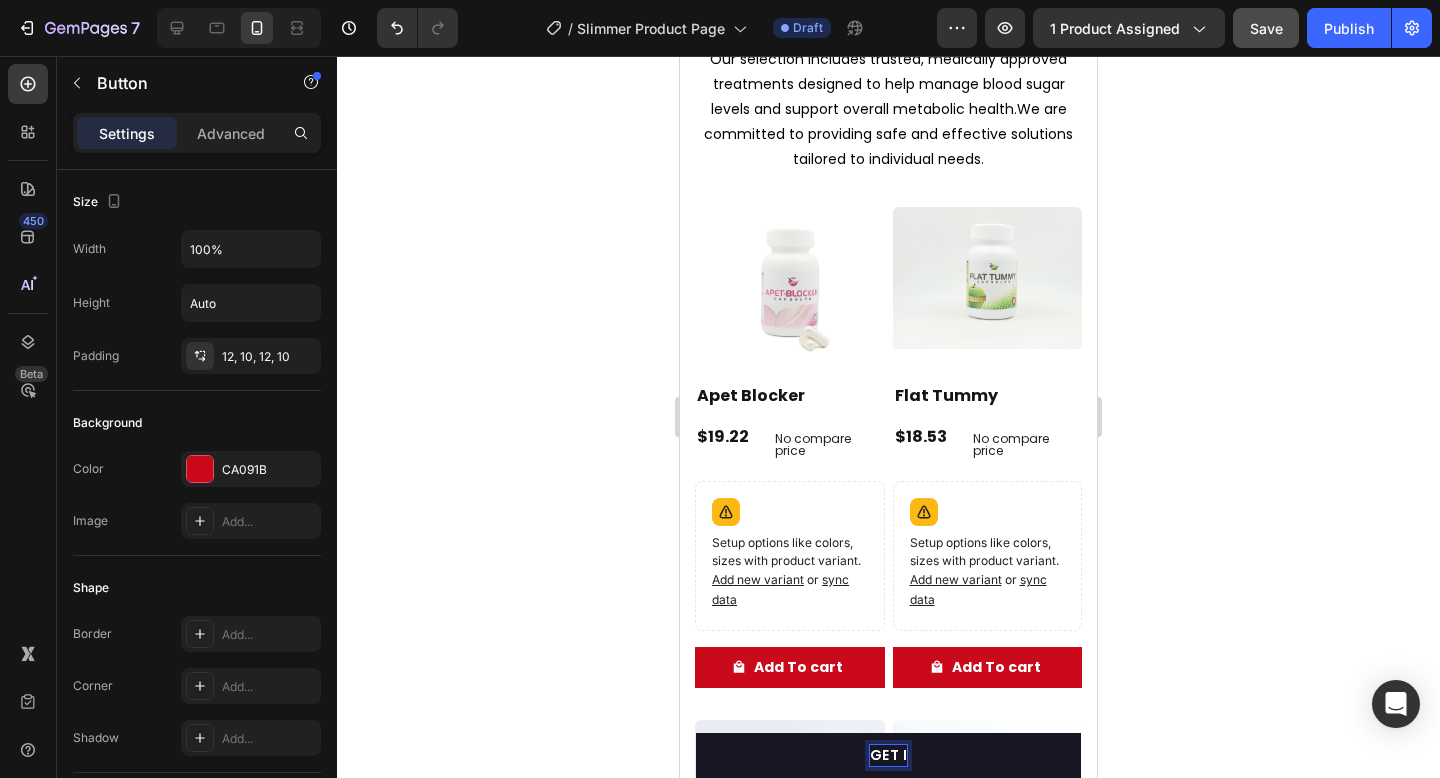 click on "GET I" at bounding box center (888, 755) 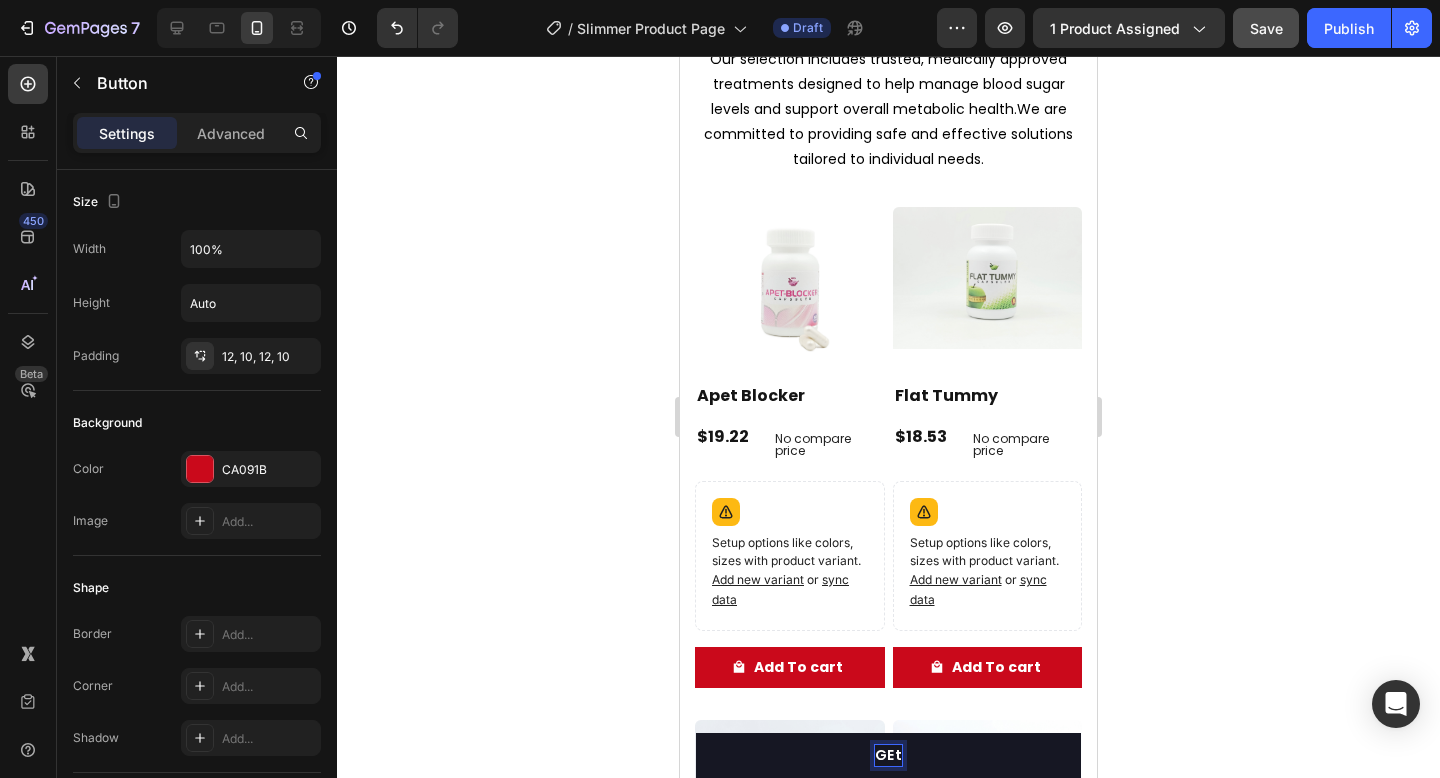 click on "GEt" at bounding box center (888, 755) 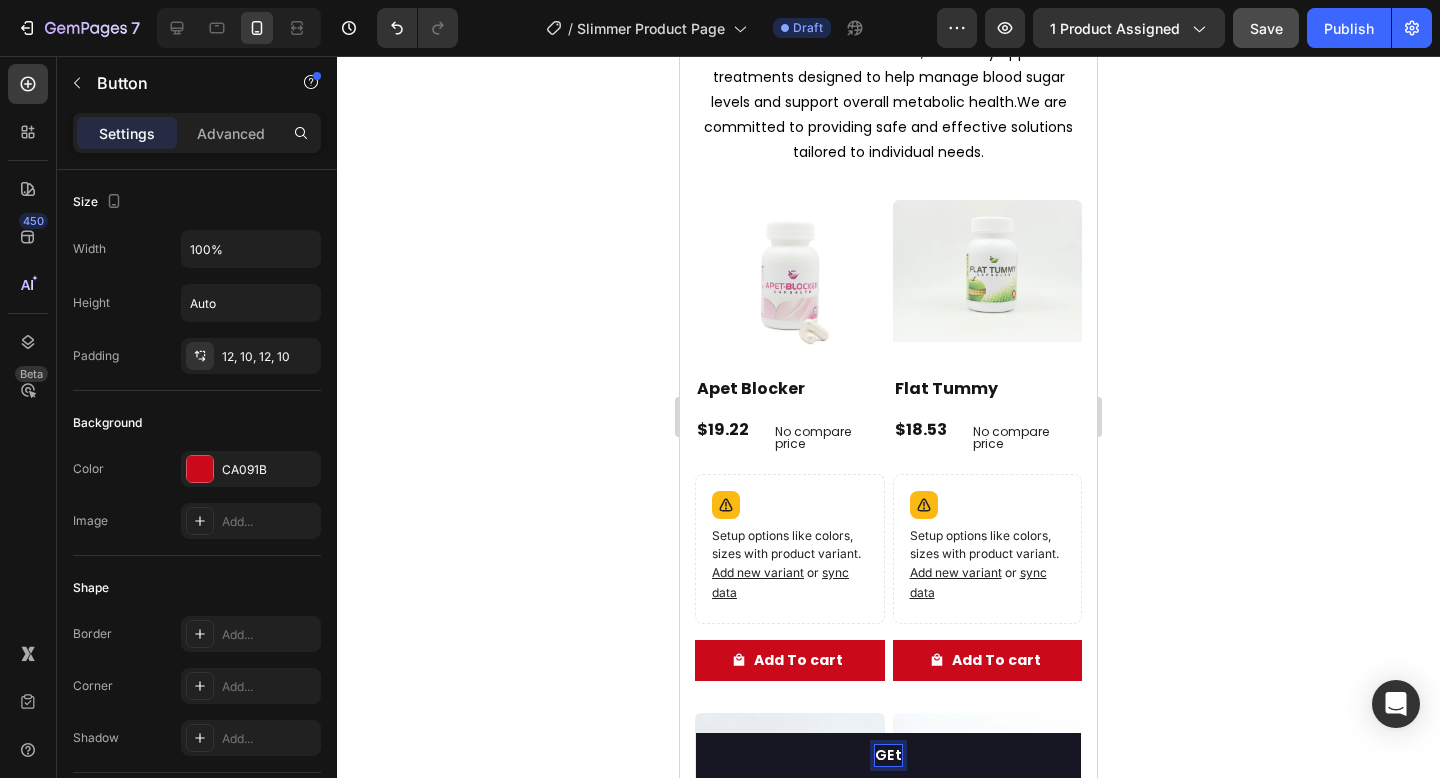 scroll, scrollTop: 12861, scrollLeft: 0, axis: vertical 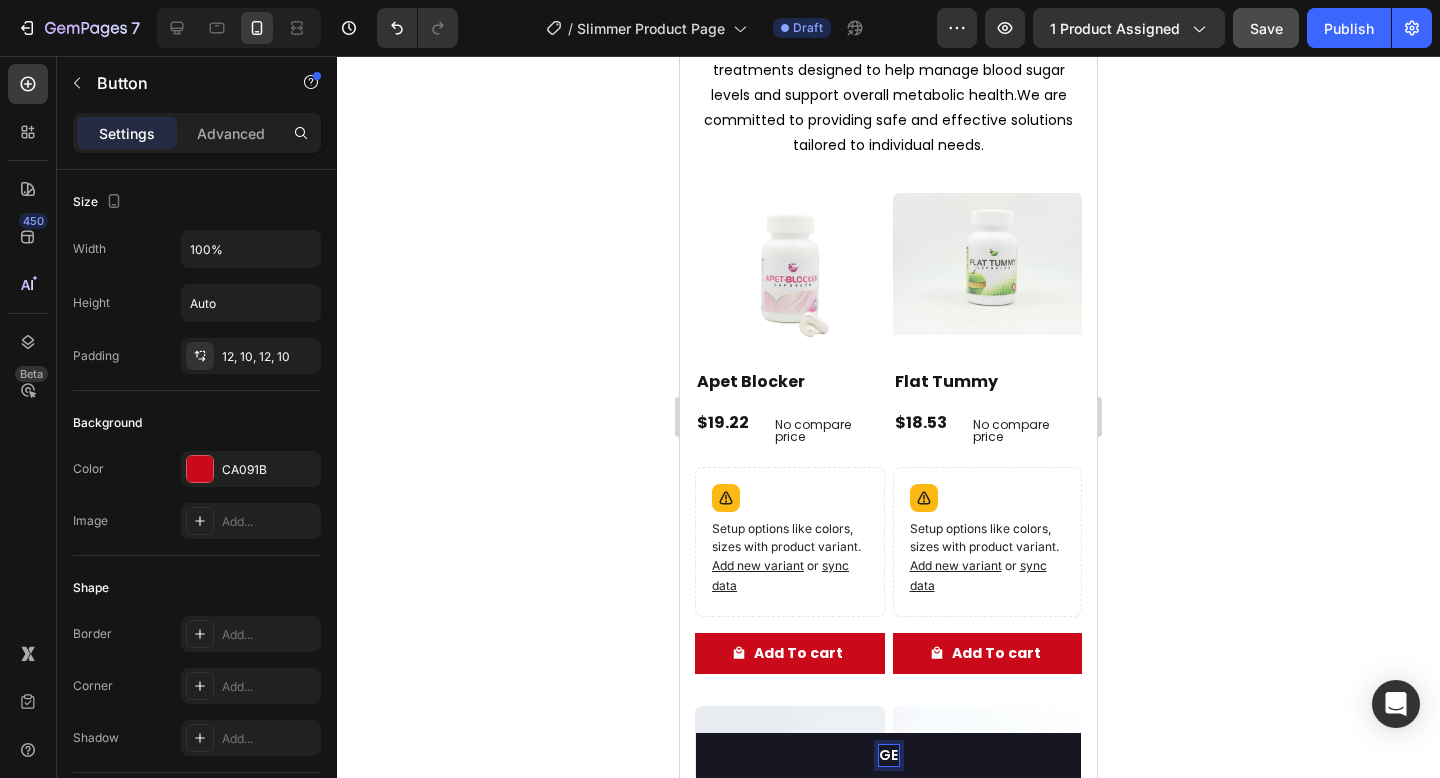 click on "GE" at bounding box center [888, 755] 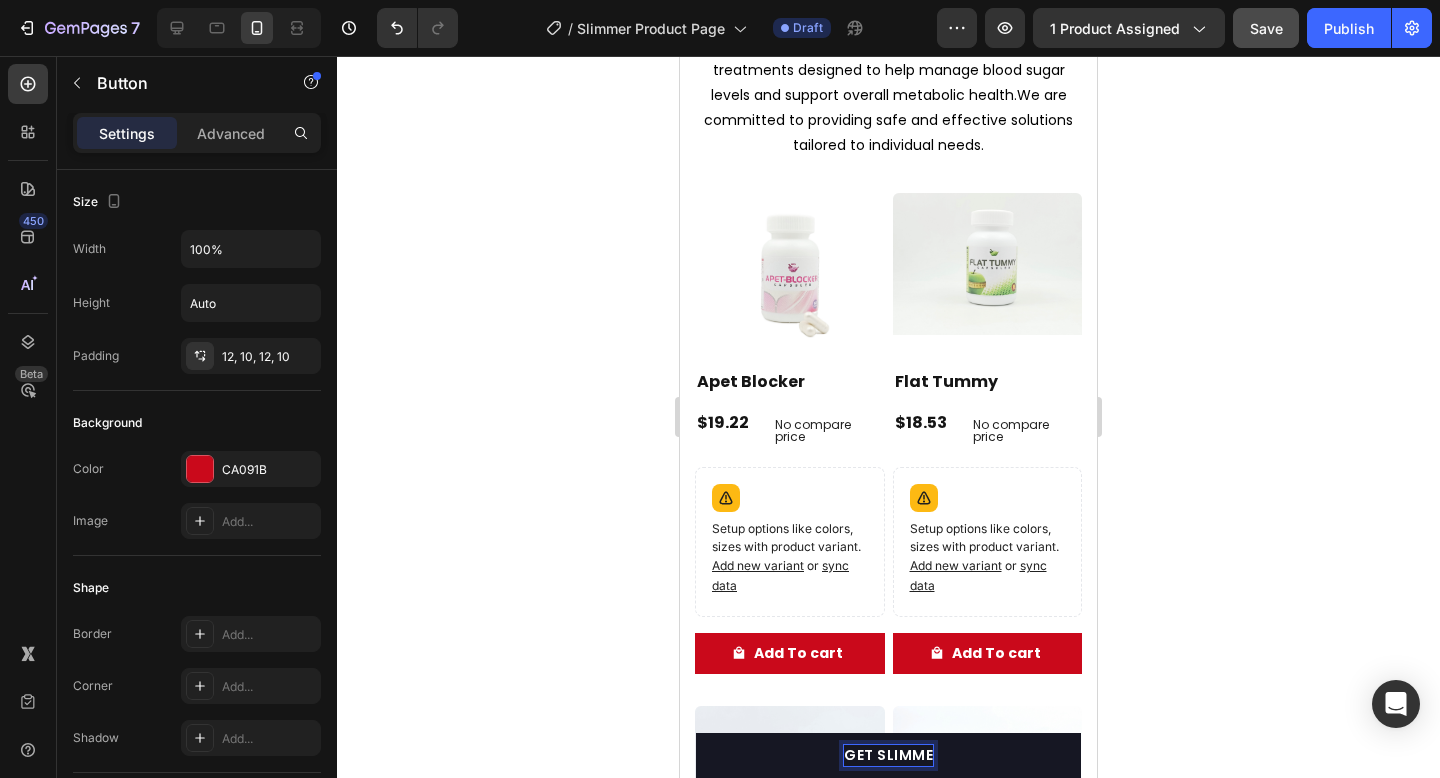 click on "GET SLIMME" at bounding box center (888, 755) 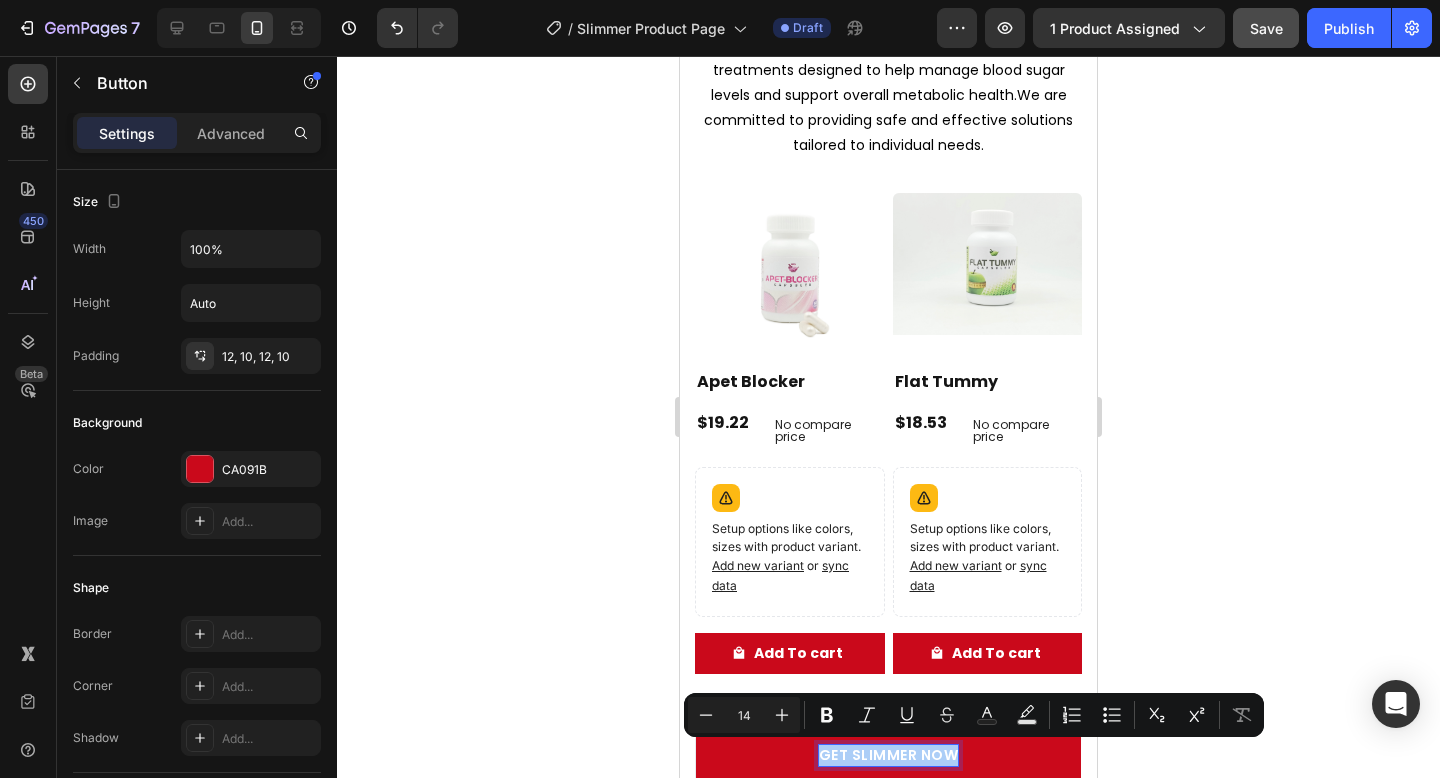click 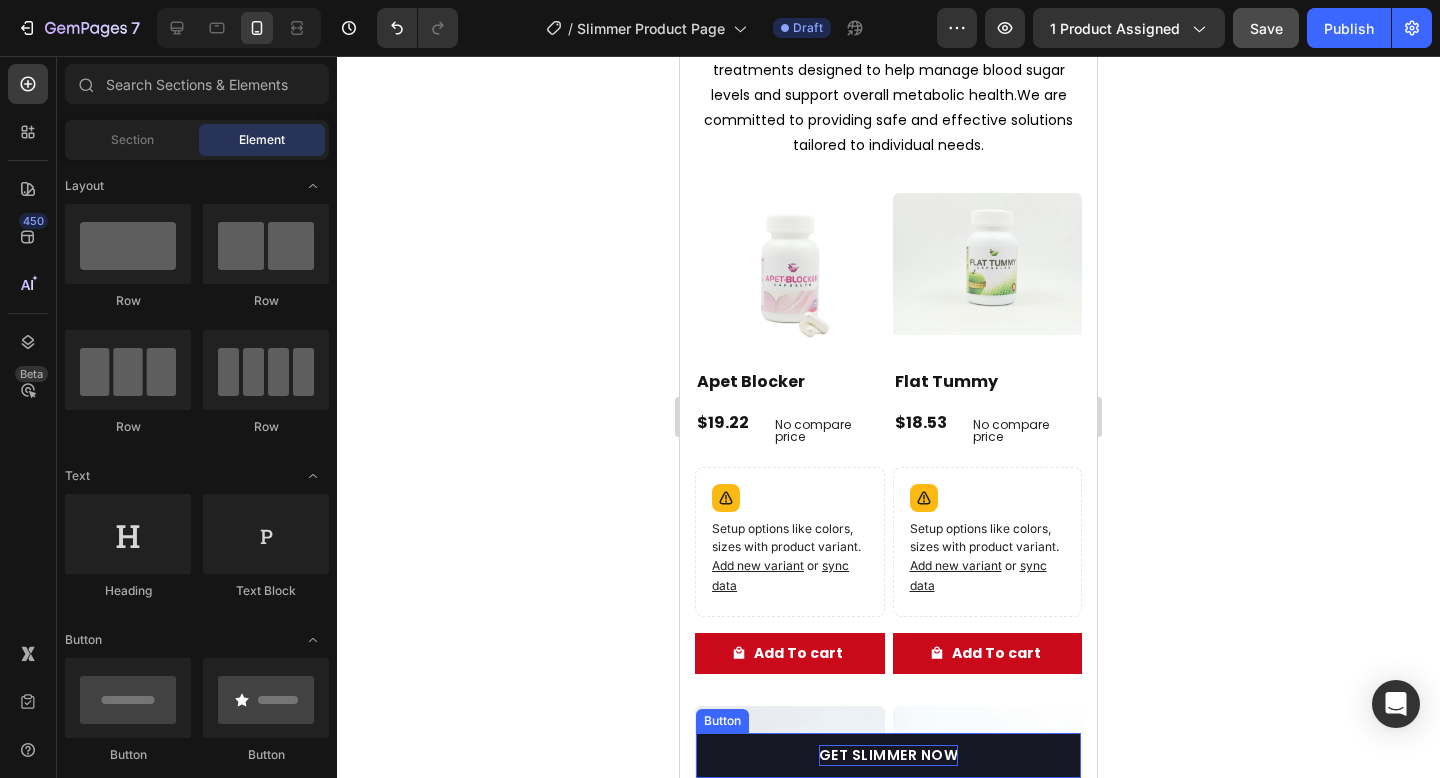 click on "GET SLIMMER NOW" at bounding box center (889, 755) 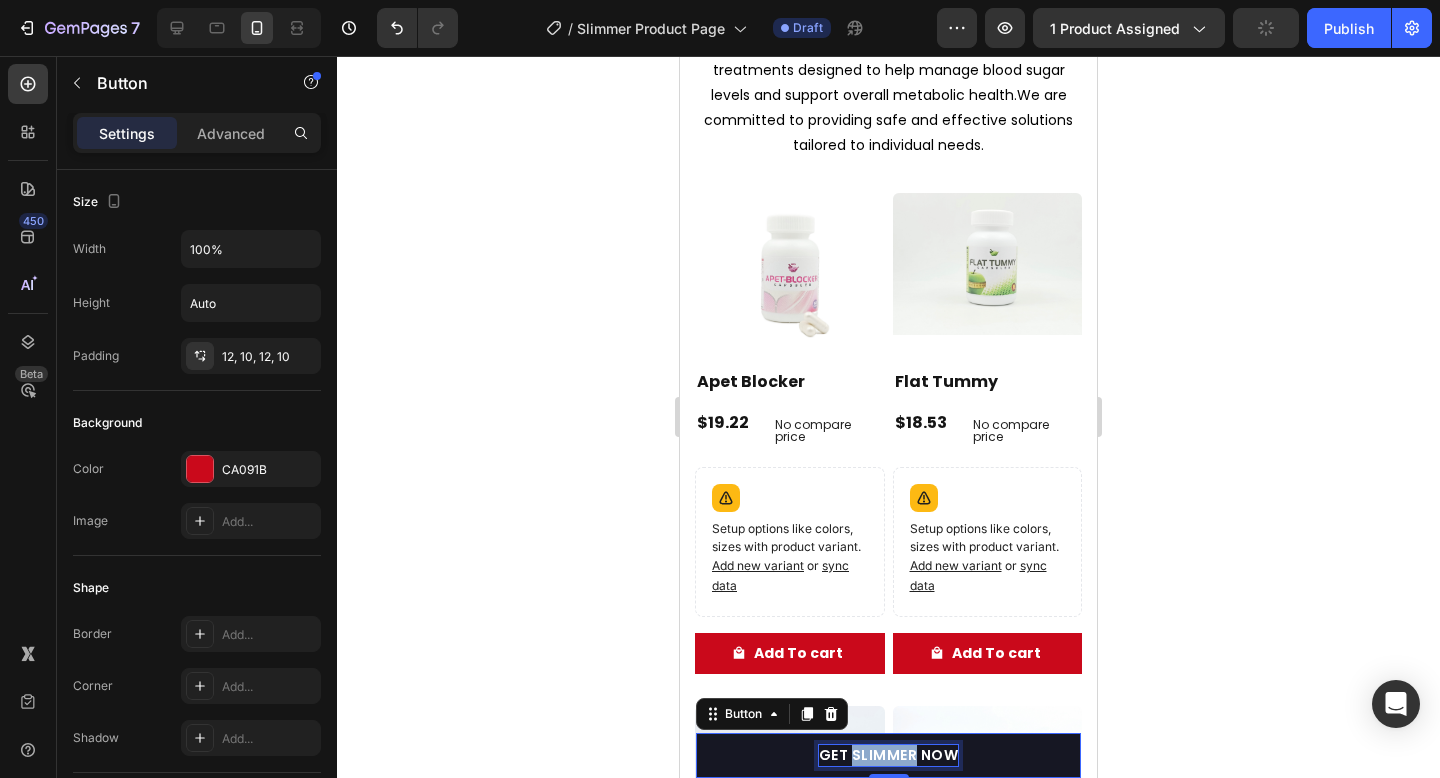 click on "GET SLIMMER NOW" at bounding box center (889, 755) 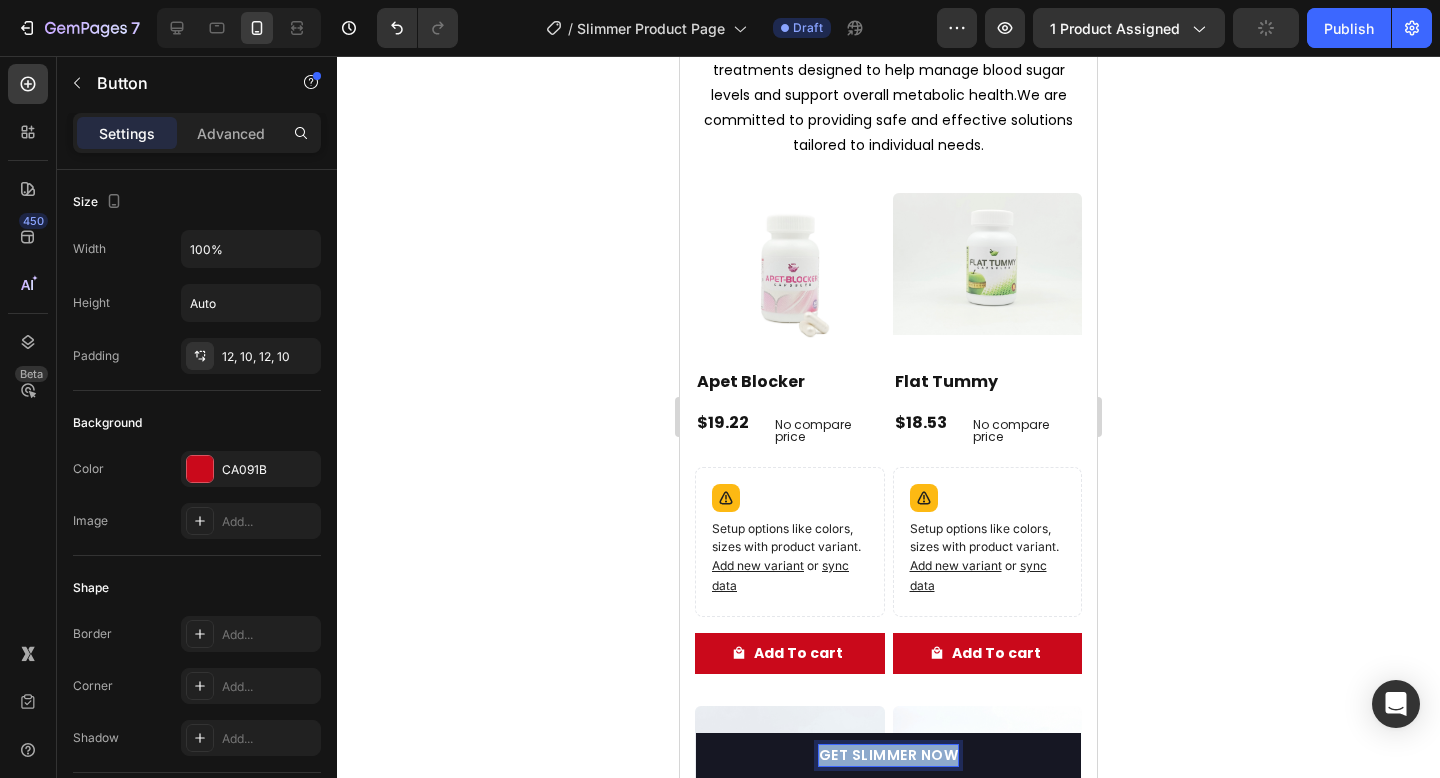 click on "GET SLIMMER NOW" at bounding box center [889, 755] 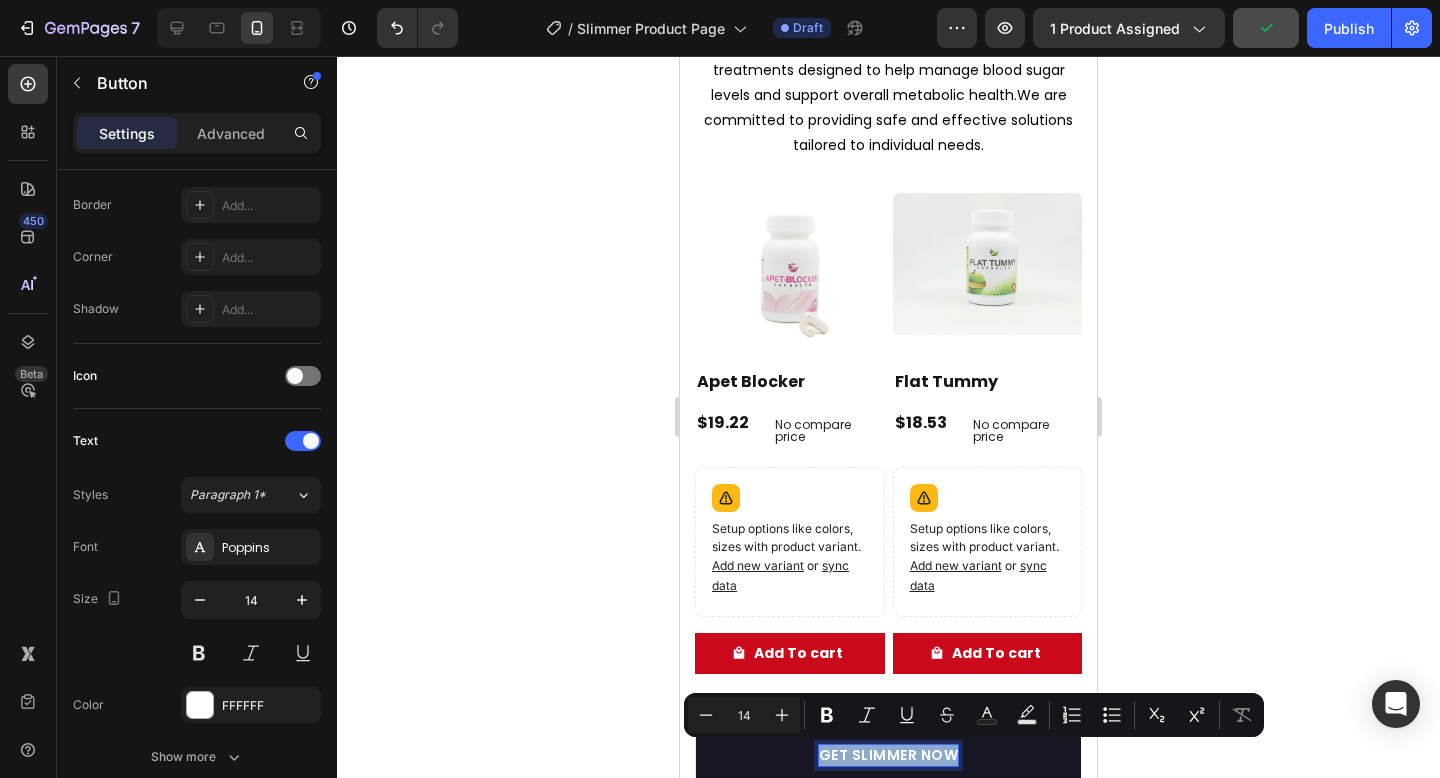scroll, scrollTop: 769, scrollLeft: 0, axis: vertical 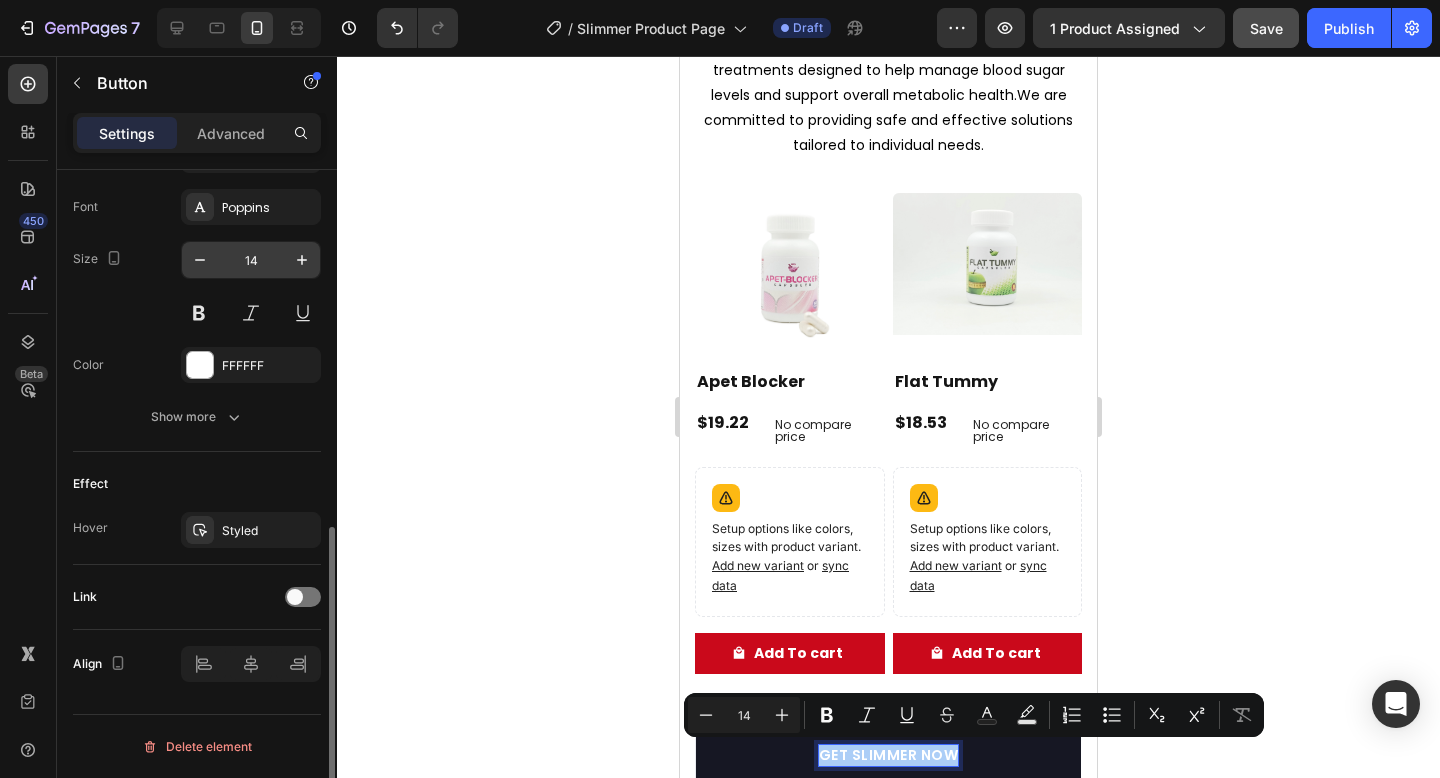 click on "14" at bounding box center [251, 260] 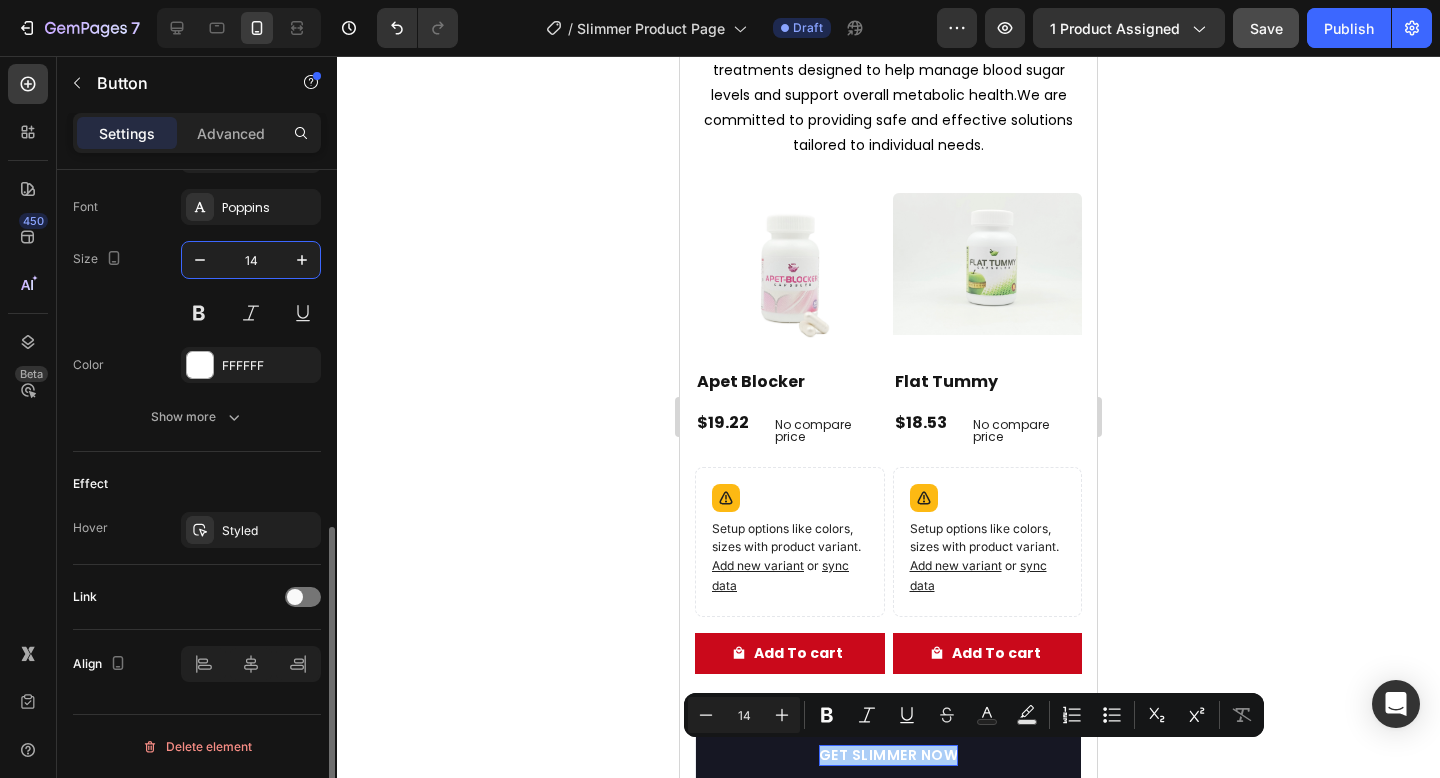 click on "14" at bounding box center [251, 260] 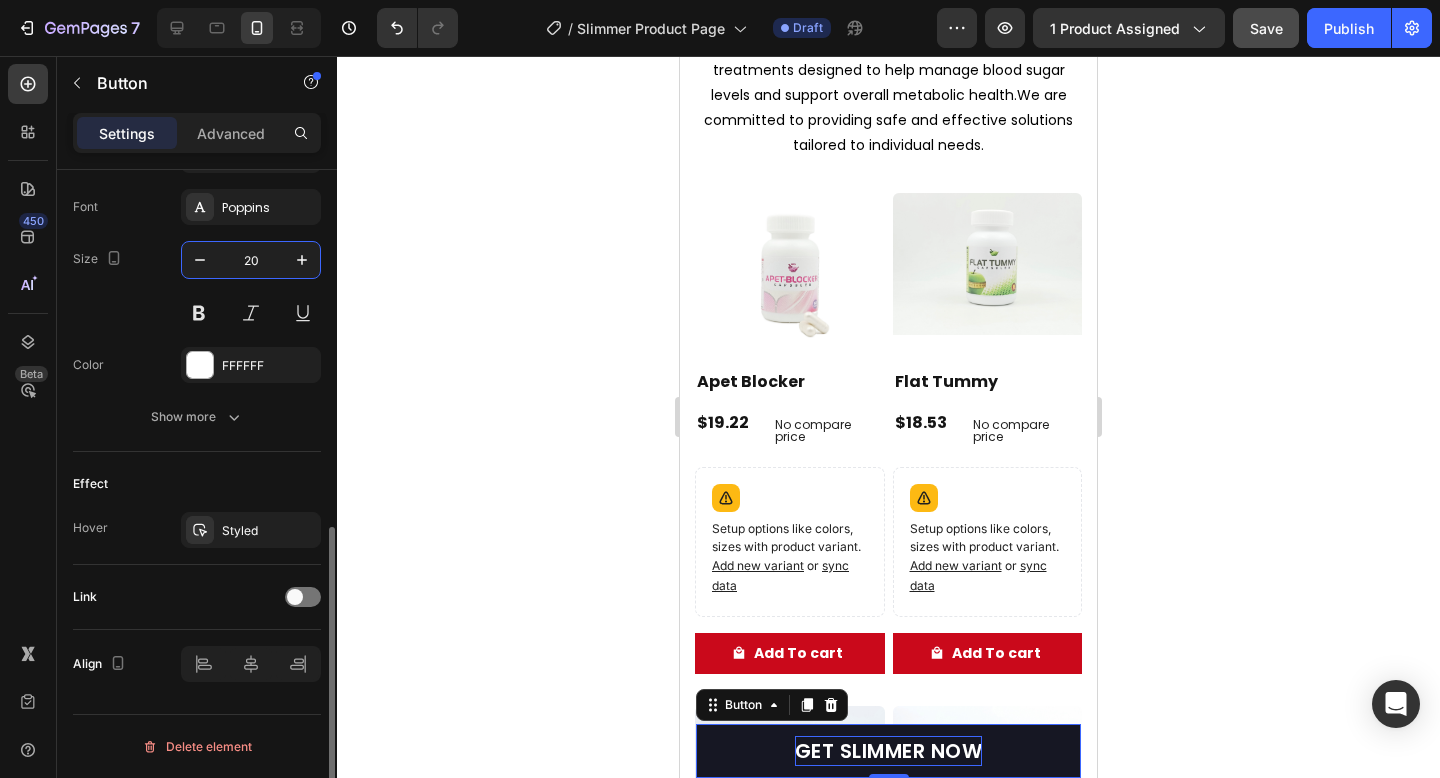 click on "20" at bounding box center (251, 260) 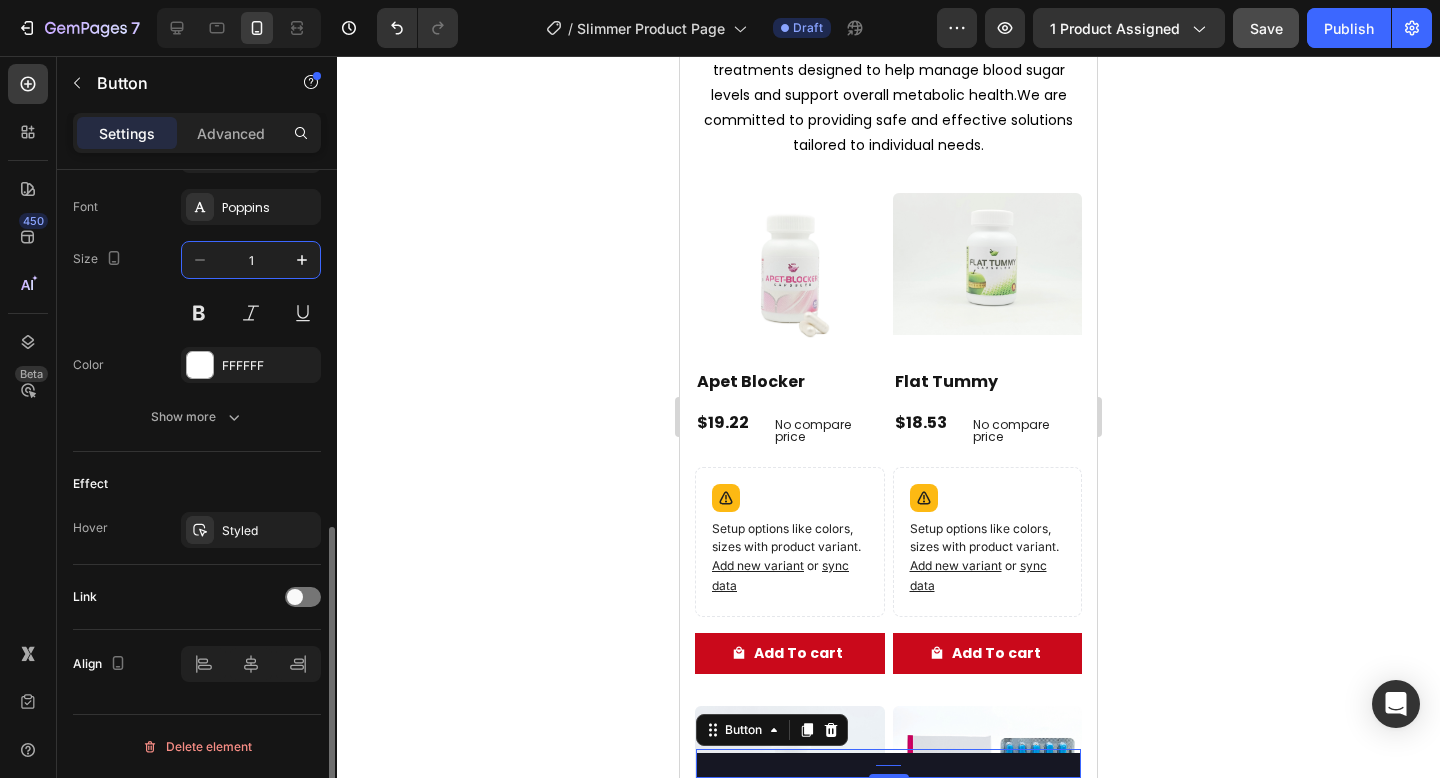 type on "15" 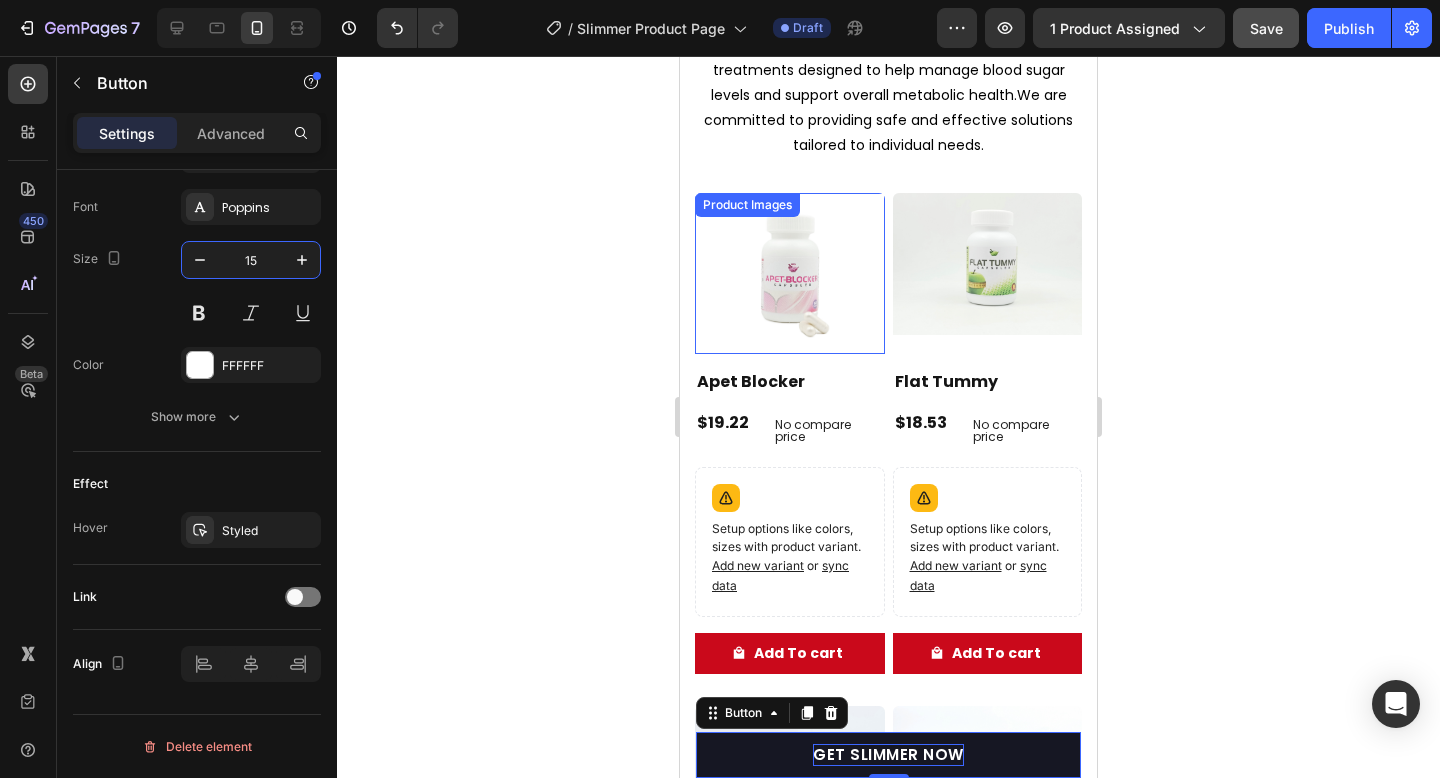 scroll, scrollTop: 12390, scrollLeft: 0, axis: vertical 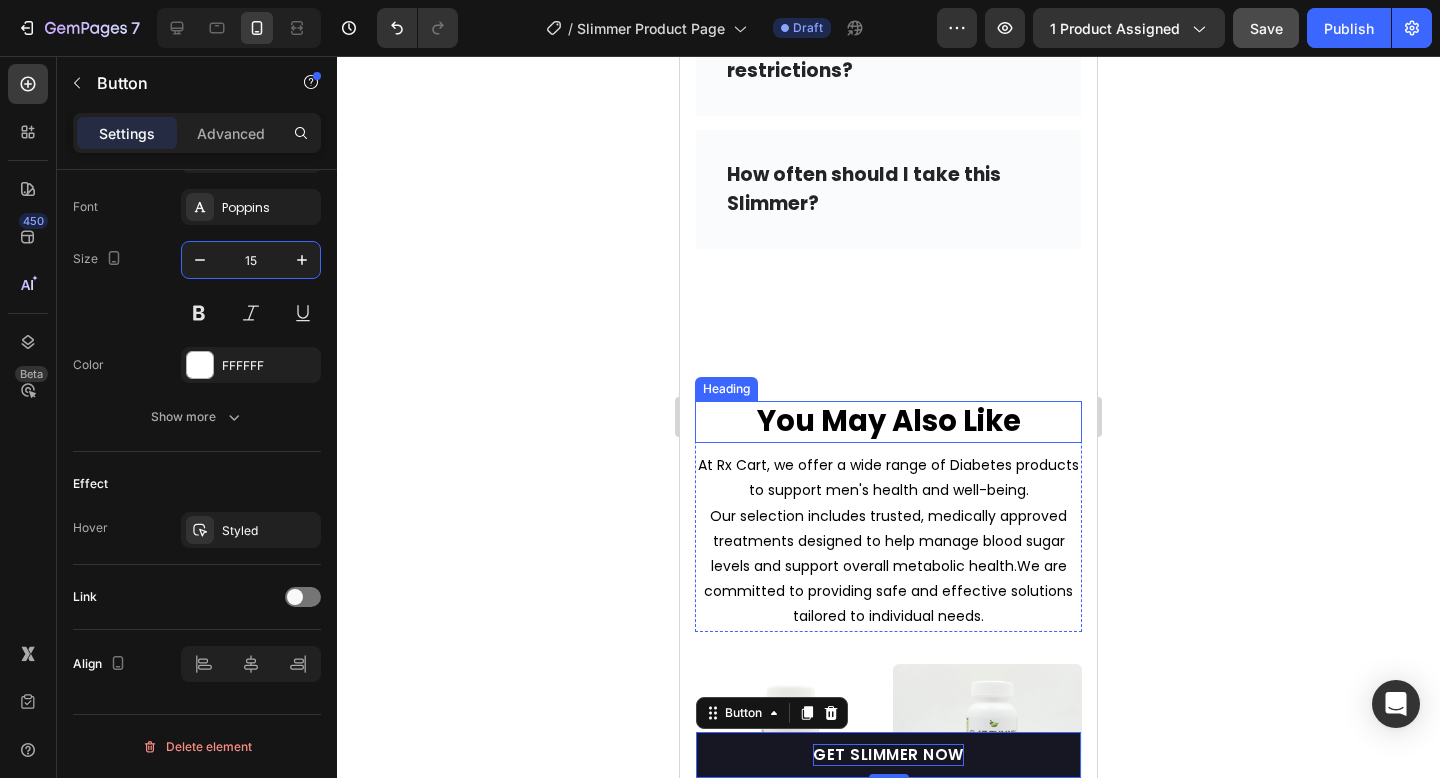 click on "You May Also Like Heading At Rx Cart, we offer a wide range of Diabetes products to support men's health and well-being. Our selection includes trusted, medically approved treatments designed to help manage blood sugar levels and support overall metabolic health.We are committed to providing safe and effective solutions tailored to individual needs. Text block Row Product Images Apet Blocker Product Title $19.22 Product Price Product Price No compare price Product Price Row Setup options like colors, sizes with product variant. Add new variant or sync data Product Variants Swatches Add To cart Product Cart Button Row Product List Product Images Flat Tummy Product Title $18.53 Product Price Product Price No compare price Product Price Row Setup options like colors, sizes with product variant. Add new variant or sync data Product Variants Swatches Add To cart Product Cart Button Row Product List Product Images Slimmer (Triphala) Product Title $17.79 Product Price Product Price Row" at bounding box center (888, 1038) 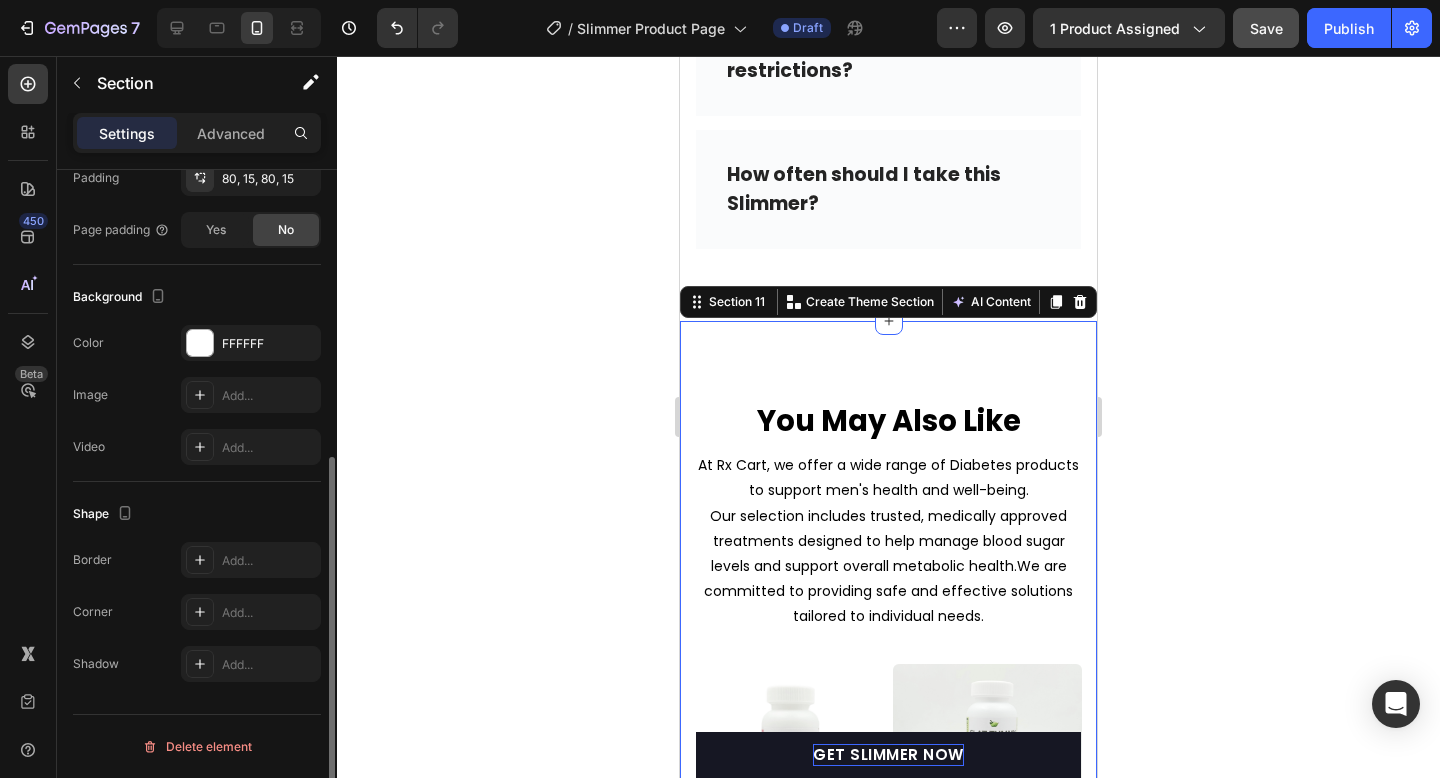scroll, scrollTop: 0, scrollLeft: 0, axis: both 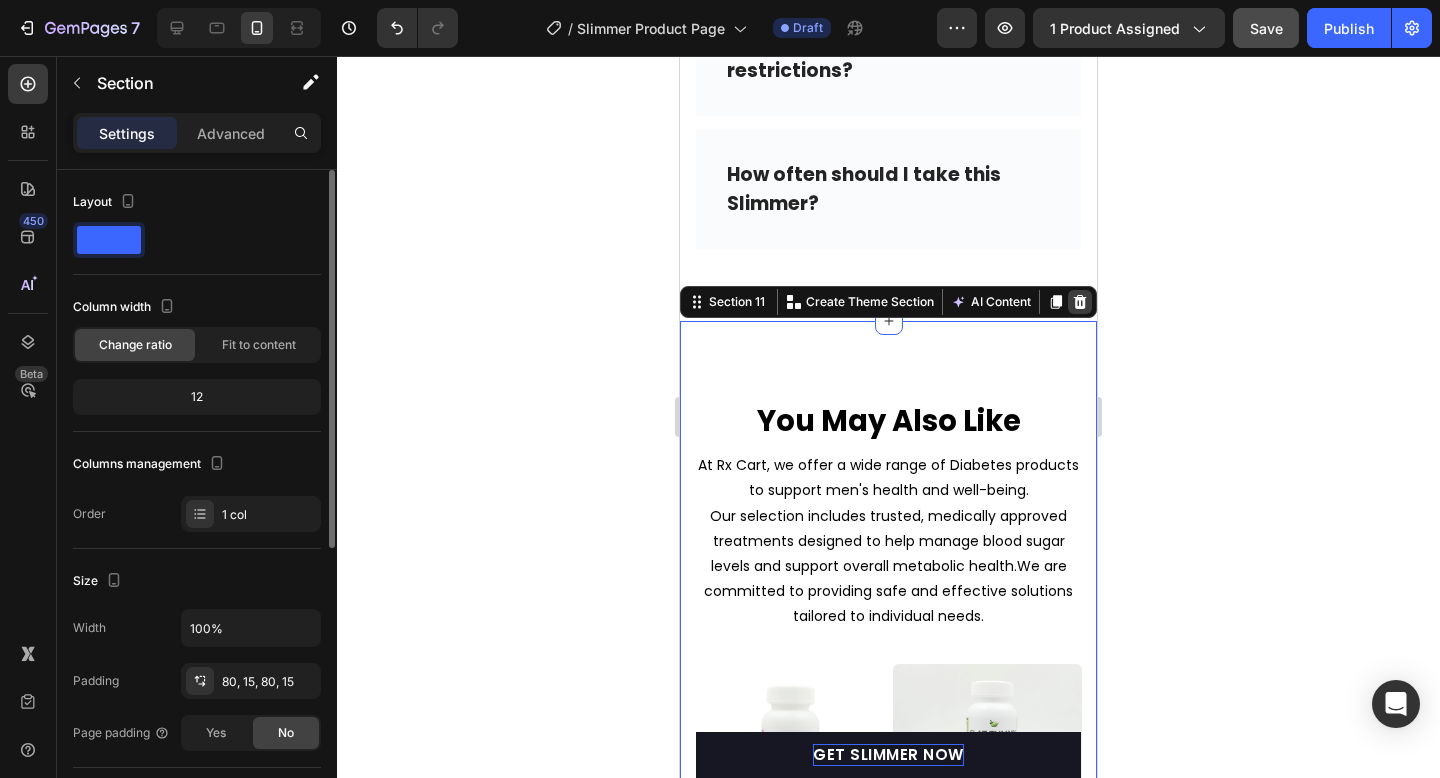click 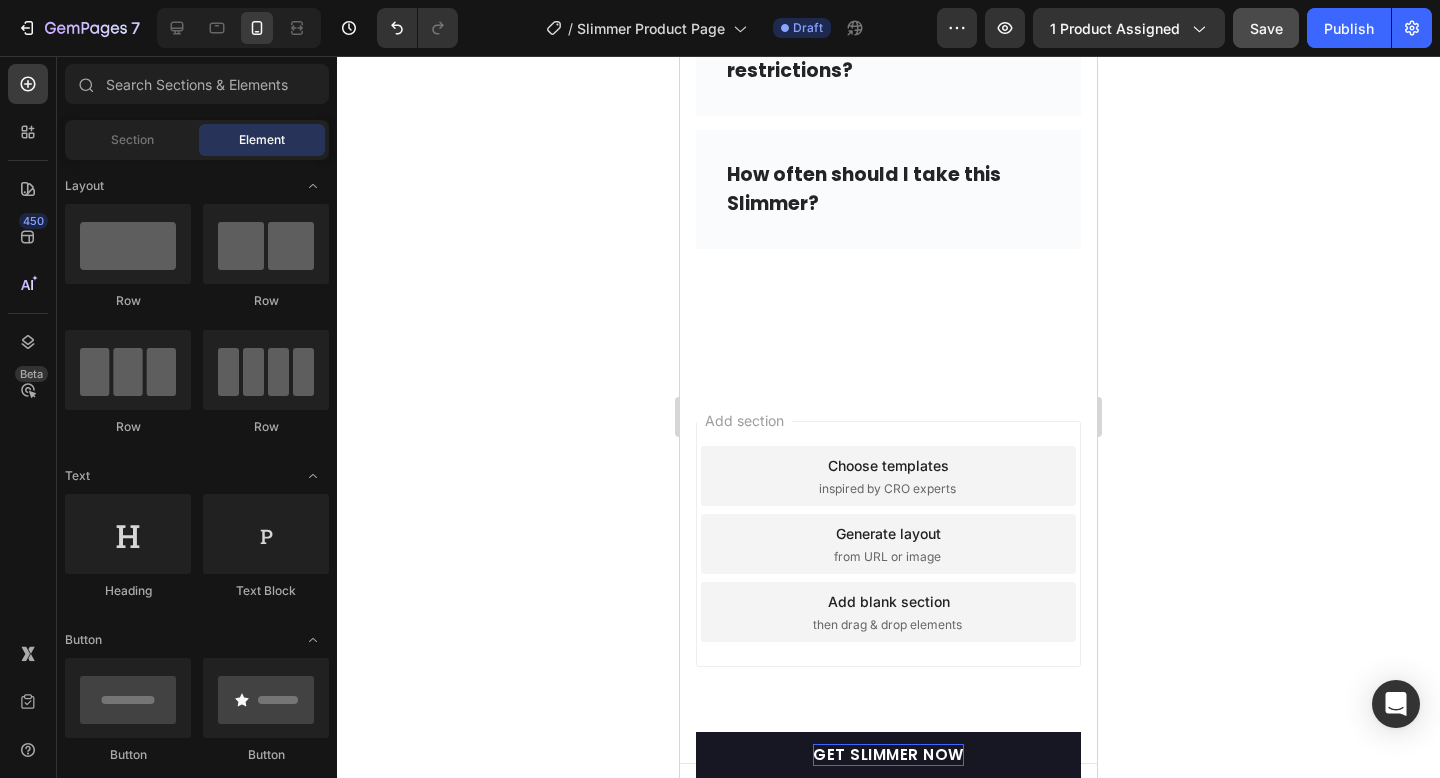 click at bounding box center (888, 351) 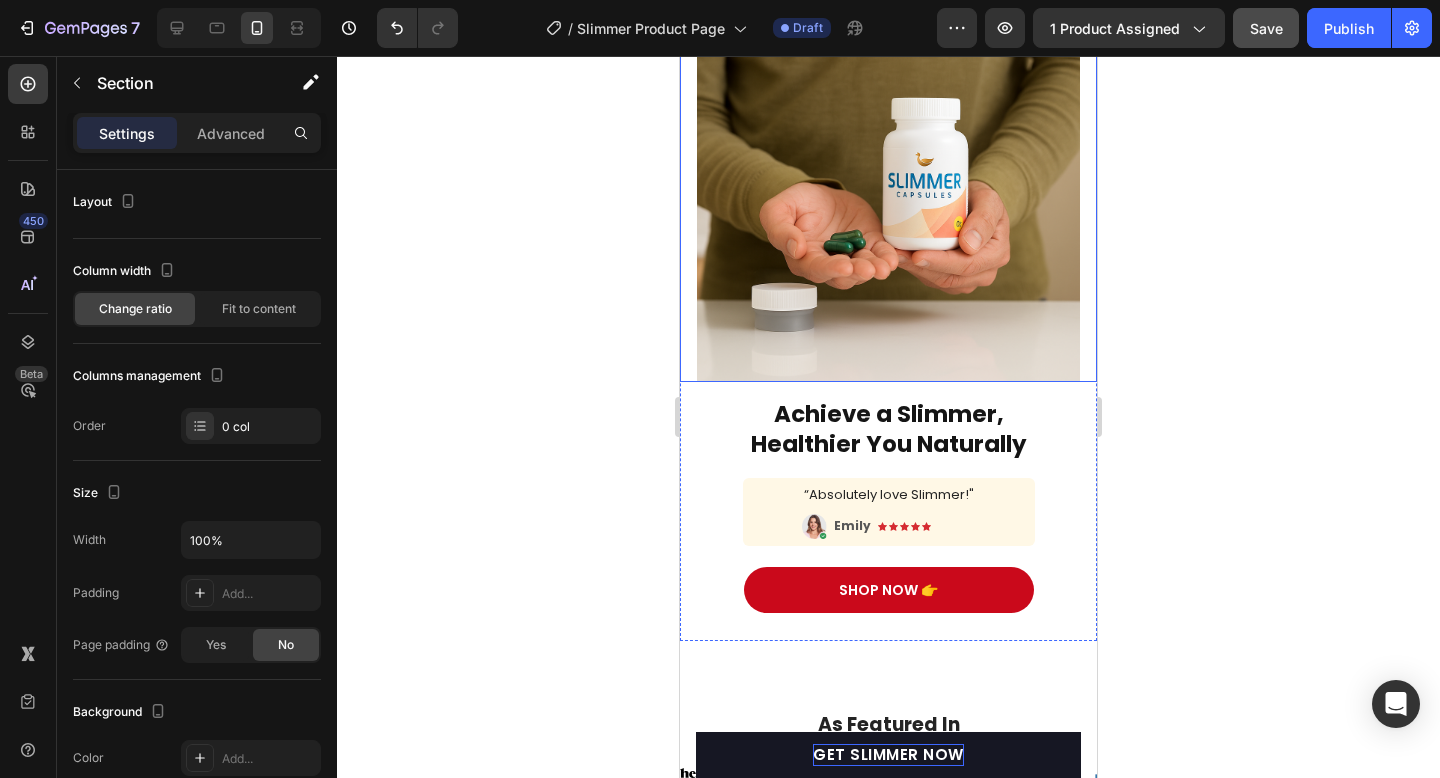 scroll, scrollTop: 129, scrollLeft: 0, axis: vertical 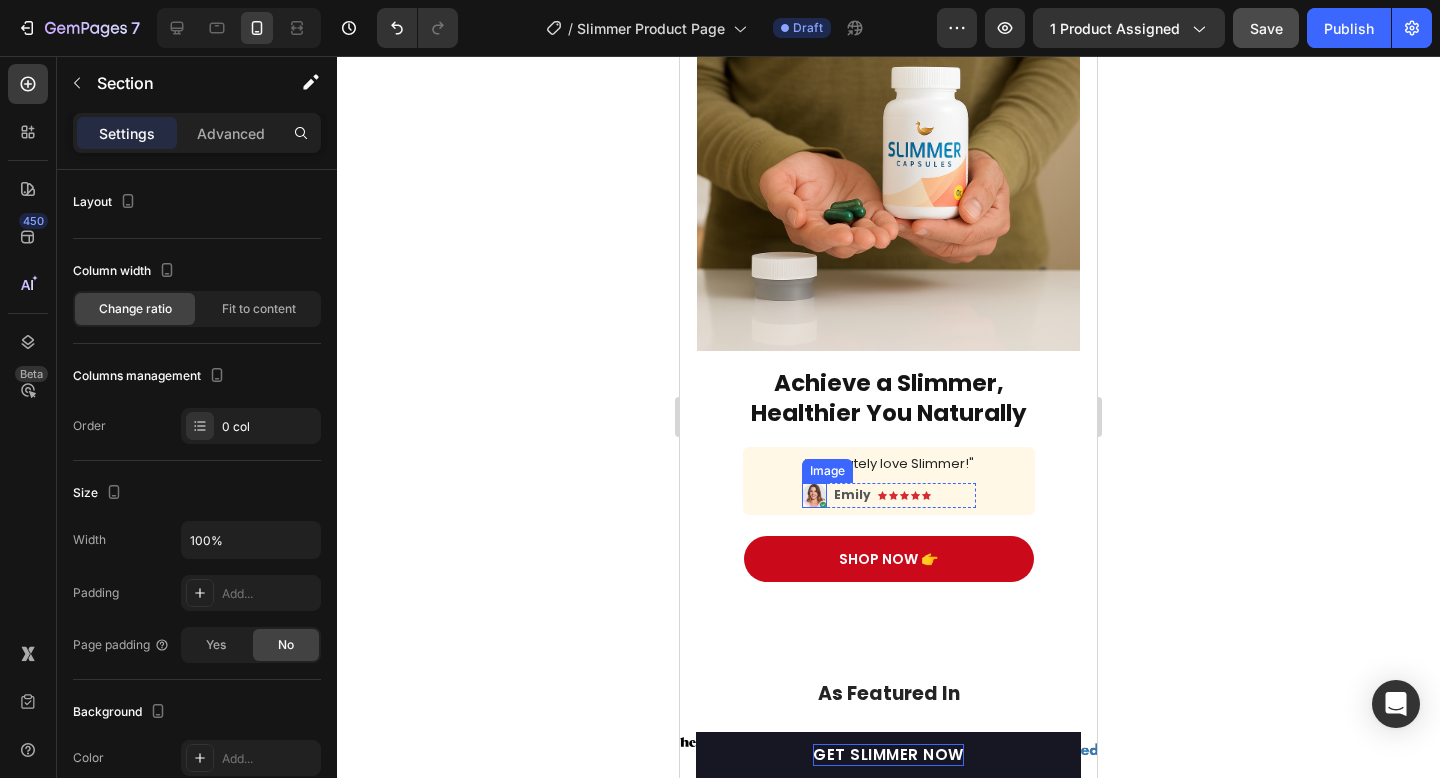 click at bounding box center (814, 495) 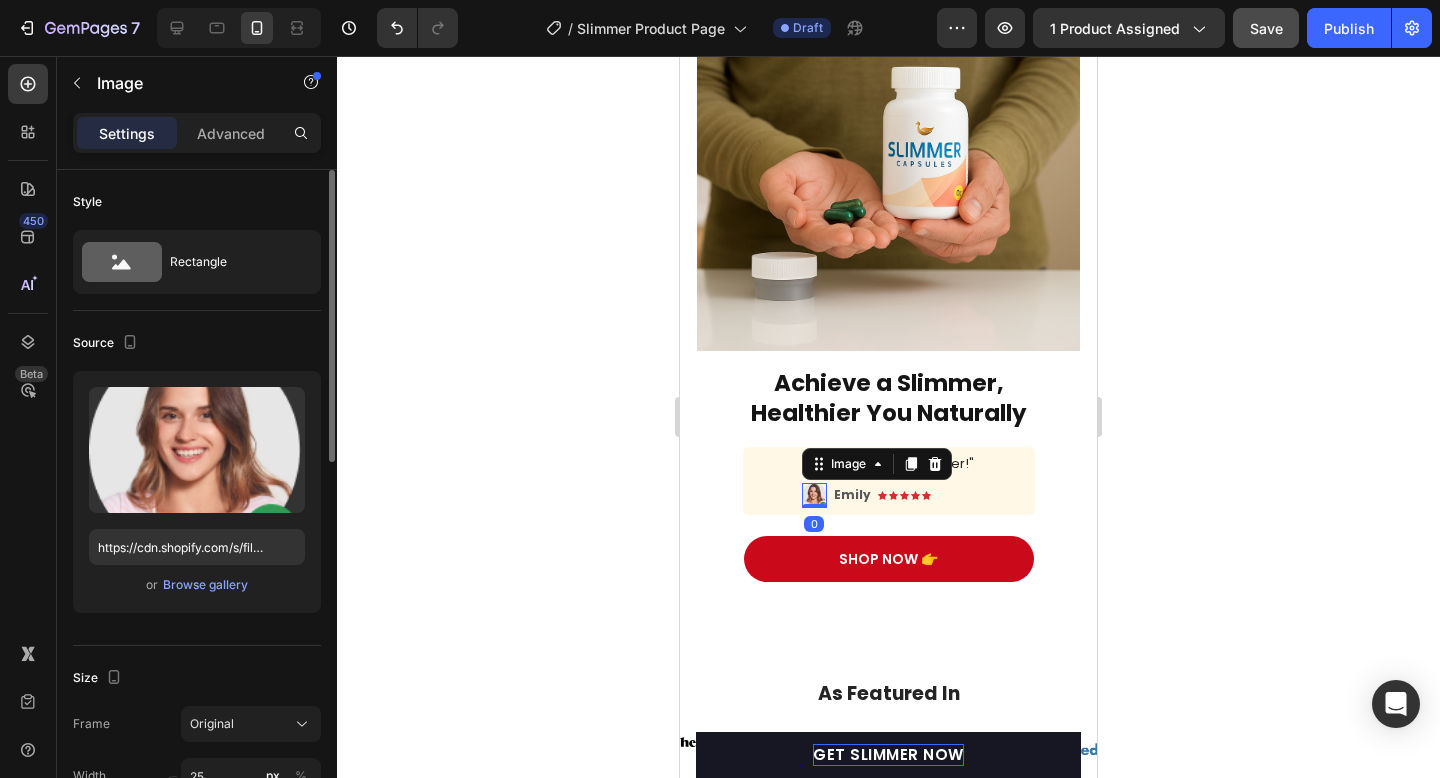 click on "or  Browse gallery" at bounding box center [197, 585] 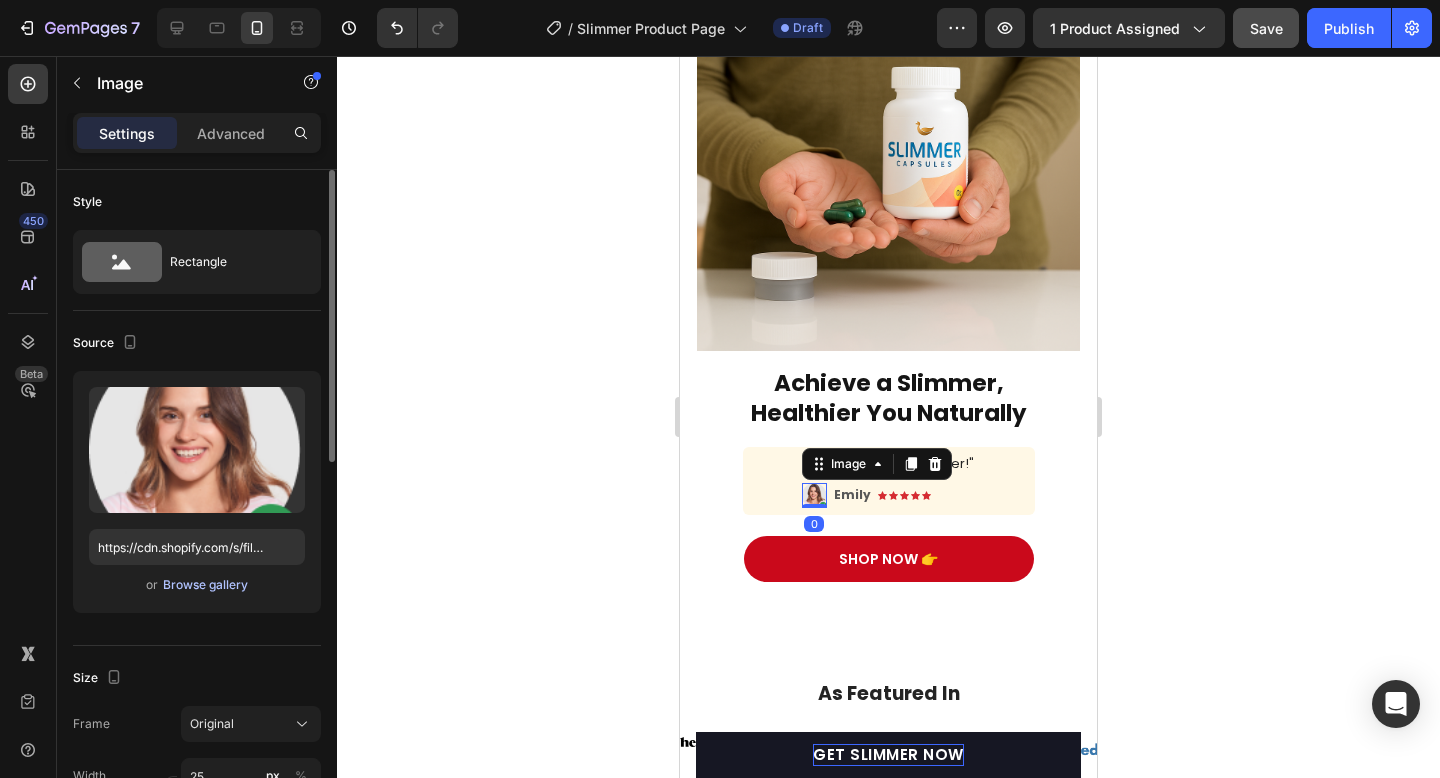 click on "Browse gallery" at bounding box center [205, 585] 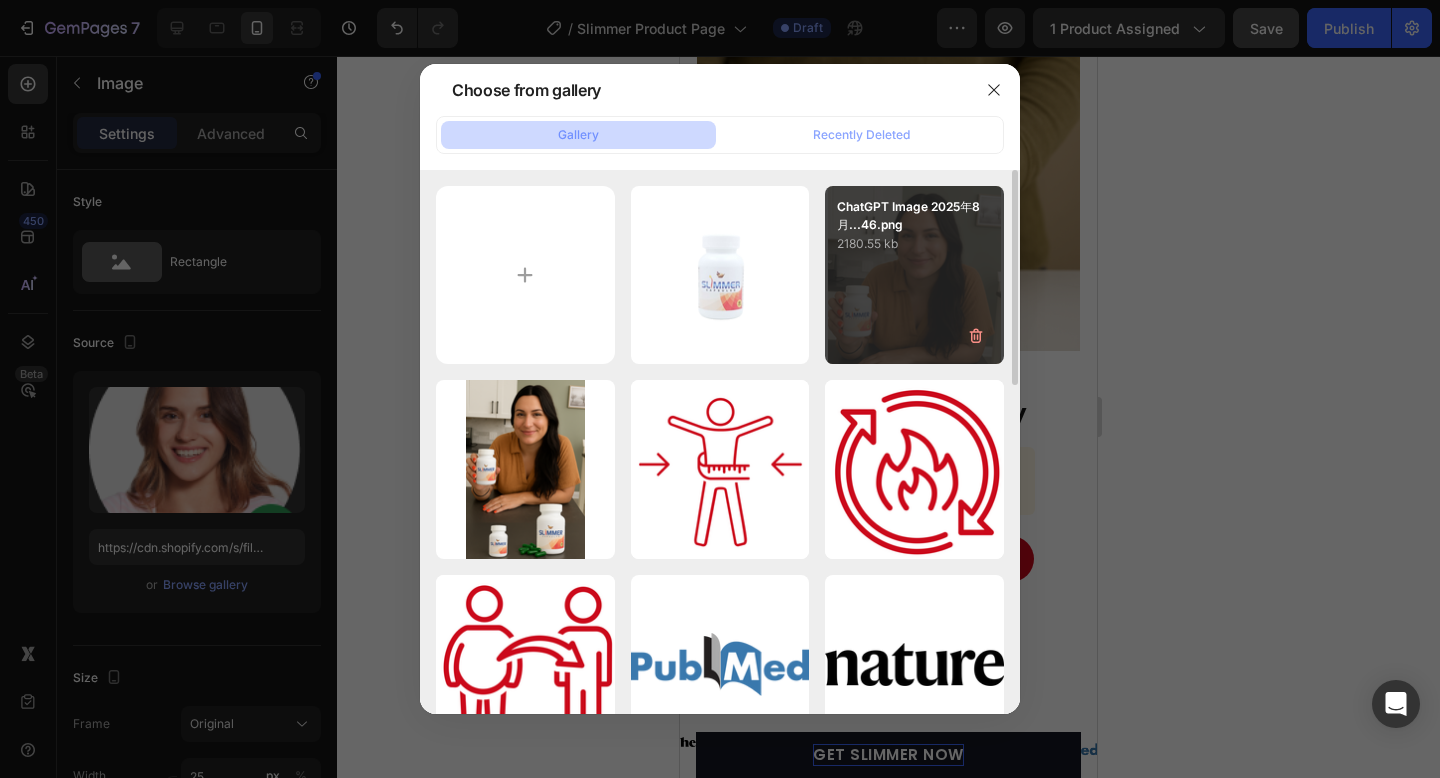 click on "2180.55 kb" at bounding box center (914, 244) 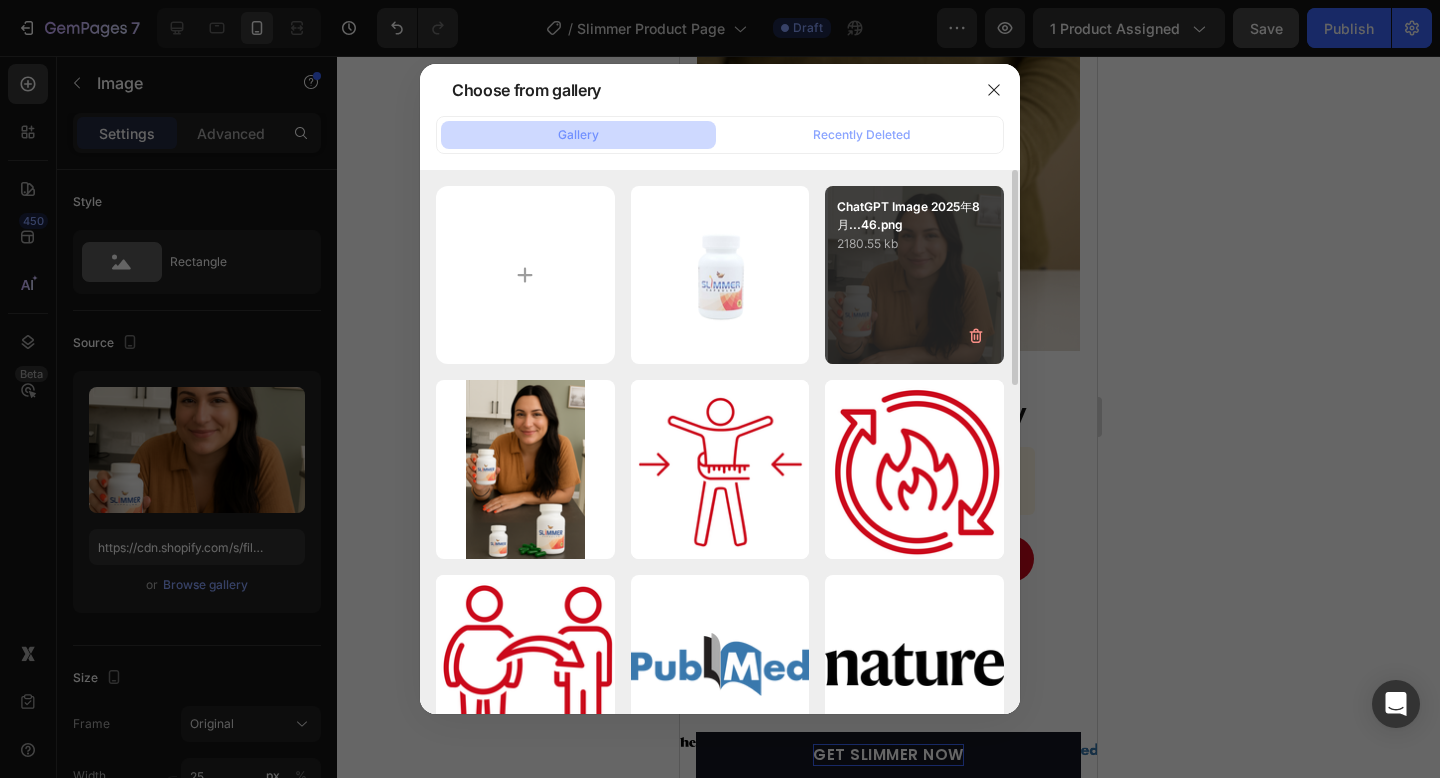 type on "https://cdn.shopify.com/s/files/1/0683/5470/3529/files/gempages_547106661181948750-ea5477db-2b9d-426a-ab29-91a8aa3b2a2f.png" 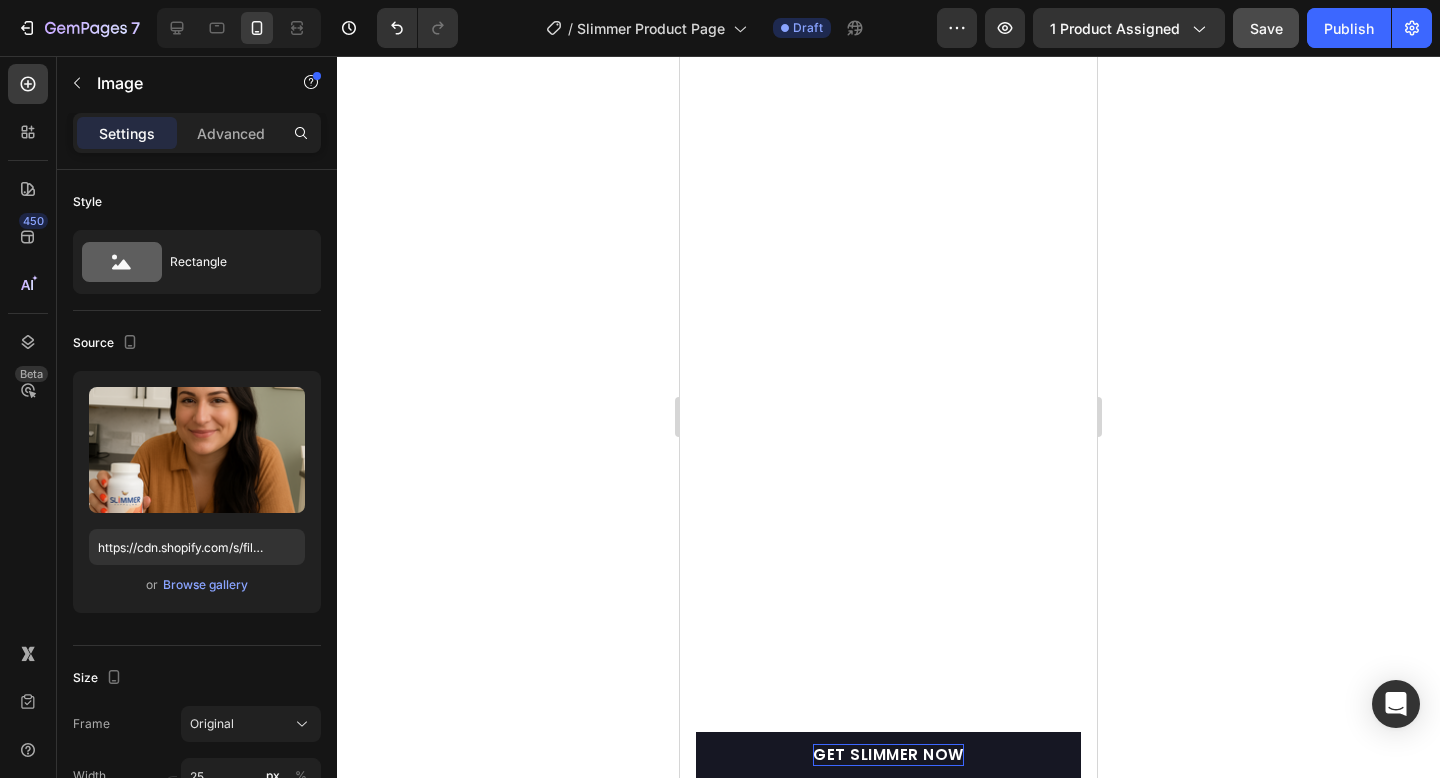 scroll, scrollTop: 3599, scrollLeft: 0, axis: vertical 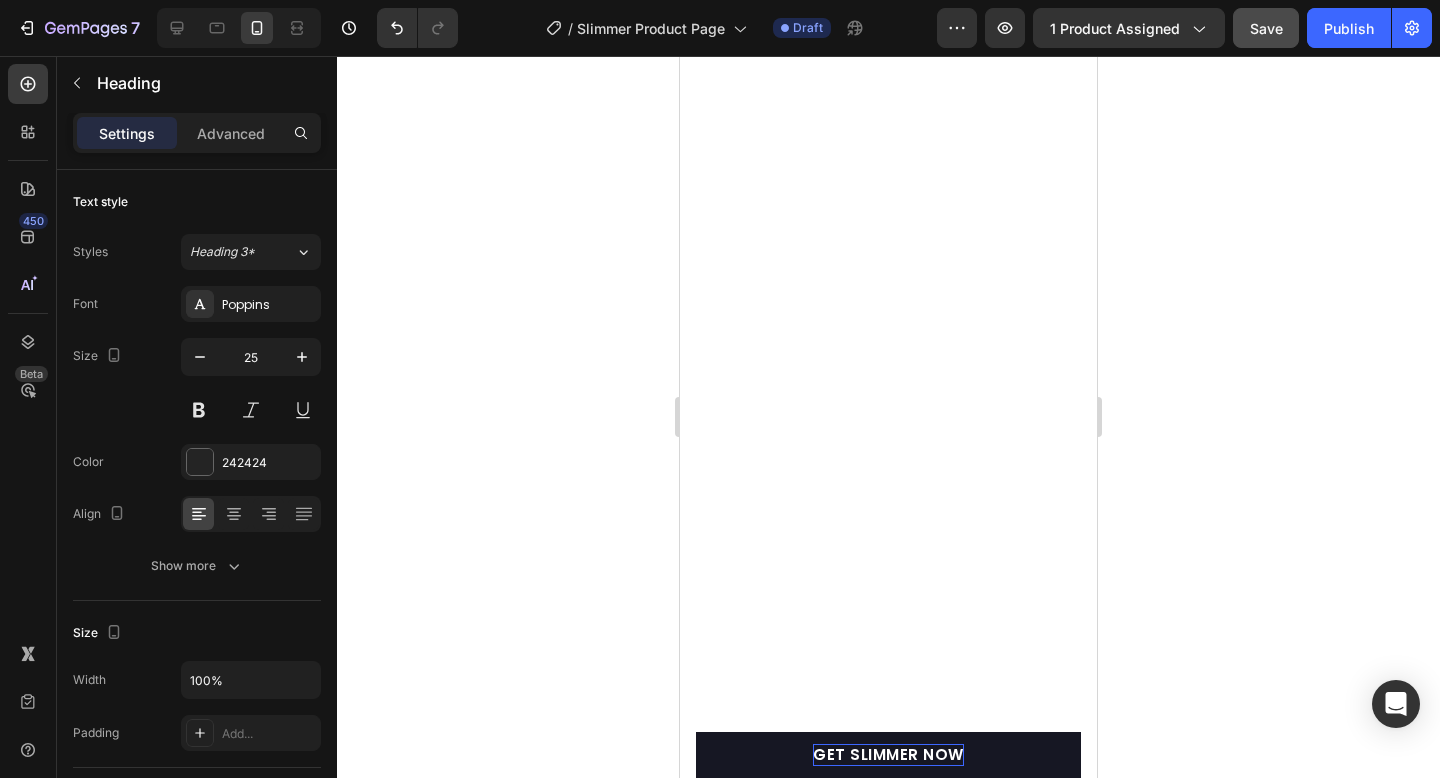 click on "Long-Term Consequences (2+ years)" at bounding box center (869, -341) 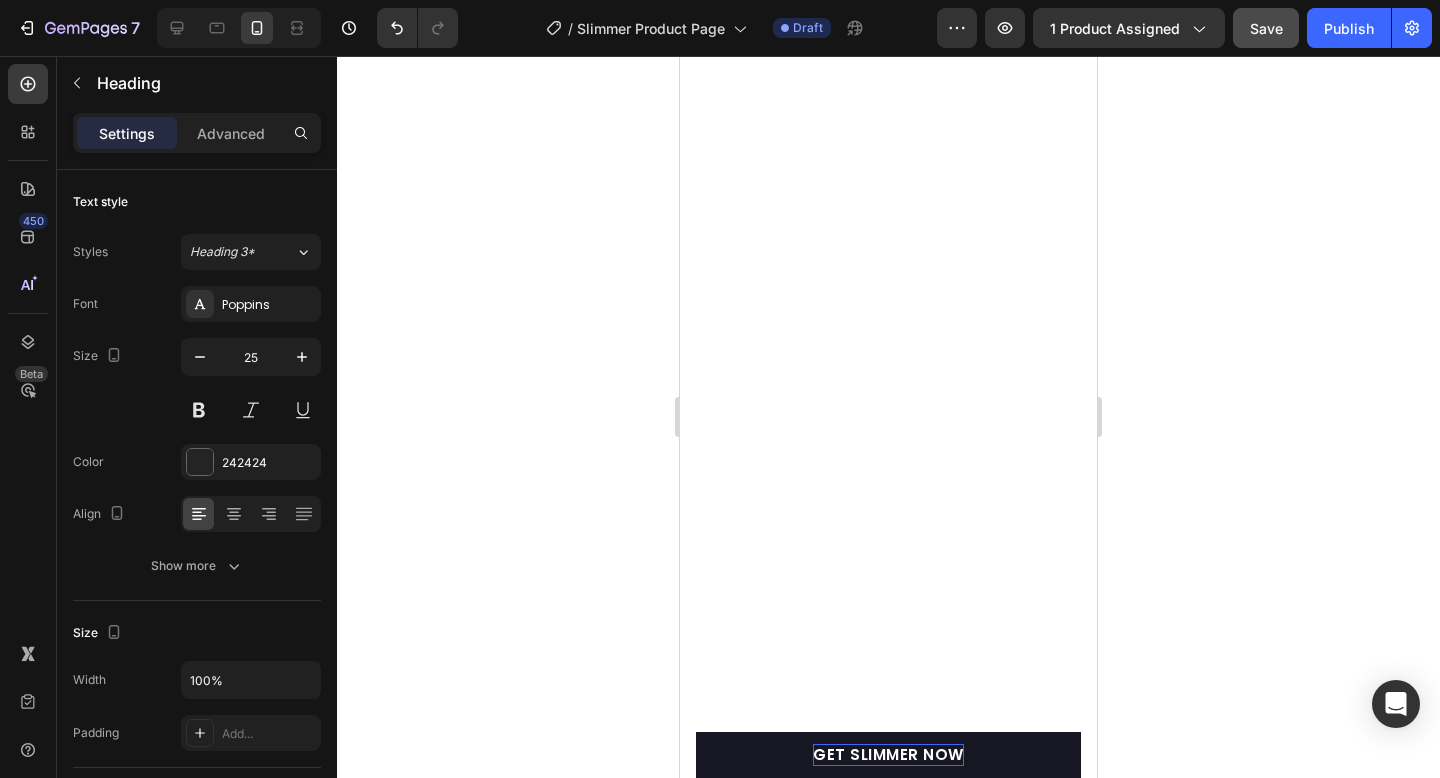 click on "Long-Term Consequences (2+ years)" at bounding box center (869, -341) 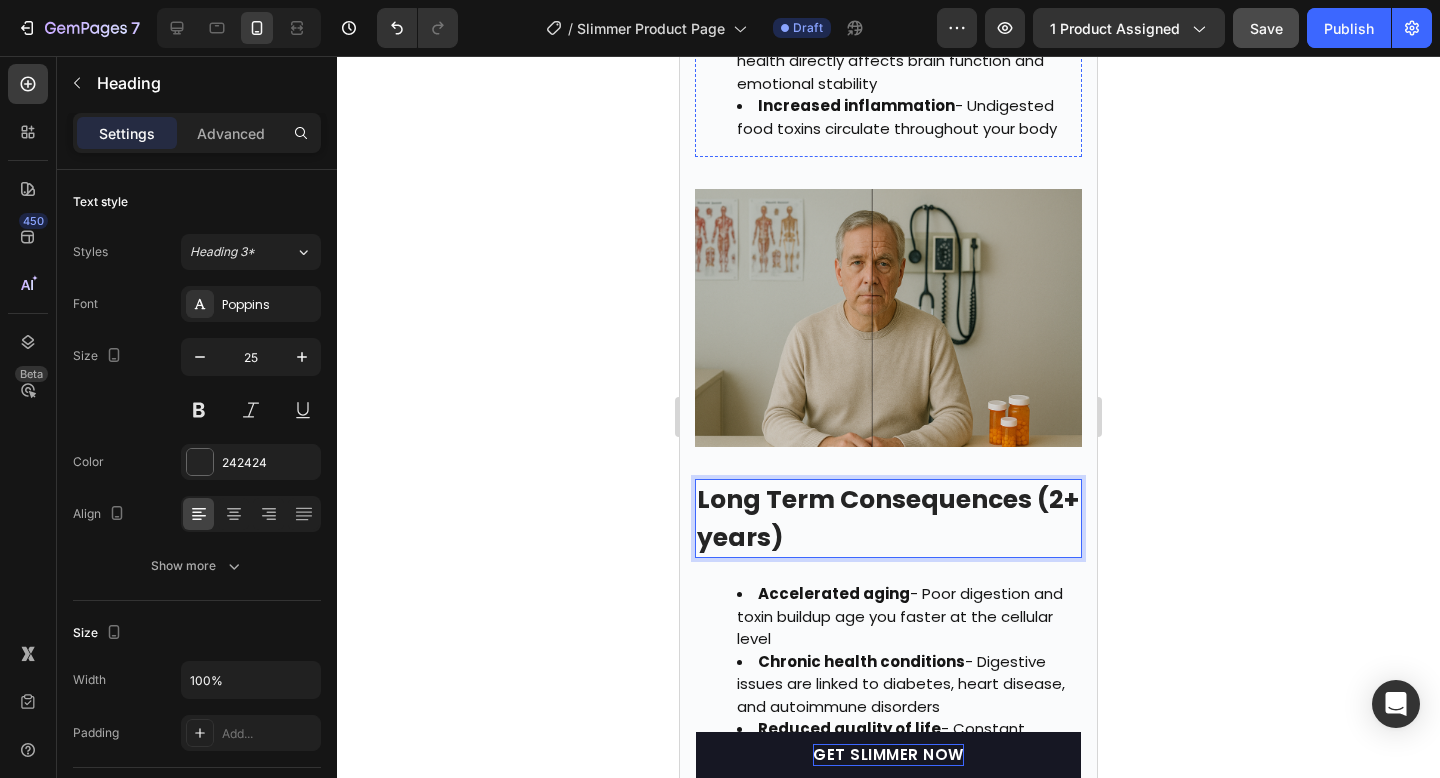 click on "Medium-Term Consequences  (6 months - 2 years)" at bounding box center [888, -123] 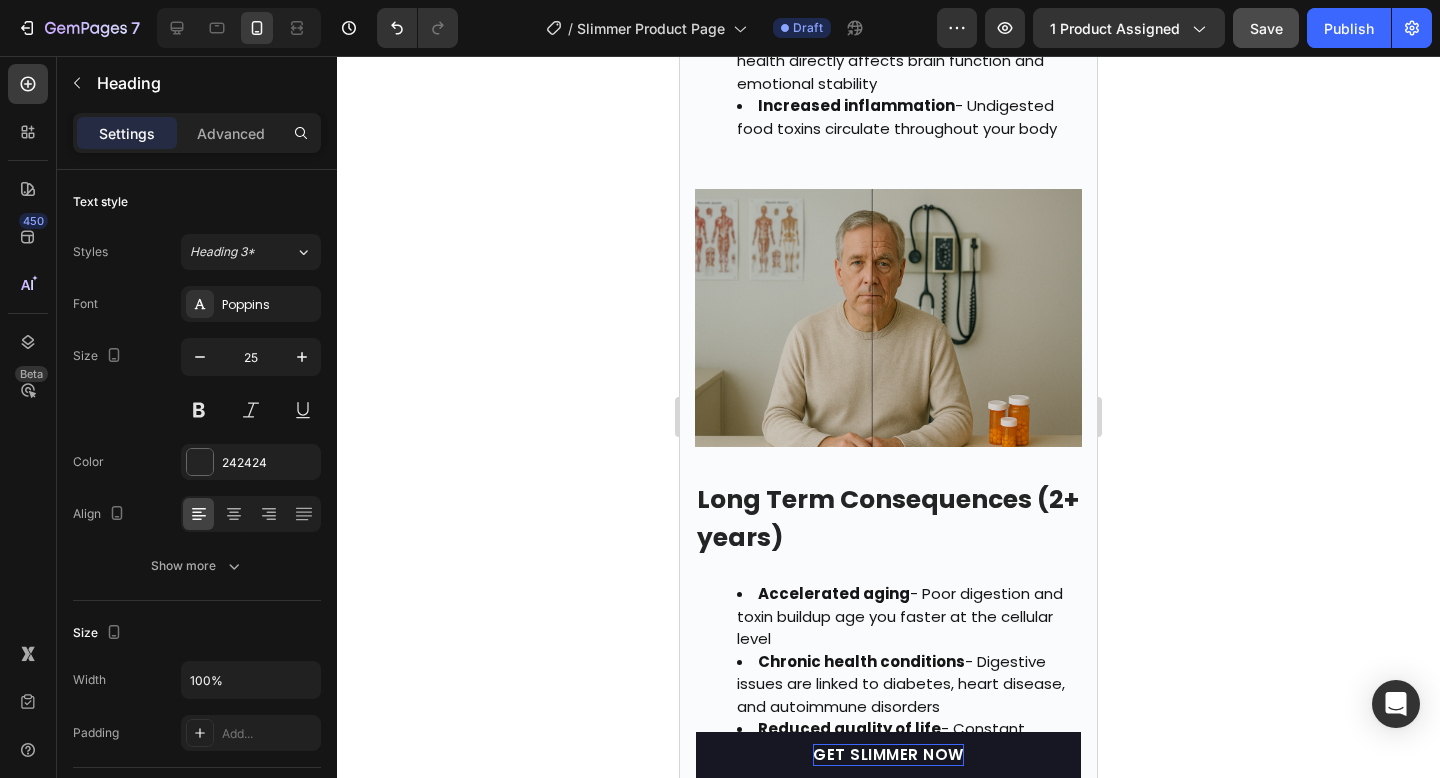click on "Medium-Term Consequences  (6 months - 2 years)" at bounding box center [888, -123] 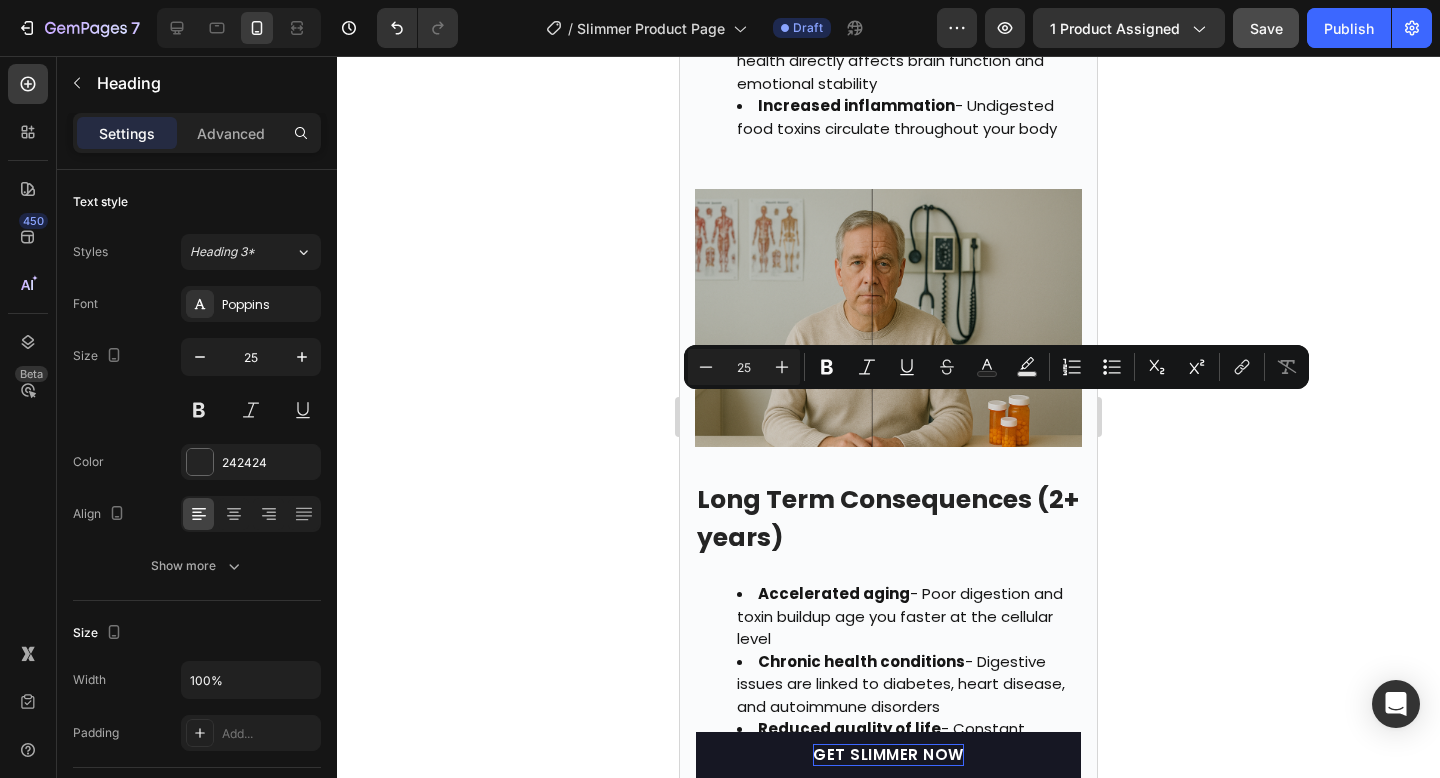 click on "Medium-Term Consequences  (6 months - 2 years)" at bounding box center [888, -123] 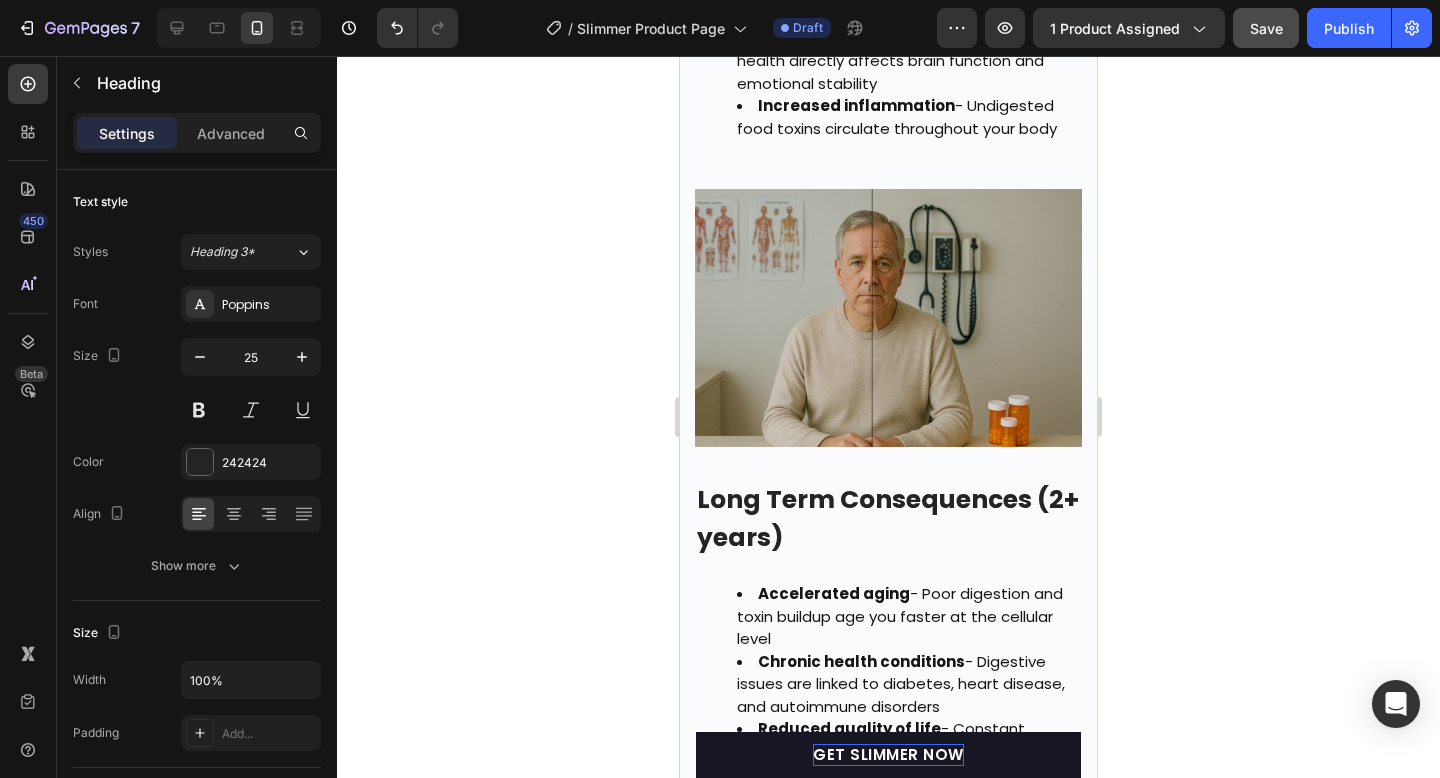 click on "Medium-Term Consequences  (6 months - 2 years)" at bounding box center (888, -123) 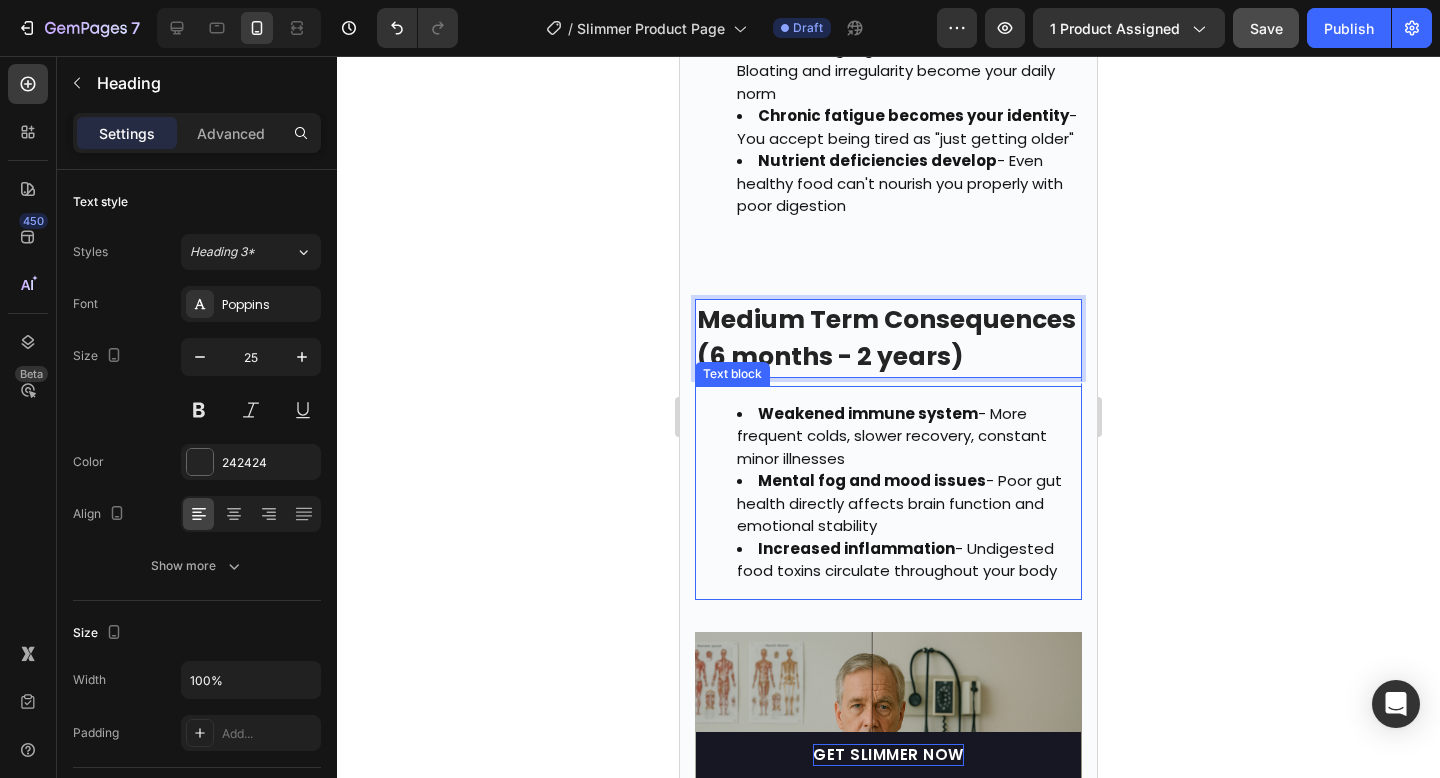 scroll, scrollTop: 2494, scrollLeft: 0, axis: vertical 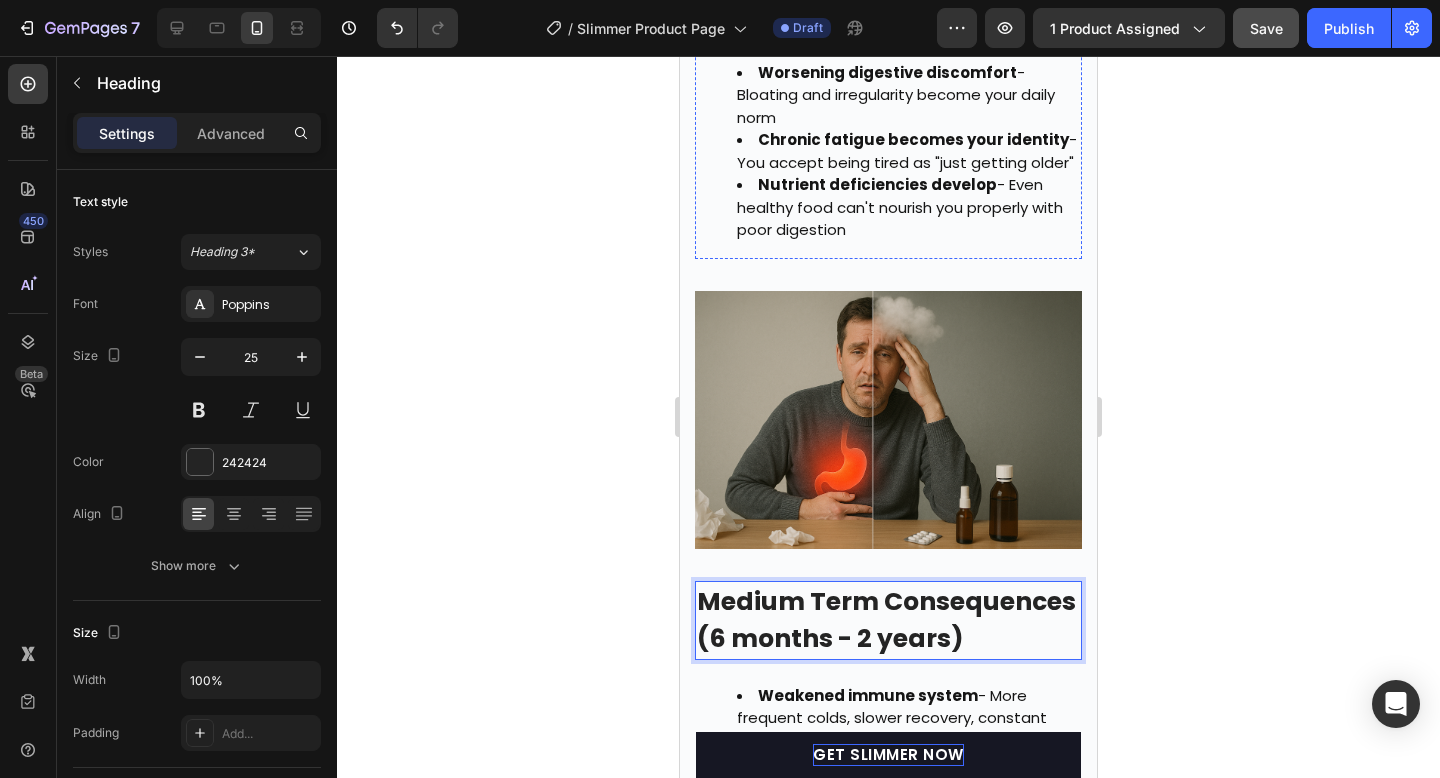click on "Short-Term Consequences" at bounding box center (872, -22) 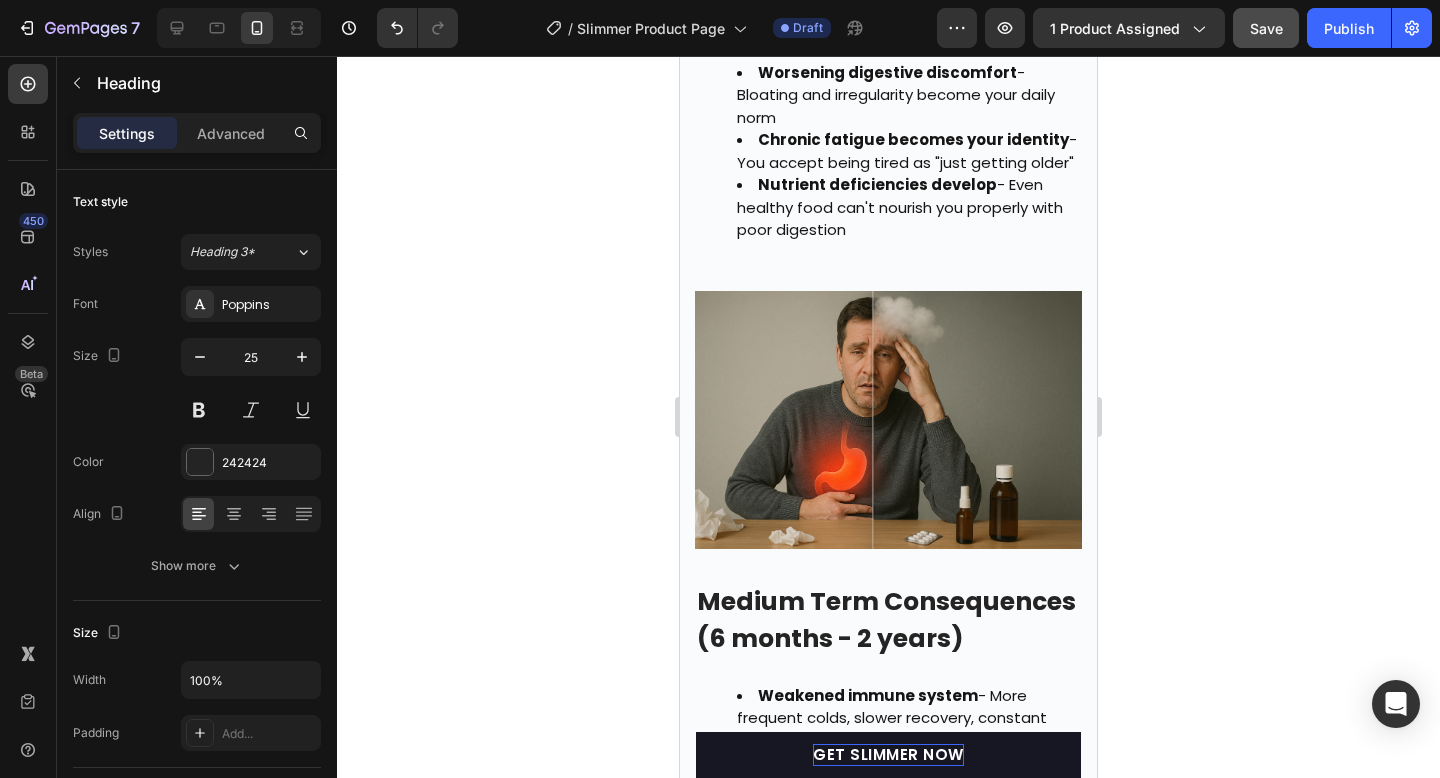click on "Short-Term Consequences" at bounding box center (872, -22) 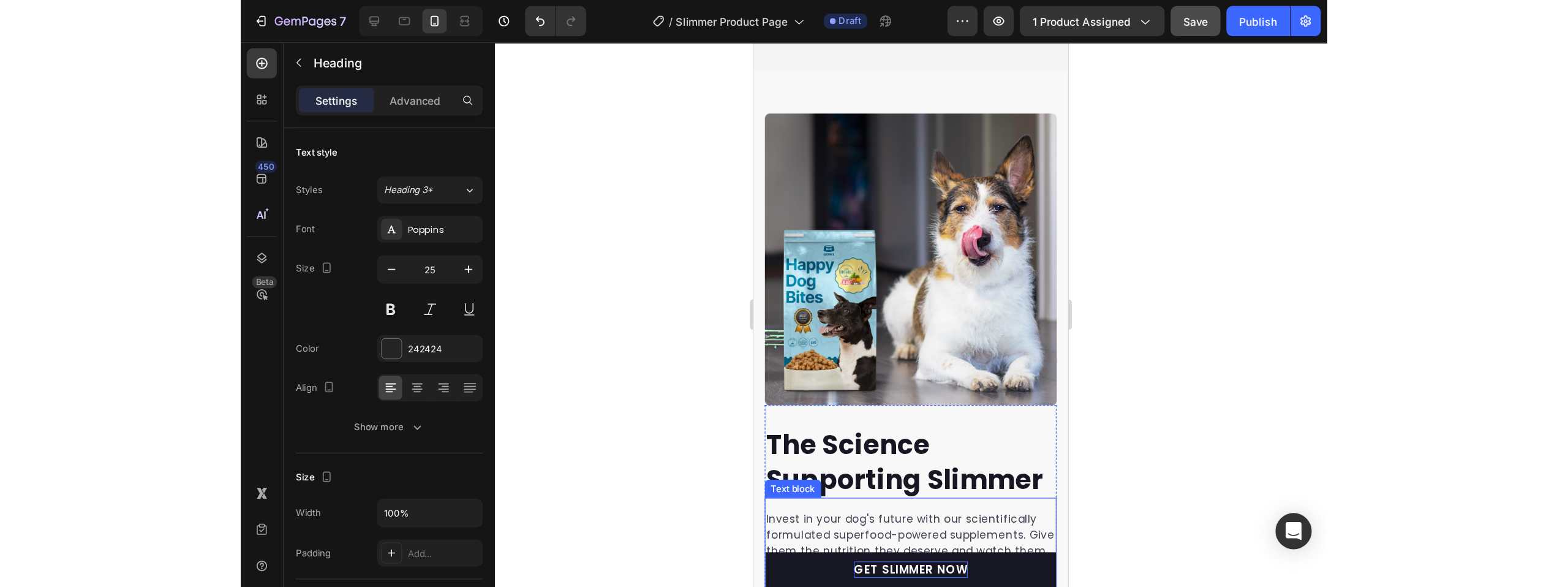 scroll, scrollTop: 4955, scrollLeft: 0, axis: vertical 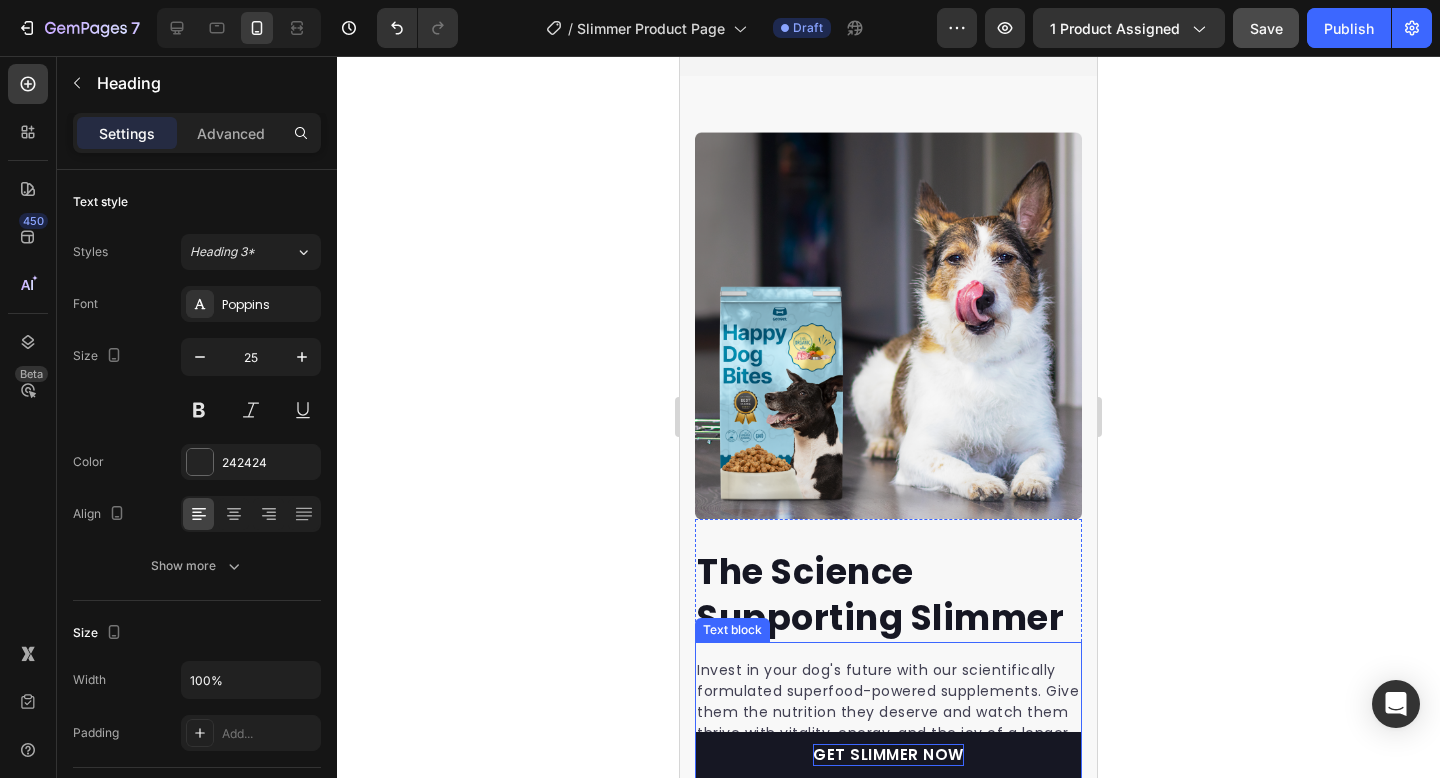 click at bounding box center (888, 325) 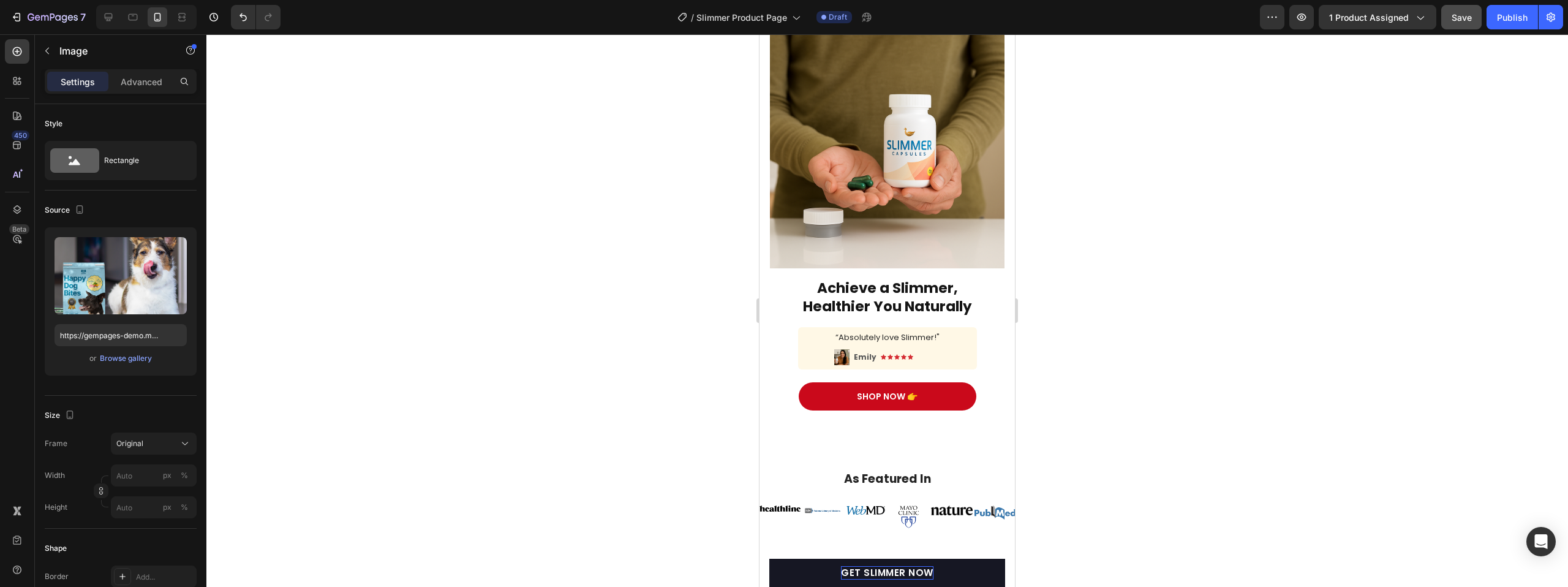 scroll, scrollTop: 34, scrollLeft: 0, axis: vertical 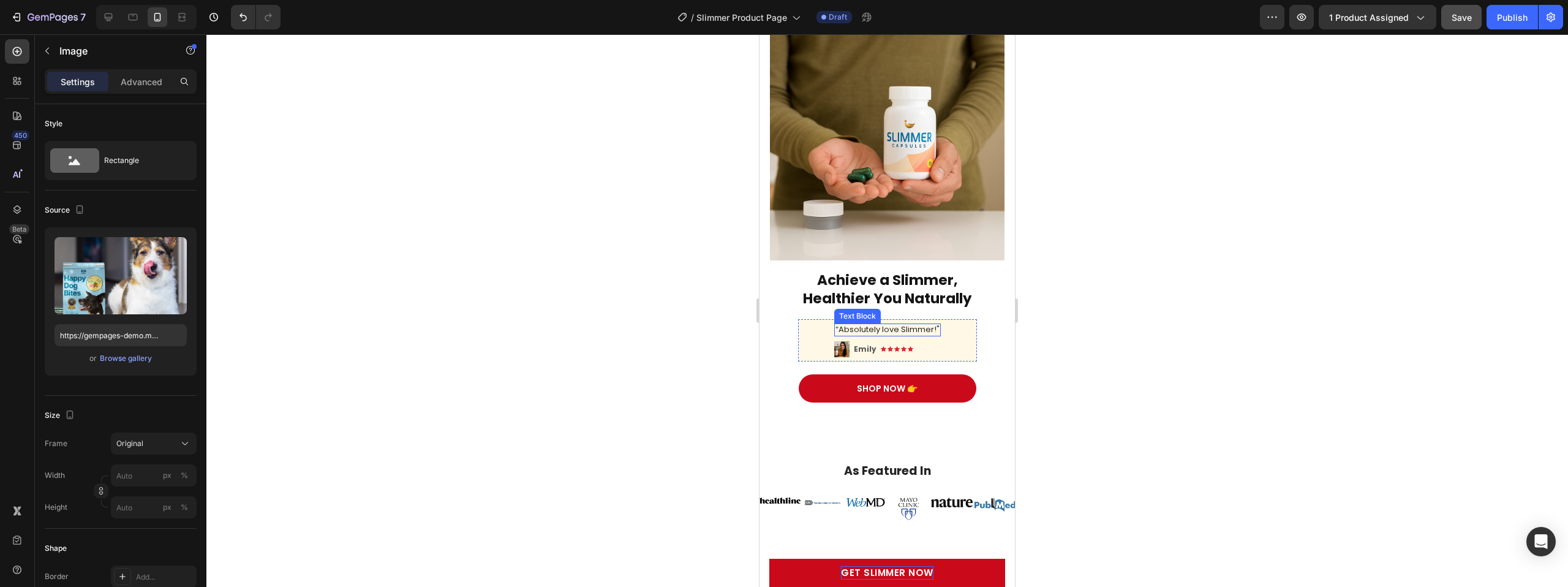 click on "“Absolutely love Slimmer!"" at bounding box center (888, 330) 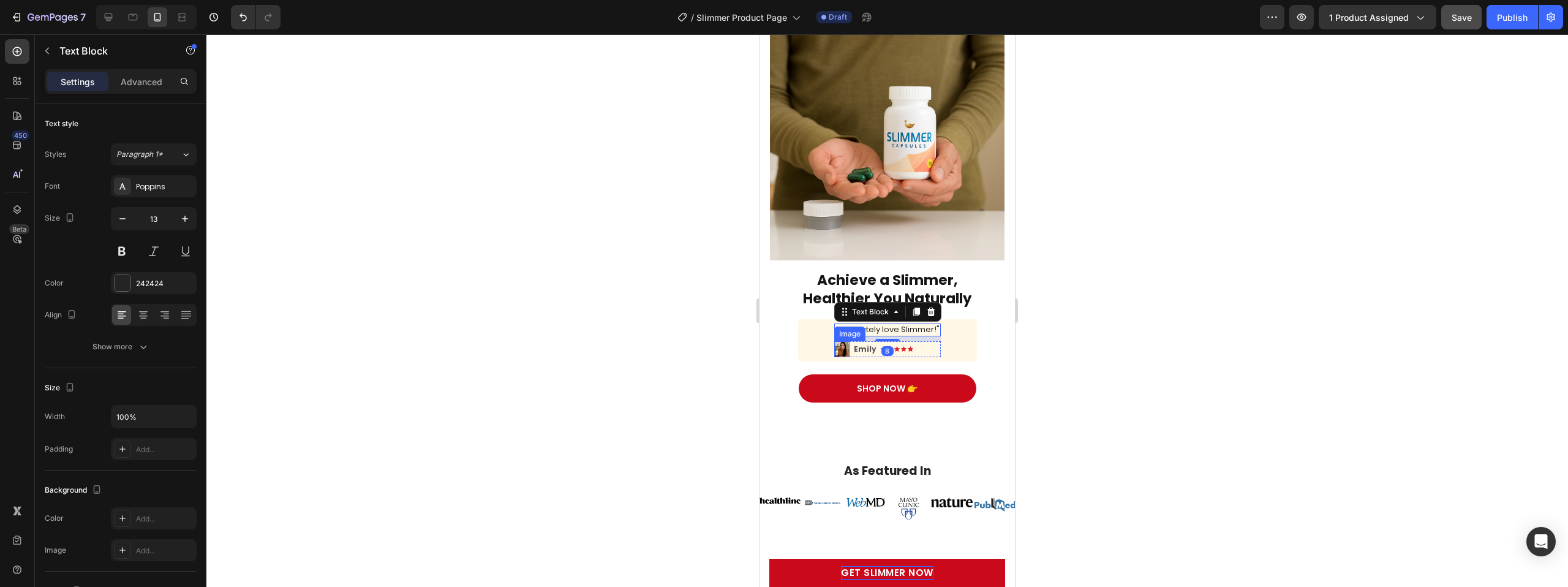 click at bounding box center (842, 349) 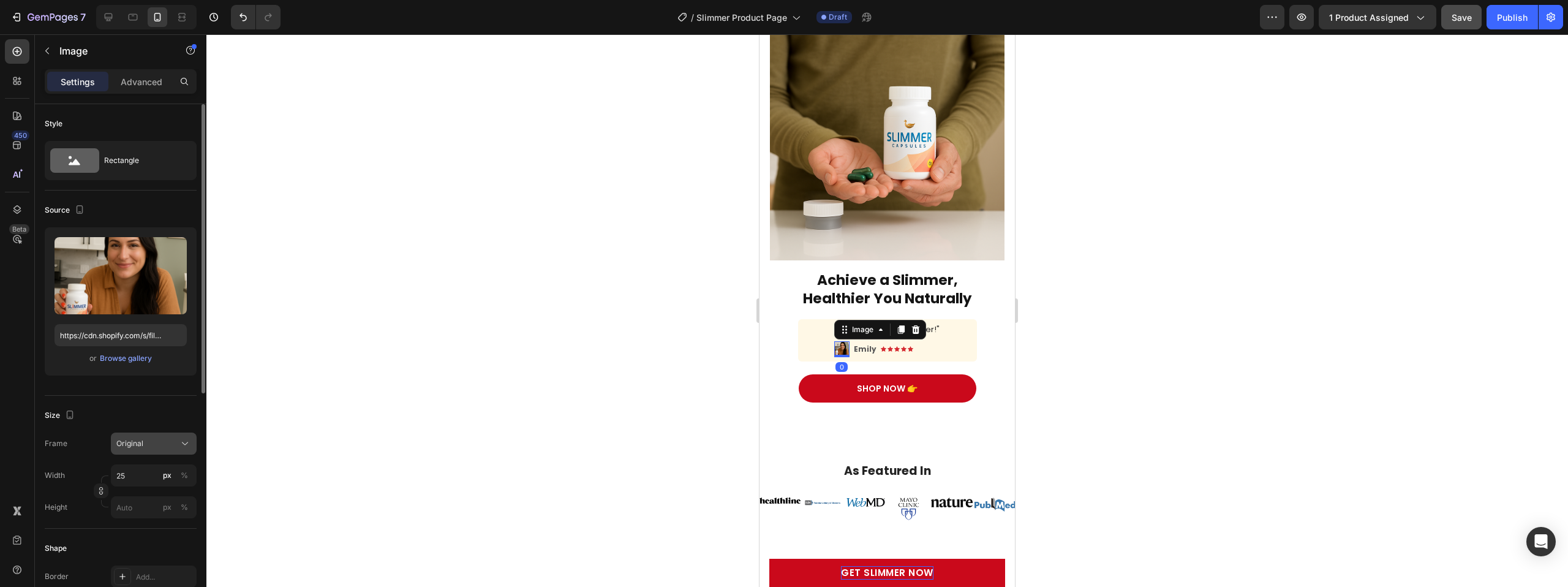 click on "Original" at bounding box center (130, 444) 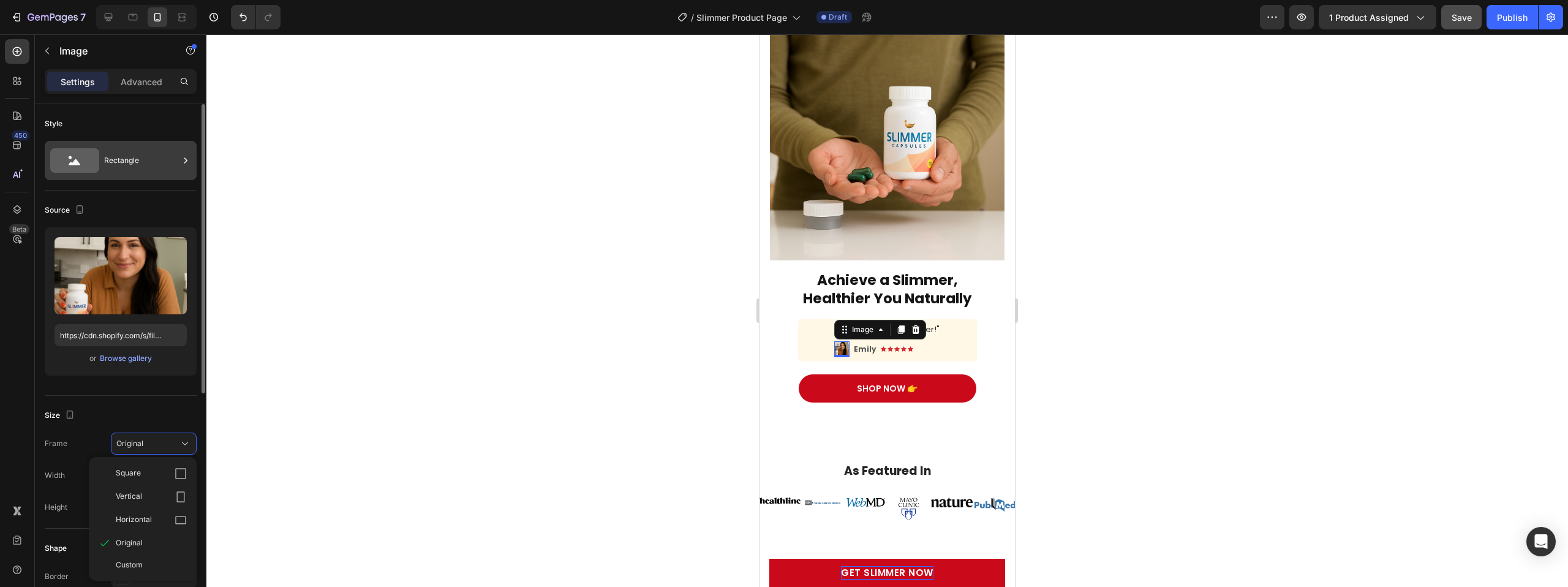 click on "Rectangle" at bounding box center [121, 161] 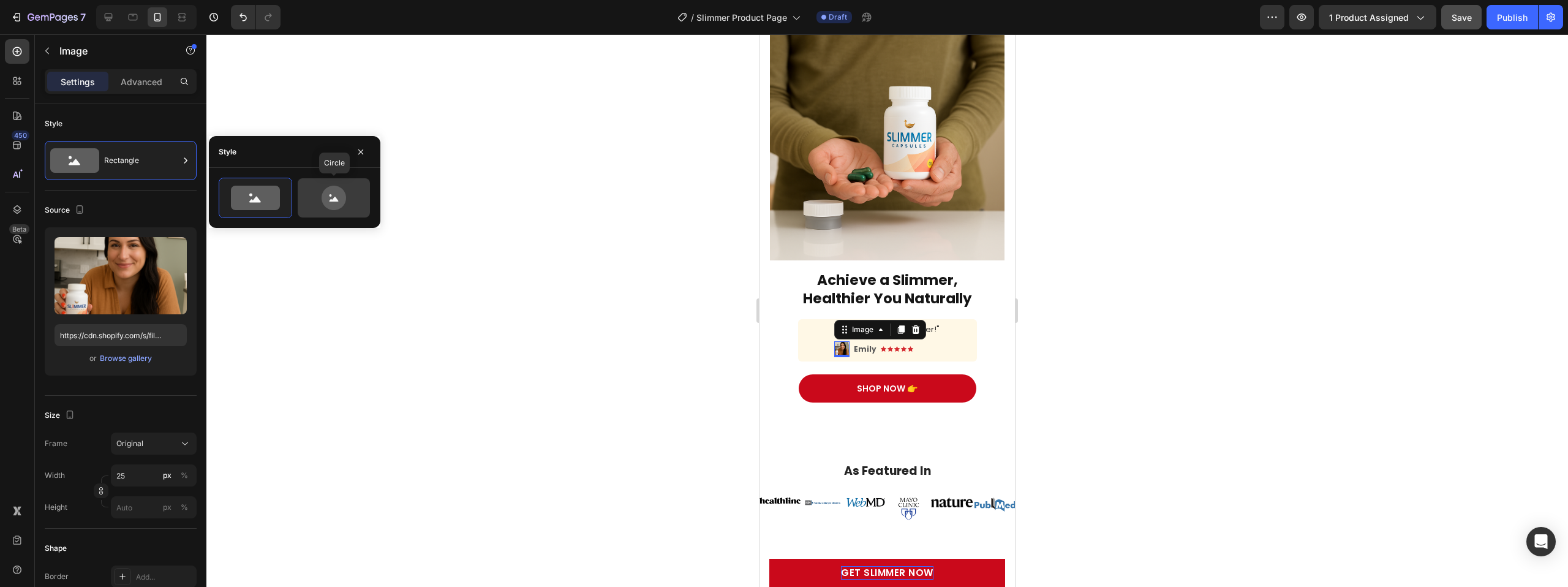 click 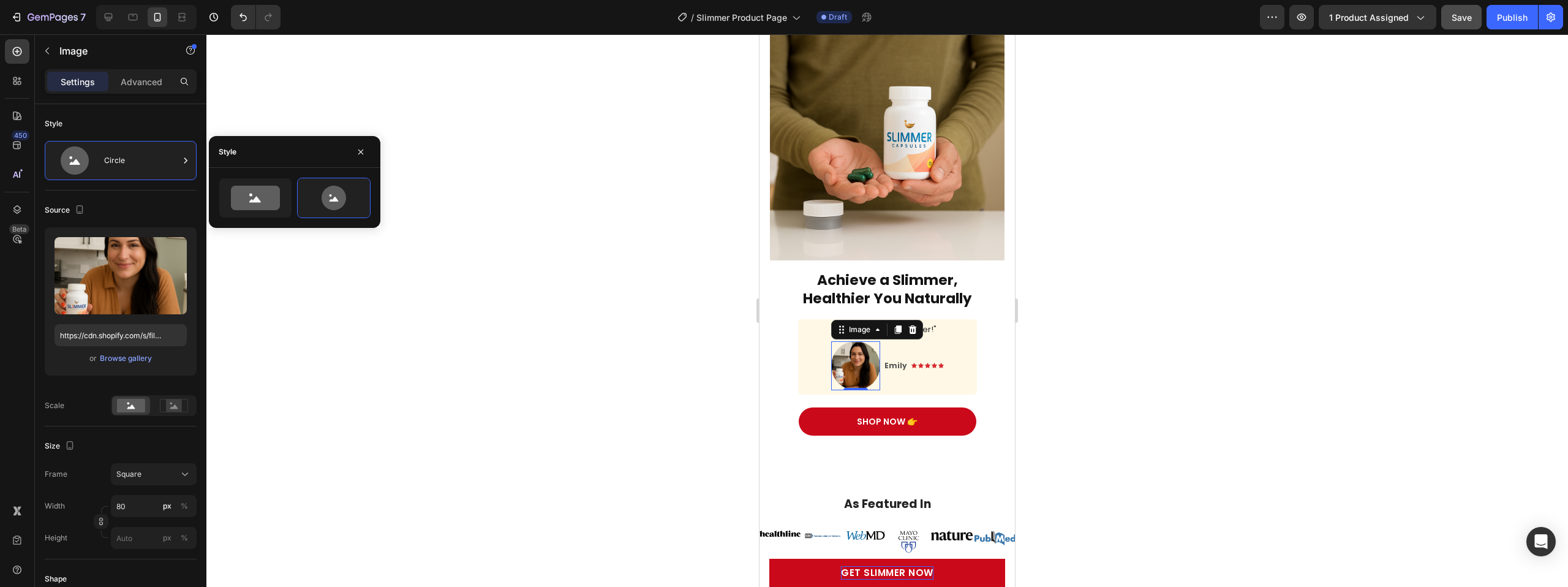 click at bounding box center (856, 366) 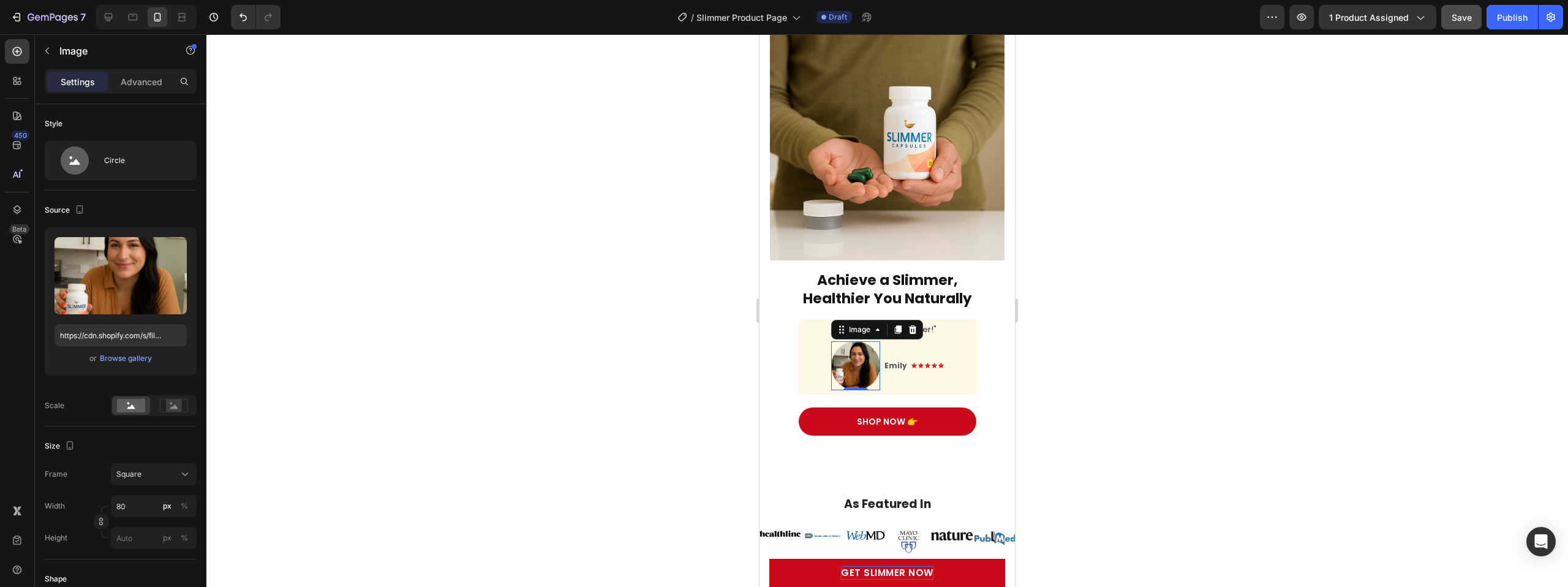 click on "Image “Absolutely love Slimmer!" Text Block Image   0 Icon Icon Icon Icon Icon Icon List Emily  Text Block Row Row" at bounding box center [888, 357] 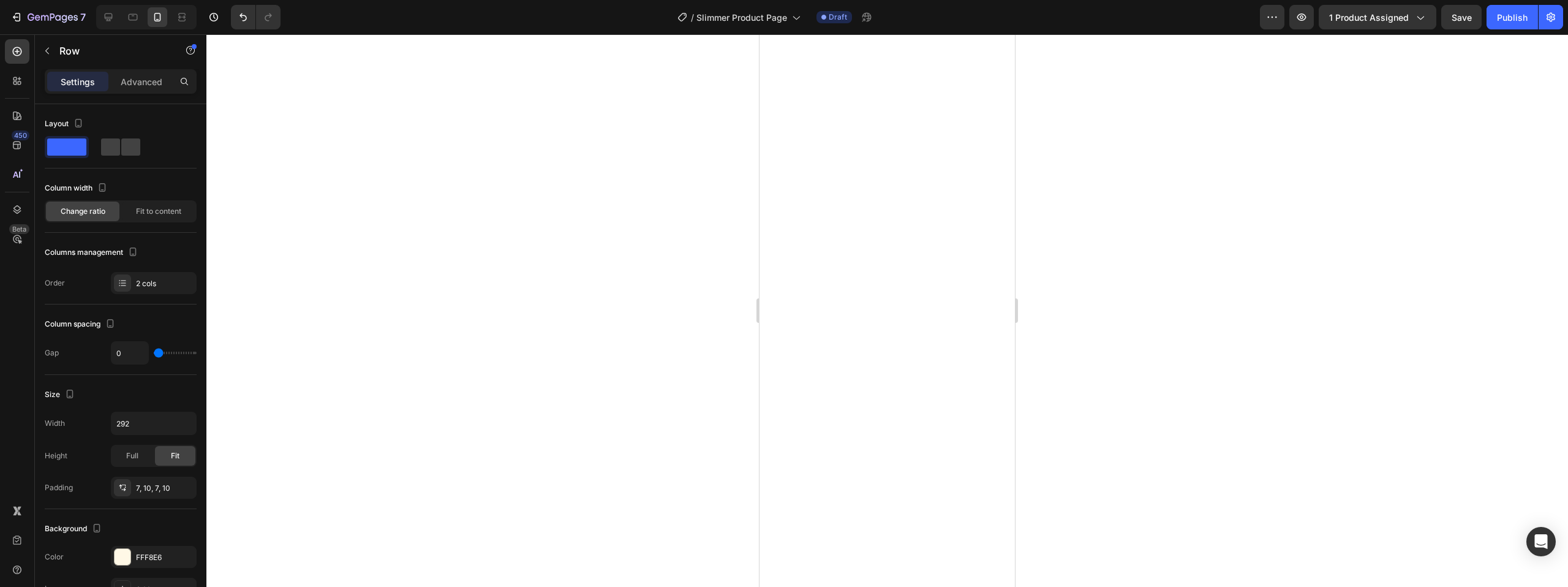 scroll, scrollTop: 0, scrollLeft: 0, axis: both 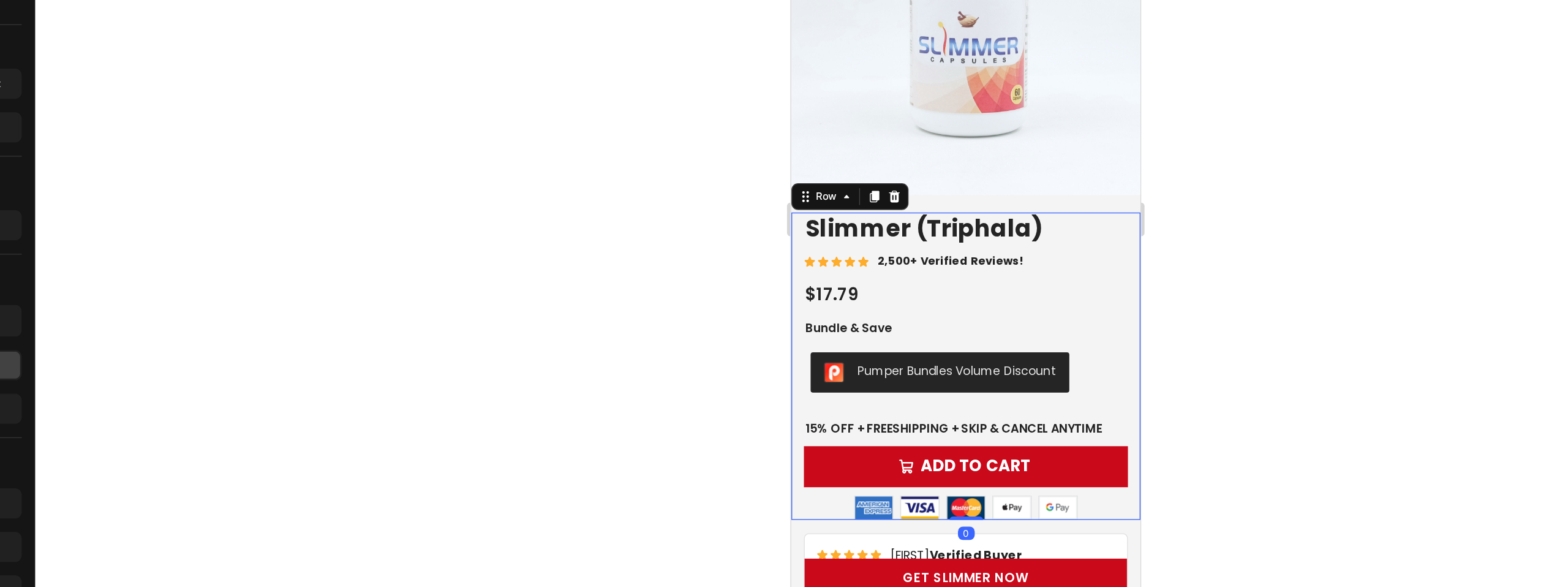 click on "Best Seller Text Block Slimmer (Triphala) Product Title Icon Icon Icon Icon Icon Icon List 2,500+ Verified Reviews! Text Block Row $17.79 Product Price Product Price Bundle & Save Text Block Pumper Bundles Volume Discount Pumper Bundles Volume Discount 15% off + Freeshipping + Skip & Cancel Anytime Text Block
Add to cart Add to Cart Image Image Image Image Image Row" at bounding box center [918, 225] 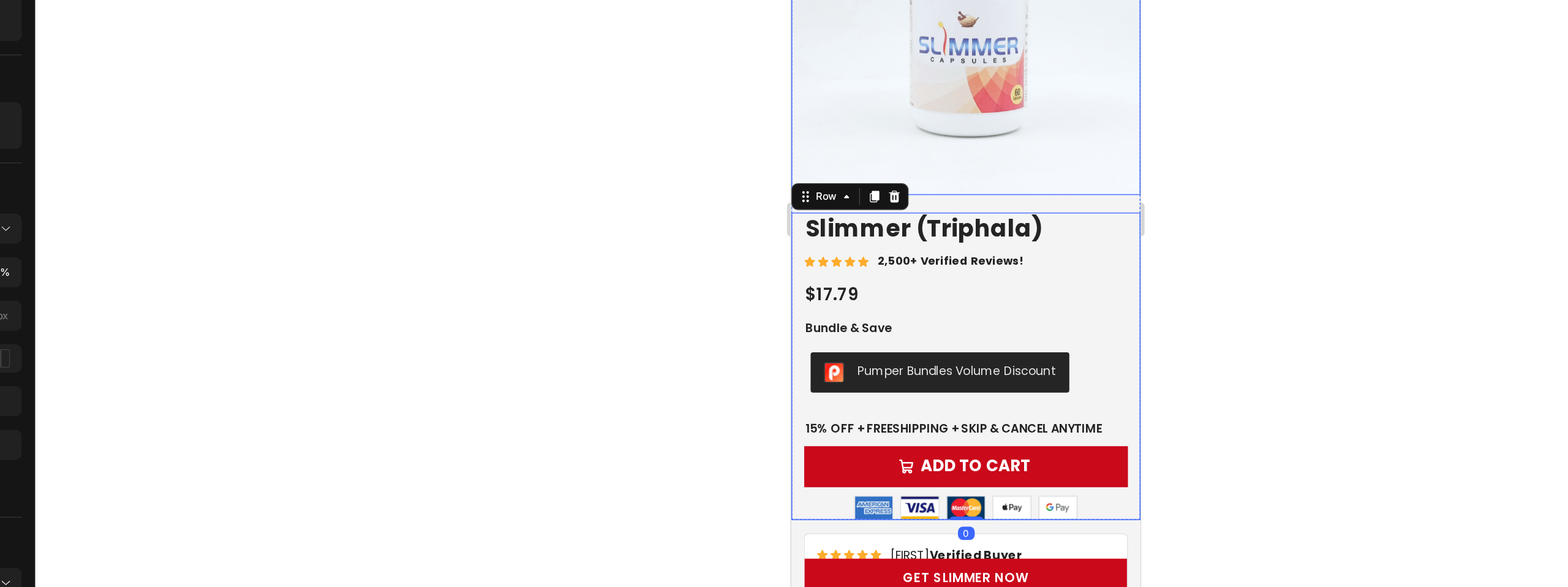 click at bounding box center [918, -28] 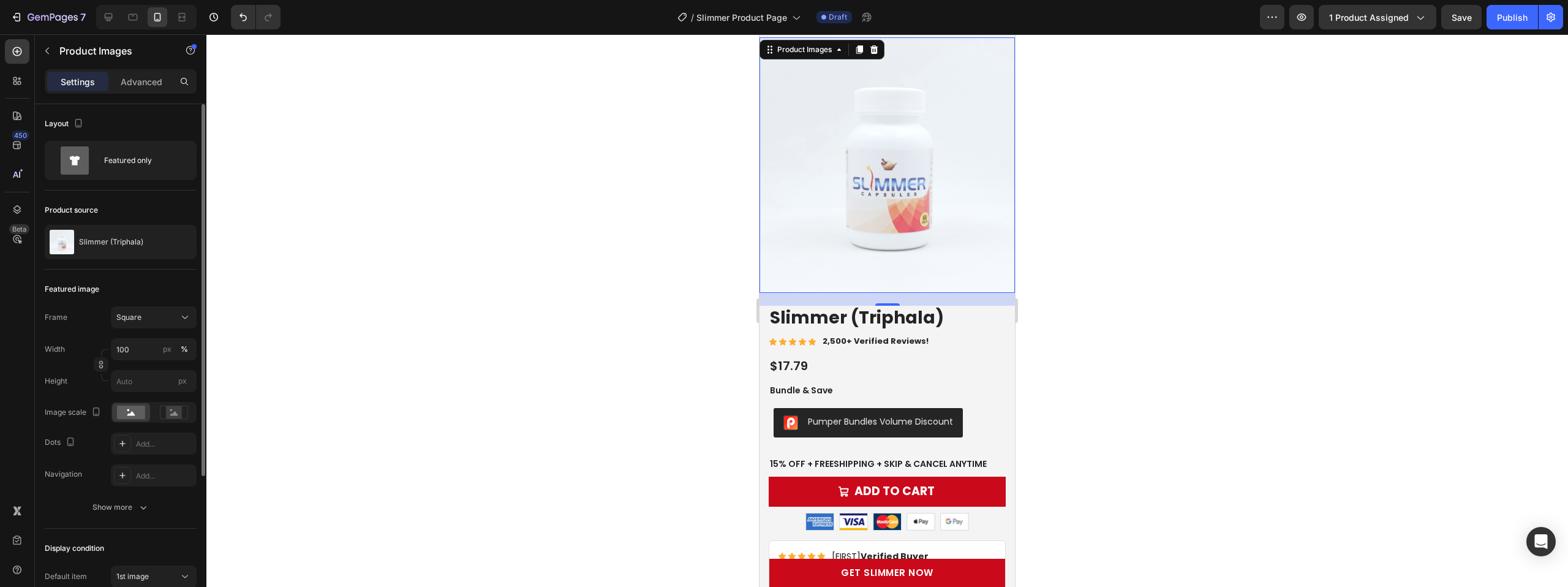 click on "Product source Slimmer (Triphala)" 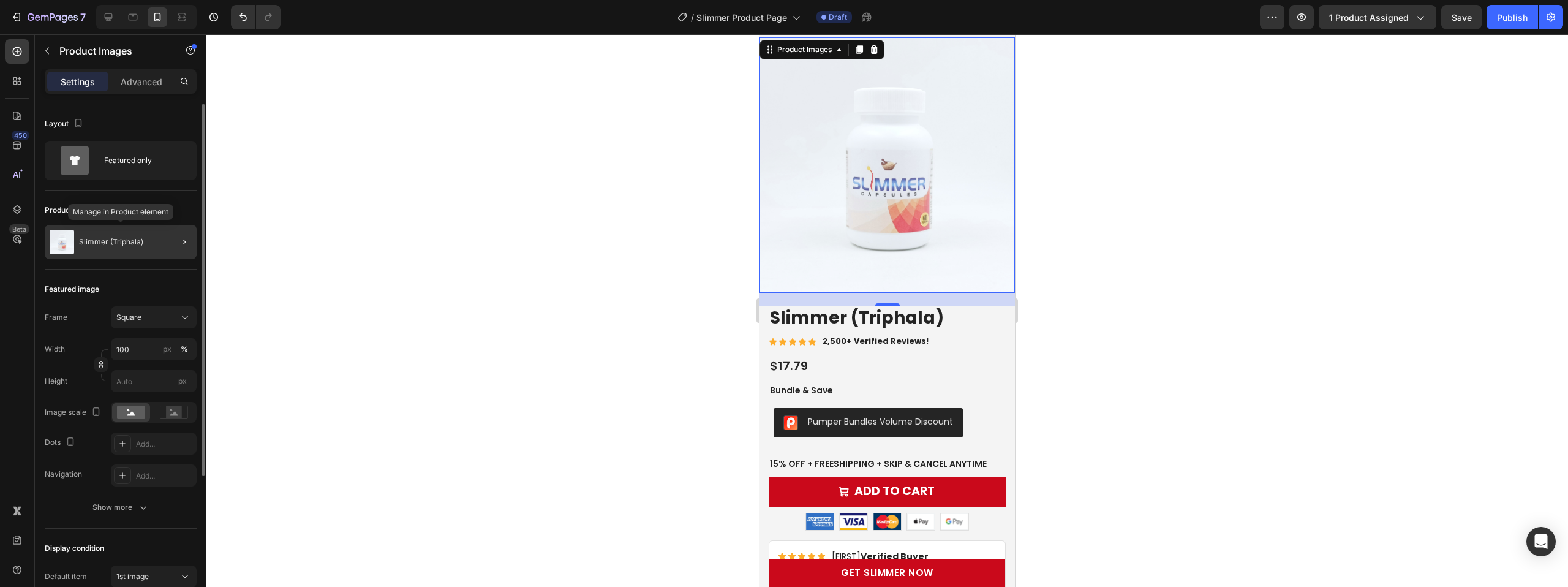click on "Slimmer (Triphala)" at bounding box center [111, 242] 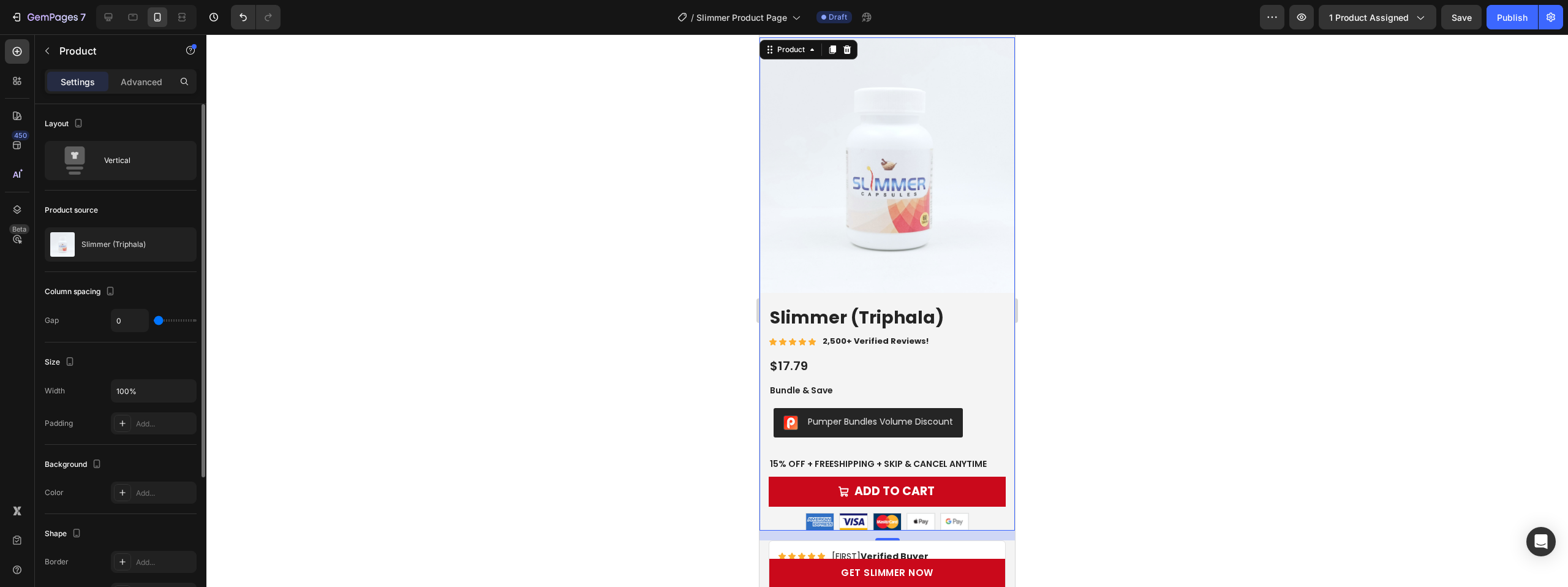 click on "7  Version history  /  Slimmer Product Page Draft Preview 1 product assigned  Save   Publish" 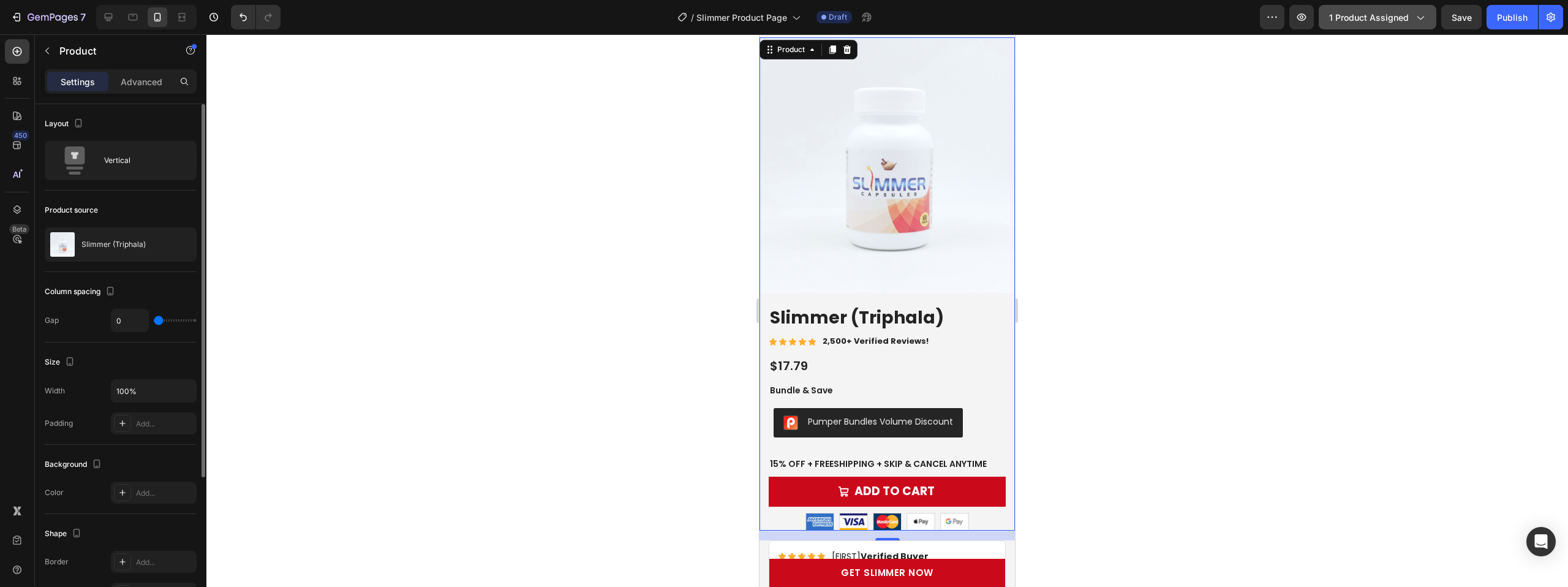 click on "1 product assigned" 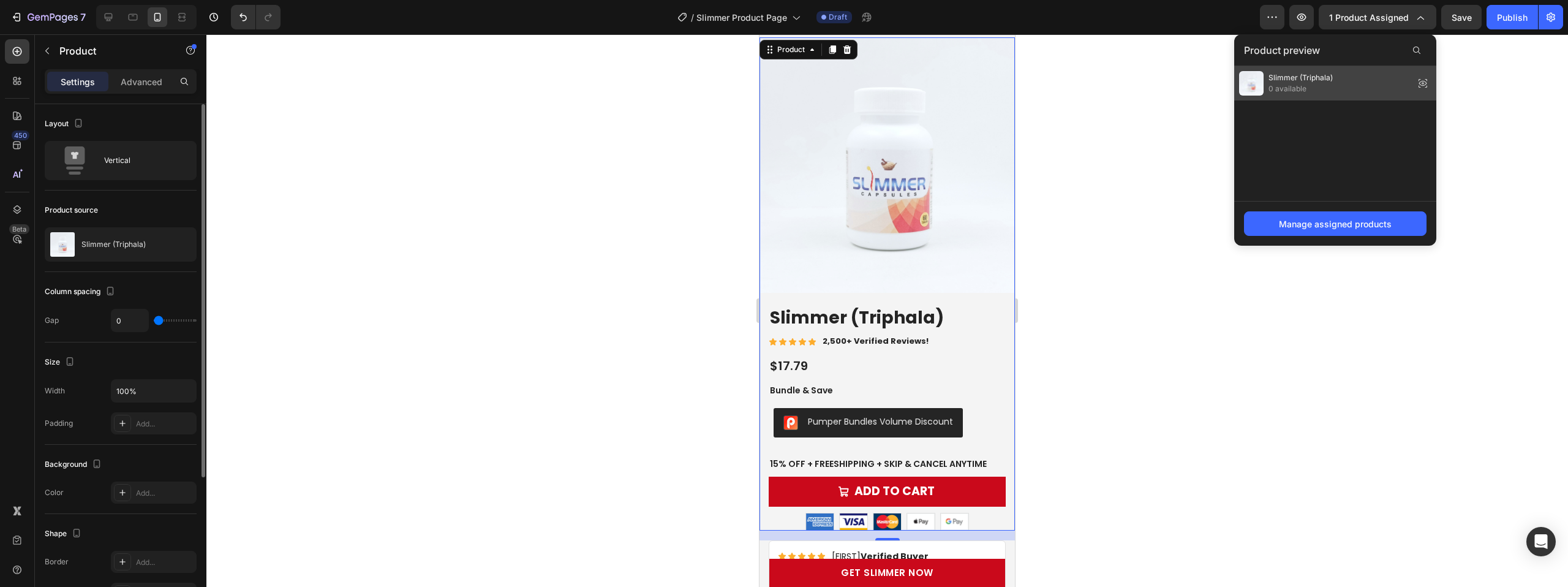 click on "0 available" at bounding box center [1300, 89] 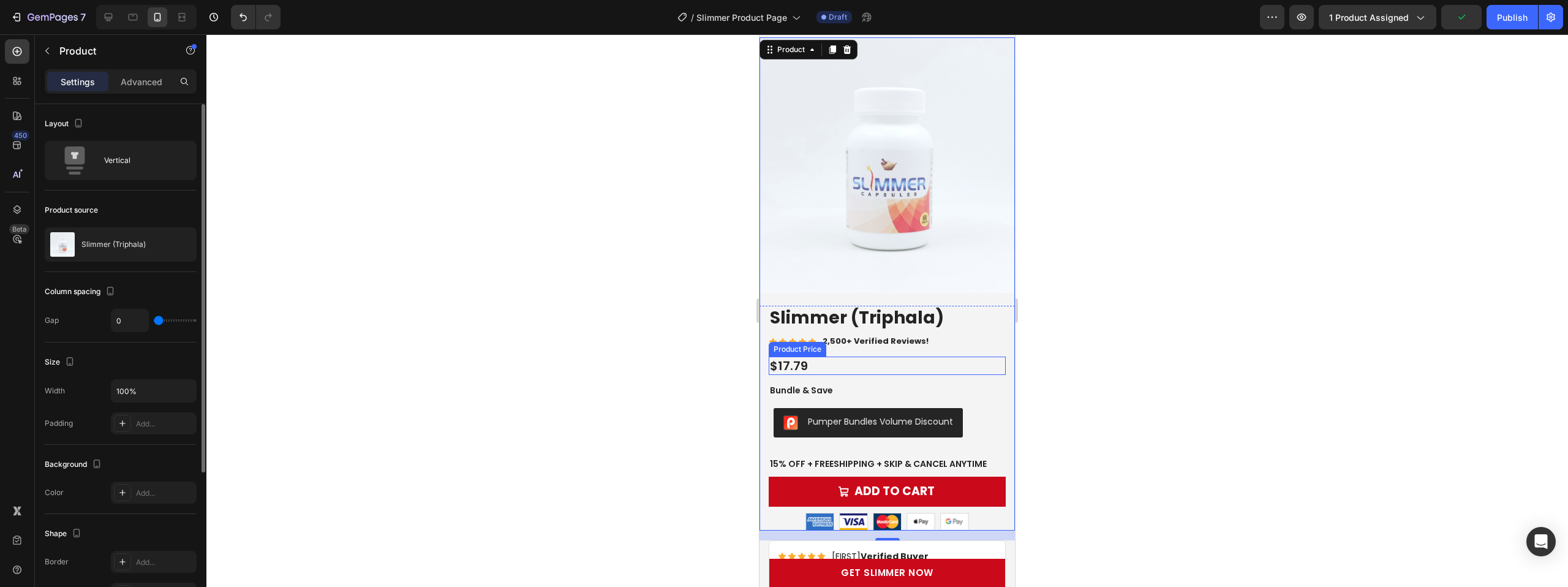 click on "$17.79" at bounding box center (887, 366) 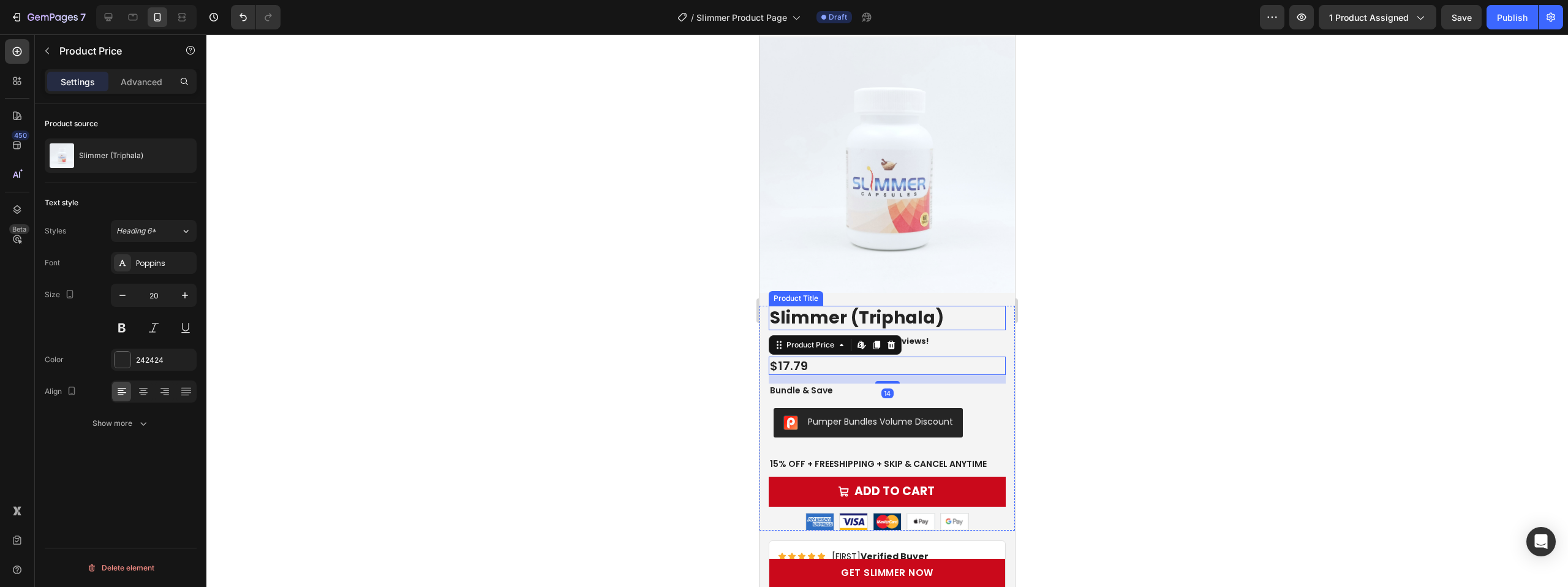 click on "Slimmer (Triphala)" at bounding box center (887, 318) 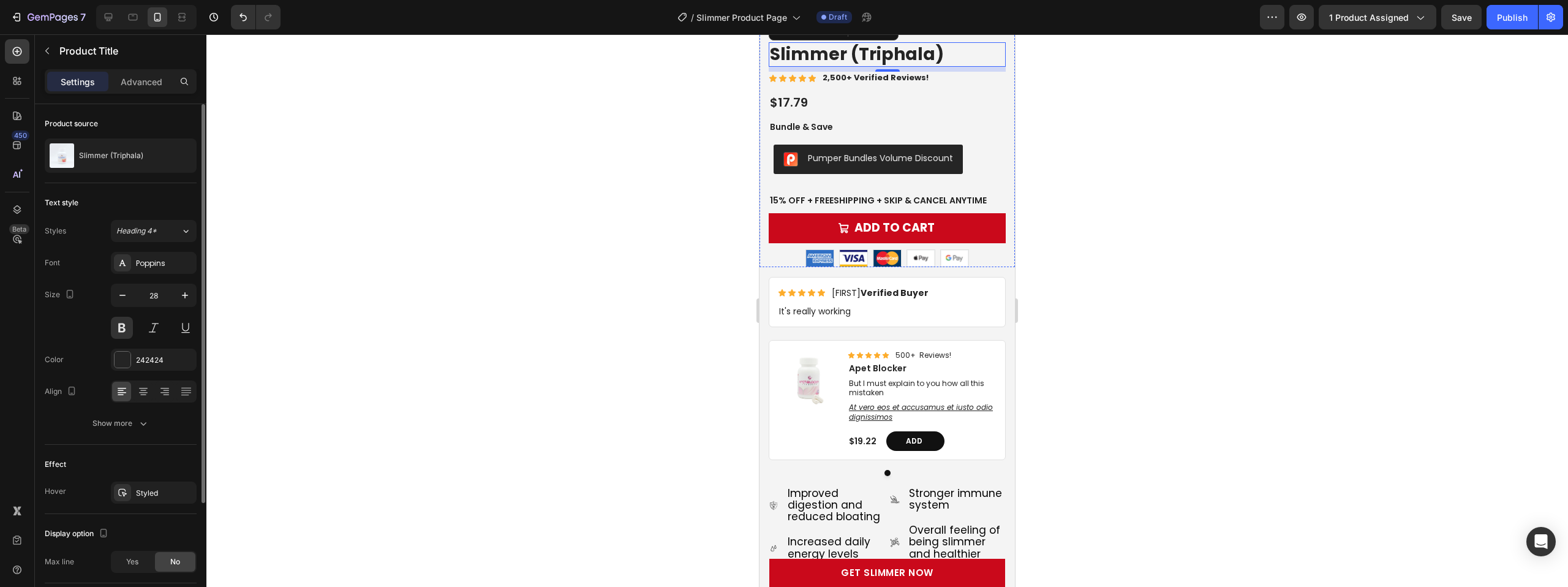 scroll, scrollTop: 4062, scrollLeft: 0, axis: vertical 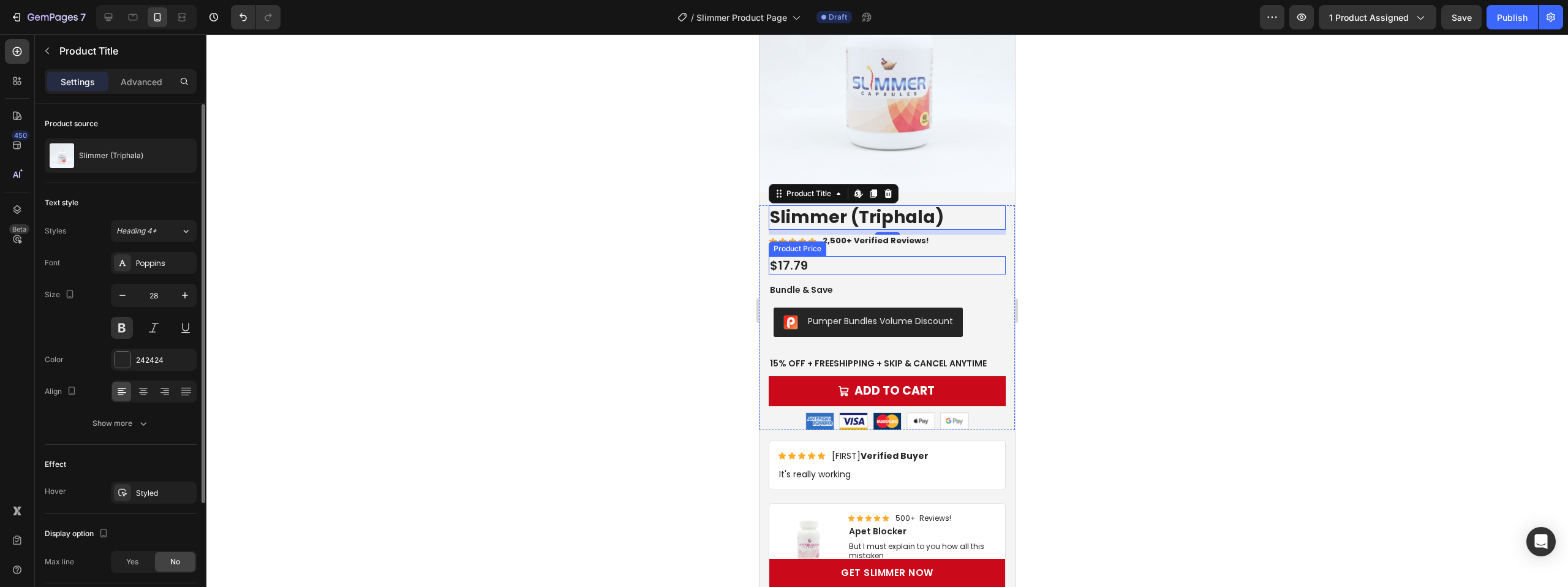 click on "$17.79" at bounding box center (887, 265) 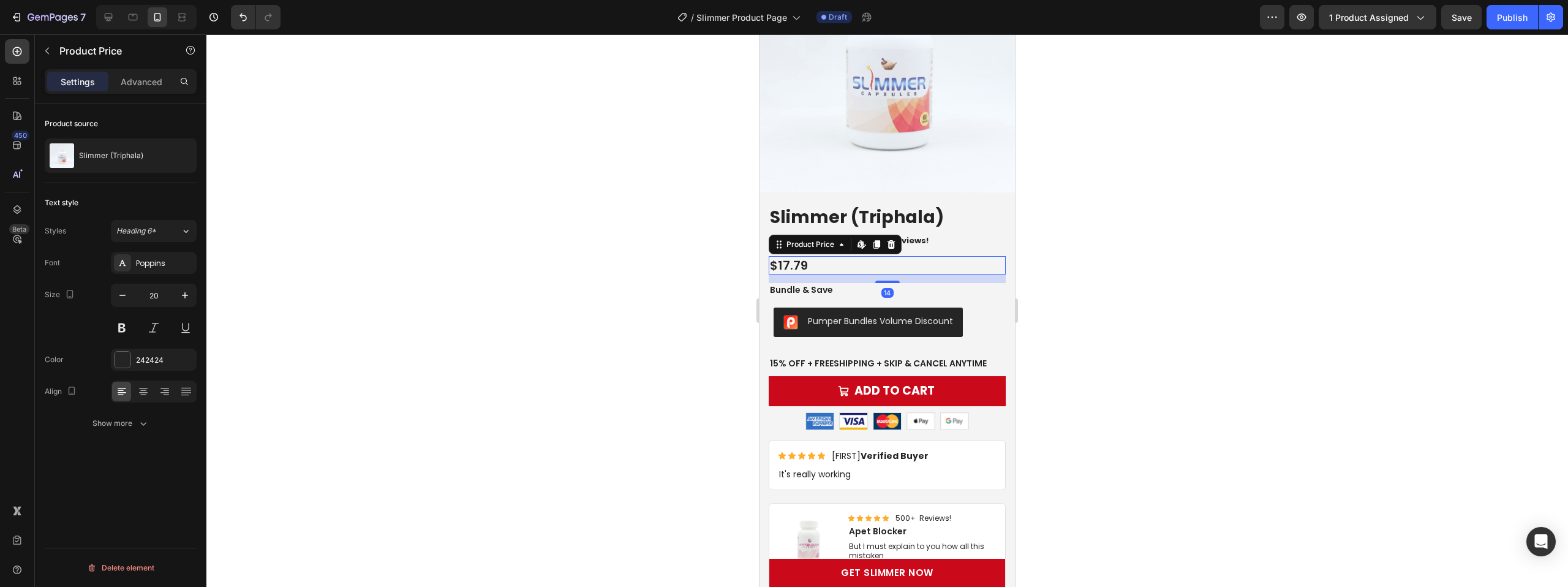 click 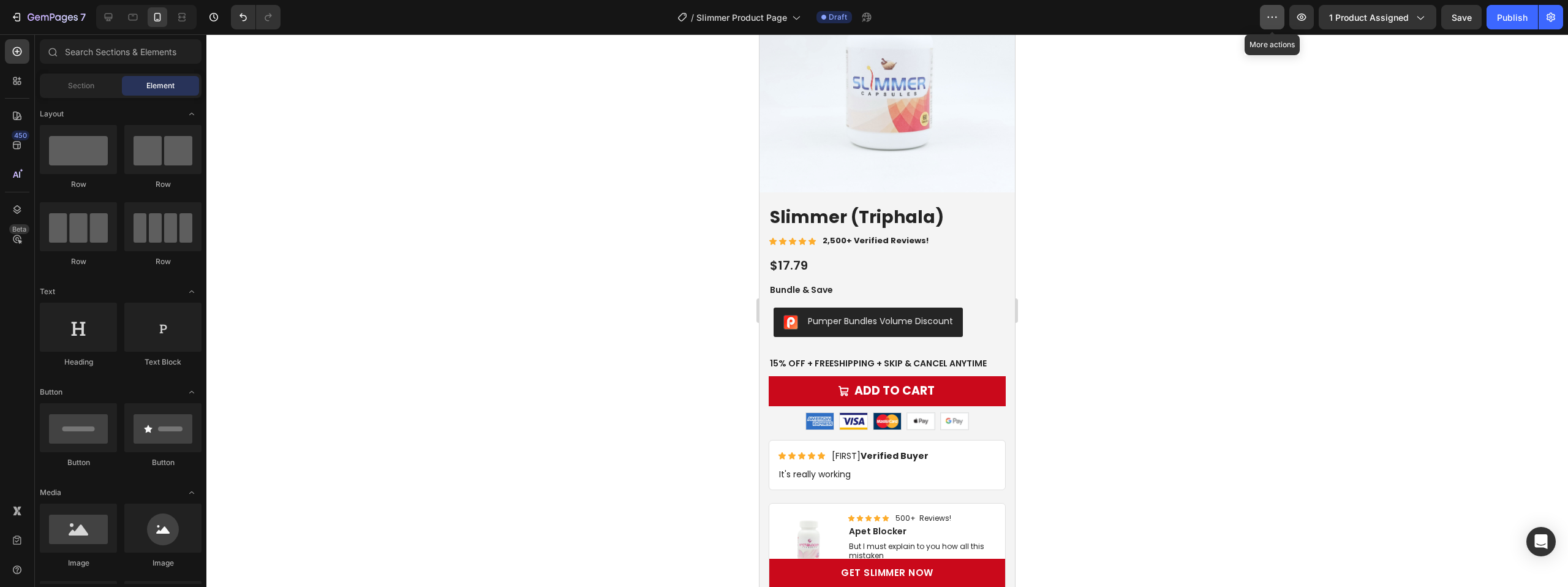 click 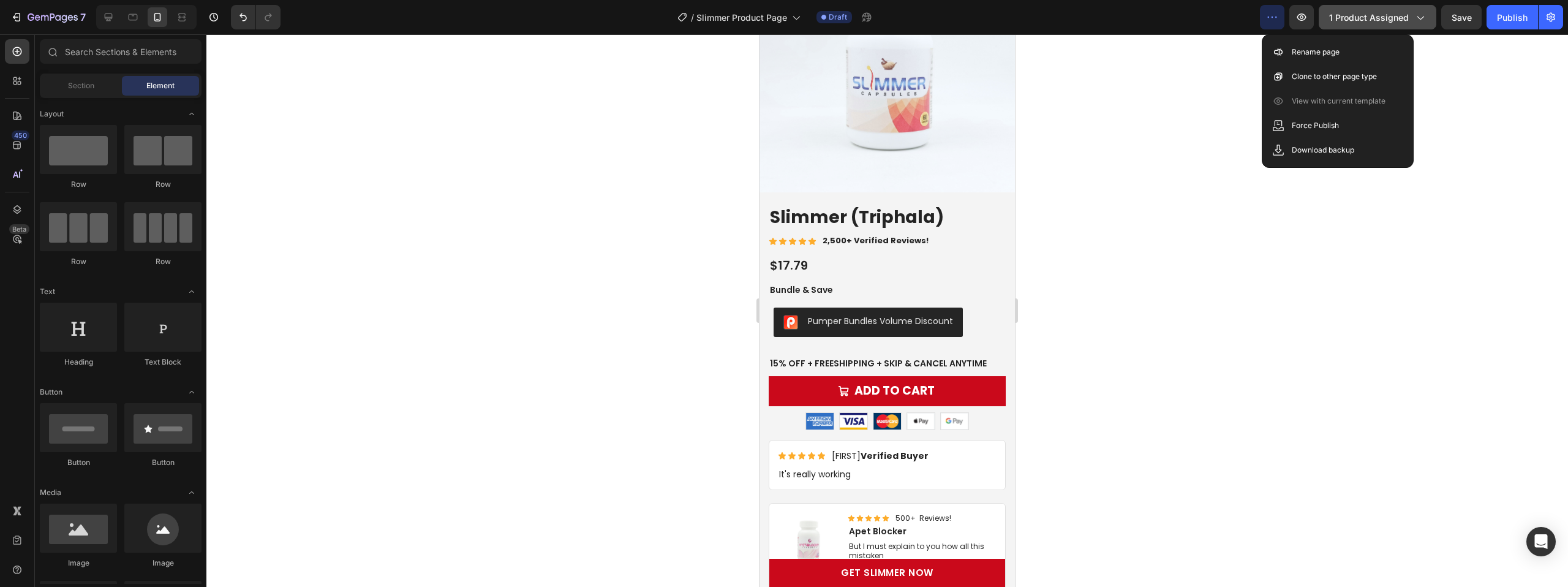 click on "1 product assigned" 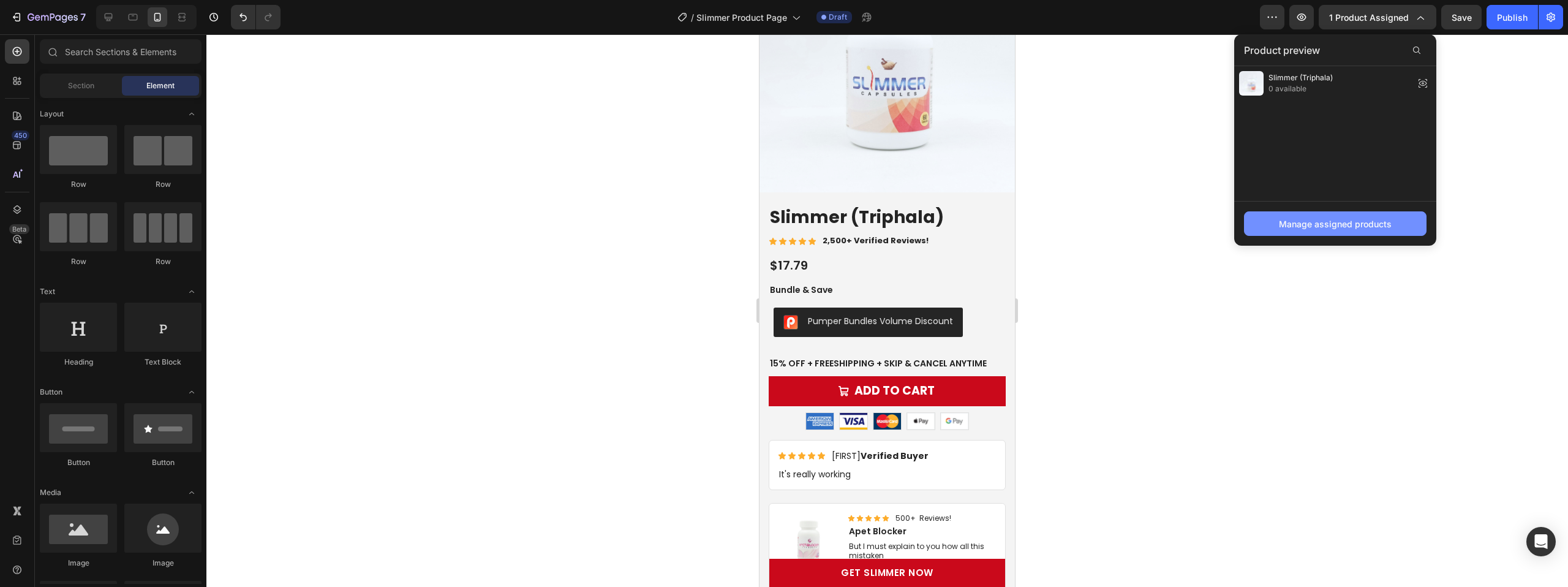 click on "Manage assigned products" at bounding box center [1335, 224] 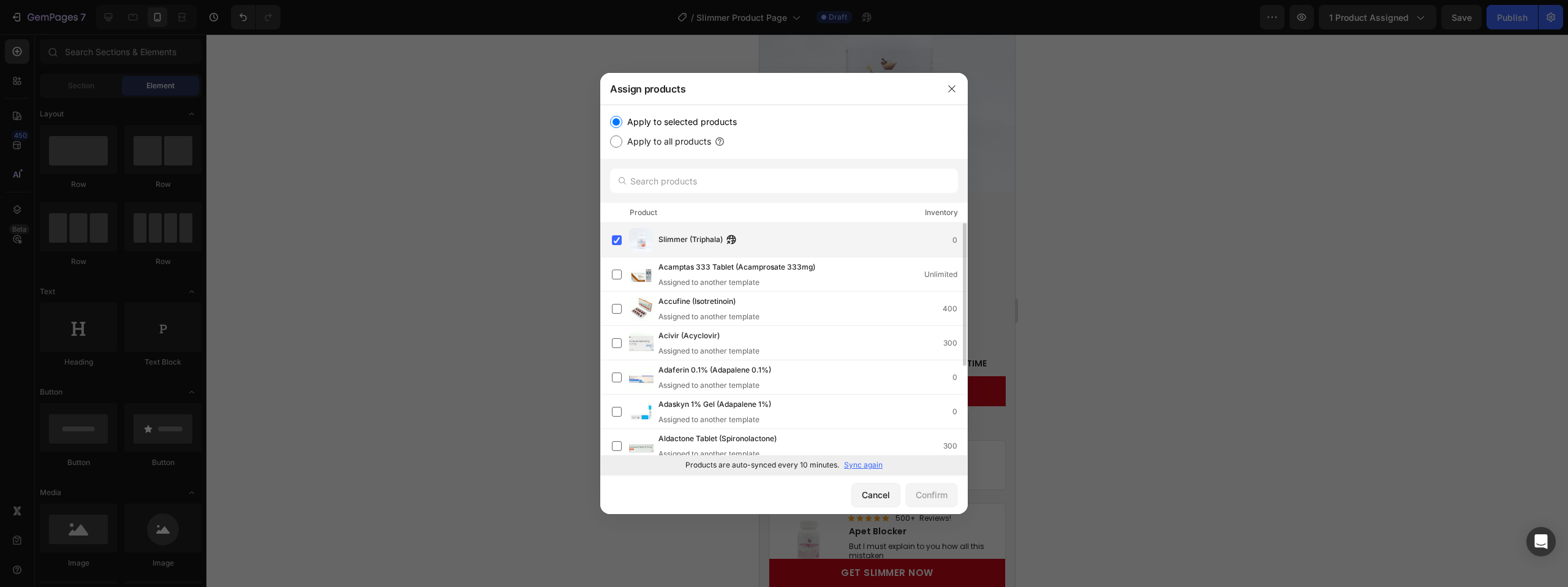 click on "Slimmer (Triphala) 0" at bounding box center (790, 240) 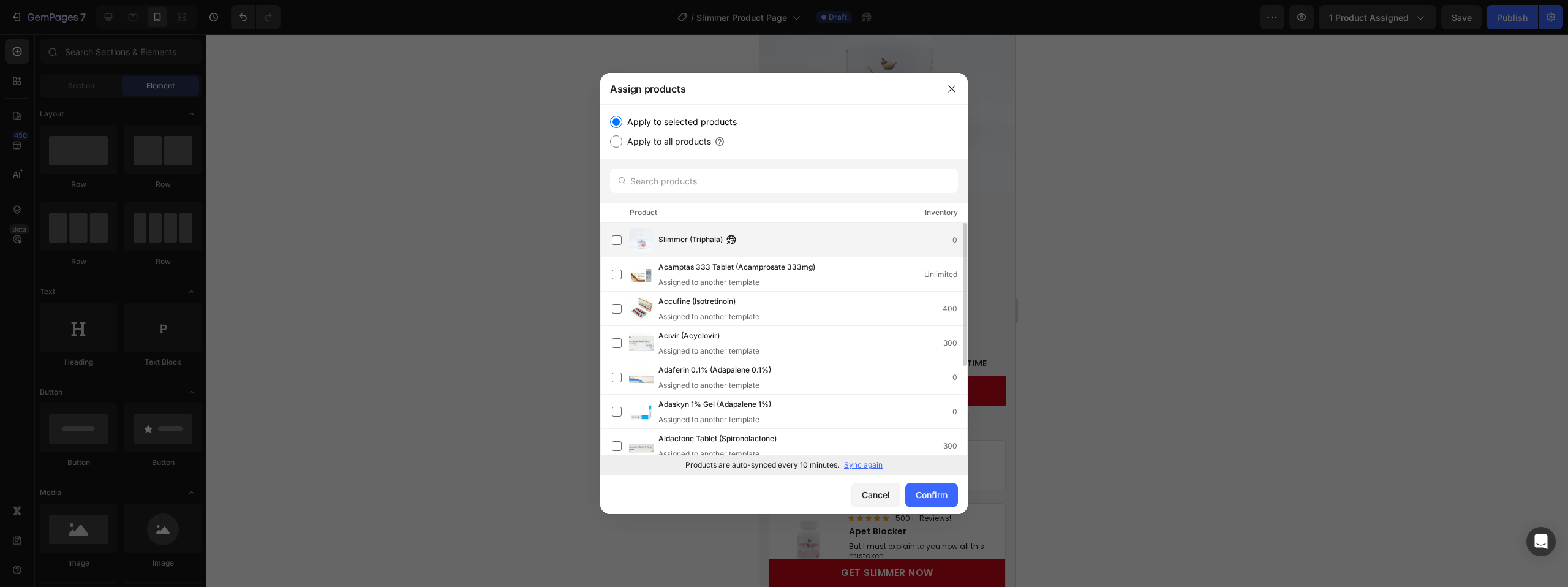 click on "Slimmer (Triphala)" at bounding box center (690, 240) 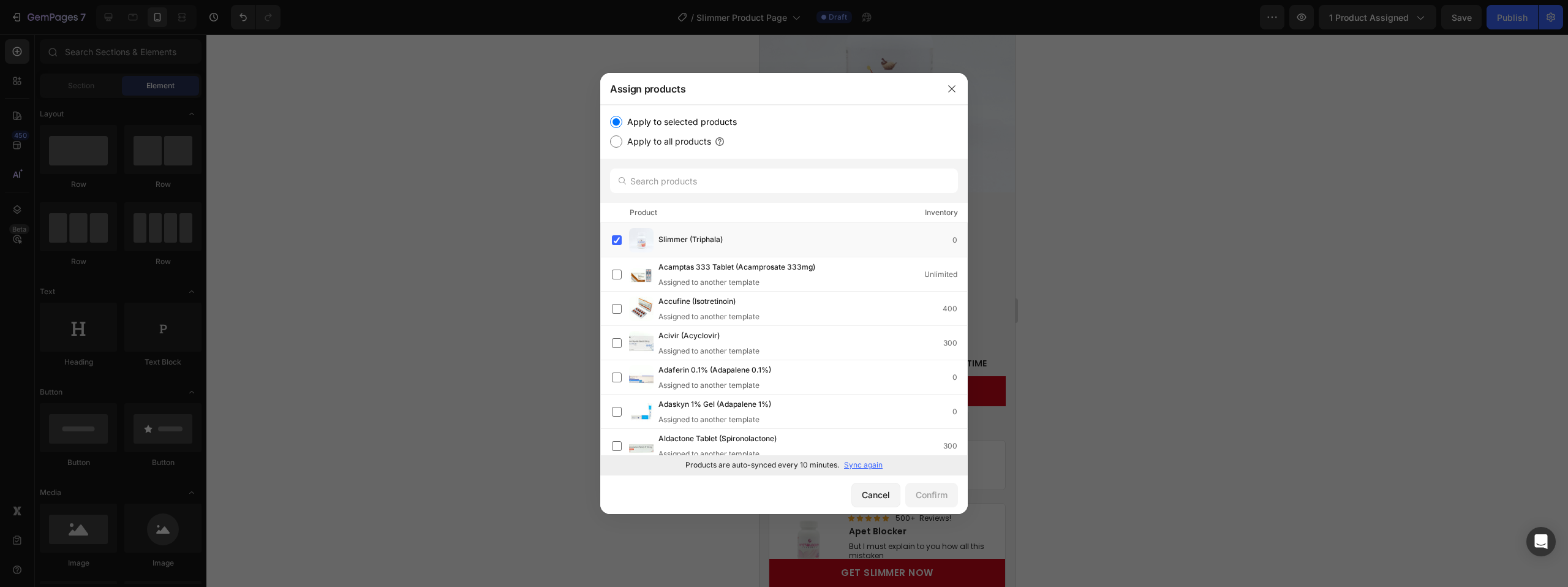 click on "Sync again" at bounding box center (863, 465) 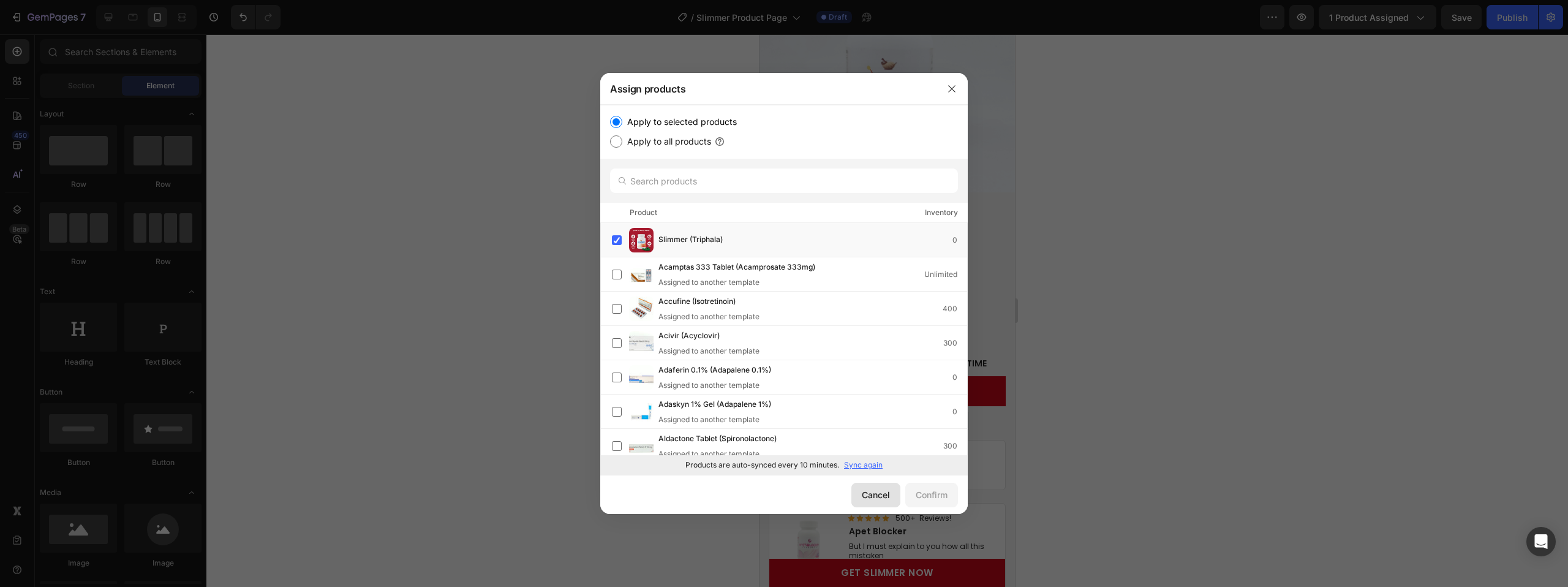 click on "Cancel" at bounding box center [876, 494] 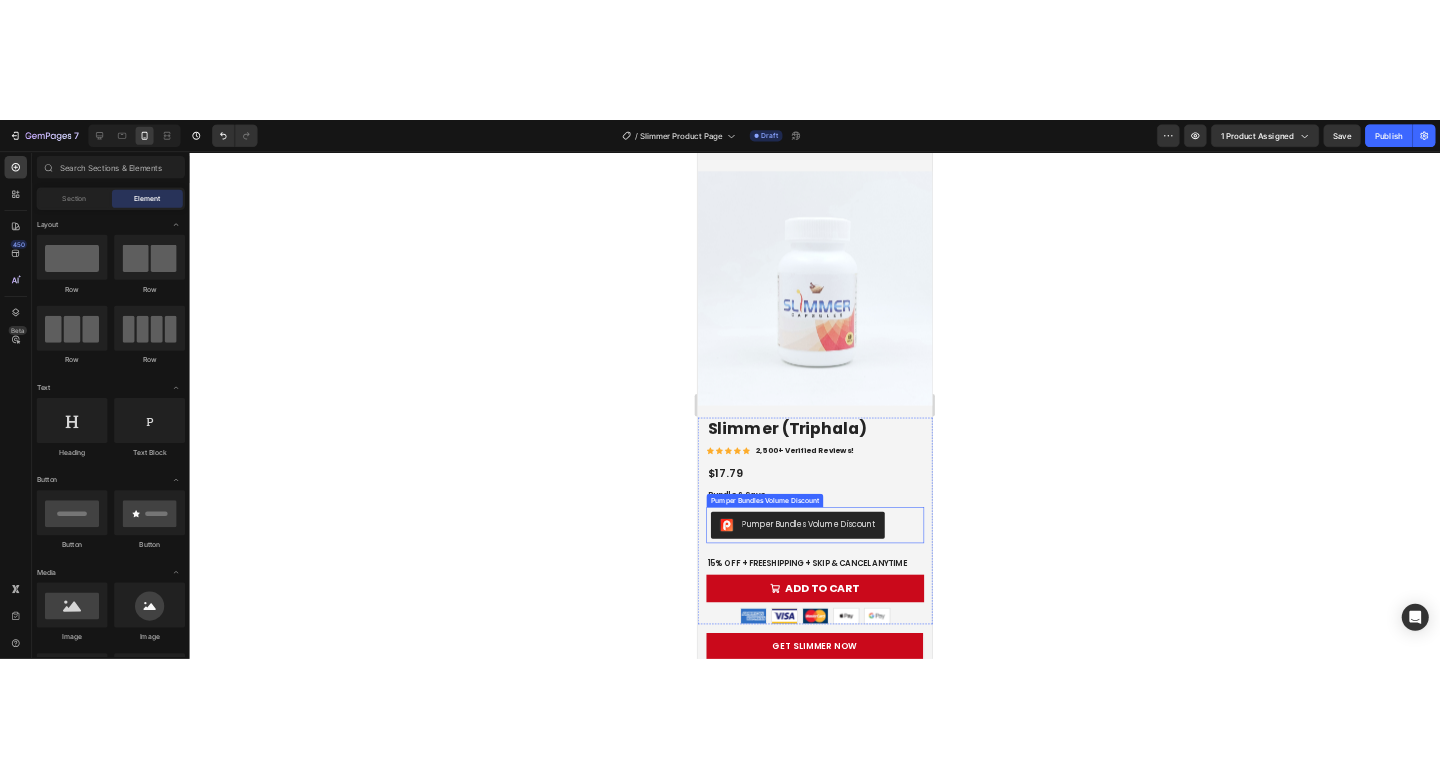 scroll, scrollTop: 6419, scrollLeft: 0, axis: vertical 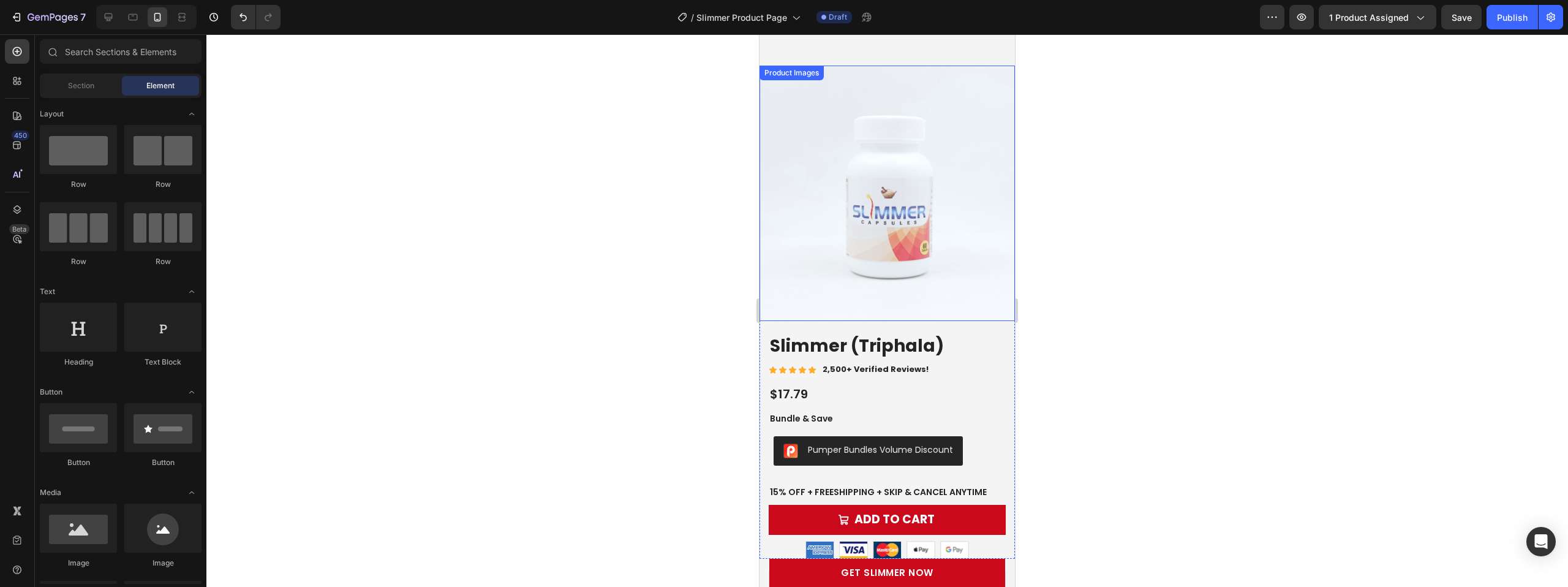 click at bounding box center [887, 193] 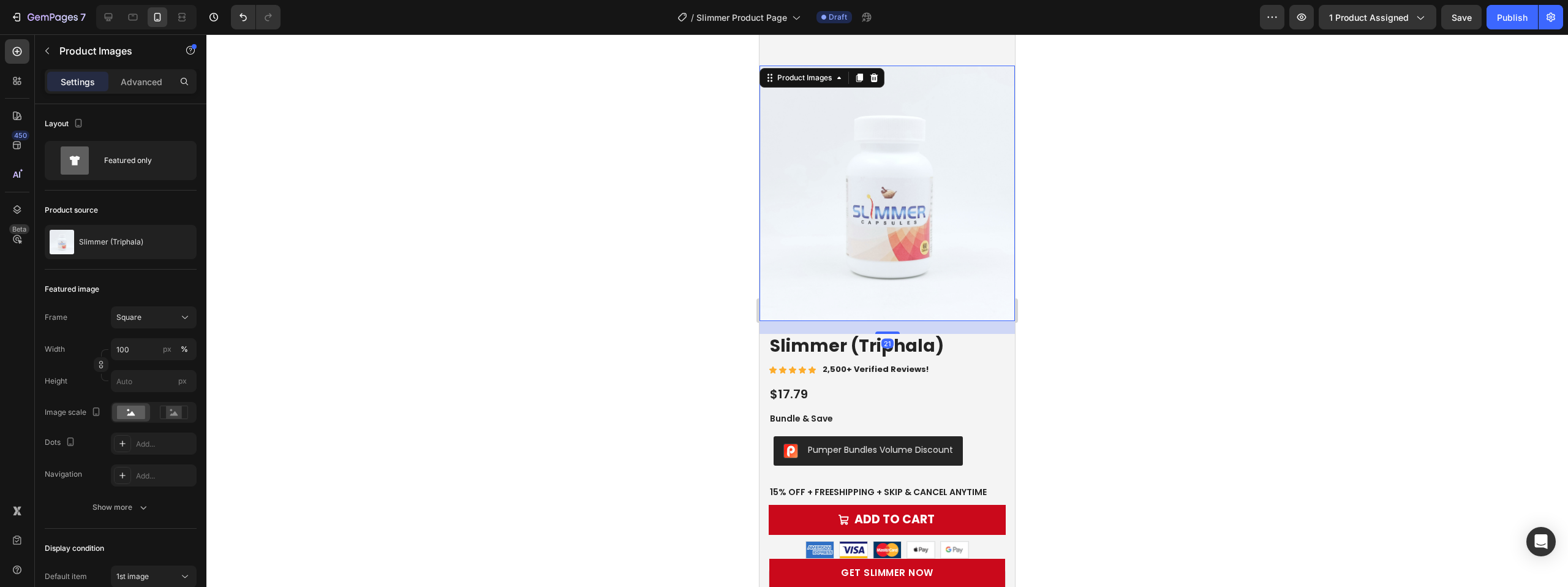 click at bounding box center (887, 193) 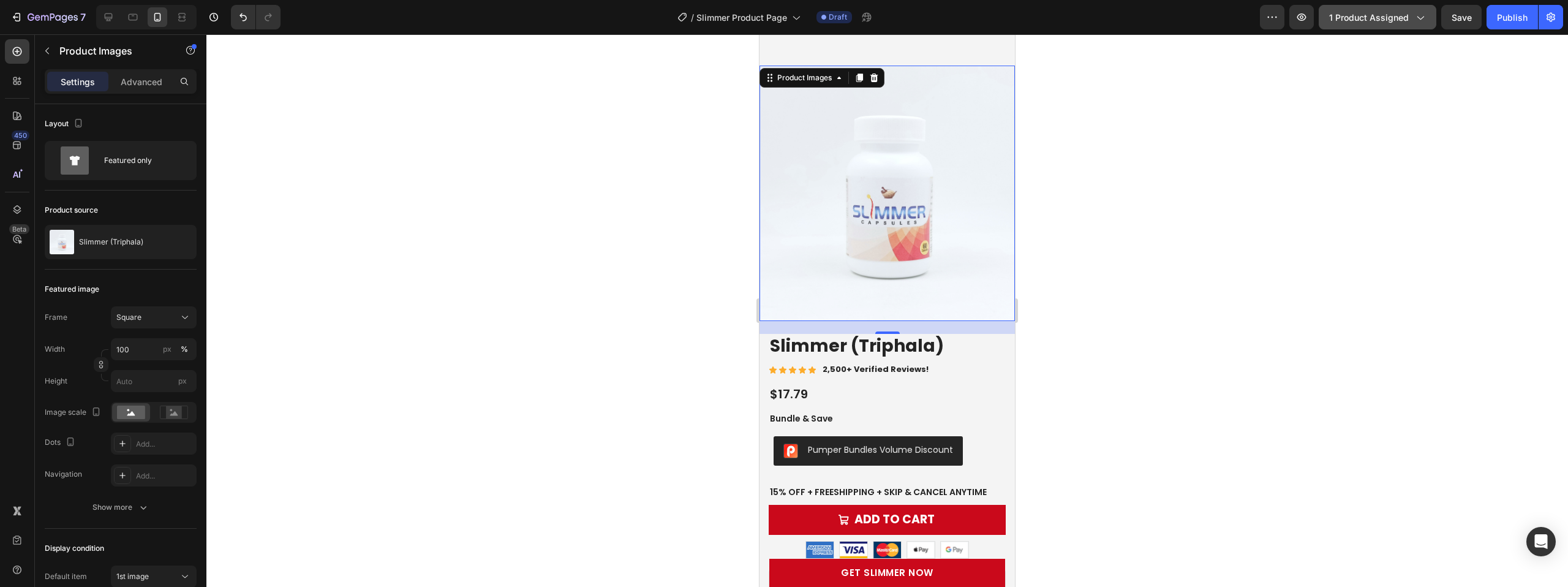 click on "1 product assigned" 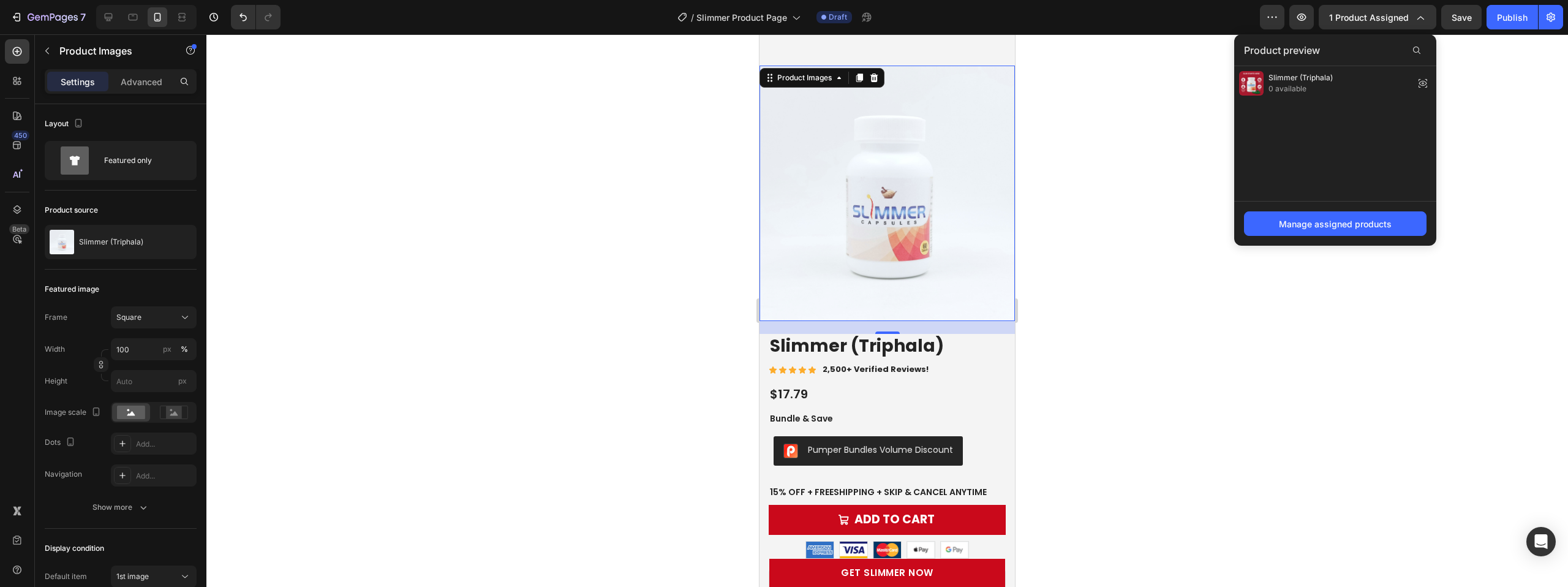 click 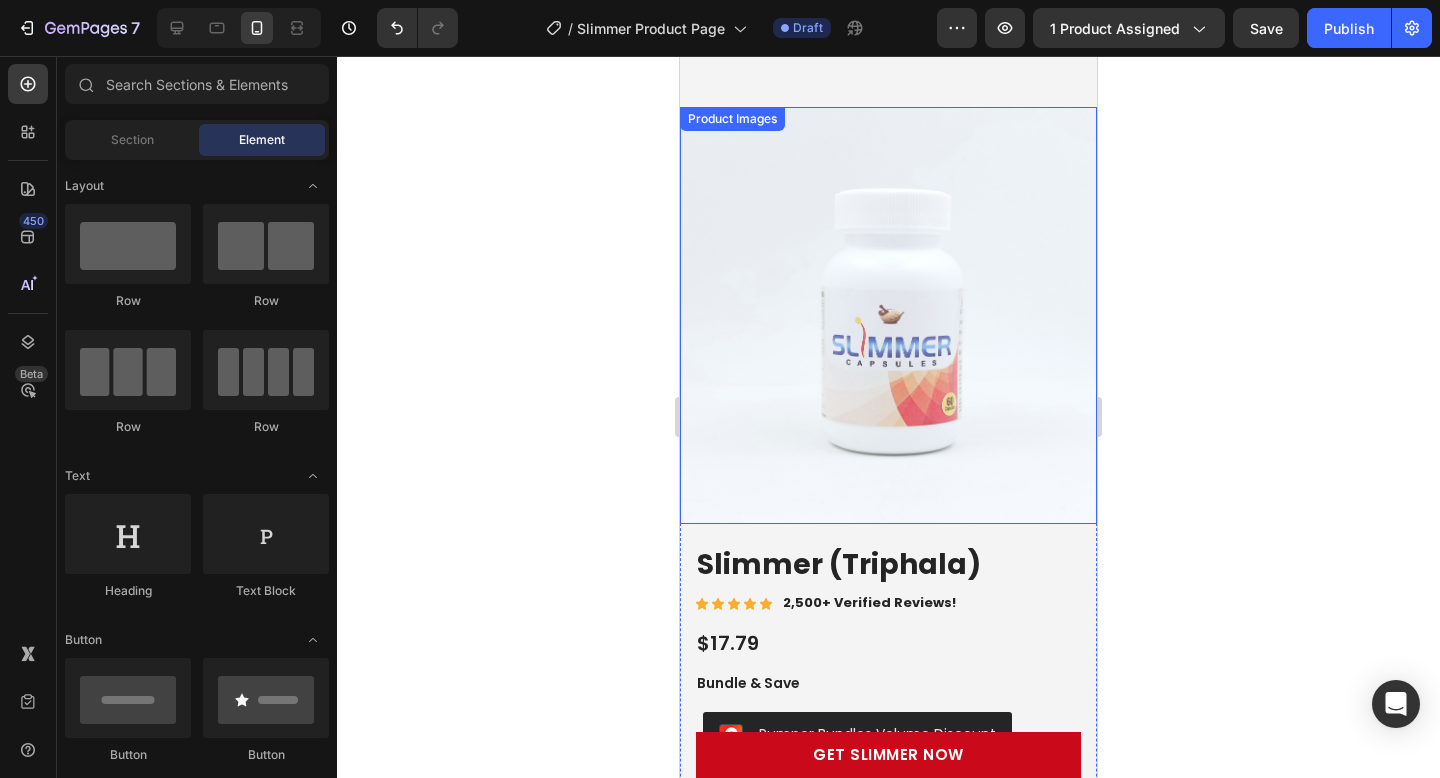 click at bounding box center (888, 315) 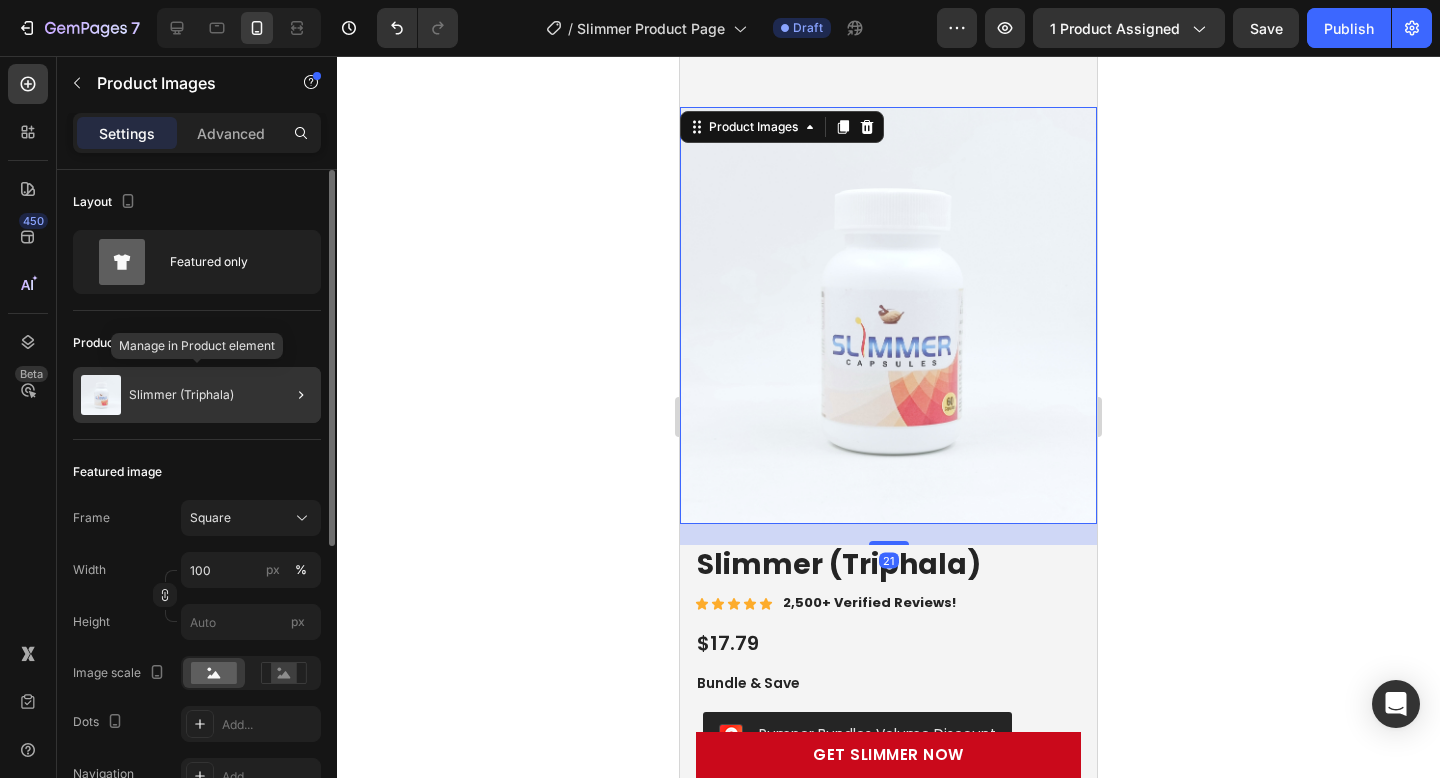 click on "Slimmer (Triphala)" 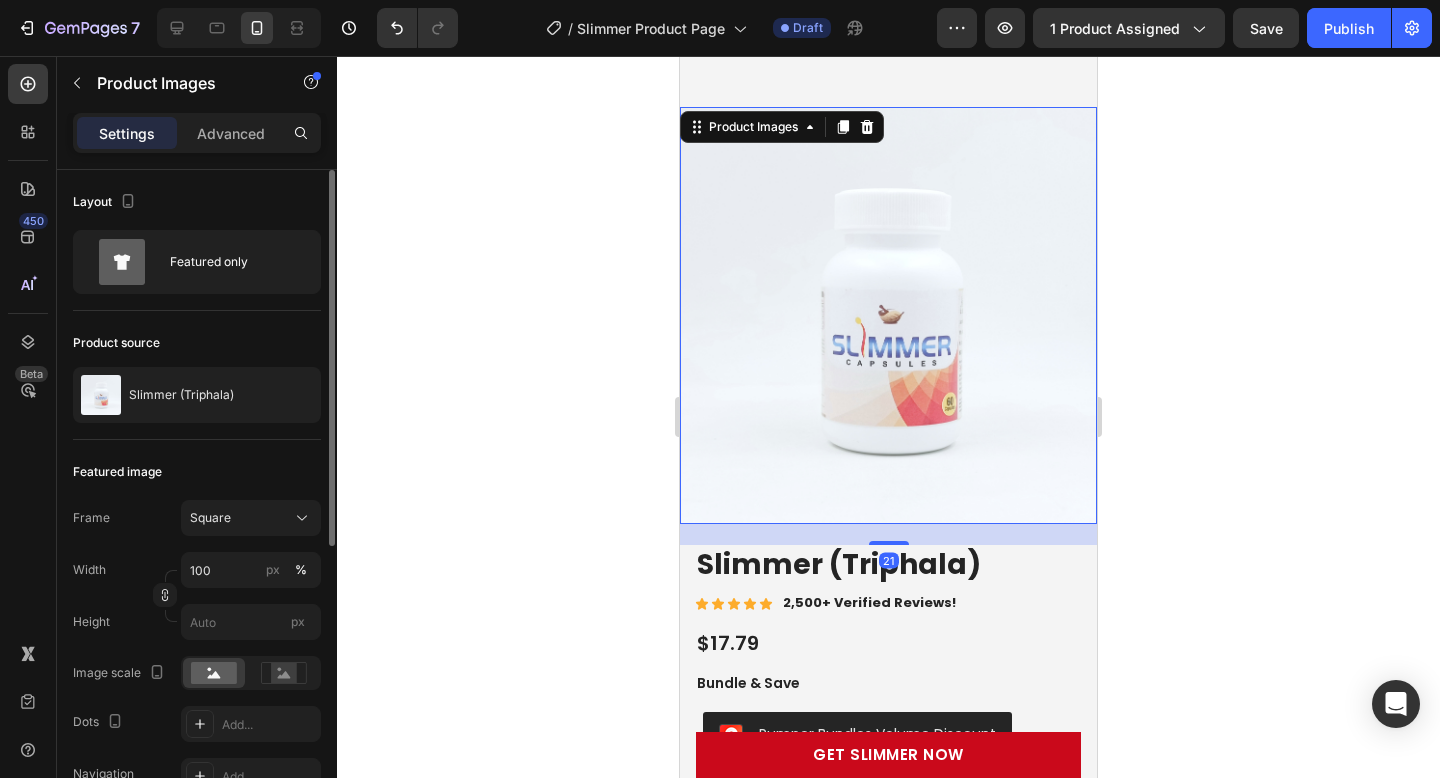 click at bounding box center (888, 315) 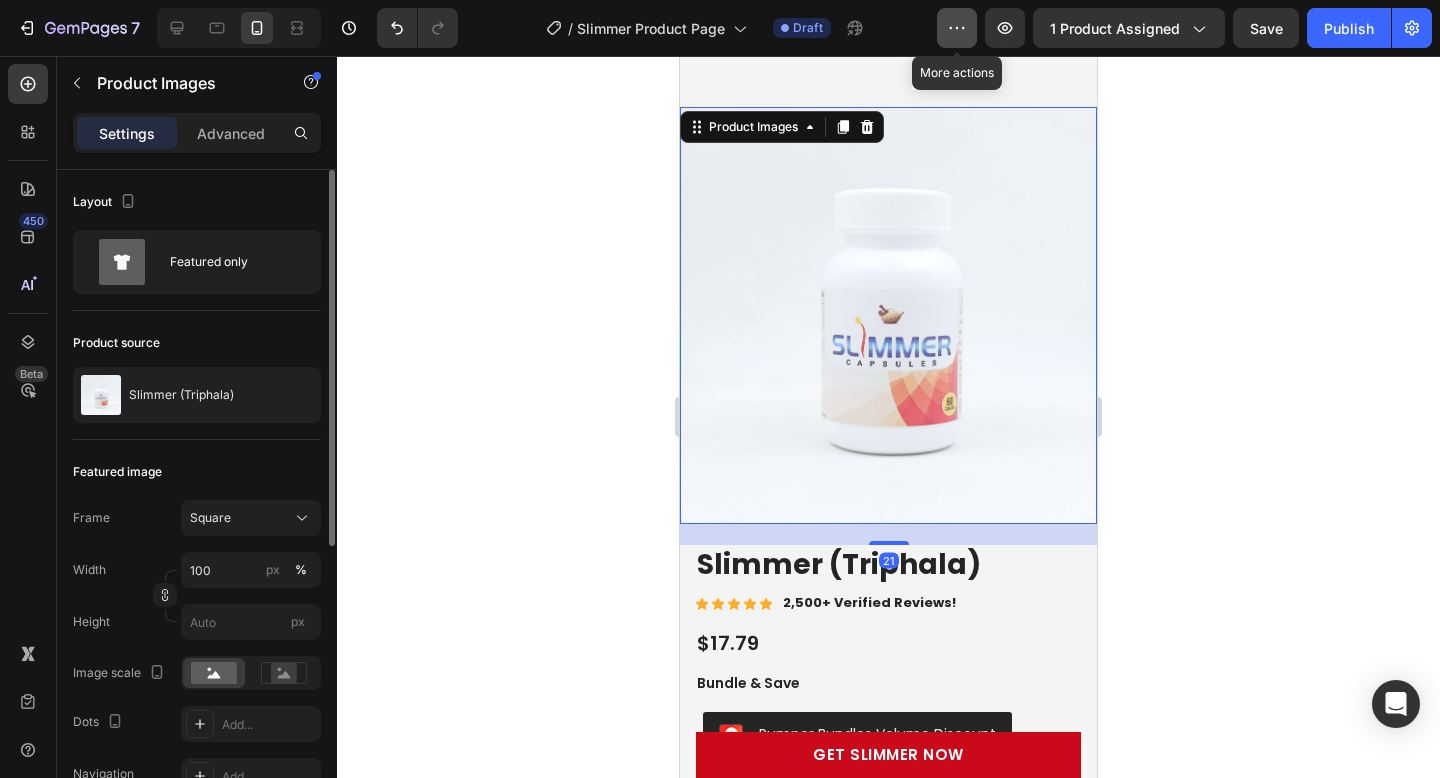 click 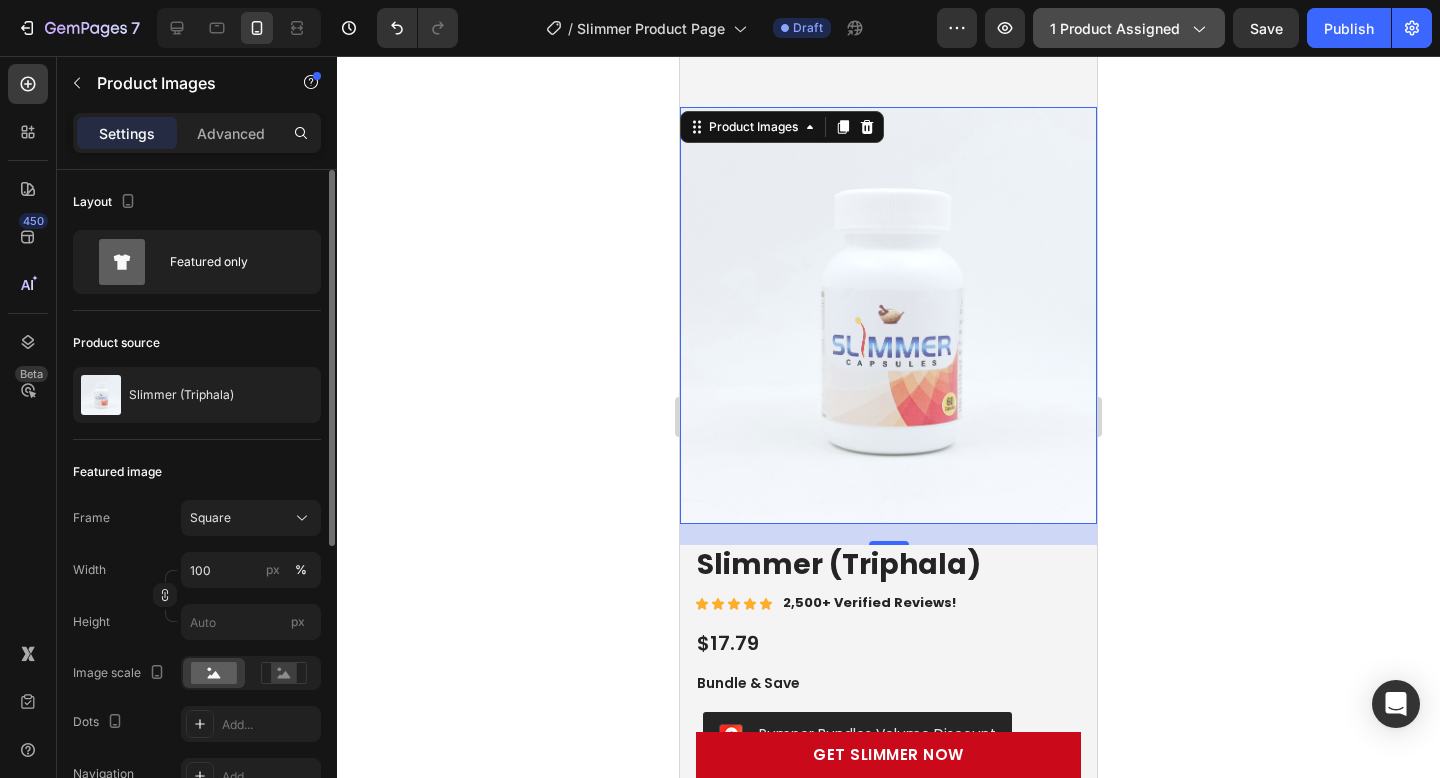 click on "1 product assigned" 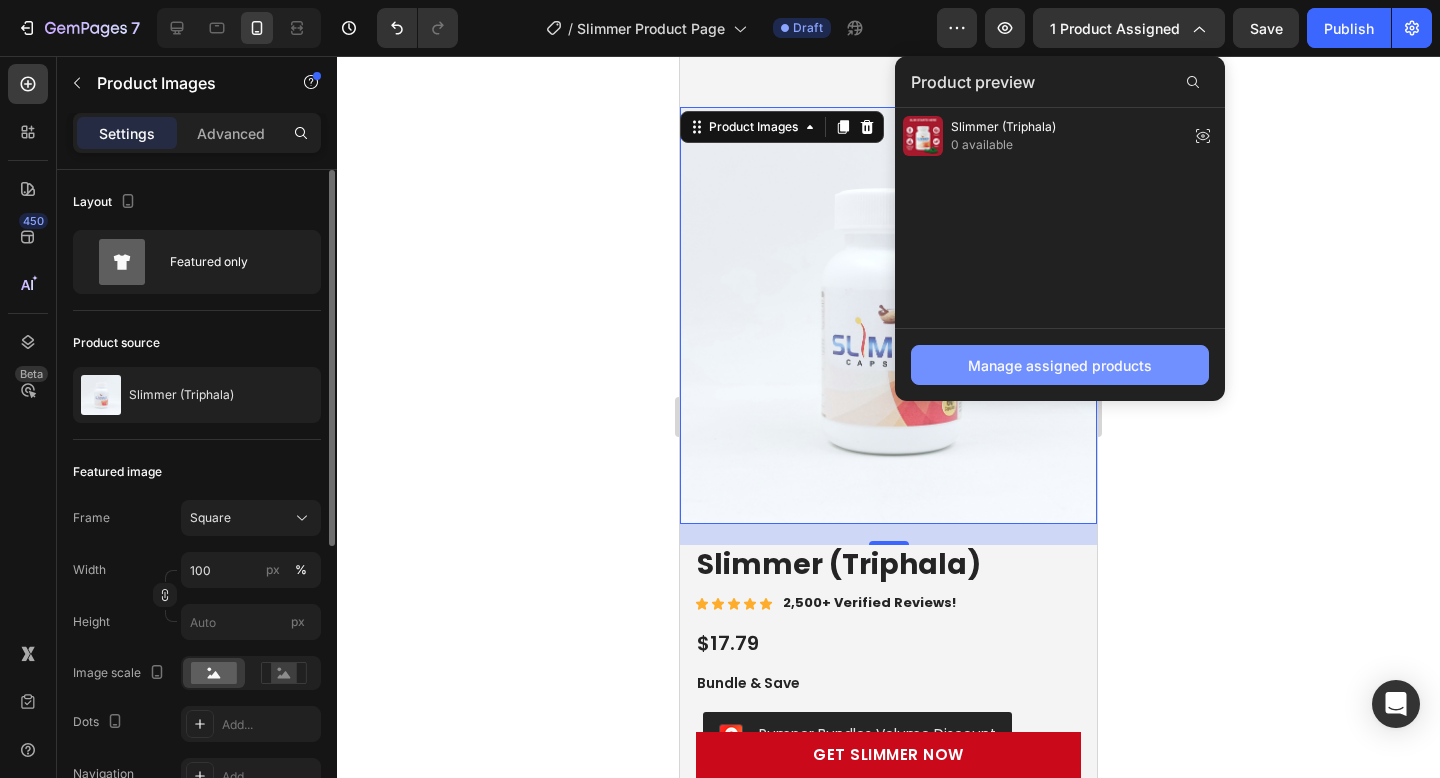 click on "Manage assigned products" at bounding box center (1060, 365) 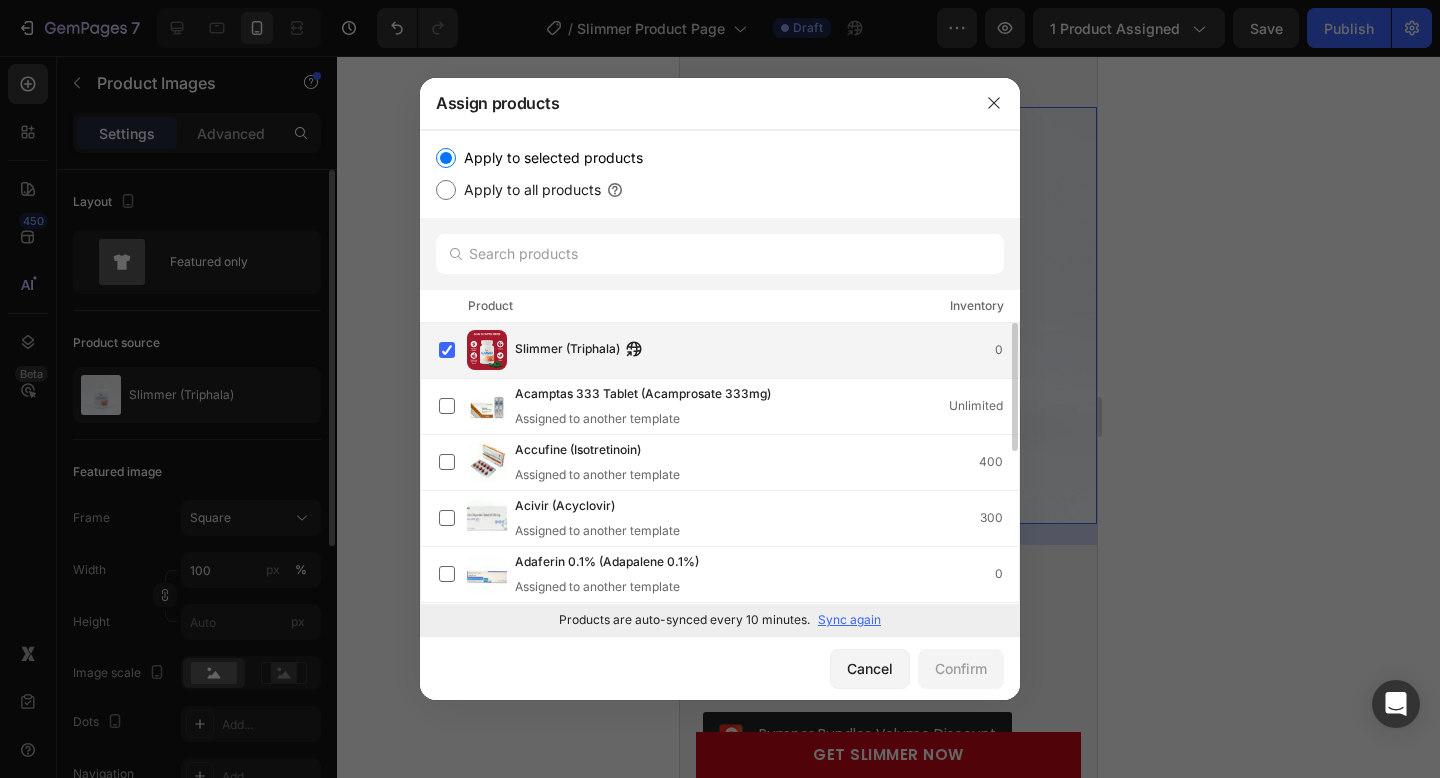 click on "Slimmer (Triphala) 0" at bounding box center (767, 350) 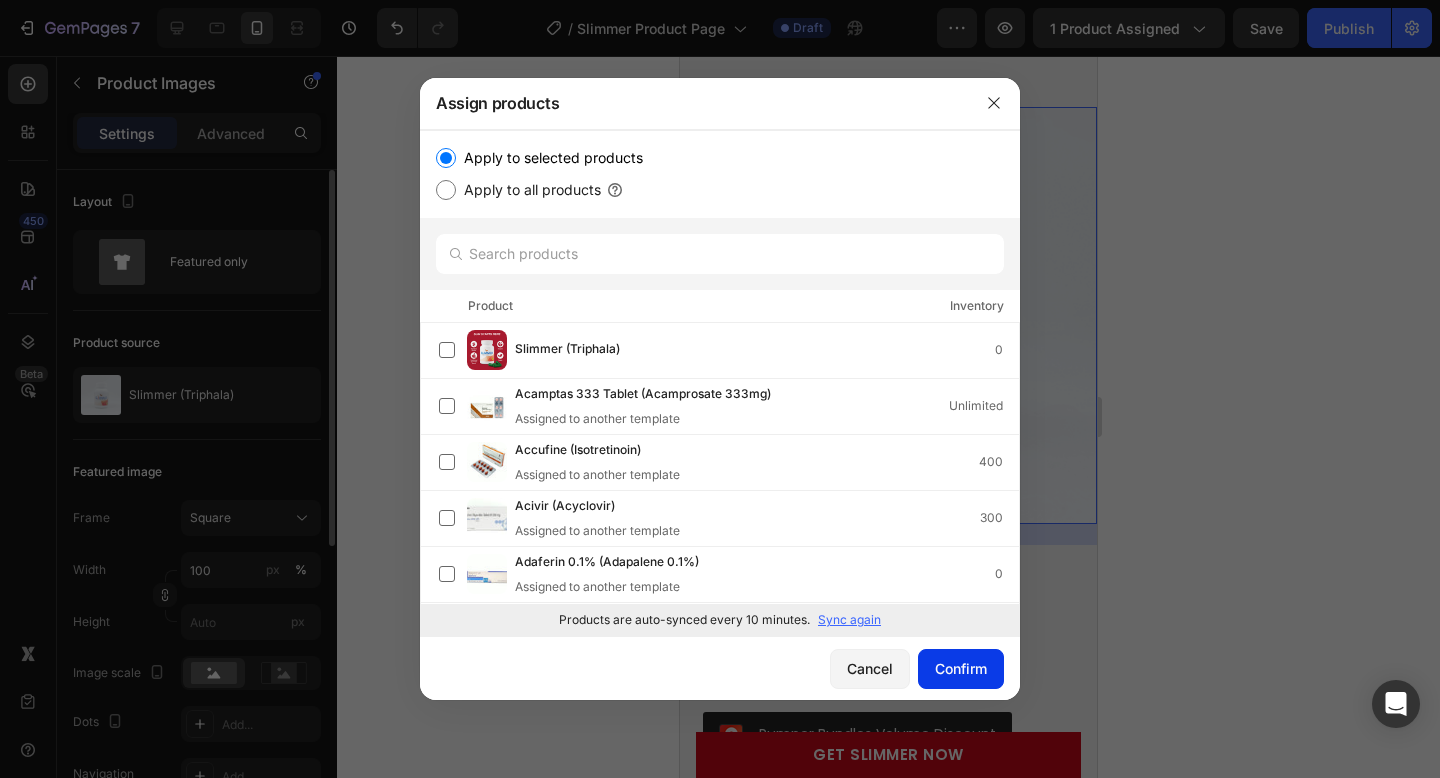 click on "Confirm" at bounding box center (961, 668) 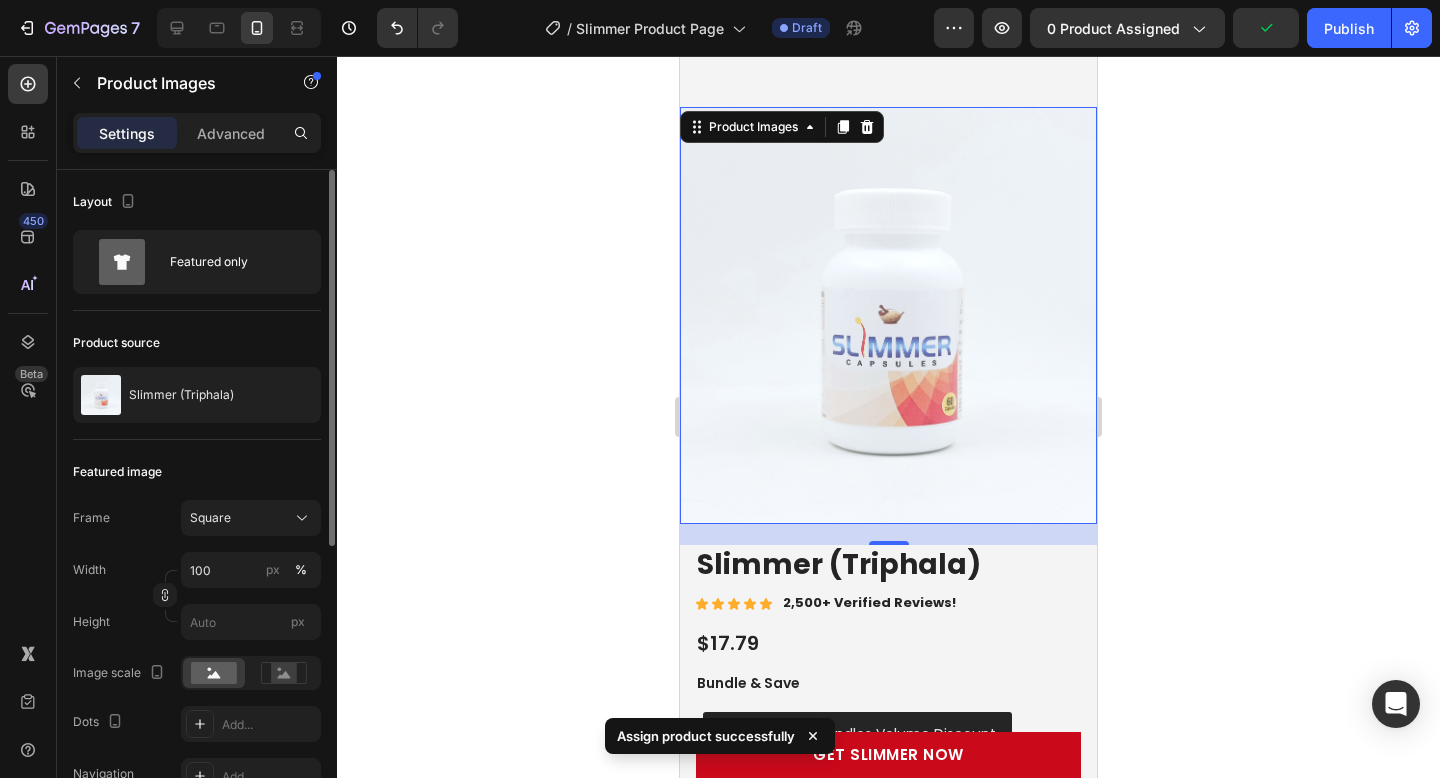 click at bounding box center (888, 315) 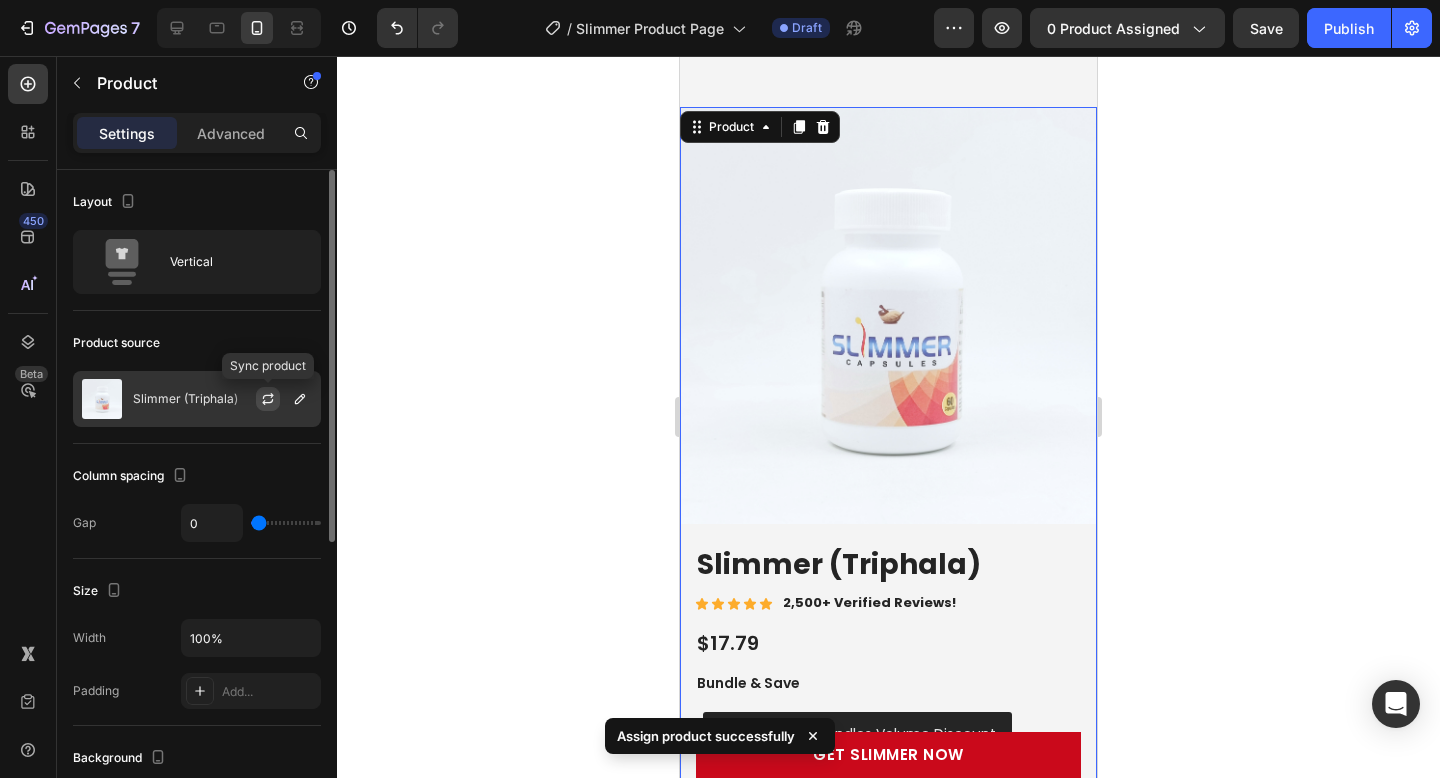 click 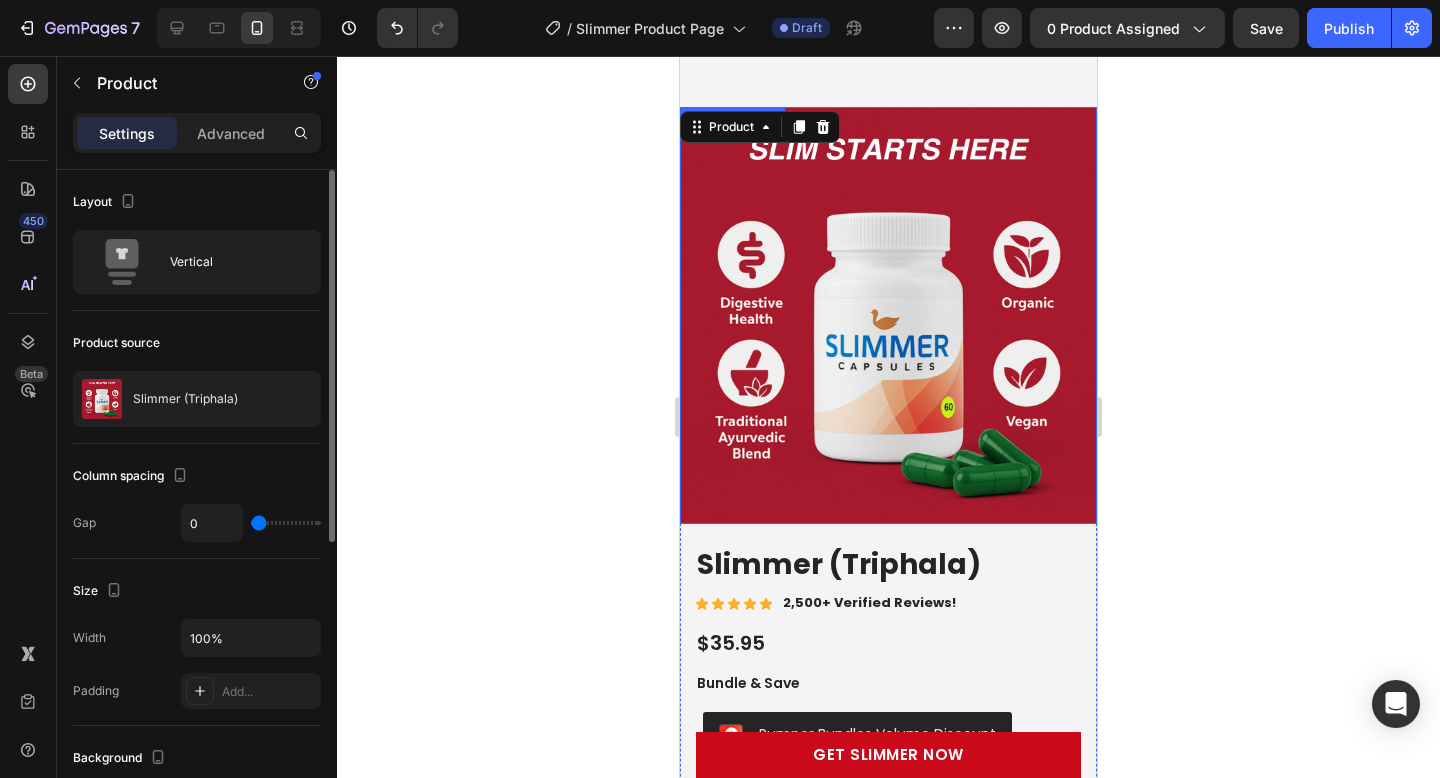click at bounding box center [888, 315] 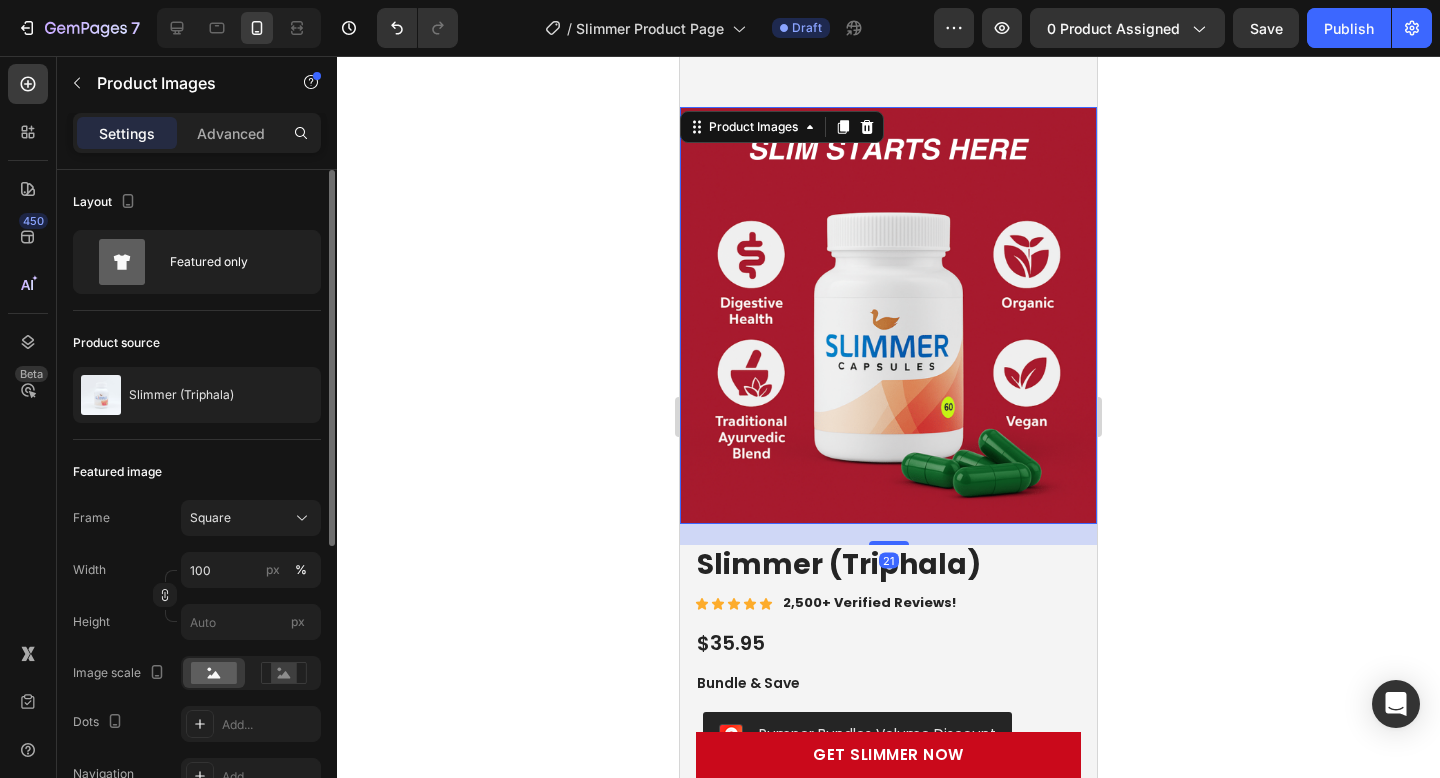 click at bounding box center [888, 315] 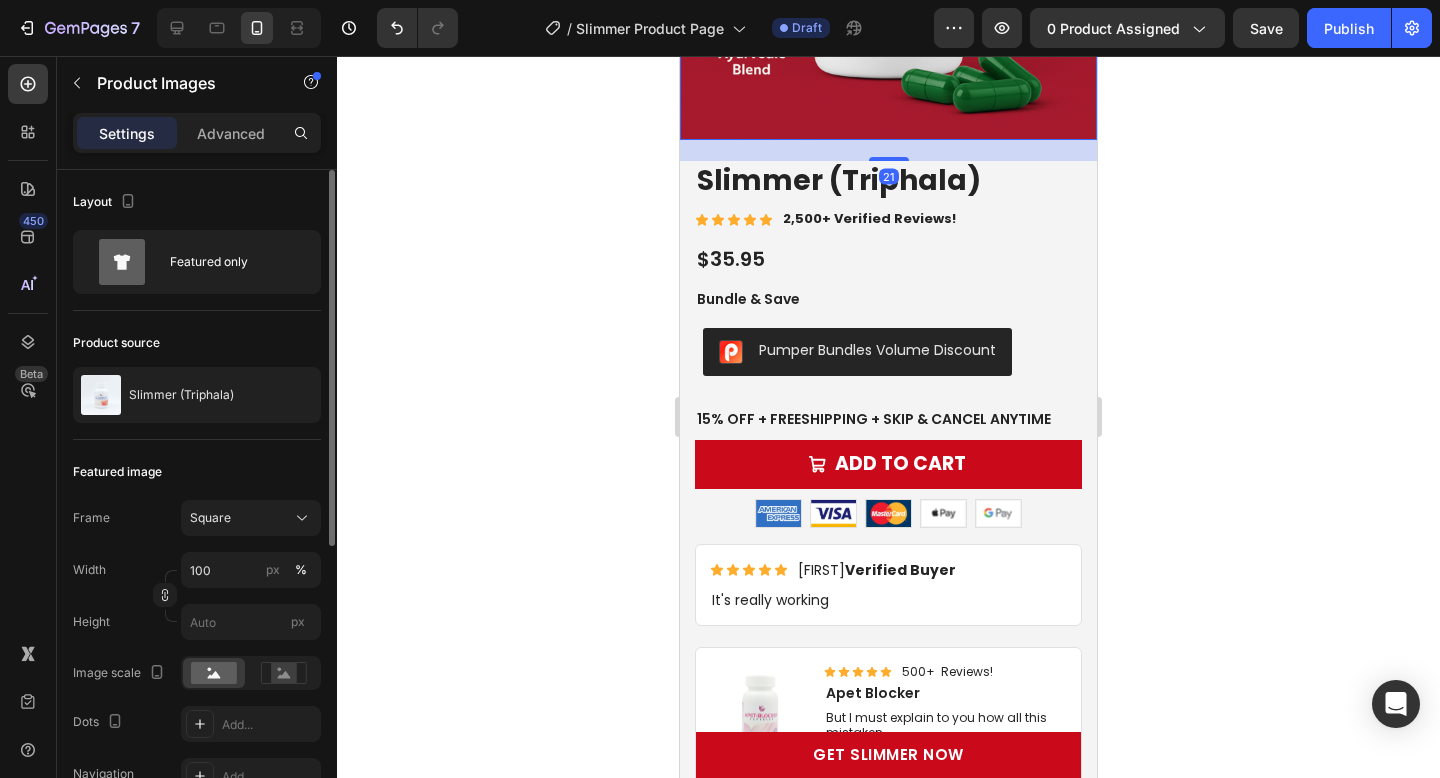 scroll, scrollTop: 6303, scrollLeft: 0, axis: vertical 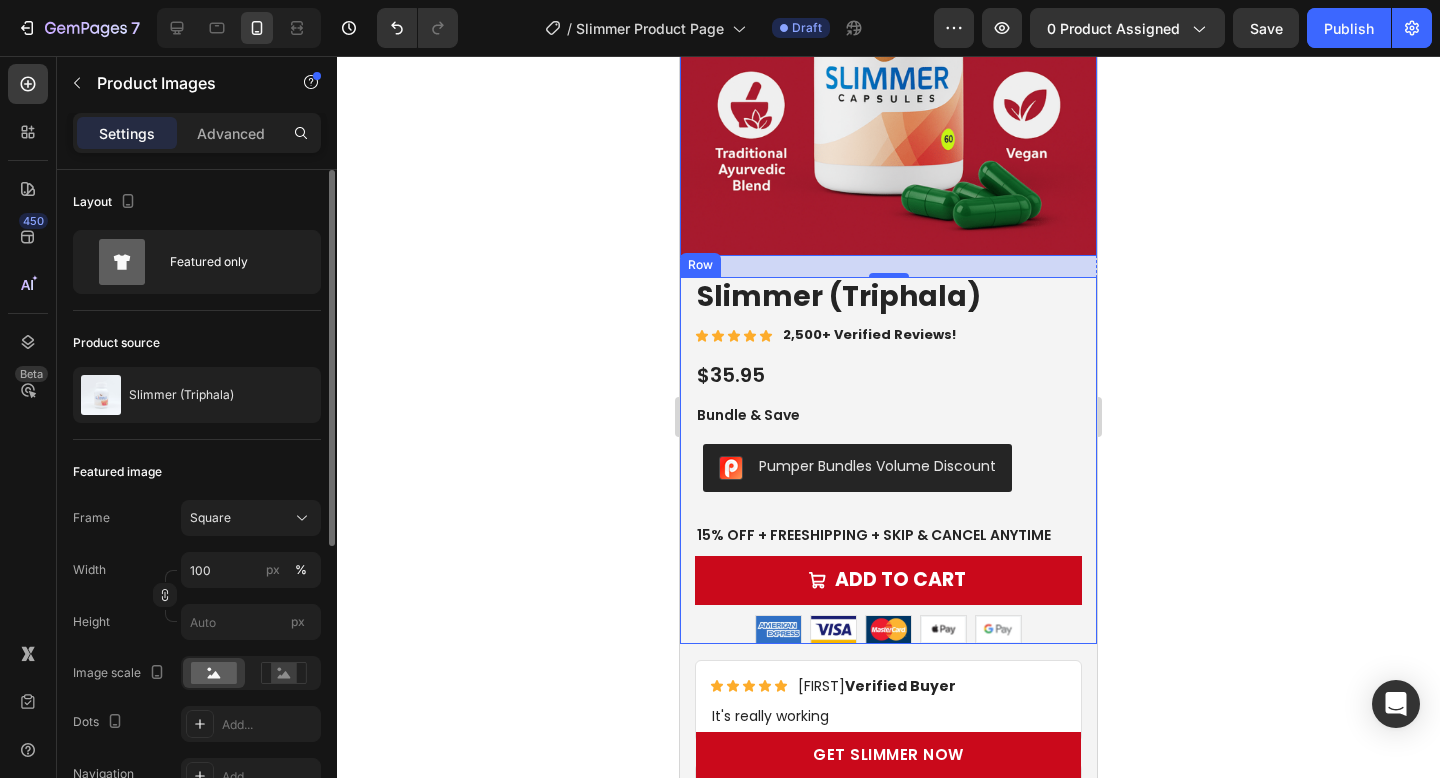 click on "Best Seller Text Block Slimmer (Triphala) Product Title Icon Icon Icon Icon Icon Icon List 2,500+ Verified Reviews! Text Block Row $35.95 Product Price Product Price Bundle & Save Text Block Pumper Bundles Volume Discount Pumper Bundles Volume Discount 15% off + Freeshipping + Skip & Cancel Anytime Text Block
Add to cart Add to Cart Image Image Image Image Image Row" at bounding box center [888, 460] 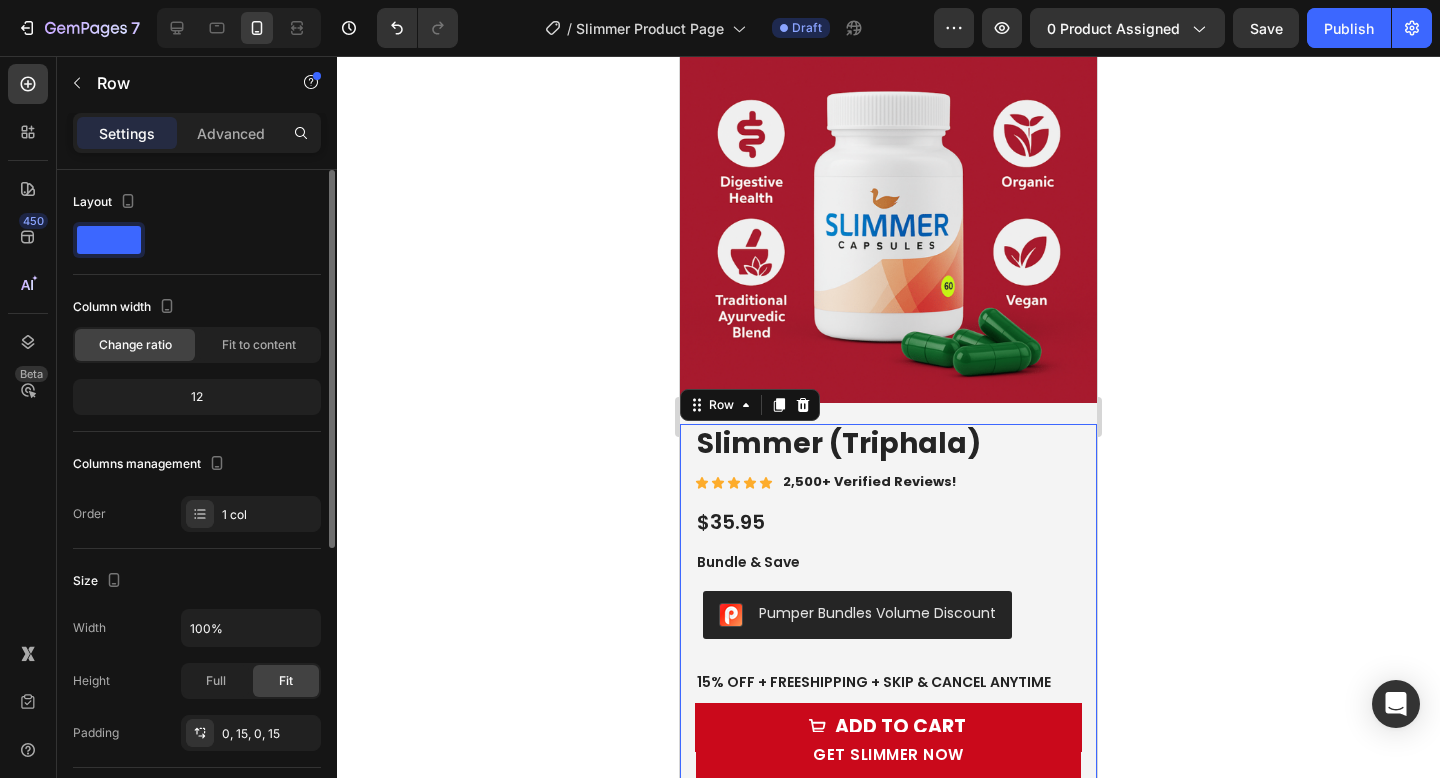 scroll, scrollTop: 6129, scrollLeft: 0, axis: vertical 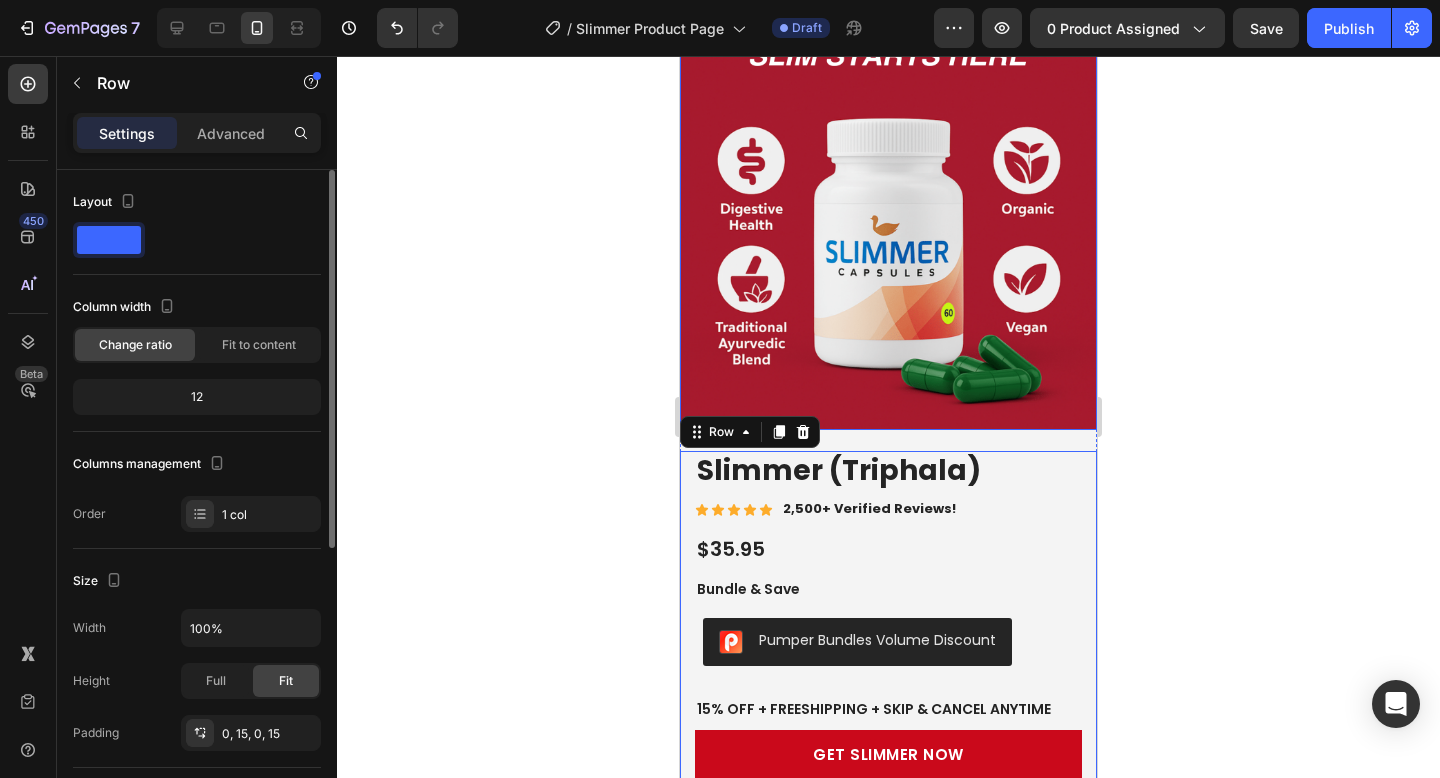 click at bounding box center [888, 221] 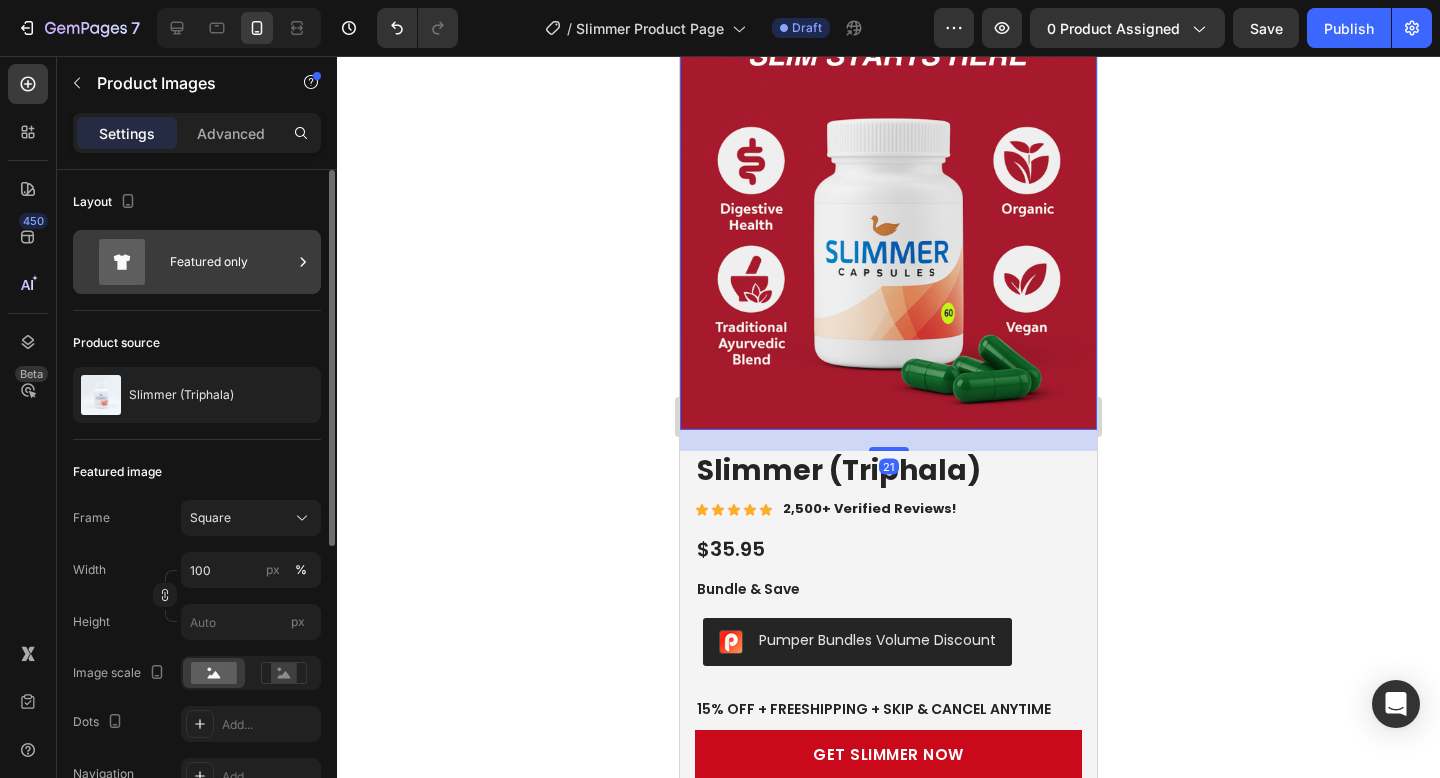 click on "Featured only" at bounding box center (231, 262) 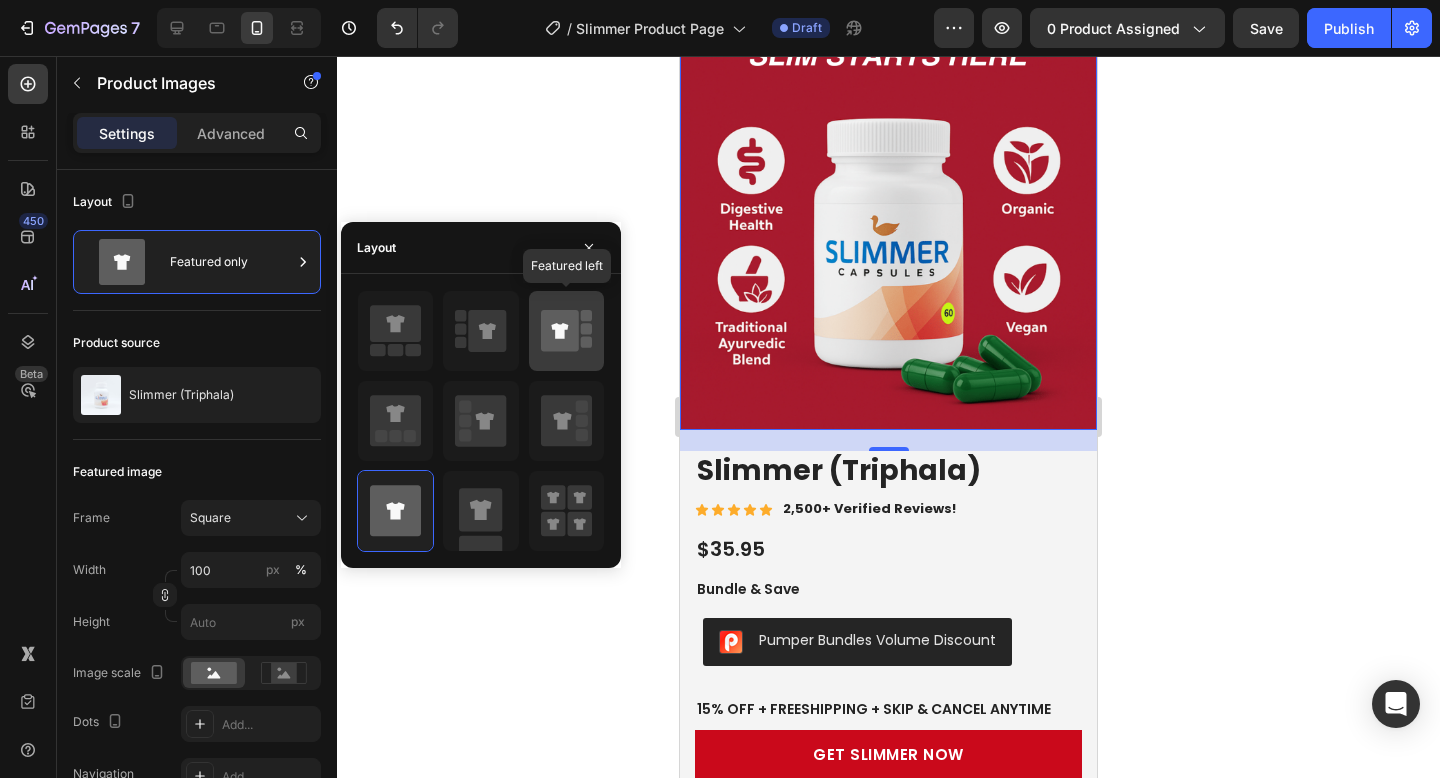 click 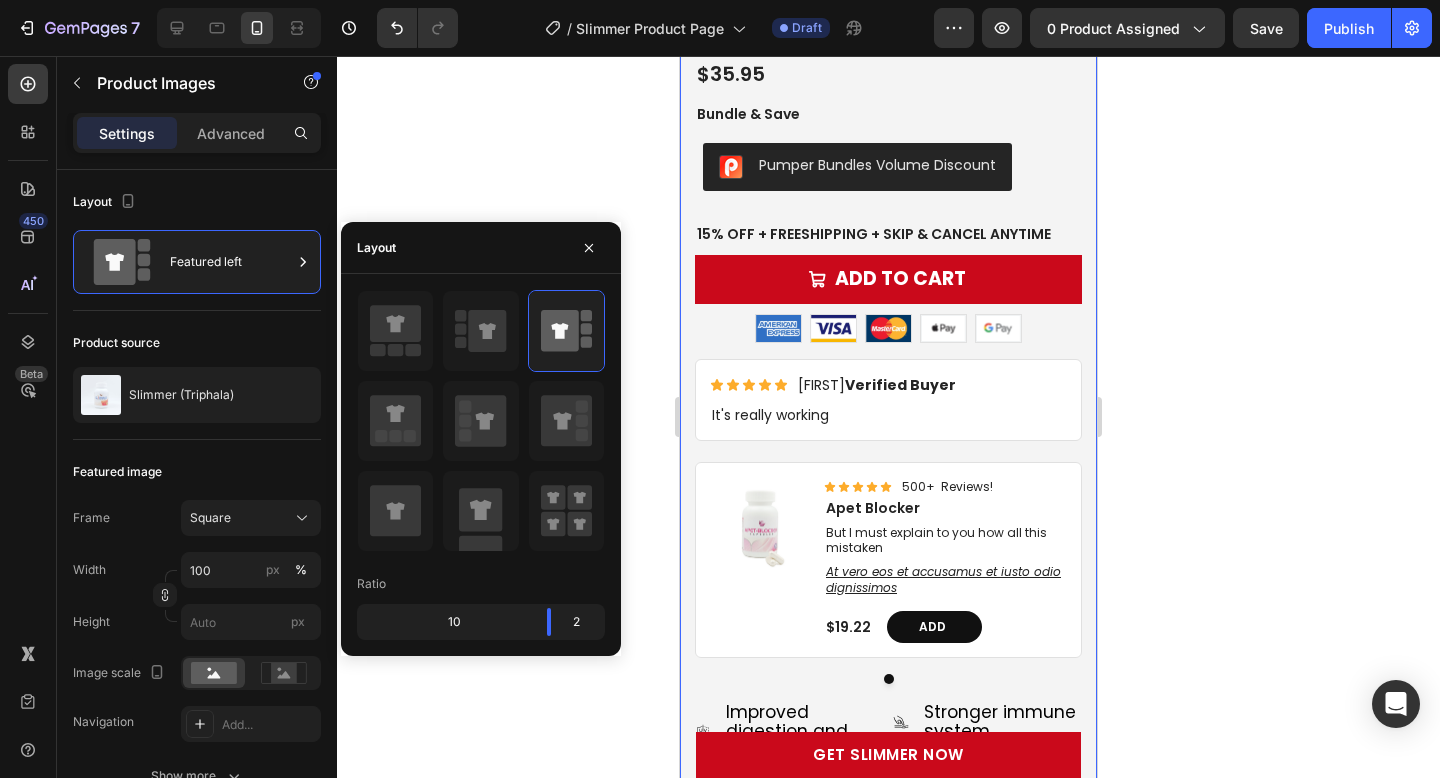 scroll, scrollTop: 7072, scrollLeft: 0, axis: vertical 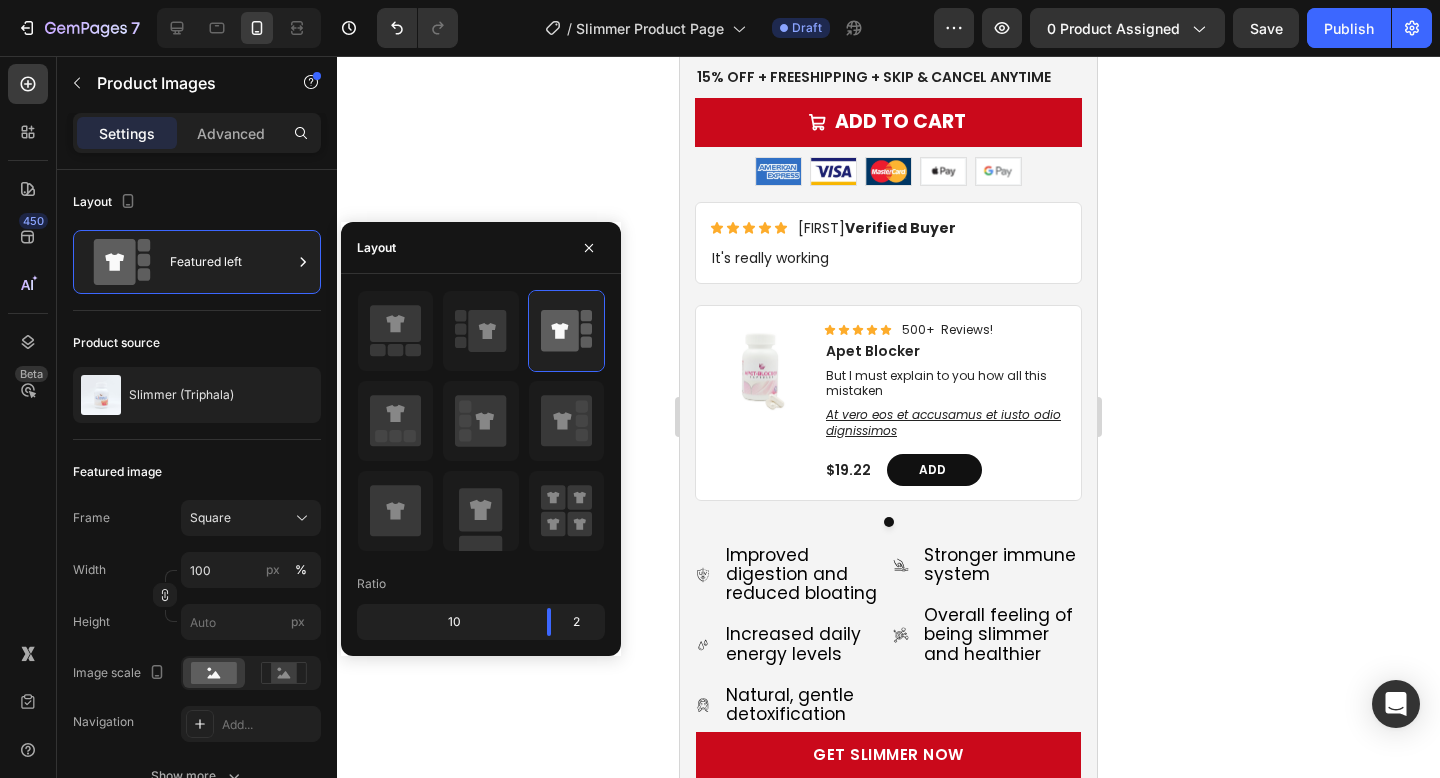click 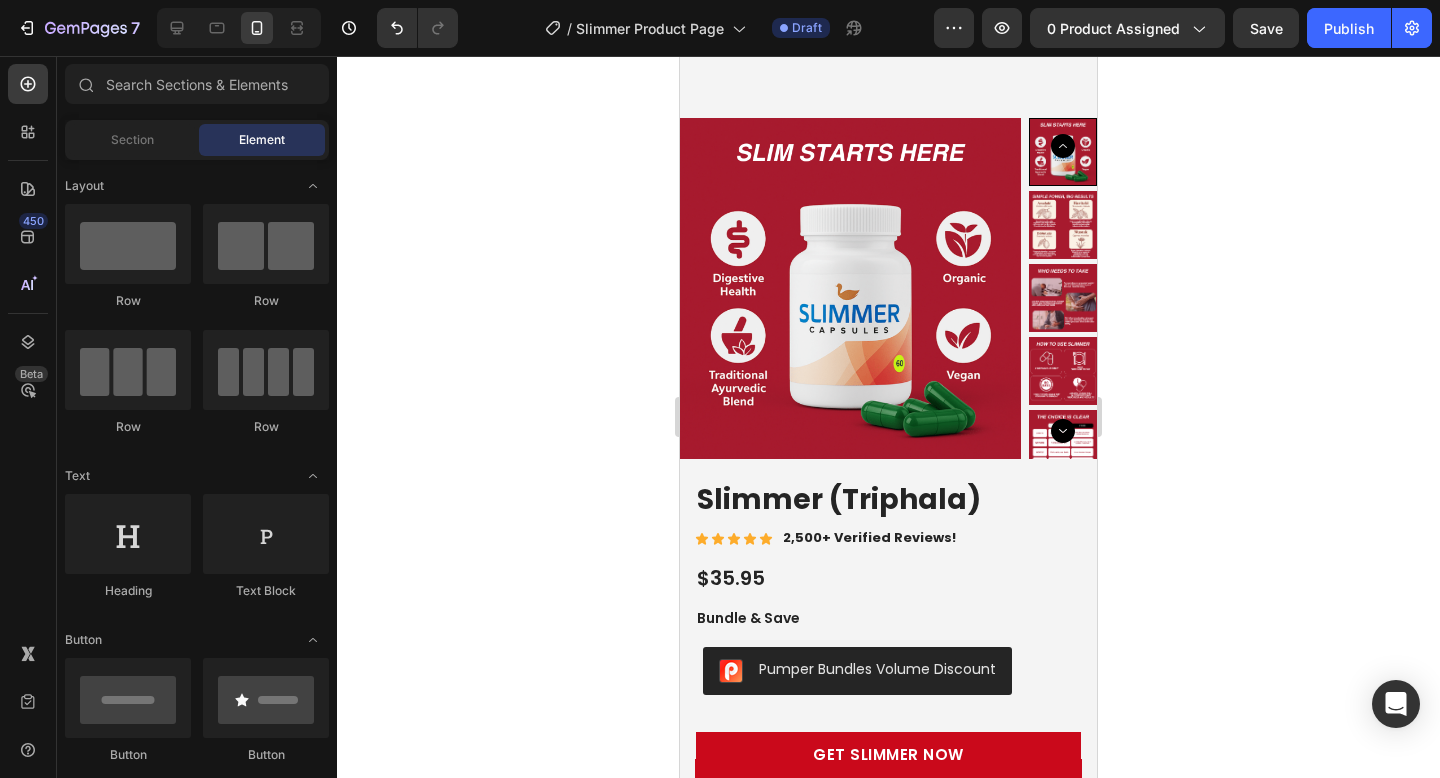 scroll, scrollTop: 6409, scrollLeft: 0, axis: vertical 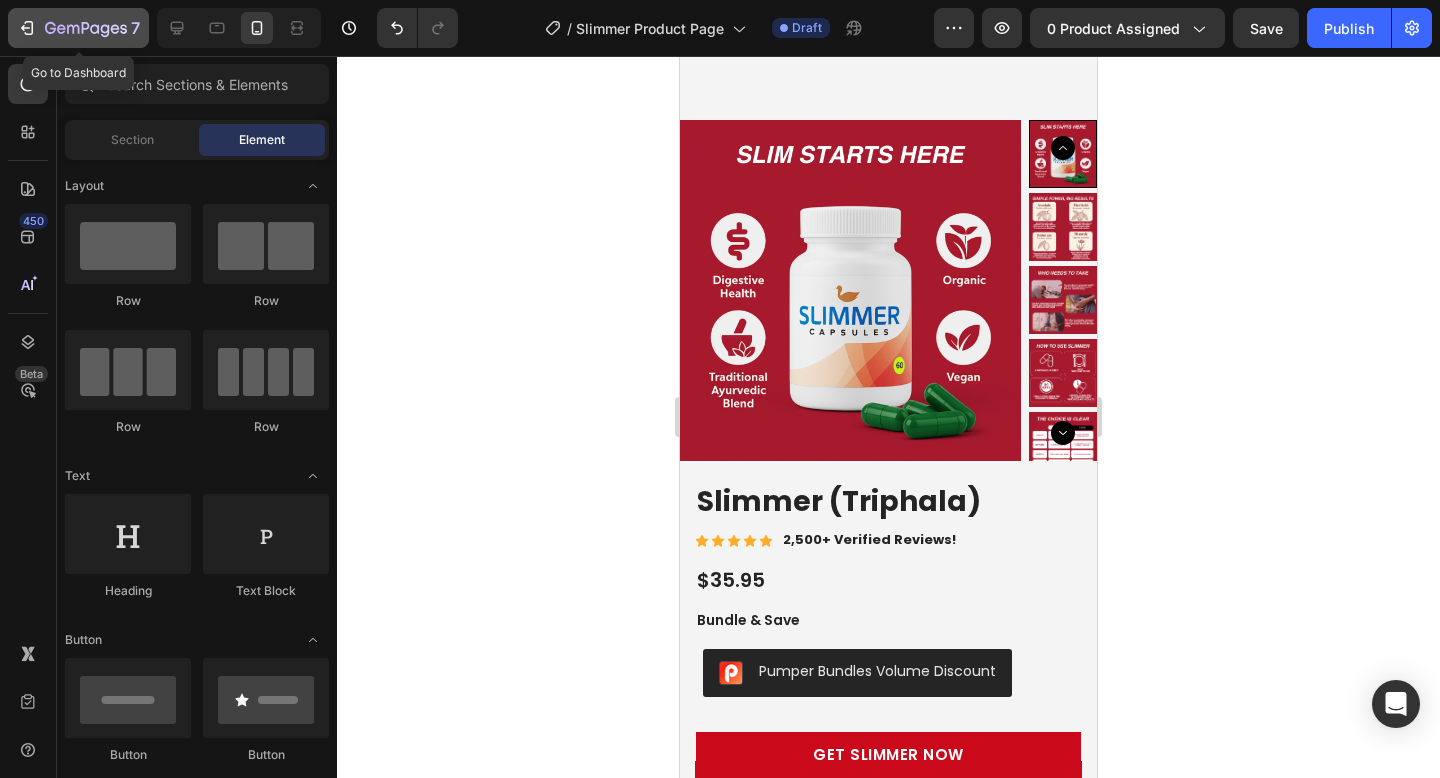 click 